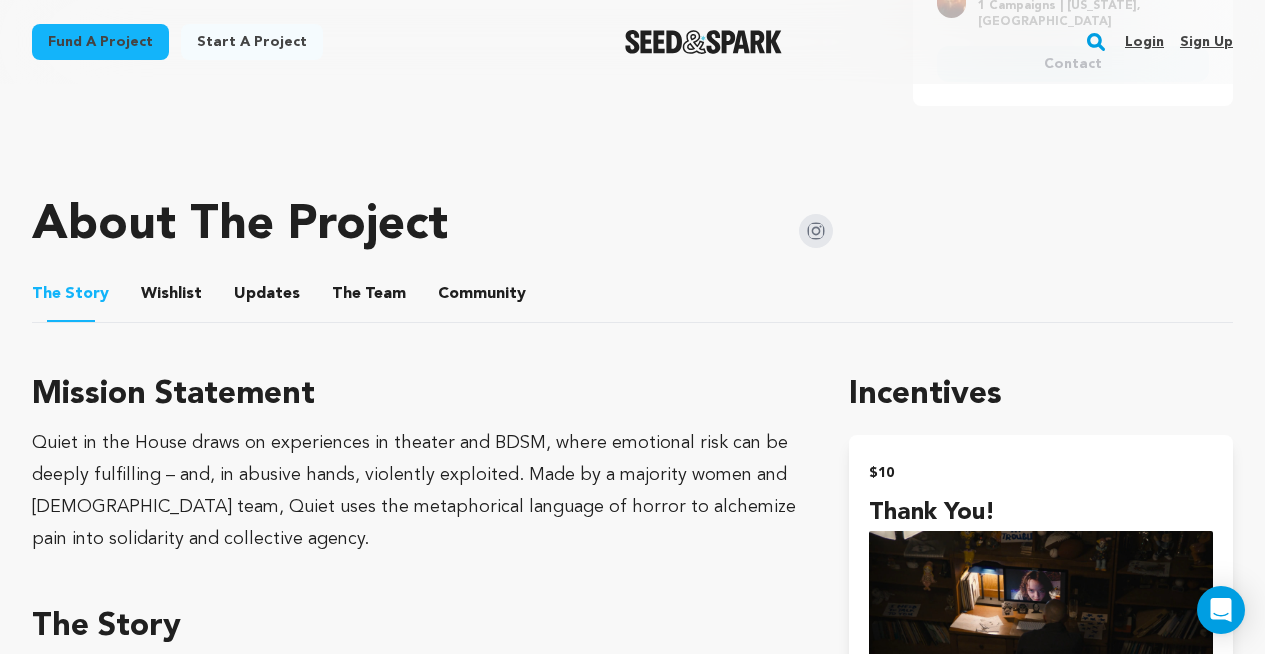 scroll, scrollTop: 874, scrollLeft: 0, axis: vertical 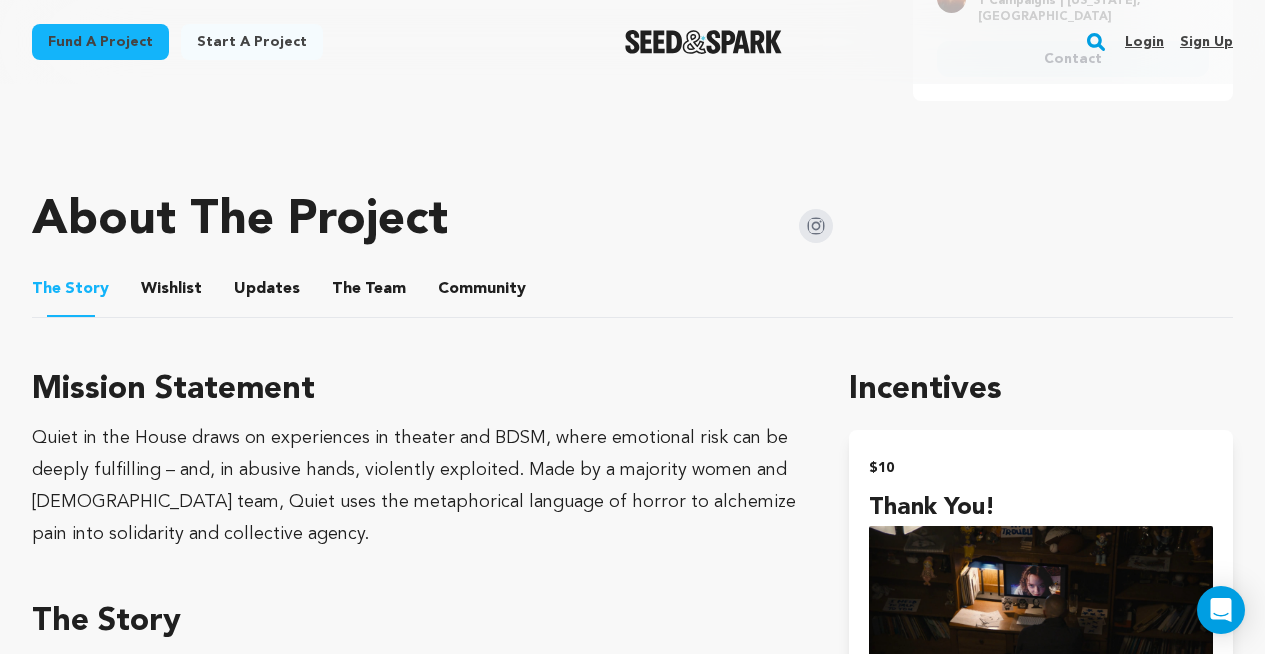 click on "Wishlist" at bounding box center (172, 293) 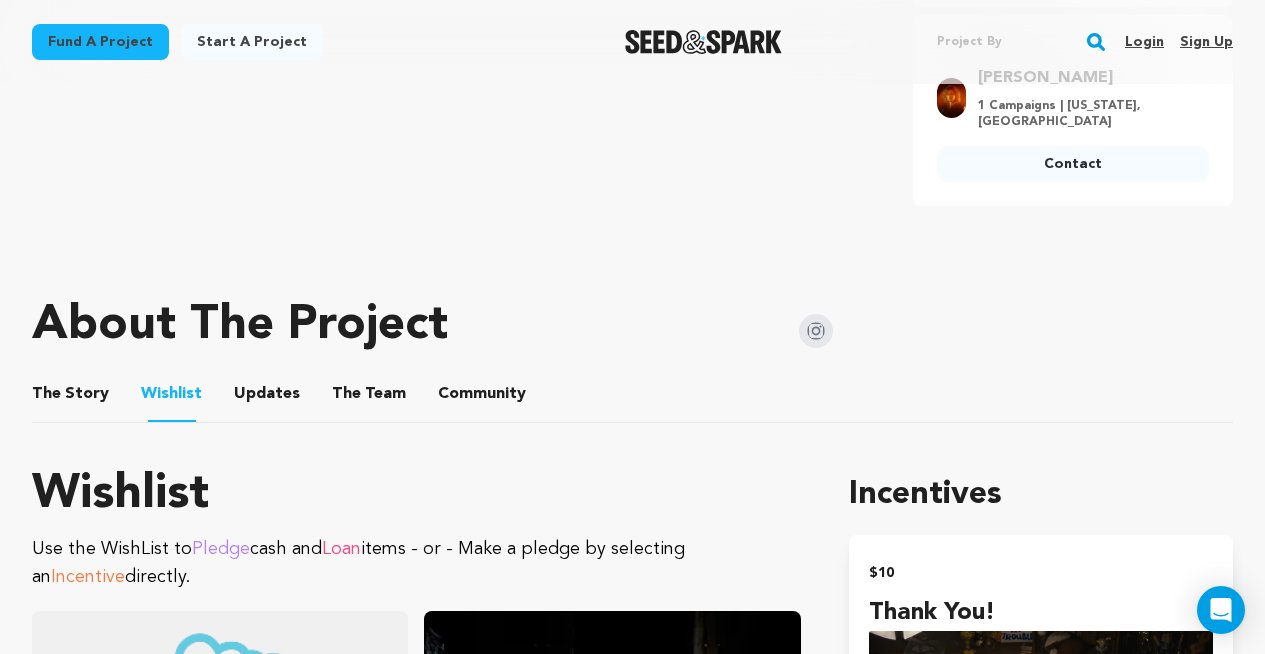 scroll, scrollTop: 790, scrollLeft: 0, axis: vertical 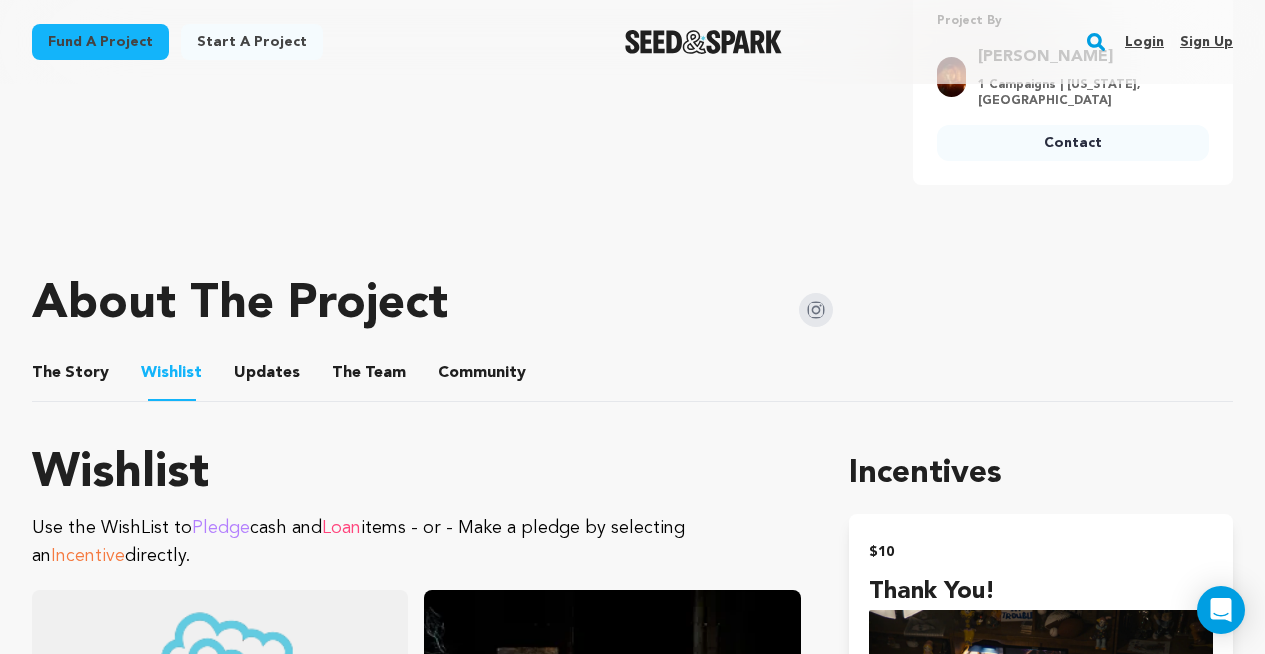 click on "The Team" at bounding box center (369, 377) 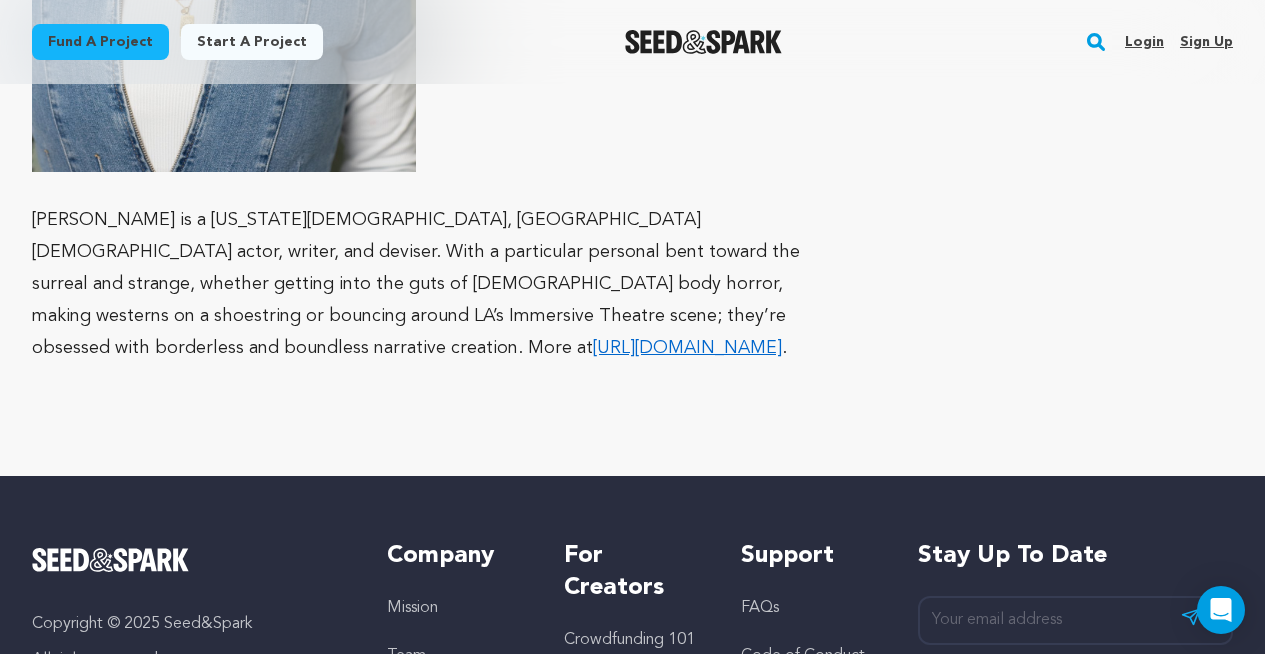 scroll, scrollTop: 6338, scrollLeft: 0, axis: vertical 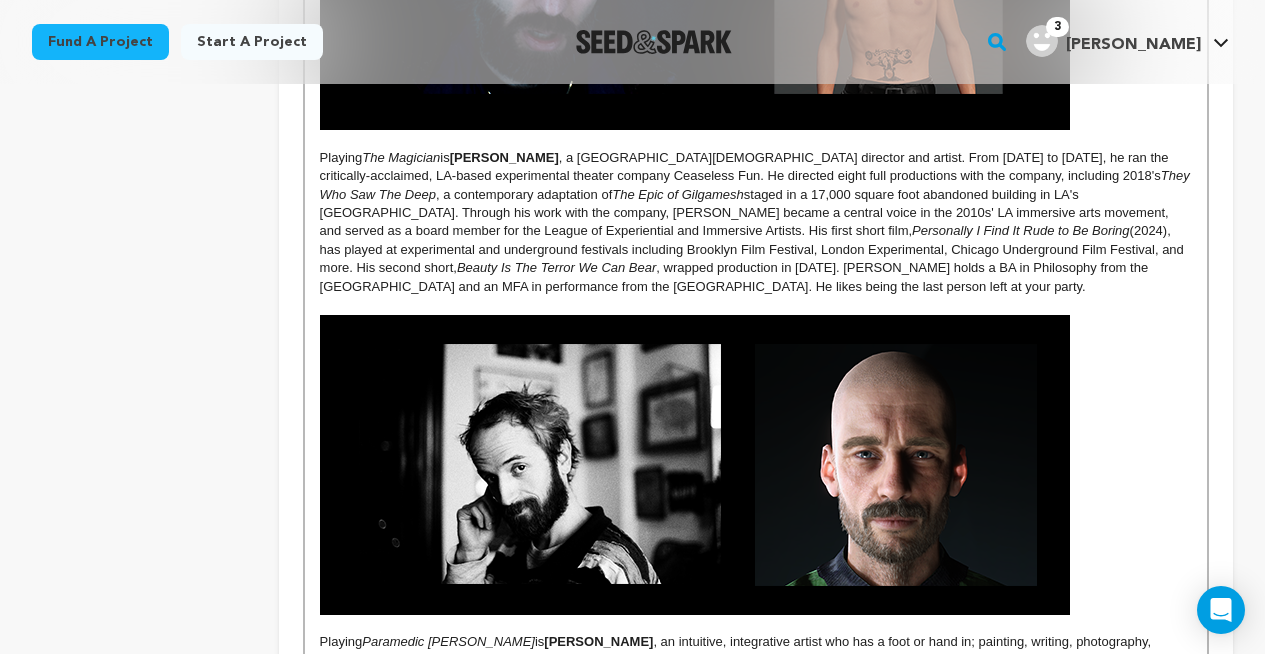 click on "Playing  The Magician  is  [PERSON_NAME] , a [GEOGRAPHIC_DATA][DEMOGRAPHIC_DATA] director and artist. From [DATE] to [DATE], he ran the critically-acclaimed, LA-based experimental theater company Ceaseless Fun. He directed eight full productions with the company, including 2018's  They Who Saw The Deep , a contemporary adaptation of  The Epic of Gilgamesh  staged in a 17,000 square foot abandoned building in LA's [GEOGRAPHIC_DATA]. Through his work with the company, [PERSON_NAME] became a central voice in the 2010s' LA immersive arts movement, and served as a board member for the League of Experiential and Immersive Artists. His first short film,  Personally I Find It Rude to Be Boring  (2024), has played at experimental and underground festivals including Brooklyn Film Festival, London Experimental, Chicago Underground Film Festival, and more. His second short,  Beauty Is The Terror We Can Bear" at bounding box center (756, 223) 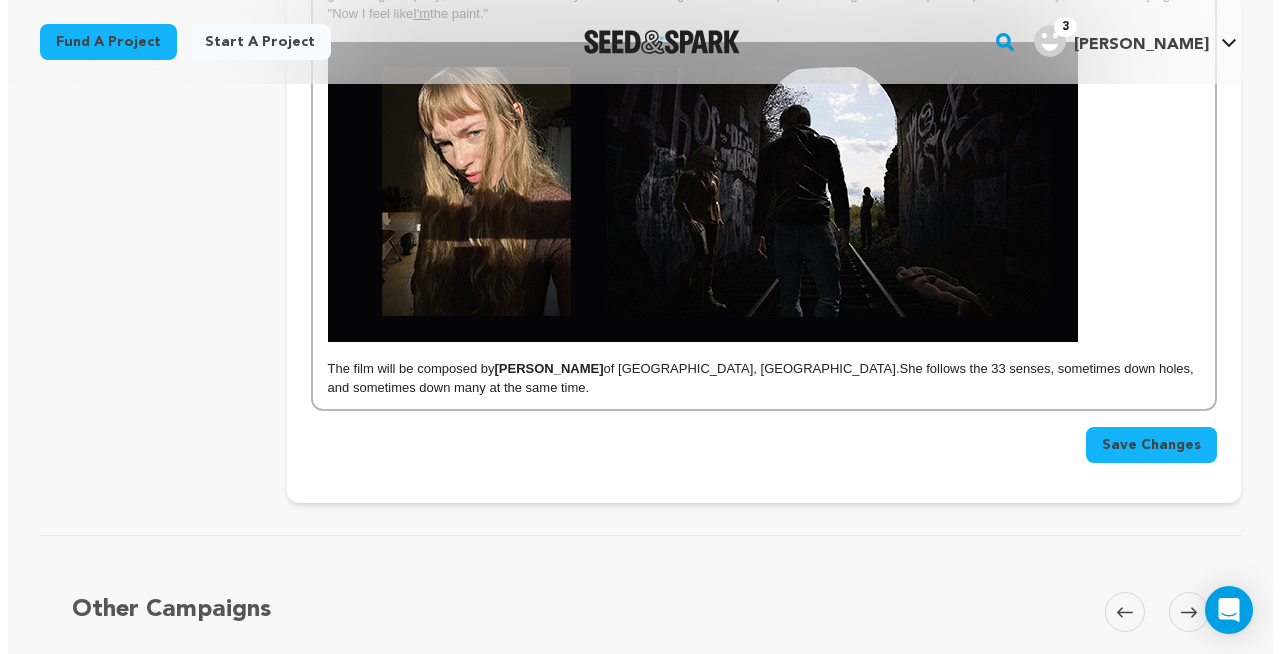 scroll, scrollTop: 3406, scrollLeft: 0, axis: vertical 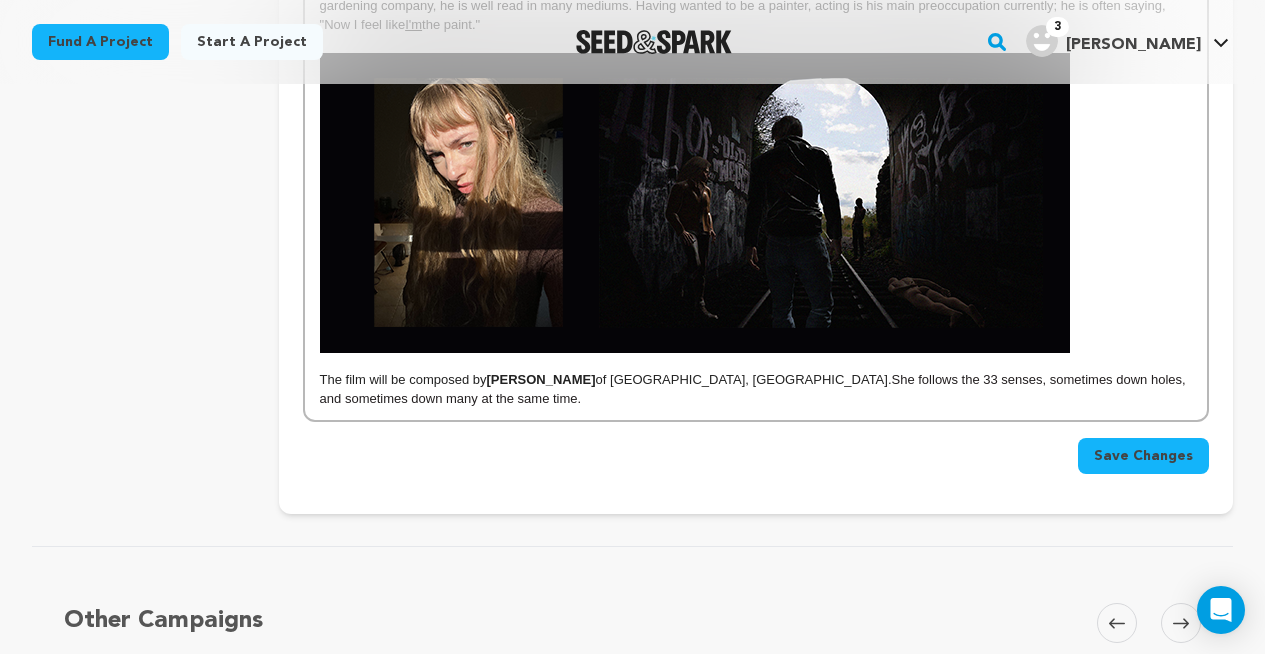 click on "Save Changes" at bounding box center [1143, 456] 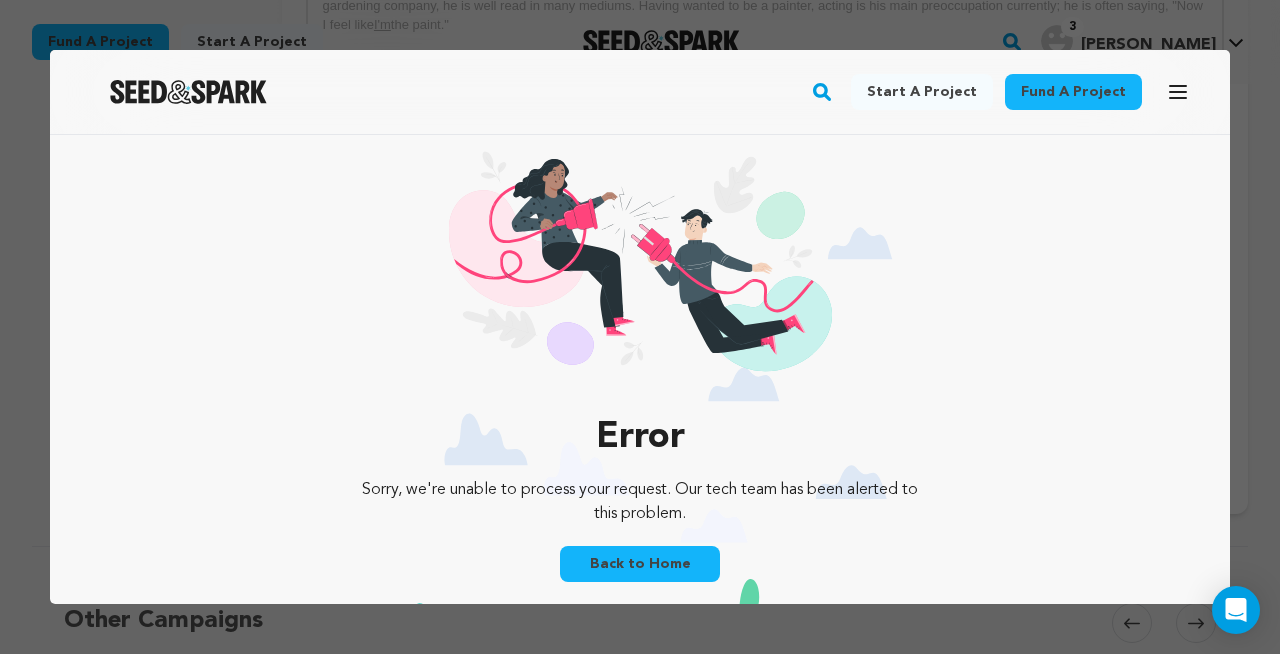 scroll, scrollTop: 0, scrollLeft: 0, axis: both 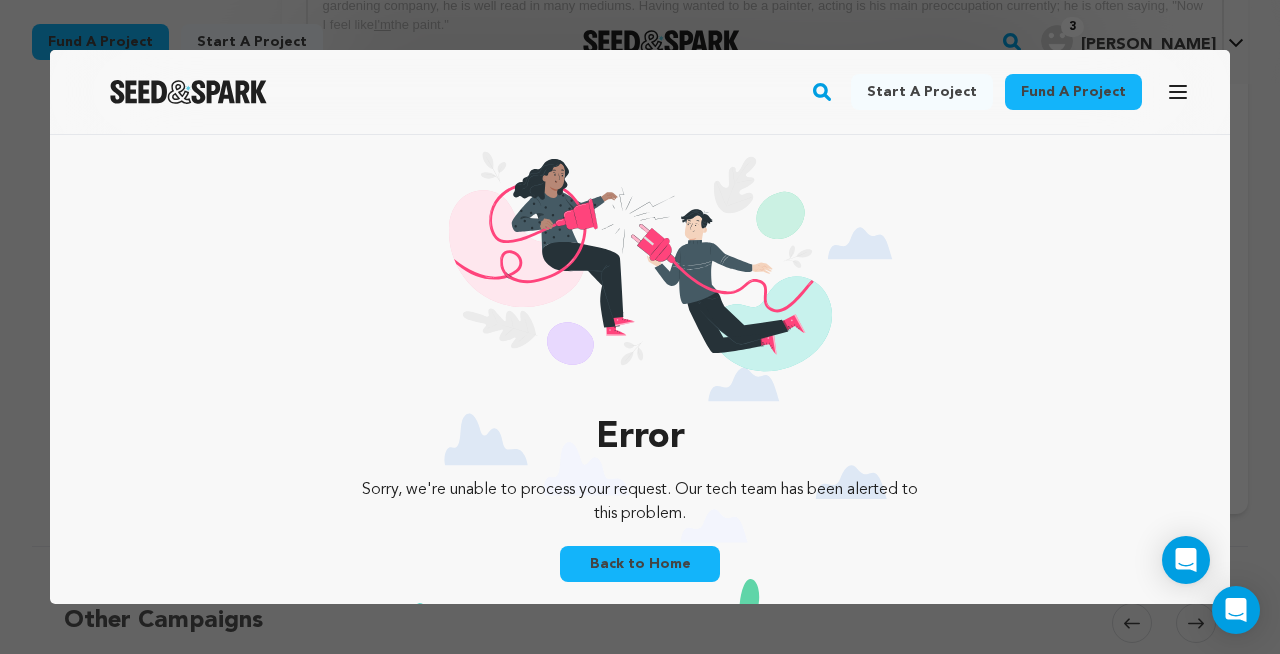 click on "Back to Home" at bounding box center [640, 564] 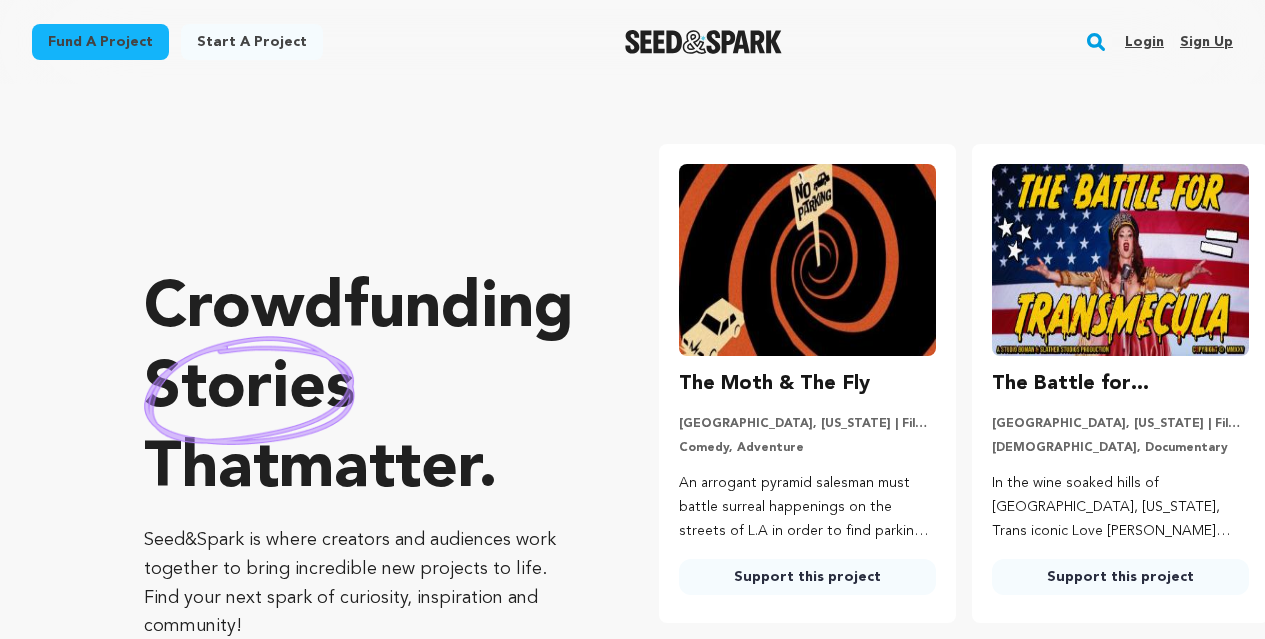 scroll, scrollTop: 0, scrollLeft: 0, axis: both 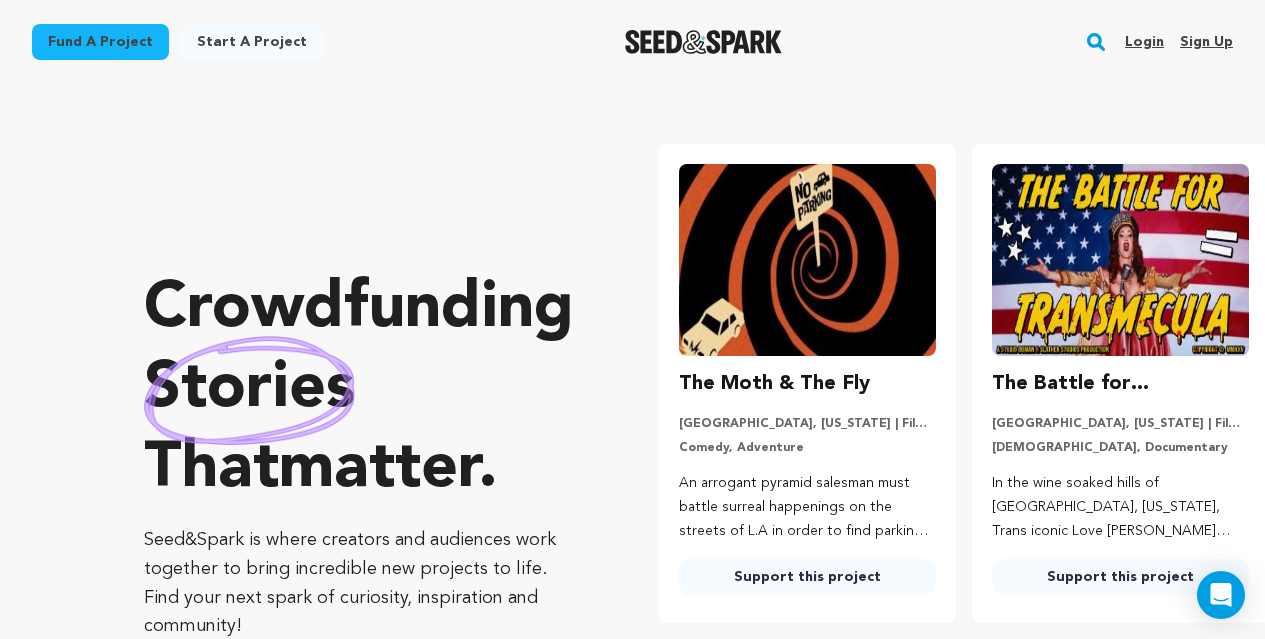 click on "Login" at bounding box center [1144, 42] 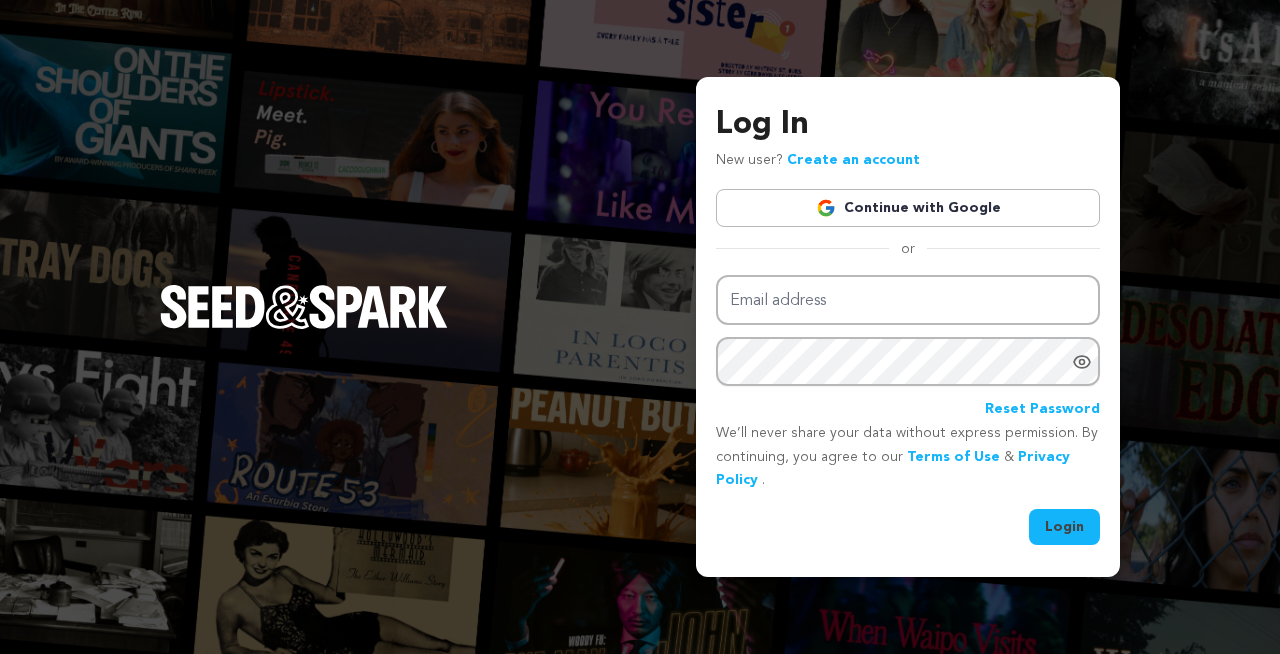 scroll, scrollTop: 0, scrollLeft: 0, axis: both 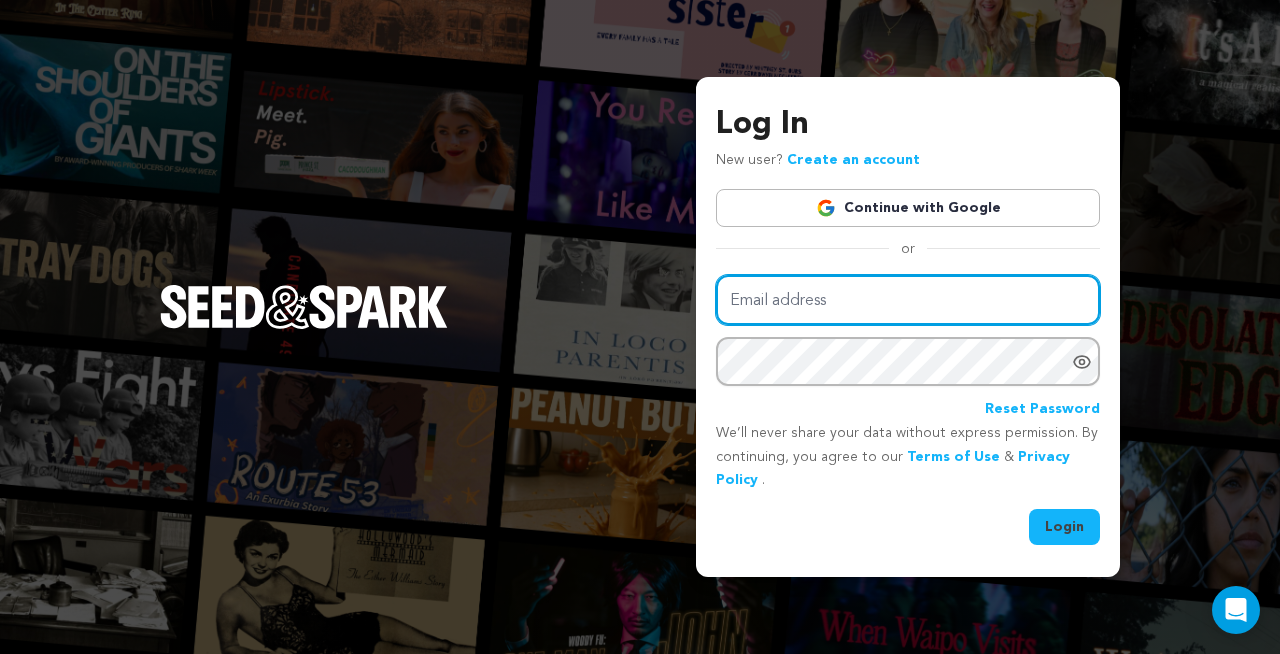 type on "elise.schierbeek@gmail.com" 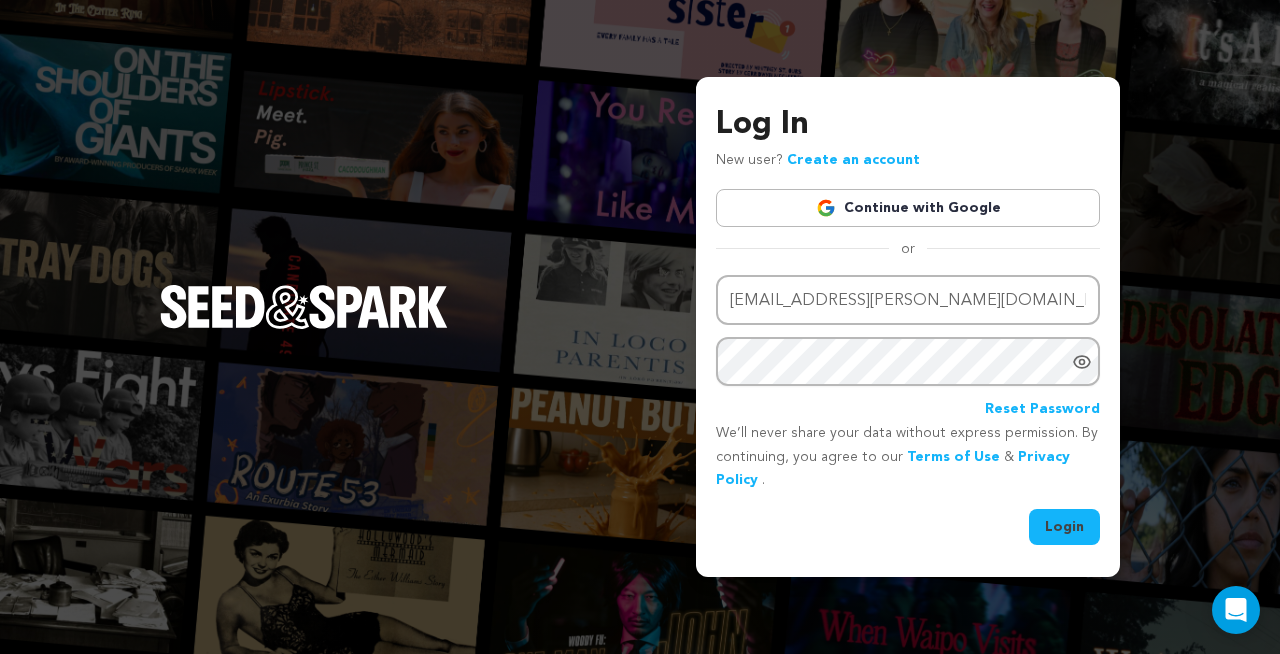 click on "Login" at bounding box center (1064, 527) 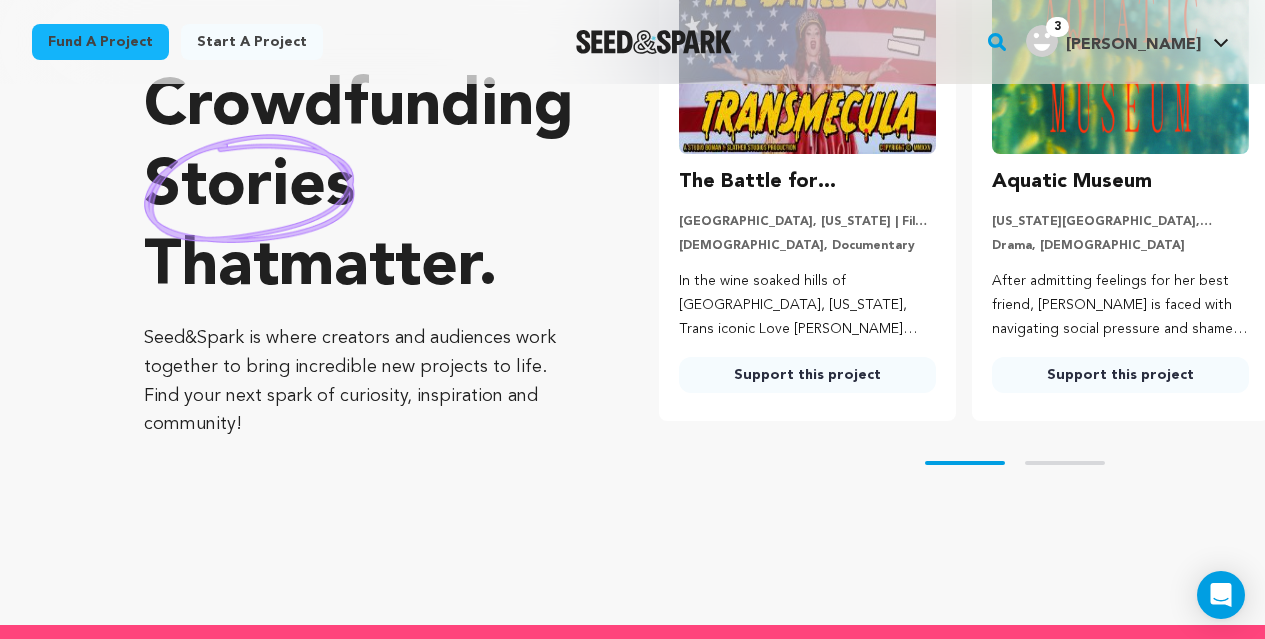 scroll, scrollTop: 220, scrollLeft: 0, axis: vertical 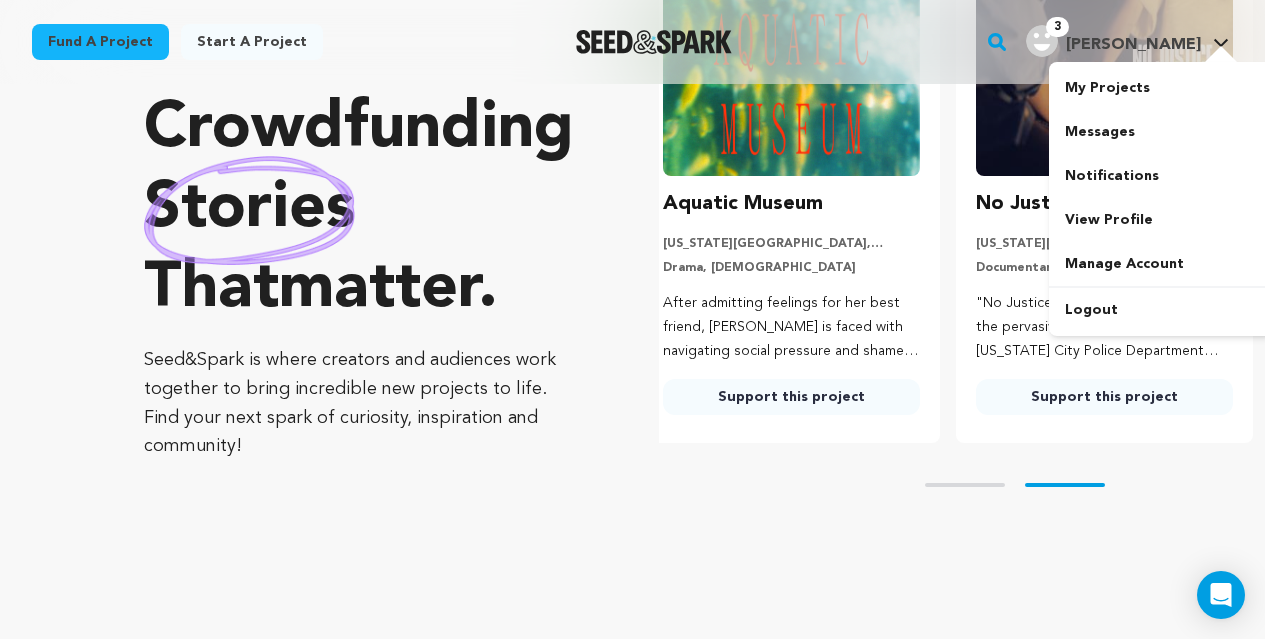 click on "[PERSON_NAME]" at bounding box center [1133, 45] 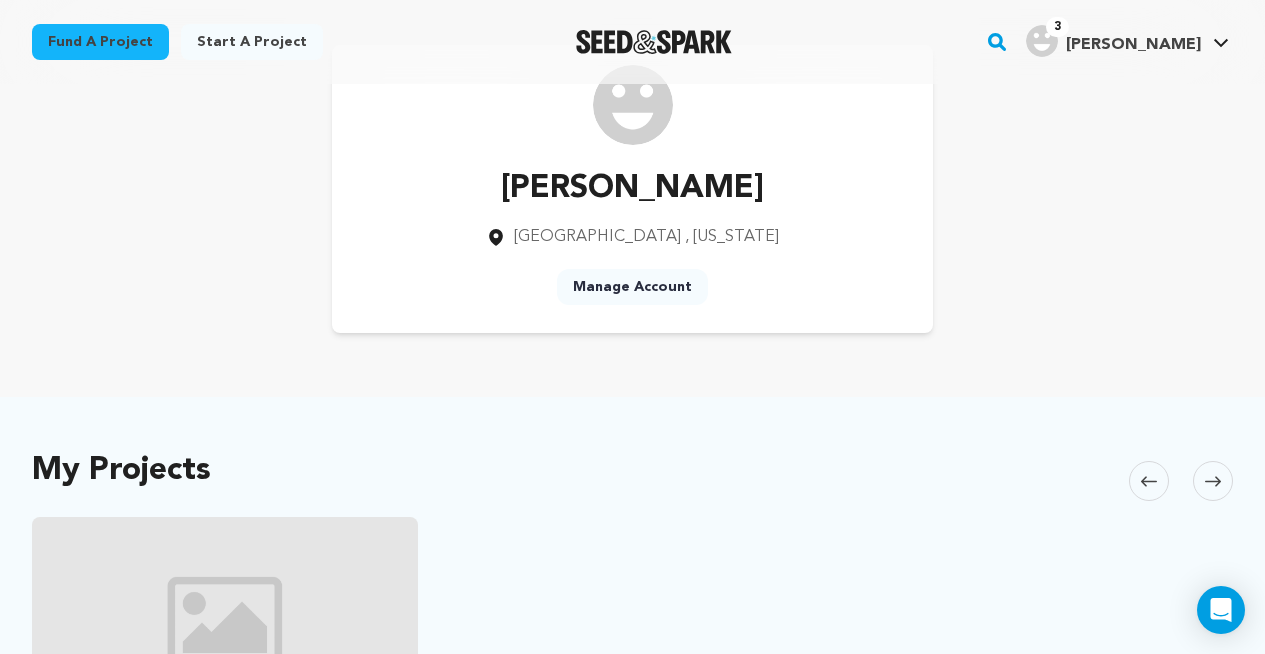 scroll, scrollTop: 0, scrollLeft: 0, axis: both 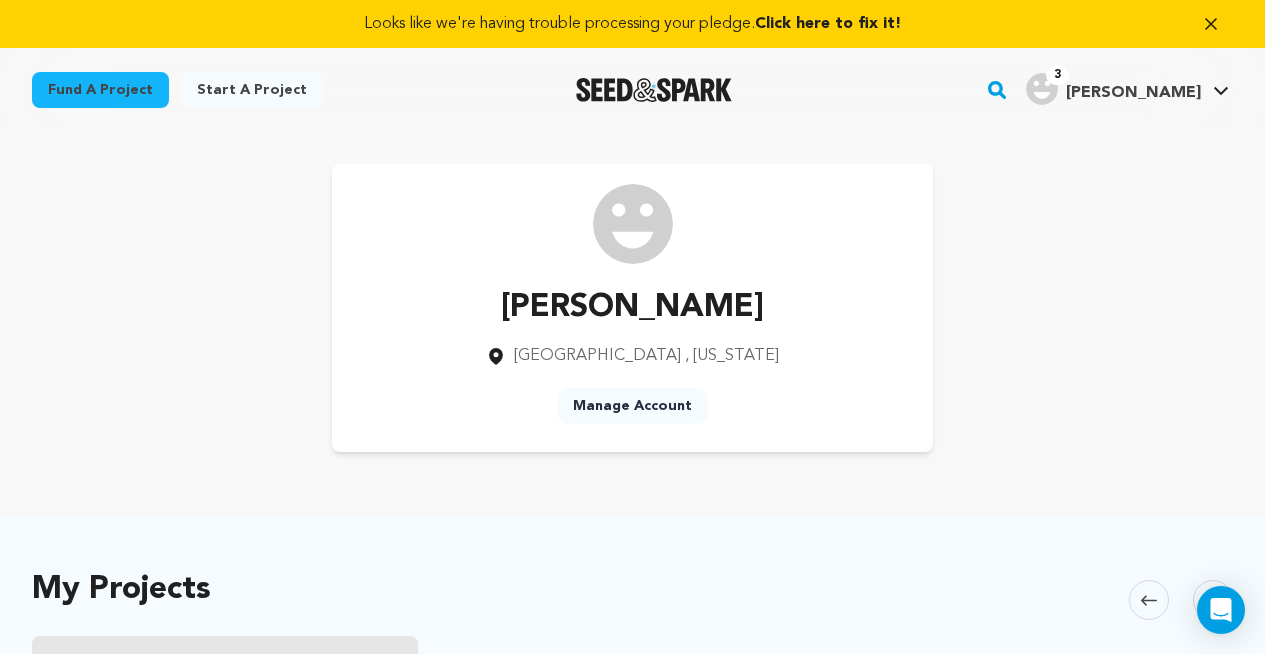 click on "Manage Account" at bounding box center [632, 406] 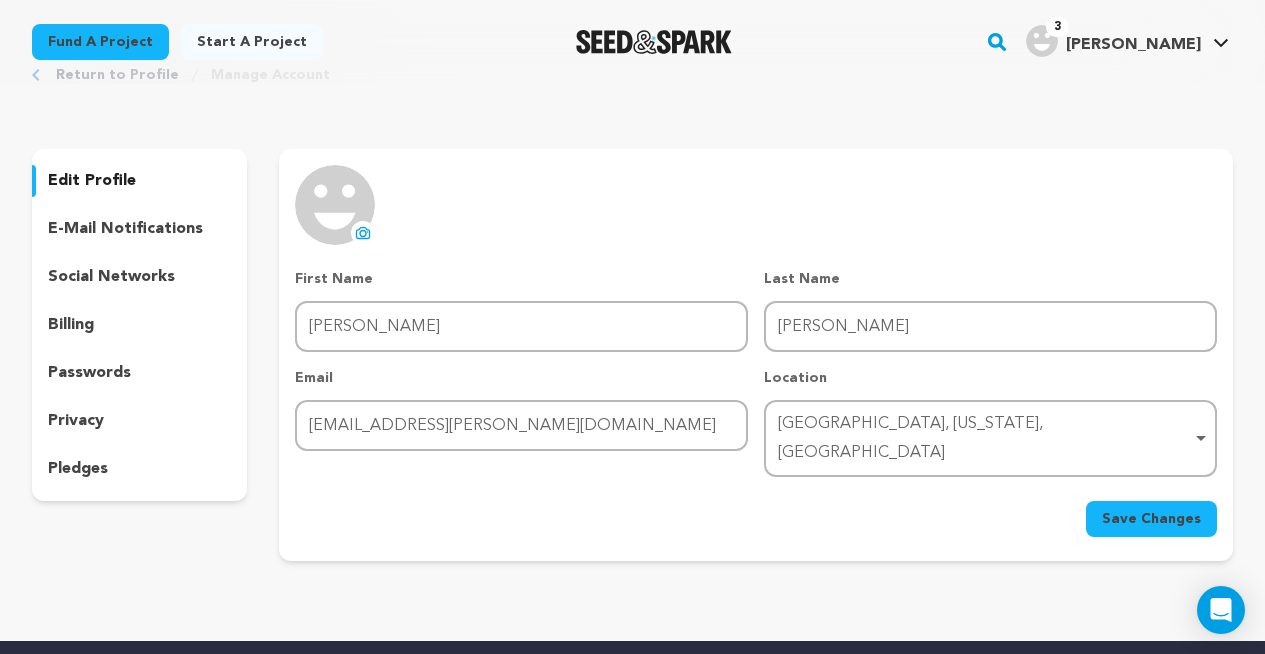 scroll, scrollTop: 104, scrollLeft: 0, axis: vertical 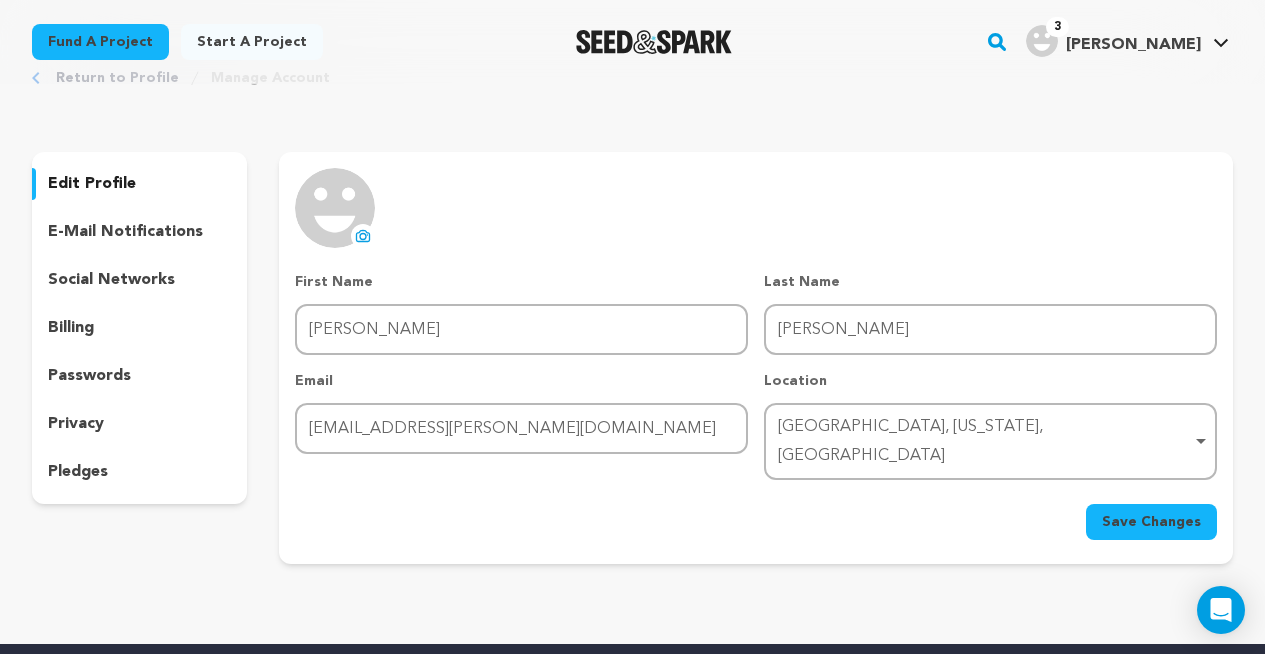 click on "Save Changes" at bounding box center (1151, 522) 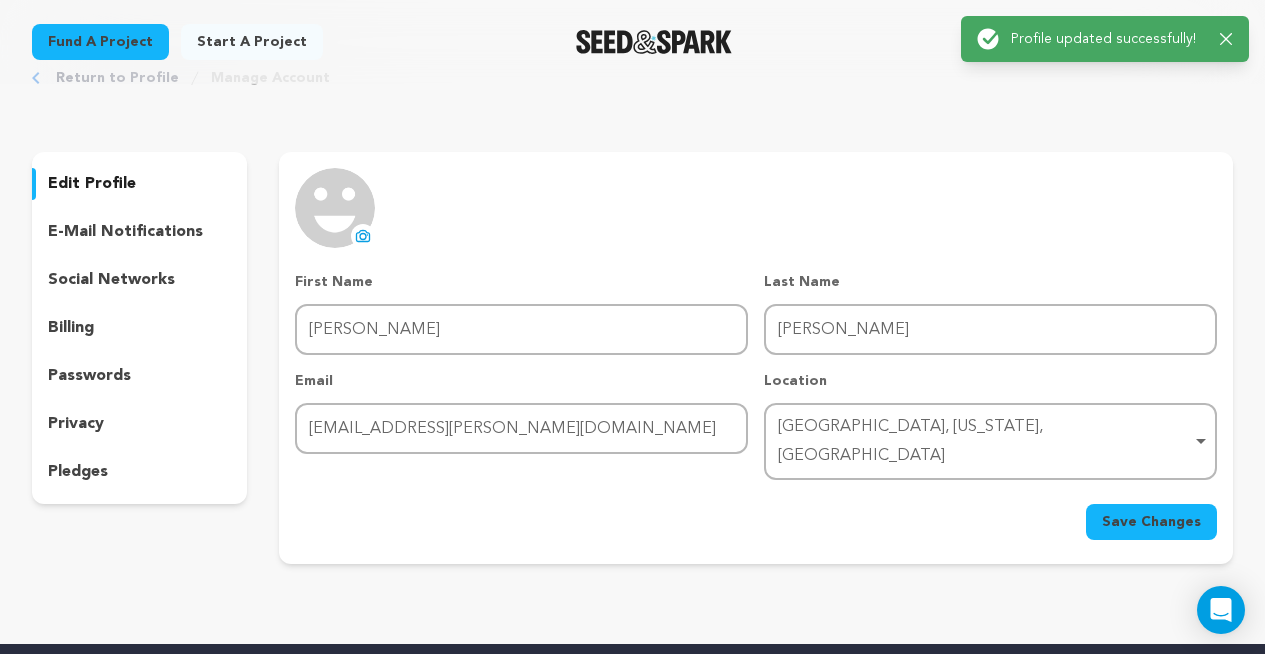 click on "Success:
Info:
Warning:
Error:
Profile updated successfully!
Close notification" at bounding box center (1105, 39) 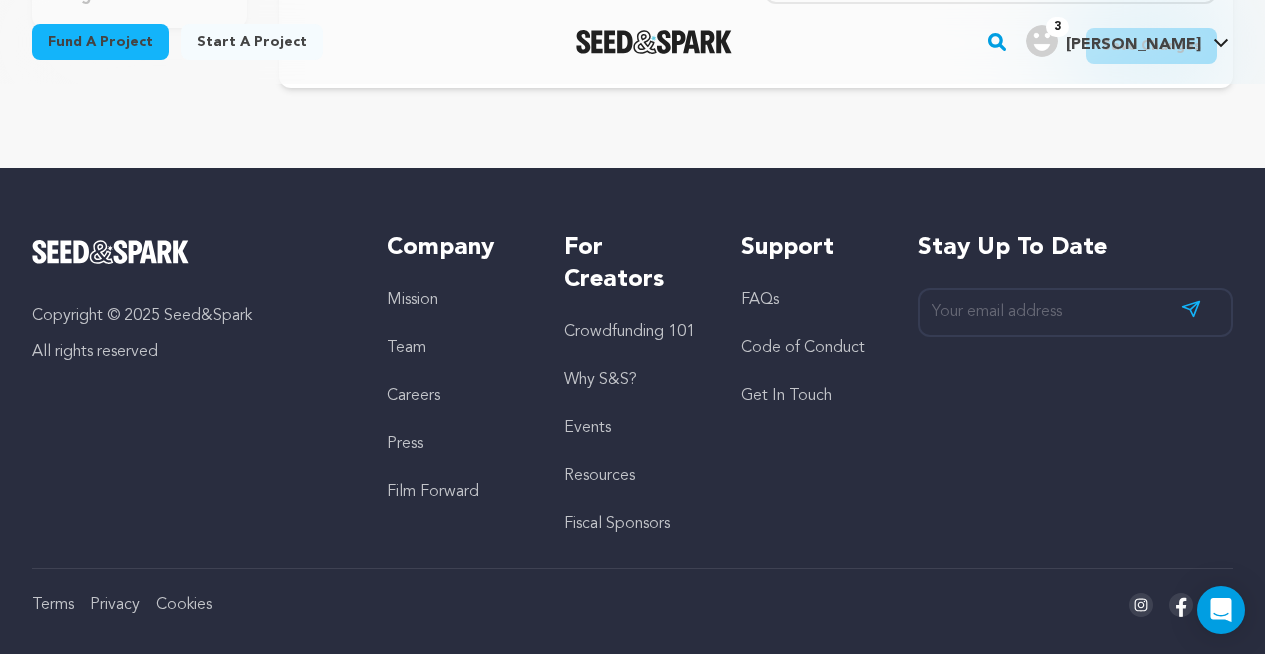 scroll, scrollTop: 0, scrollLeft: 0, axis: both 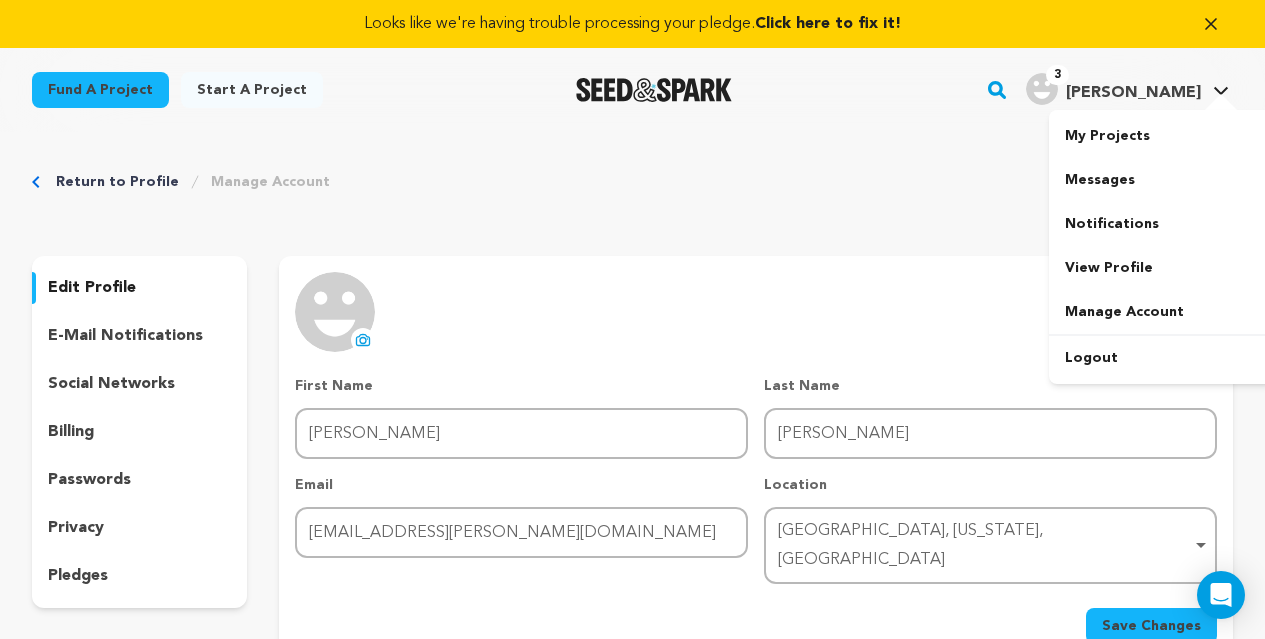 click on "[PERSON_NAME]" at bounding box center [1133, 93] 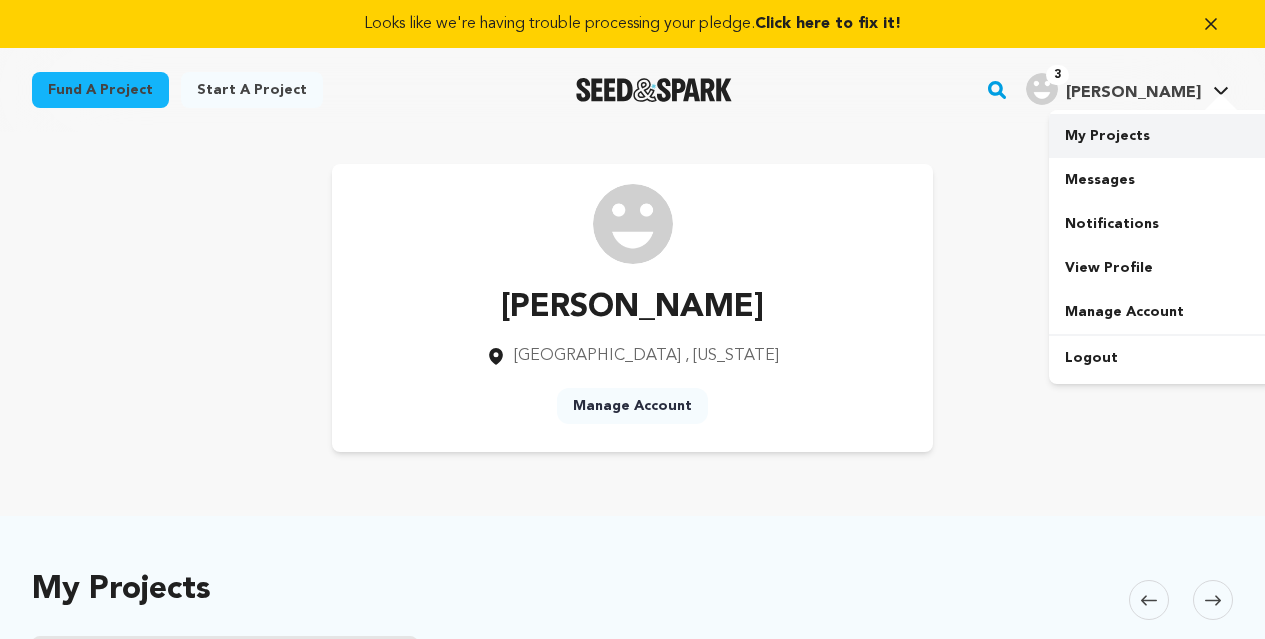 scroll, scrollTop: 0, scrollLeft: 0, axis: both 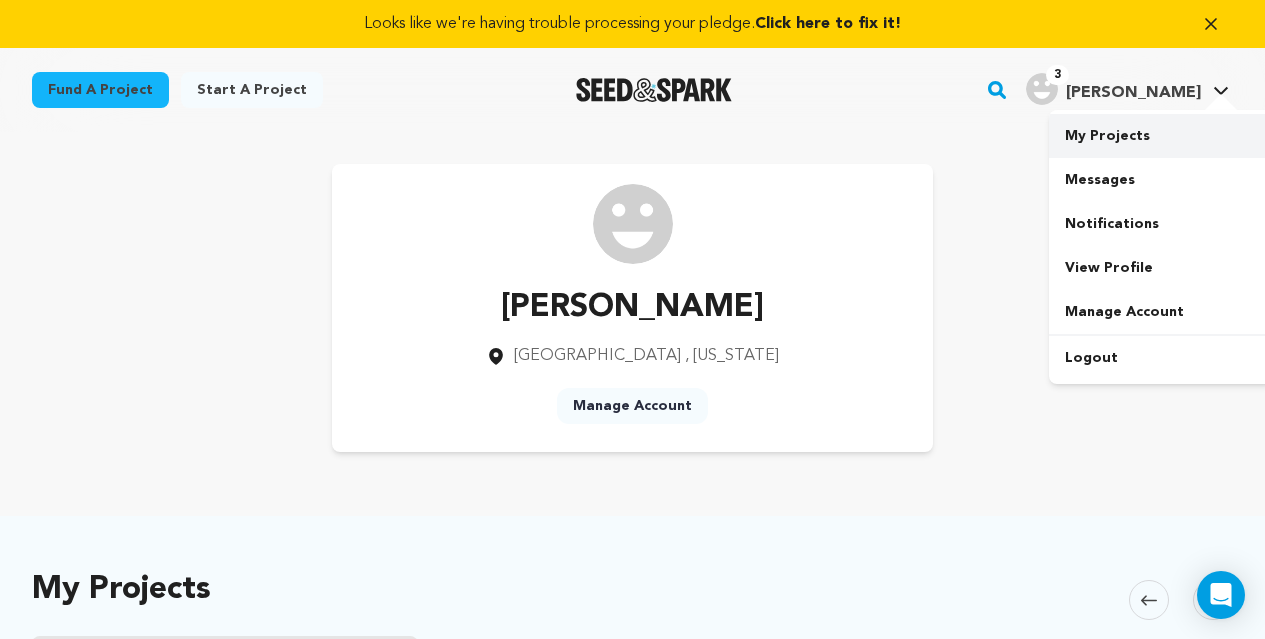 click on "My Projects" at bounding box center (1161, 136) 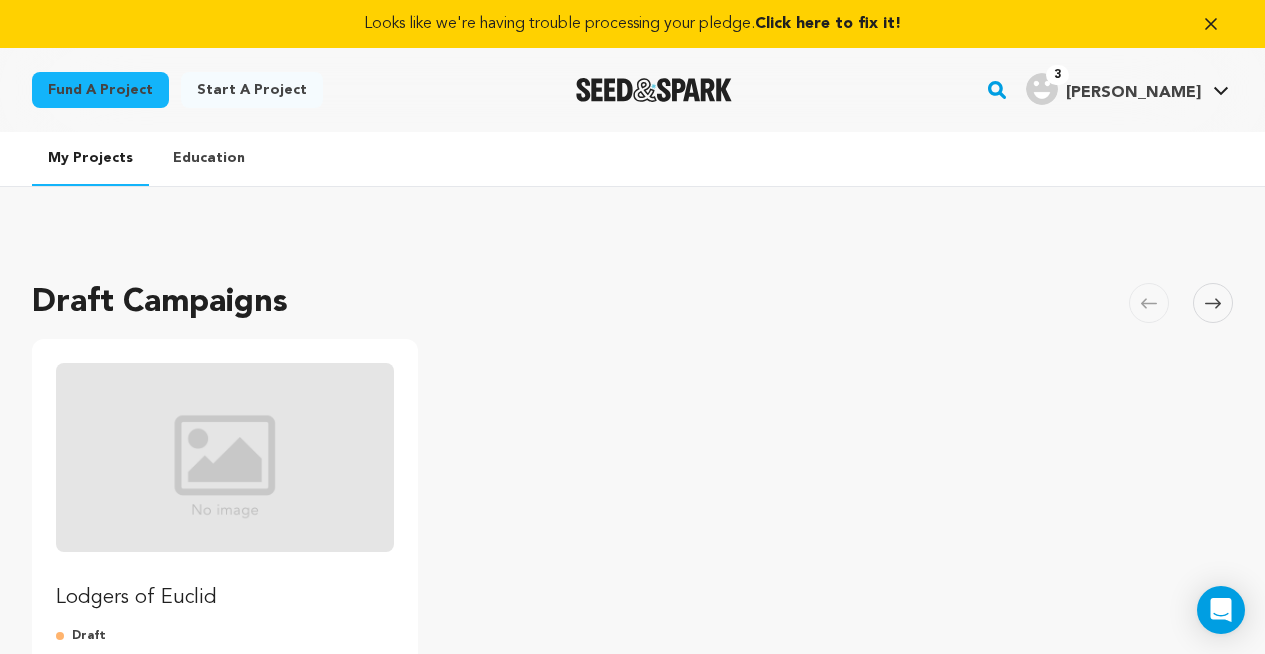 scroll, scrollTop: 240, scrollLeft: 0, axis: vertical 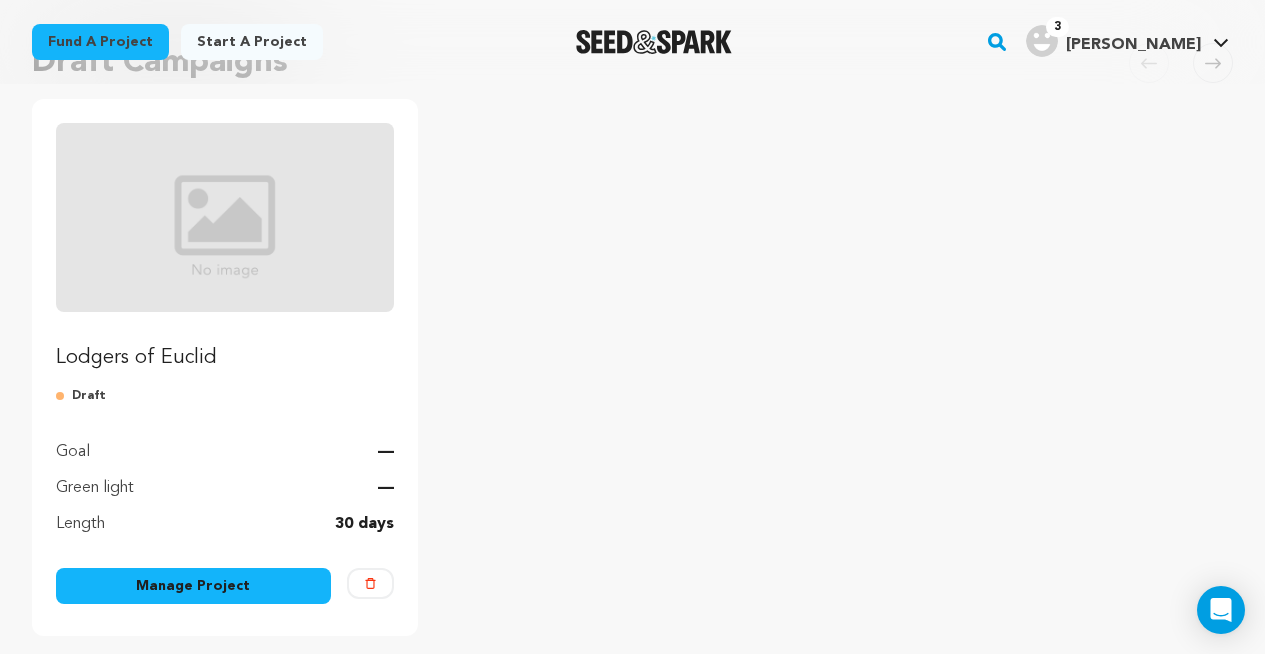 click on "Manage Project" at bounding box center (193, 586) 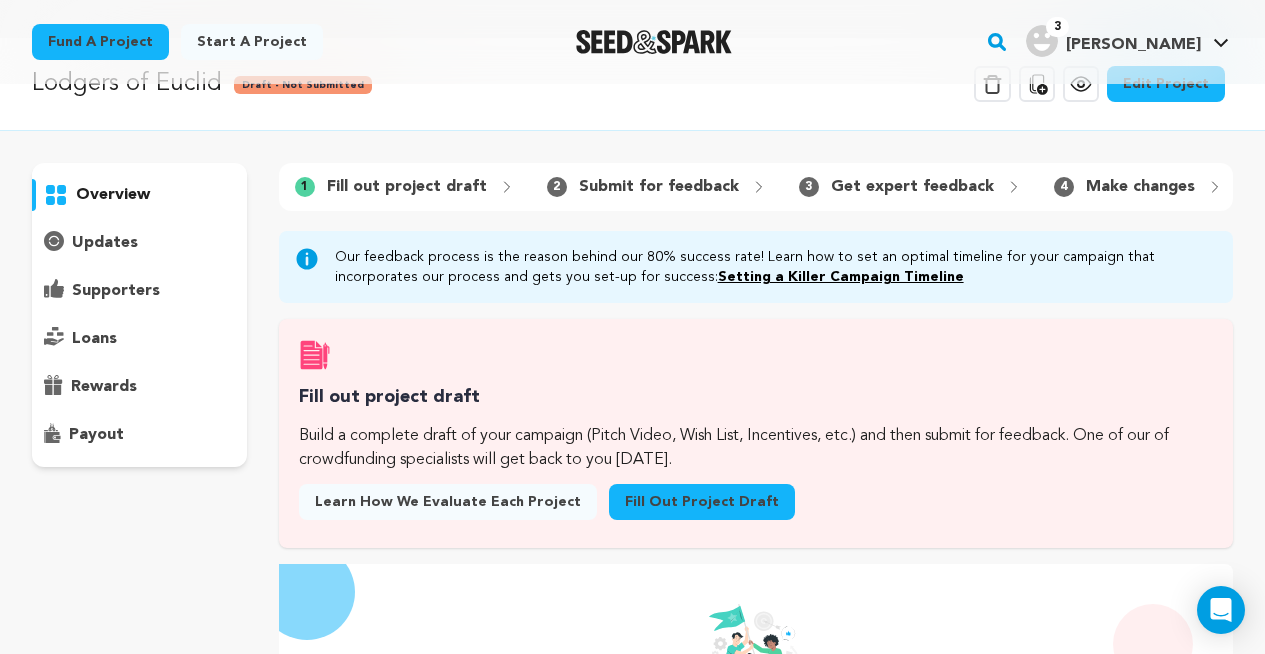 scroll, scrollTop: 0, scrollLeft: 0, axis: both 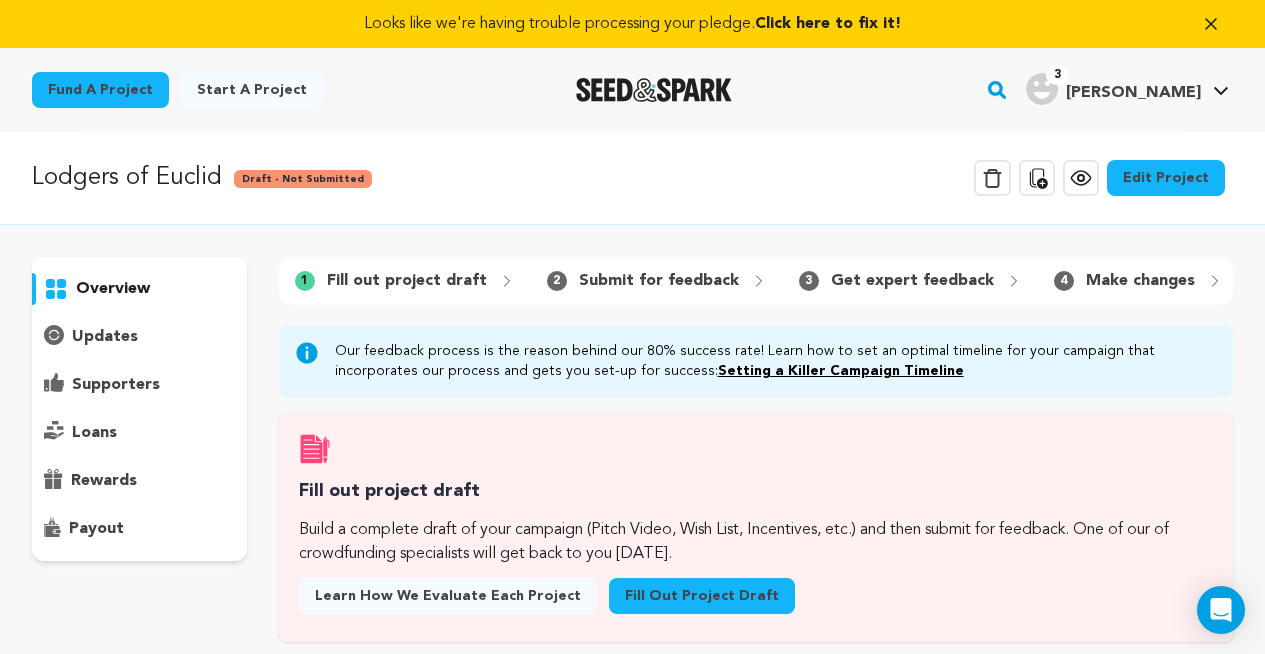 click on "Edit Project" at bounding box center (1166, 178) 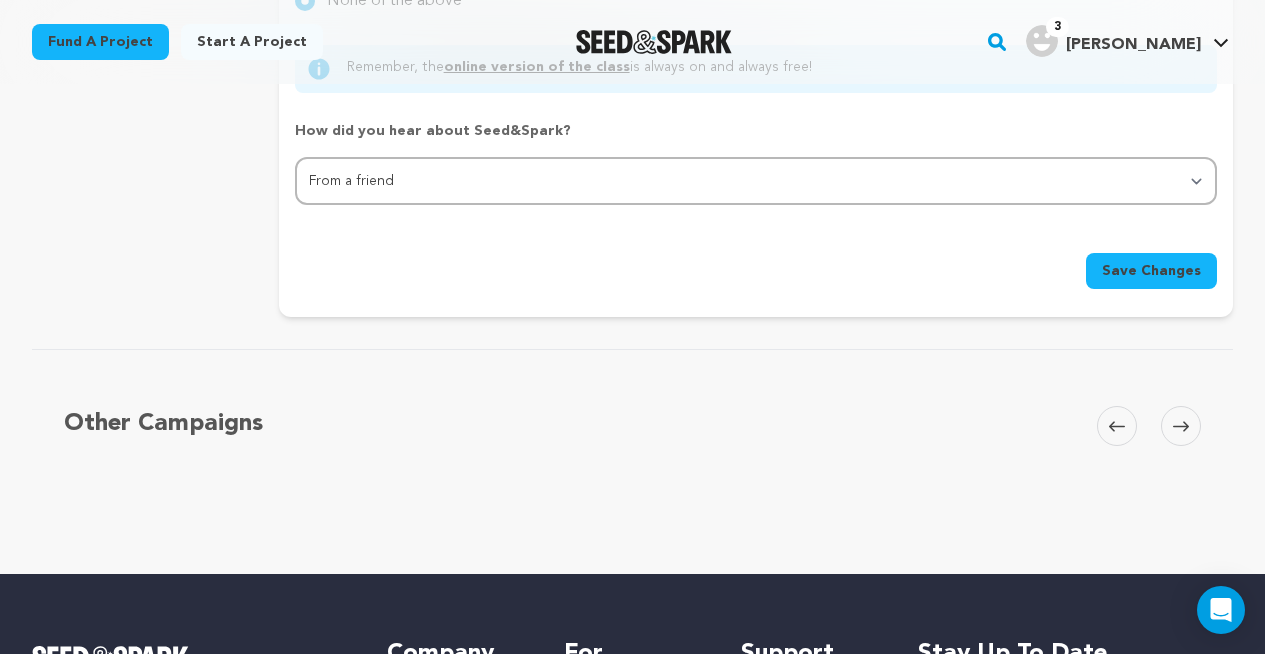 scroll, scrollTop: 2335, scrollLeft: 0, axis: vertical 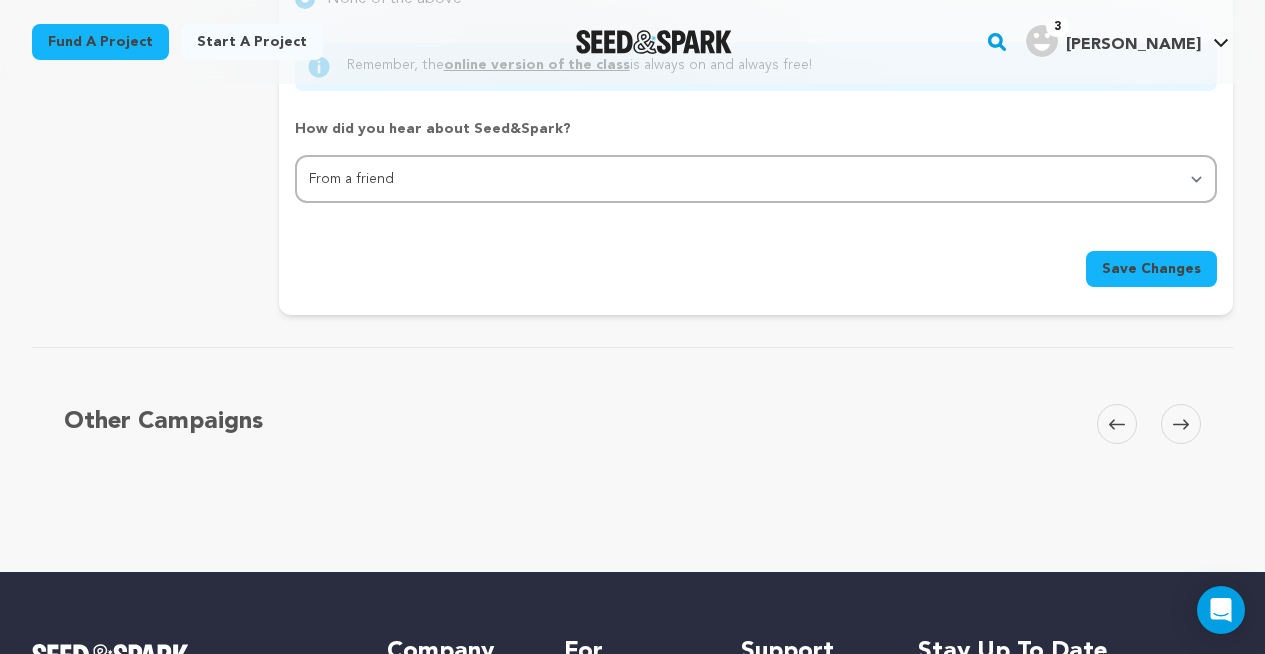 click at bounding box center [1181, 424] 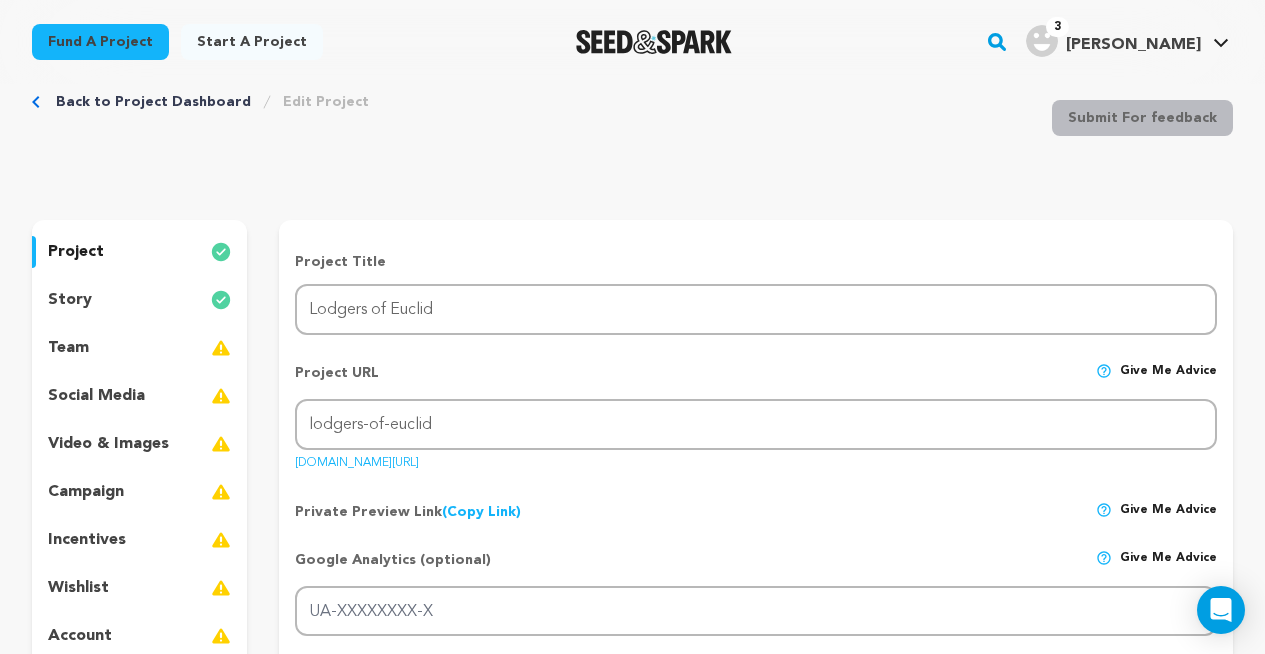 scroll, scrollTop: 0, scrollLeft: 0, axis: both 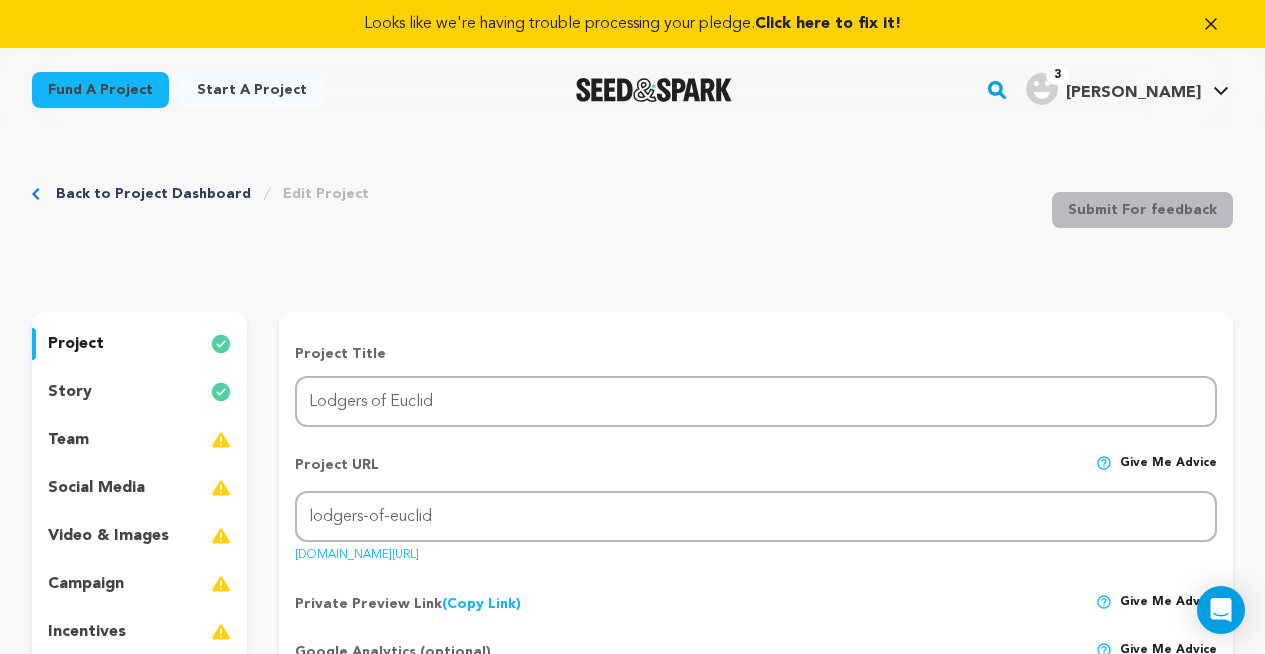 click on "story" at bounding box center (139, 392) 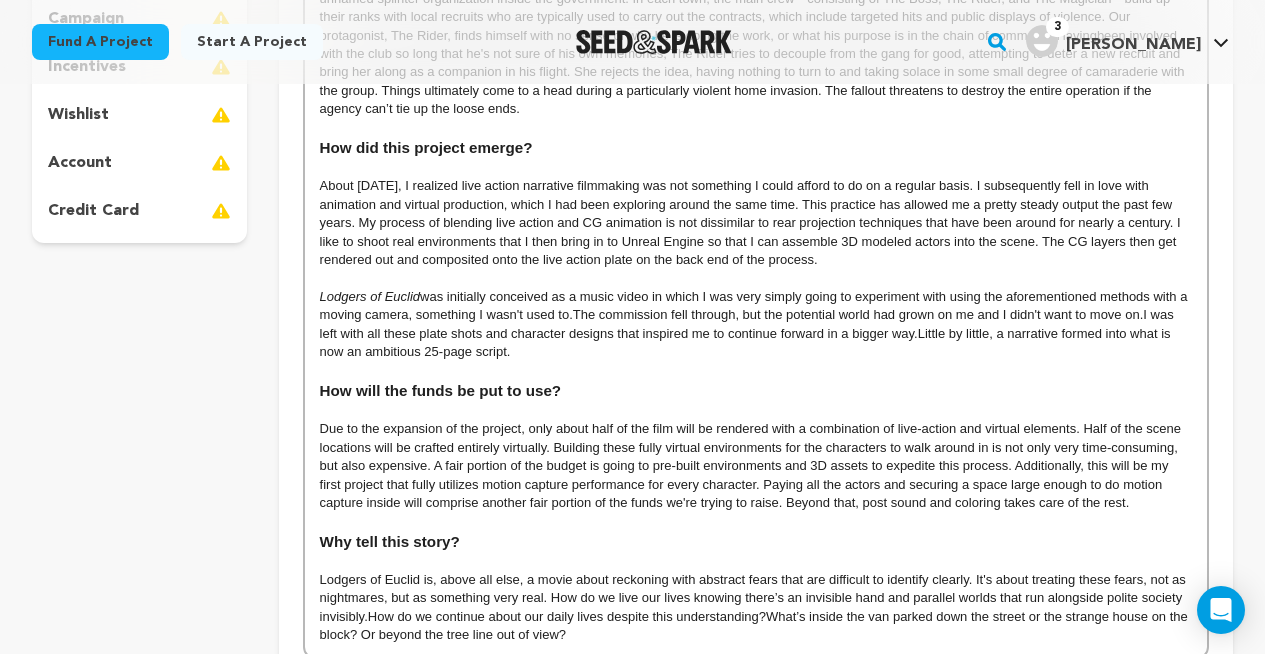 scroll, scrollTop: 590, scrollLeft: 0, axis: vertical 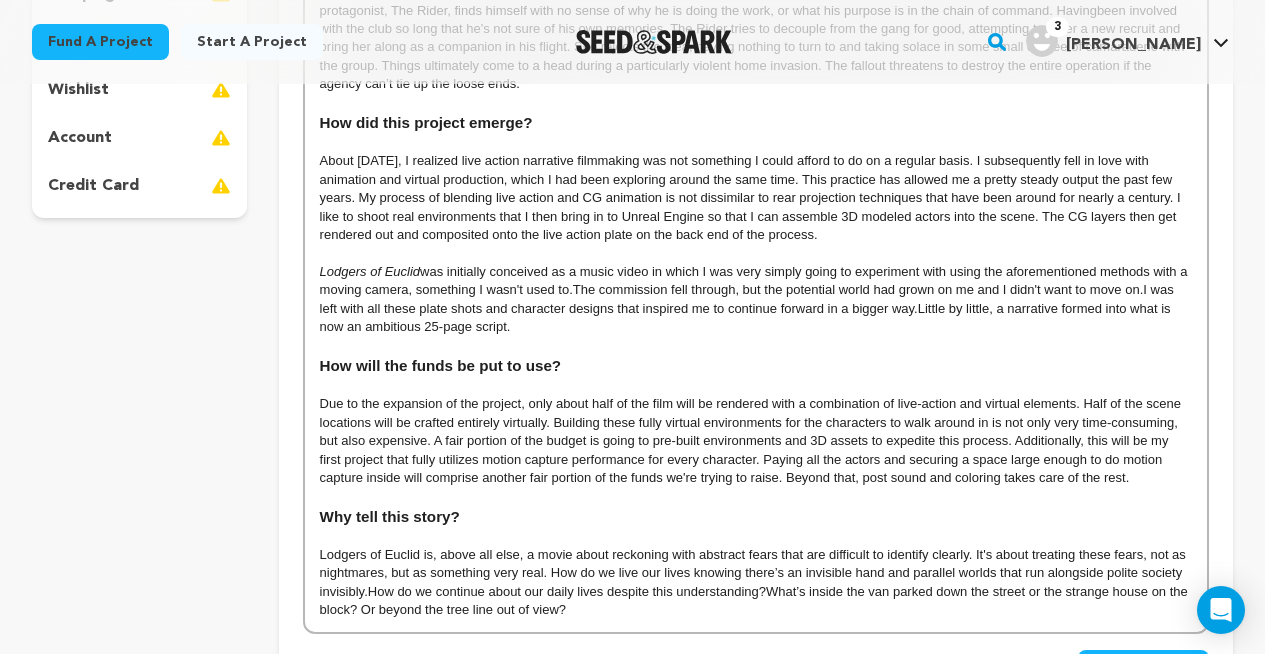 click on "Lodgers of Euclid  was initially conceived as a music video in which I was very simply going to experiment with using the aforementioned methods with a moving camera, something I wasn't used to.  The commission fell through, but the potential world had grown on me and I didn't want to move on.  I was left with all these plate shots and character designs that inspired me to continue forward in a bigger way.  Little by little, a narrative formed into what is now an ambitious 25-page script." at bounding box center (756, 300) 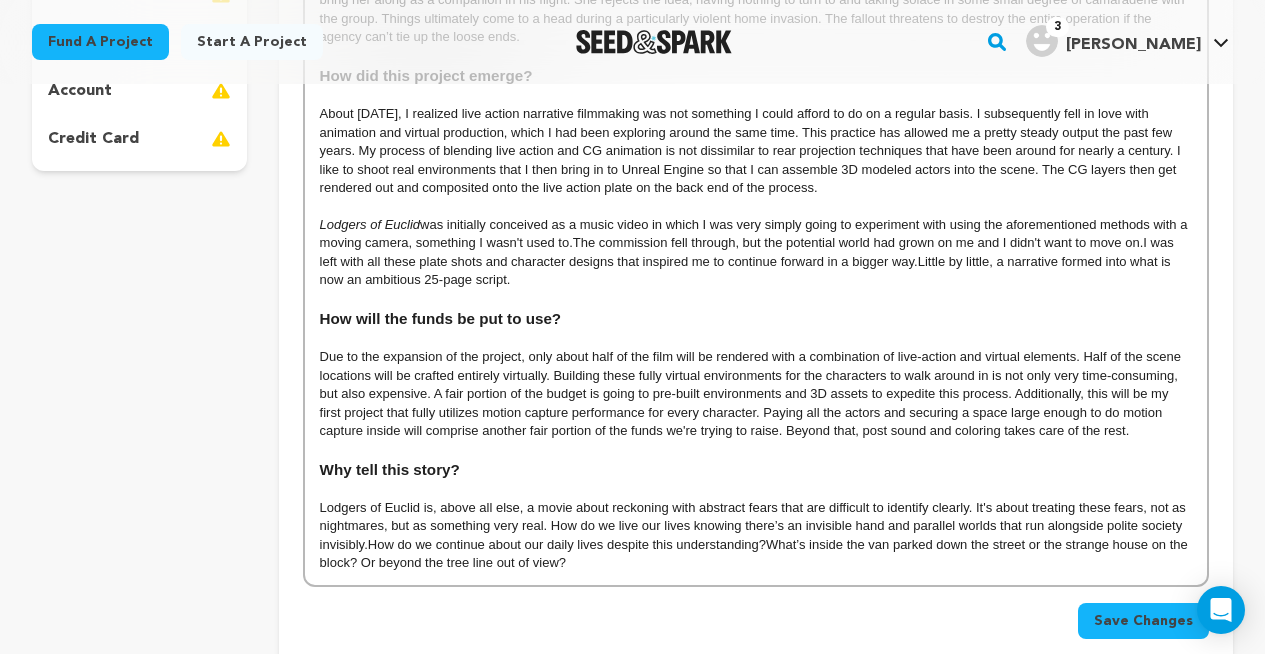 scroll, scrollTop: 639, scrollLeft: 0, axis: vertical 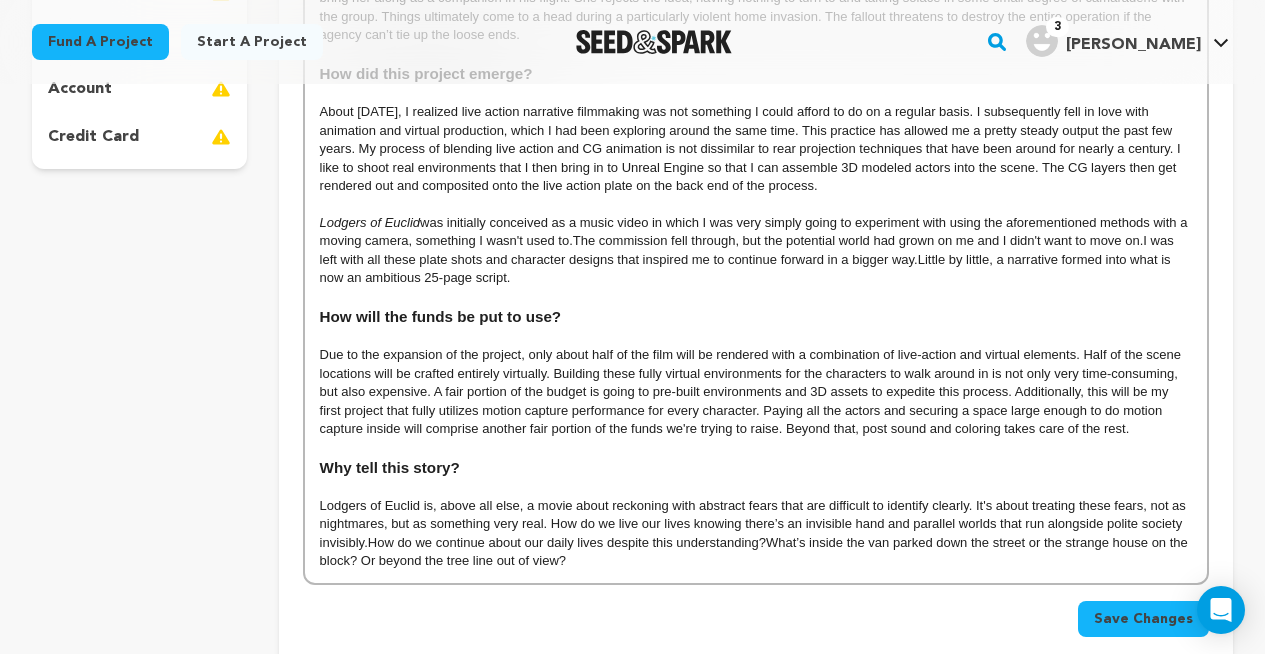 type 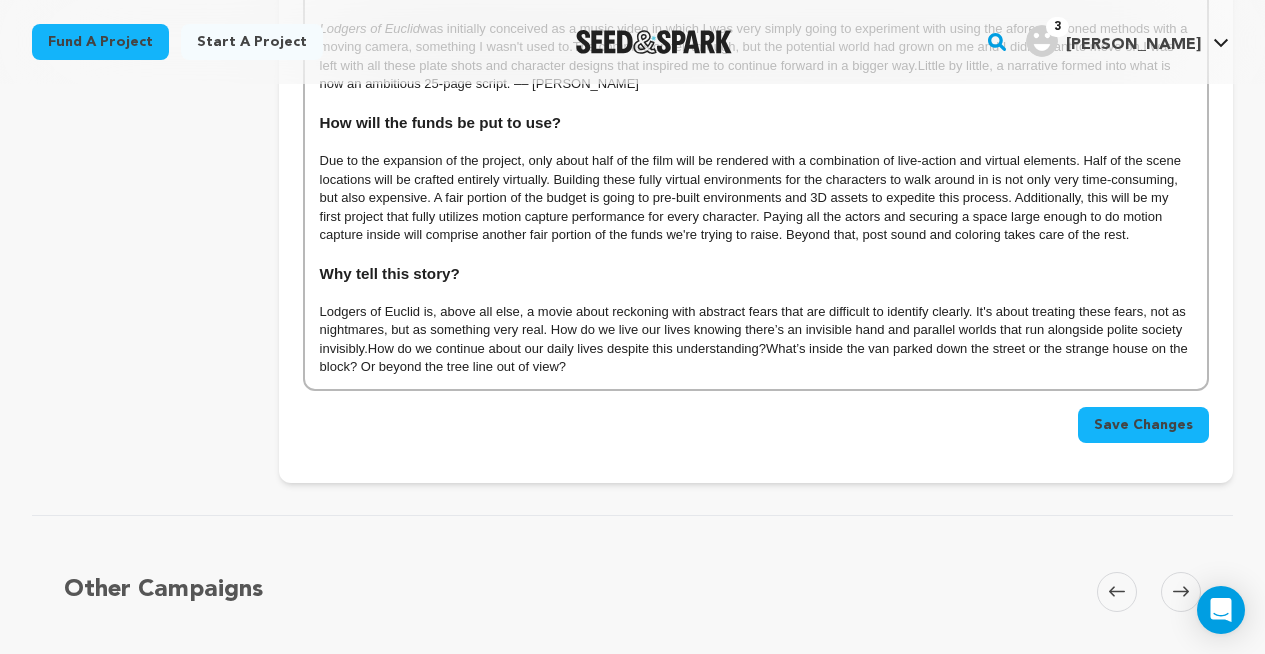 scroll, scrollTop: 832, scrollLeft: 0, axis: vertical 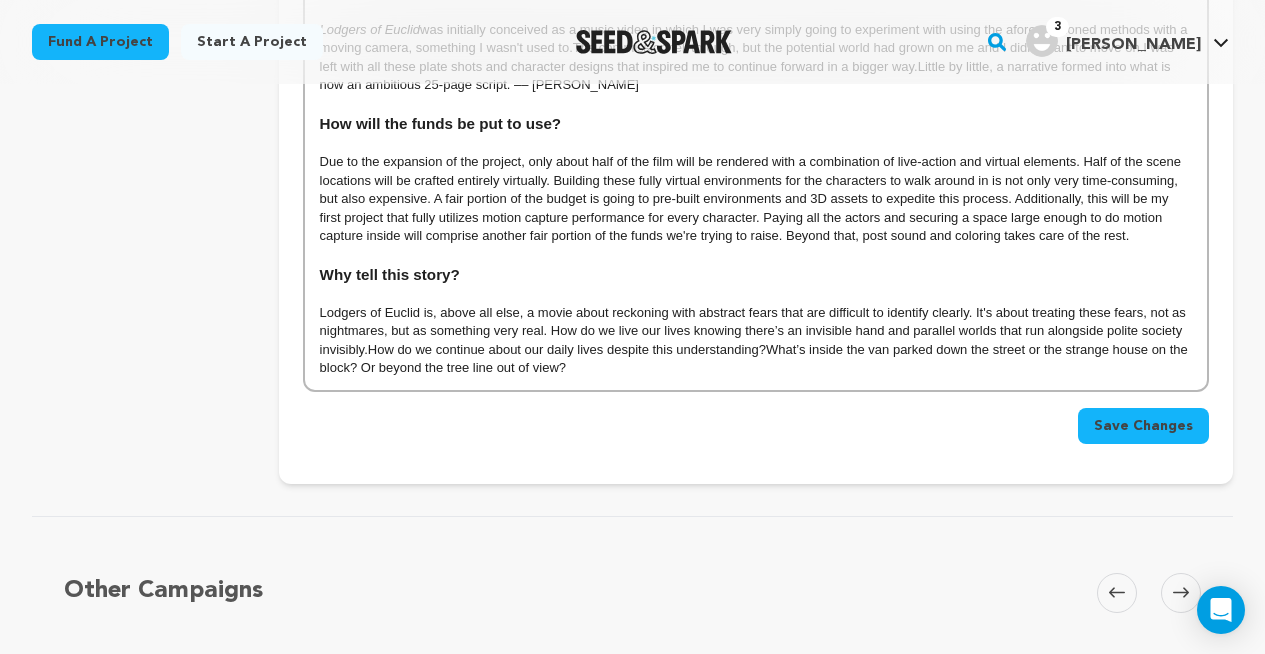 click on "Lodgers of Euclid is, above all else, a movie about reckoning with abstract fears that are difficult to identify clearly. It's about treating these fears, not as nightmares, but as something very real. How do we live our lives knowing there’s an invisible hand and parallel worlds that run alongside polite society invisibly.  How do we continue about our daily lives despite this understanding?  What’s inside the van parked down the street or the strange house on the block? Or beyond the tree line out of view?" at bounding box center [756, 341] 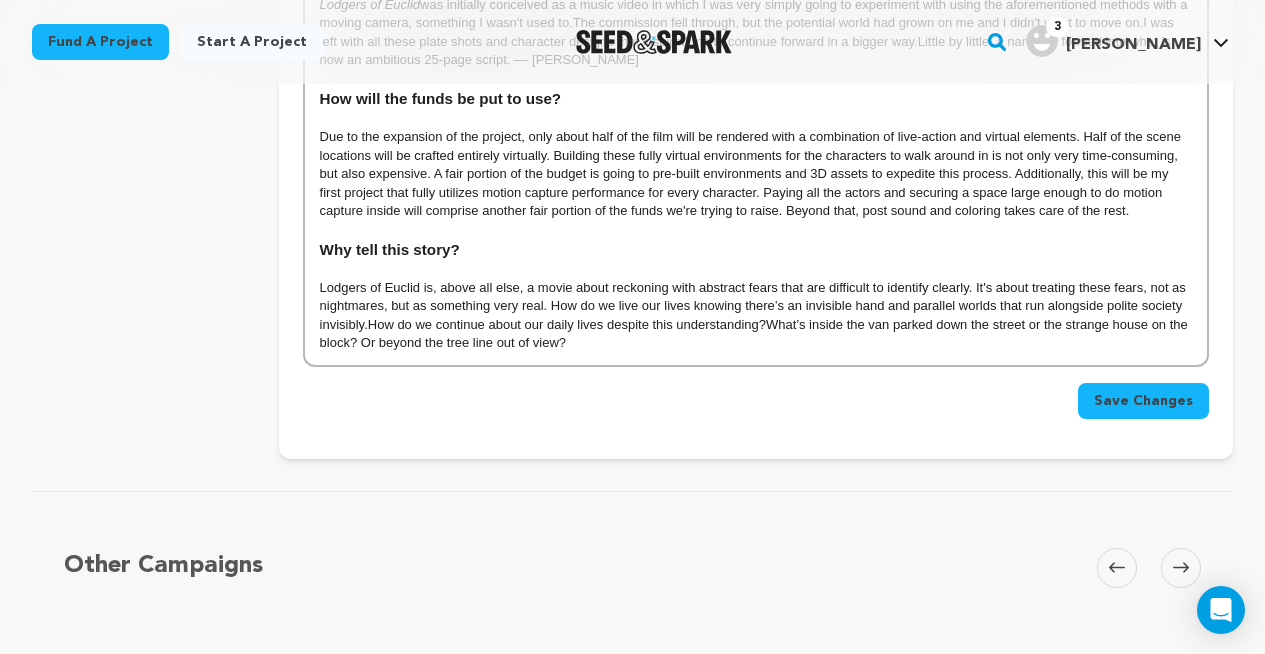 scroll, scrollTop: 854, scrollLeft: 0, axis: vertical 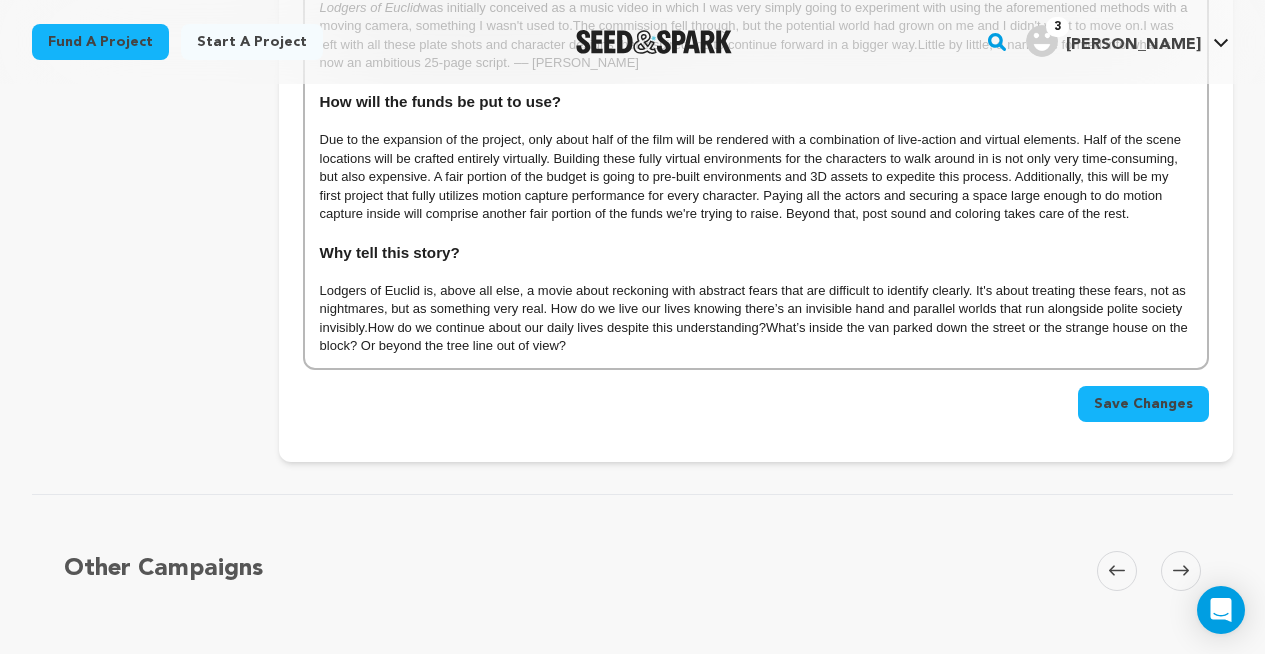 click on "Save Changes" at bounding box center (1143, 404) 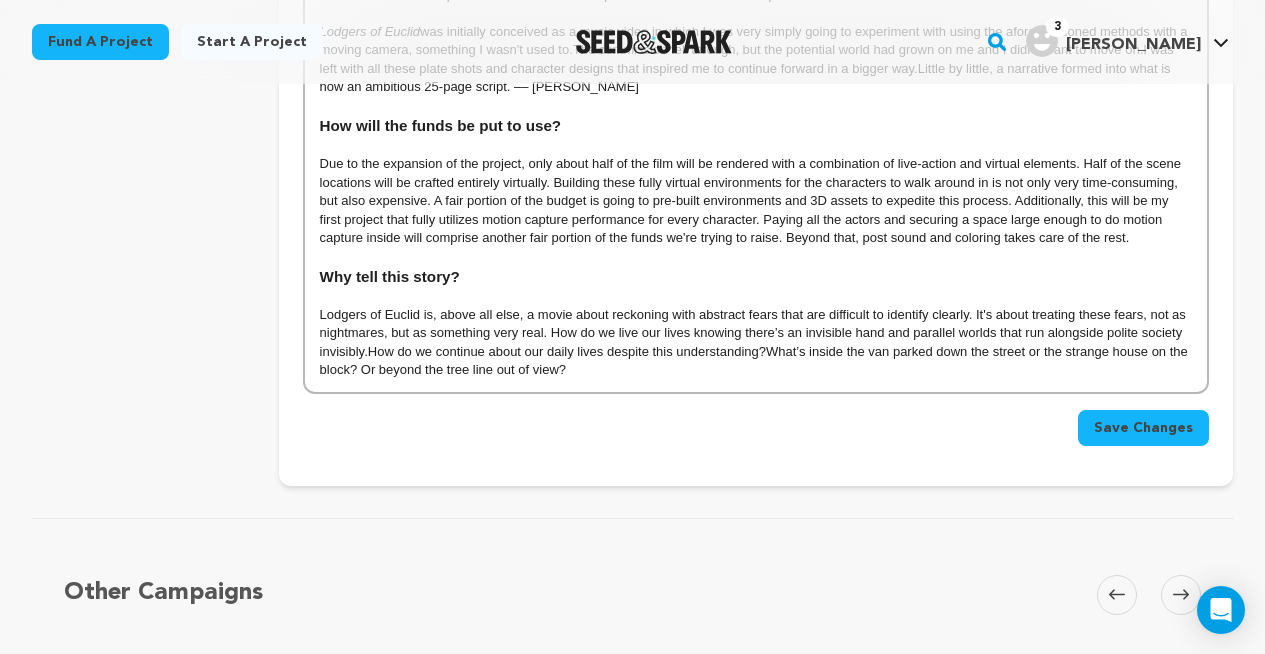 scroll, scrollTop: 827, scrollLeft: 0, axis: vertical 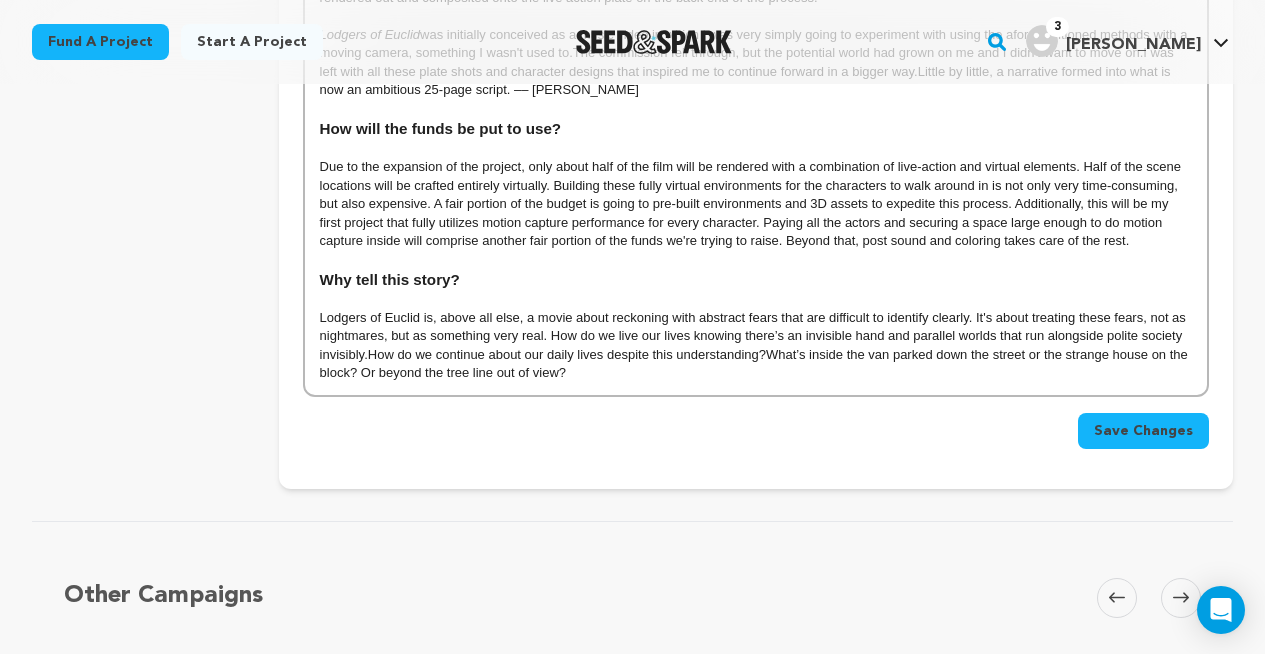 click on "Lodgers of Euclid is, above all else, a movie about reckoning with abstract fears that are difficult to identify clearly. It's about treating these fears, not as nightmares, but as something very real. How do we live our lives knowing there’s an invisible hand and parallel worlds that run alongside polite society invisibly.  How do we continue about our daily lives despite this understanding?  What’s inside the van parked down the street or the strange house on the block? Or beyond the tree line out of view?" at bounding box center (756, 346) 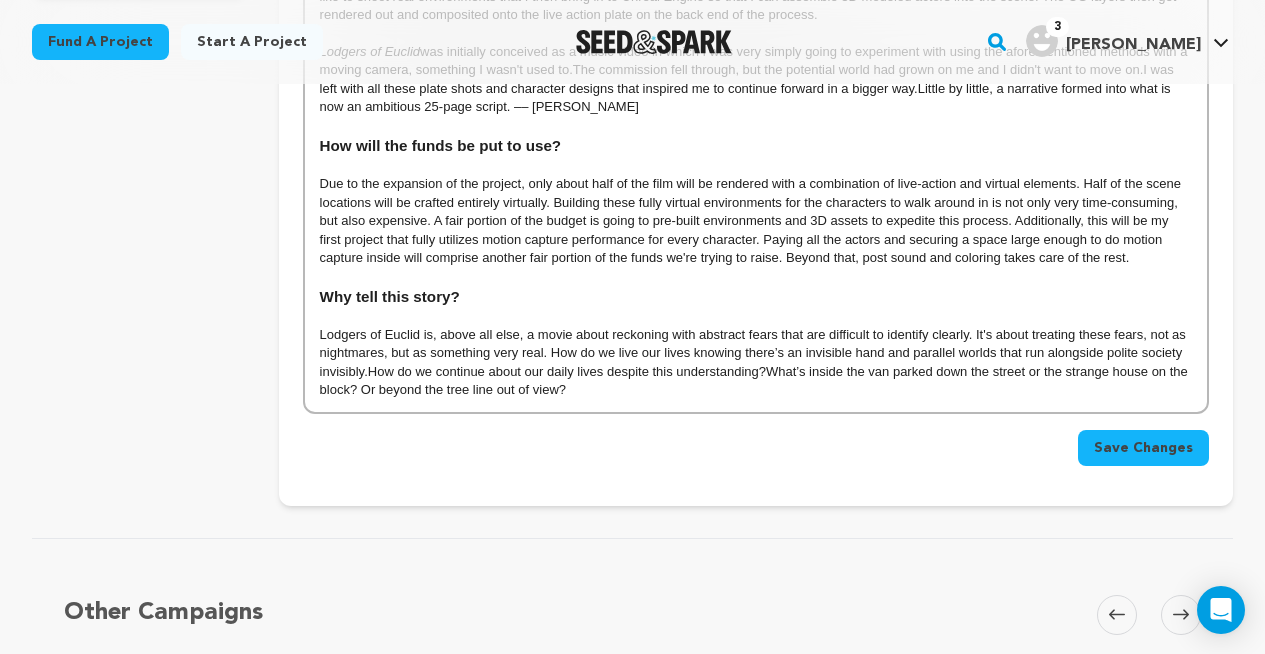 scroll, scrollTop: 812, scrollLeft: 0, axis: vertical 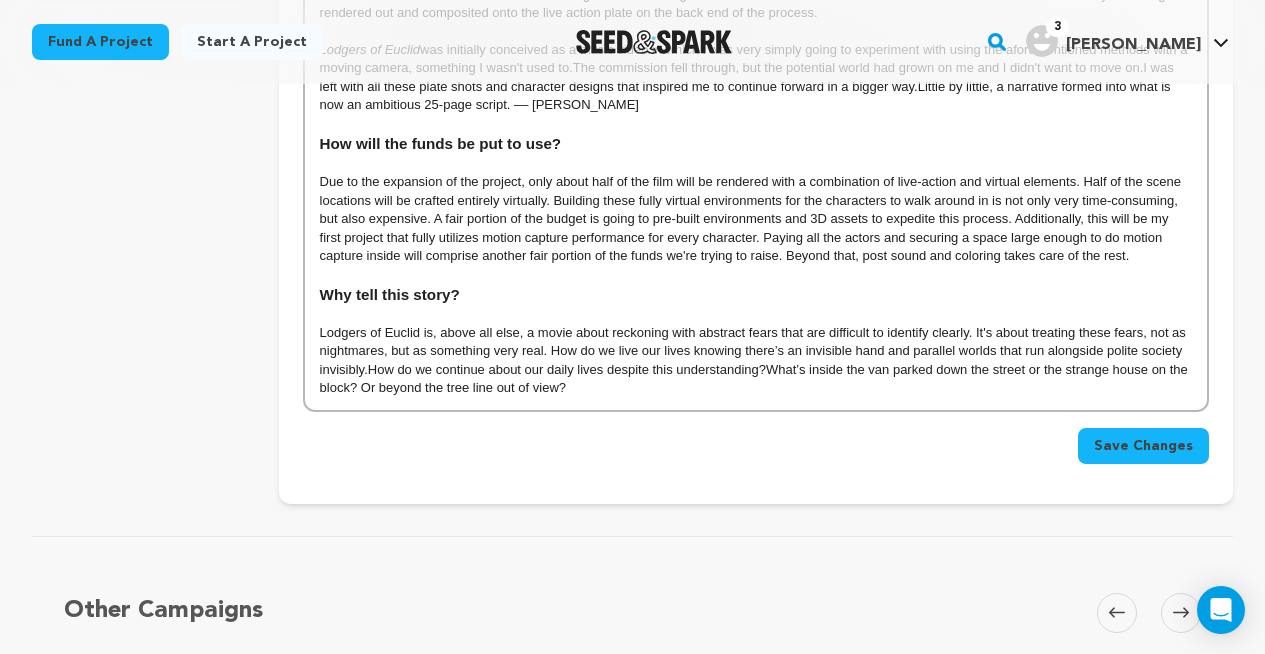 click on "Lodgers of Euclid is, above all else, a movie about reckoning with abstract fears that are difficult to identify clearly. It's about treating these fears, not as nightmares, but as something very real. How do we live our lives knowing there’s an invisible hand and parallel worlds that run alongside polite society invisibly.  How do we continue about our daily lives despite this understanding?  What’s inside the van parked down the street or the strange house on the block? Or beyond the tree line out of view?" at bounding box center [756, 361] 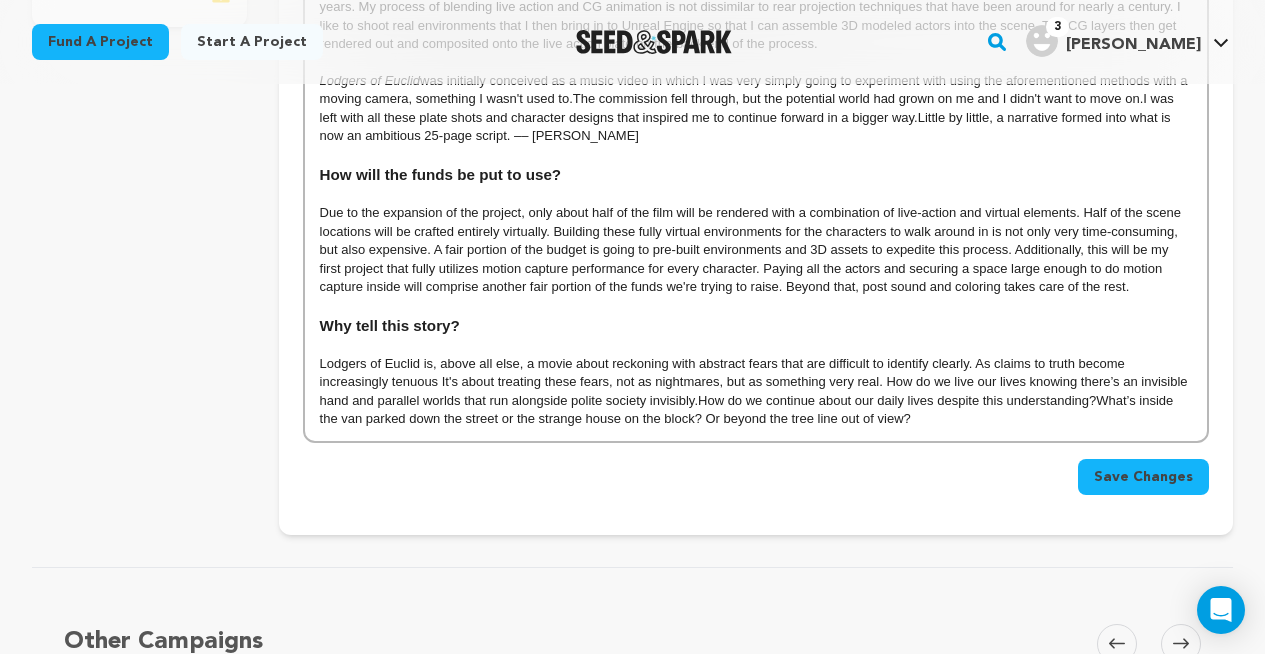 scroll, scrollTop: 782, scrollLeft: 0, axis: vertical 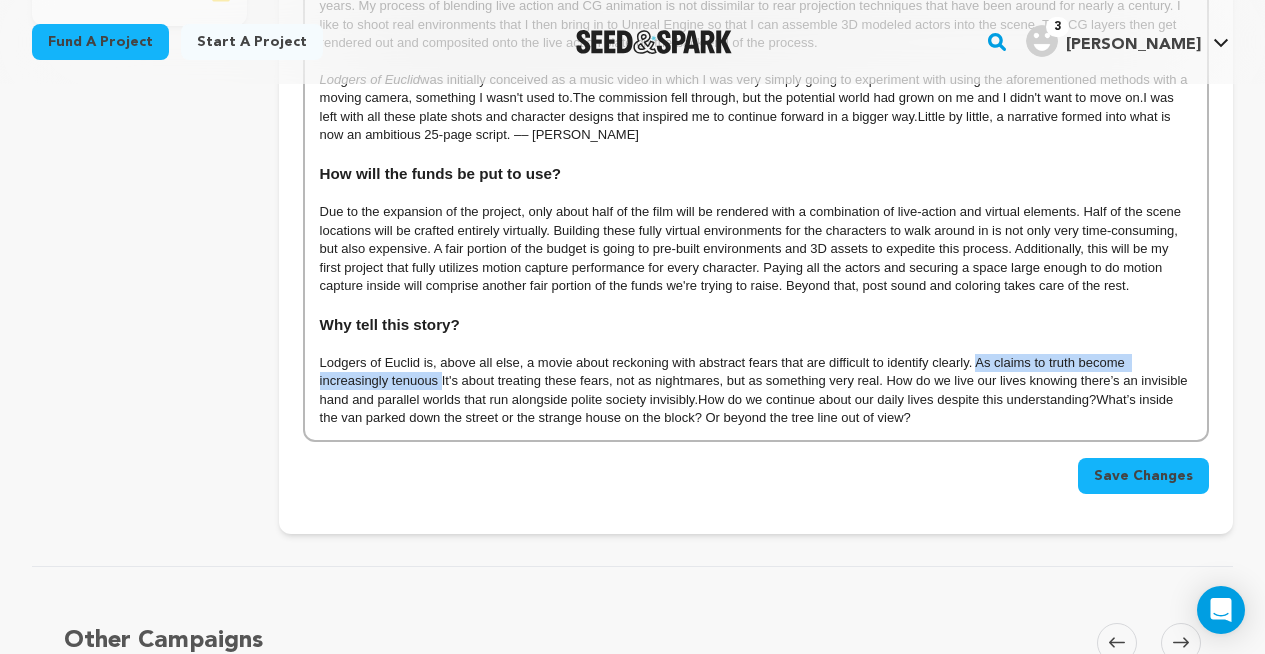 drag, startPoint x: 978, startPoint y: 360, endPoint x: 442, endPoint y: 377, distance: 536.26953 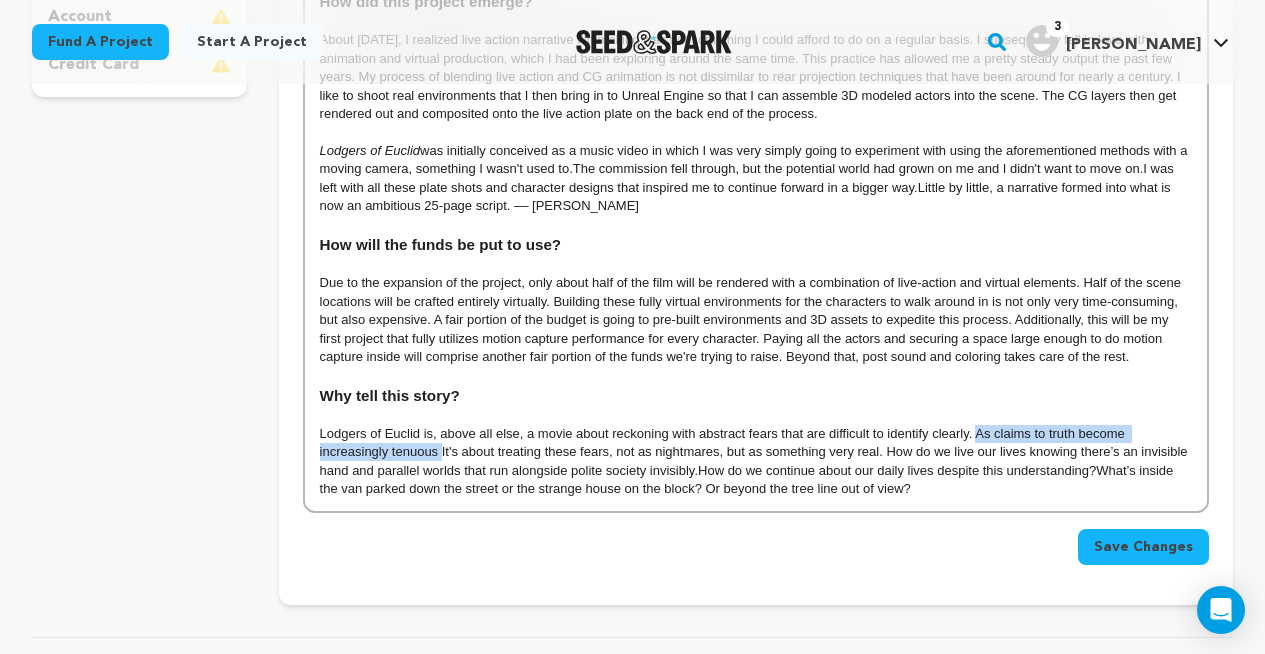 scroll, scrollTop: 702, scrollLeft: 0, axis: vertical 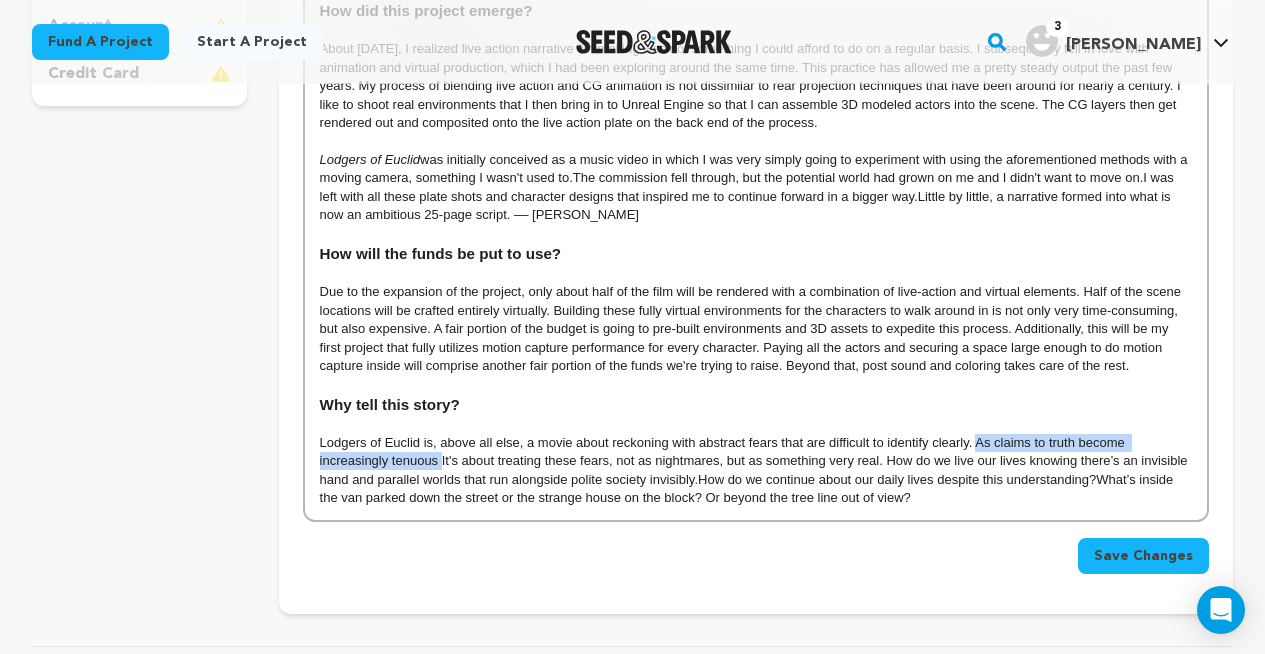 click on "Lodgers of Euclid is, above all else, a movie about reckoning with abstract fears that are difficult to identify clearly. As claims to truth become increasingly tenuous It's about treating these fears, not as nightmares, but as something very real. How do we live our lives knowing there’s an invisible hand and parallel worlds that run alongside polite society invisibly.  How do we continue about our daily lives despite this understanding?  What’s inside the van parked down the street or the strange house on the block? Or beyond the tree line out of view?" at bounding box center [756, 471] 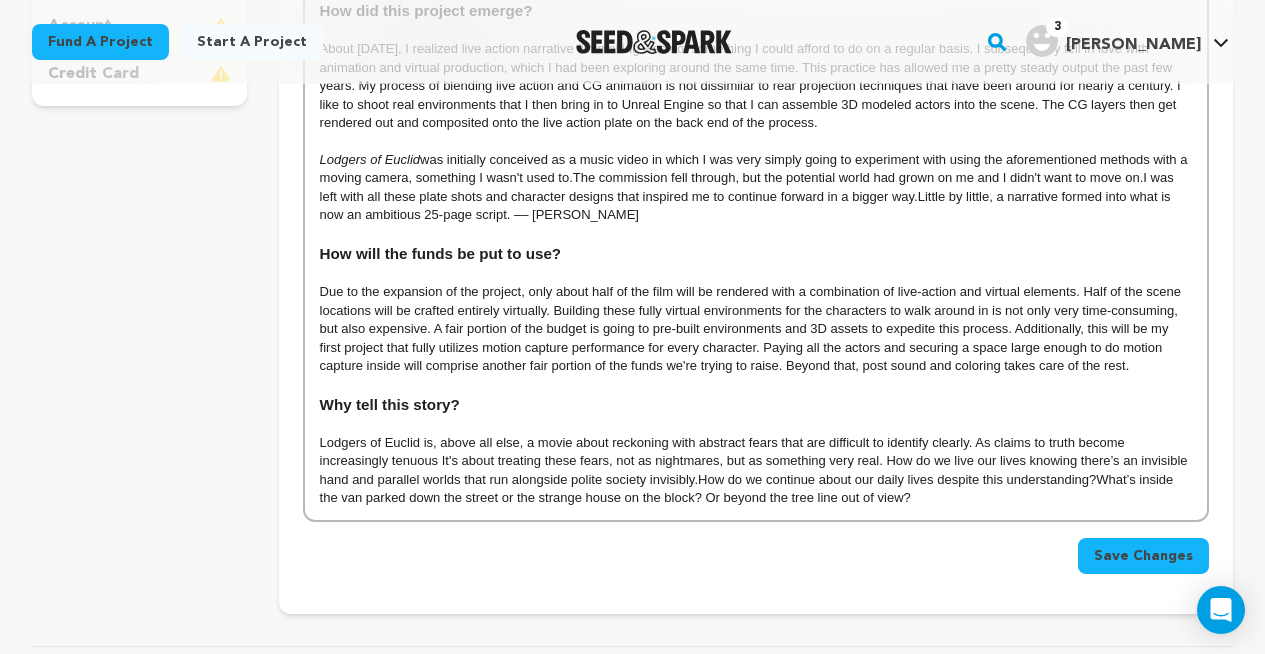 scroll, scrollTop: 787, scrollLeft: 0, axis: vertical 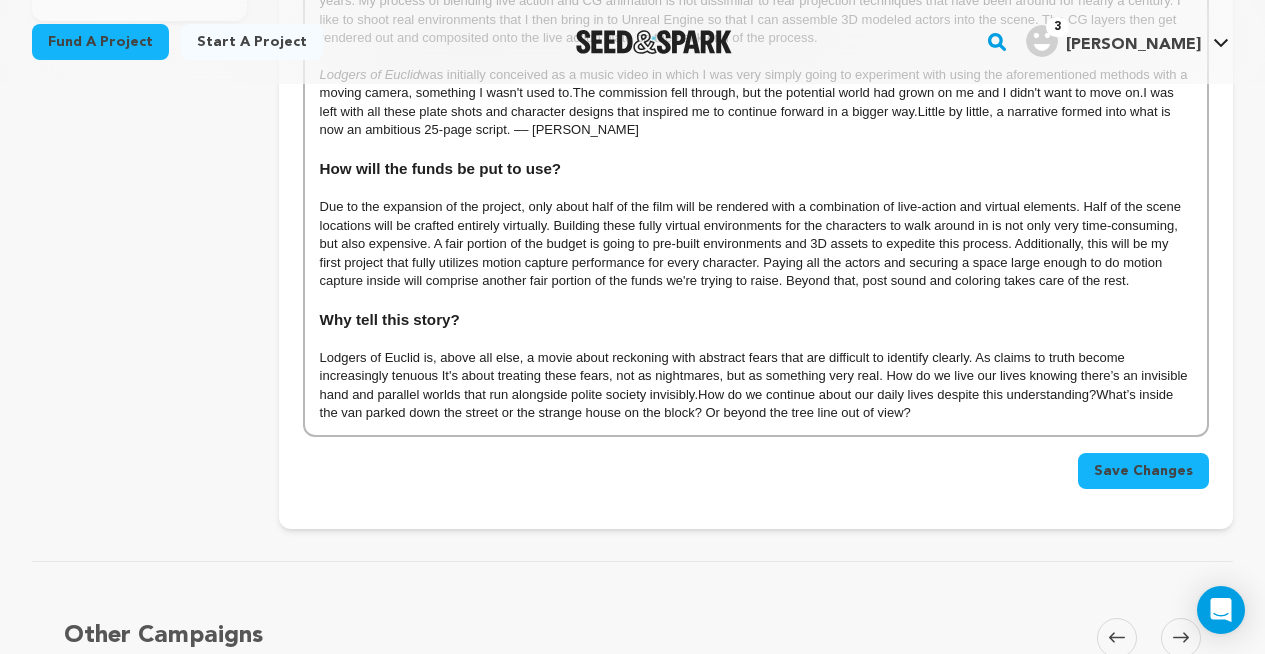 click on "Lodgers of Euclid is, above all else, a movie about reckoning with abstract fears that are difficult to identify clearly. As claims to truth become increasingly tenuous It's about treating these fears, not as nightmares, but as something very real. How do we live our lives knowing there’s an invisible hand and parallel worlds that run alongside polite society invisibly.  How do we continue about our daily lives despite this understanding?  What’s inside the van parked down the street or the strange house on the block? Or beyond the tree line out of view?" at bounding box center (756, 386) 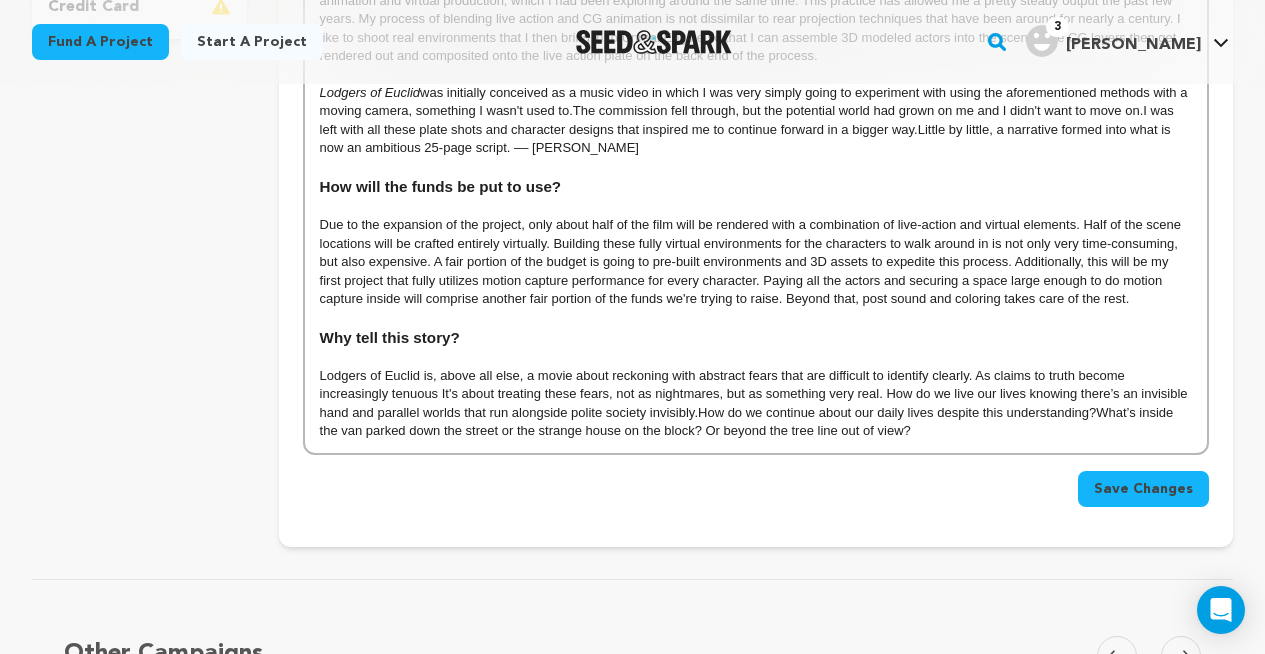 scroll, scrollTop: 768, scrollLeft: 0, axis: vertical 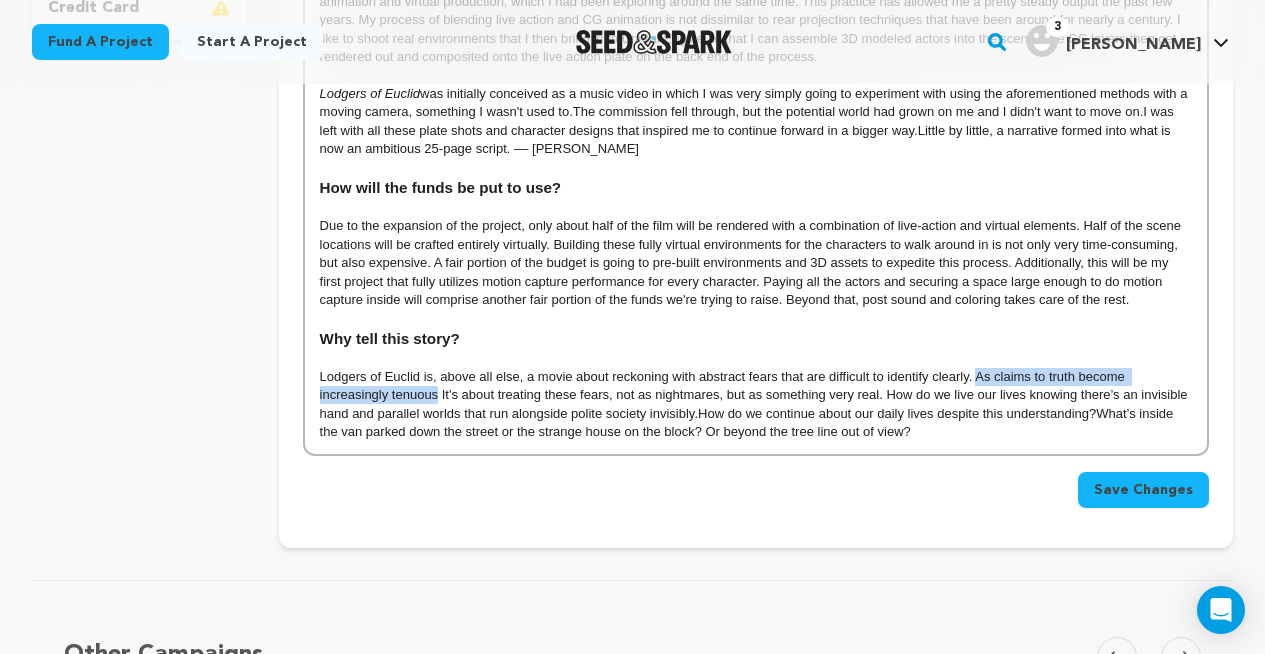 drag, startPoint x: 437, startPoint y: 394, endPoint x: 980, endPoint y: 375, distance: 543.33234 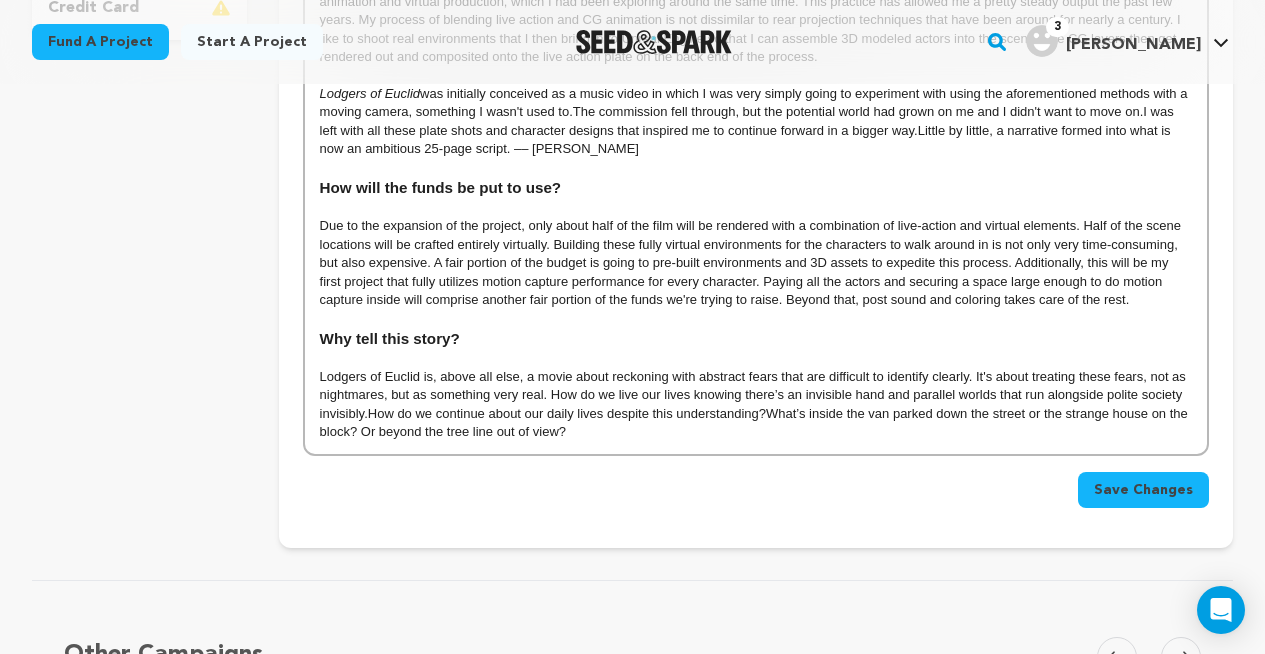 scroll, scrollTop: 797, scrollLeft: 0, axis: vertical 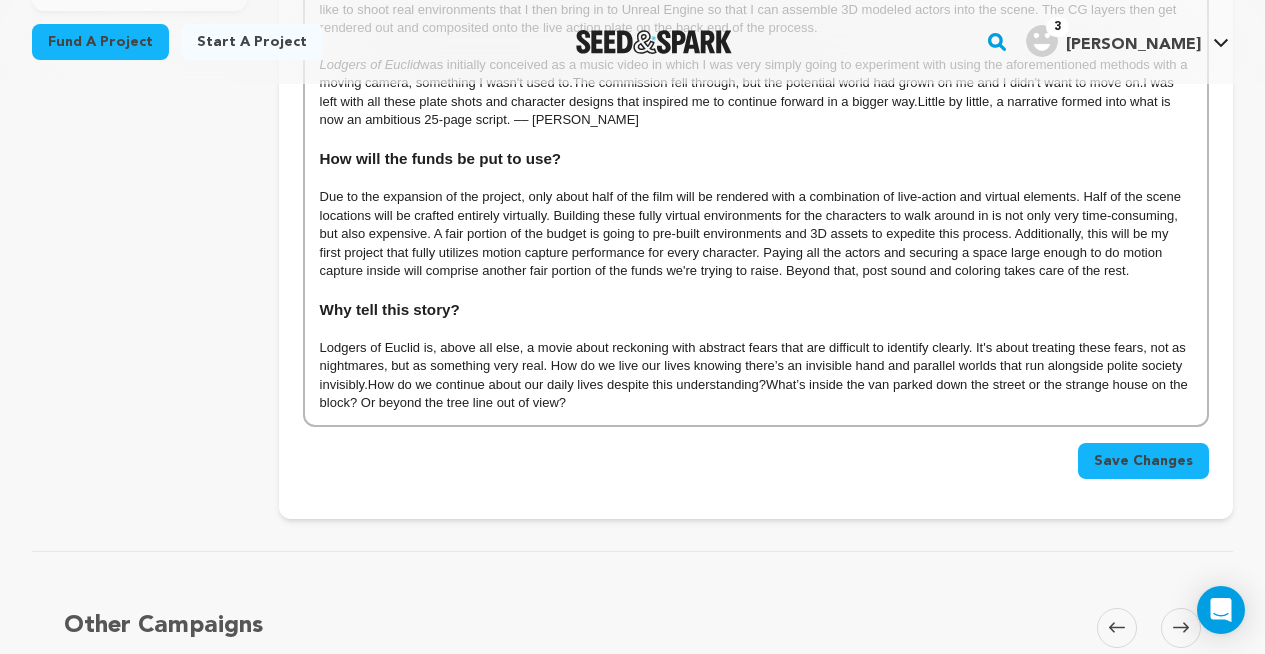 click on "Lodgers of Euclid is, above all else, a movie about reckoning with abstract fears that are difficult to identify clearly. It's about treating these fears, not as nightmares, but as something very real. How do we live our lives knowing there’s an invisible hand and parallel worlds that run alongside polite society invisibly.  How do we continue about our daily lives despite this understanding?  What’s inside the van parked down the street or the strange house on the block? Or beyond the tree line out of view?" at bounding box center (756, 376) 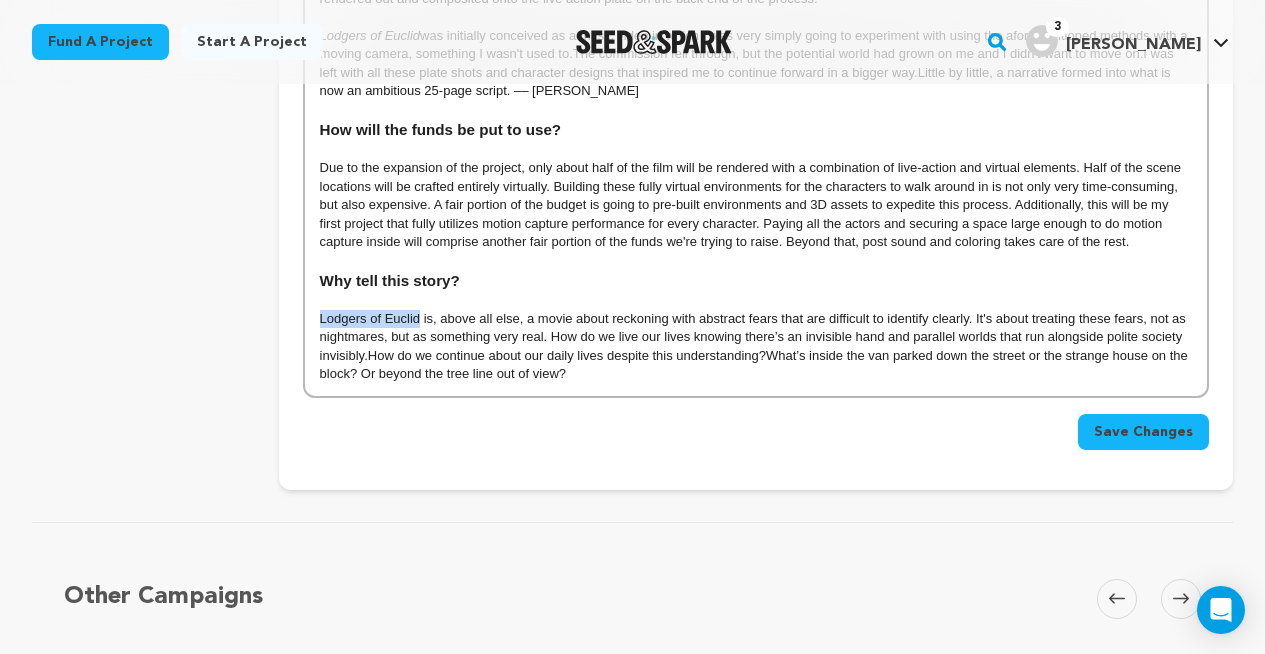 drag, startPoint x: 418, startPoint y: 323, endPoint x: 272, endPoint y: 323, distance: 146 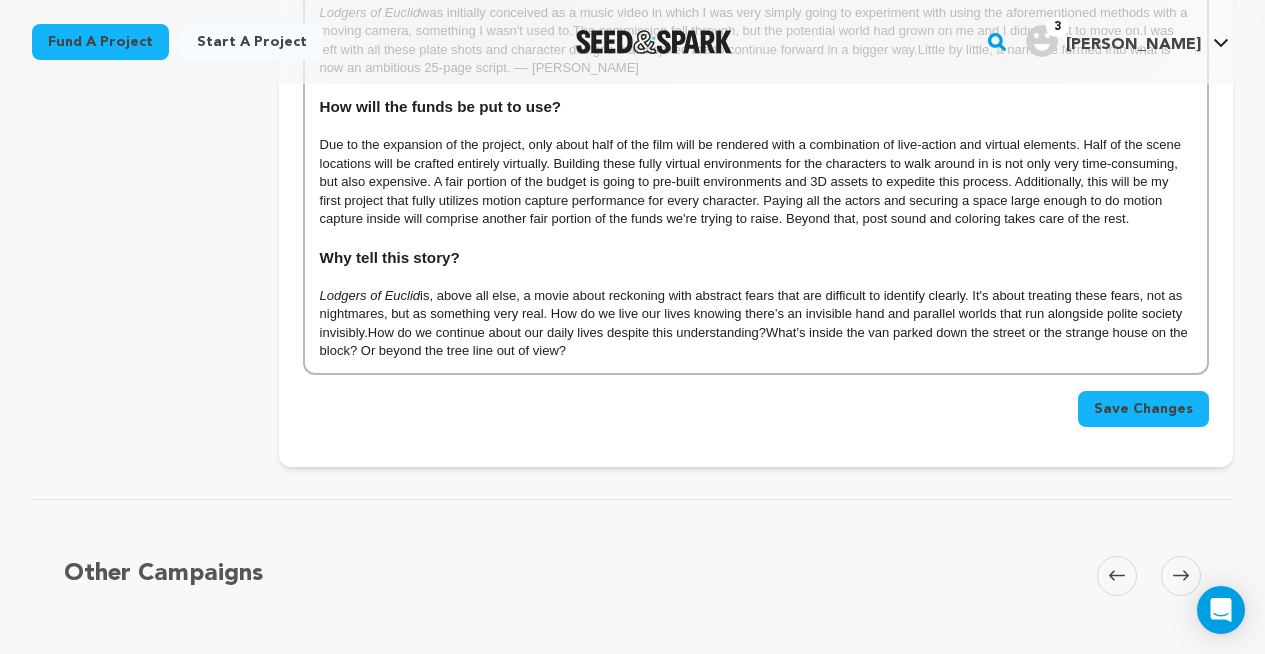 scroll, scrollTop: 845, scrollLeft: 0, axis: vertical 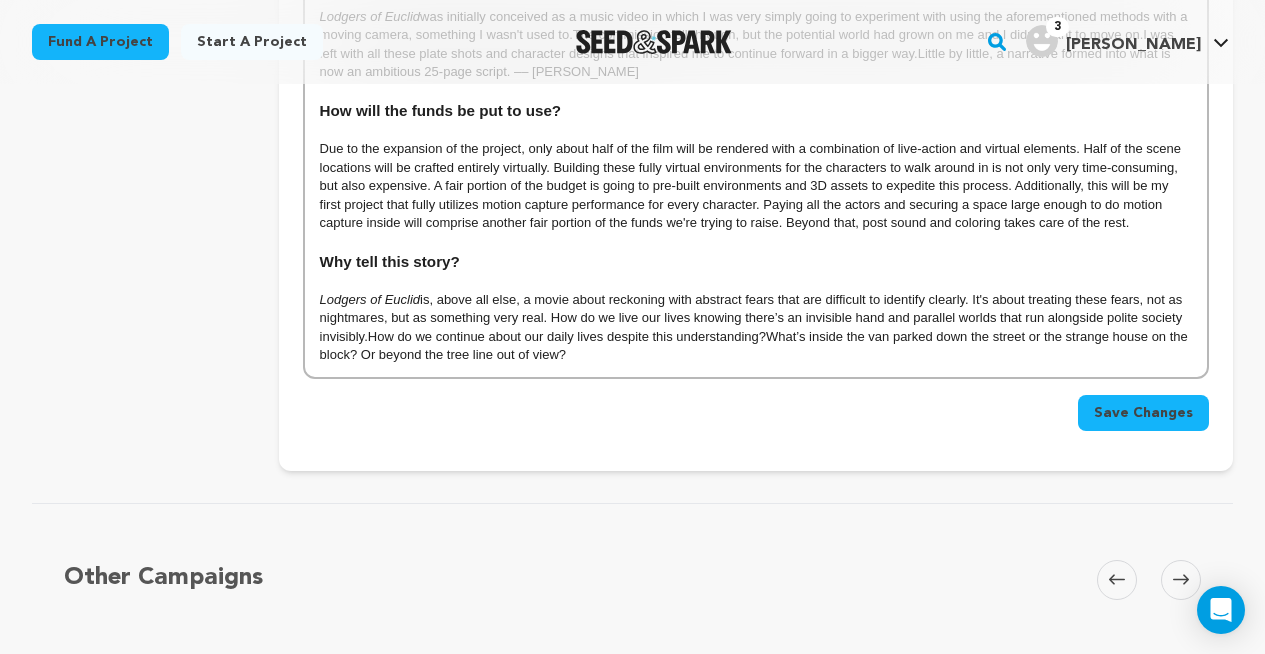 click on "Save Changes" at bounding box center [1143, 413] 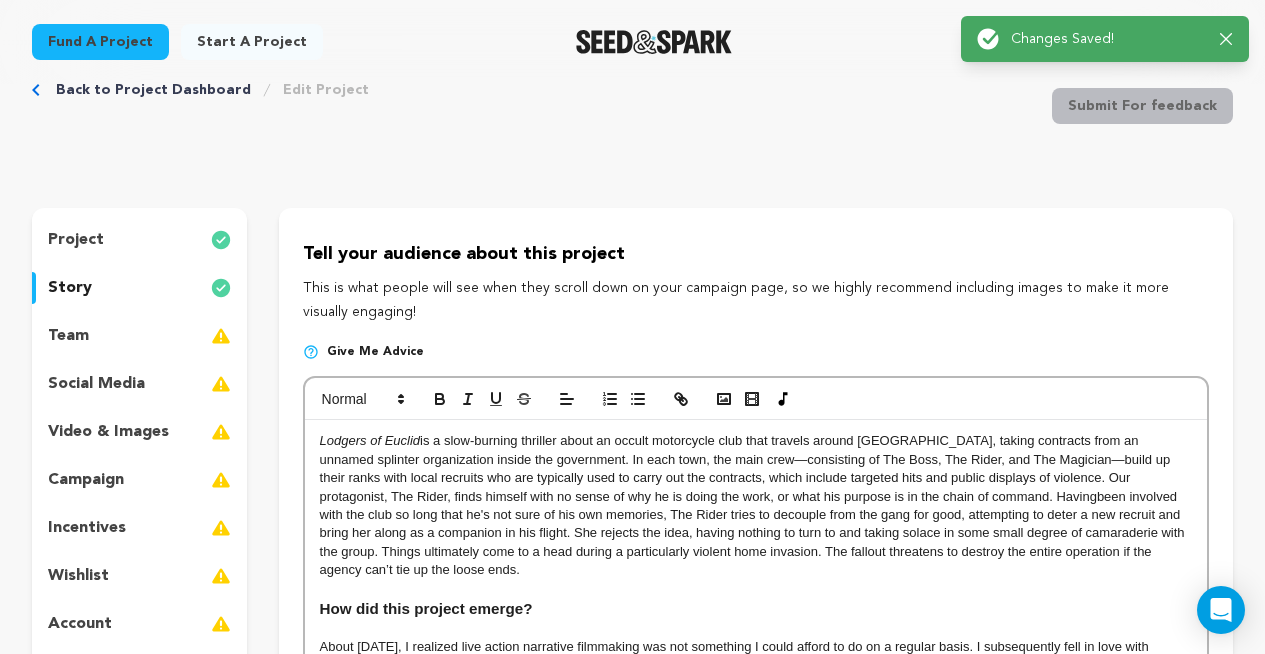 scroll, scrollTop: 105, scrollLeft: 0, axis: vertical 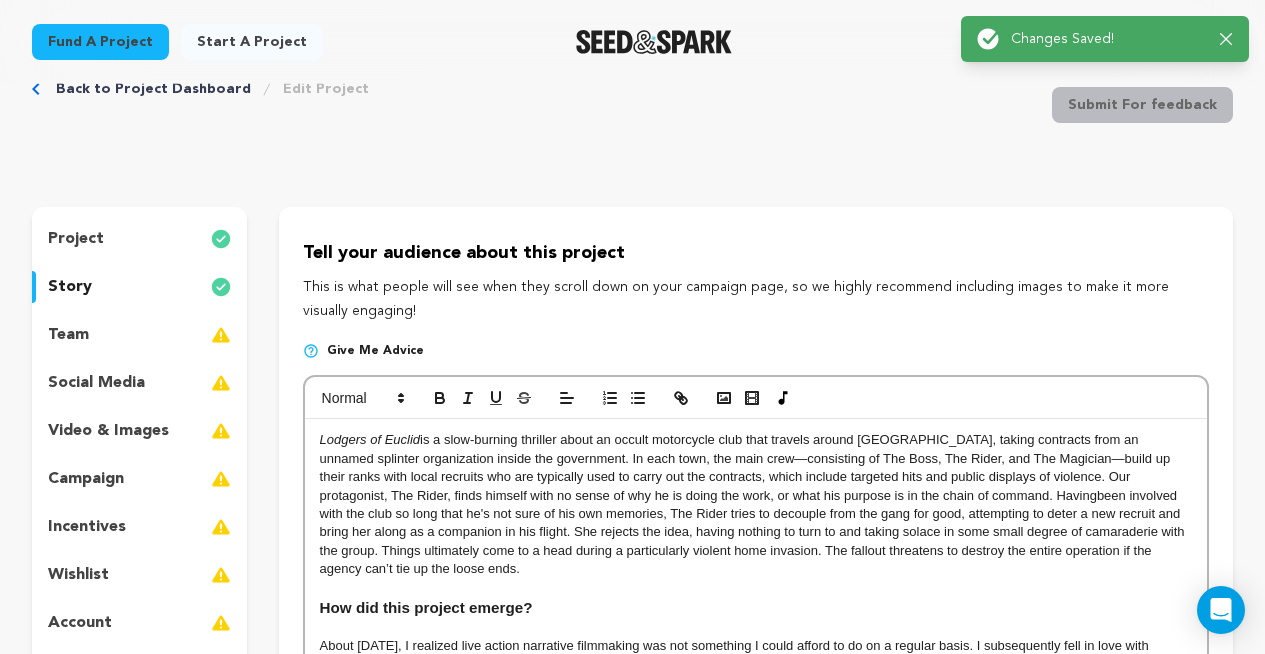 click on "team" at bounding box center (139, 335) 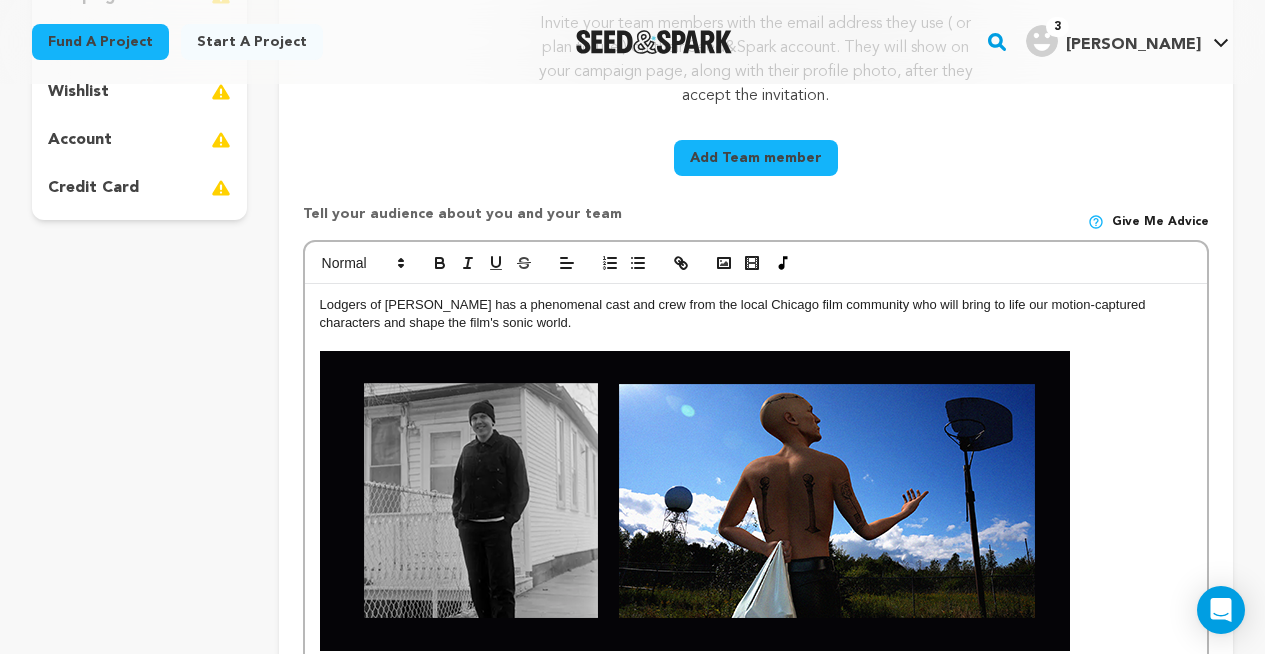 scroll, scrollTop: 543, scrollLeft: 0, axis: vertical 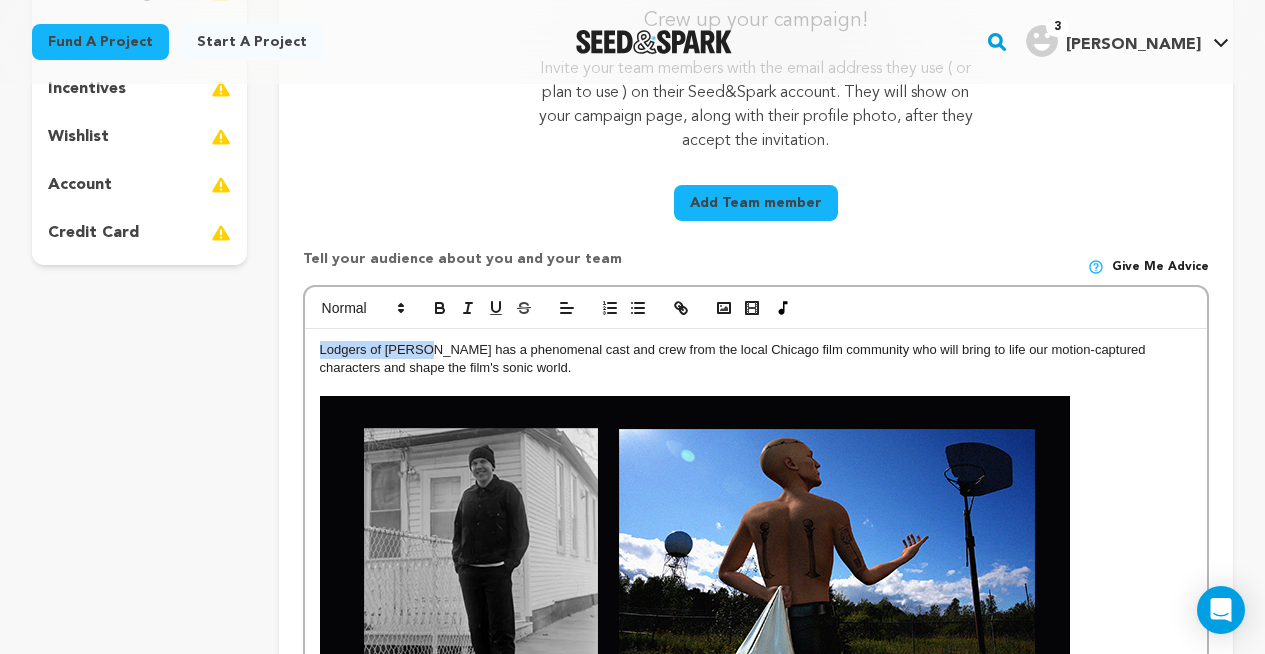 drag, startPoint x: 419, startPoint y: 348, endPoint x: 243, endPoint y: 349, distance: 176.00284 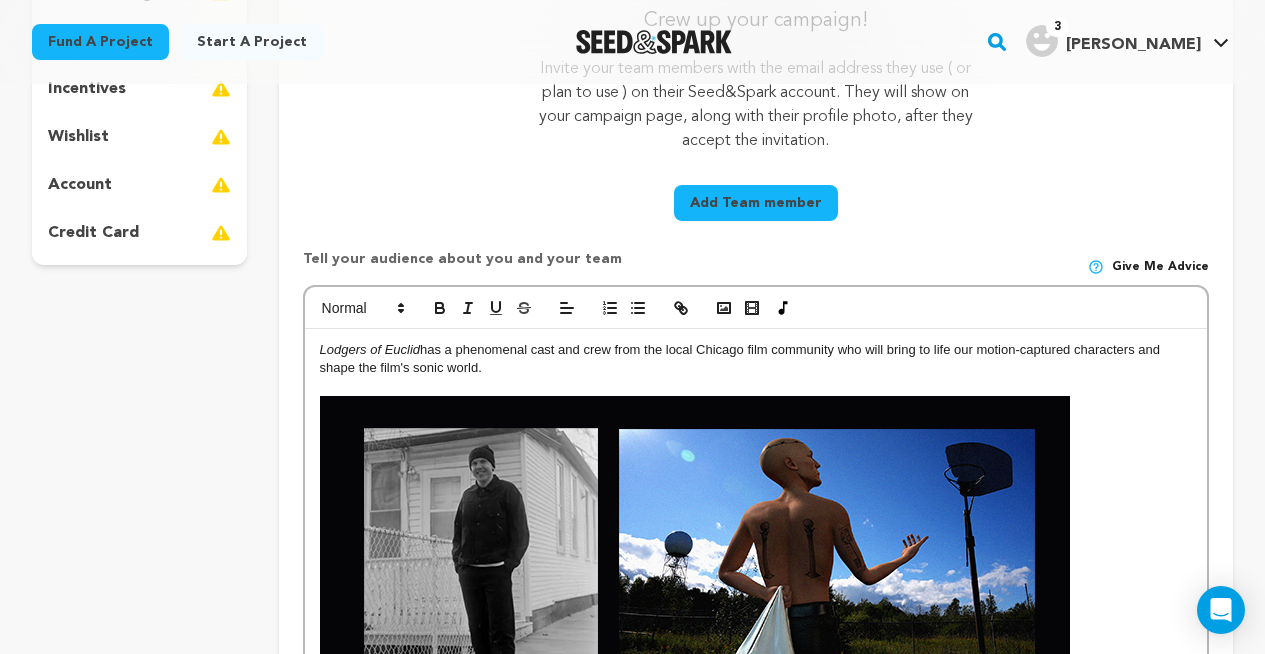 click at bounding box center [756, 387] 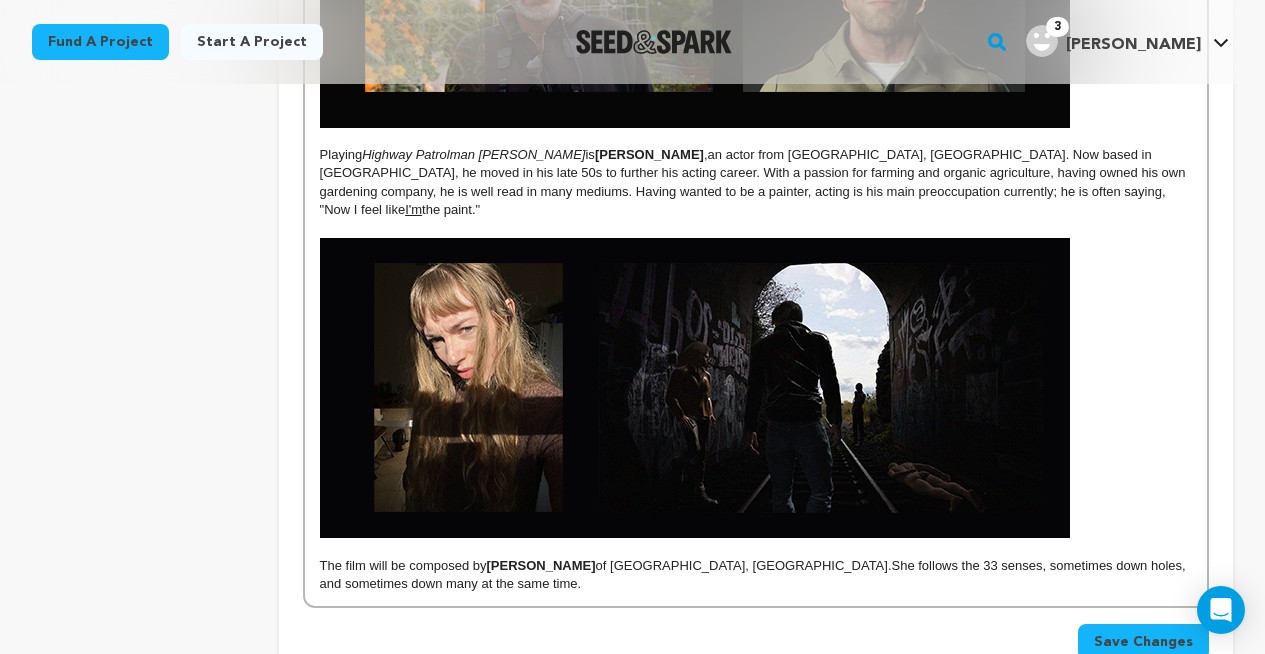 scroll, scrollTop: 3245, scrollLeft: 0, axis: vertical 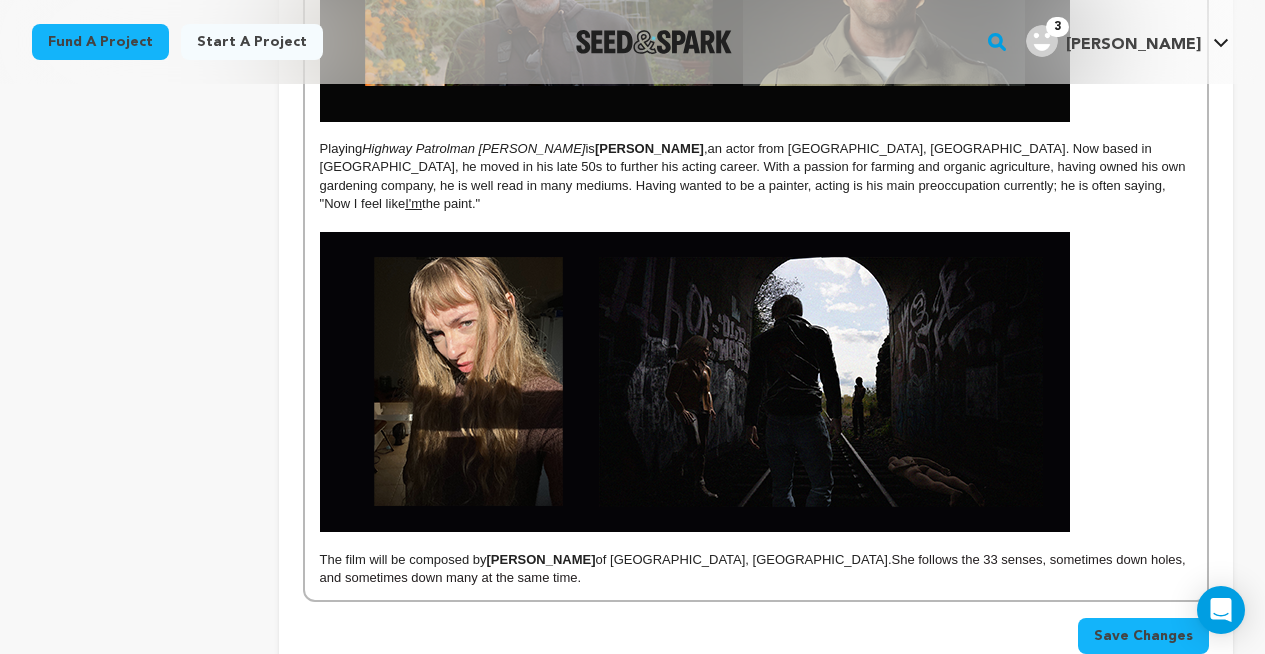 click on "Save Changes" at bounding box center [1143, 636] 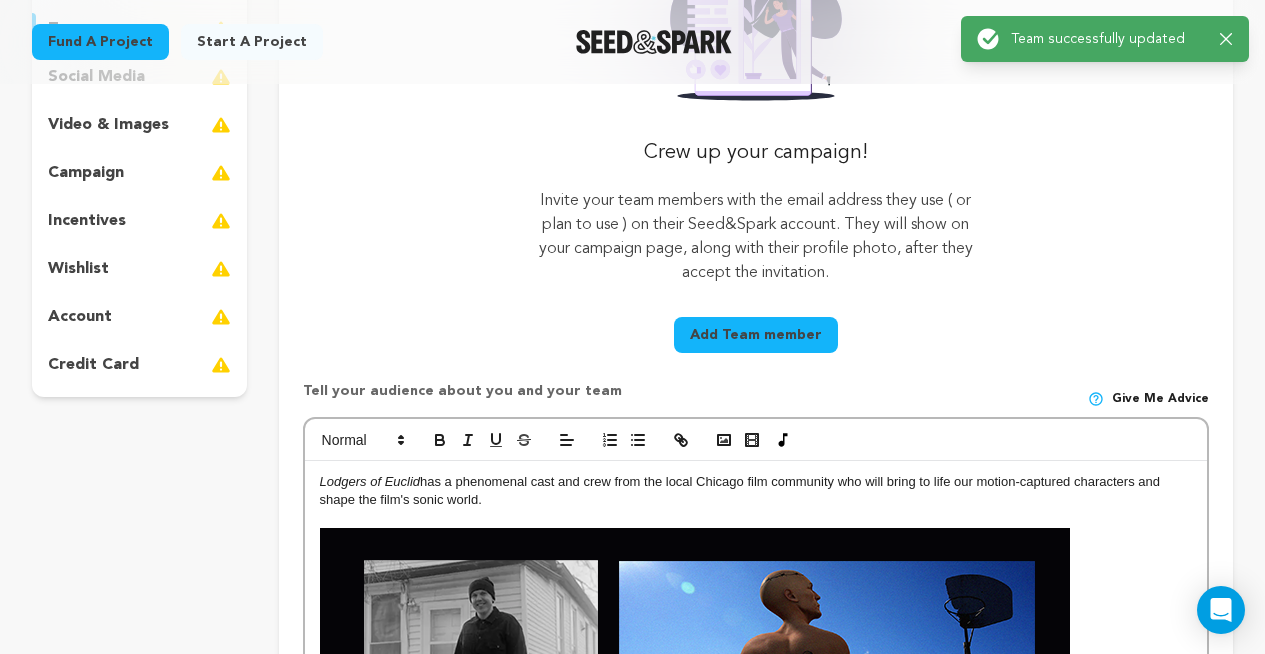 scroll, scrollTop: 410, scrollLeft: 0, axis: vertical 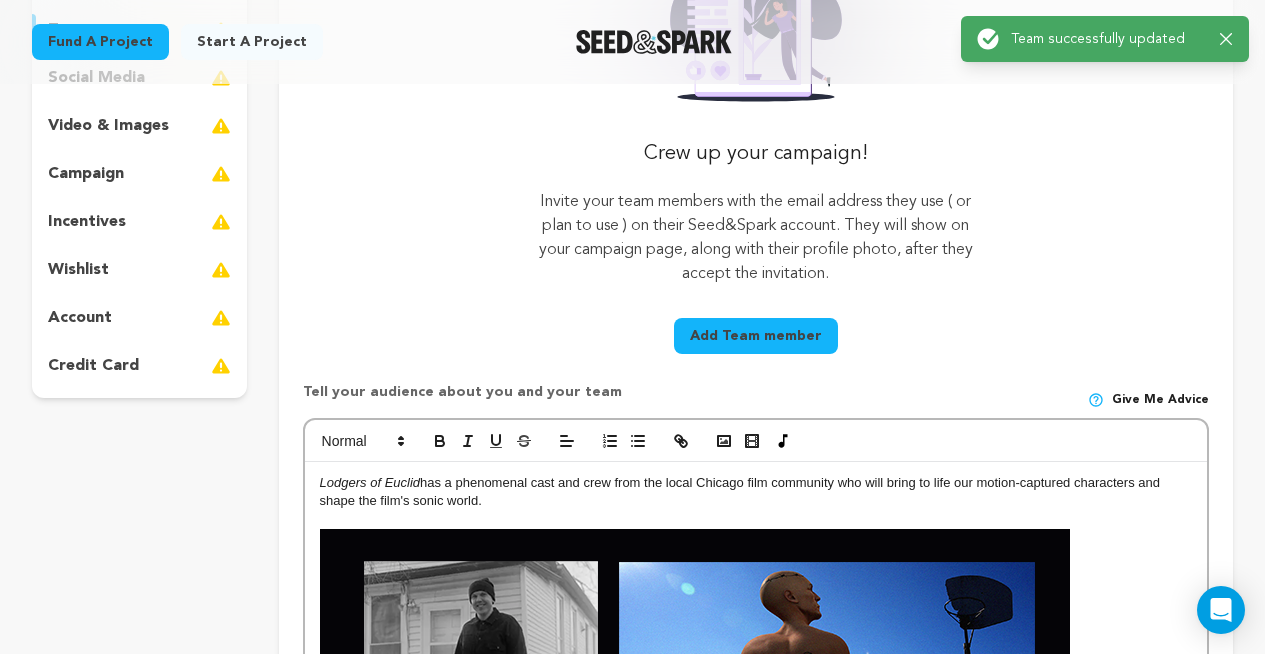click on "Add Team member" at bounding box center [756, 336] 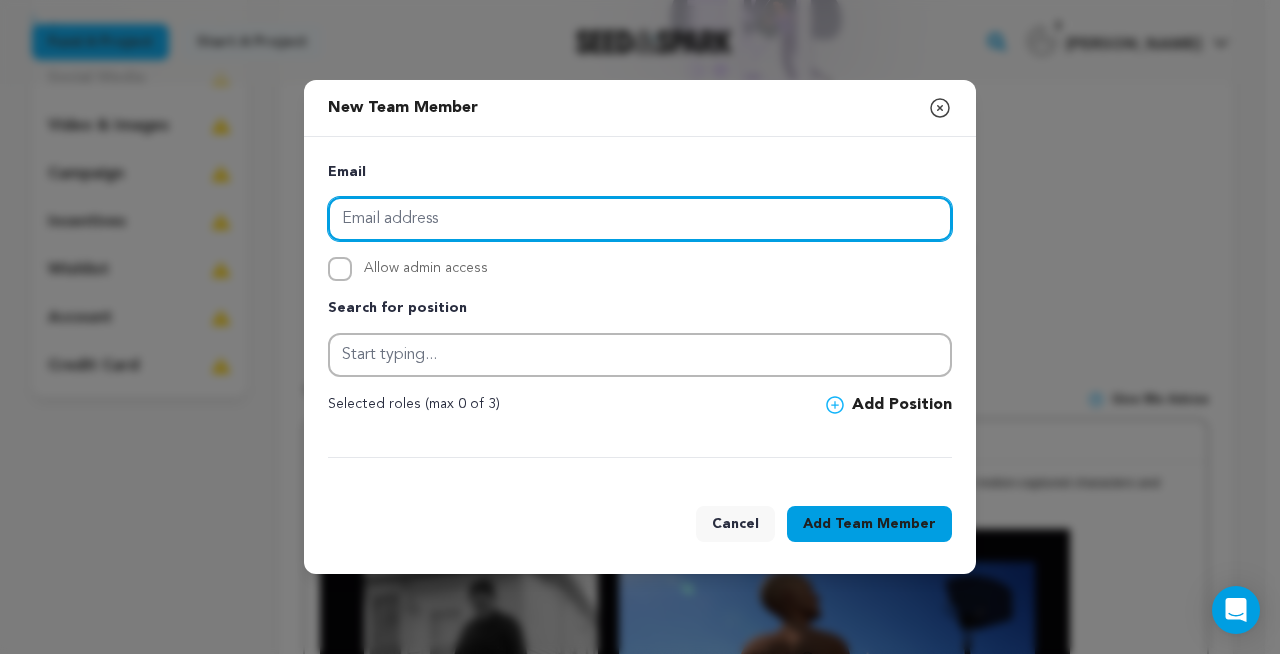 click at bounding box center (640, 219) 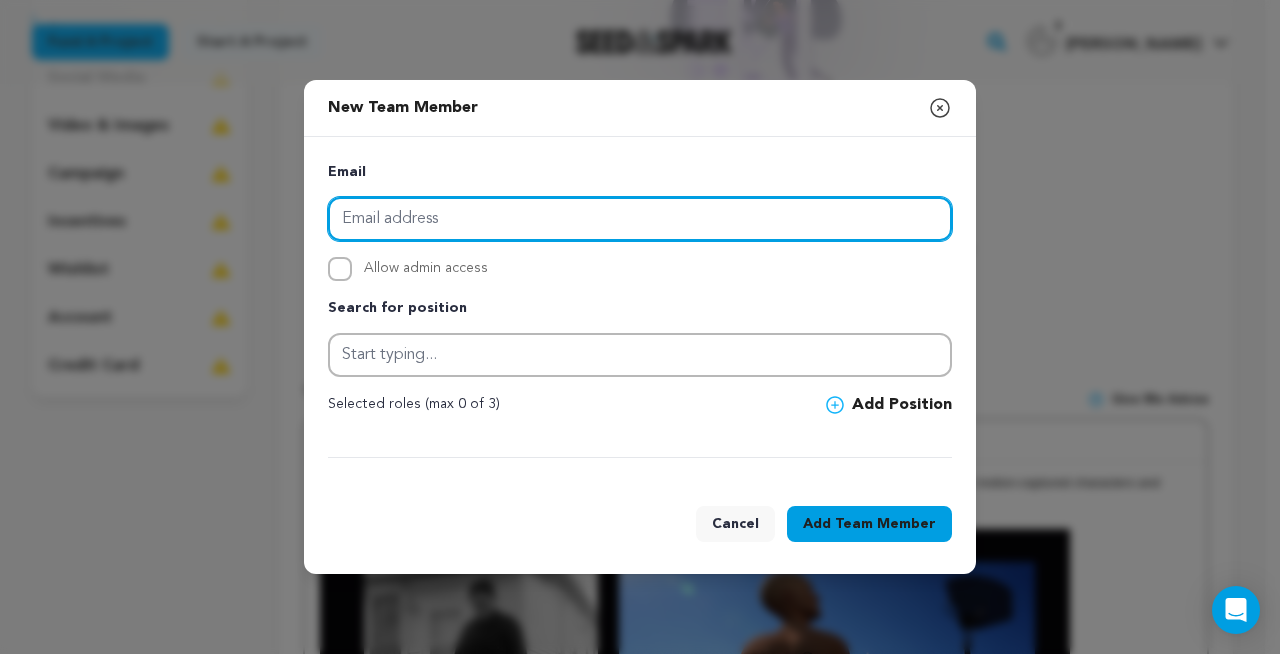 click at bounding box center (640, 219) 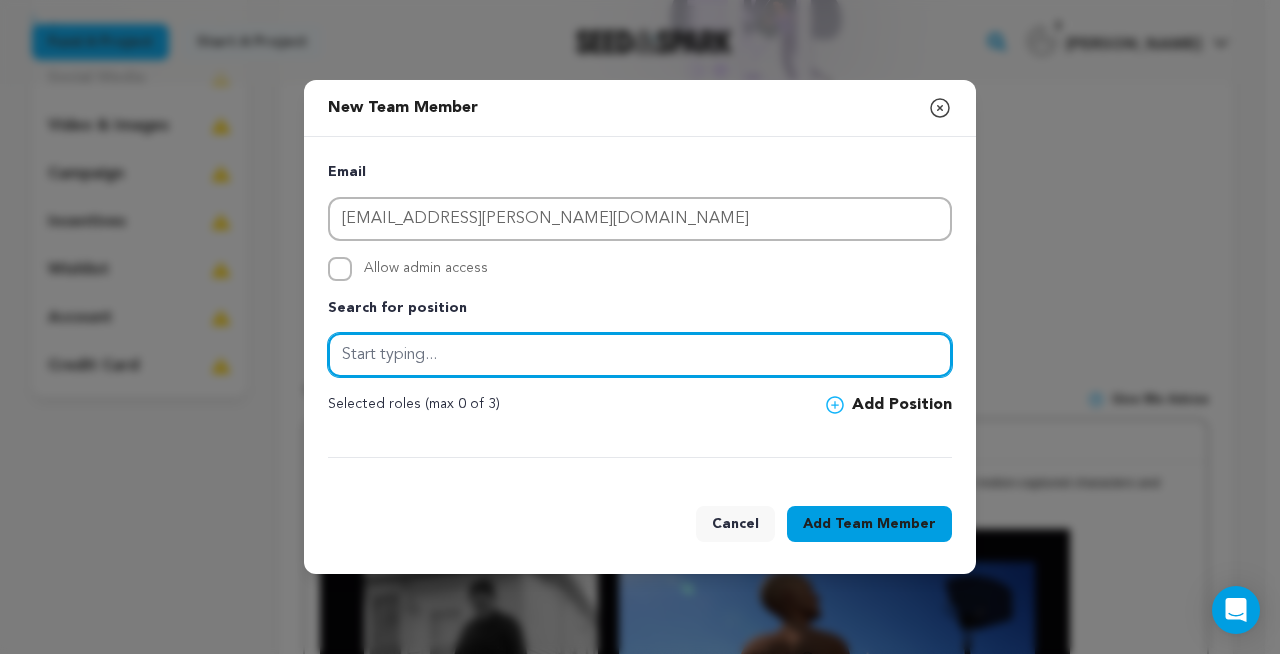 click at bounding box center (640, 355) 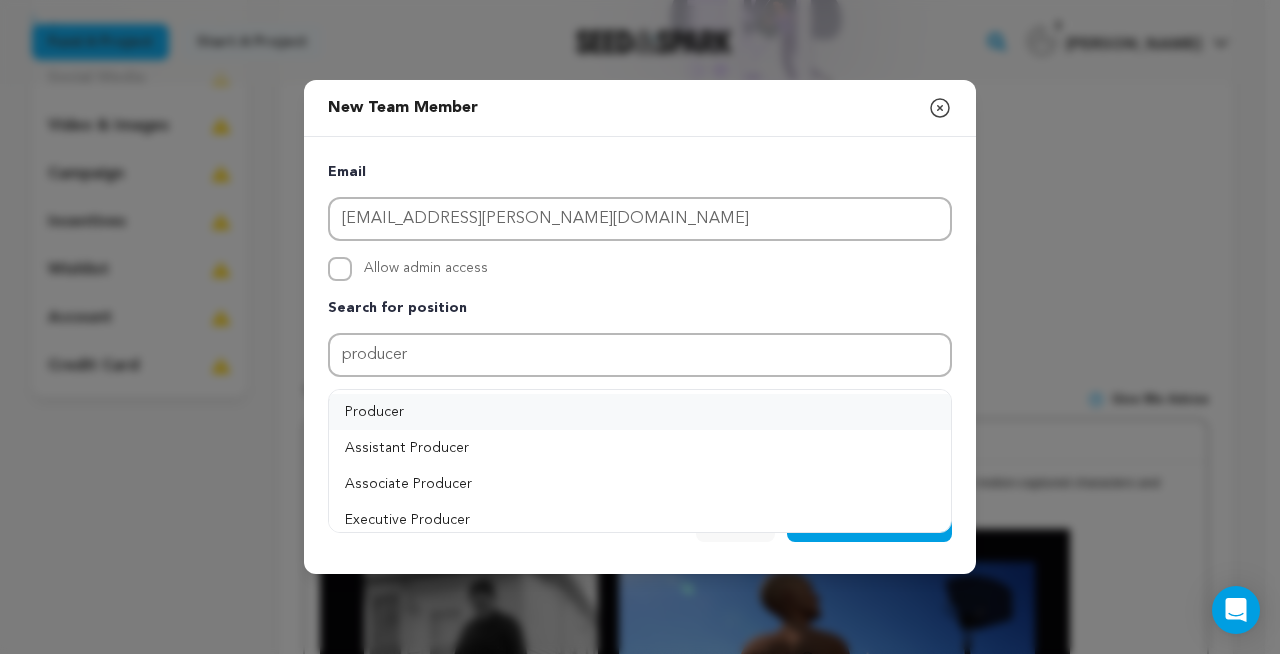 click on "Producer" at bounding box center [640, 412] 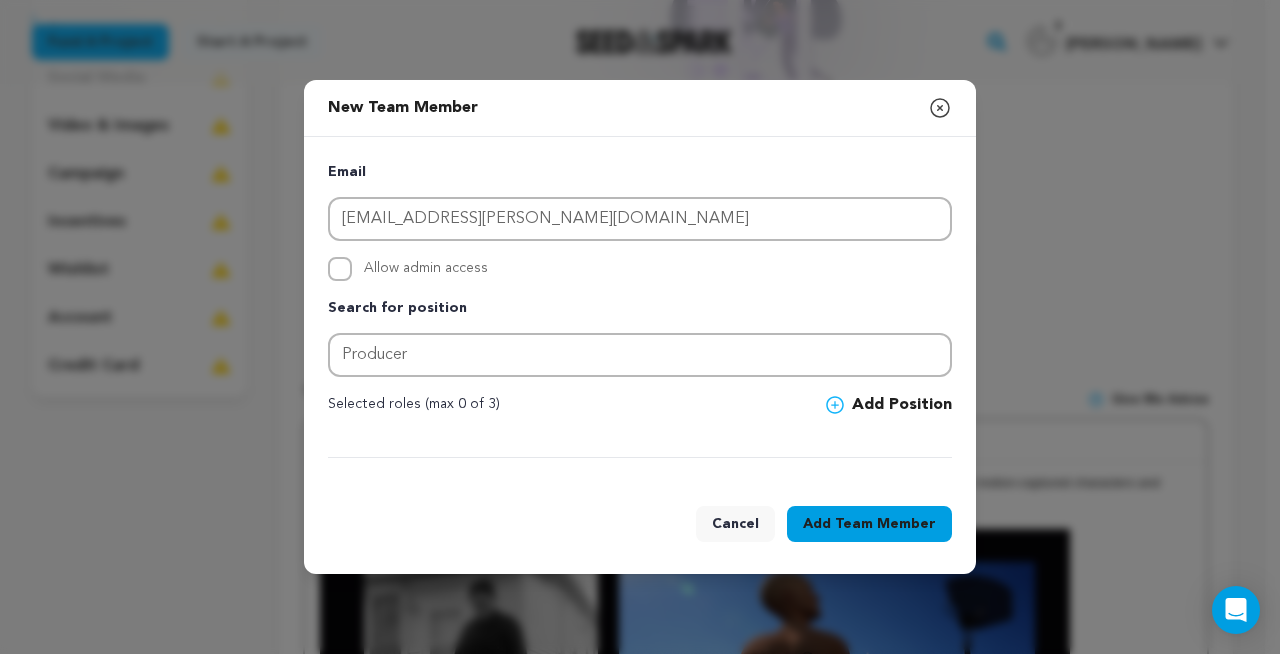 click on "Team Member" at bounding box center [885, 524] 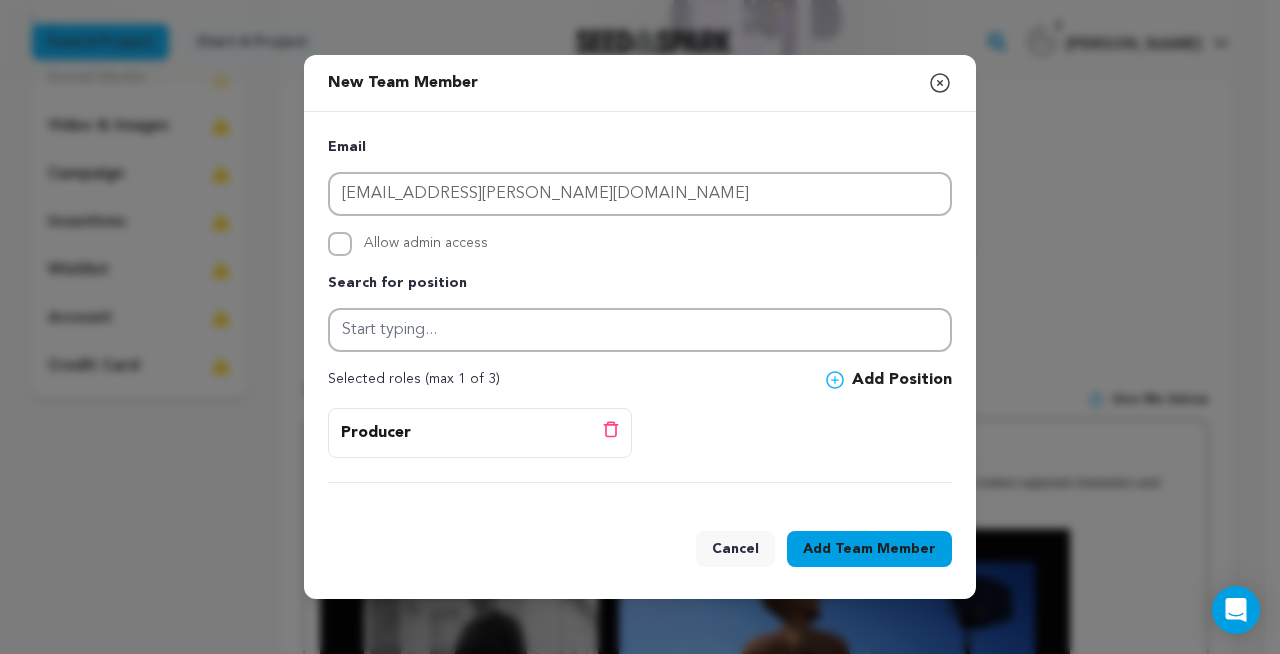 click on "Team Member" at bounding box center [885, 549] 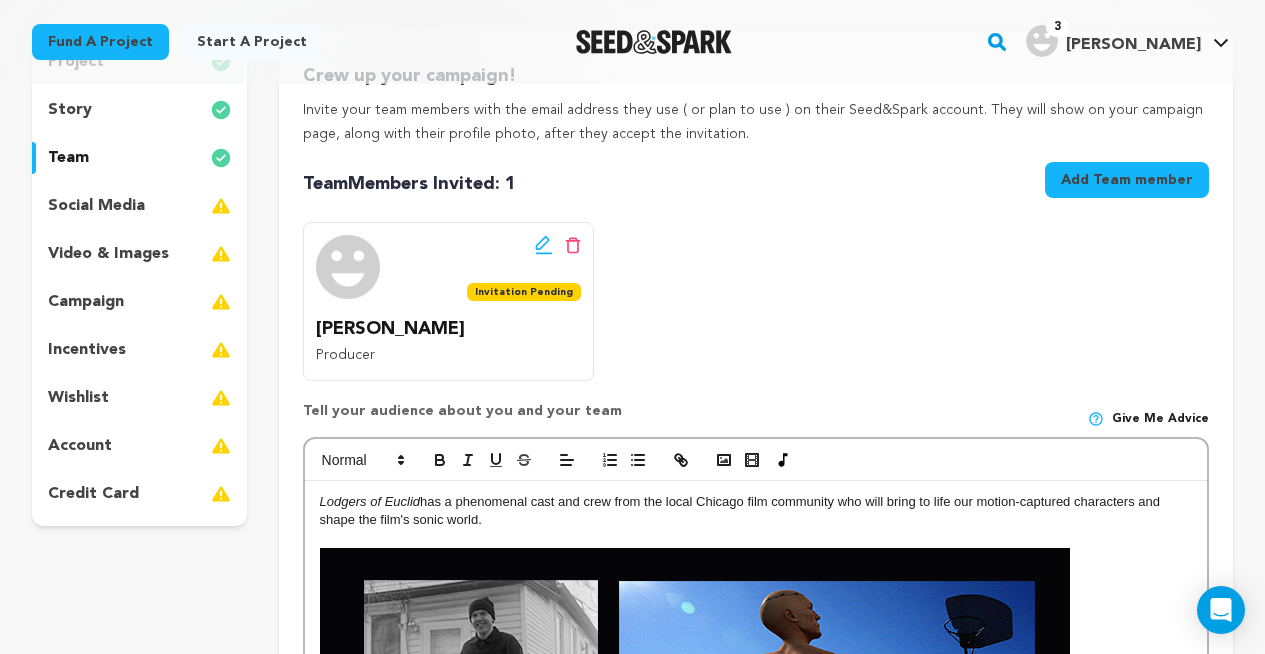 scroll, scrollTop: 175, scrollLeft: 0, axis: vertical 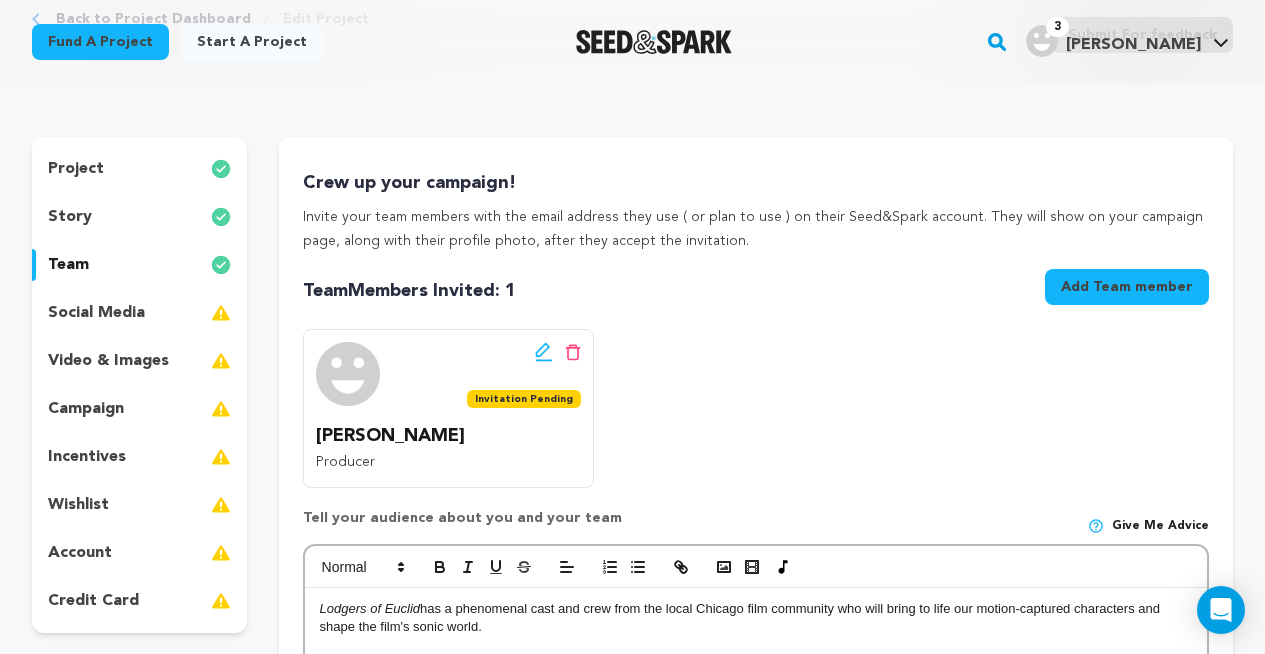 click on "social media" at bounding box center (96, 313) 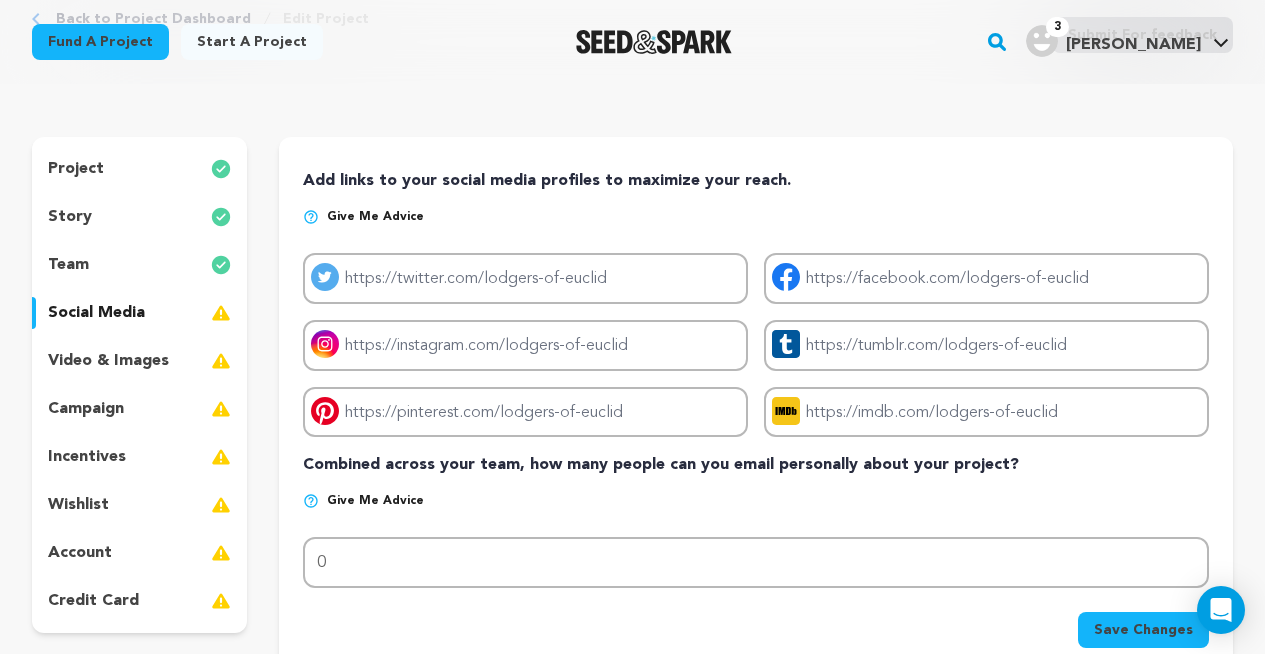 type 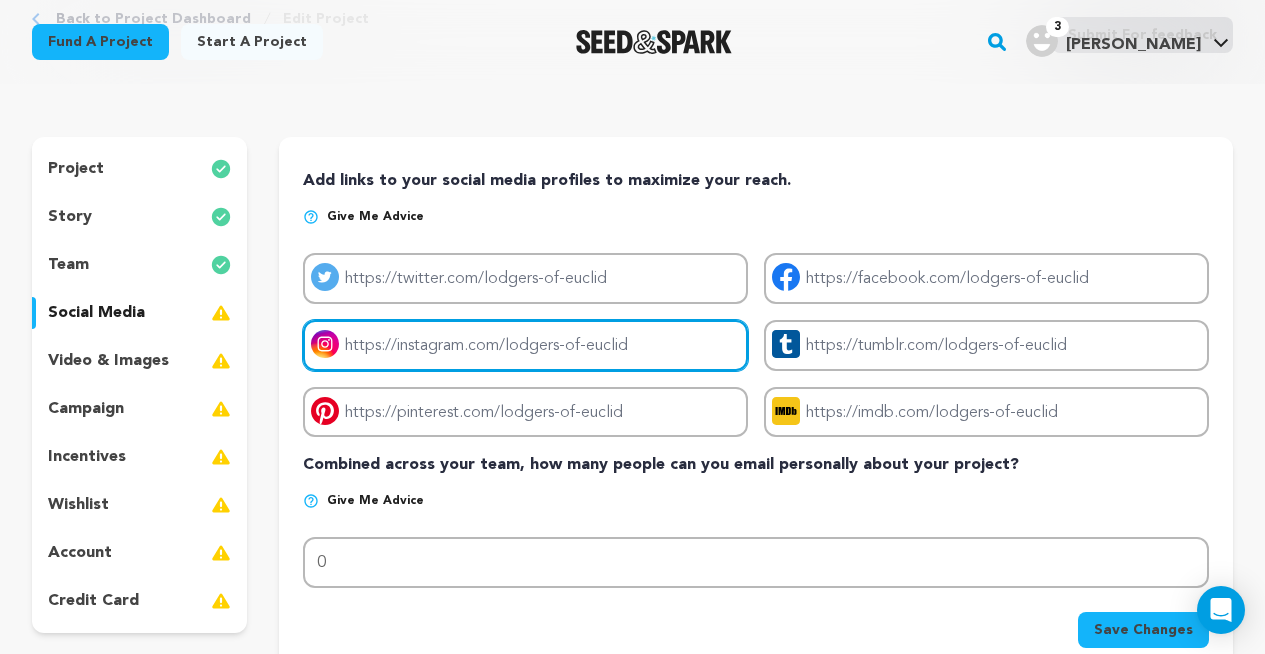 click on "Project instagram link" at bounding box center [525, 345] 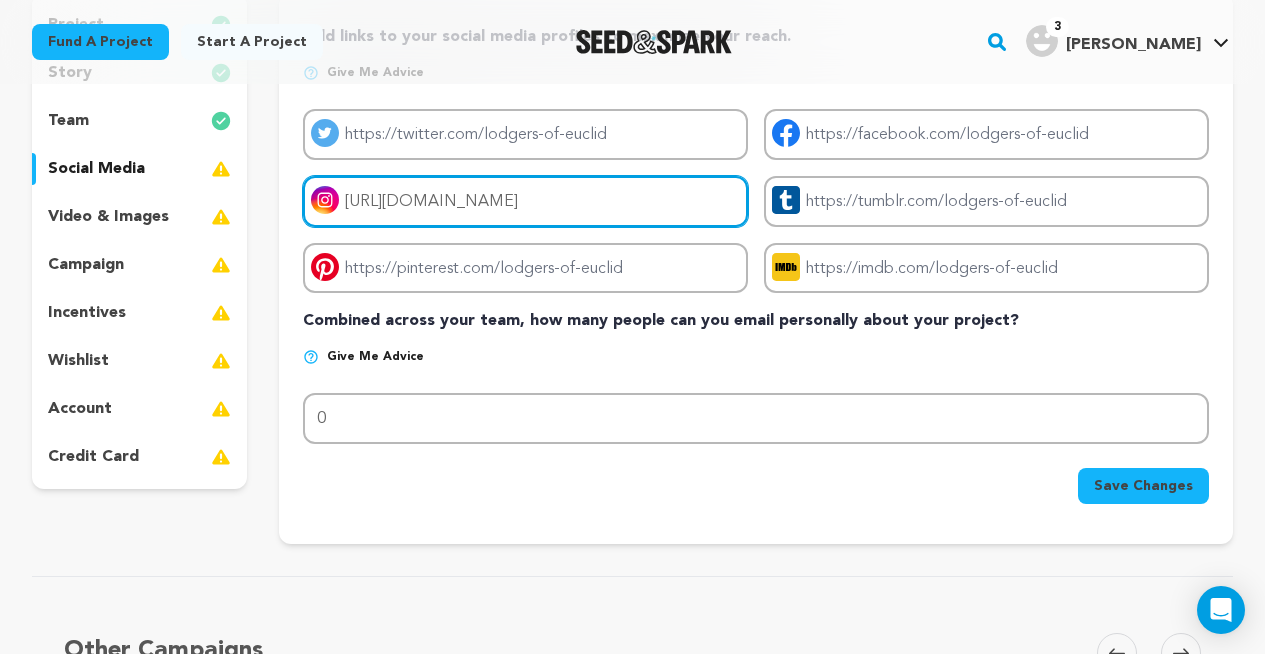 scroll, scrollTop: 323, scrollLeft: 0, axis: vertical 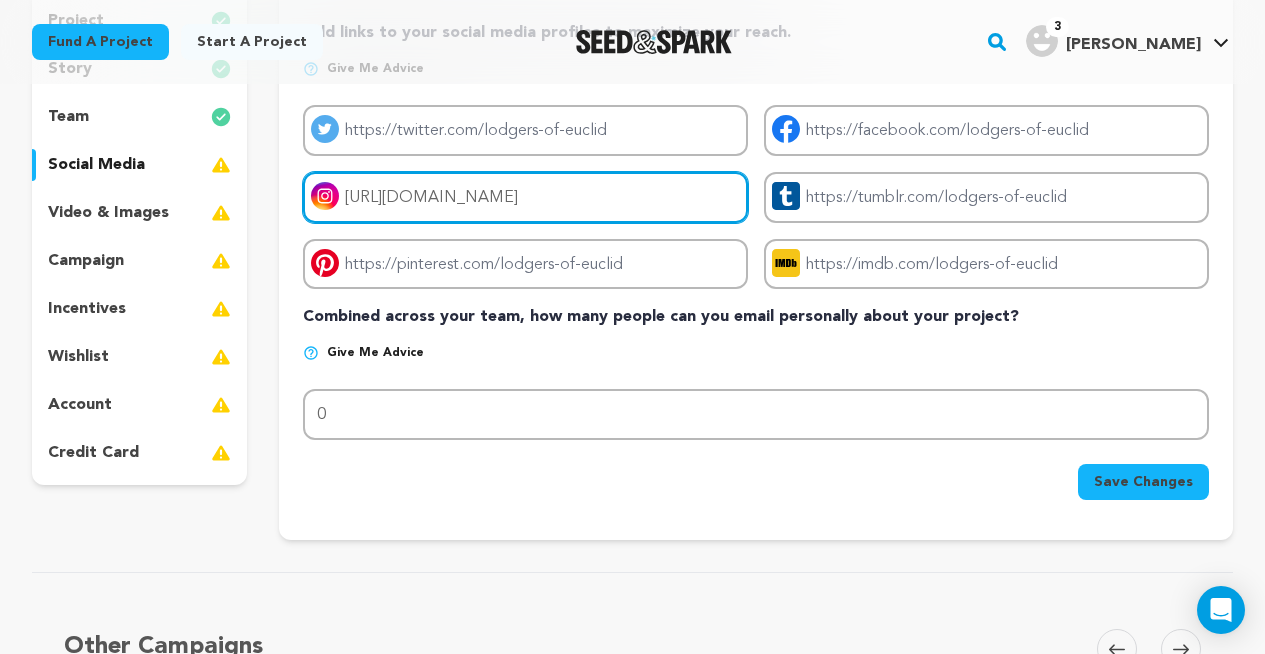 type on "https://www.instagram.com/tanner_masseth/" 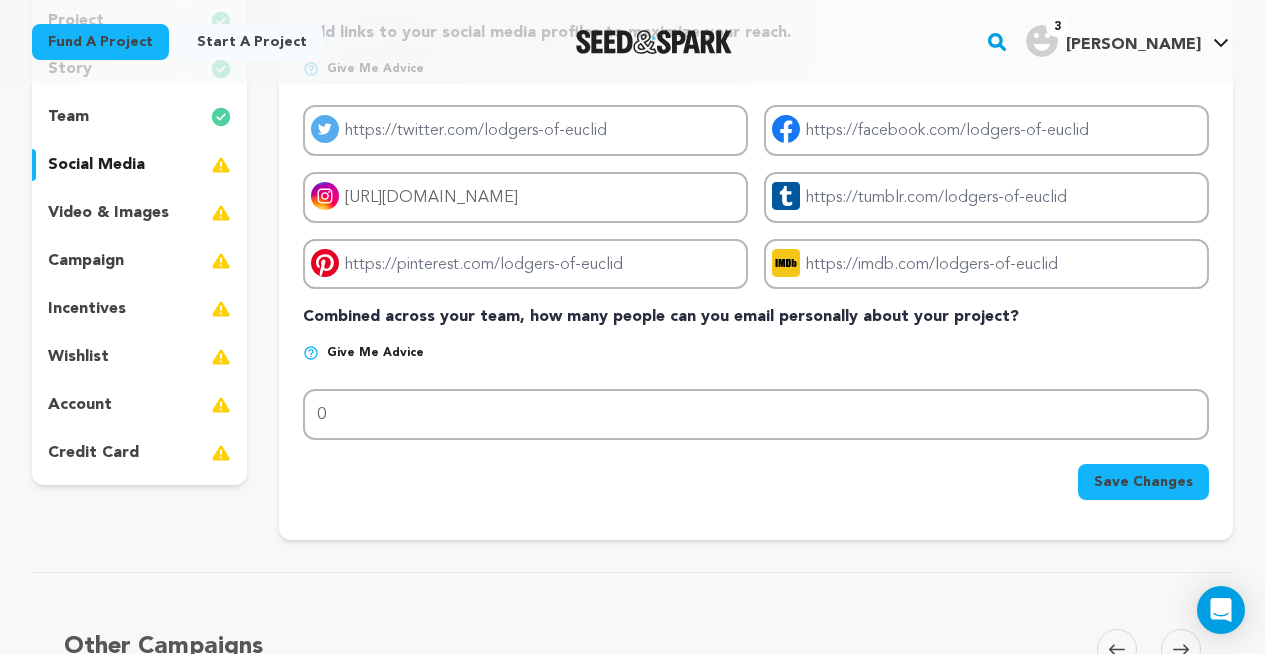 click on "Save Changes" at bounding box center (1143, 482) 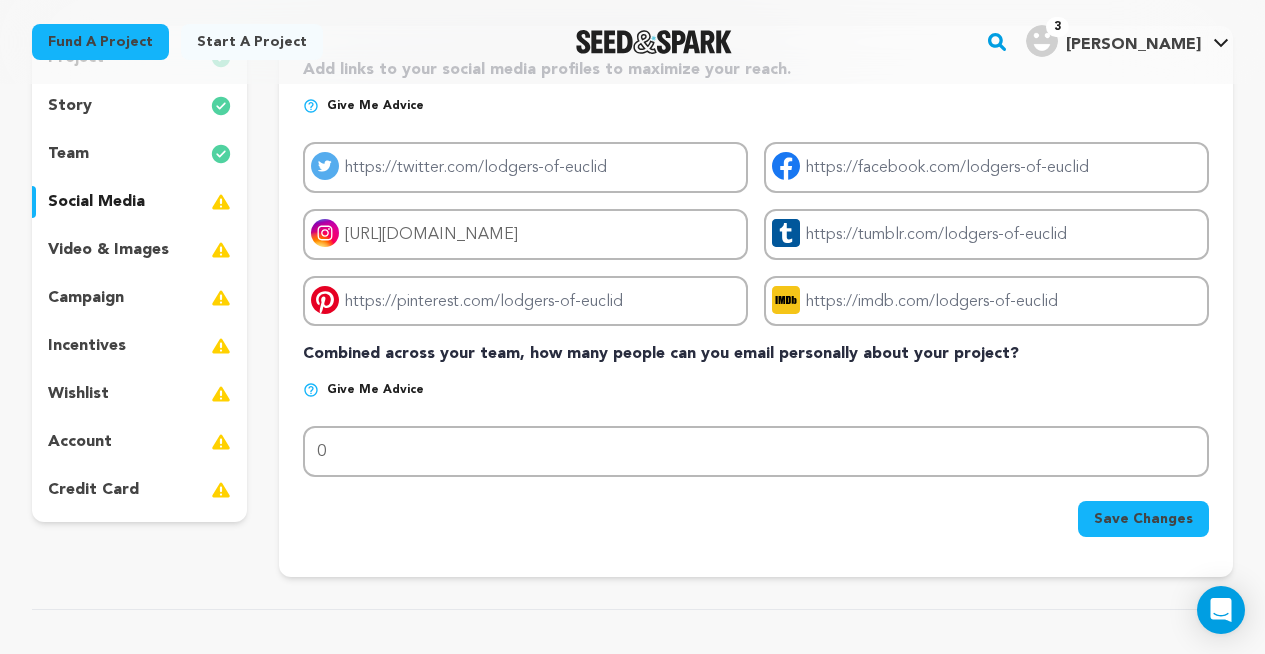 scroll, scrollTop: 288, scrollLeft: 0, axis: vertical 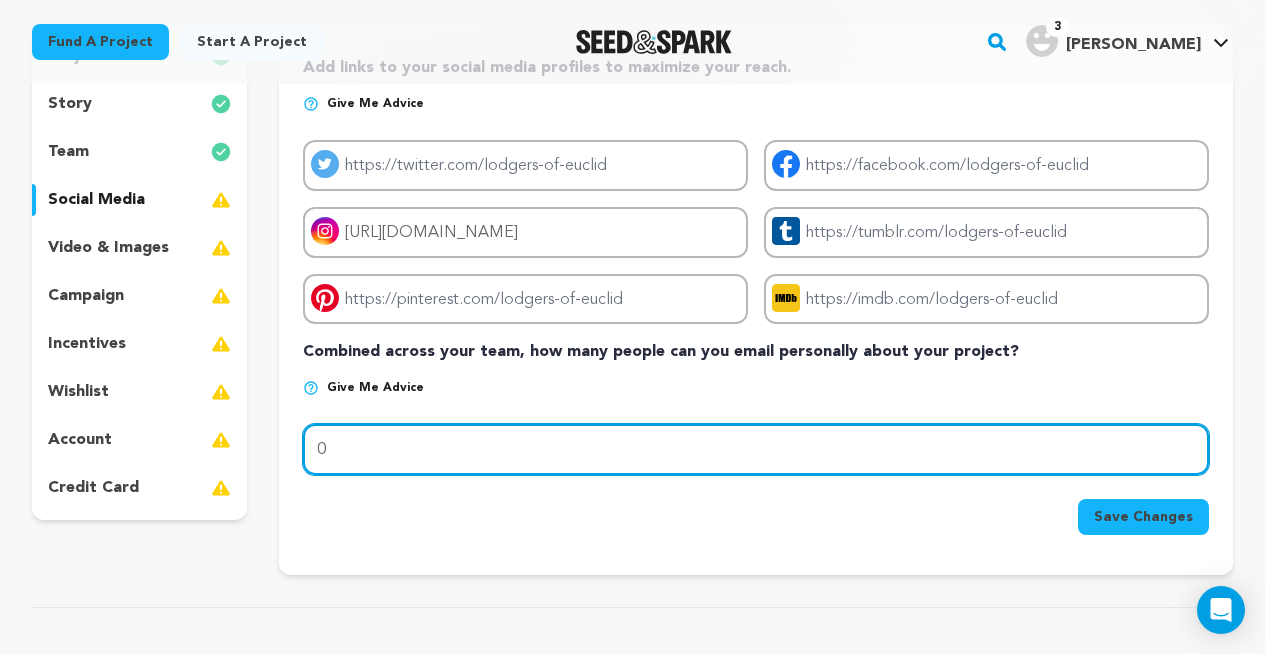 click on "0" at bounding box center [756, 449] 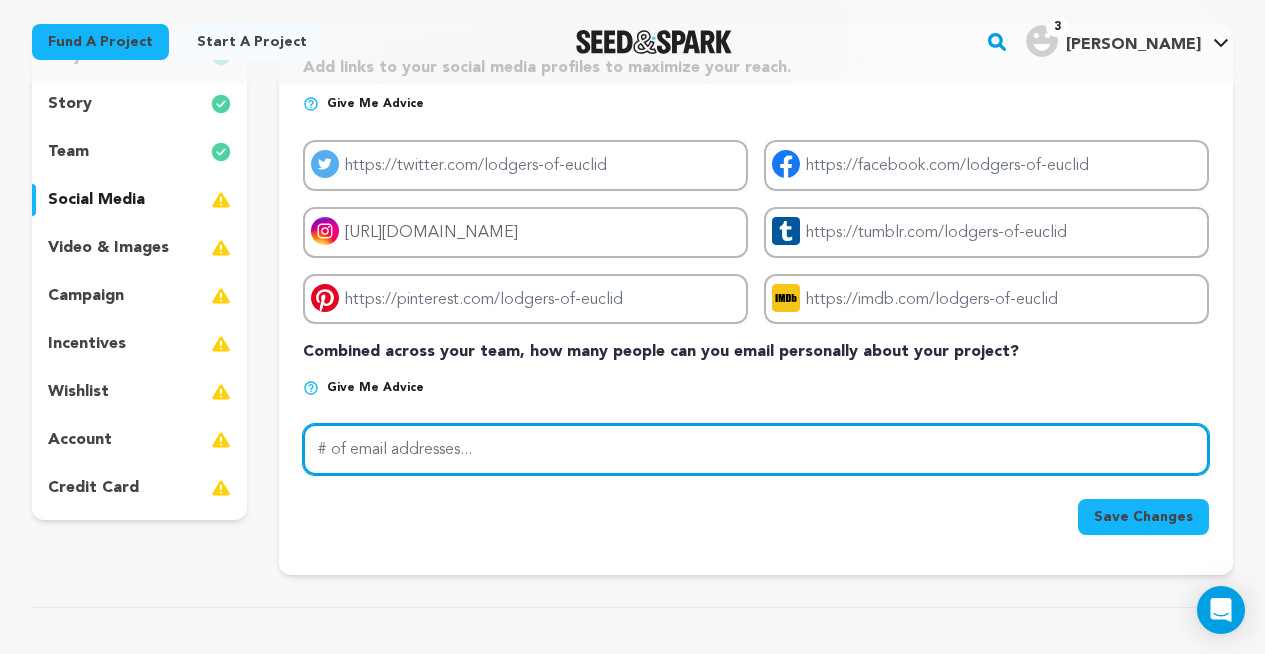 type on "2" 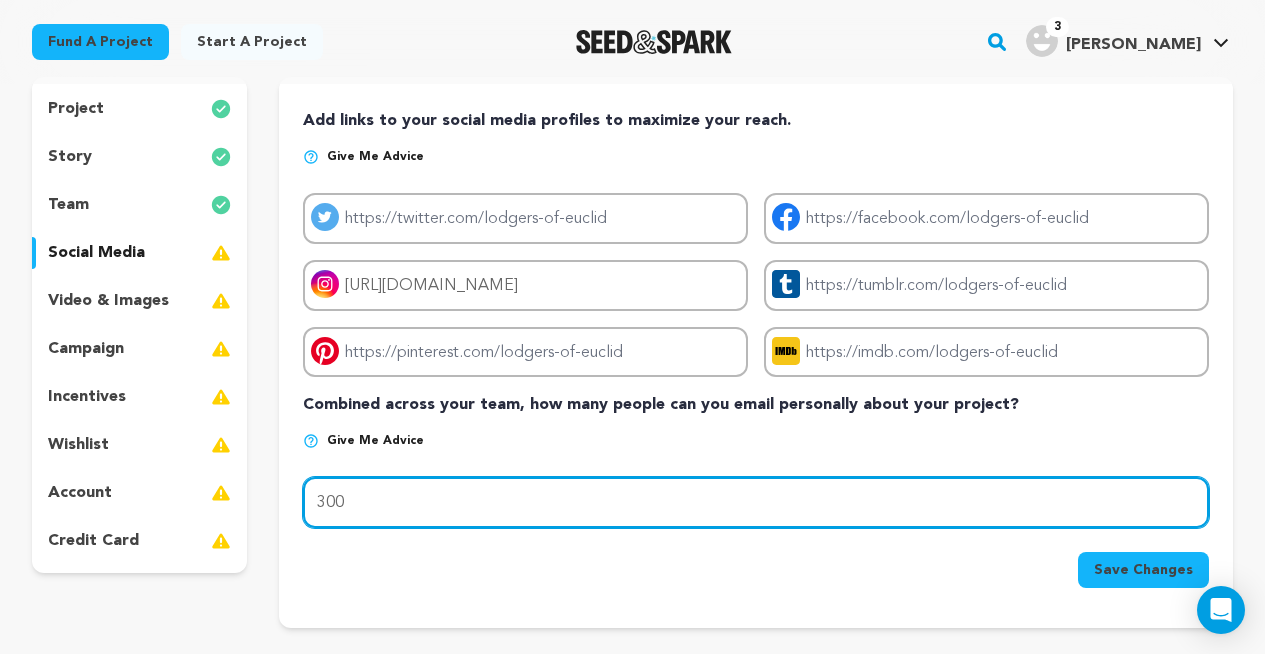 scroll, scrollTop: 238, scrollLeft: 0, axis: vertical 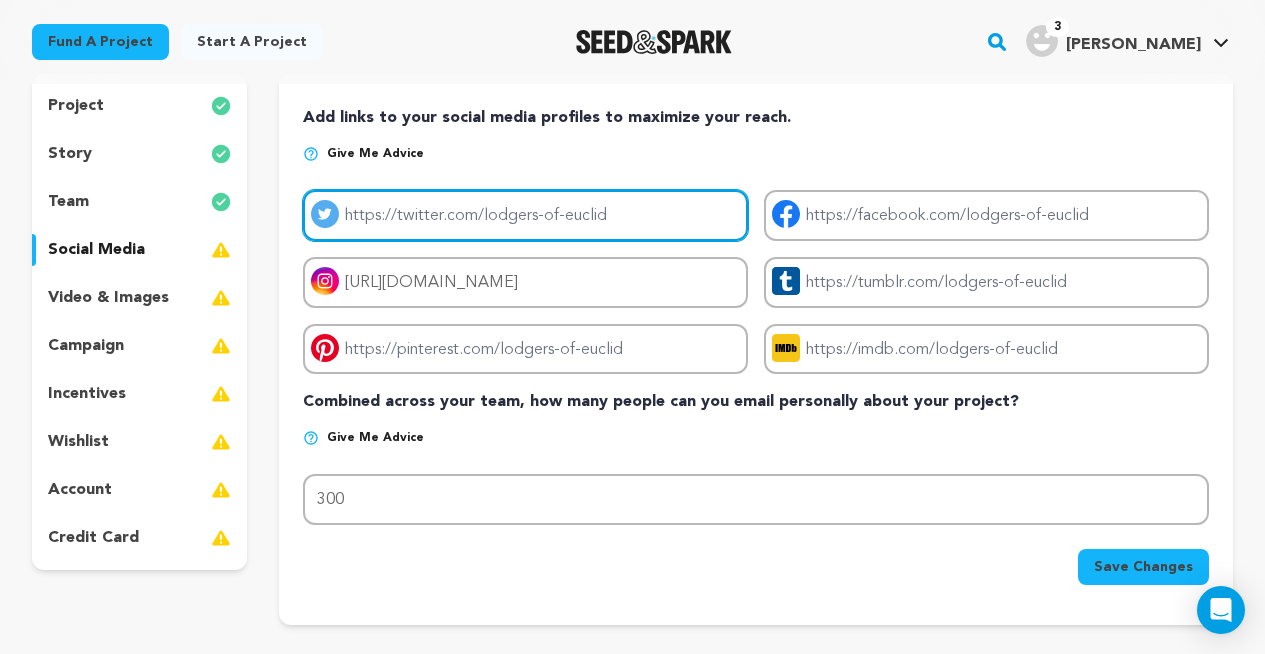 click on "Project twitter link" at bounding box center (525, 215) 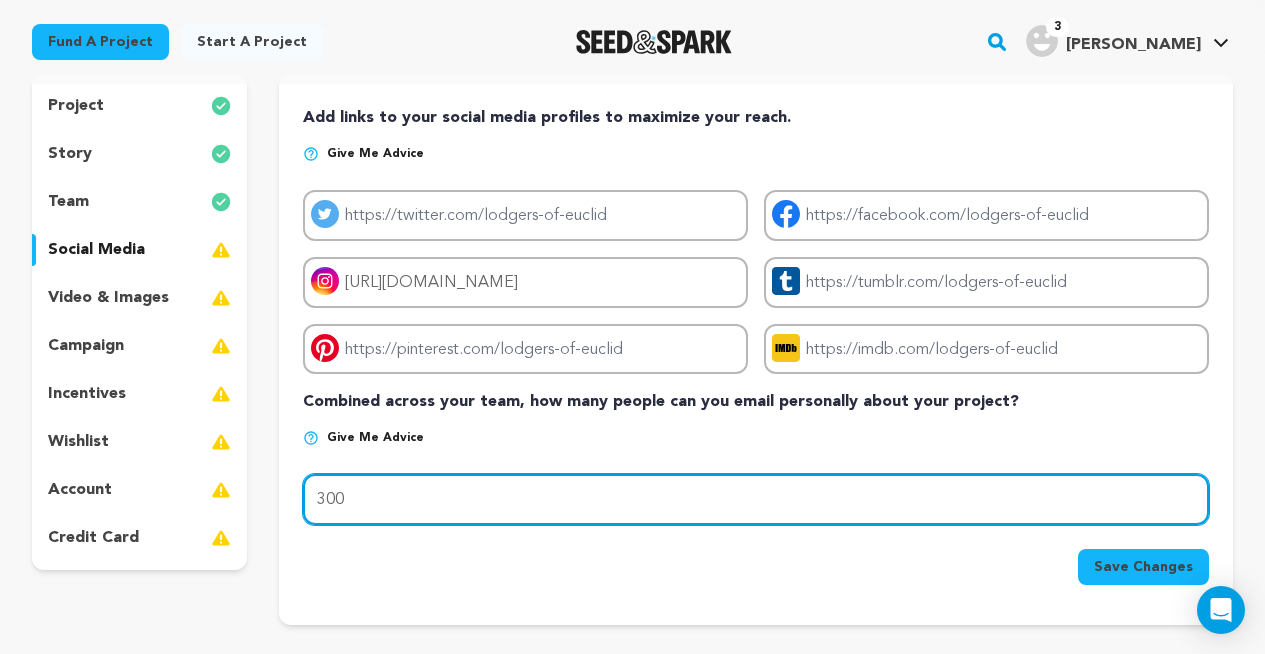 click on "300" at bounding box center (756, 499) 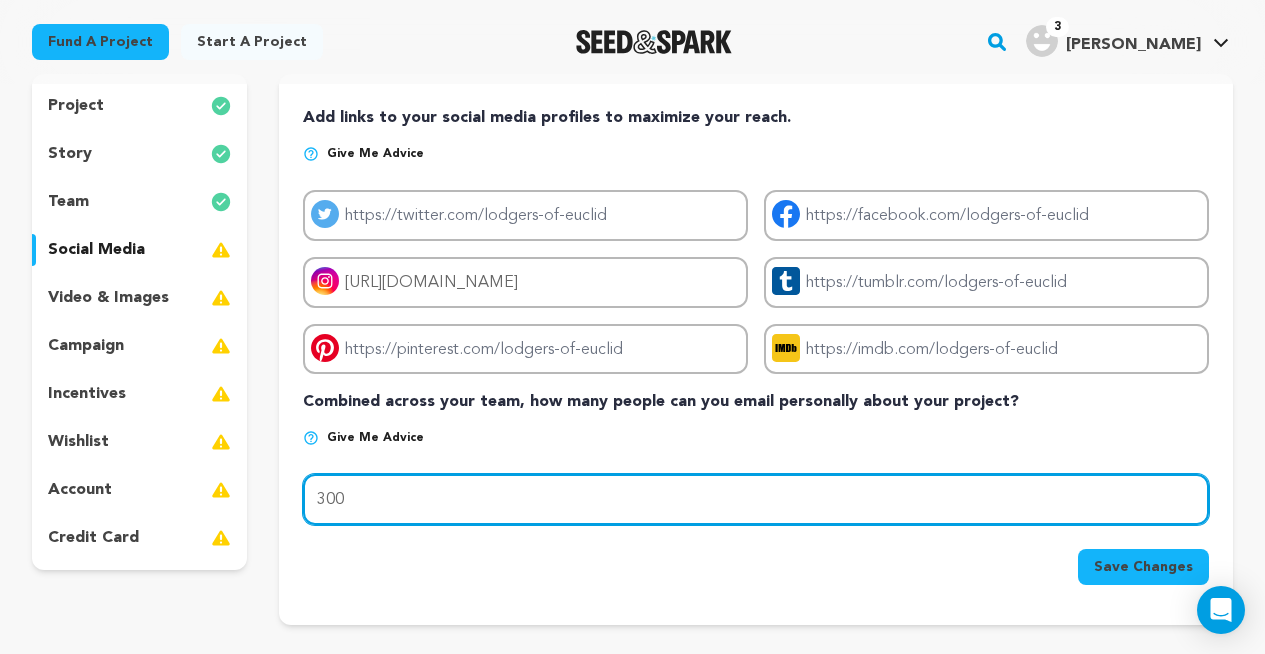 type on "1" 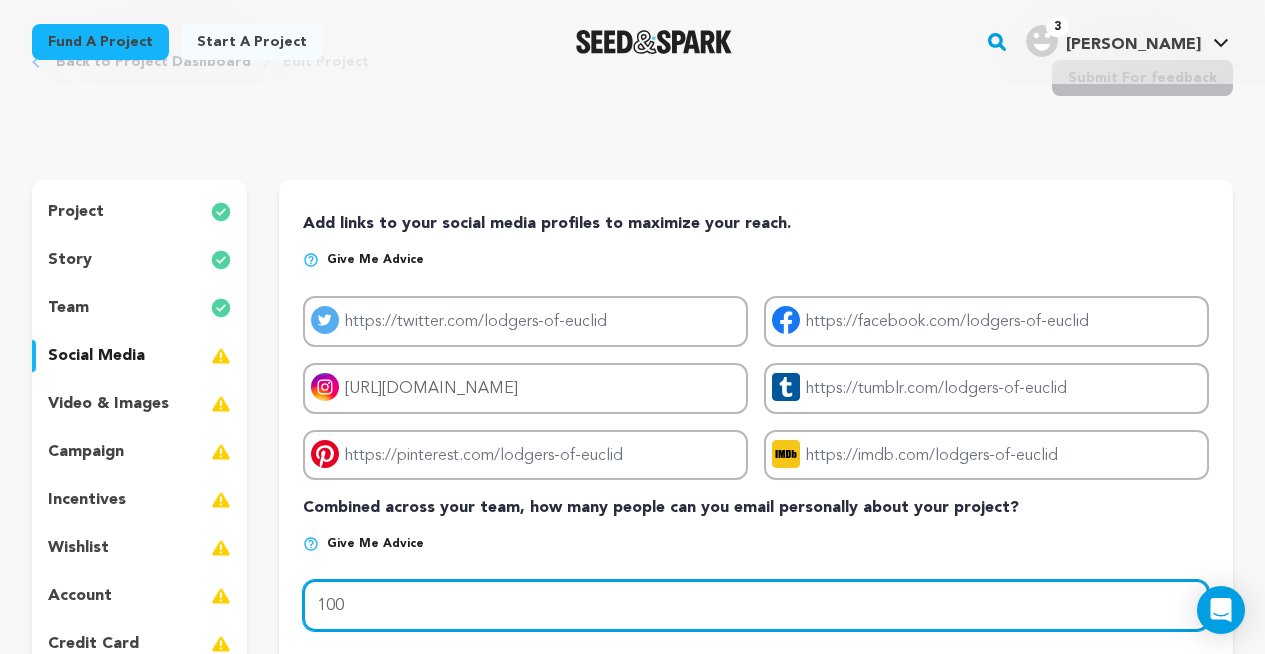 scroll, scrollTop: 133, scrollLeft: 0, axis: vertical 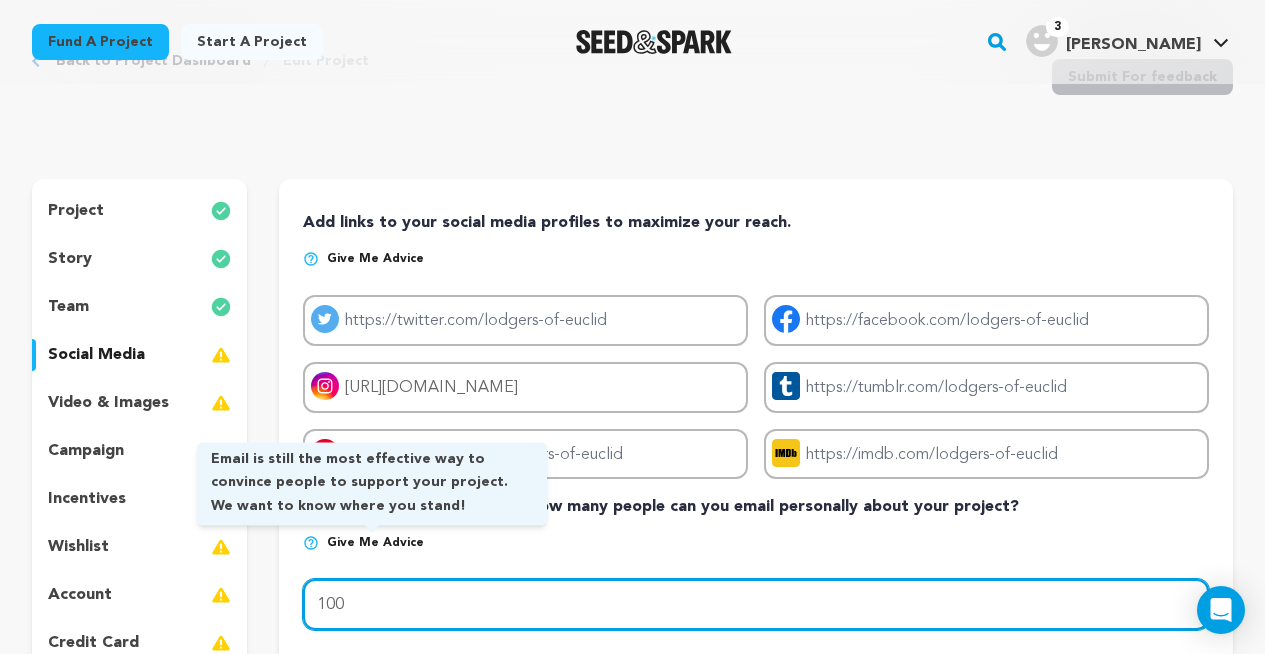 type on "100" 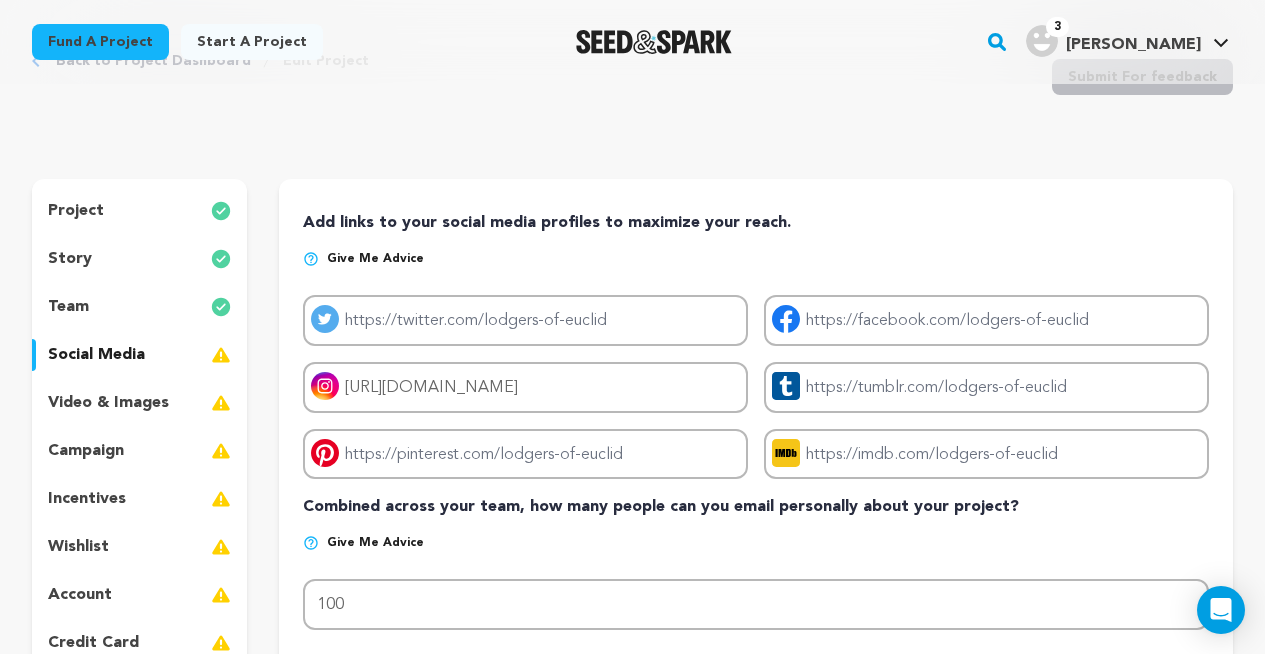 click on "Give me advice" at bounding box center (756, 551) 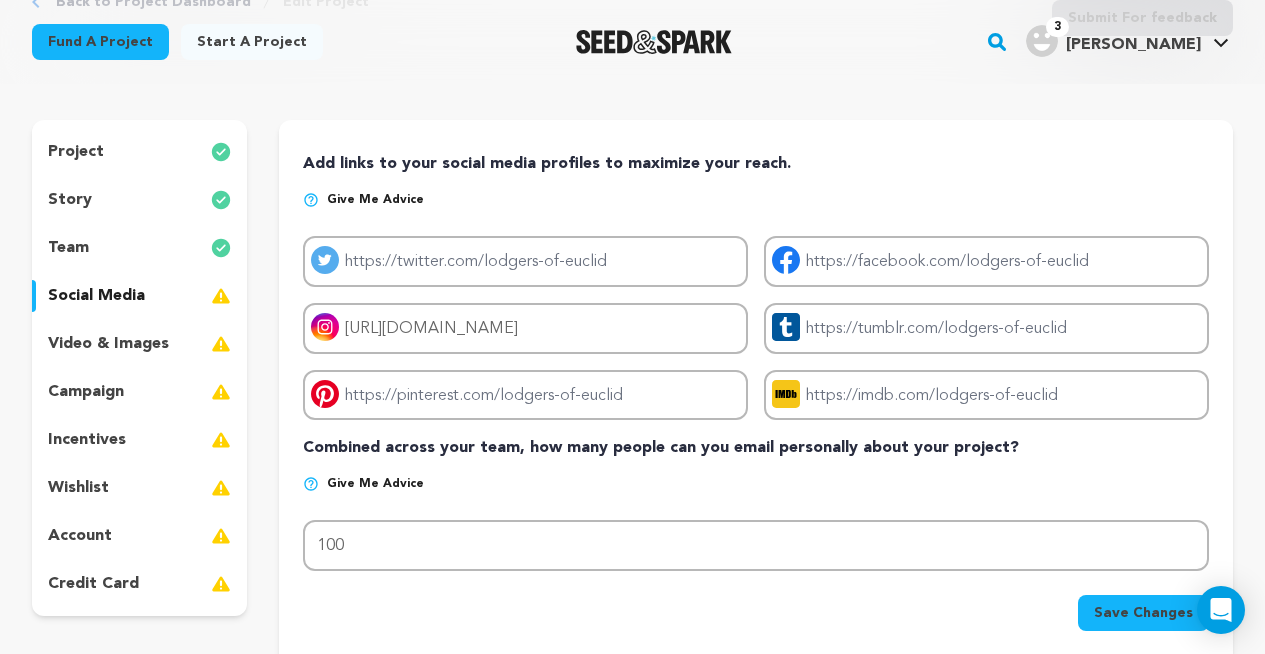 scroll, scrollTop: 190, scrollLeft: 0, axis: vertical 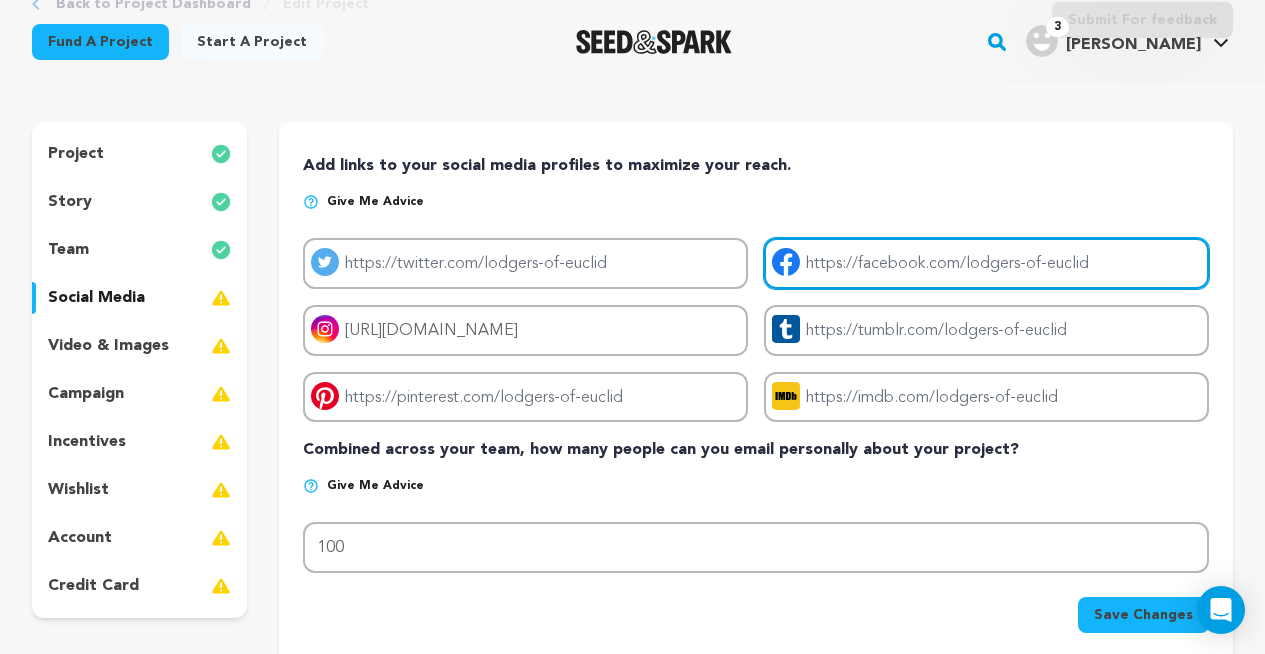 click on "Project facebook link" at bounding box center [986, 263] 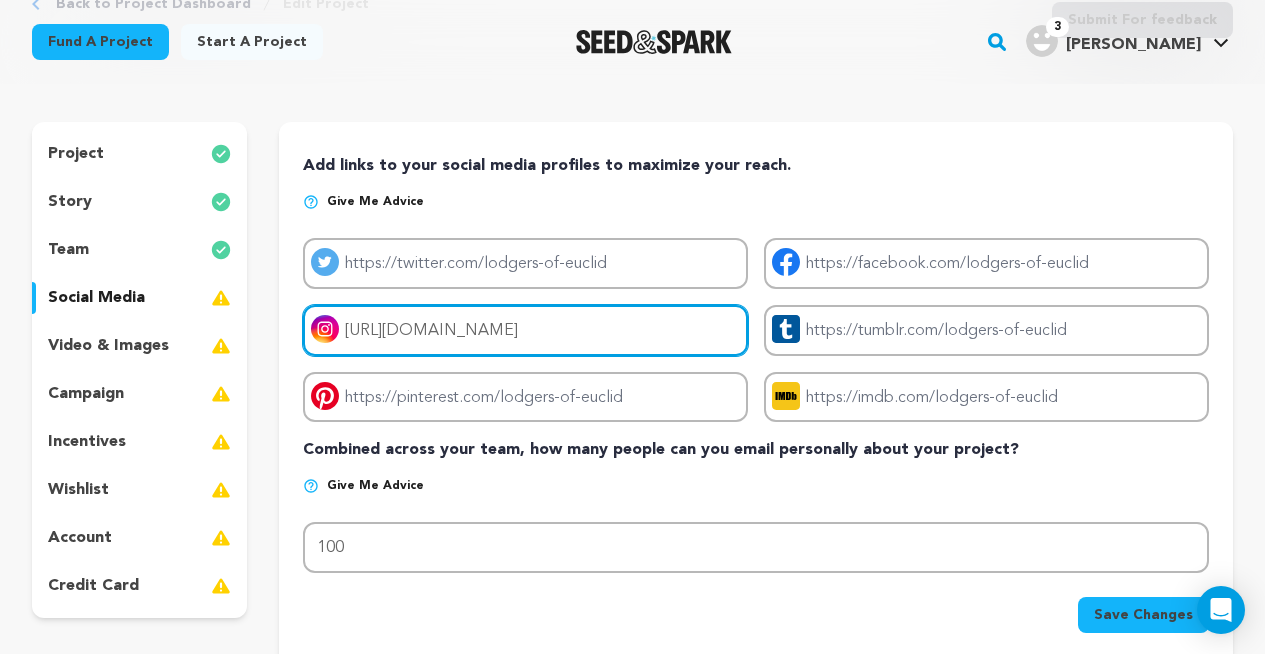 click on "https://www.instagram.com/tanner_masseth/" at bounding box center (525, 330) 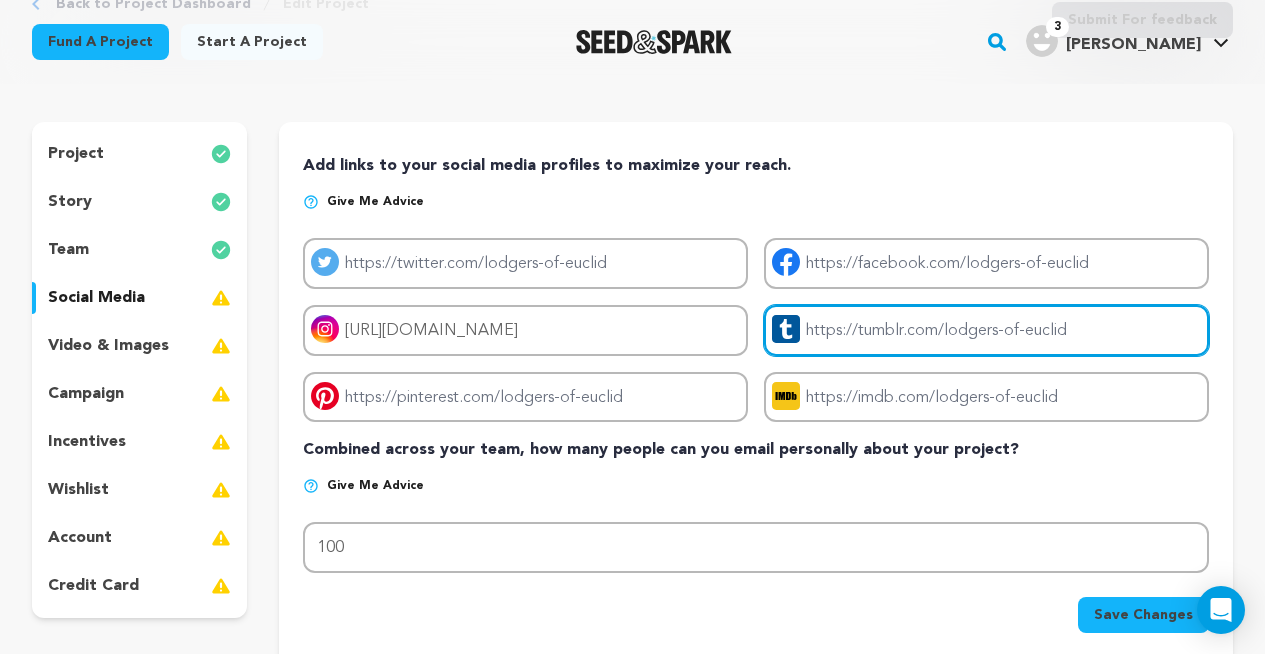 click on "Project tumblr link" at bounding box center (986, 330) 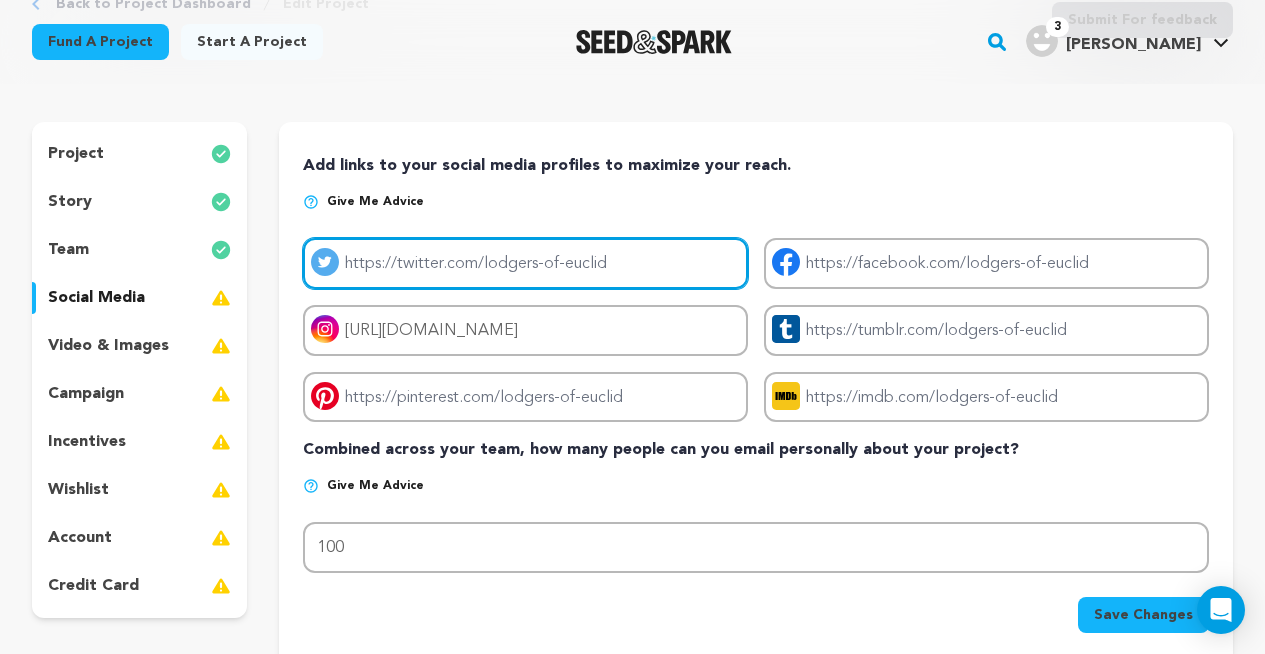 click on "Project twitter link" at bounding box center [525, 263] 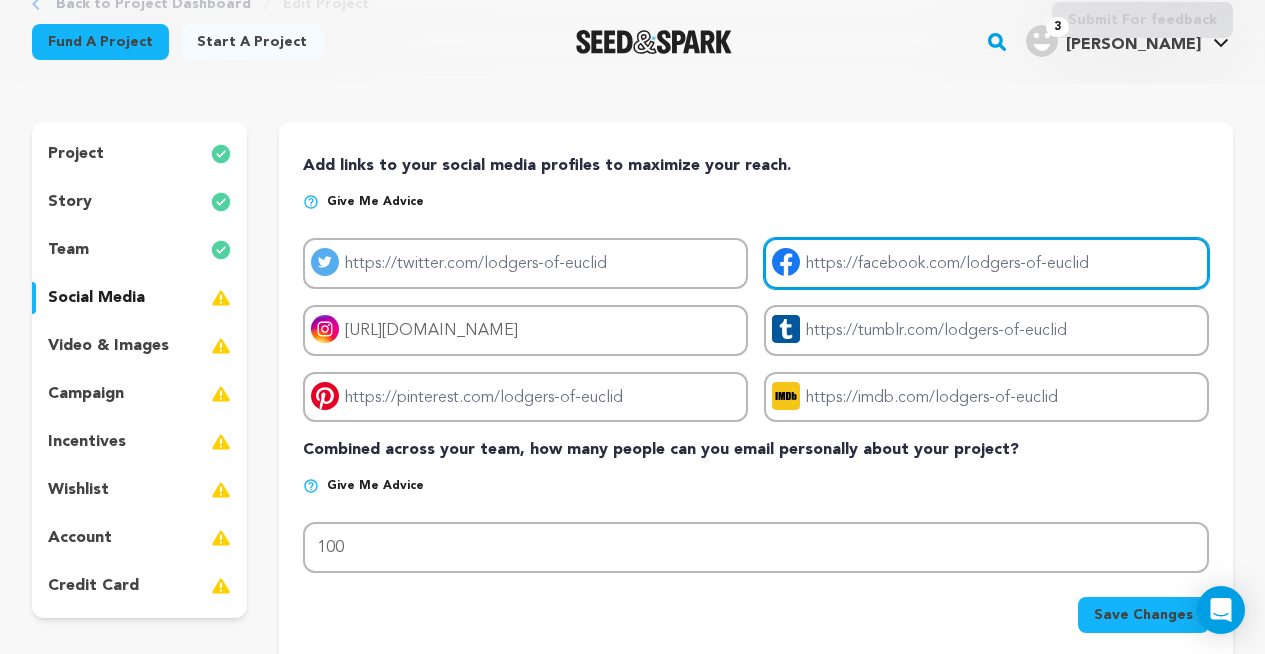 click on "Project facebook link" at bounding box center [986, 263] 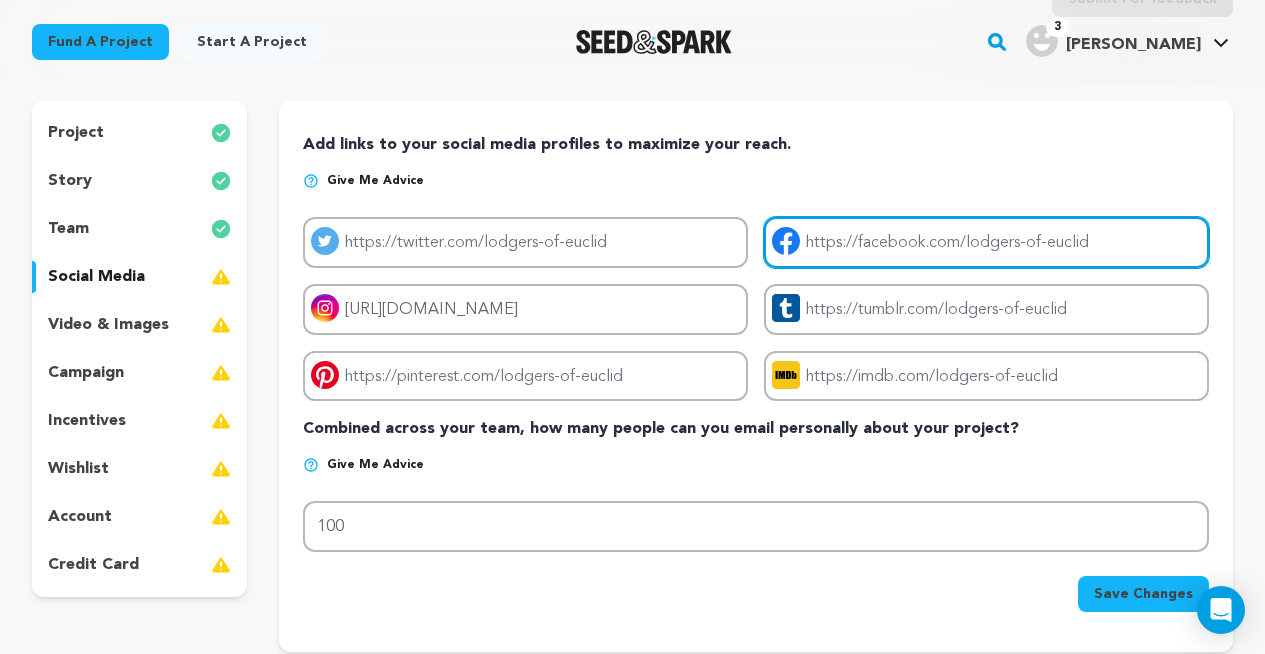 scroll, scrollTop: 176, scrollLeft: 0, axis: vertical 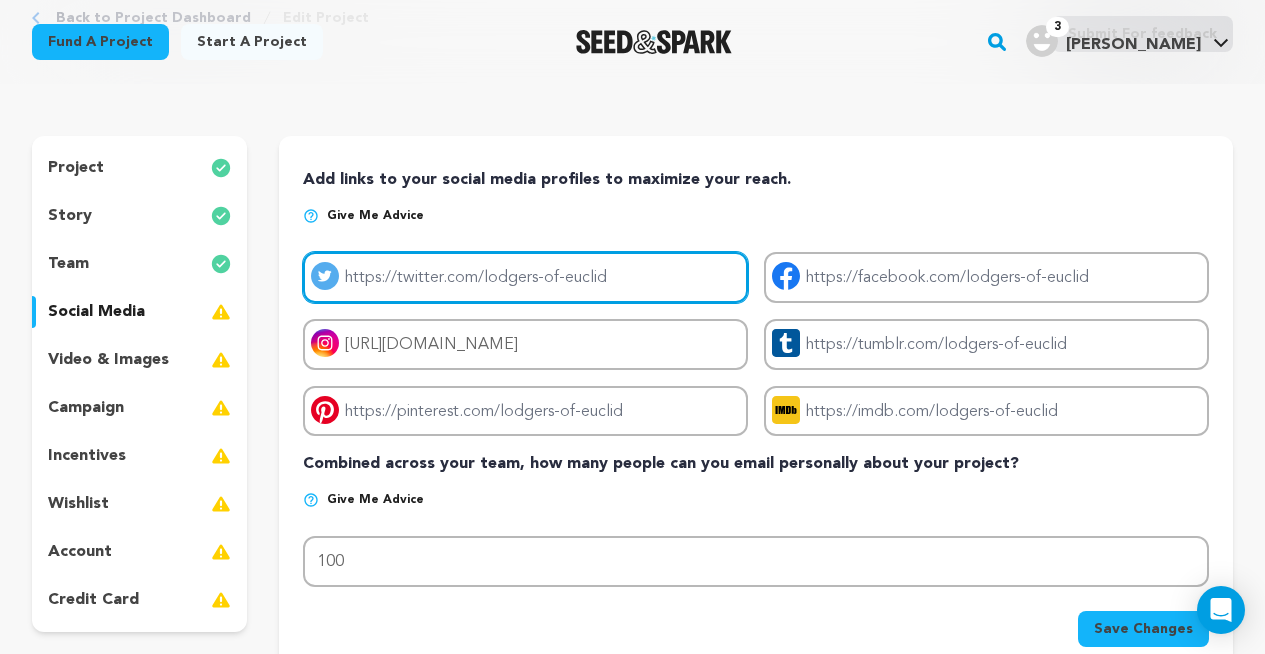 click on "Project twitter link" at bounding box center [525, 277] 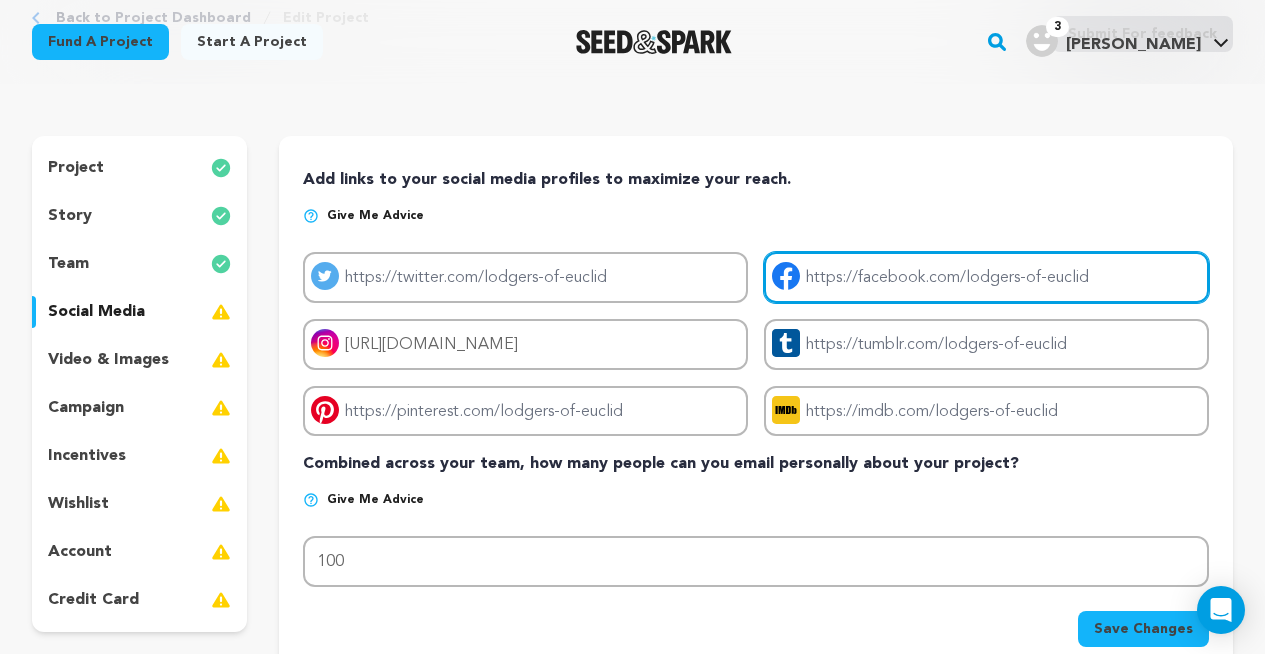 click on "Project facebook link" at bounding box center [986, 277] 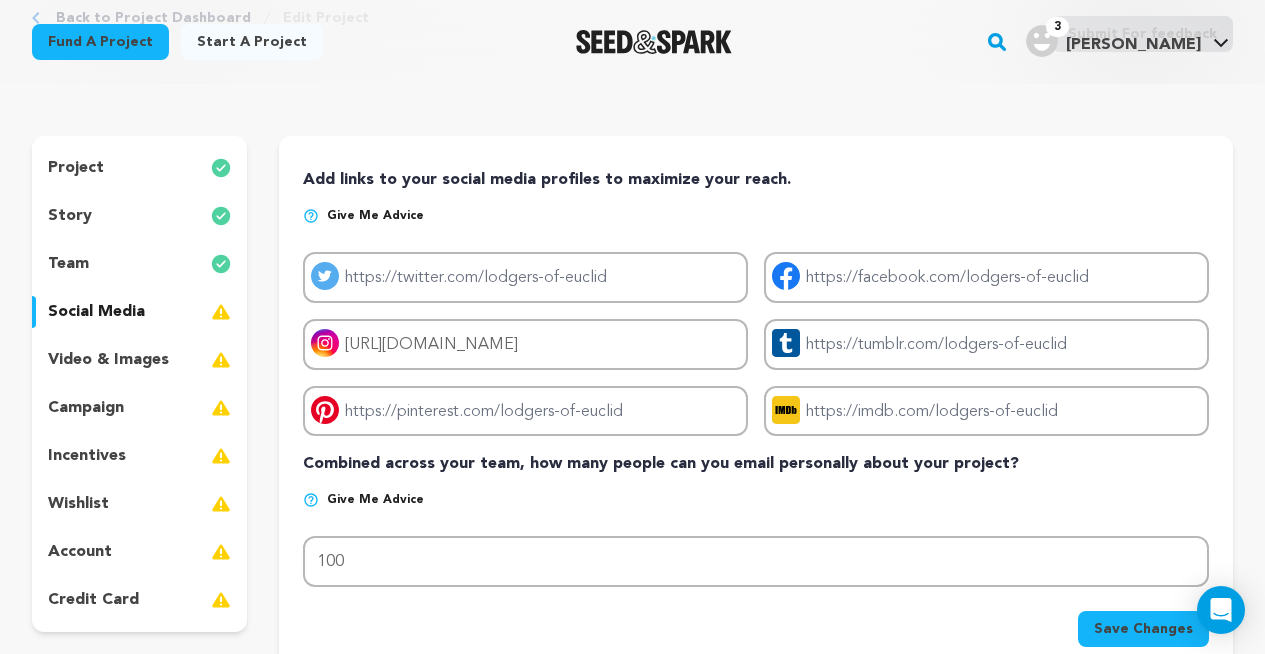 click on "Save Changes" at bounding box center (1143, 629) 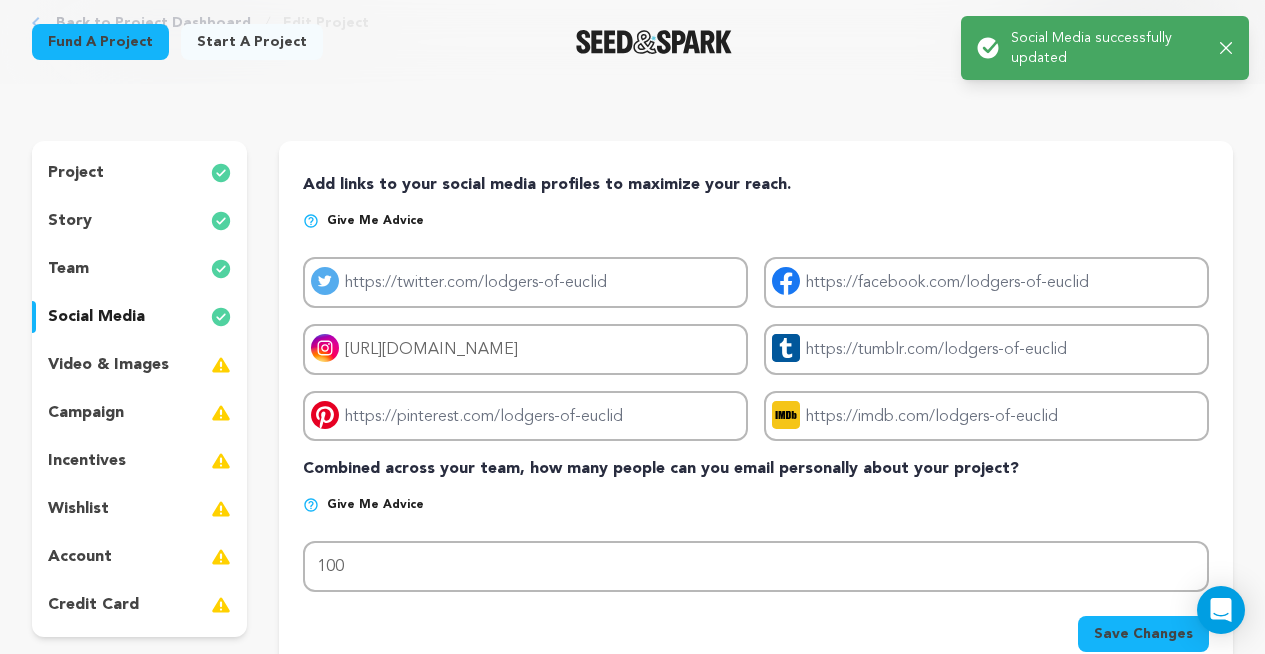 scroll, scrollTop: 239, scrollLeft: 0, axis: vertical 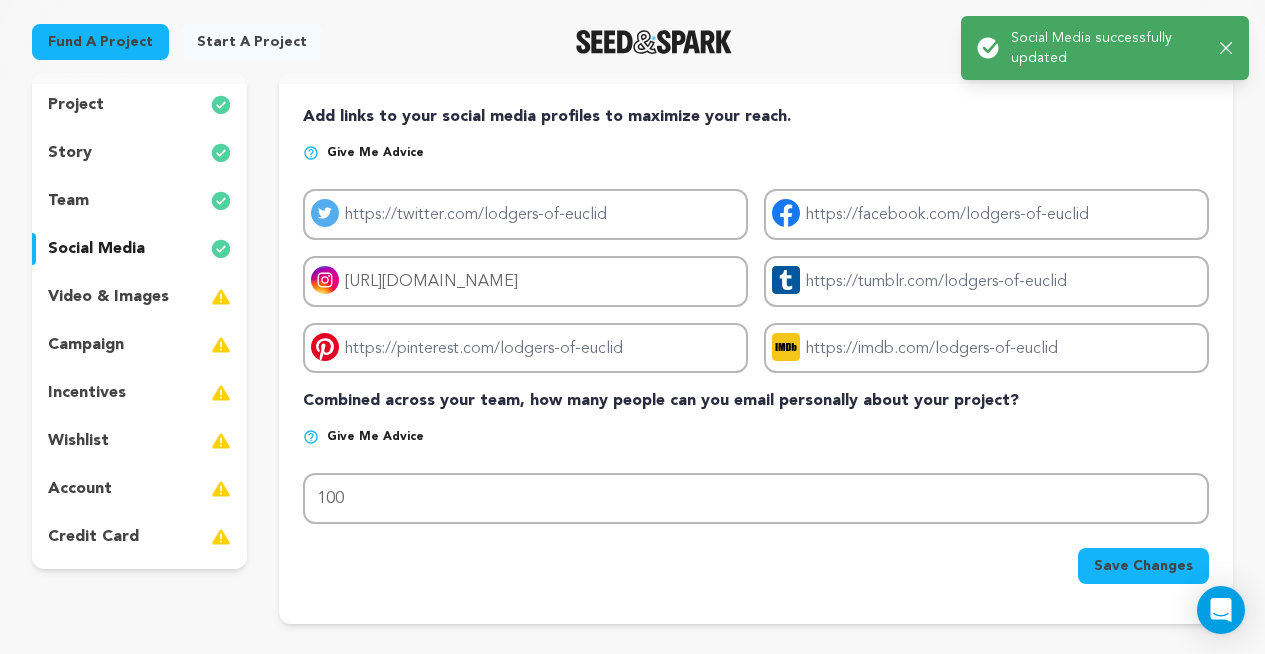 click on "video & images" at bounding box center (108, 297) 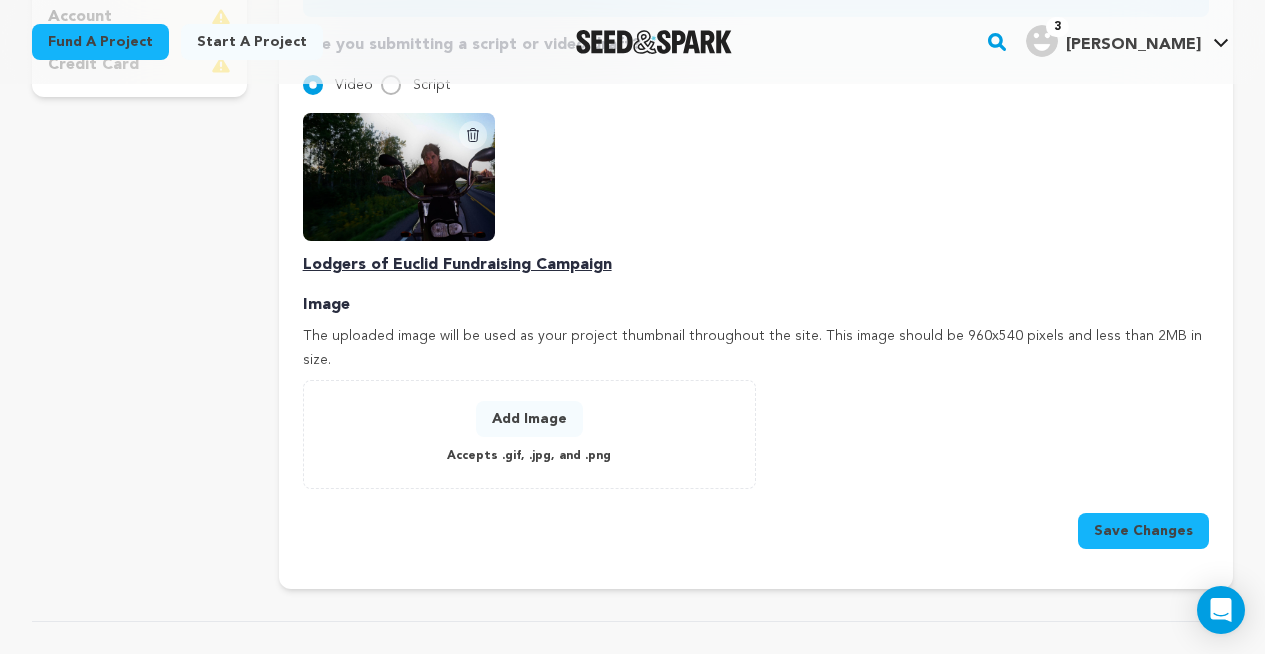 scroll, scrollTop: 721, scrollLeft: 0, axis: vertical 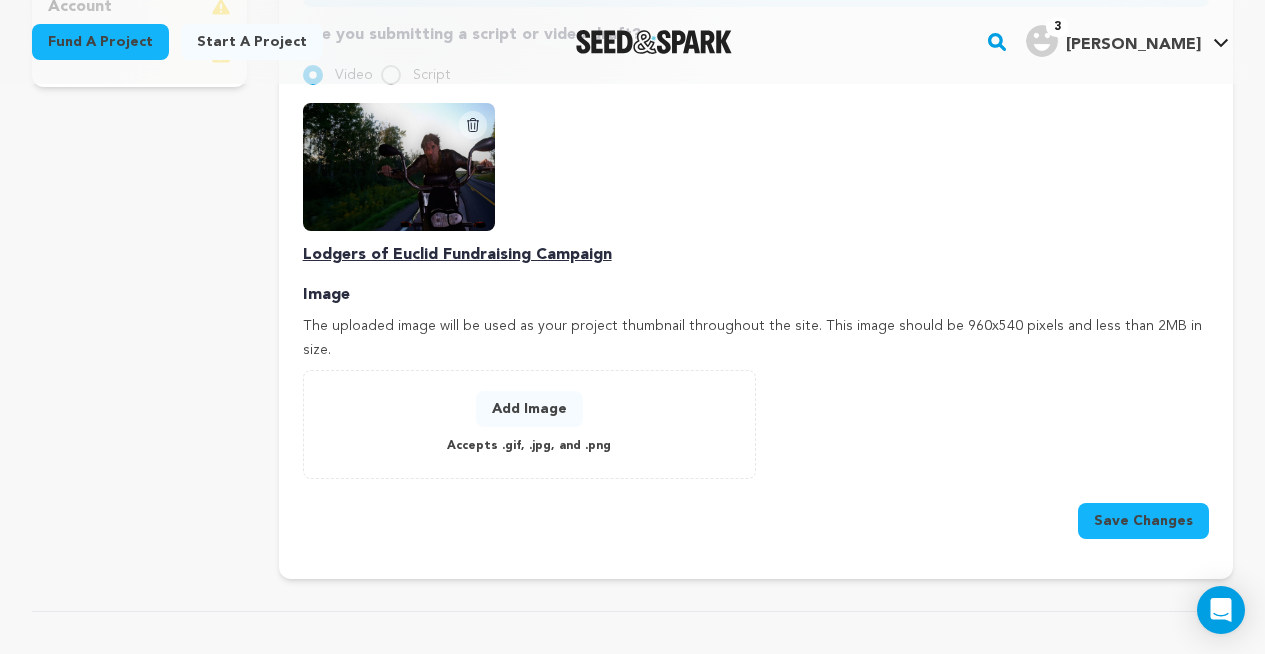 click on "Add Image" at bounding box center [529, 409] 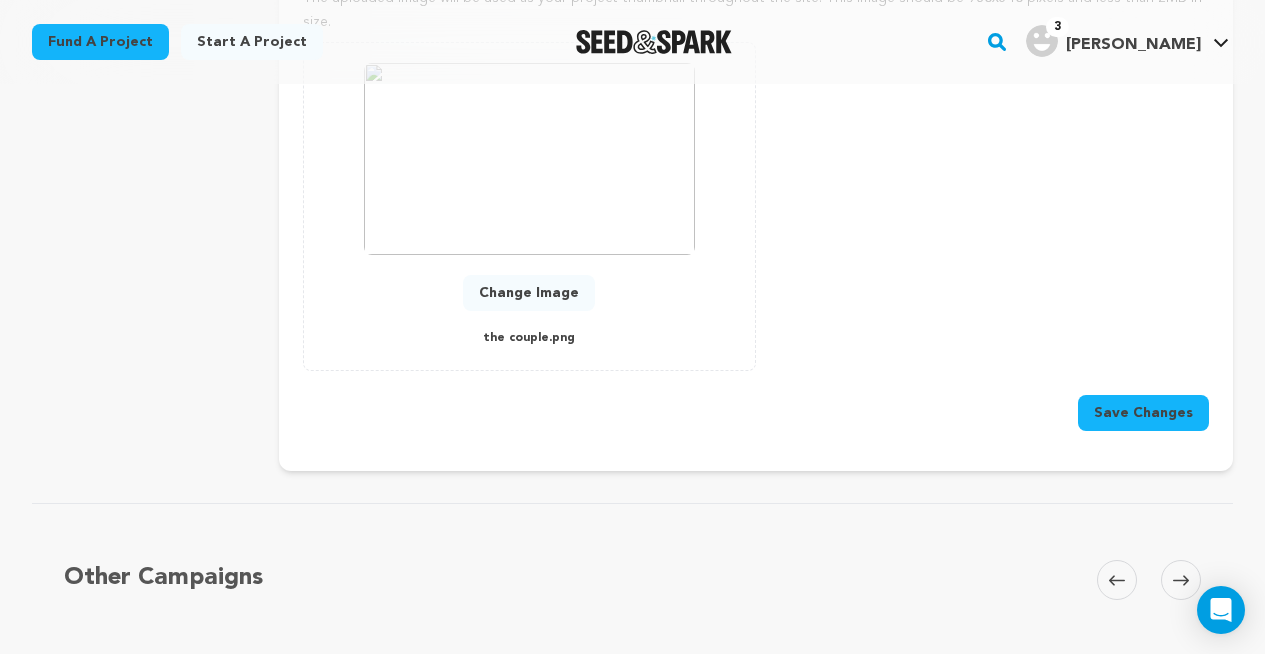 scroll, scrollTop: 1024, scrollLeft: 0, axis: vertical 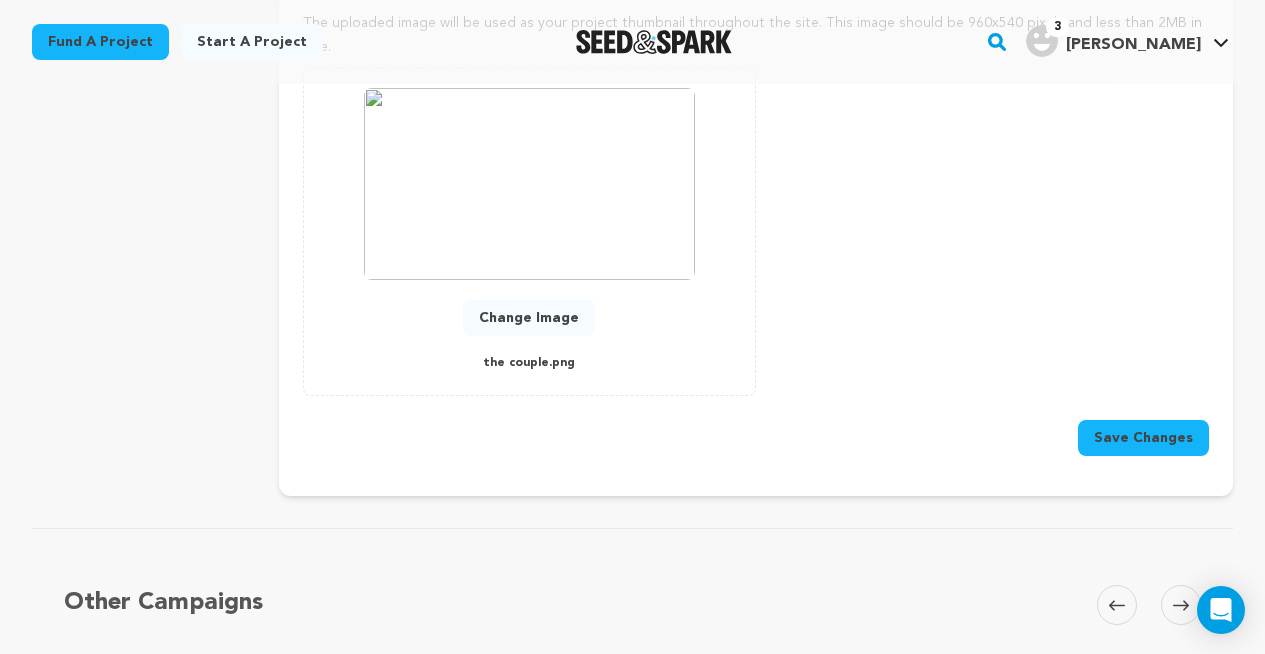 click on "Save Changes" at bounding box center [1143, 438] 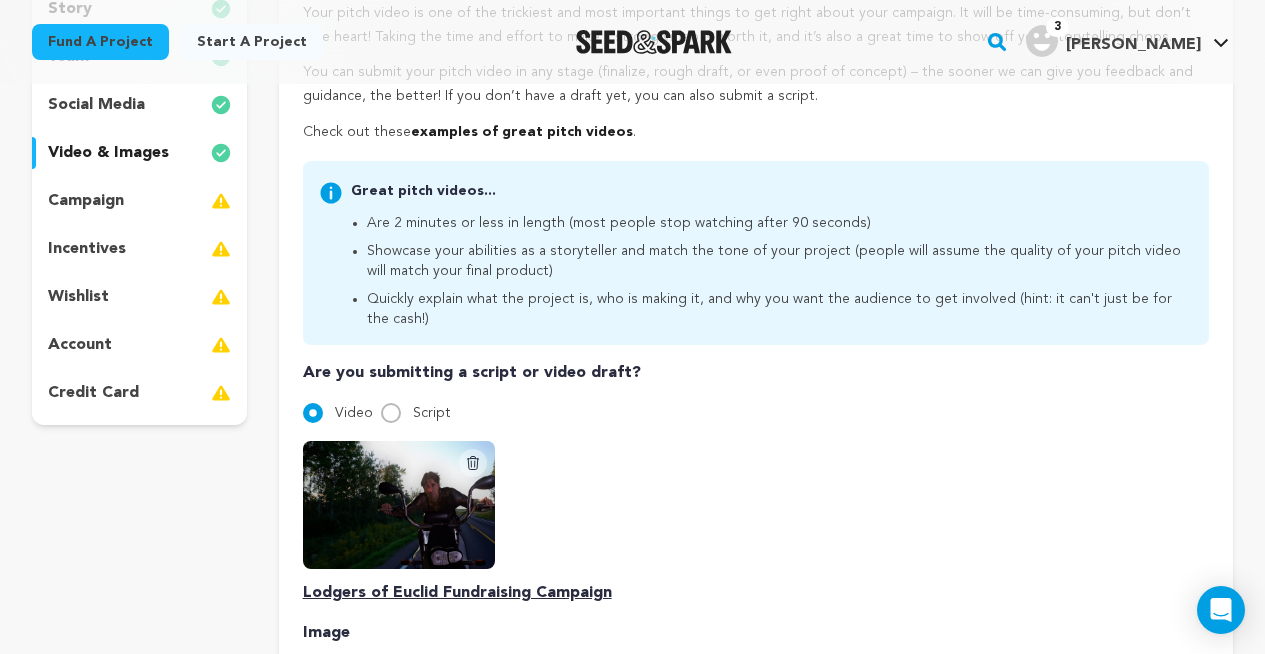 scroll, scrollTop: 285, scrollLeft: 0, axis: vertical 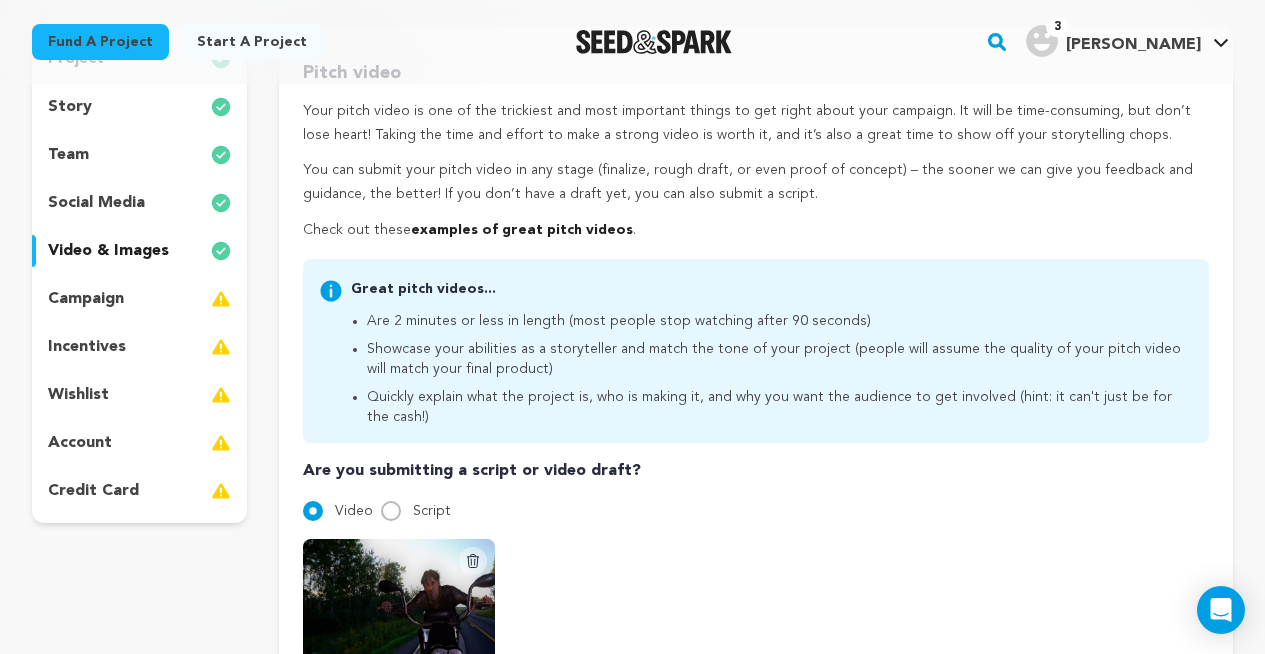 click on "campaign" at bounding box center (86, 299) 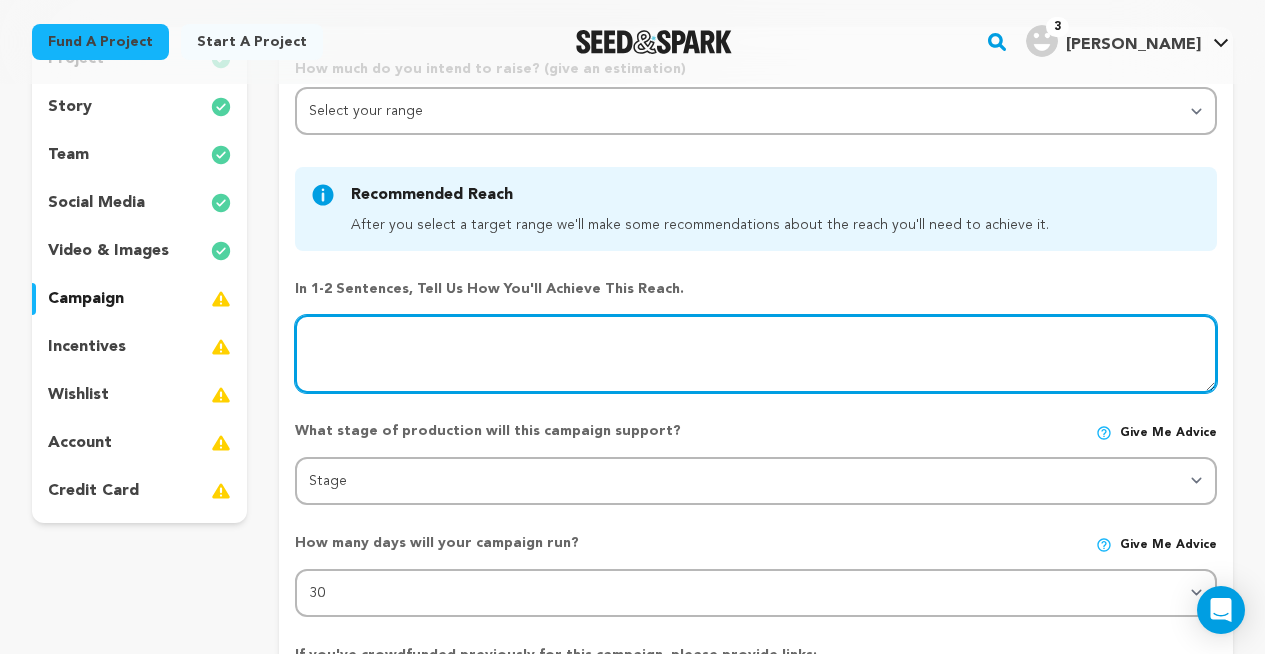 click at bounding box center (756, 354) 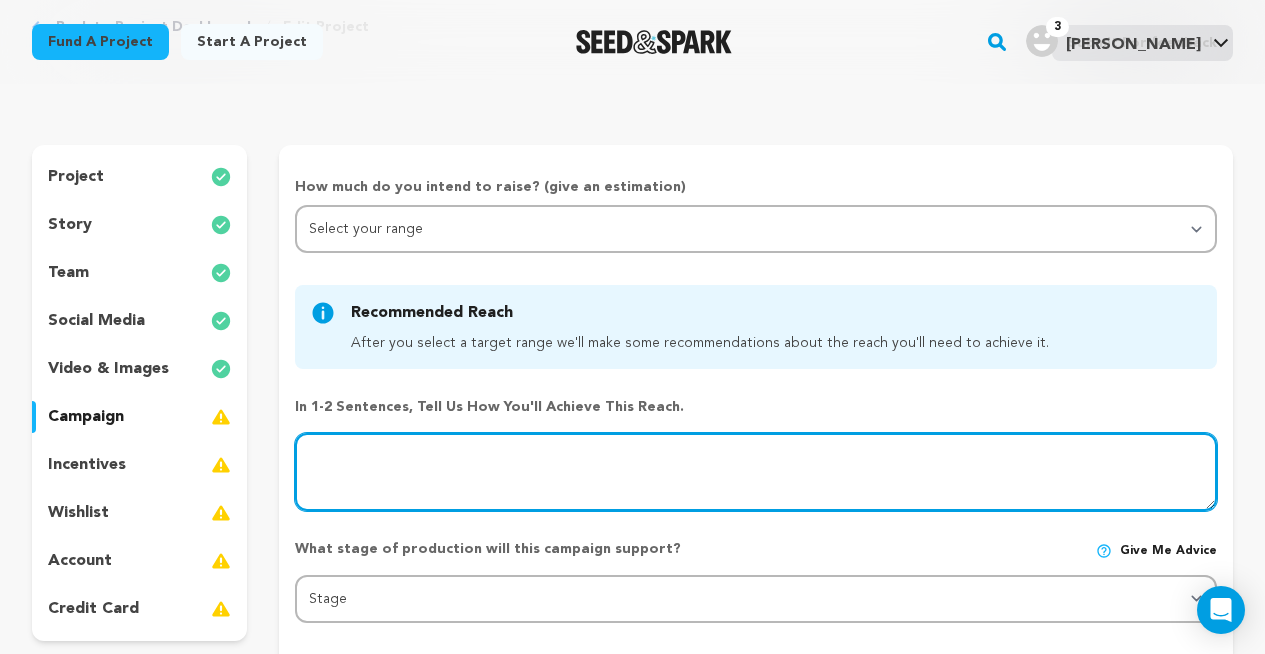 scroll, scrollTop: 166, scrollLeft: 0, axis: vertical 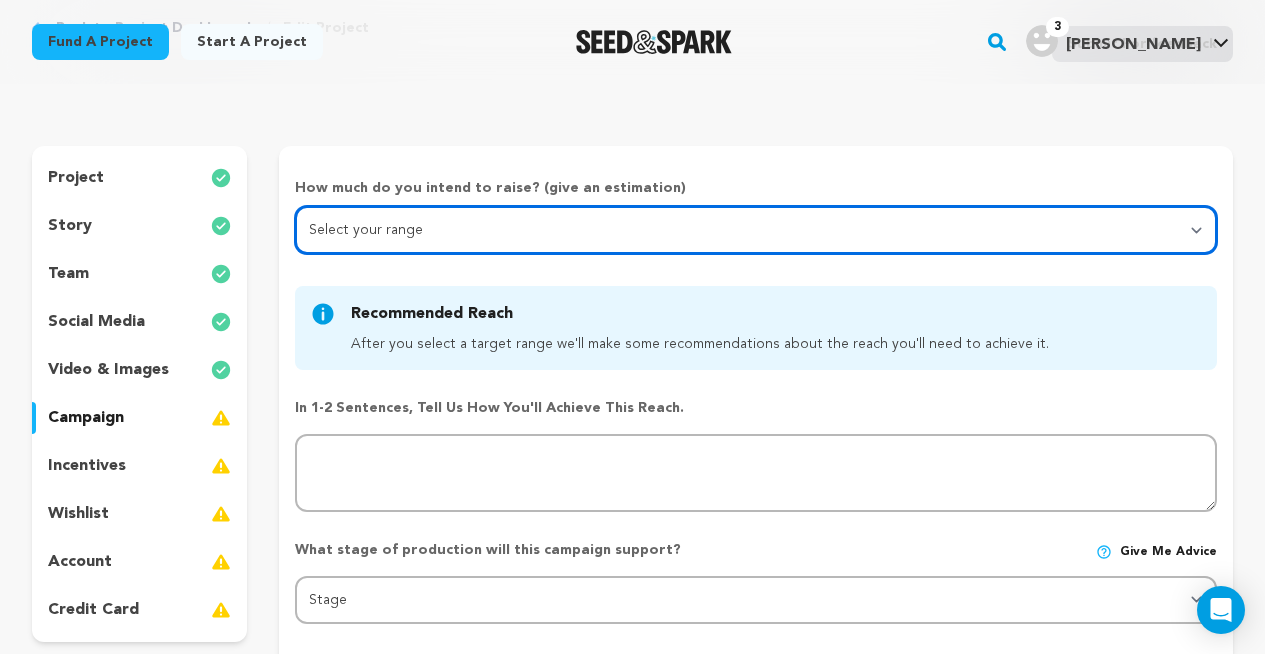 click on "Select your range
Less than $10k 10k - $14k 15k - $24k 25k - $49k 50k or more" at bounding box center (756, 230) 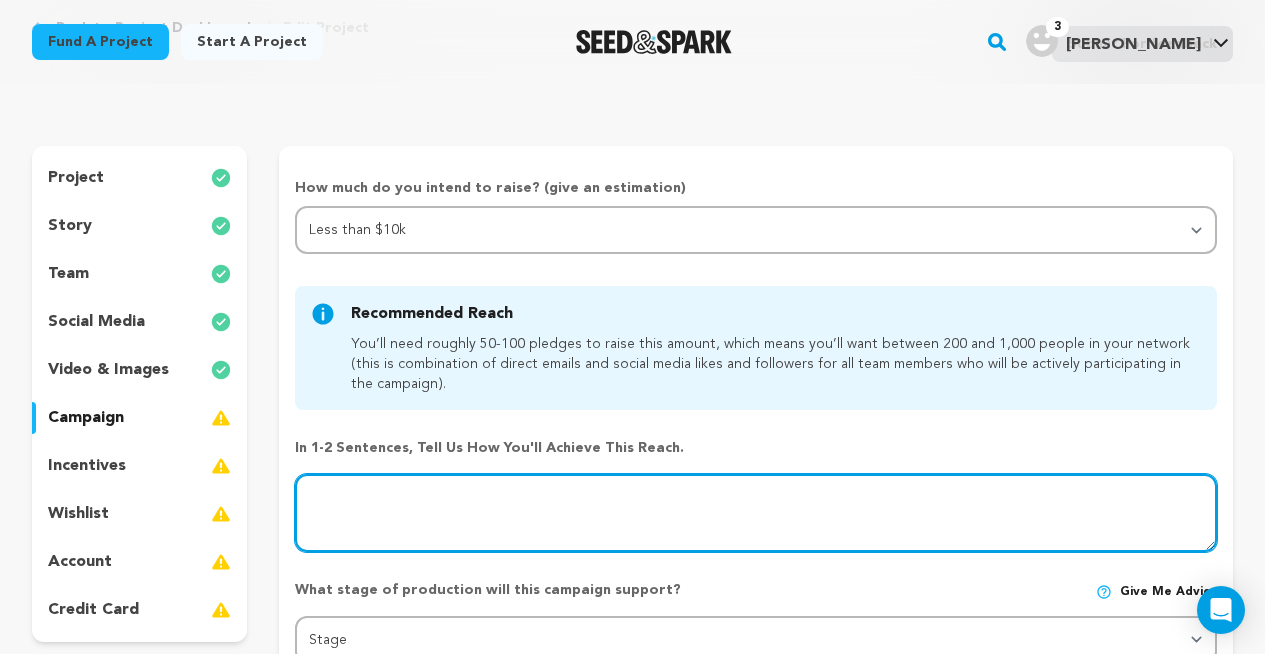 click at bounding box center [756, 513] 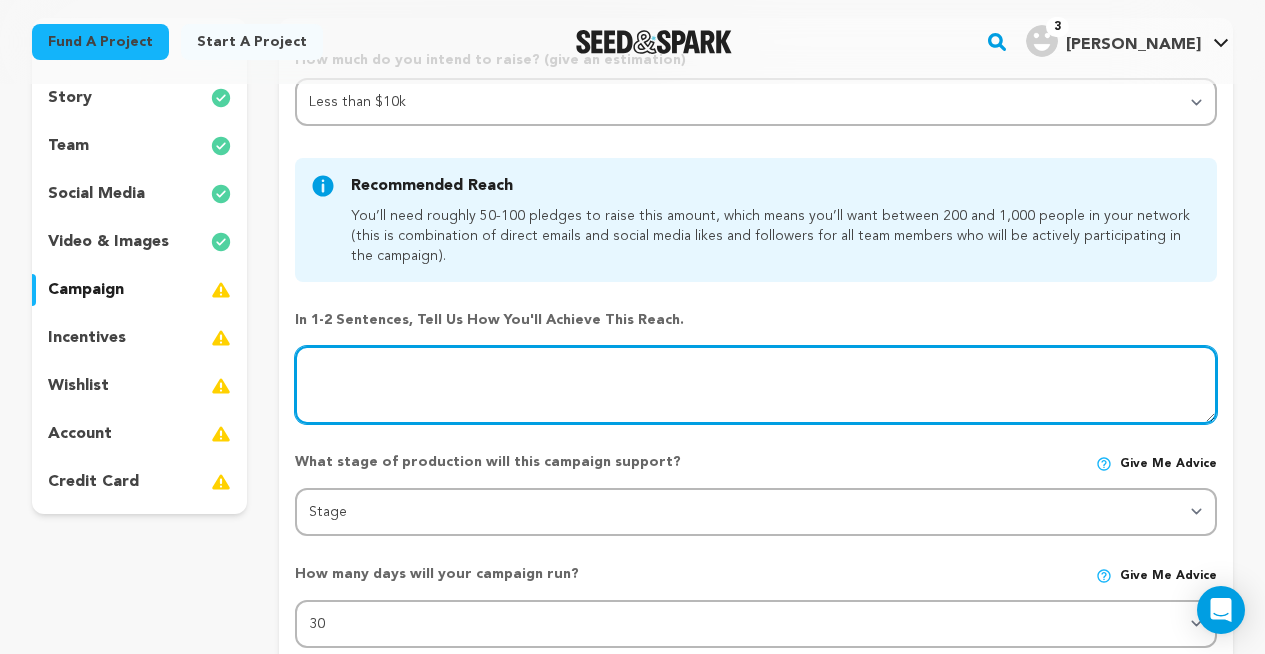 scroll, scrollTop: 316, scrollLeft: 0, axis: vertical 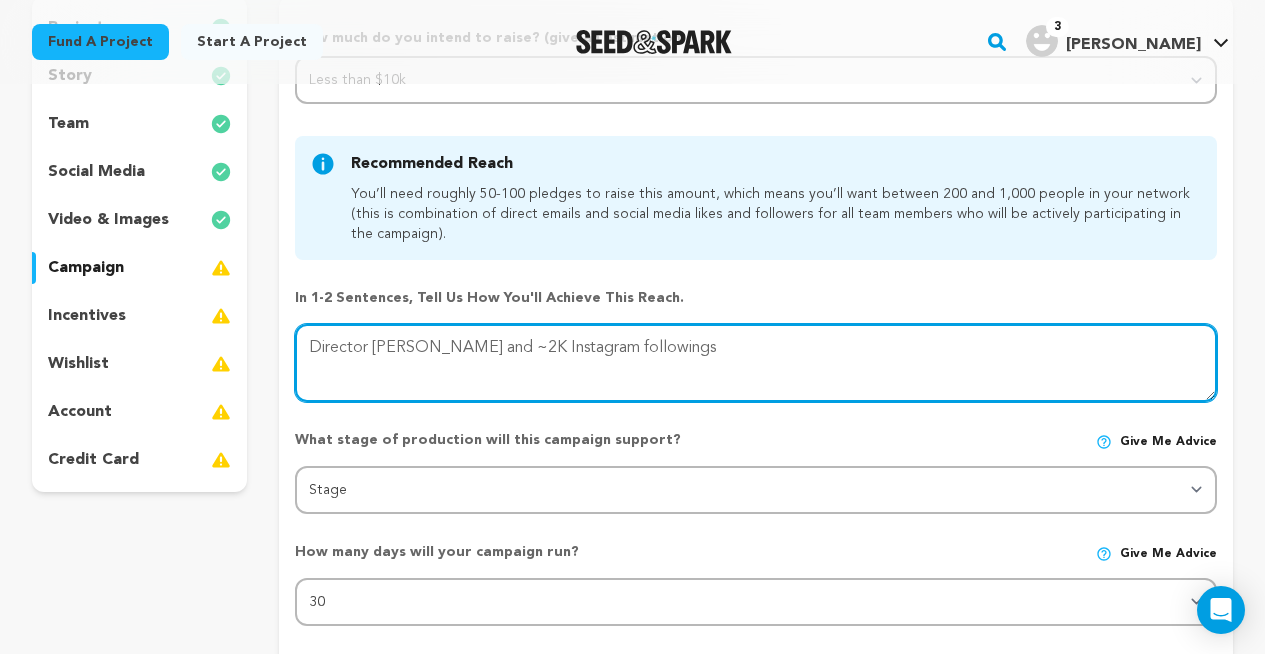 click at bounding box center (756, 363) 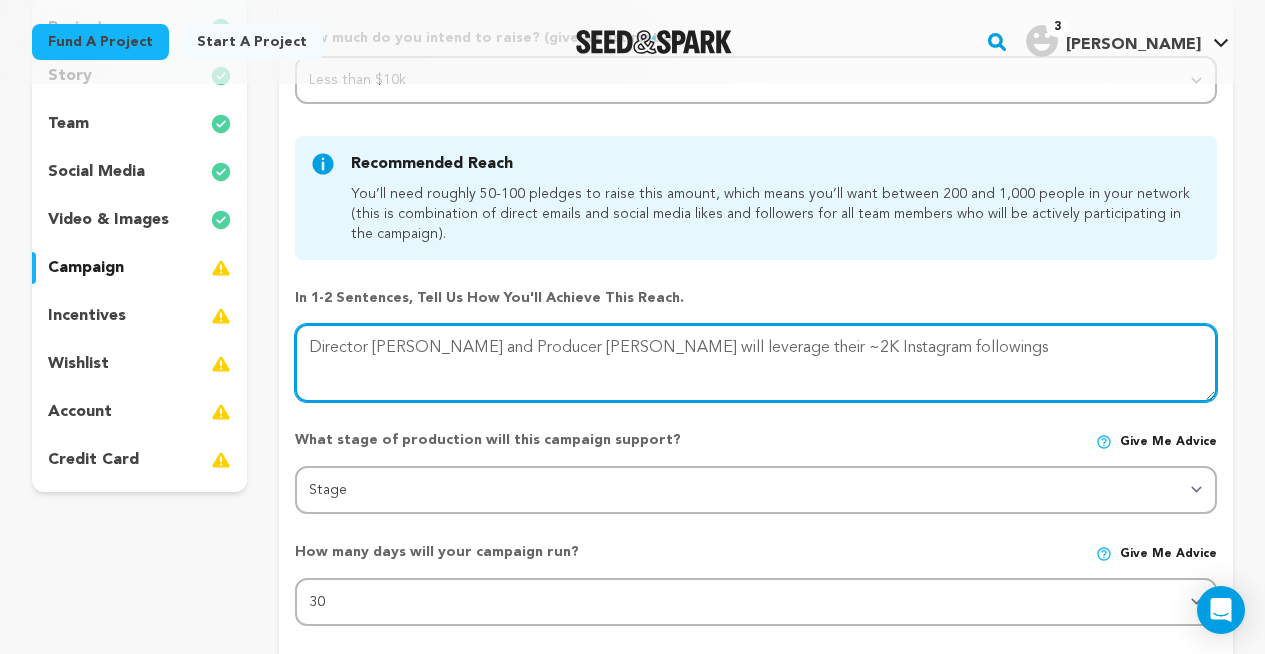click at bounding box center (756, 363) 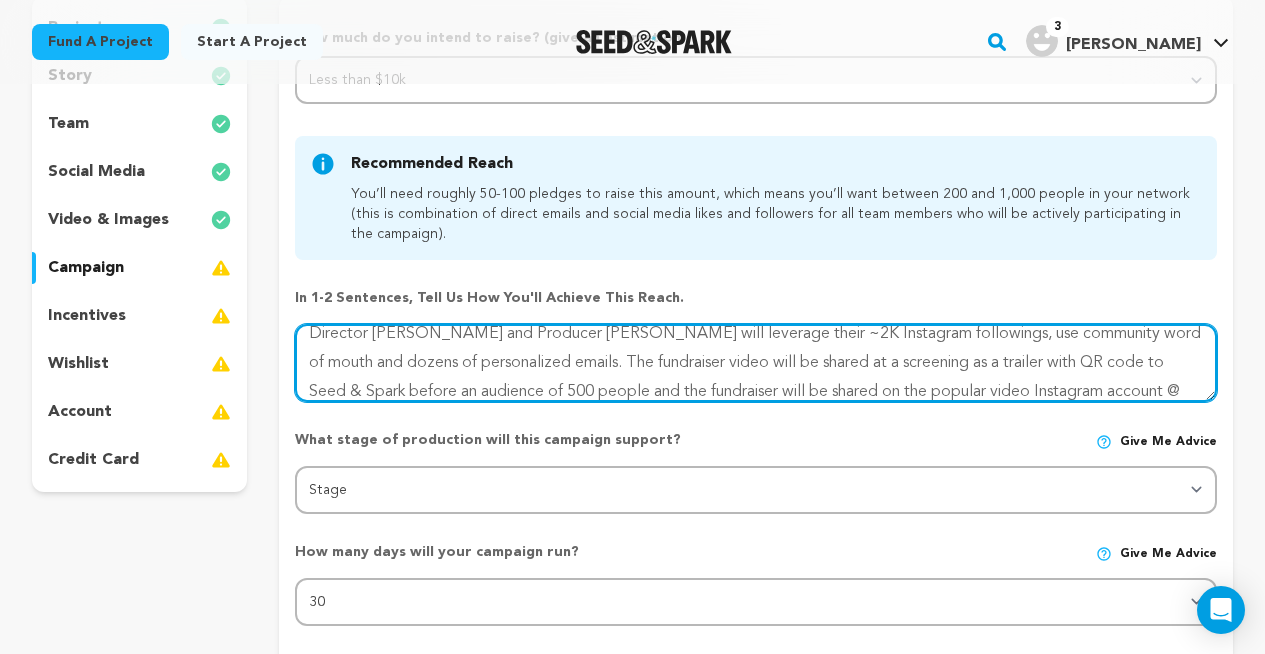 scroll, scrollTop: 43, scrollLeft: 0, axis: vertical 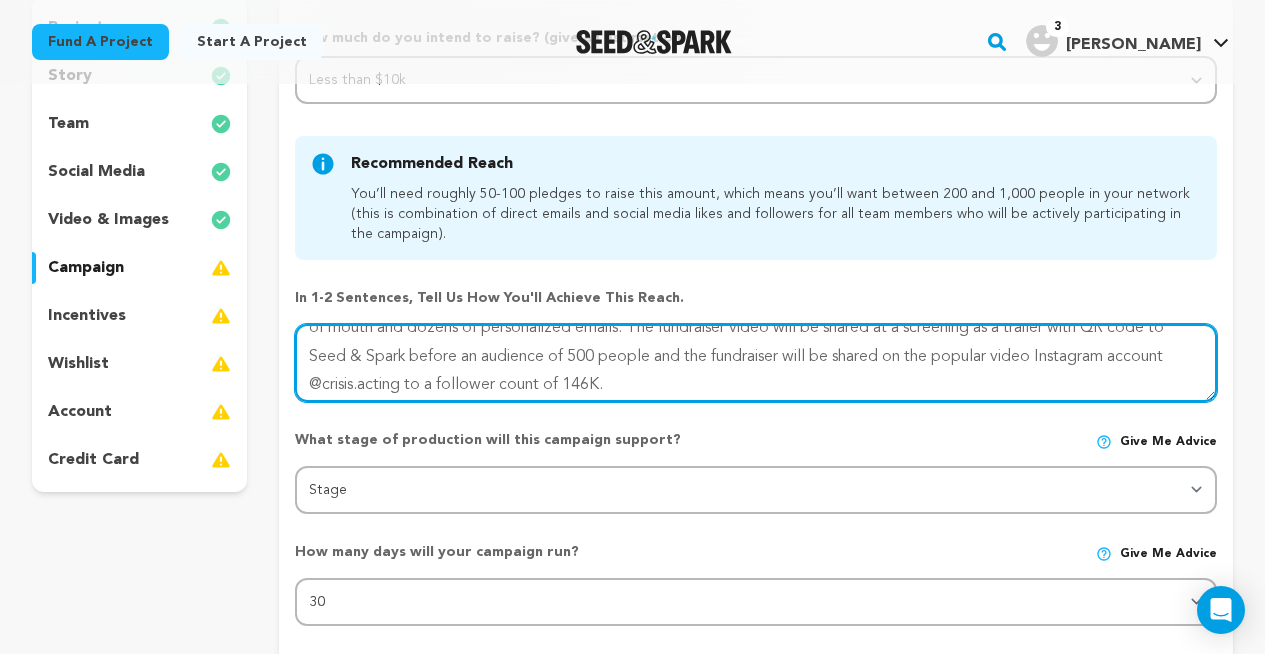 click at bounding box center [756, 363] 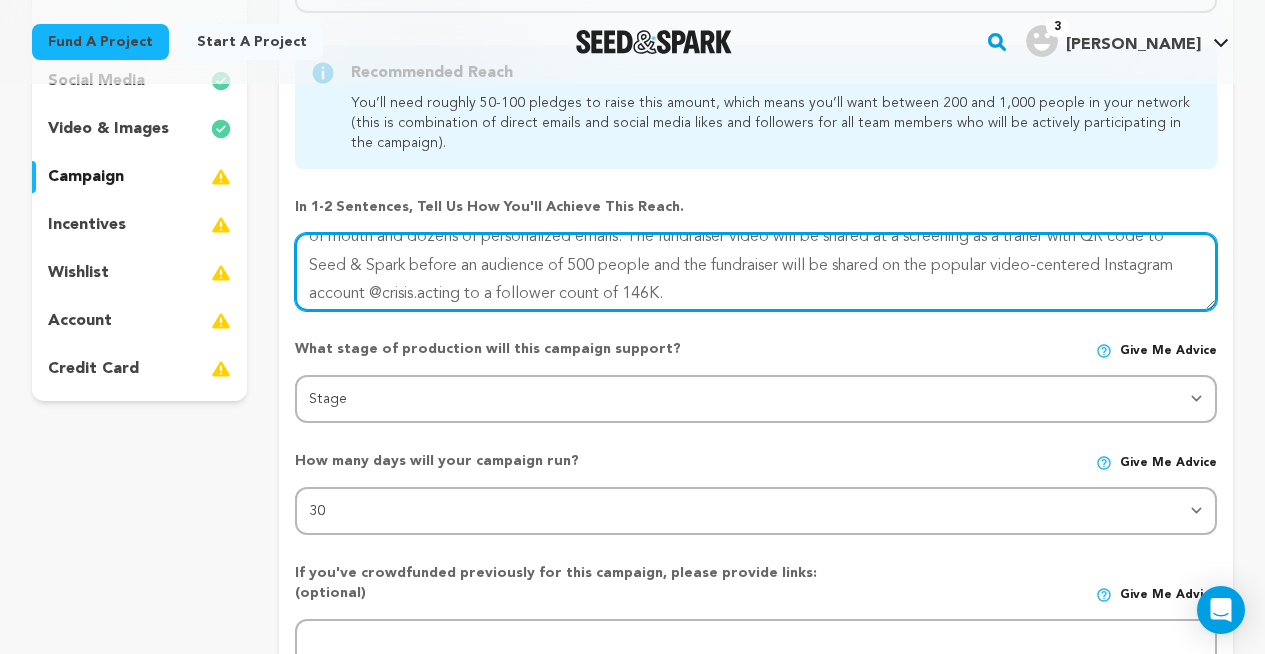 scroll, scrollTop: 381, scrollLeft: 0, axis: vertical 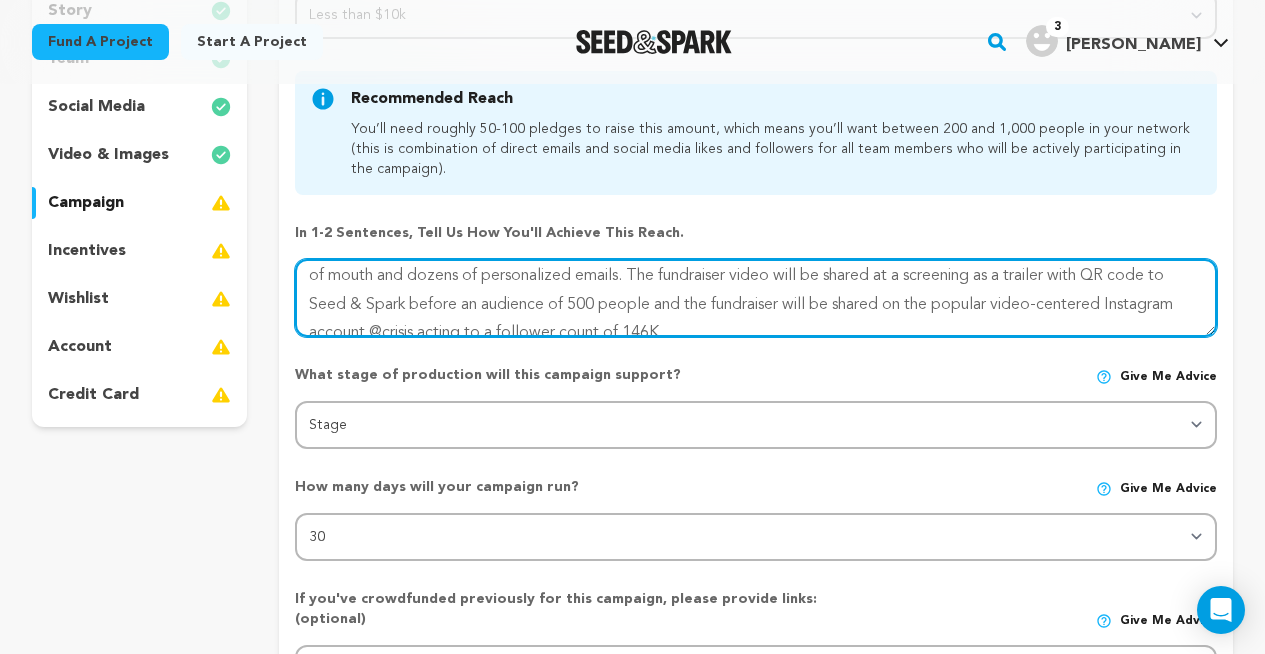 click at bounding box center [756, 298] 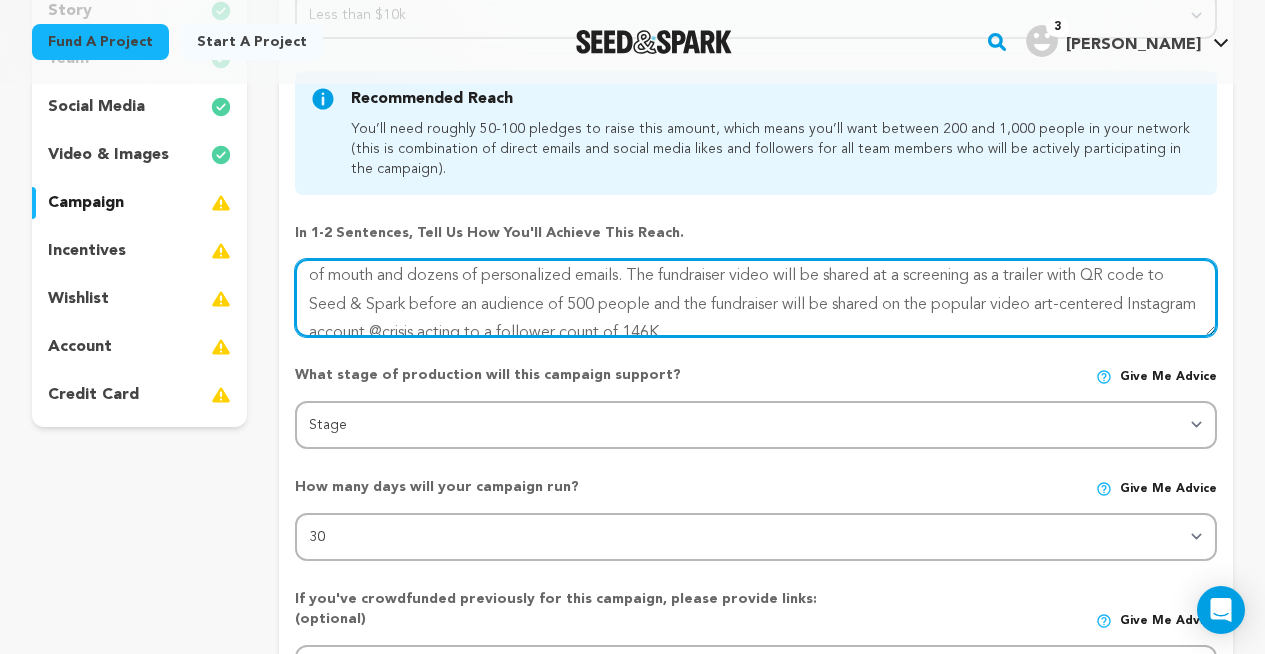 click at bounding box center [756, 298] 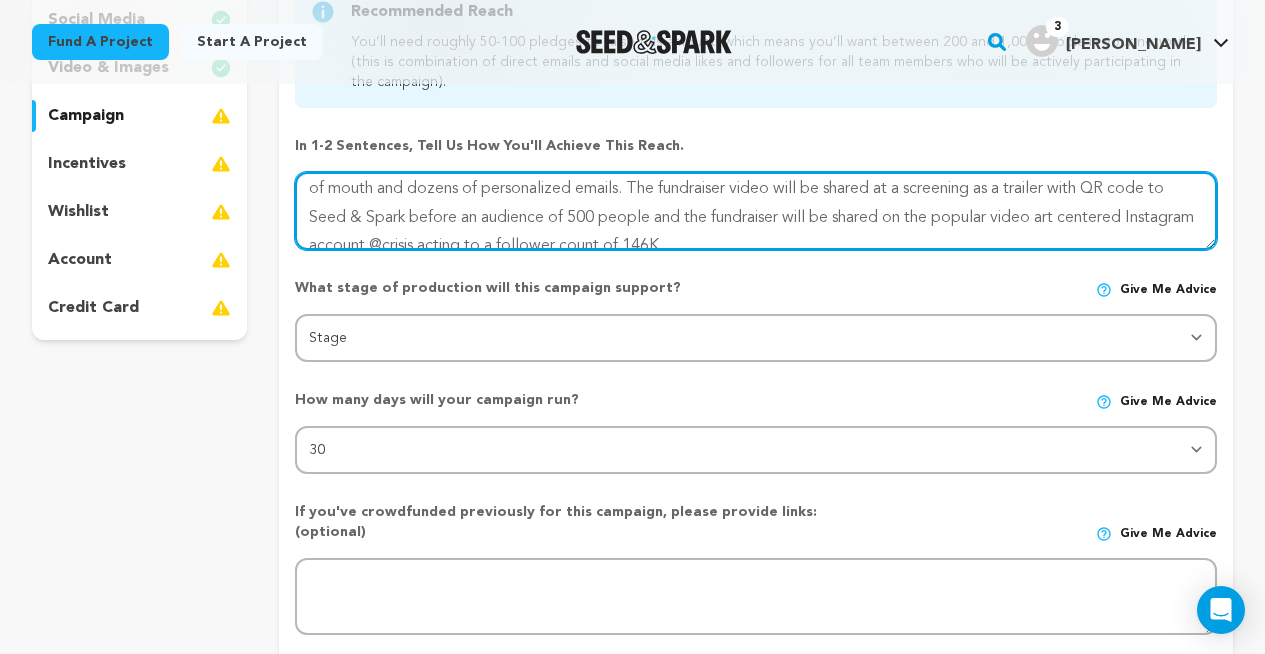 scroll, scrollTop: 479, scrollLeft: 0, axis: vertical 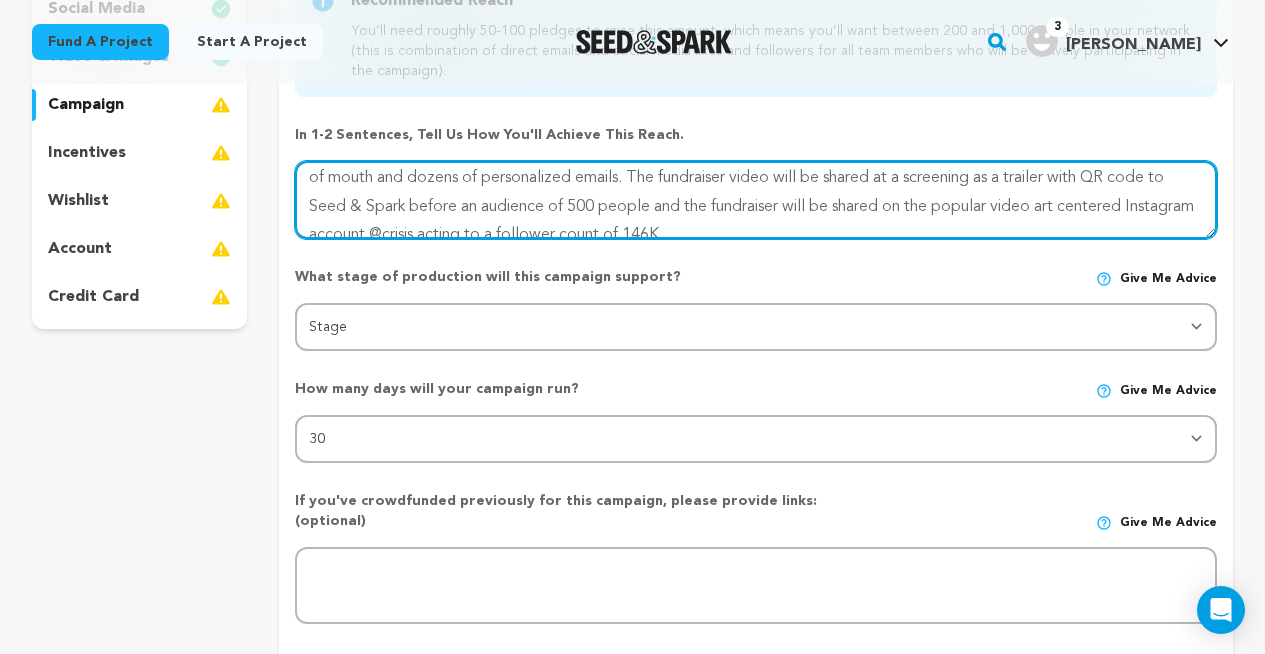 type on "Director [PERSON_NAME] and Producer [PERSON_NAME] will leverage their ~2K Instagram followings, use community word of mouth and dozens of personalized emails. The fundraiser video will be shared at a screening as a trailer with QR code to Seed & Spark before an audience of 500 people and the fundraiser will be shared on the popular video art centered Instagram account @crisis.acting to a follower count of 146K." 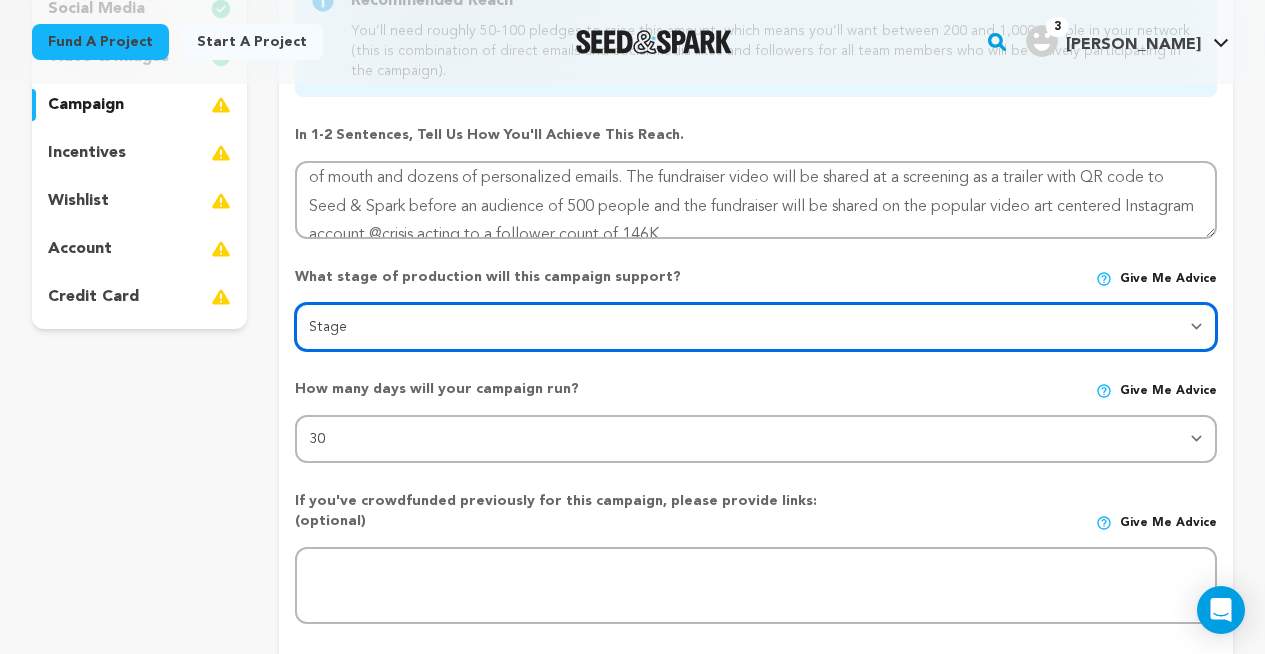 click on "Stage
DEVELOPMENT
PRODUCTION
POST-PRODUCTION
DISTRIBUTION
PRE-PRODUCTION
ENHANCEMENT
PRODUCTION PHASE 2
FESTIVALS
PR/MARKETING
TOUR
IMPACT CAMPAIGN" at bounding box center [756, 327] 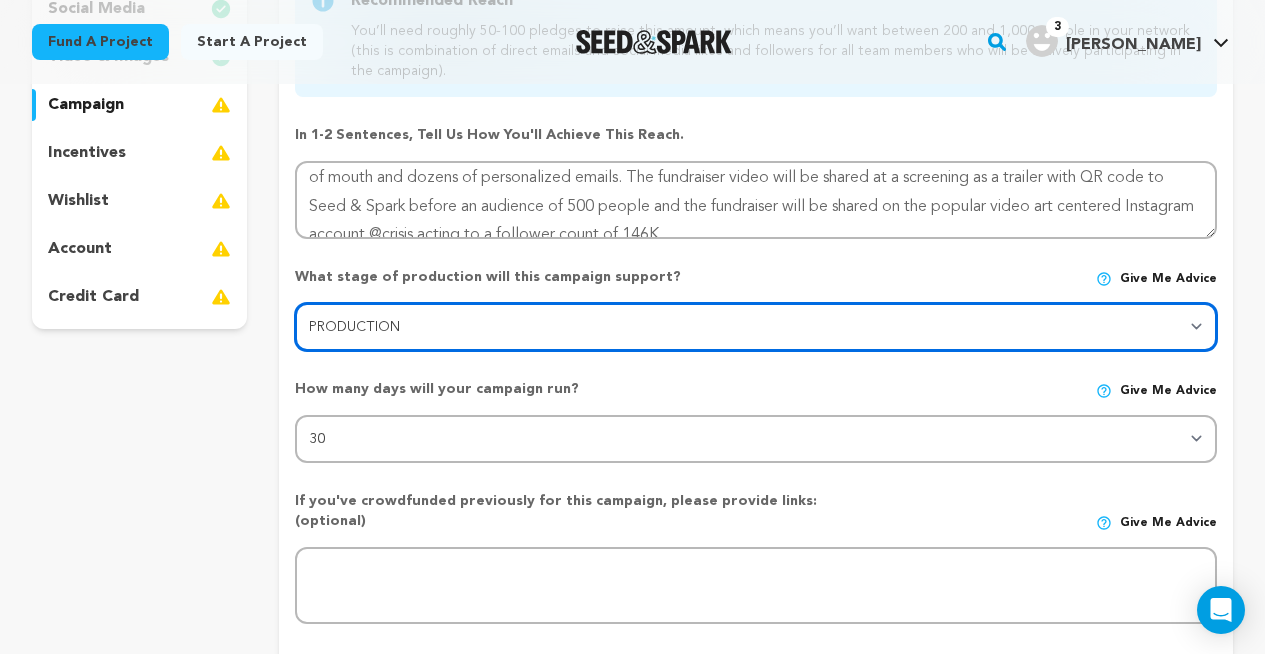 click on "Stage
DEVELOPMENT
PRODUCTION
POST-PRODUCTION
DISTRIBUTION
PRE-PRODUCTION
ENHANCEMENT
PRODUCTION PHASE 2
FESTIVALS
PR/MARKETING
TOUR
IMPACT CAMPAIGN" at bounding box center (756, 327) 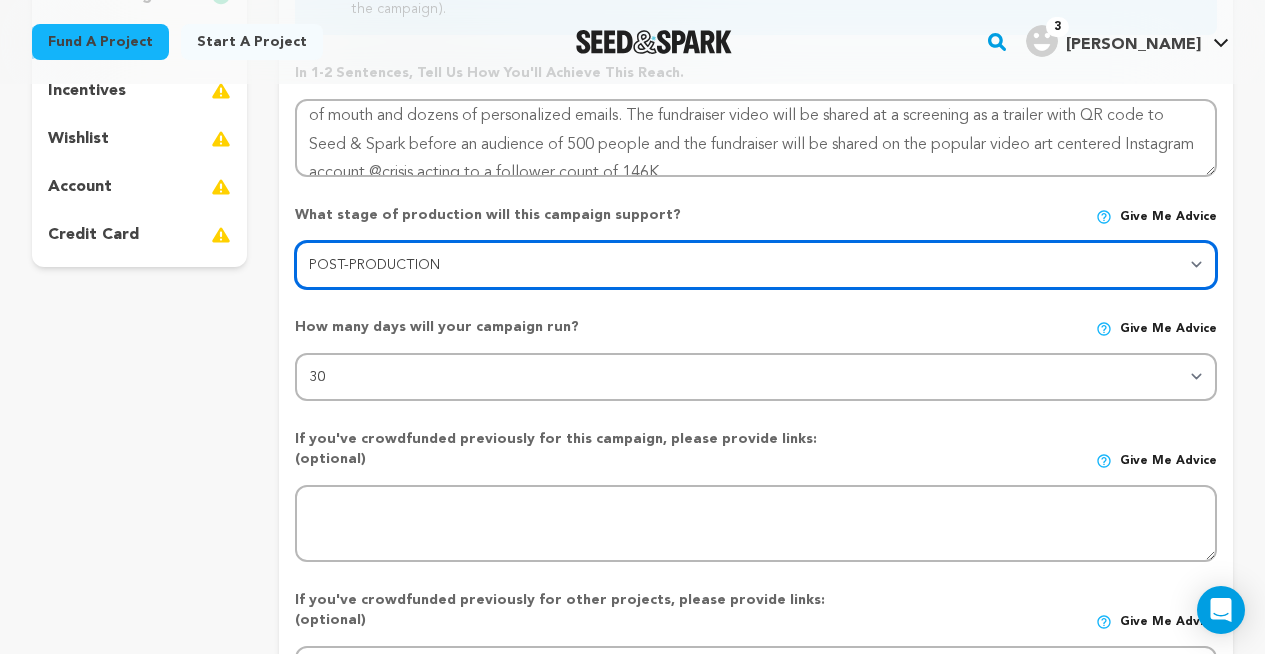 scroll, scrollTop: 552, scrollLeft: 0, axis: vertical 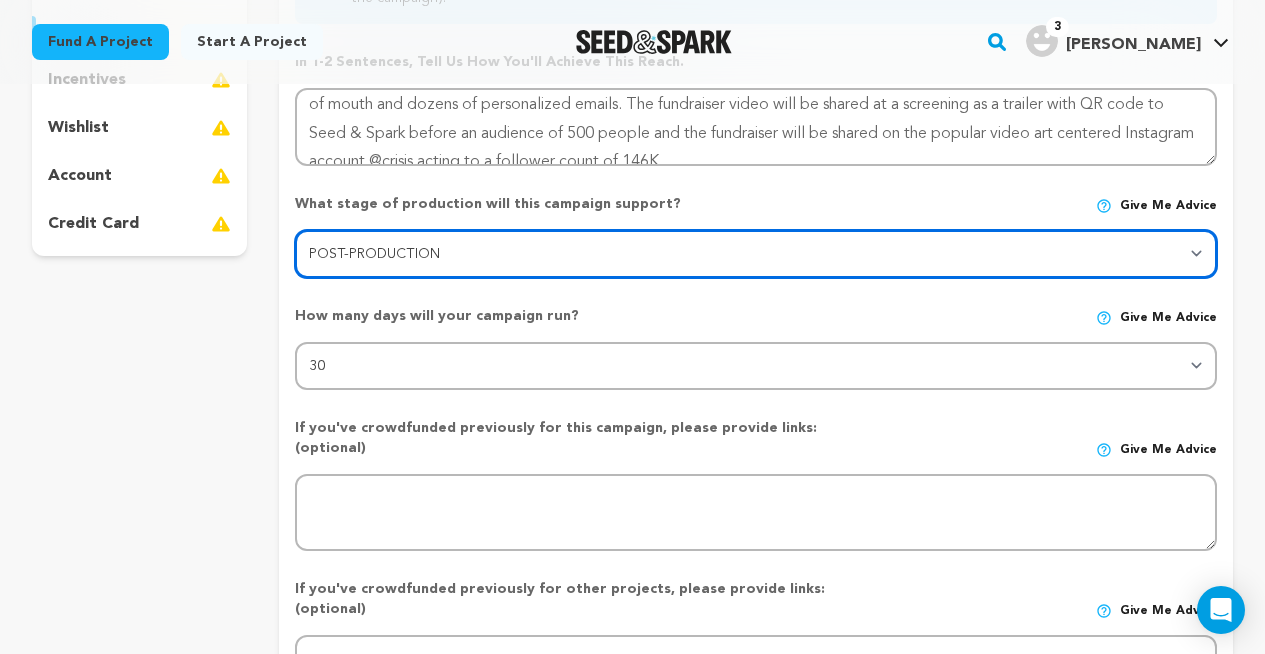 click on "Stage
DEVELOPMENT
PRODUCTION
POST-PRODUCTION
DISTRIBUTION
PRE-PRODUCTION
ENHANCEMENT
PRODUCTION PHASE 2
FESTIVALS
PR/MARKETING
TOUR
IMPACT CAMPAIGN" at bounding box center [756, 254] 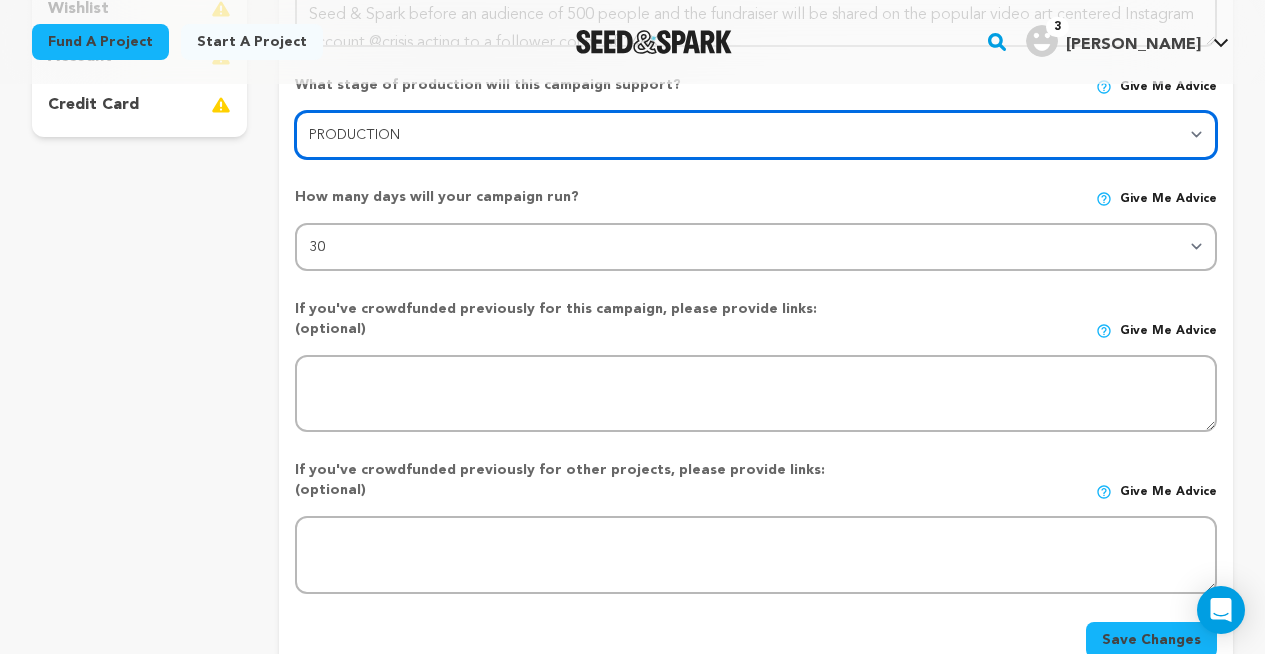 scroll, scrollTop: 694, scrollLeft: 0, axis: vertical 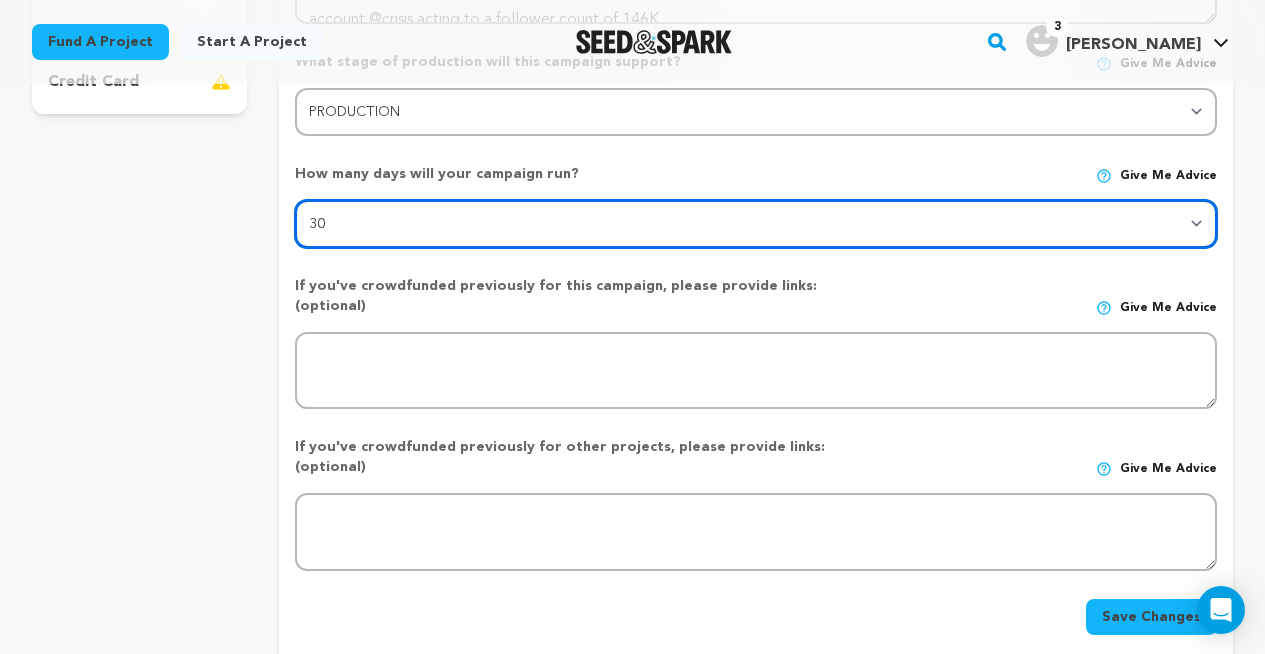 click on "30
45
60" at bounding box center [756, 224] 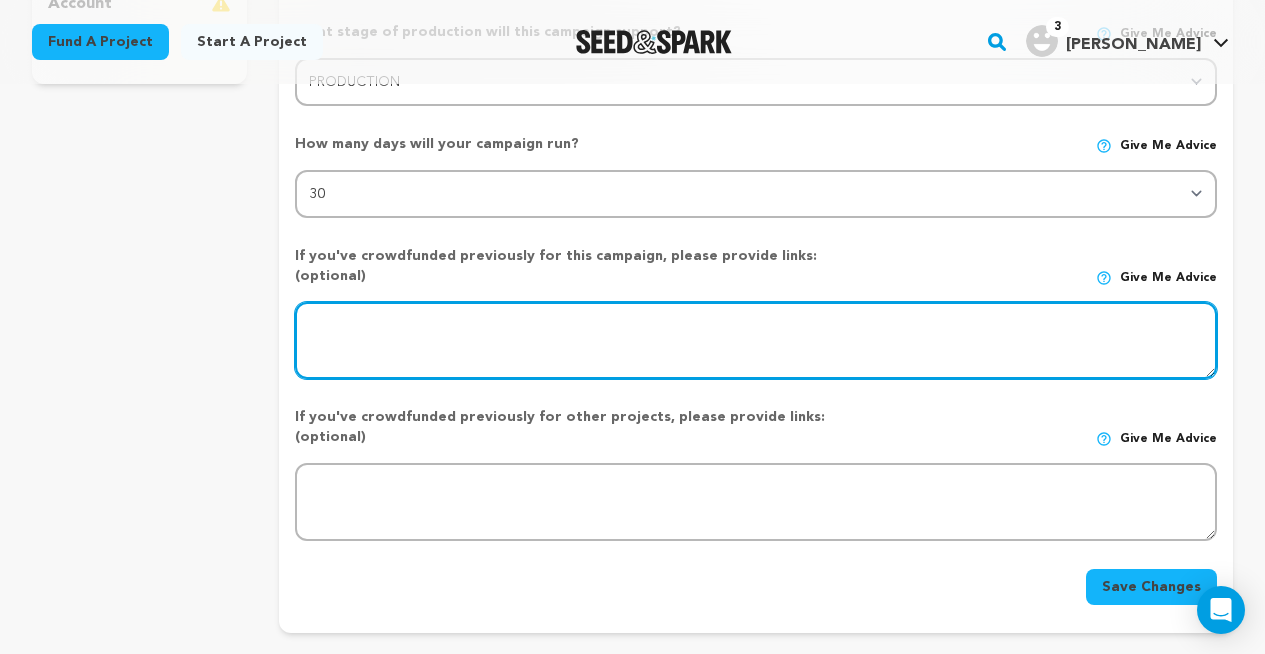 click at bounding box center (756, 341) 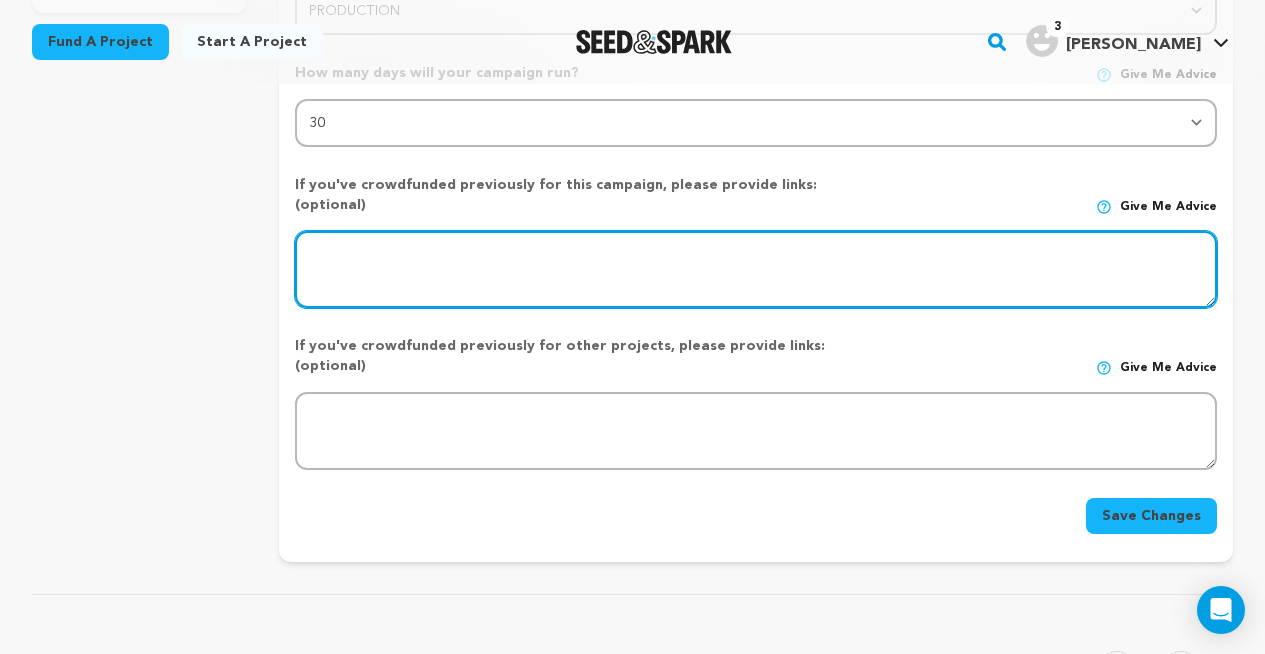 scroll, scrollTop: 798, scrollLeft: 0, axis: vertical 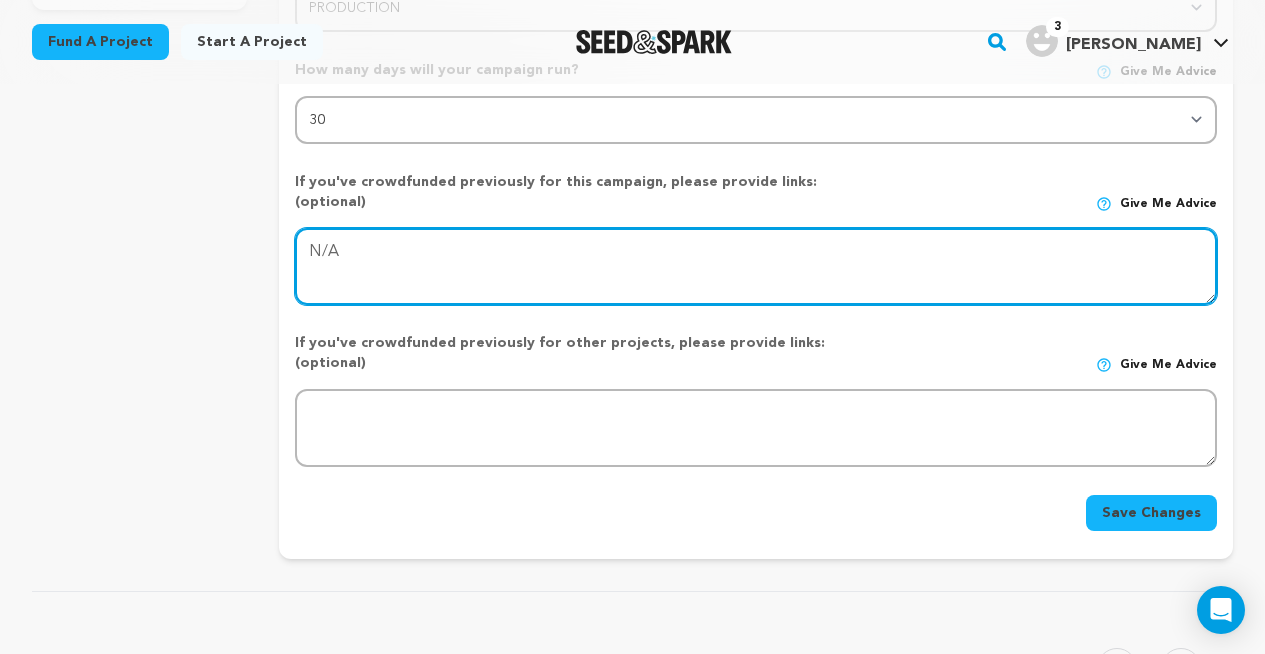 type on "N/A" 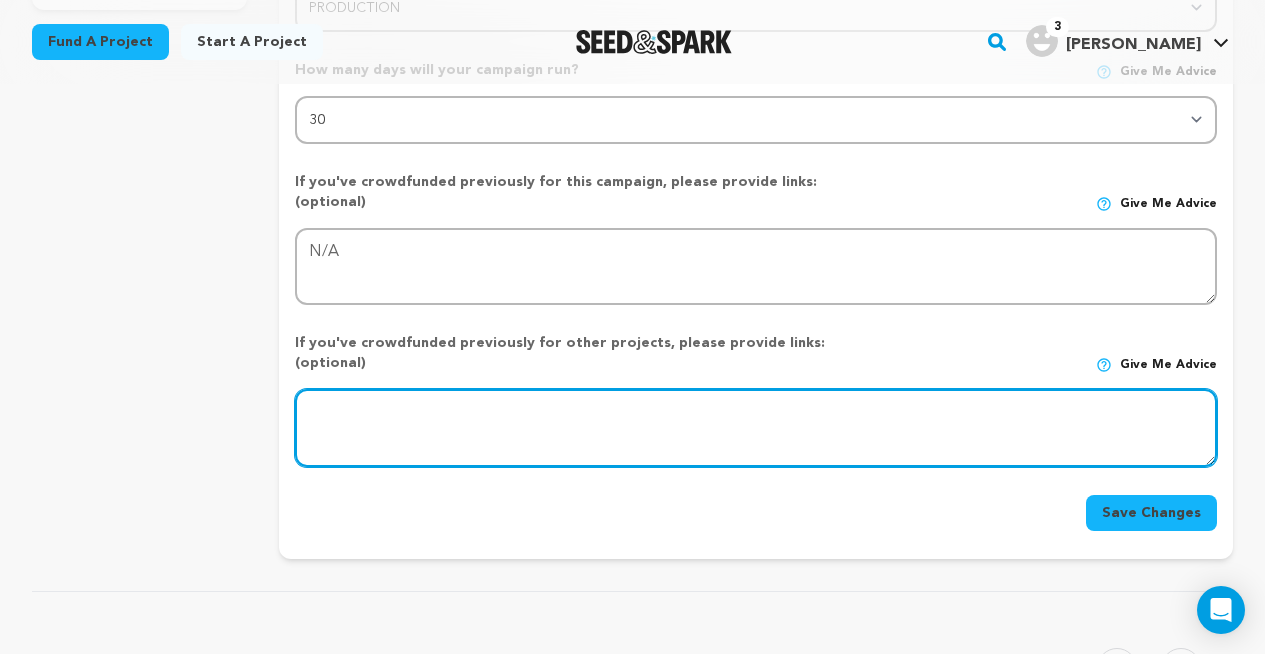 click at bounding box center (756, 428) 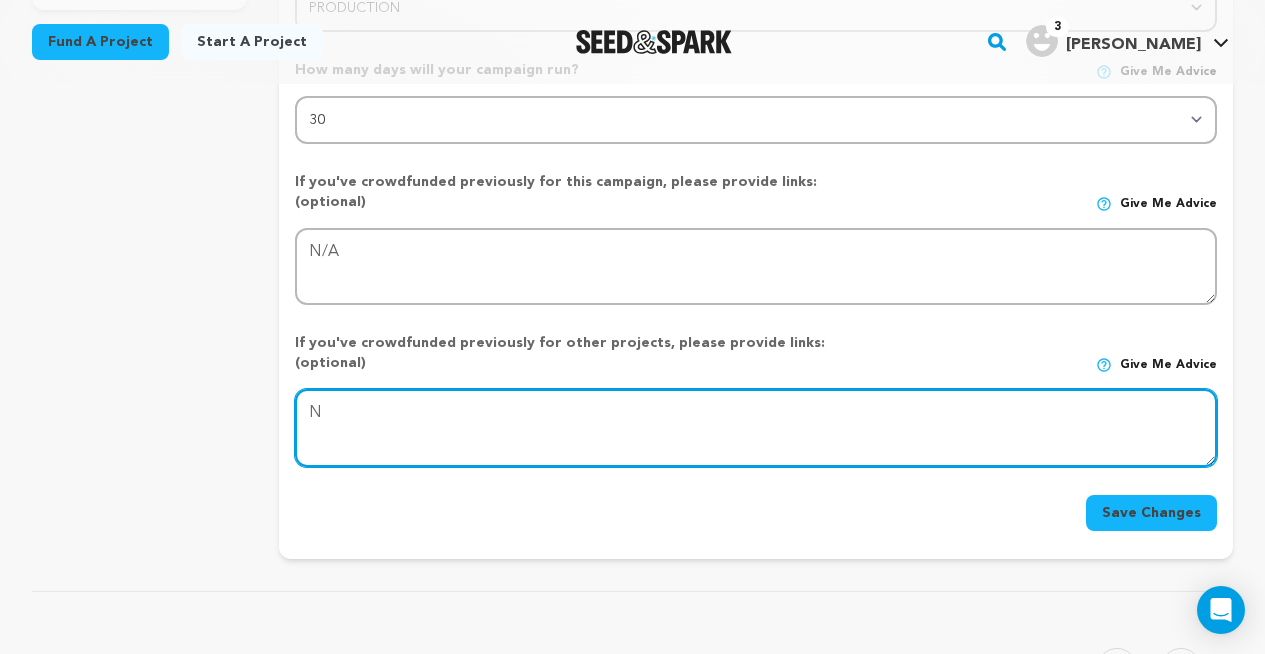 click at bounding box center [756, 428] 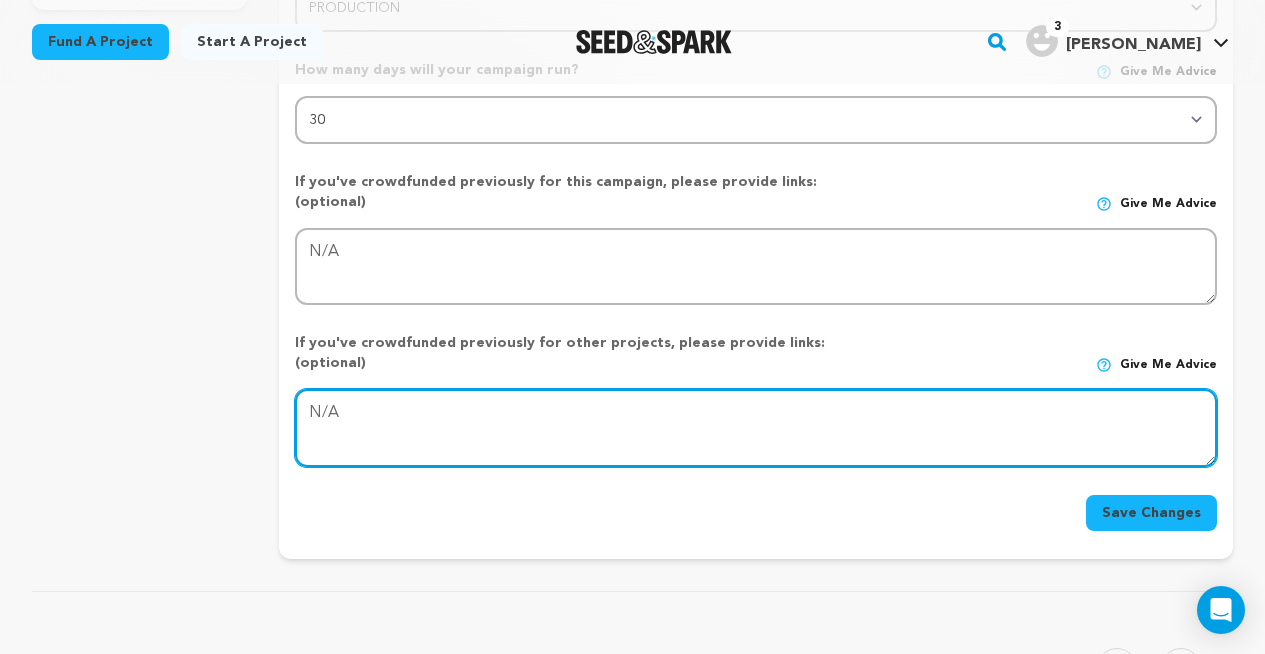 type on "N/A" 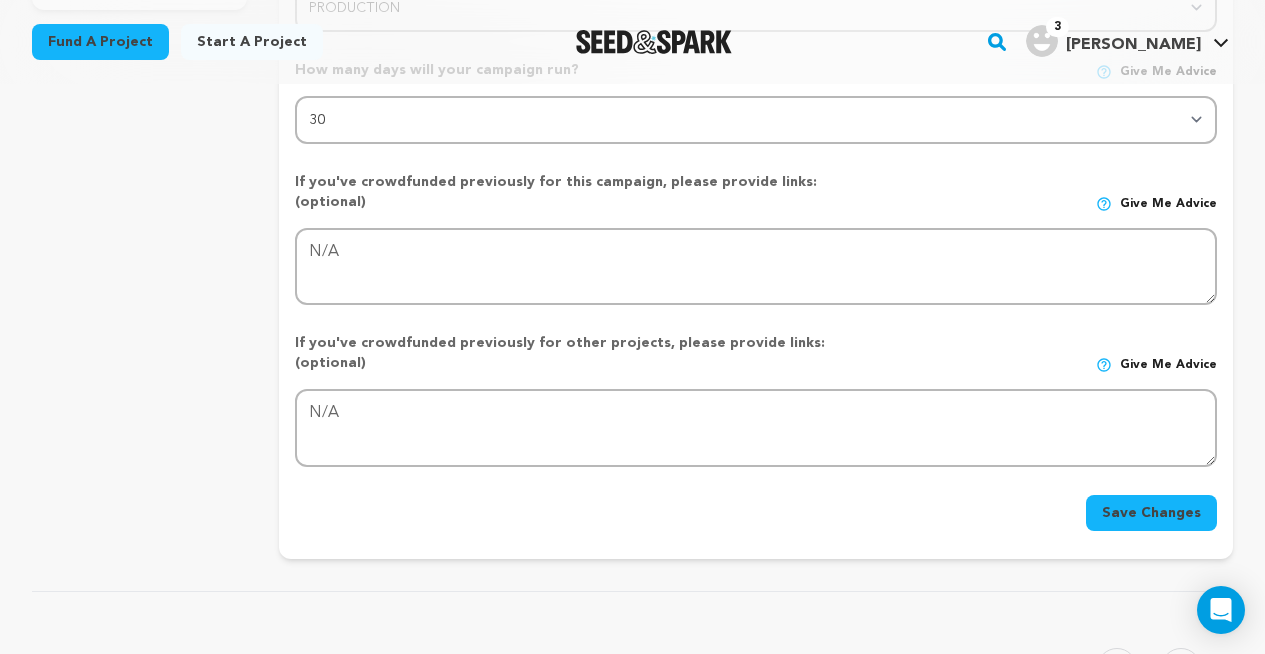 click on "Save Changes" at bounding box center [1151, 513] 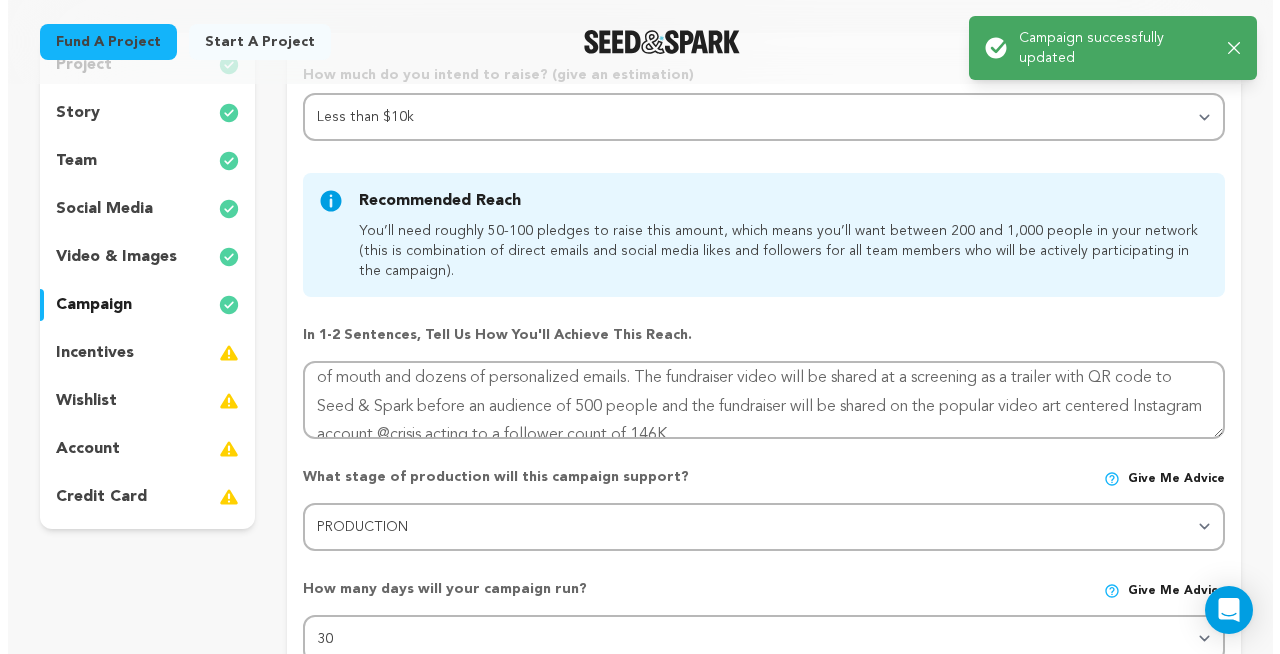 scroll, scrollTop: 308, scrollLeft: 0, axis: vertical 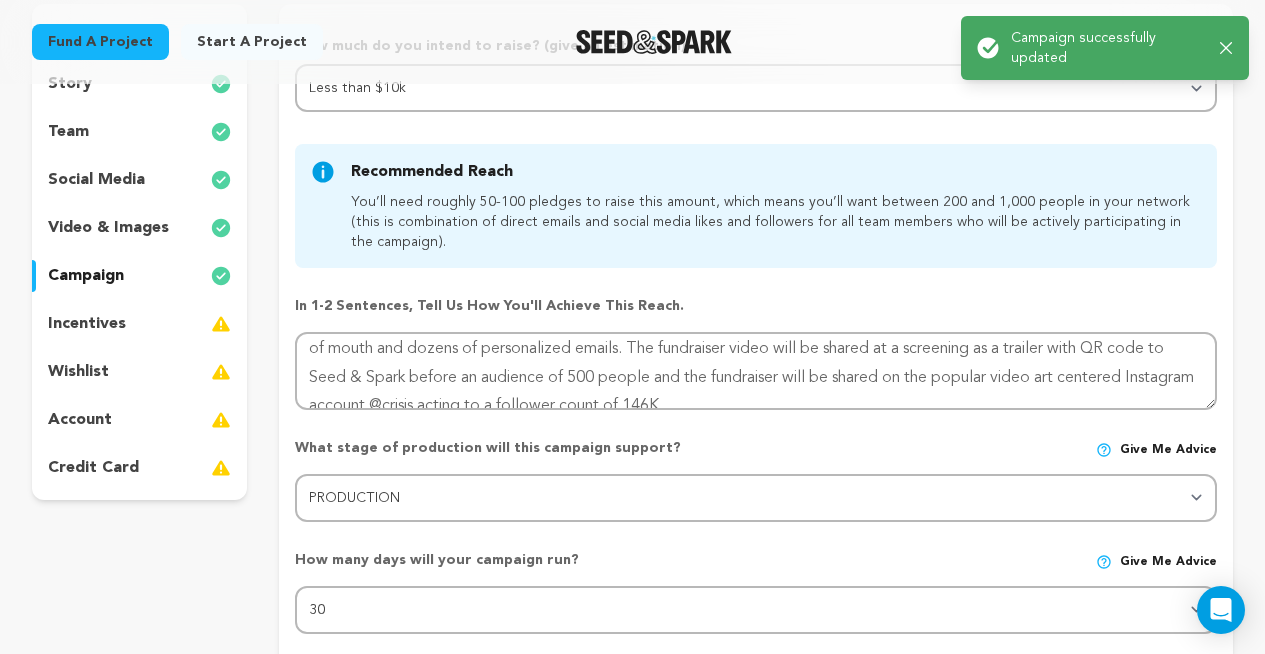 click on "incentives" at bounding box center (87, 324) 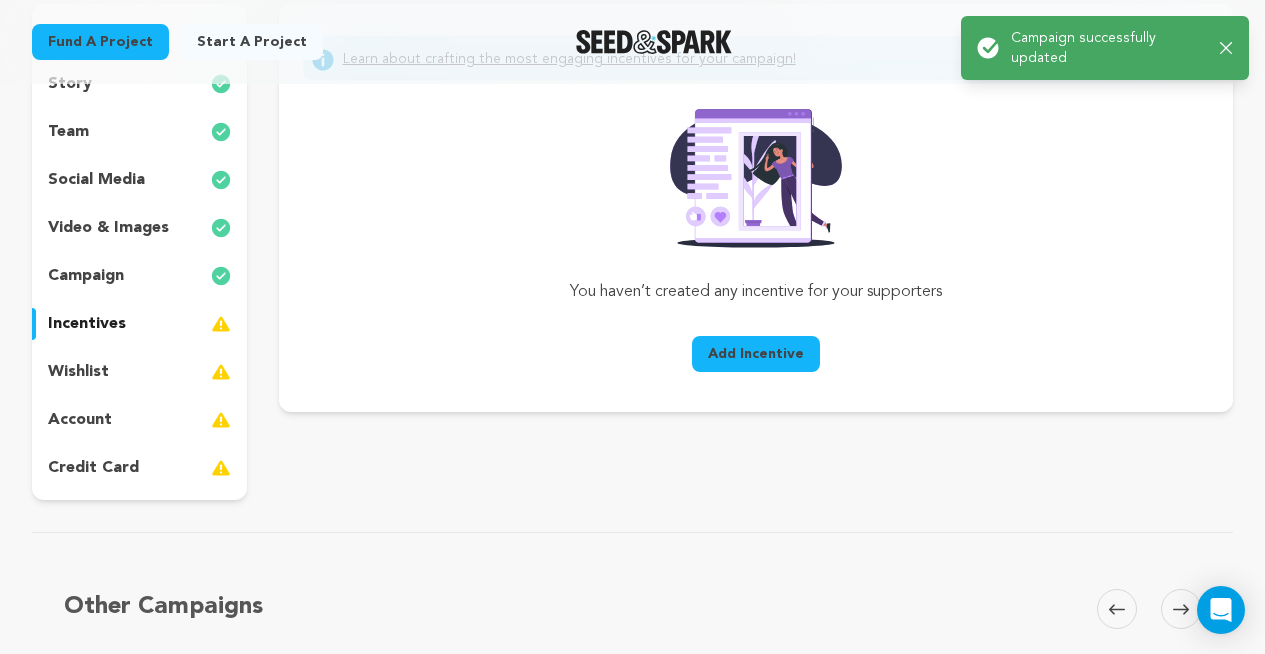 click on "Add Incentive" at bounding box center [756, 354] 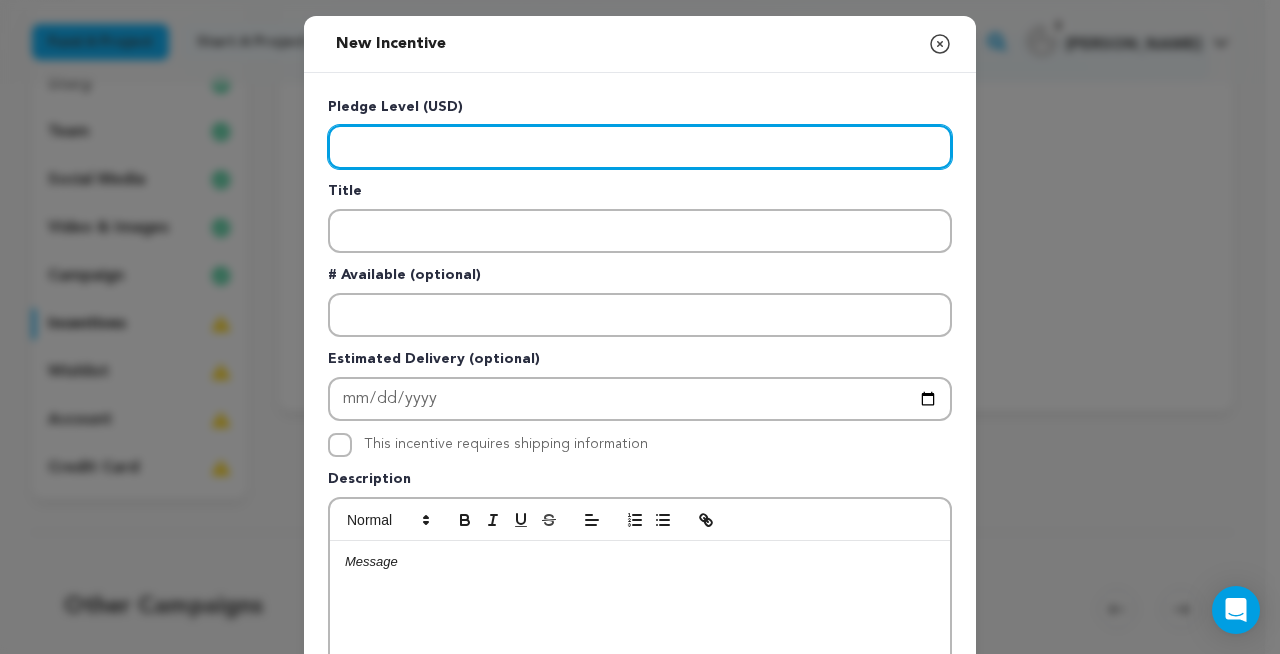 click at bounding box center [640, 147] 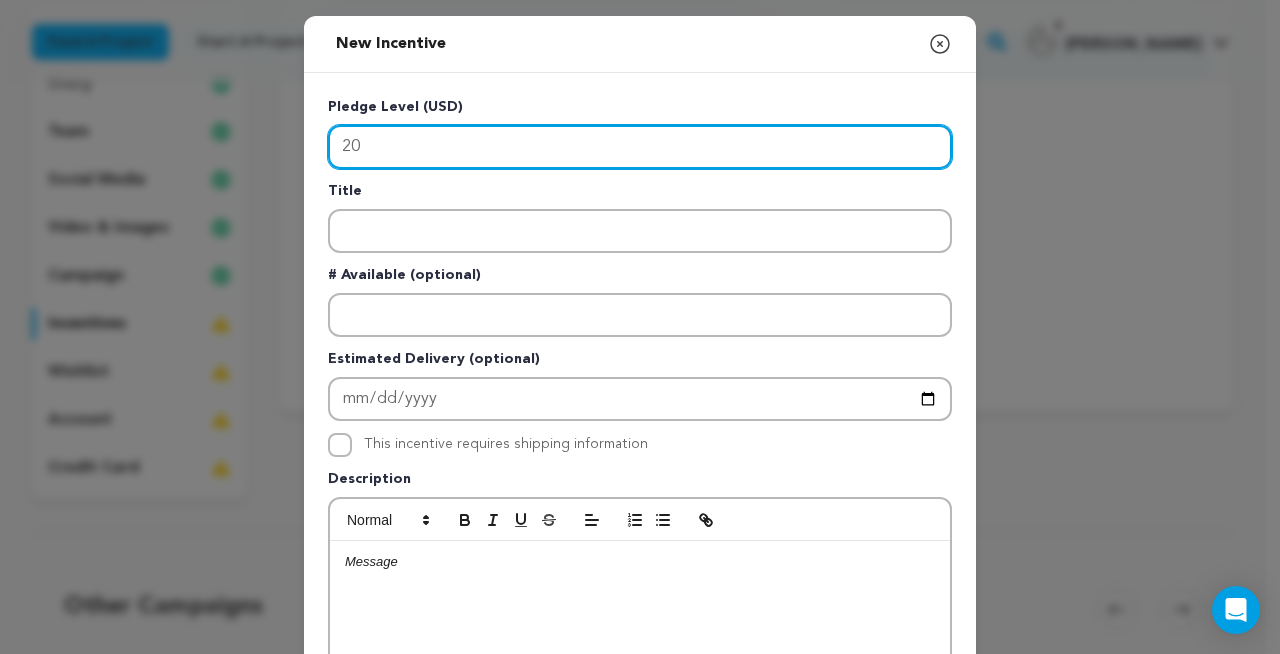 type on "2" 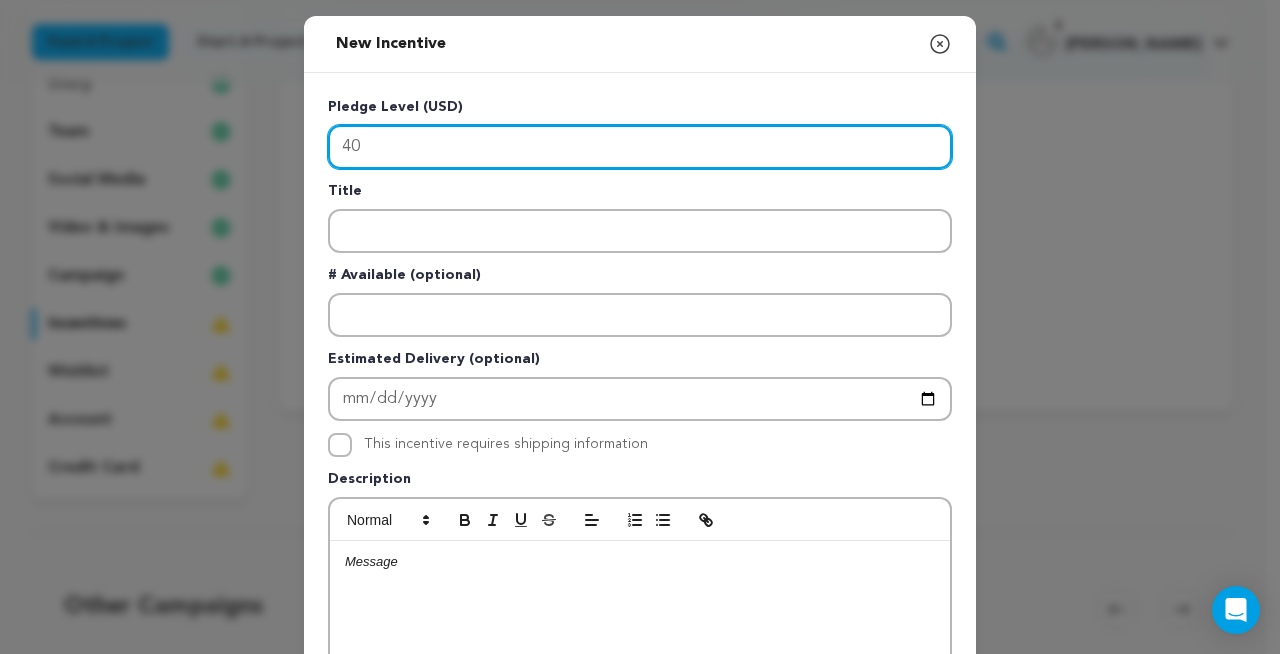 type on "40" 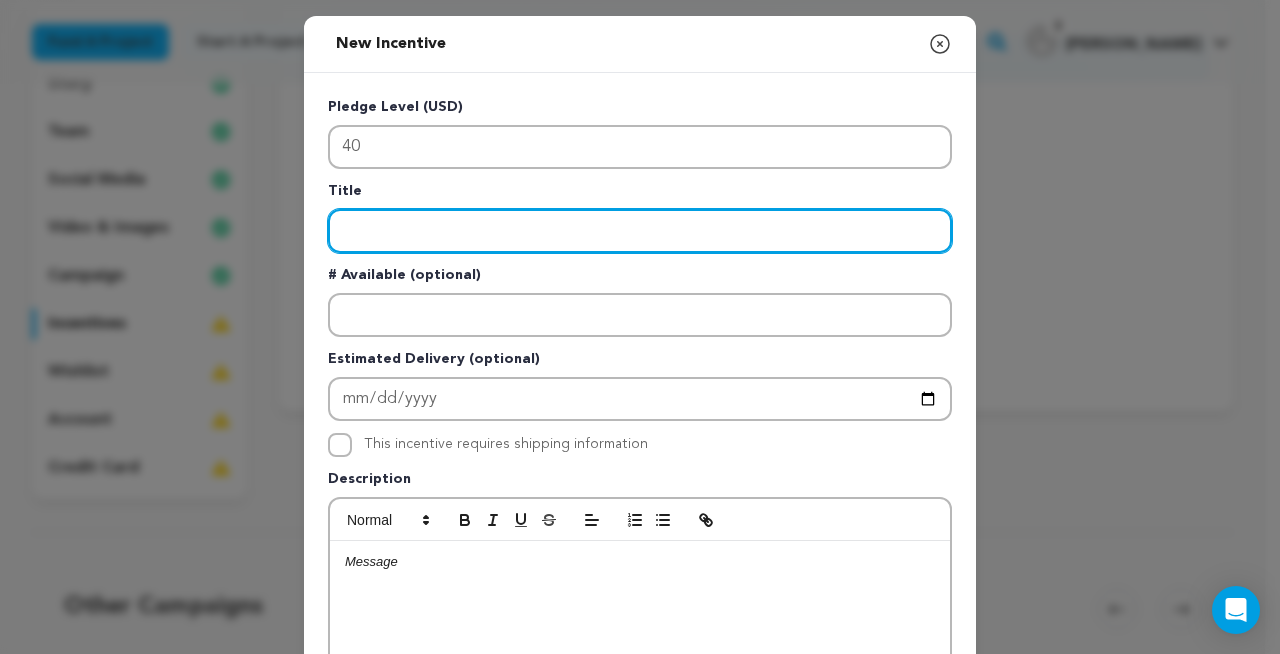 click at bounding box center [640, 231] 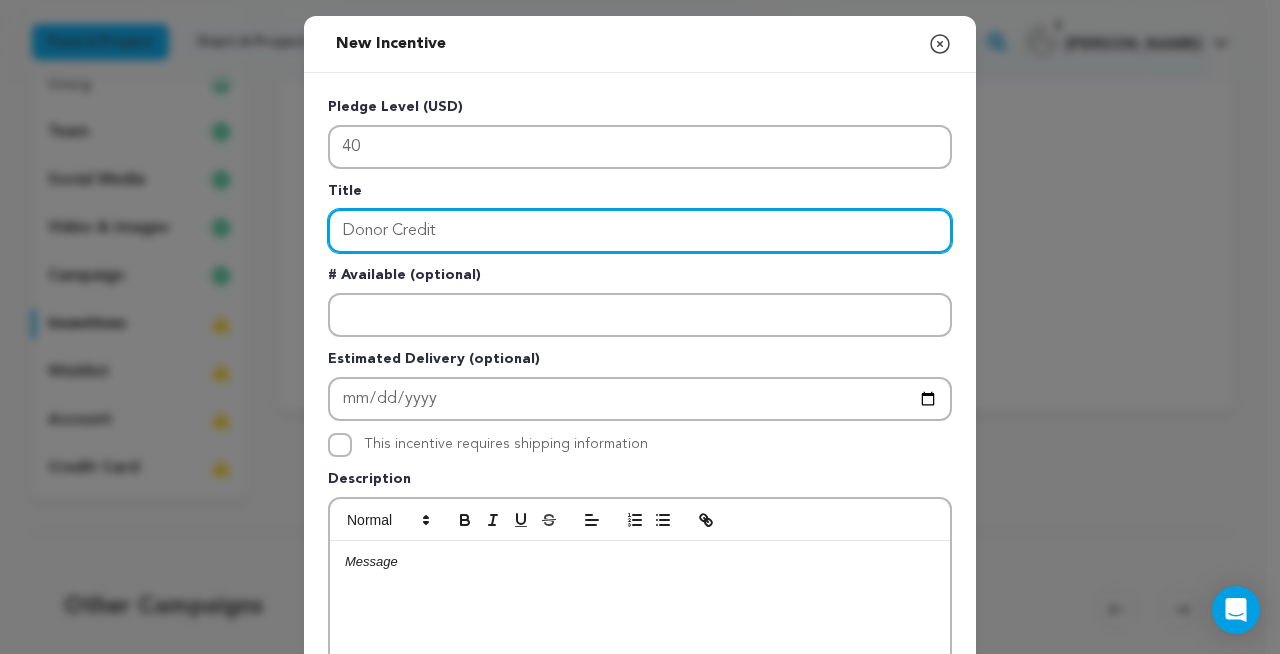 type on "Donor Credit" 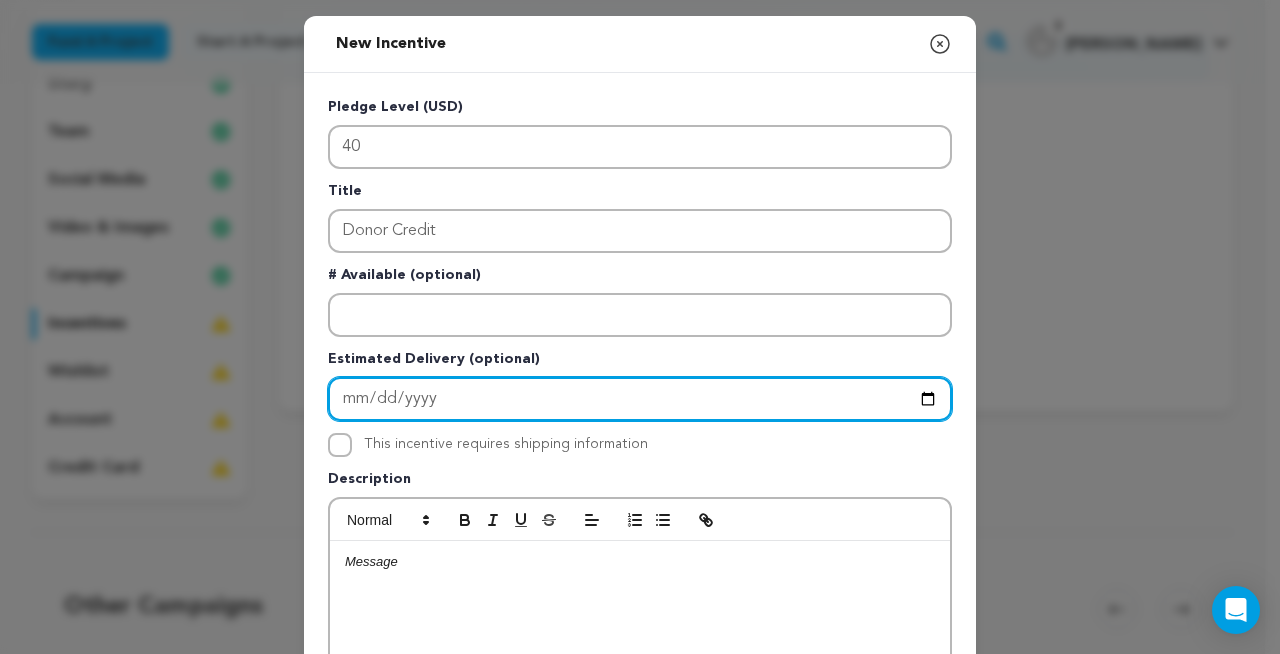 click at bounding box center [640, 399] 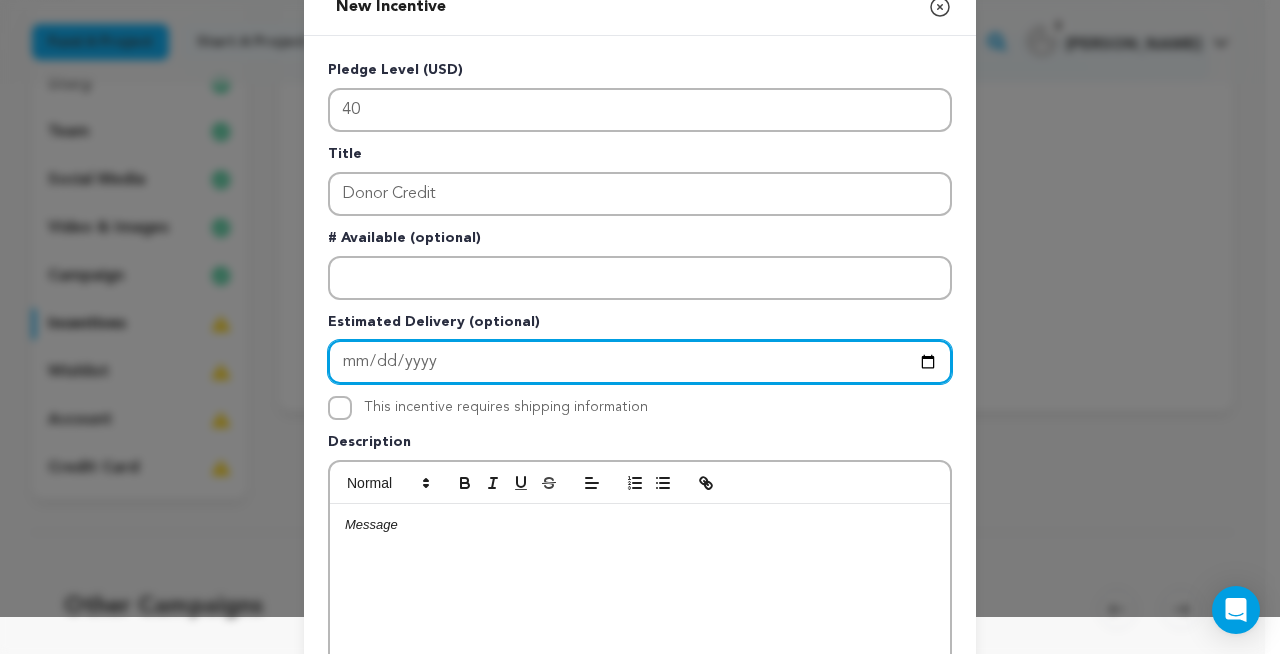 scroll, scrollTop: 176, scrollLeft: 0, axis: vertical 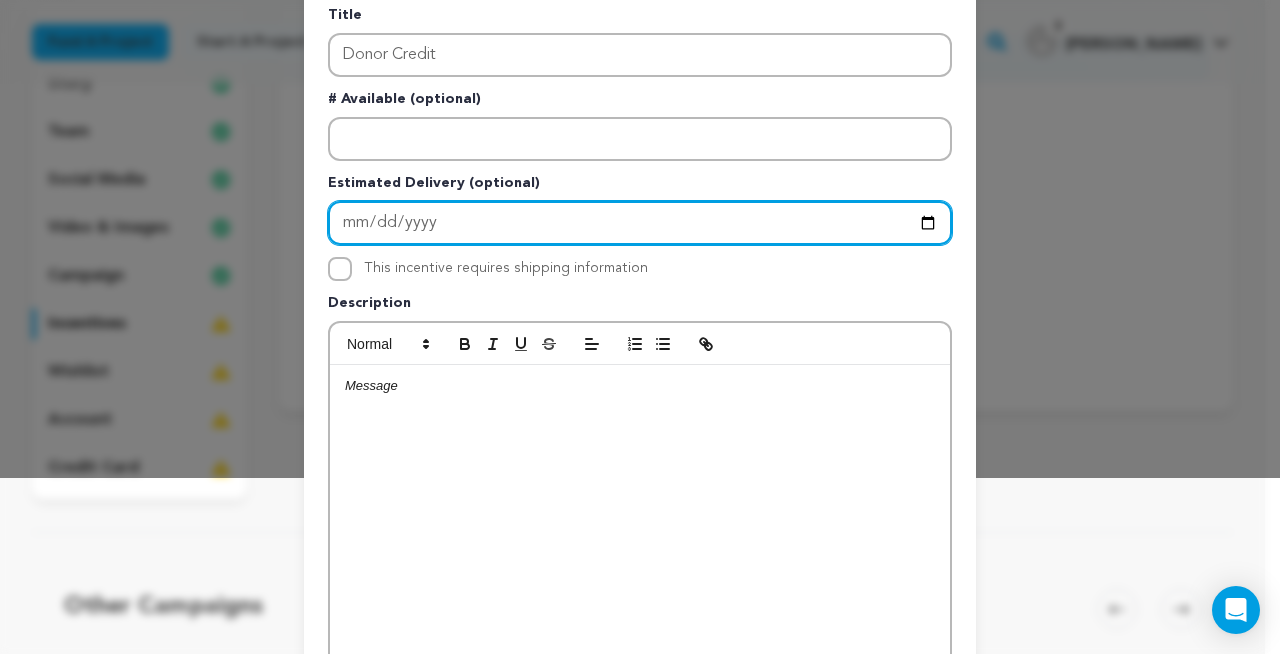 click at bounding box center [640, 223] 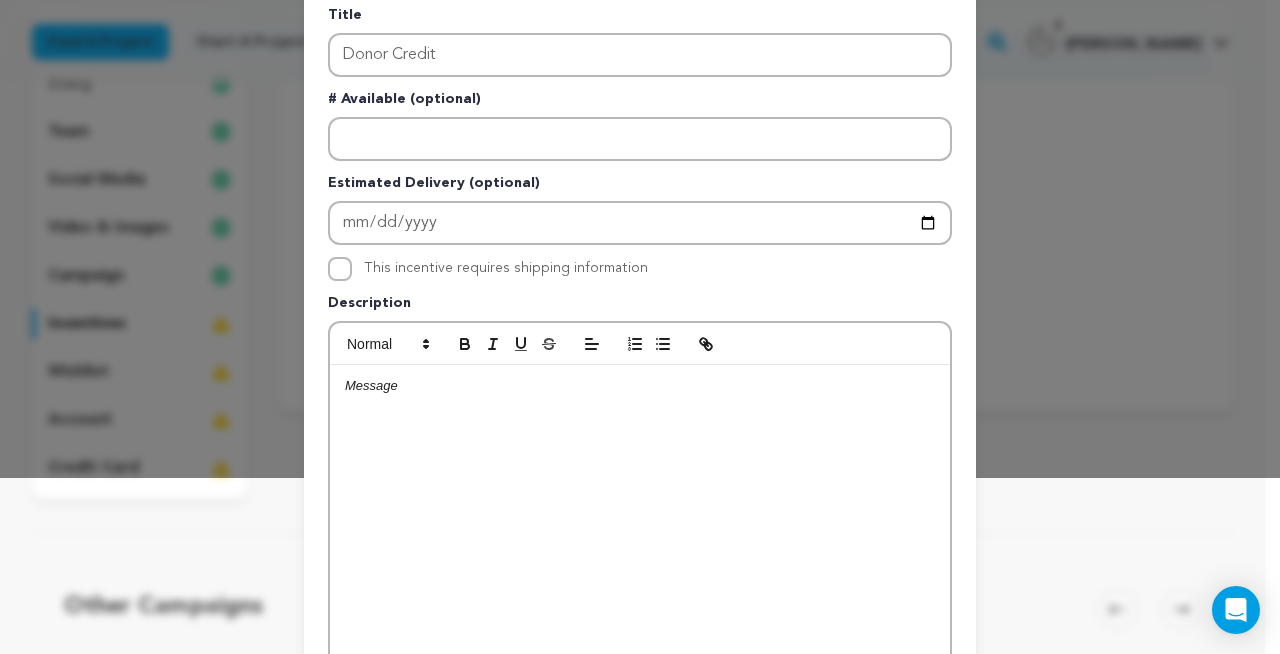 click on "This incentive requires shipping information" at bounding box center [640, 269] 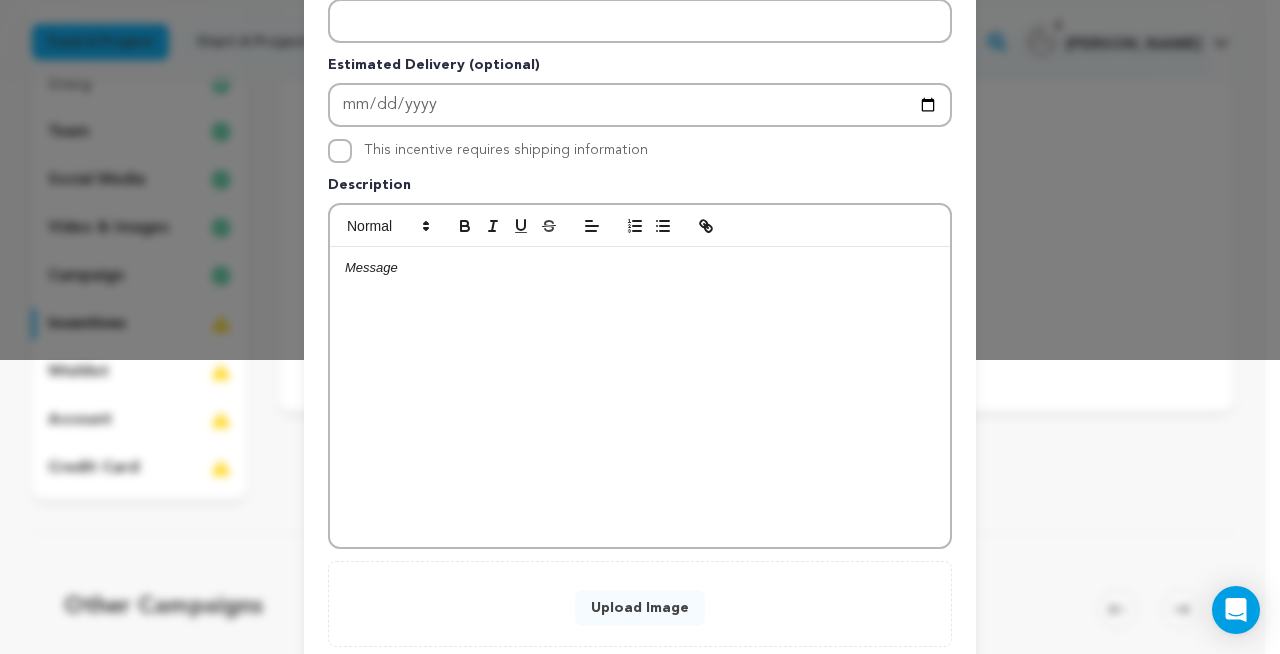 scroll, scrollTop: 295, scrollLeft: 0, axis: vertical 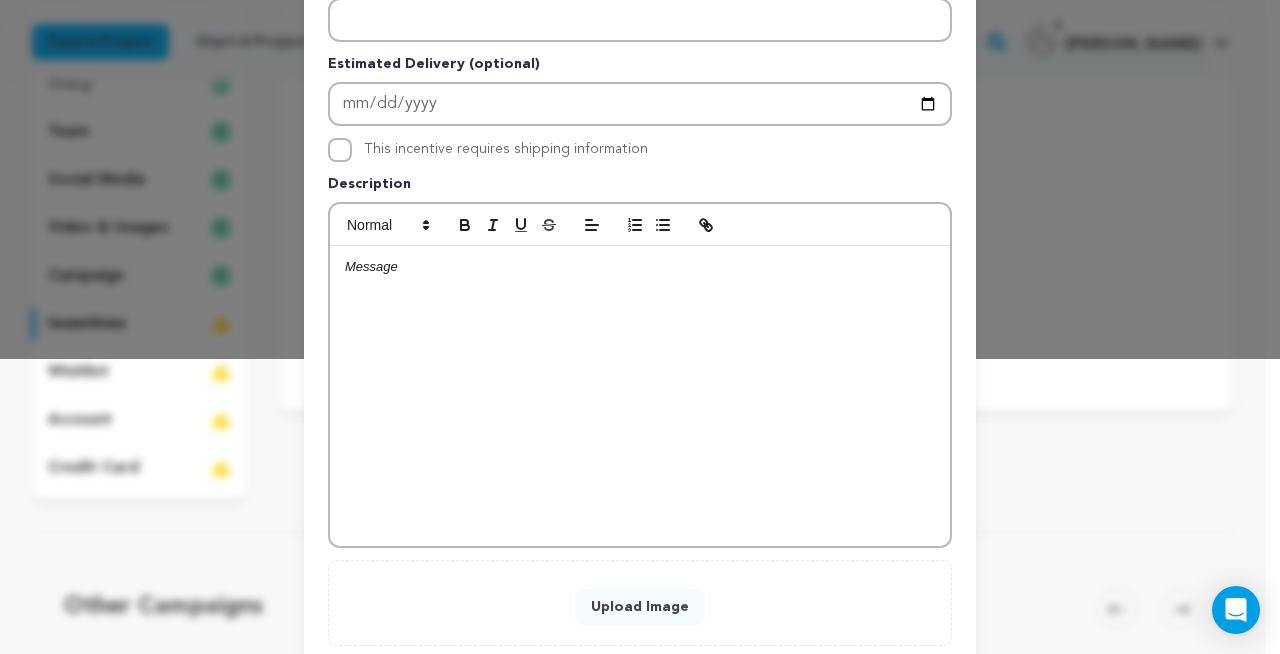 click at bounding box center (640, 396) 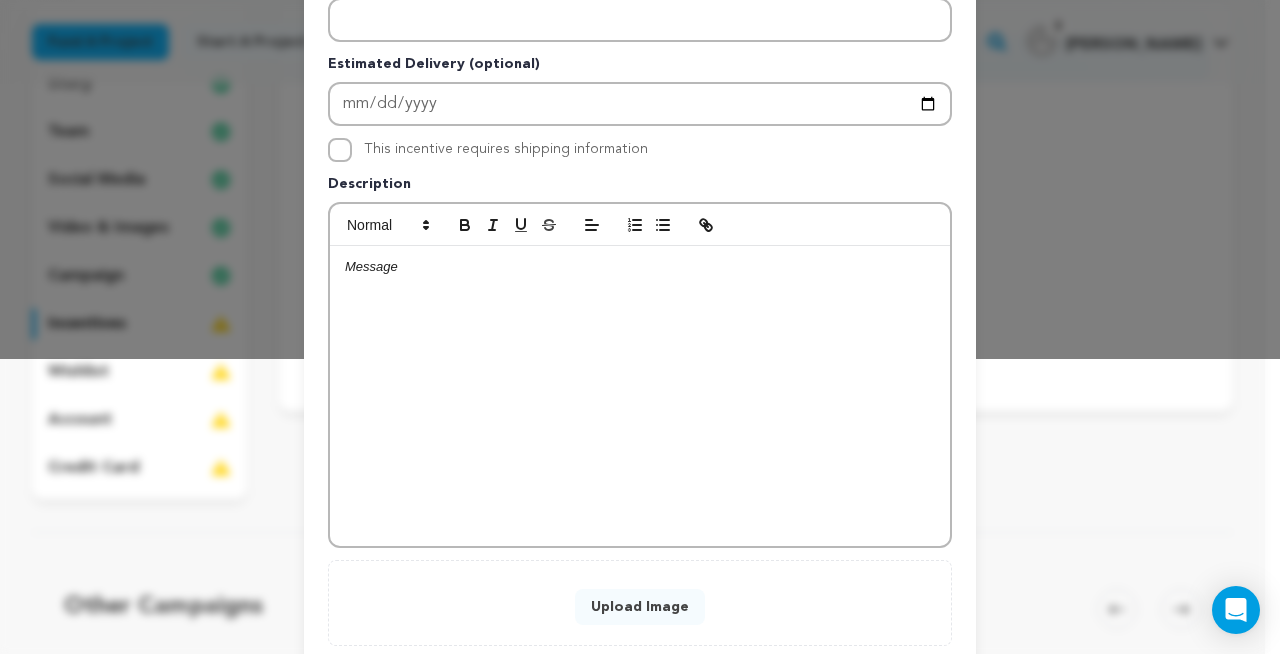 type 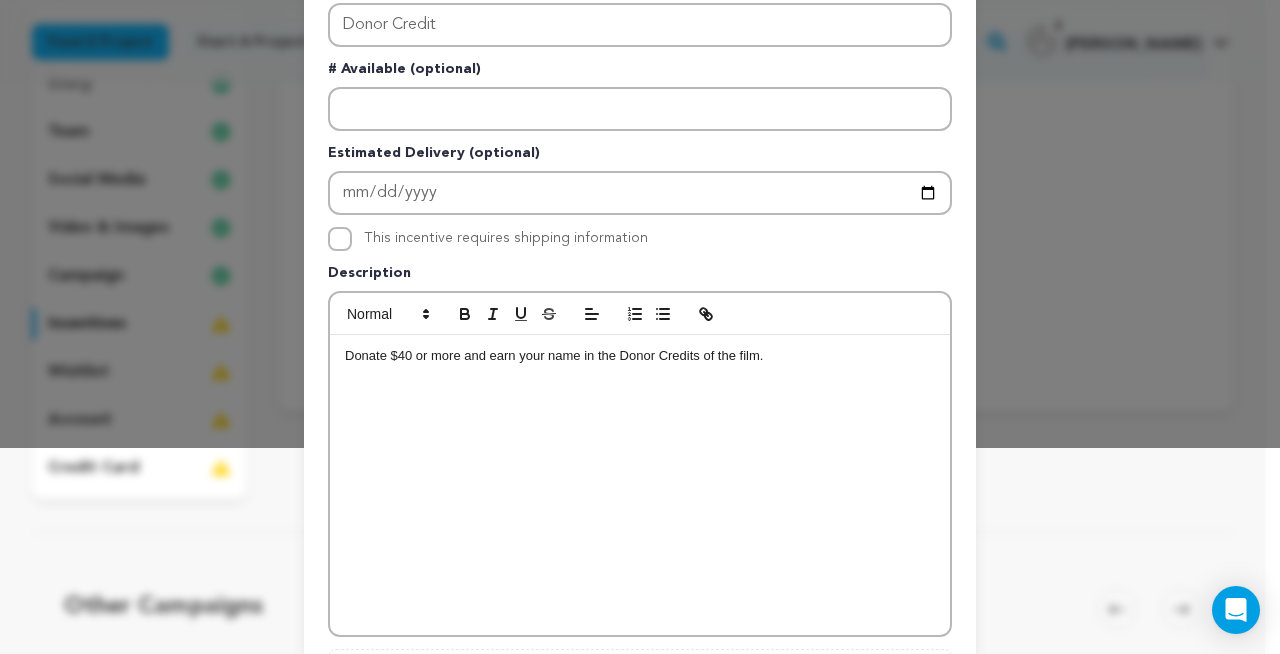 scroll, scrollTop: 196, scrollLeft: 0, axis: vertical 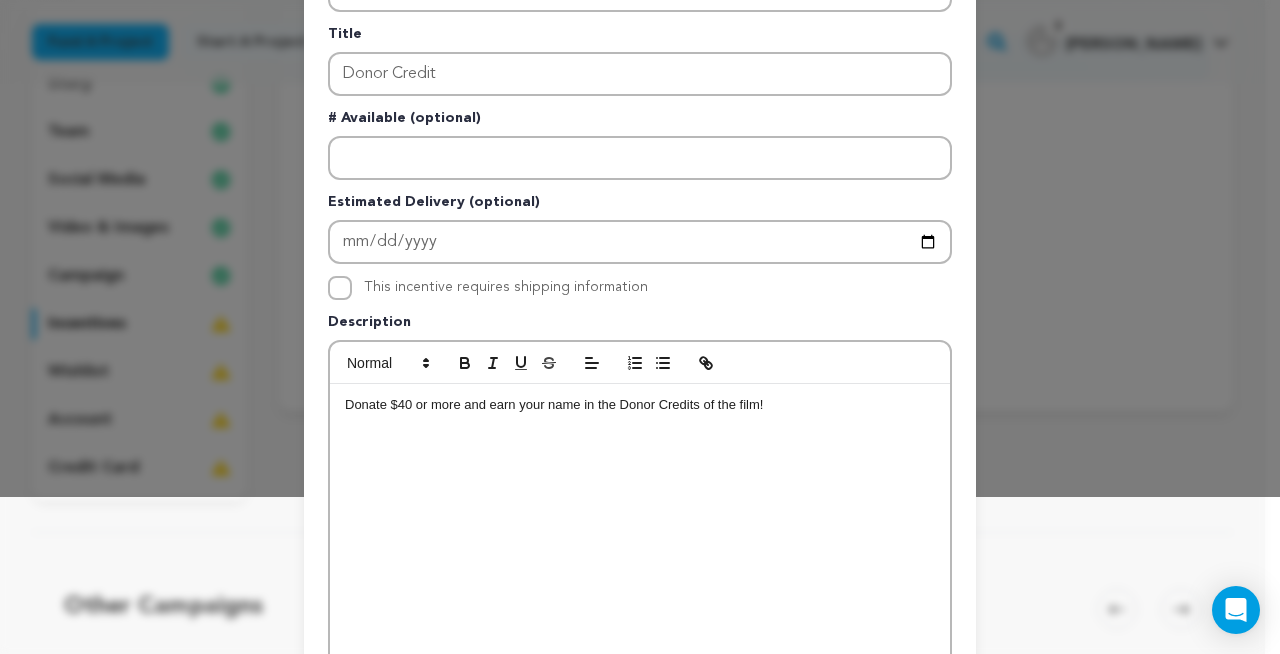 click on "Donate $40 or more and earn your name in the Donor Credits of the film!" at bounding box center (640, 405) 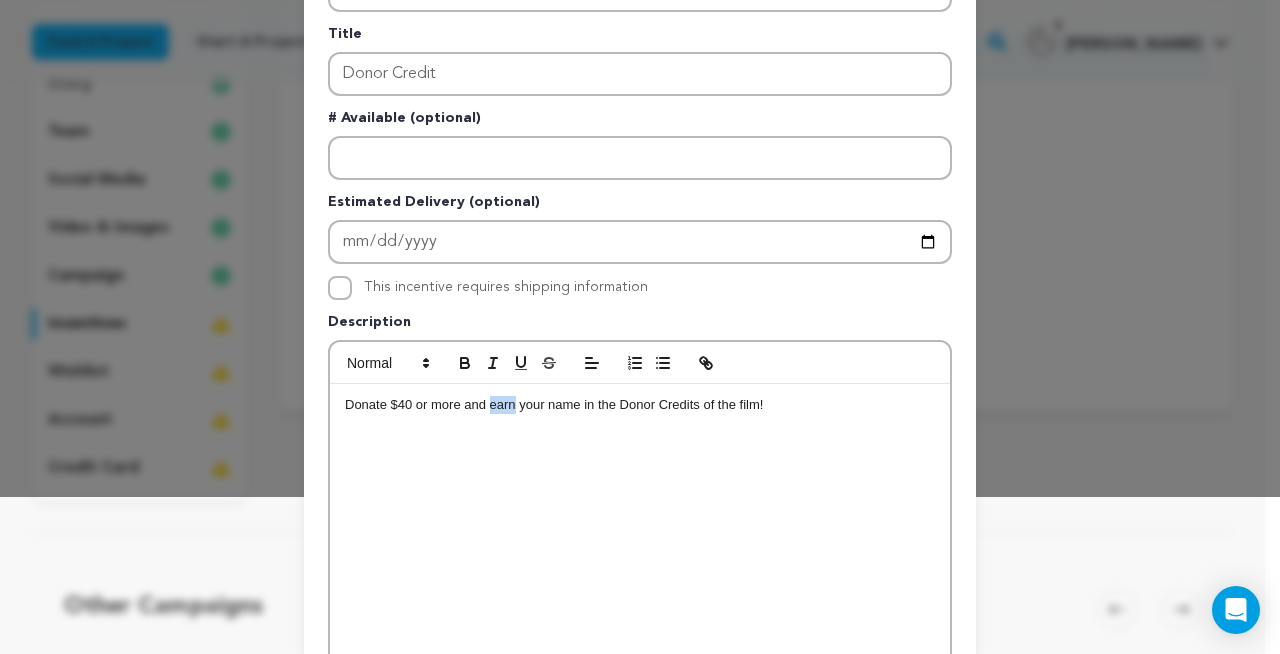 click on "Donate $40 or more and earn your name in the Donor Credits of the film!" at bounding box center (640, 405) 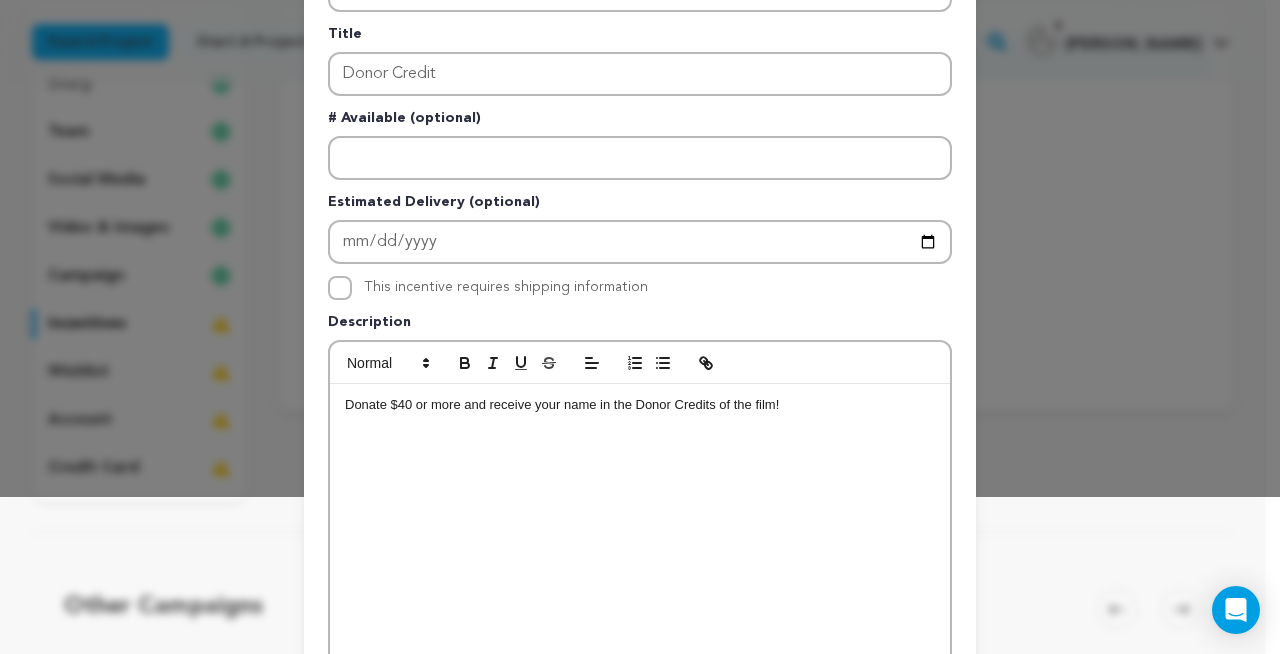 click on "Donate $40 or more and receive your name in the Donor Credits of the film!" at bounding box center [640, 405] 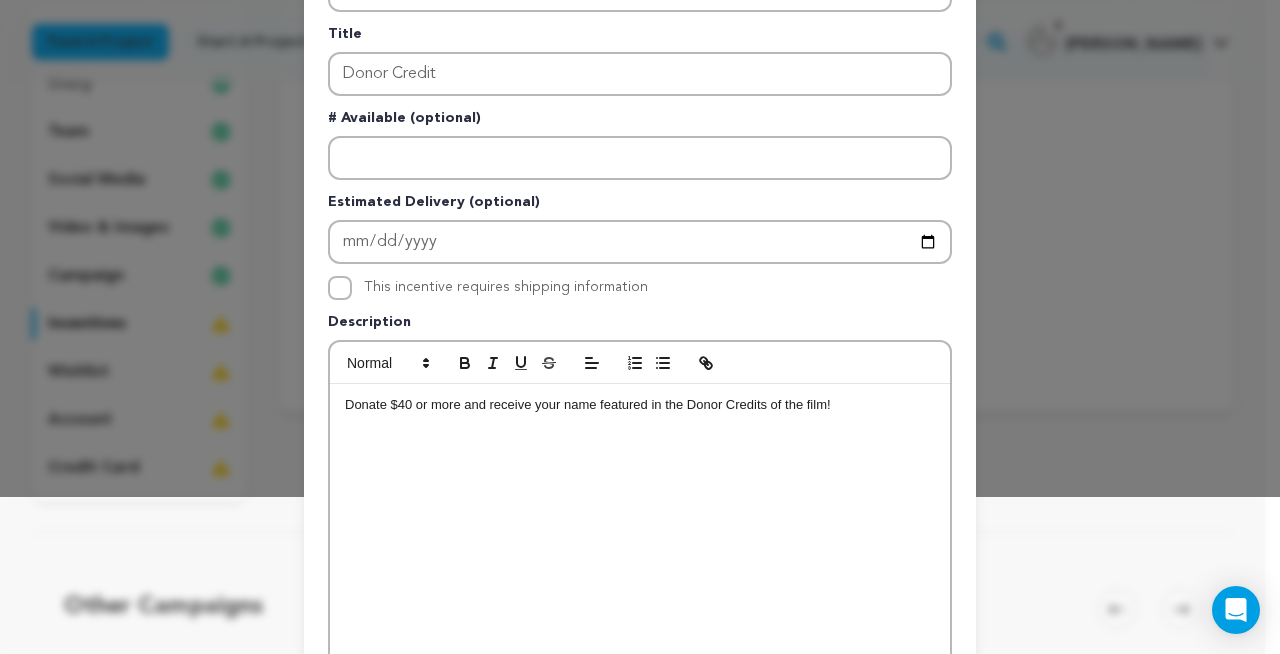 scroll, scrollTop: 419, scrollLeft: 0, axis: vertical 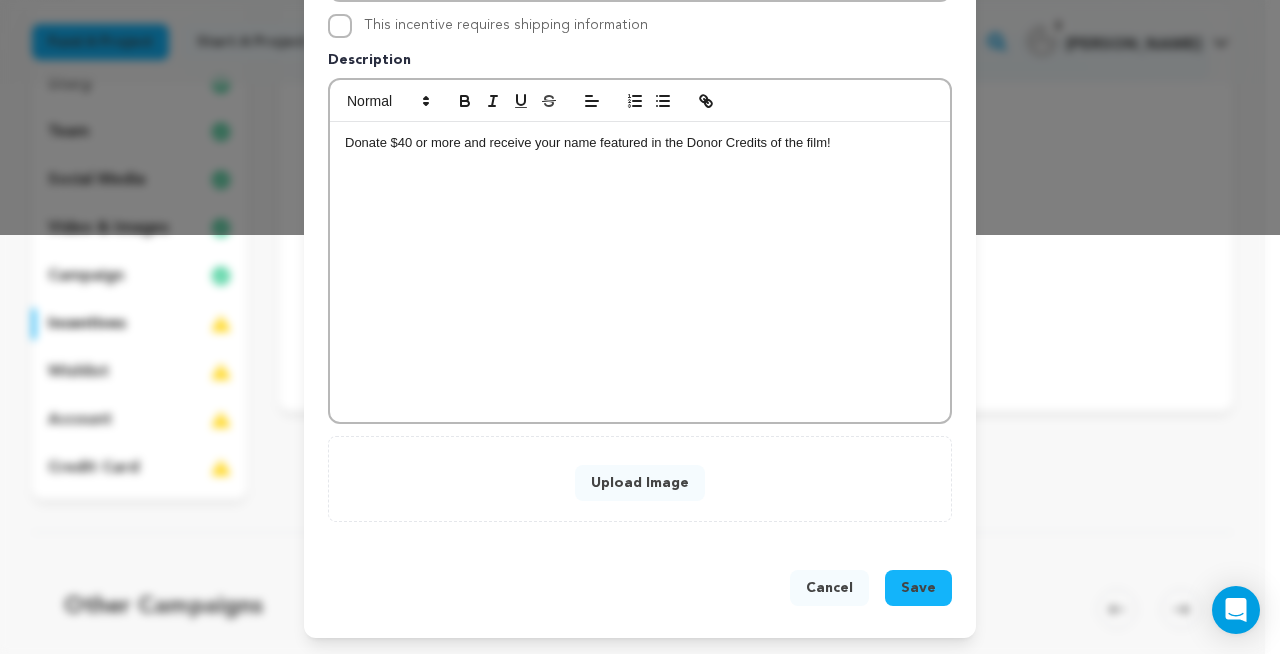 click on "Upload Image" at bounding box center (640, 483) 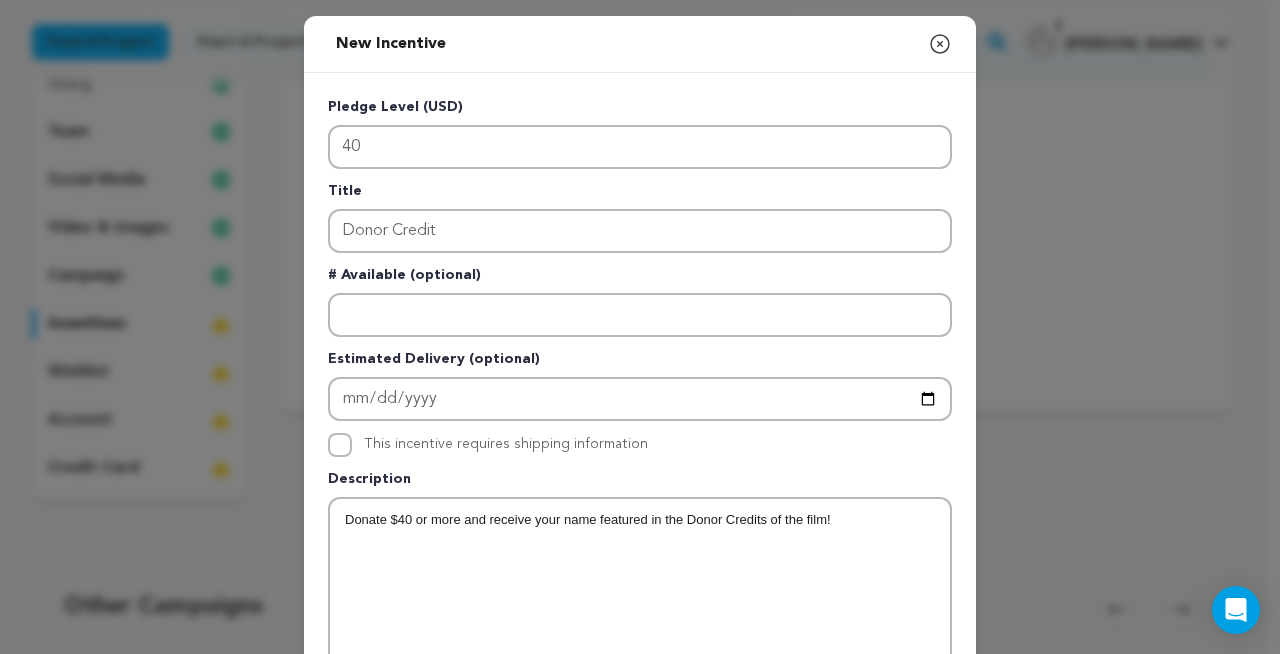 scroll, scrollTop: 581, scrollLeft: 0, axis: vertical 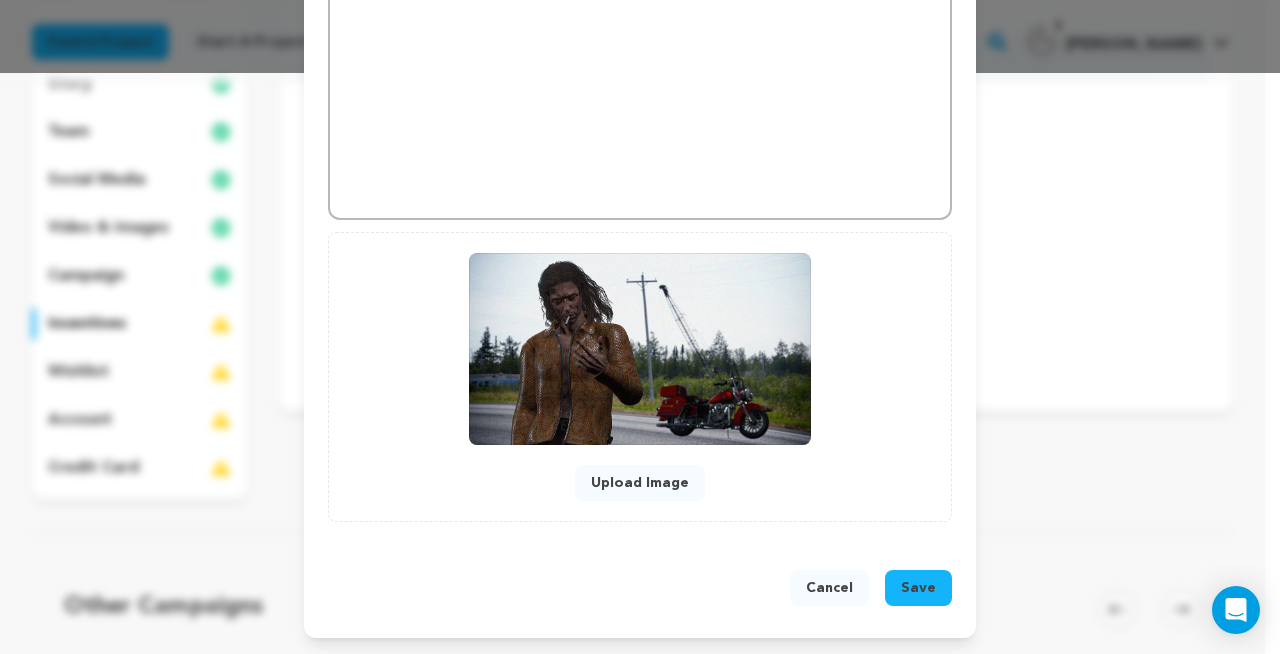 click on "Save" at bounding box center (918, 588) 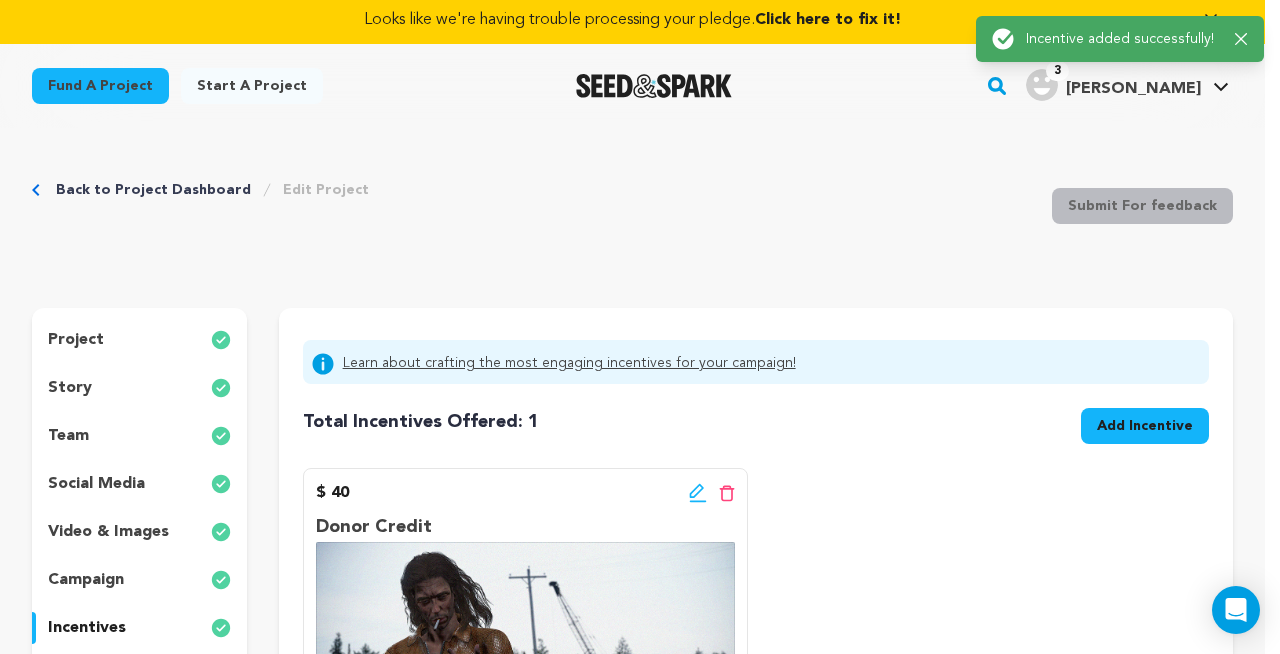 scroll, scrollTop: 0, scrollLeft: 0, axis: both 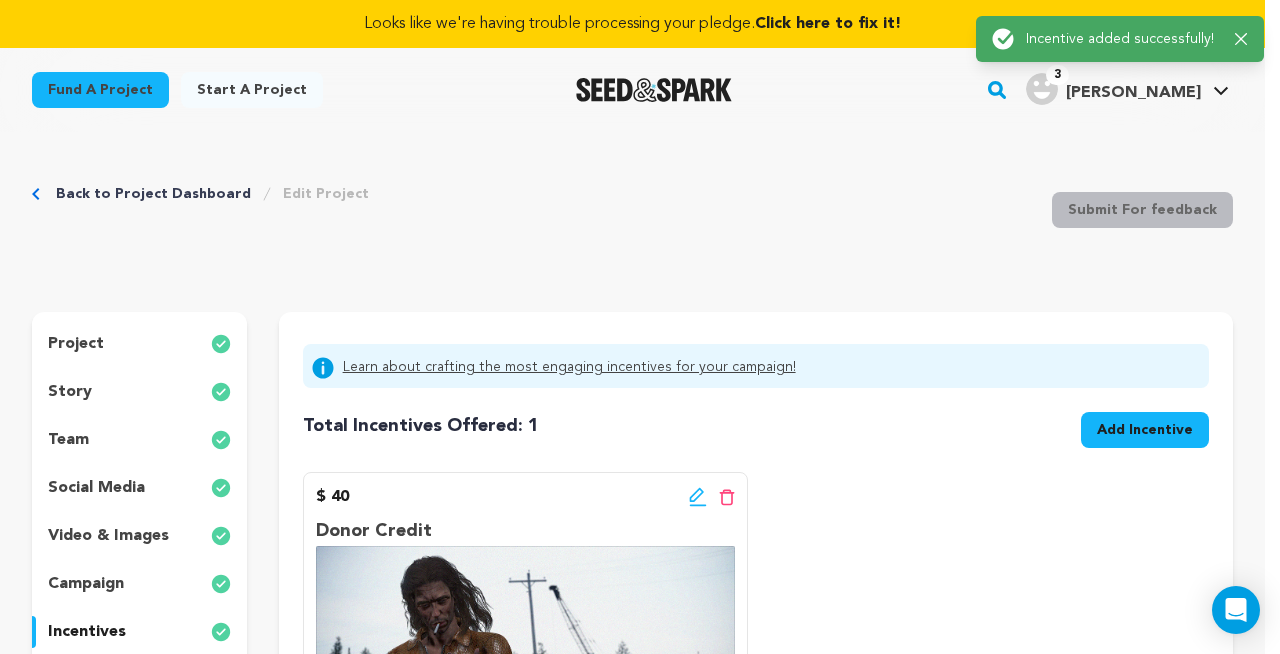 click on "Add Incentive" at bounding box center [1145, 430] 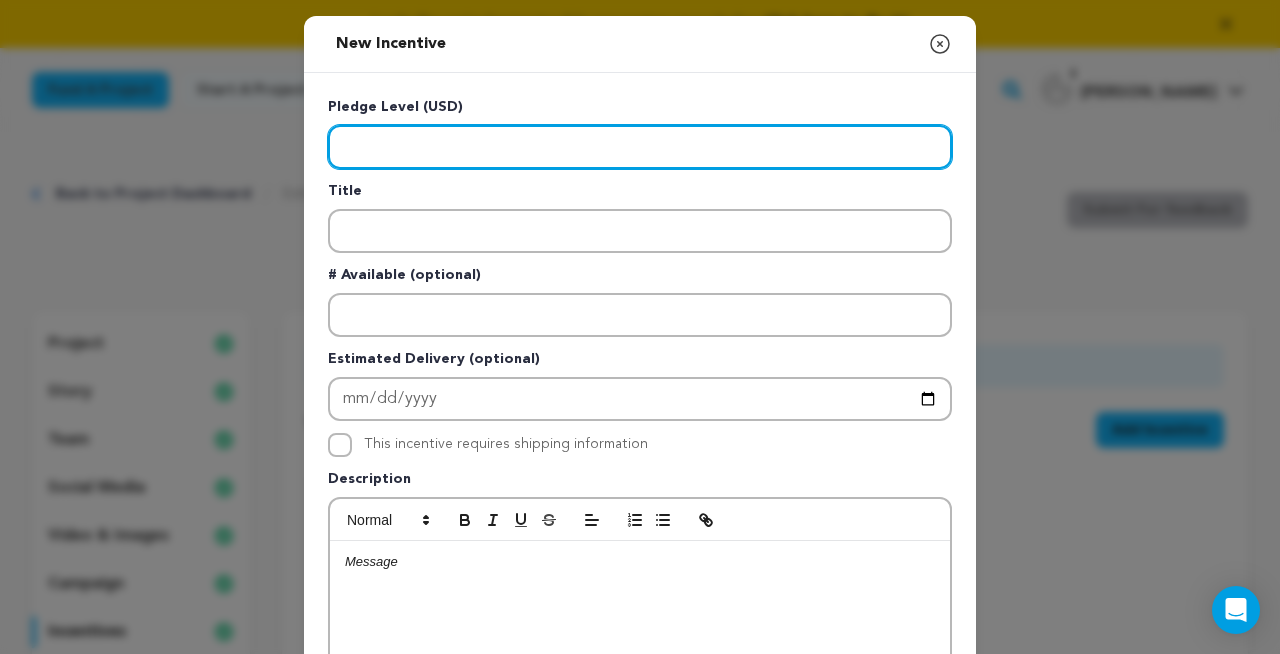 click at bounding box center (640, 147) 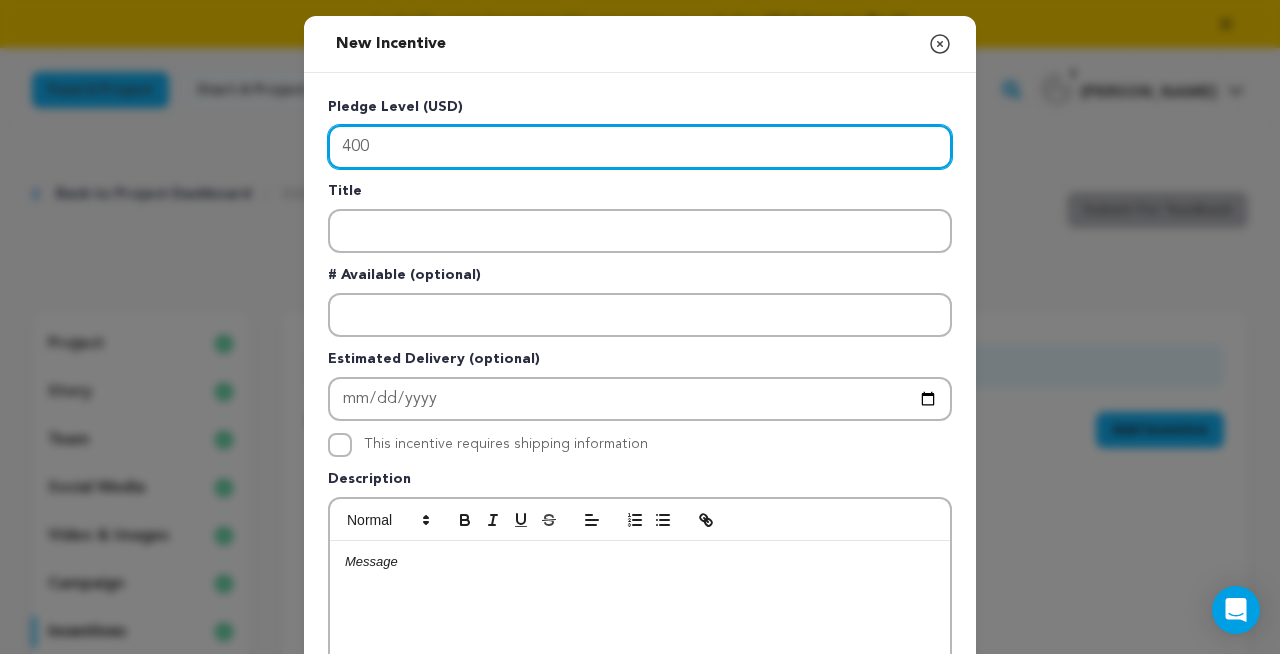 type on "400" 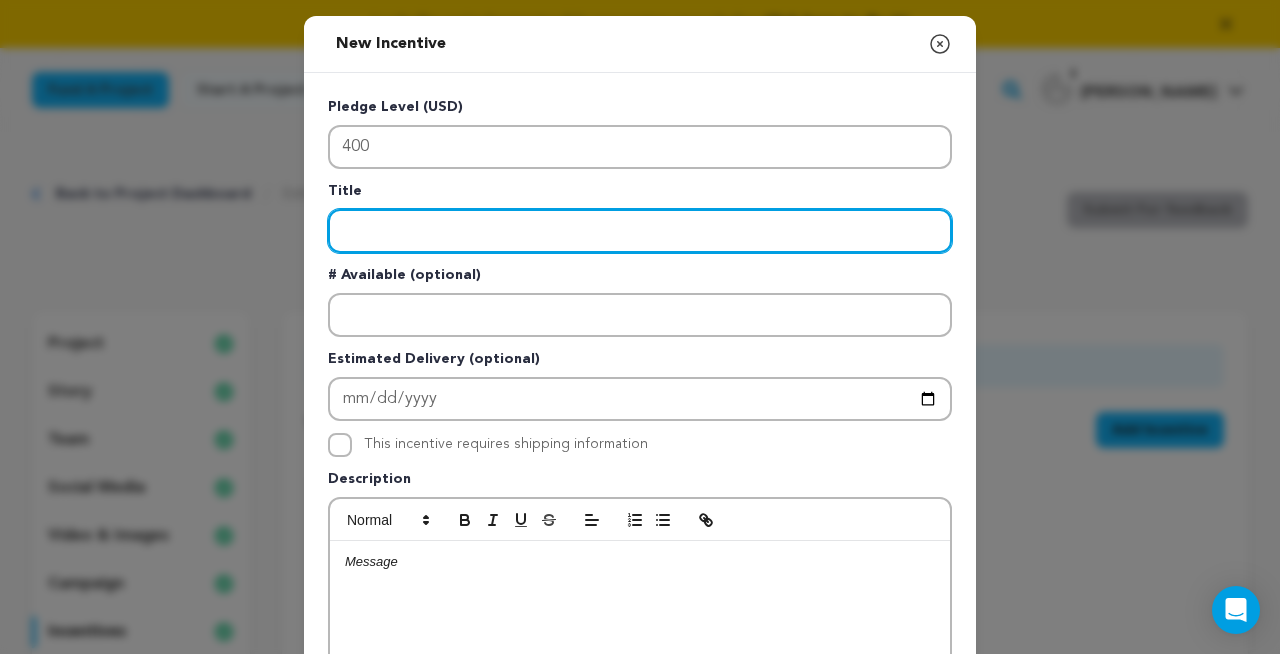 click at bounding box center [640, 231] 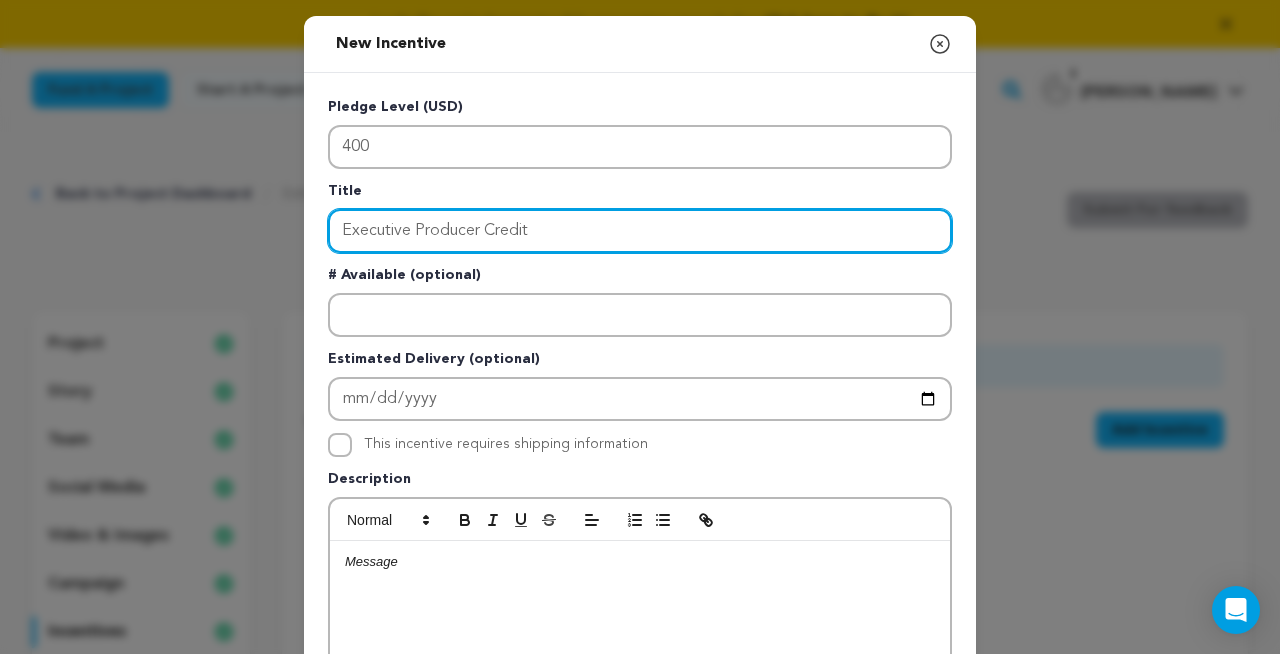 type on "Executive Producer Credit" 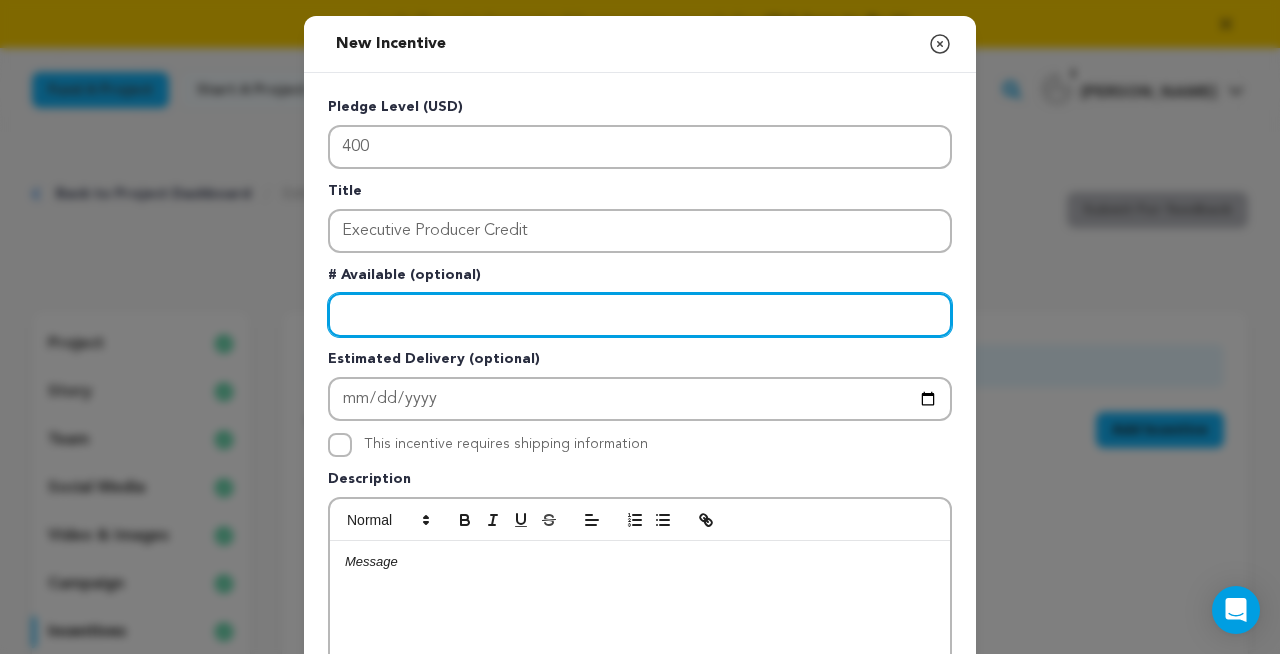 click at bounding box center [640, 315] 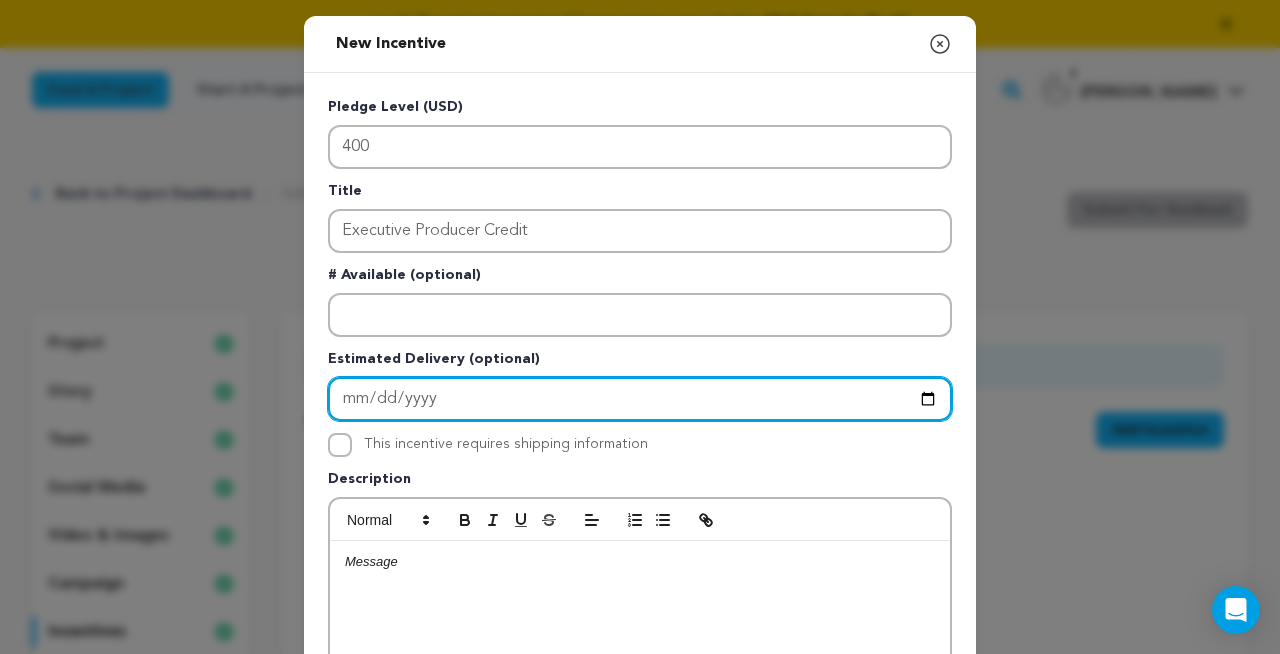click at bounding box center [640, 399] 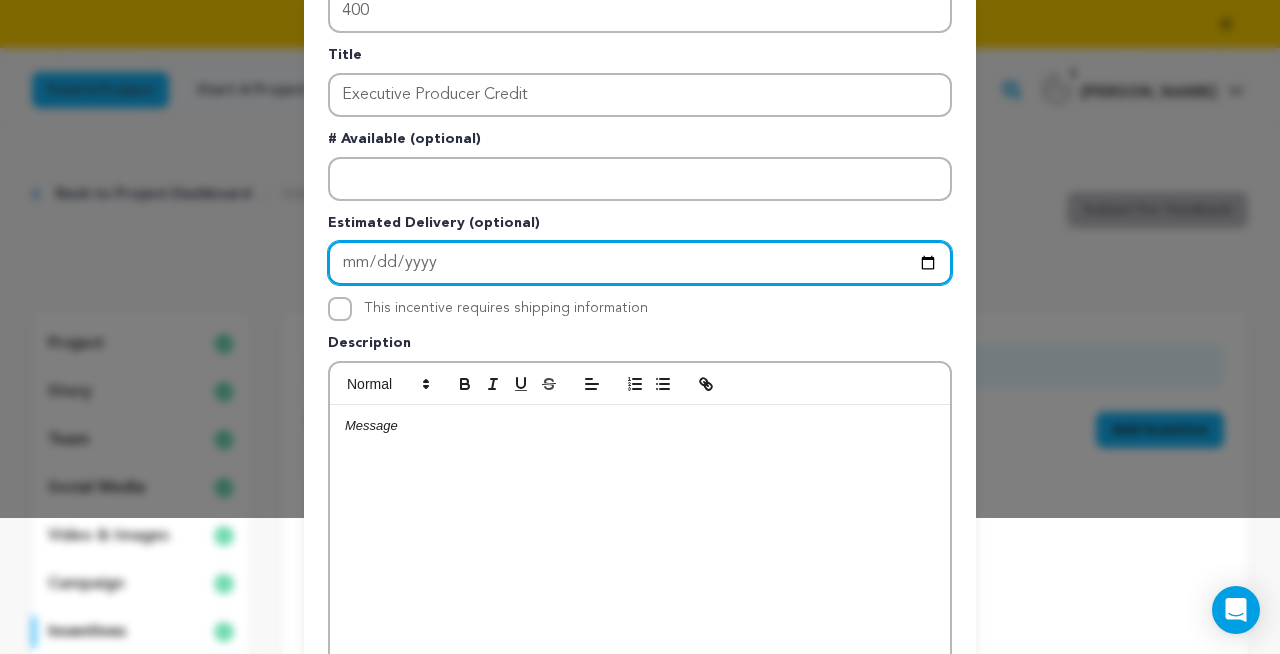 scroll, scrollTop: 270, scrollLeft: 0, axis: vertical 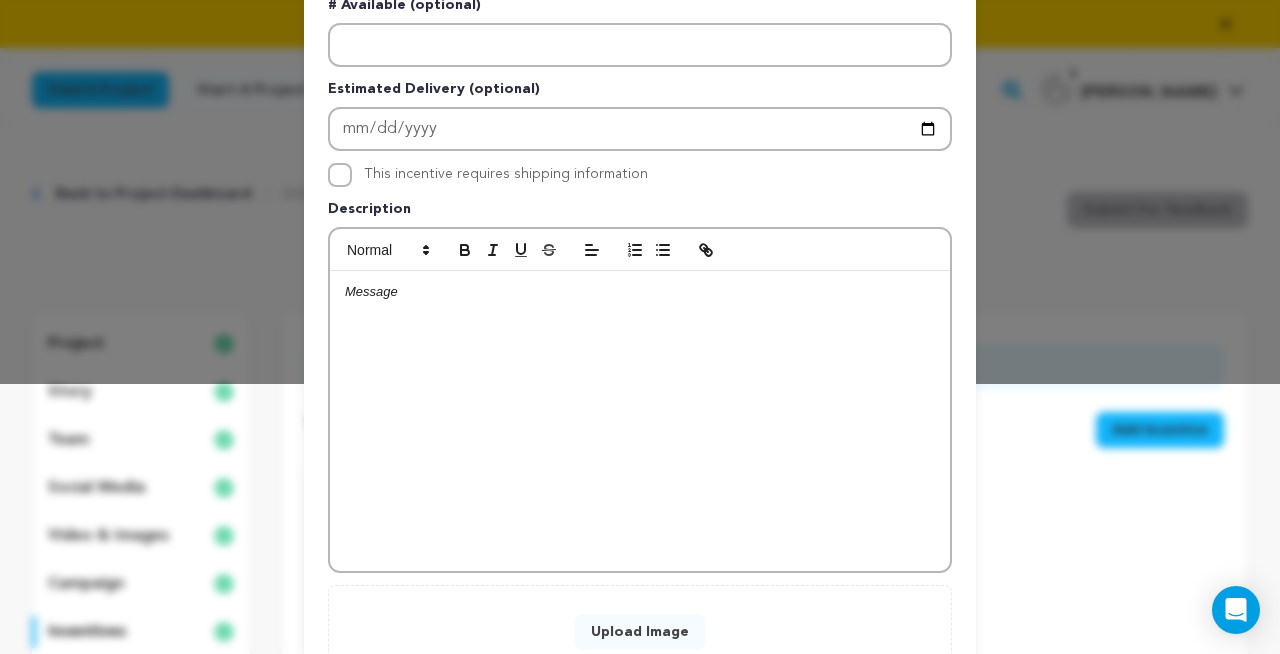 click at bounding box center (640, 421) 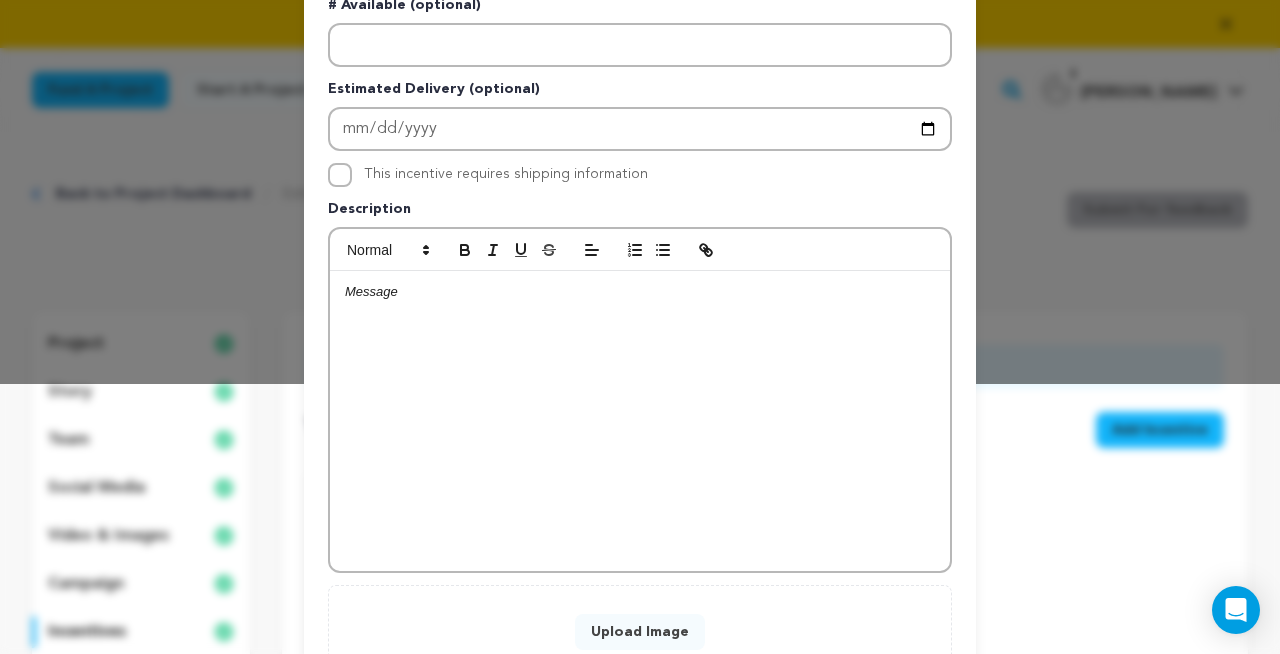 type 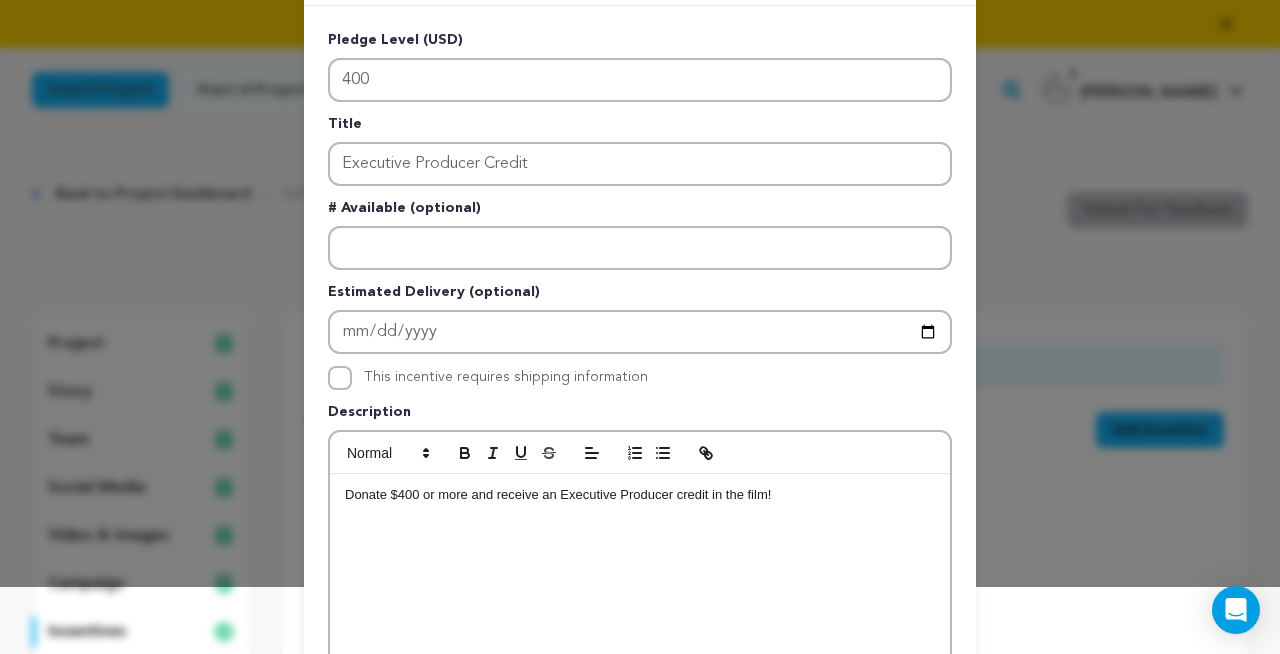 scroll, scrollTop: 158, scrollLeft: 0, axis: vertical 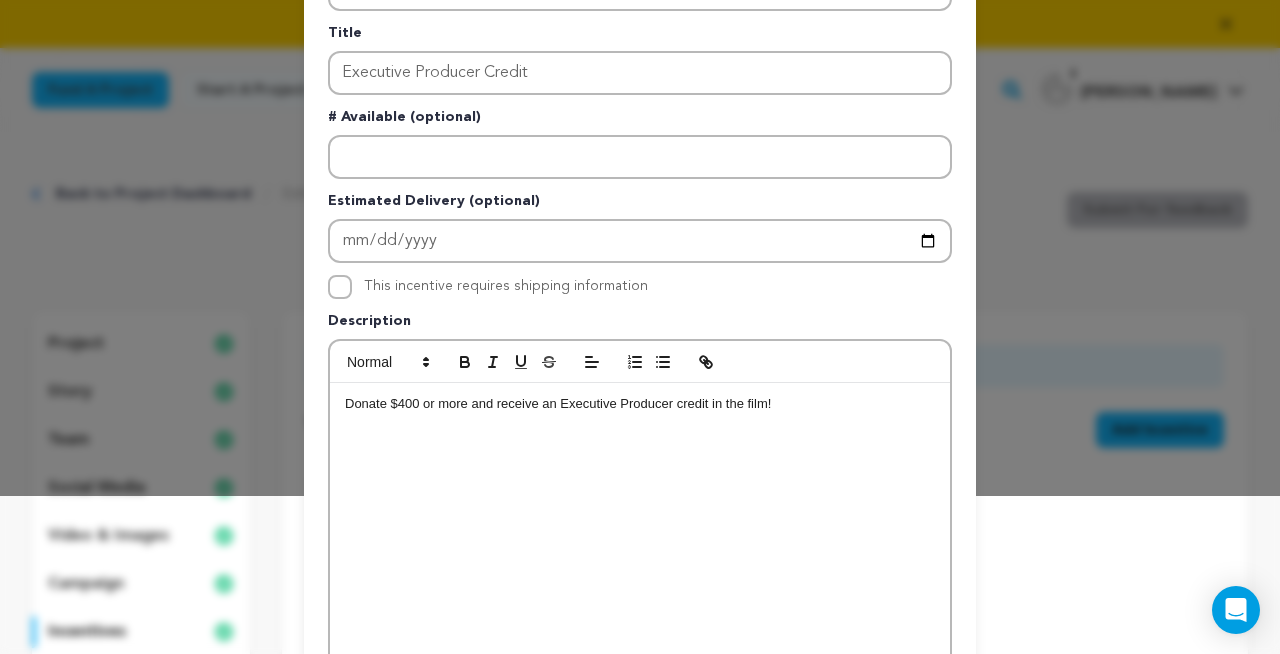 click on "Donate $400 or more and receive an Executive Producer credit in the film!" at bounding box center [640, 404] 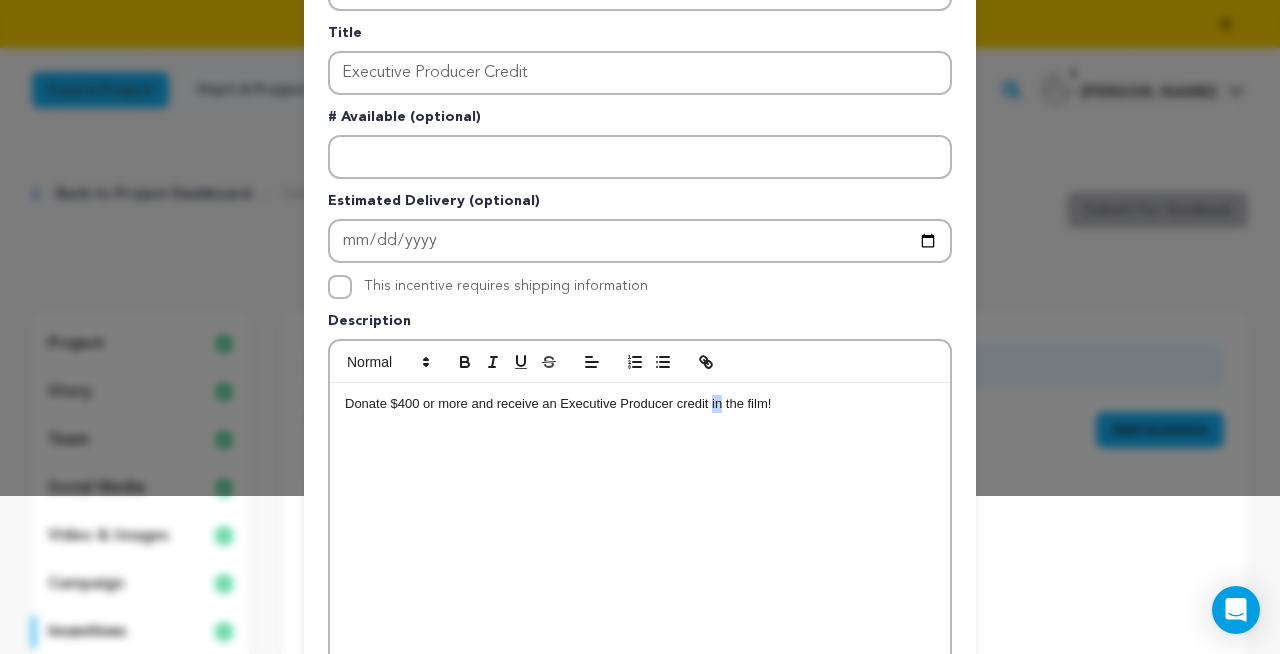 click on "Donate $400 or more and receive an Executive Producer credit in the film!" at bounding box center [640, 404] 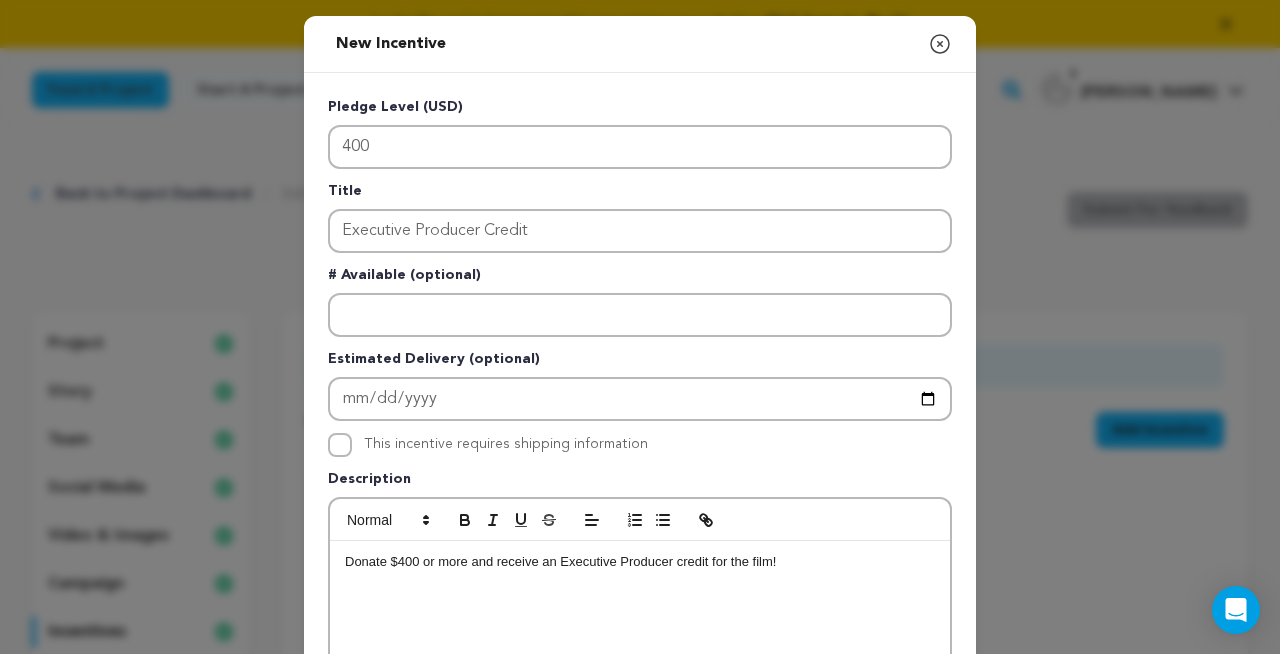 scroll, scrollTop: 419, scrollLeft: 0, axis: vertical 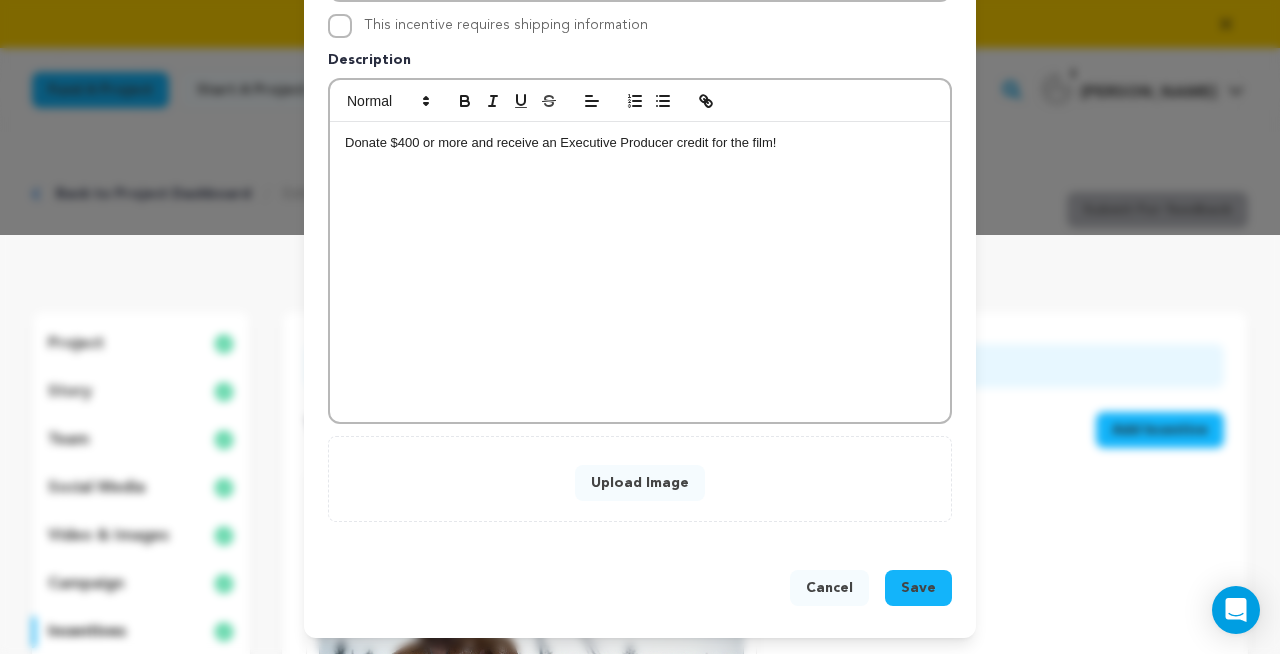 click on "Upload Image" at bounding box center (640, 483) 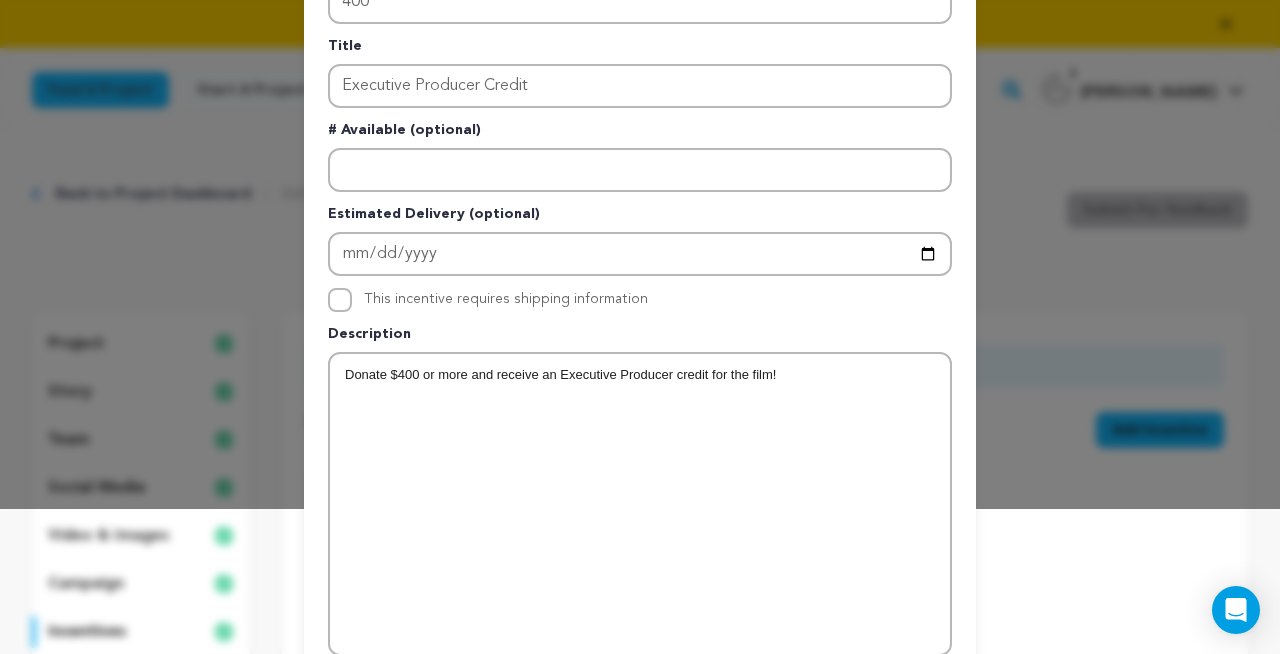 scroll, scrollTop: 581, scrollLeft: 0, axis: vertical 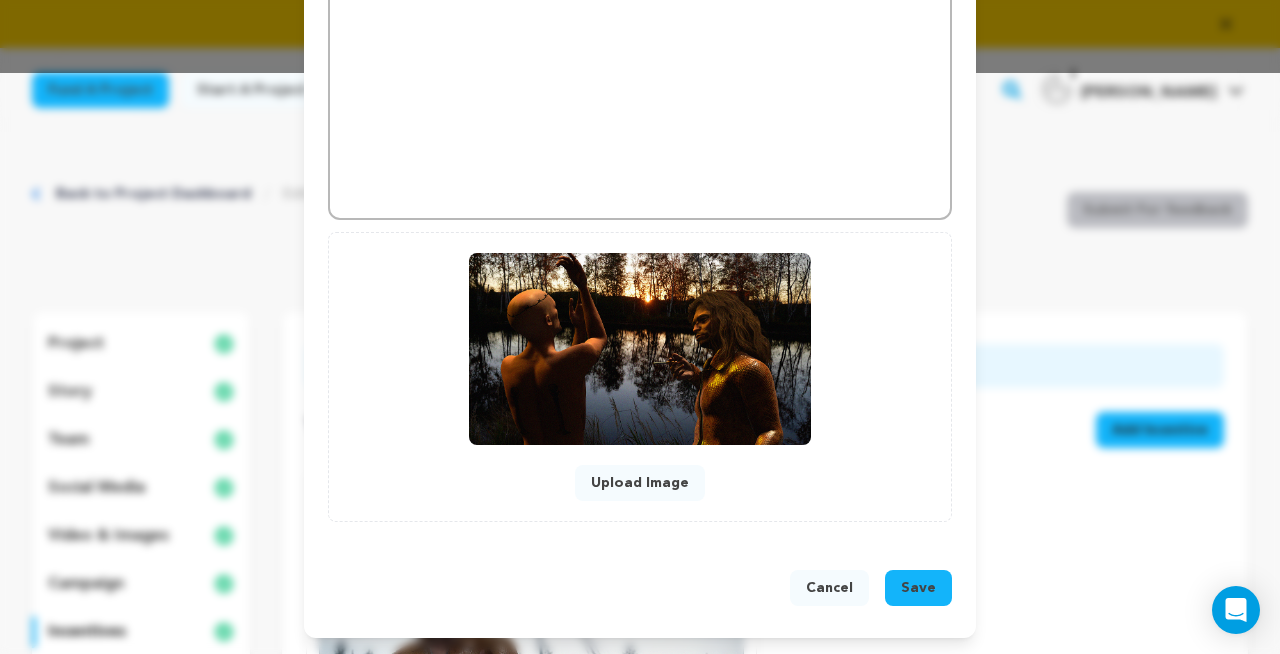 click on "Save" at bounding box center [918, 588] 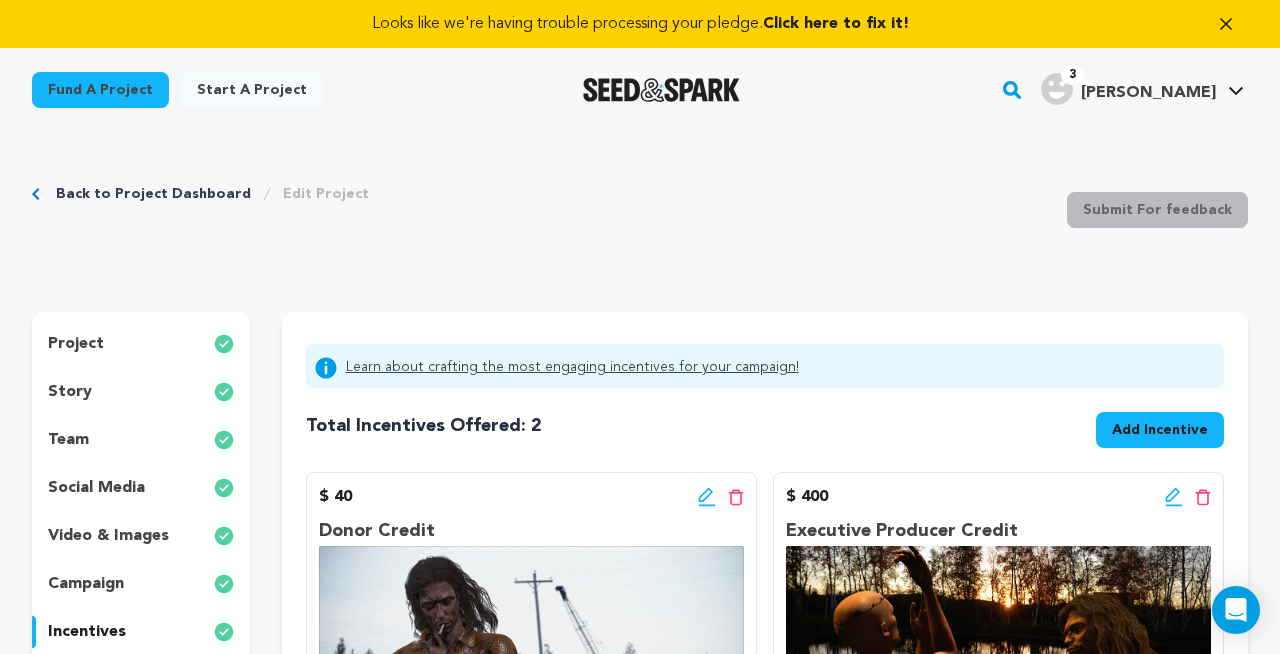 click on "Back to Project Dashboard
Edit Project
Submit For feedback
Submit For feedback" at bounding box center [640, 214] 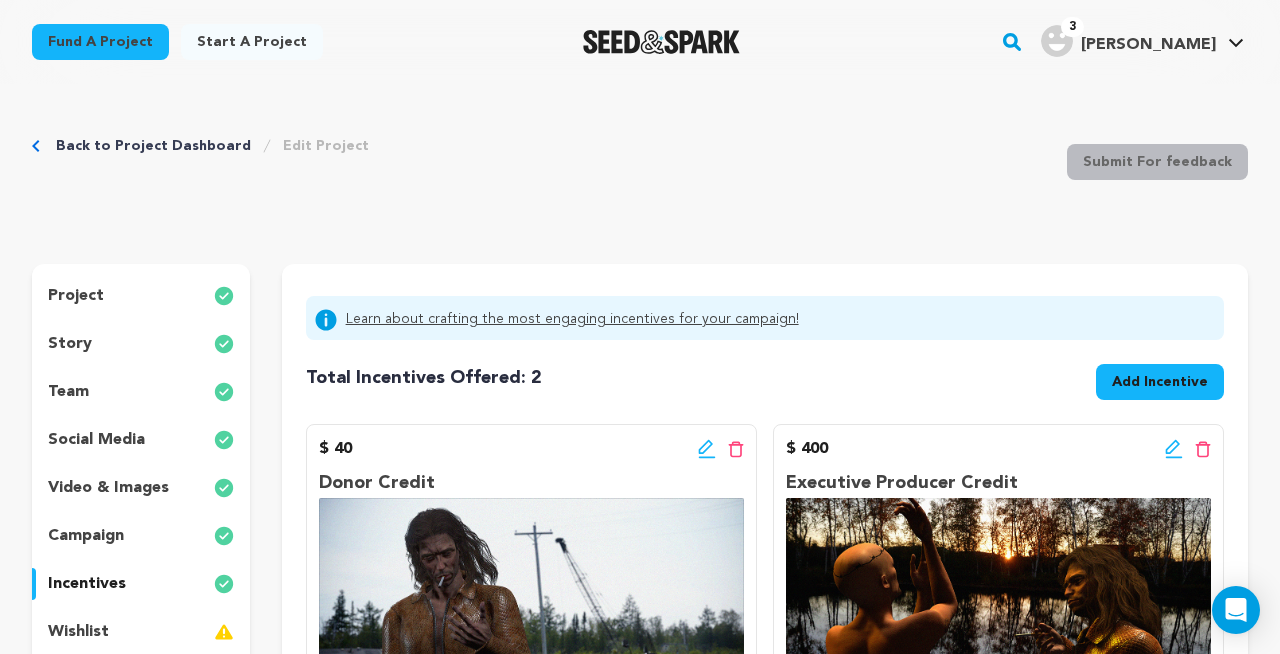 click on "wishlist" at bounding box center (78, 632) 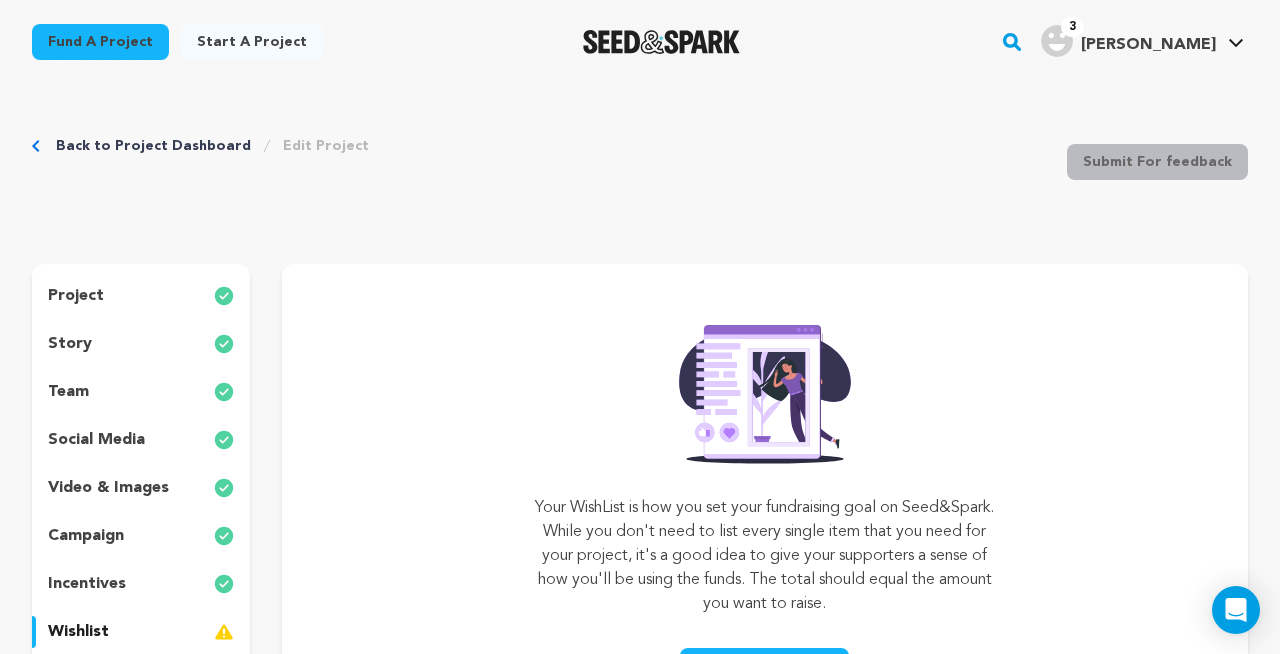 click on "wishlist" at bounding box center [78, 632] 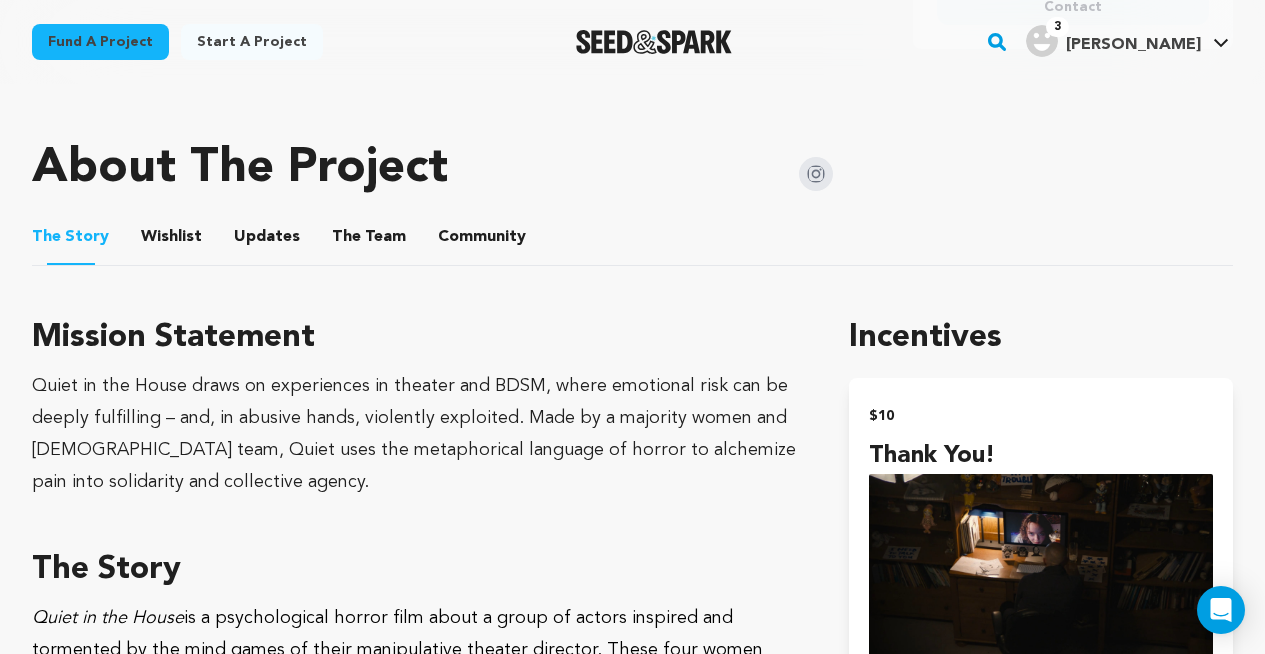 scroll, scrollTop: 1028, scrollLeft: 0, axis: vertical 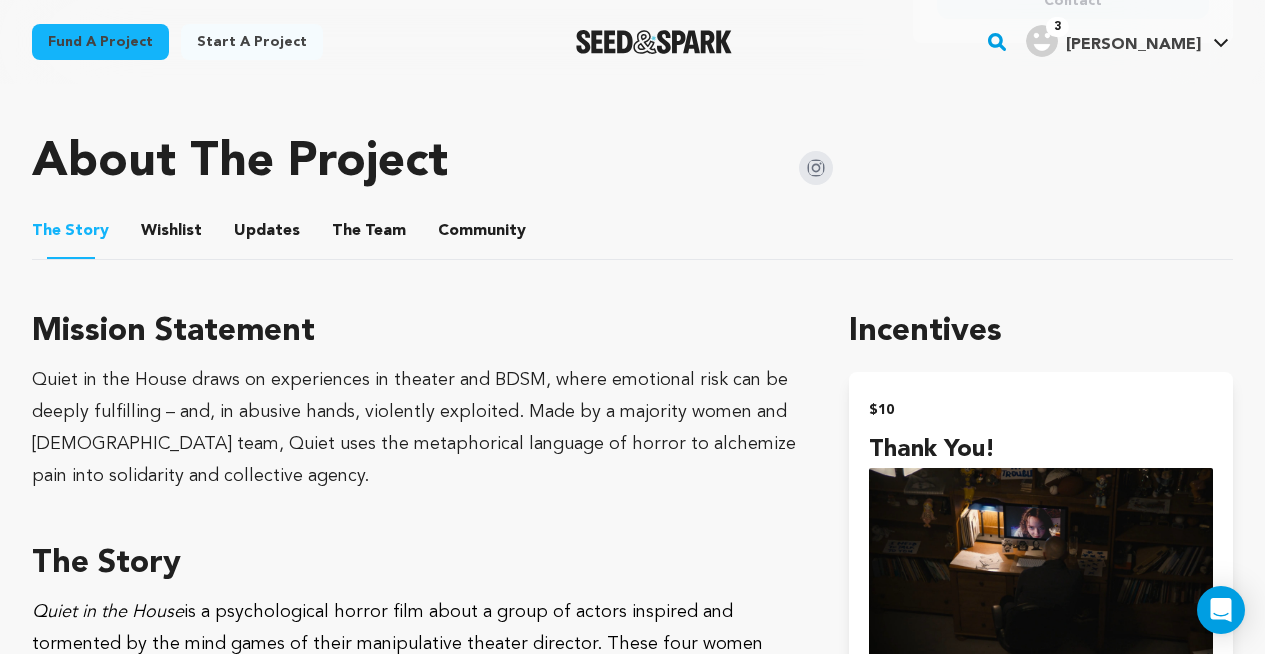 click on "Updates" at bounding box center [267, 235] 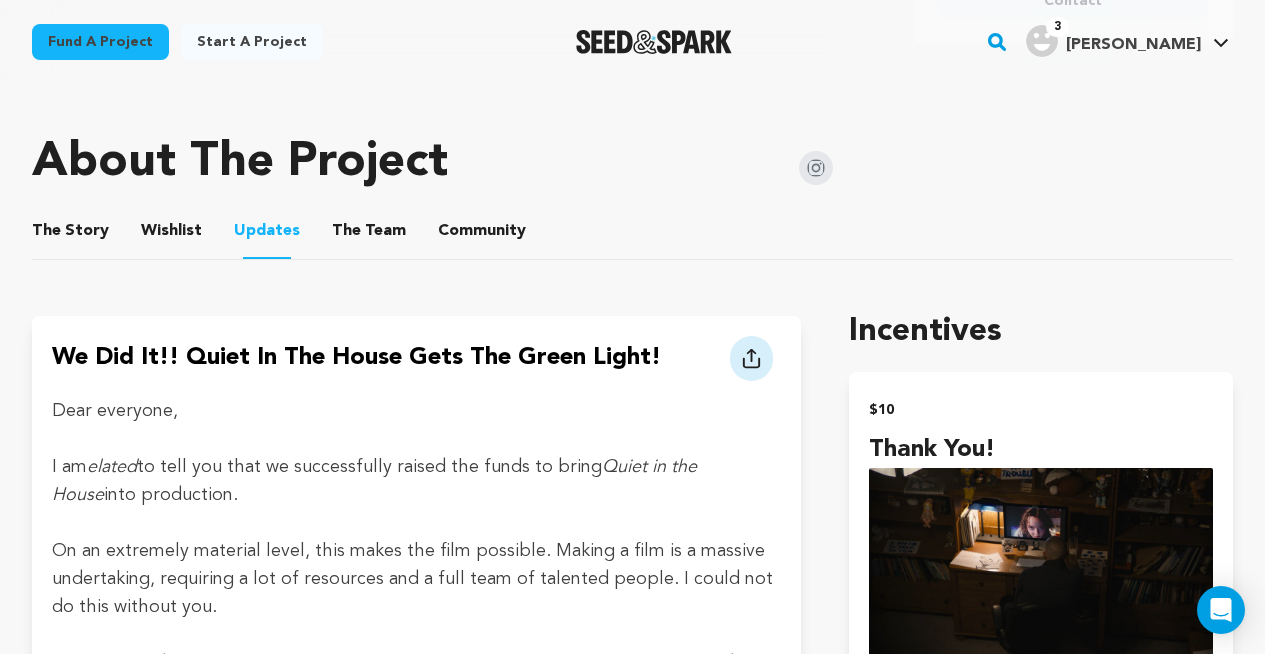 click on "Wishlist" at bounding box center (172, 235) 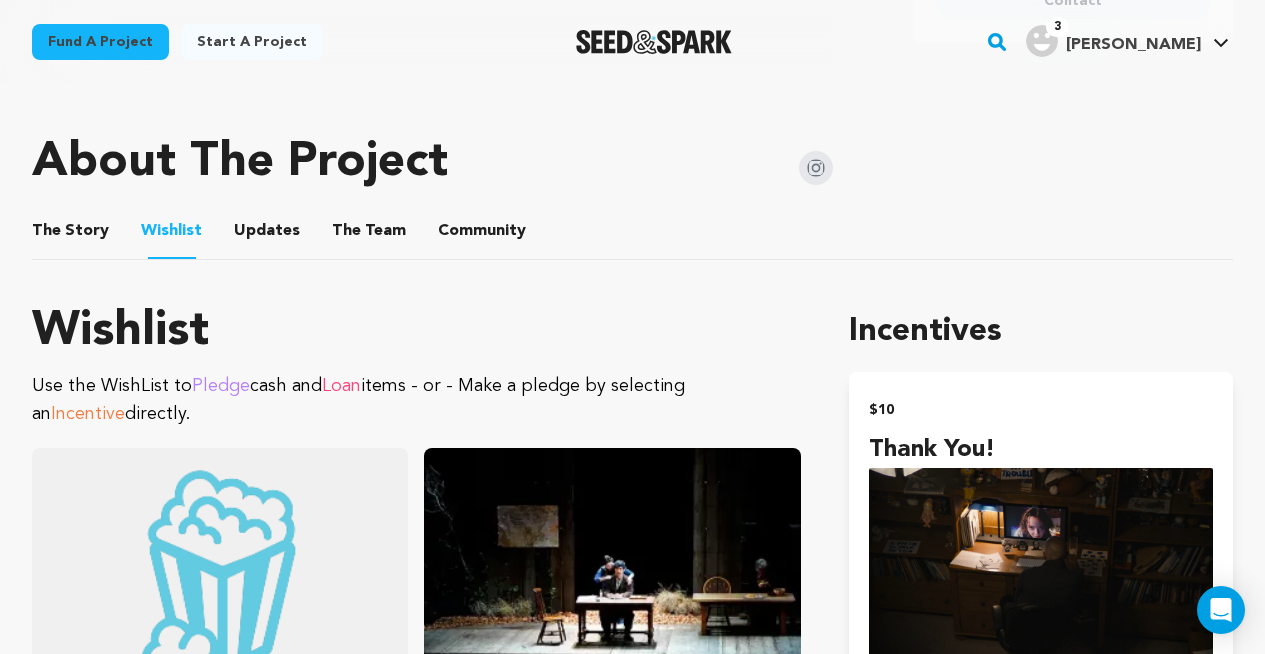 click on "Updates" at bounding box center [267, 235] 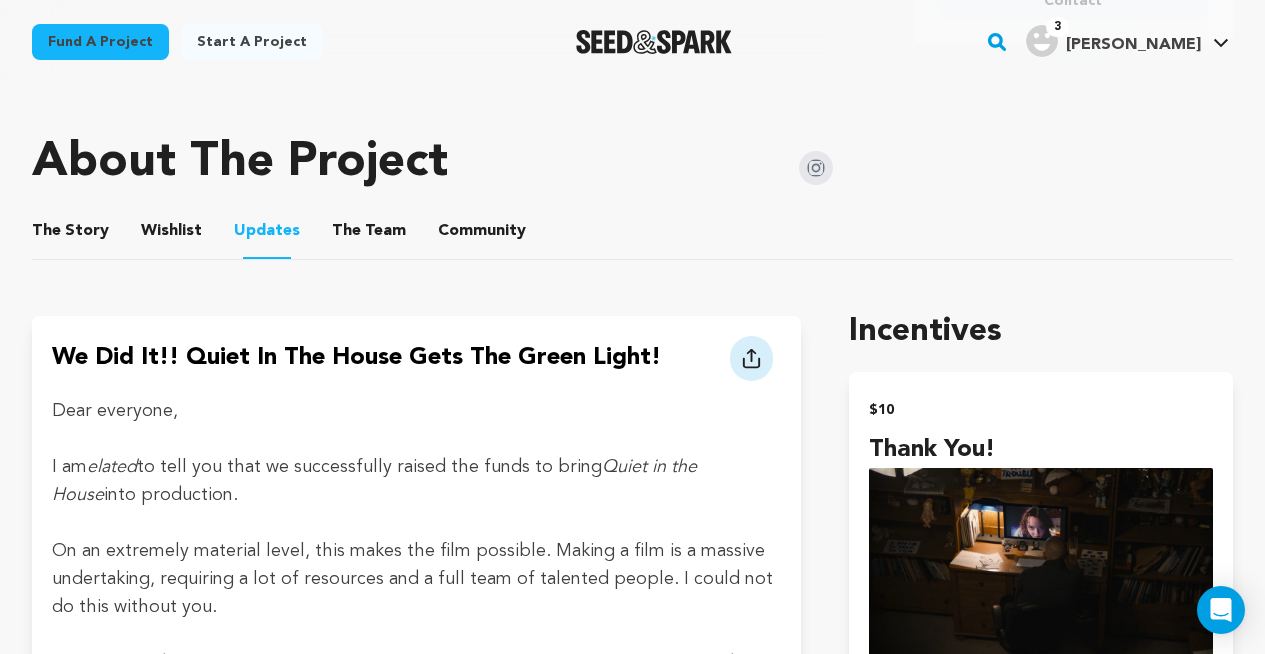 click on "Community" at bounding box center (482, 235) 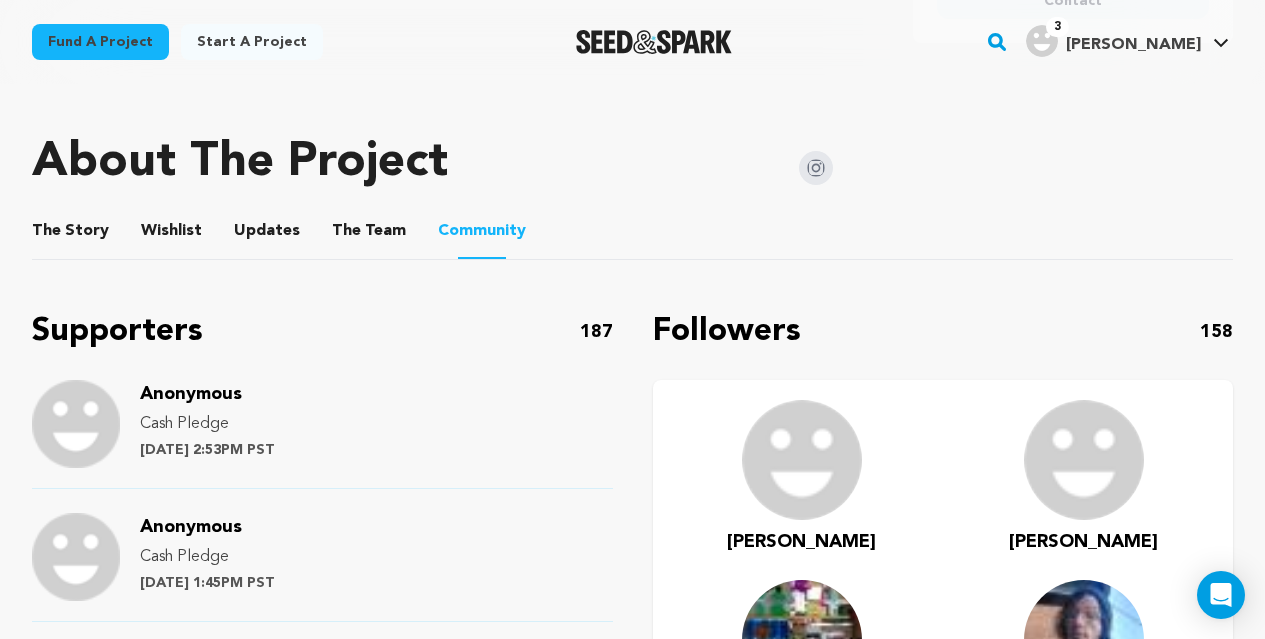 click on "The Team" at bounding box center [369, 235] 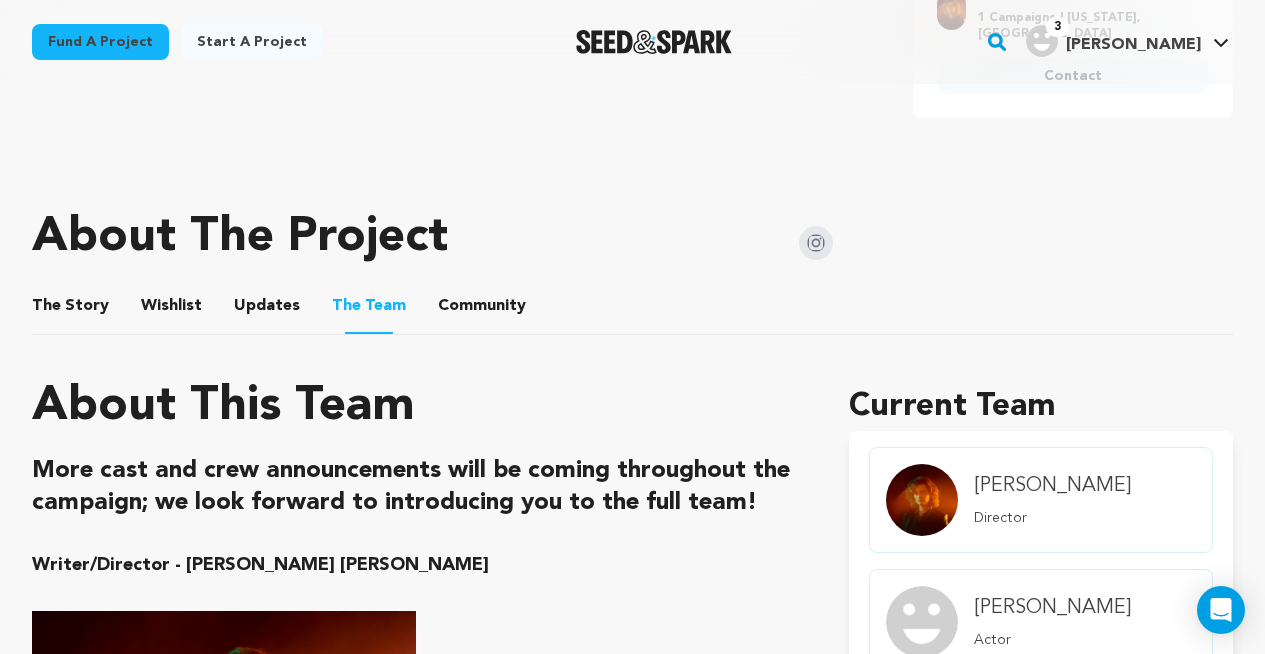 scroll, scrollTop: 1038, scrollLeft: 0, axis: vertical 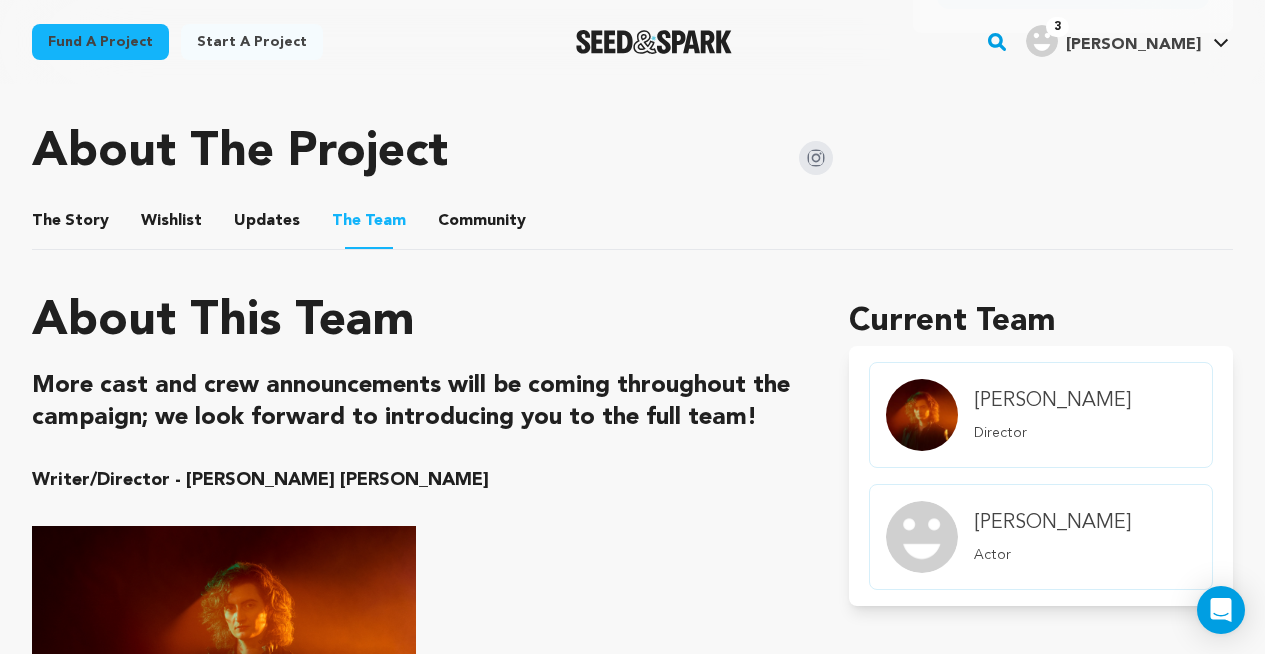 click on "The Story" at bounding box center (71, 225) 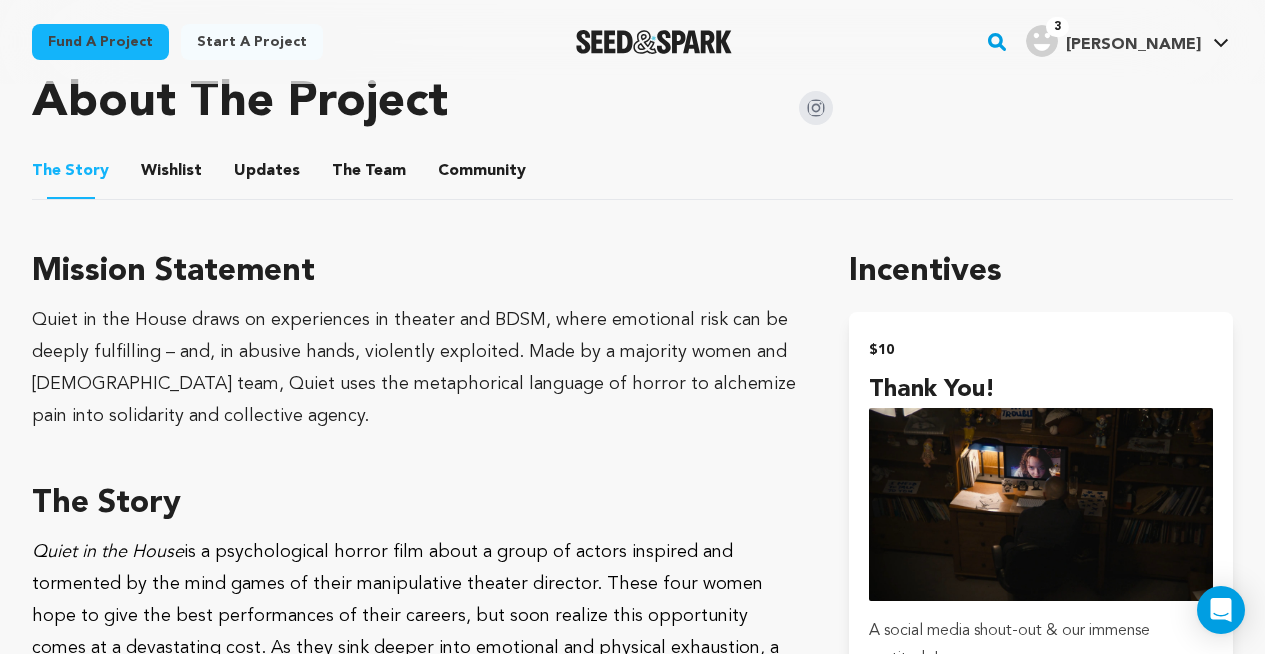 scroll, scrollTop: 979, scrollLeft: 0, axis: vertical 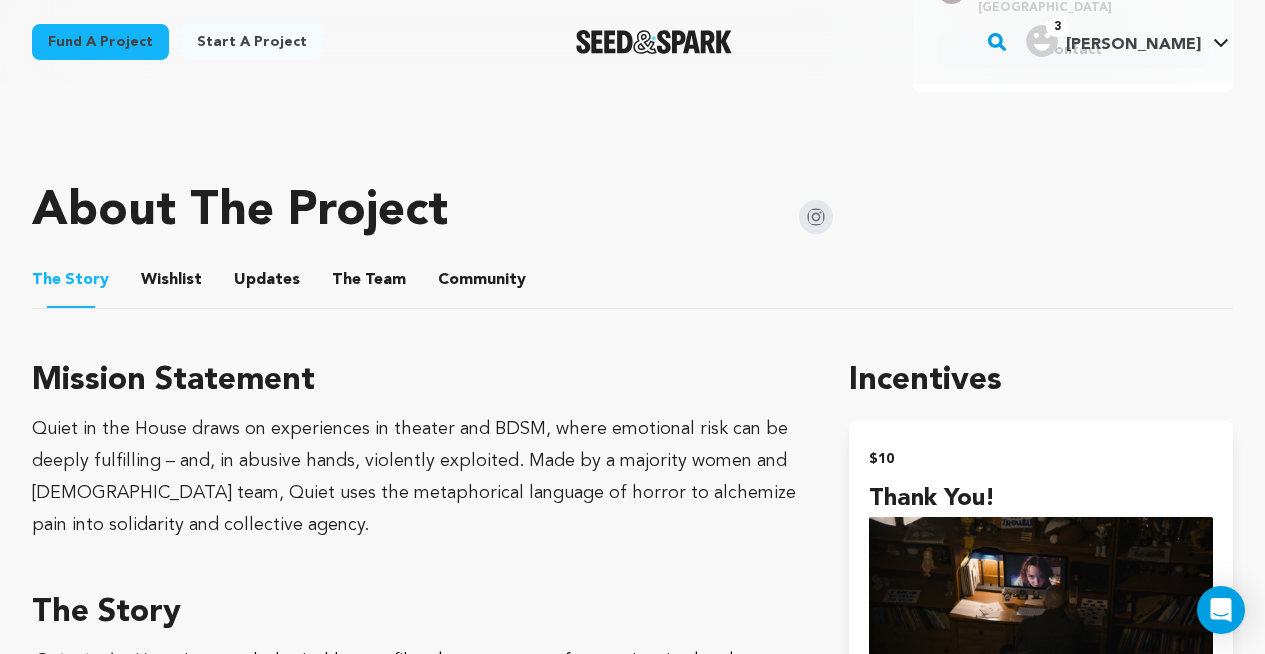 click on "Wishlist" at bounding box center (172, 284) 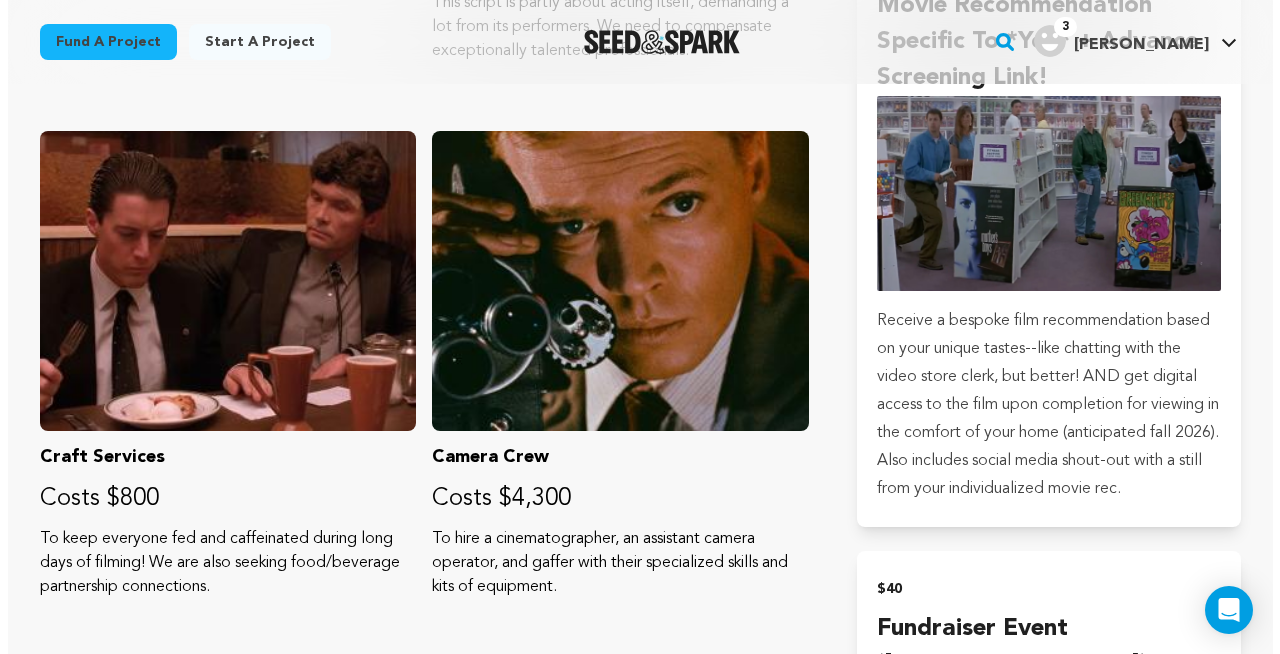 scroll, scrollTop: 1910, scrollLeft: 0, axis: vertical 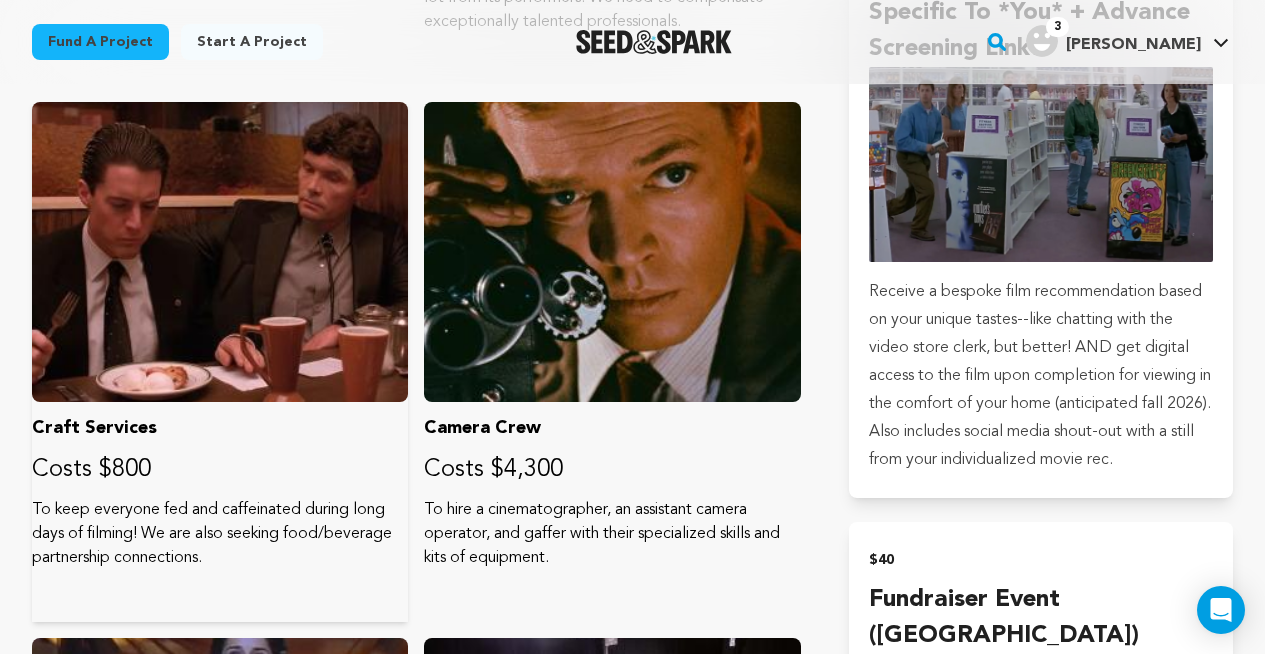 click on "To keep everyone fed and caffeinated during long days of filming! We are also seeking food/beverage partnership connections." at bounding box center (220, 534) 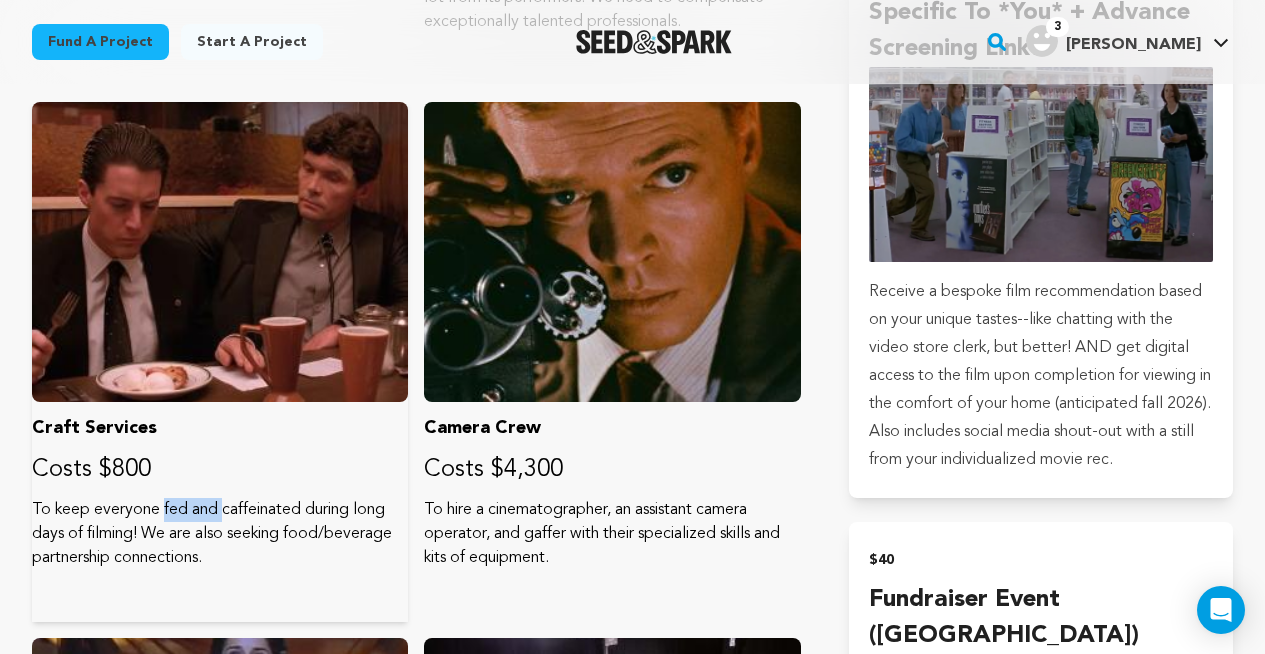 click on "To keep everyone fed and caffeinated during long days of filming! We are also seeking food/beverage partnership connections." at bounding box center (220, 534) 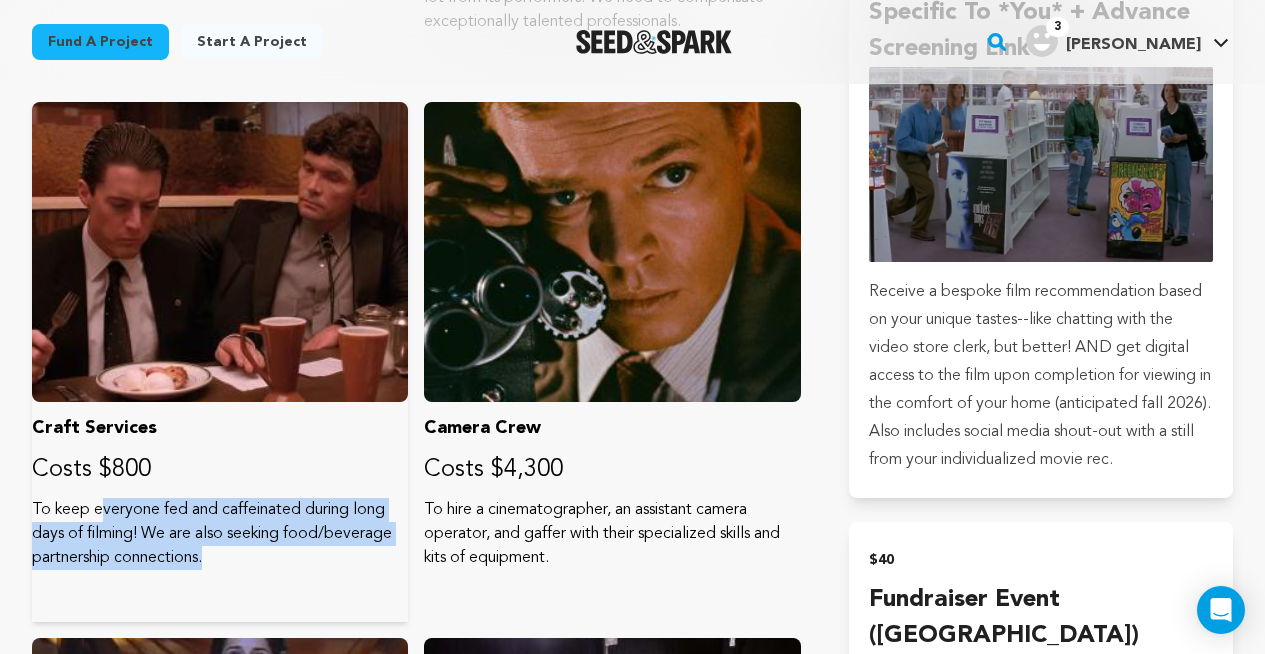 click on "To keep everyone fed and caffeinated during long days of filming! We are also seeking food/beverage partnership connections." at bounding box center (220, 534) 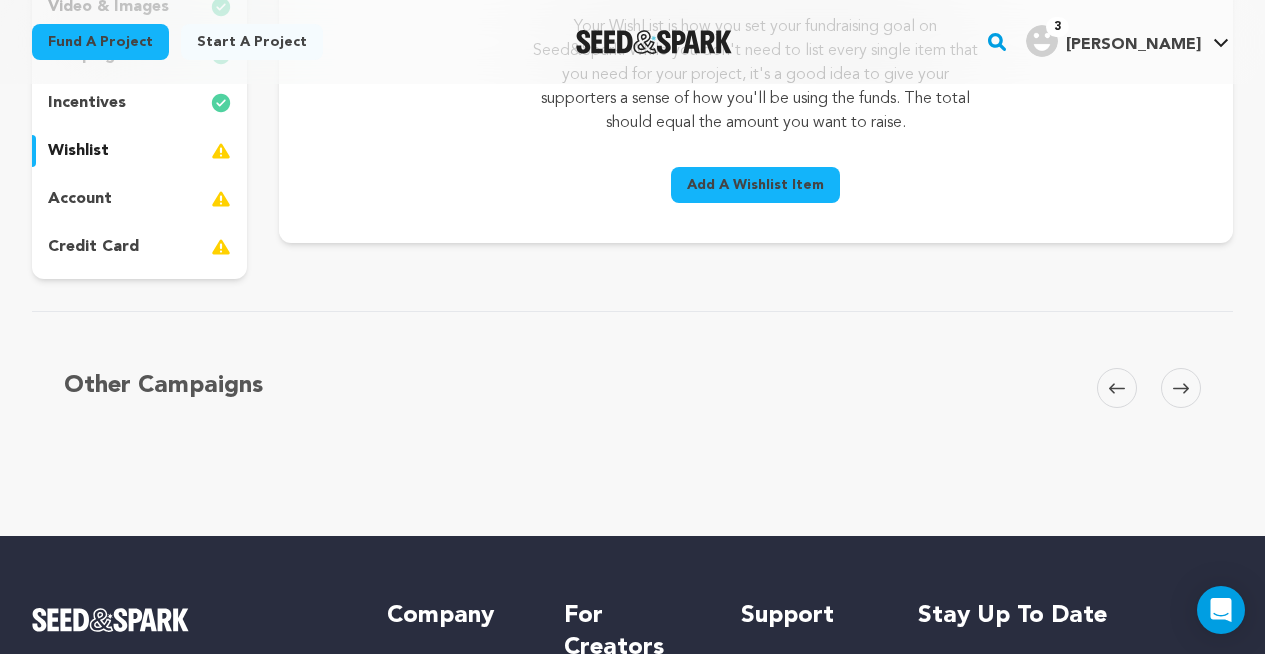 scroll, scrollTop: 453, scrollLeft: 0, axis: vertical 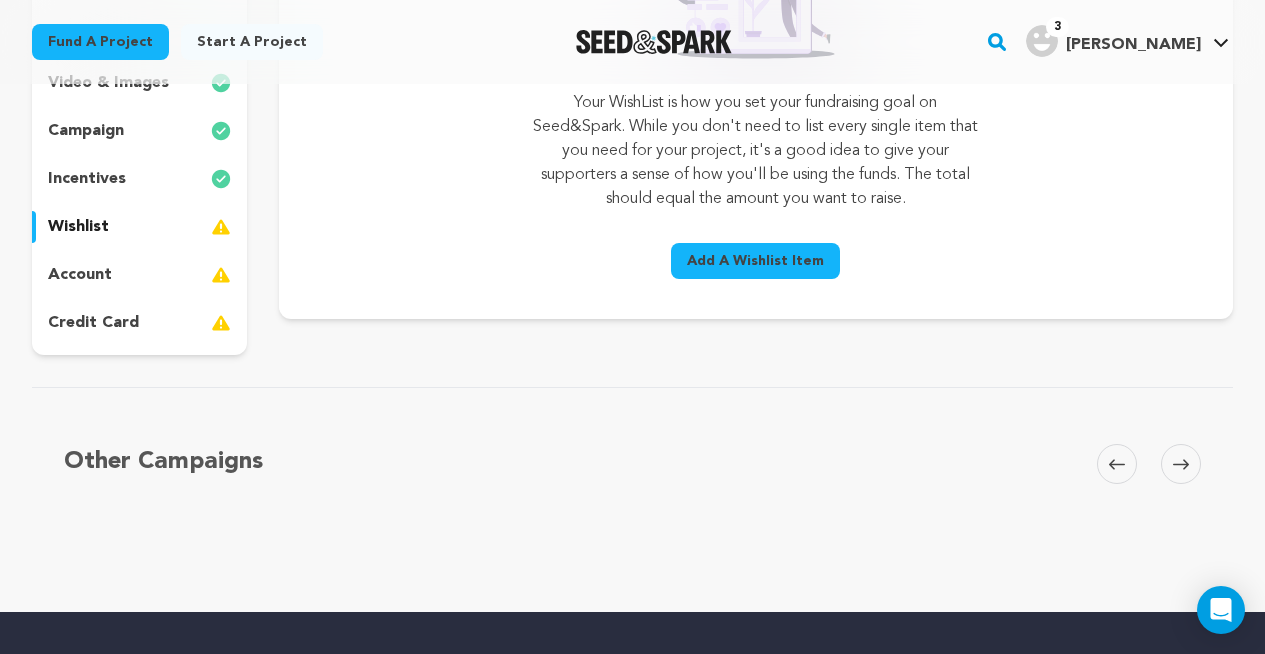 click on "wishlist" at bounding box center (139, 227) 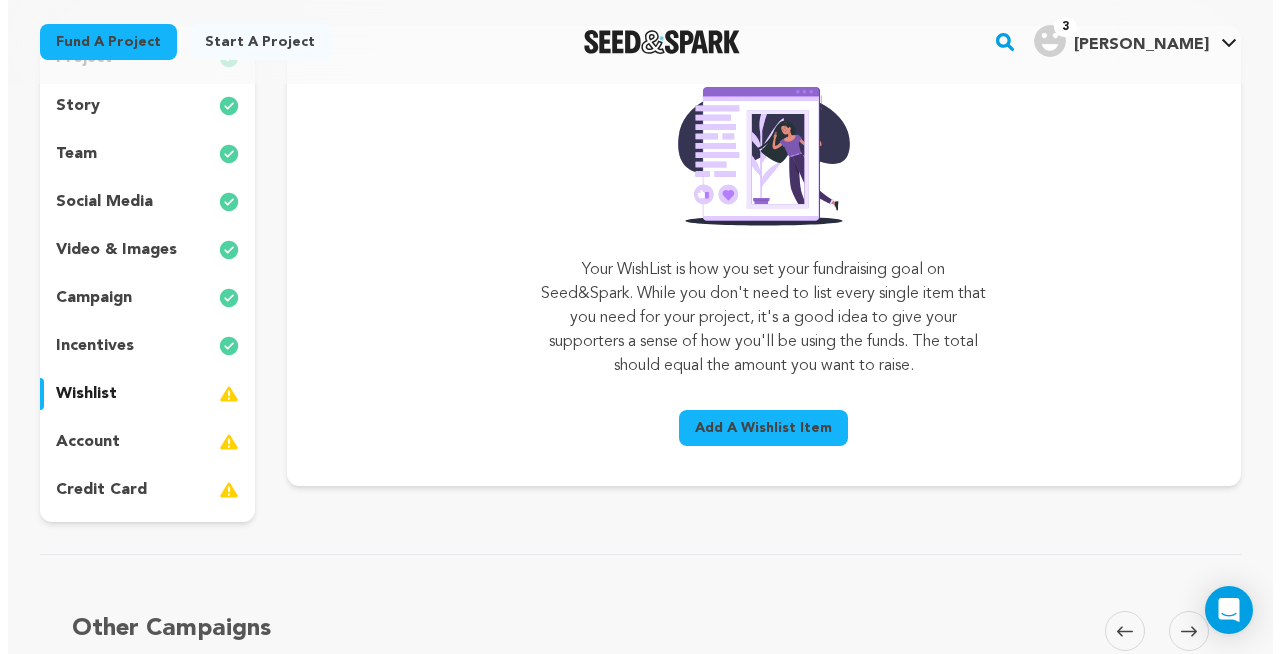 scroll, scrollTop: 285, scrollLeft: 0, axis: vertical 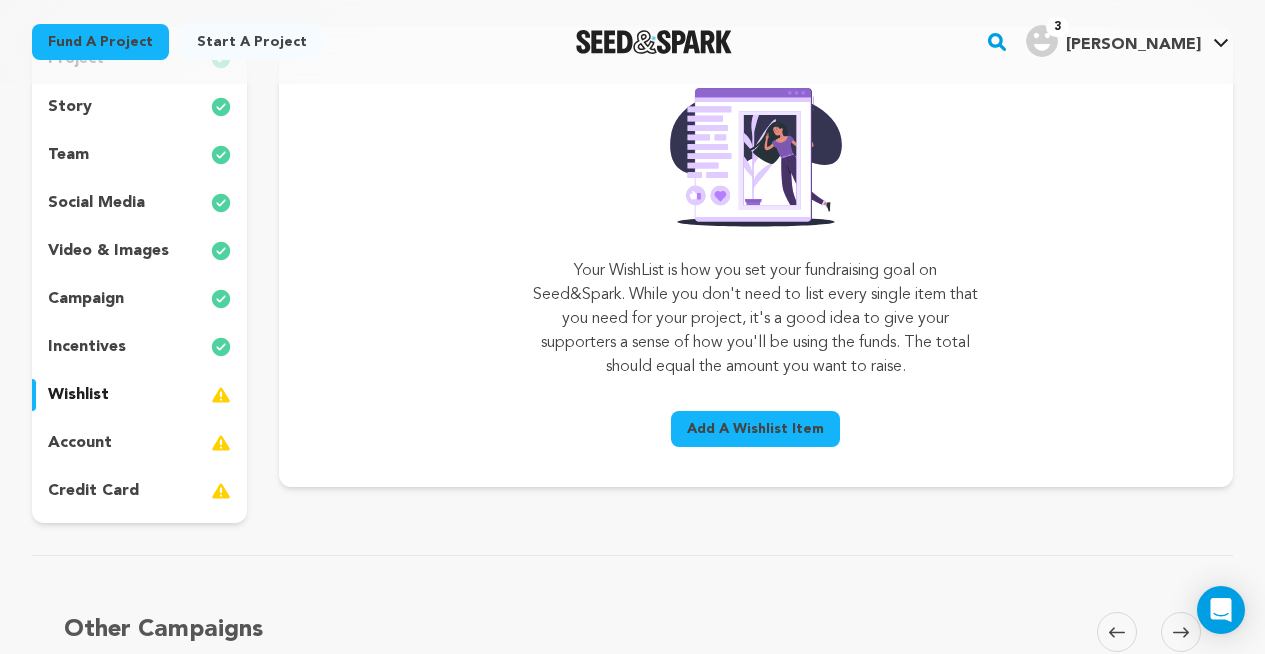 click on "Add A Wishlist Item" at bounding box center (755, 429) 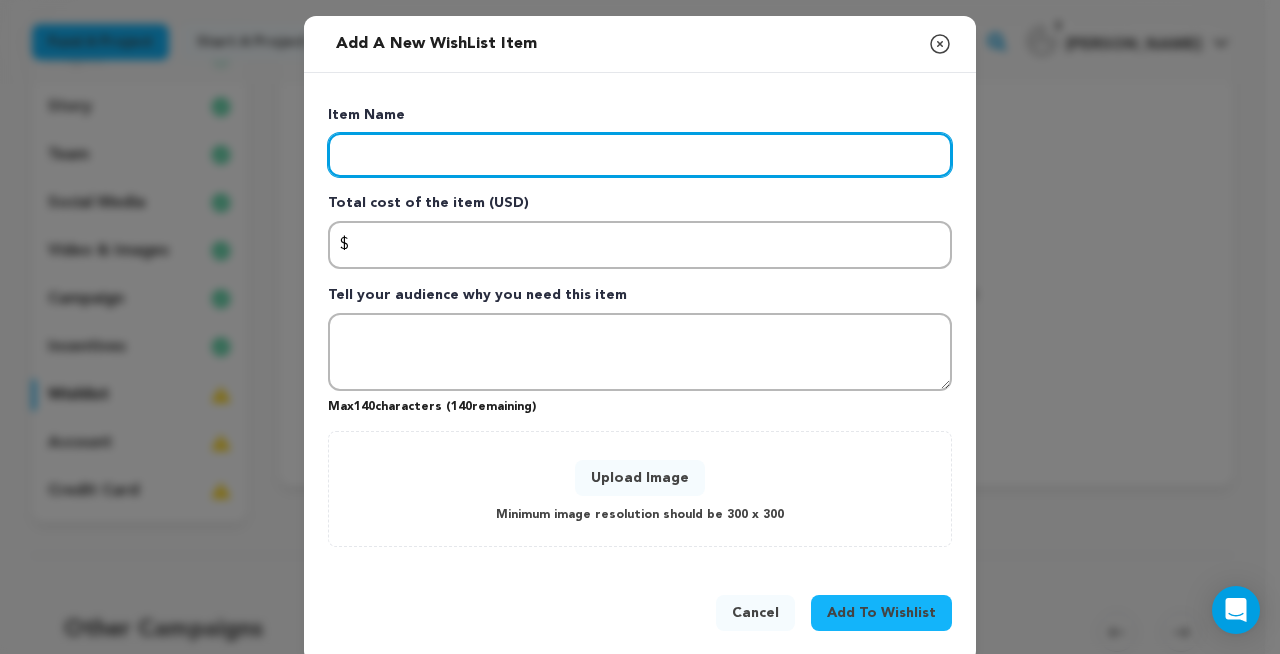 click at bounding box center [640, 155] 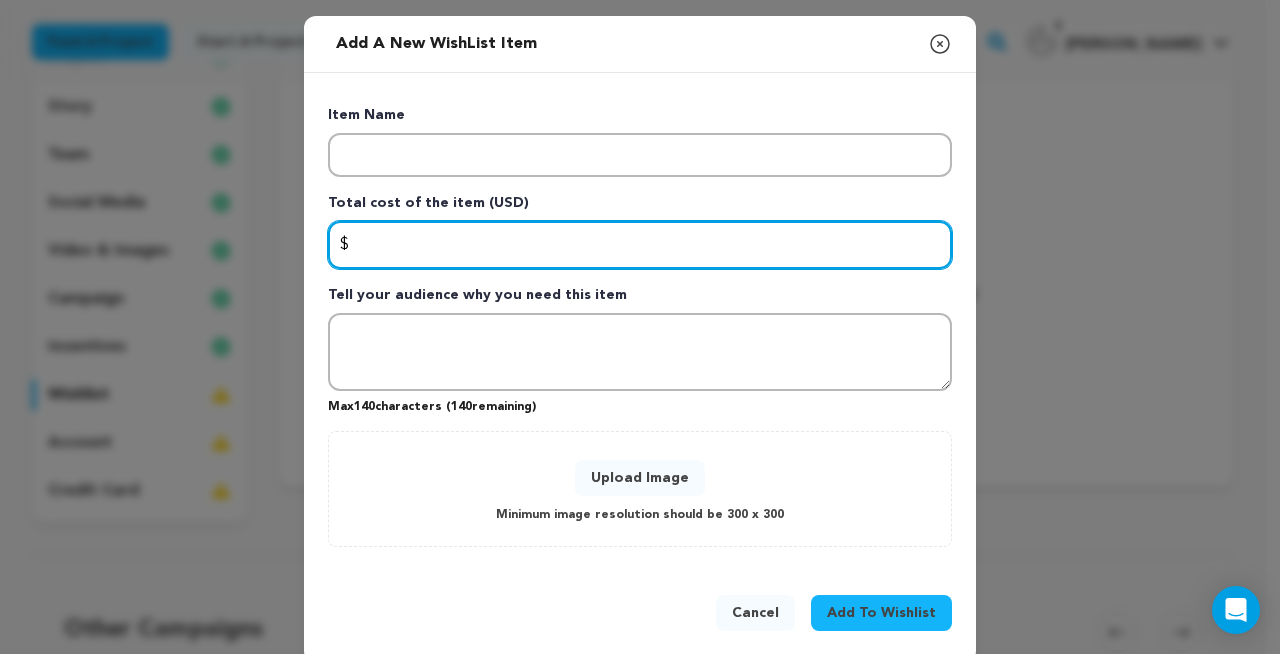 click at bounding box center [640, 245] 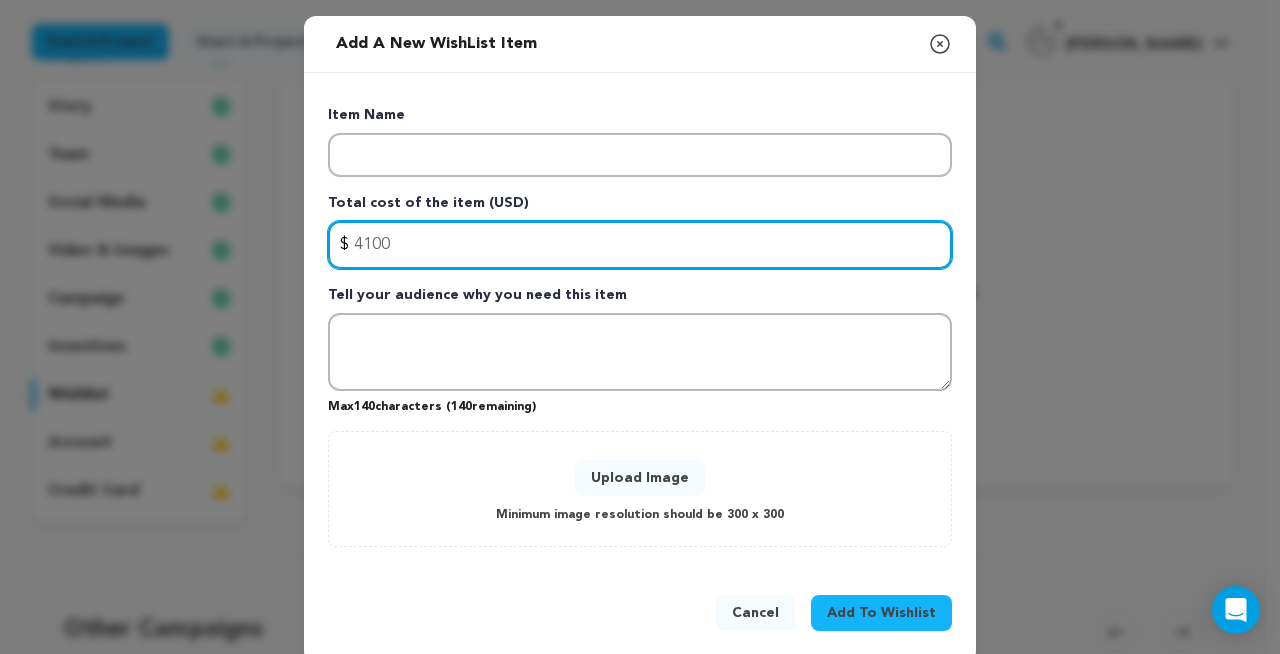type on "4100" 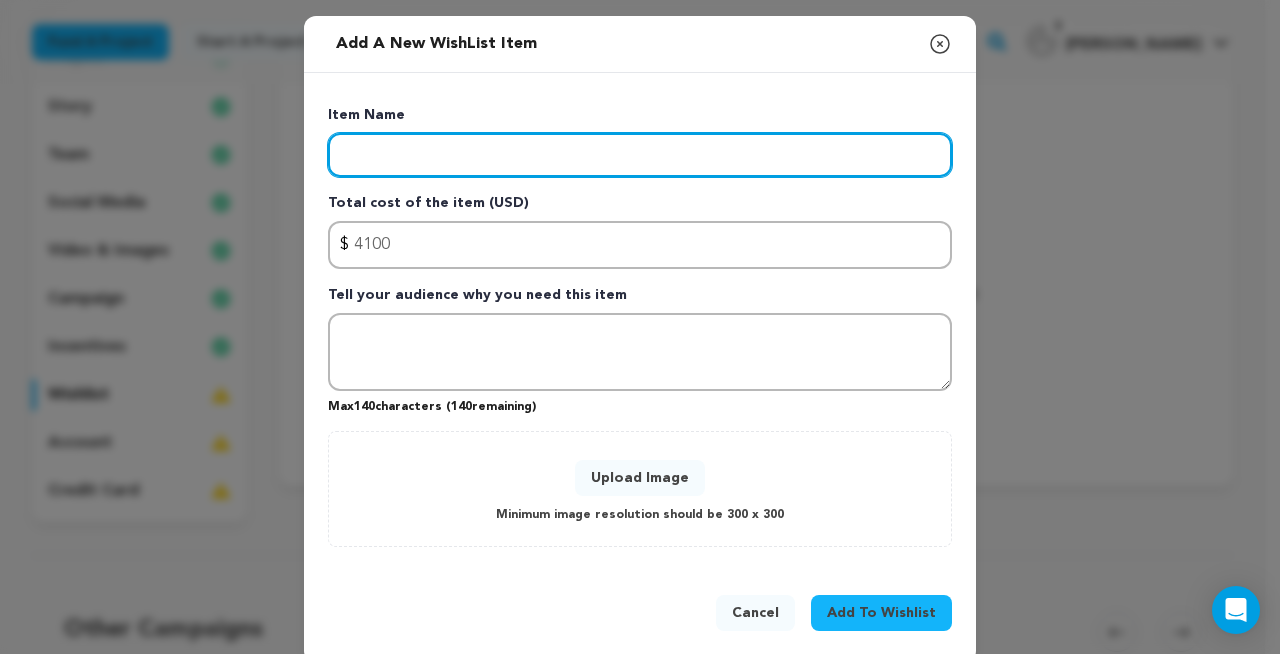 click at bounding box center [640, 155] 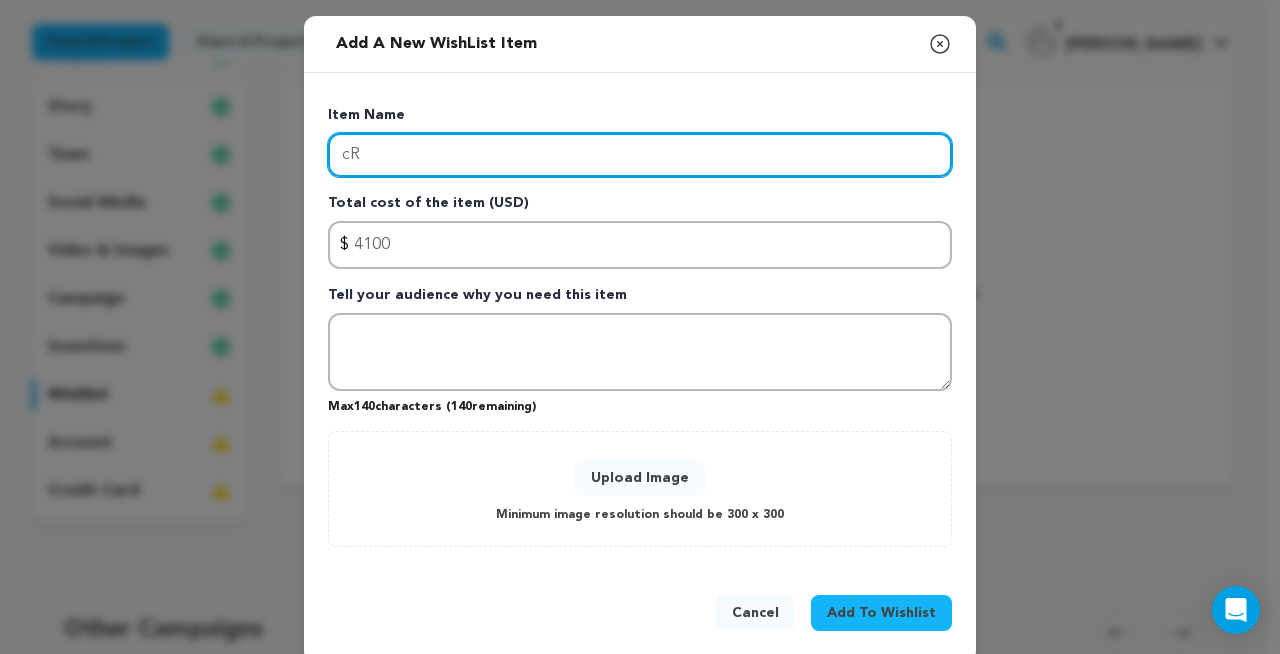 type on "c" 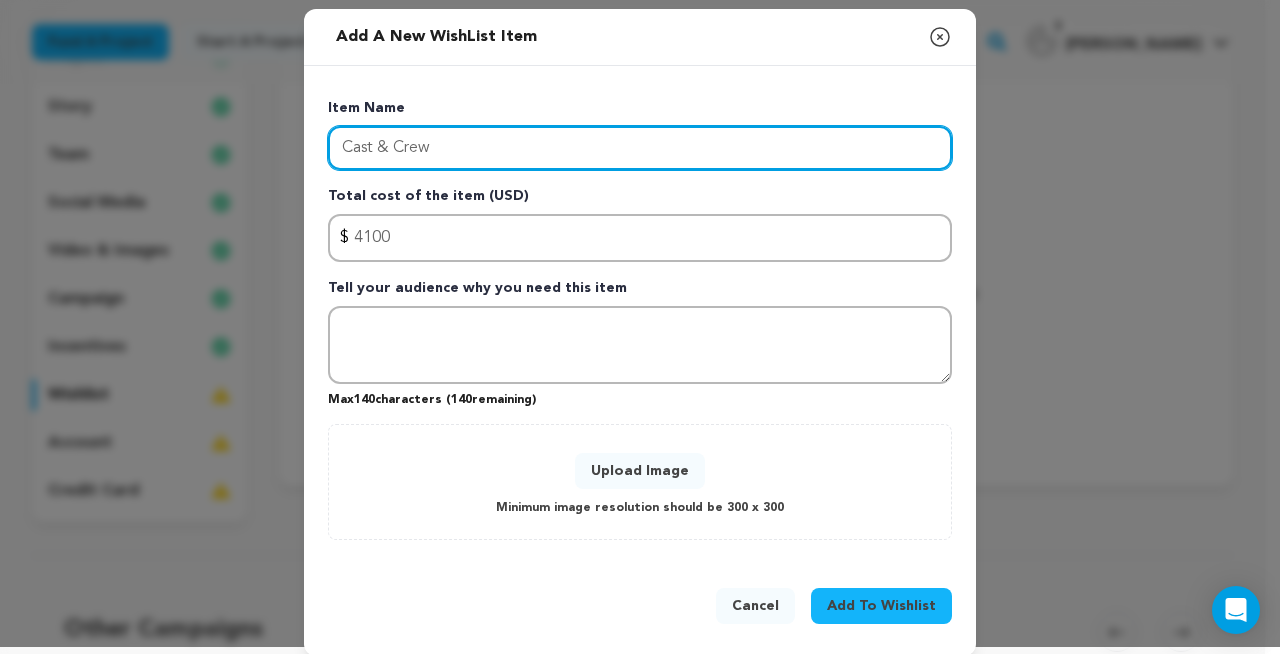 scroll, scrollTop: 25, scrollLeft: 0, axis: vertical 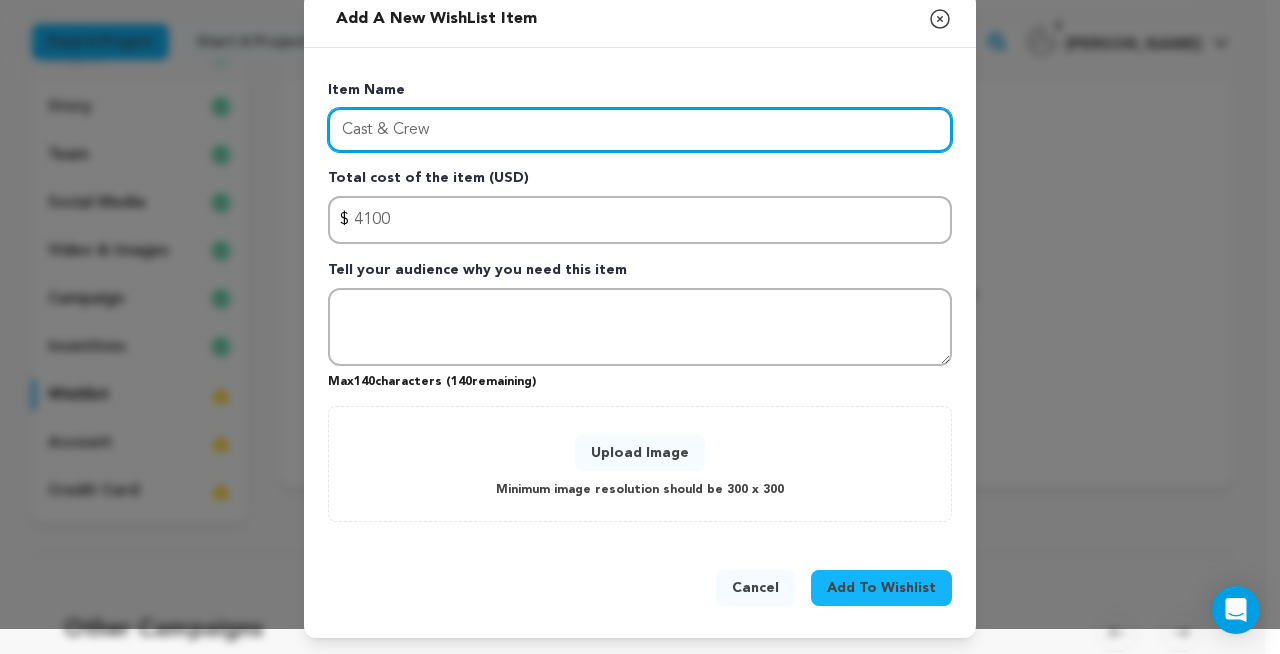type on "Cast & Crew" 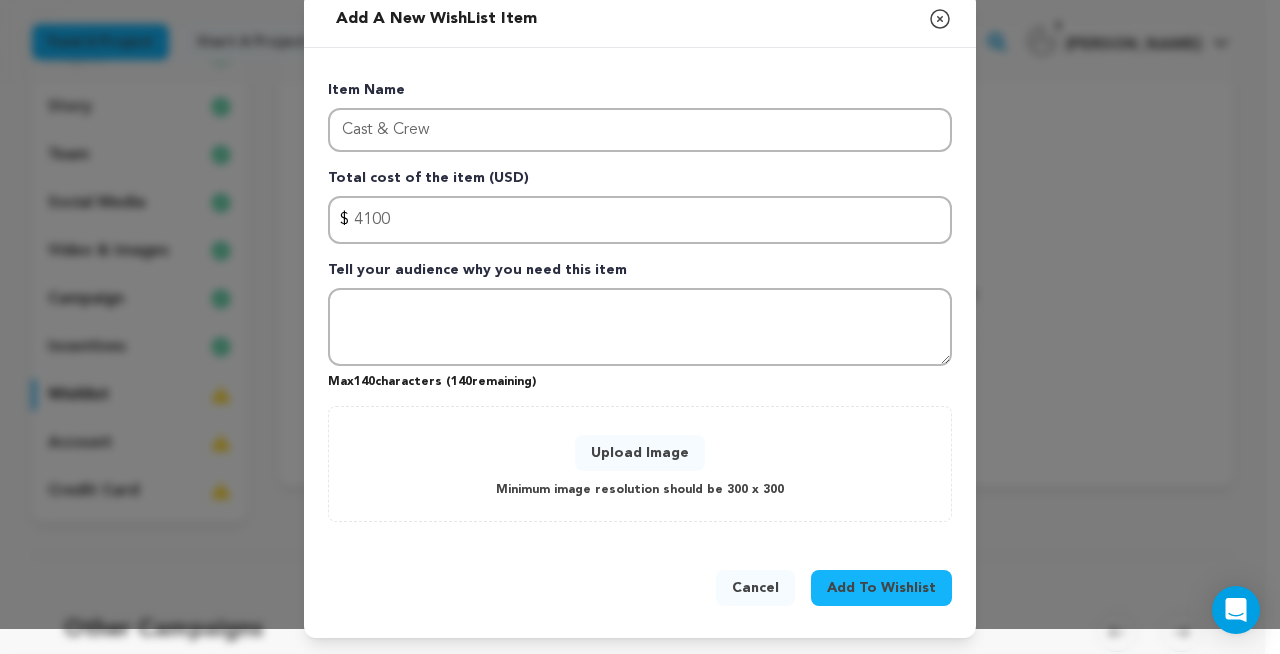 click on "Upload Image" at bounding box center [640, 453] 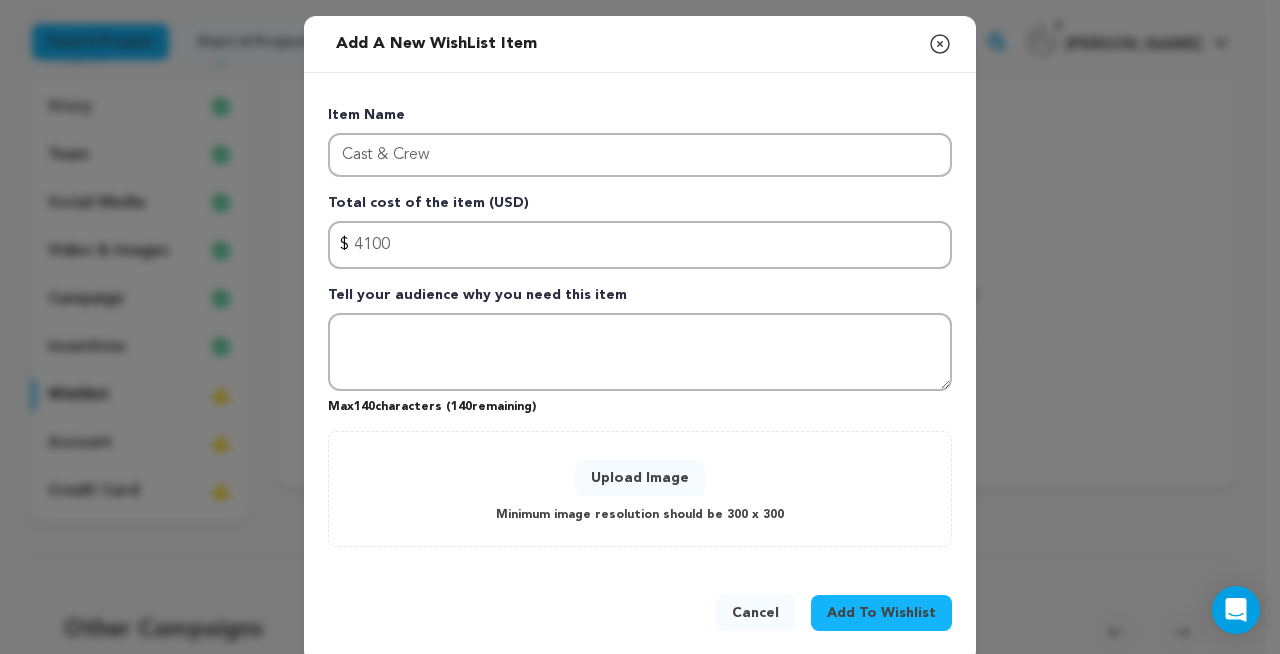 click on "Add To Wishlist" at bounding box center [881, 613] 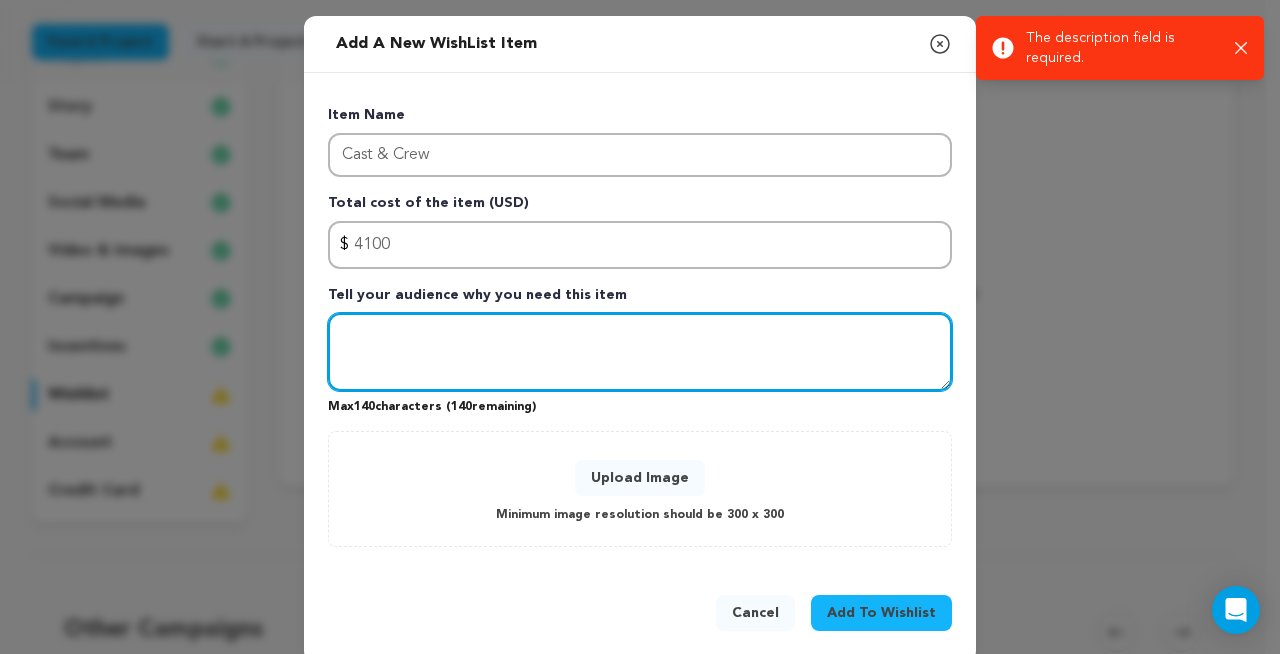 click at bounding box center (640, 352) 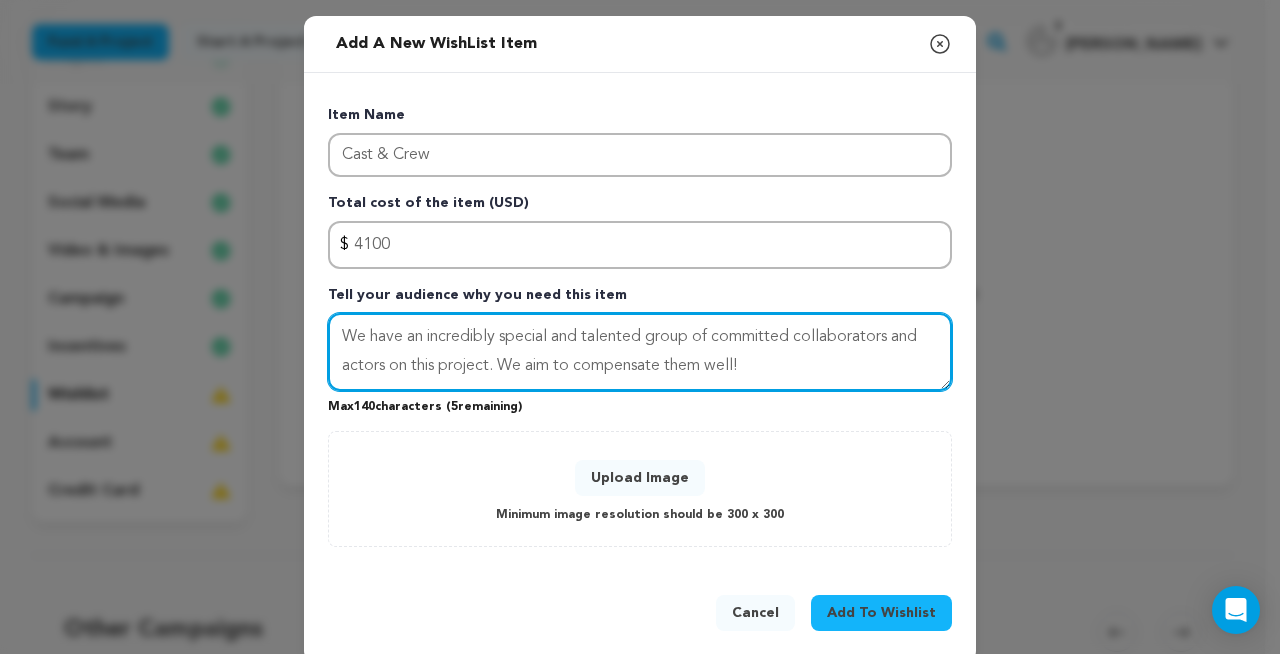 drag, startPoint x: 521, startPoint y: 367, endPoint x: 564, endPoint y: 365, distance: 43.046486 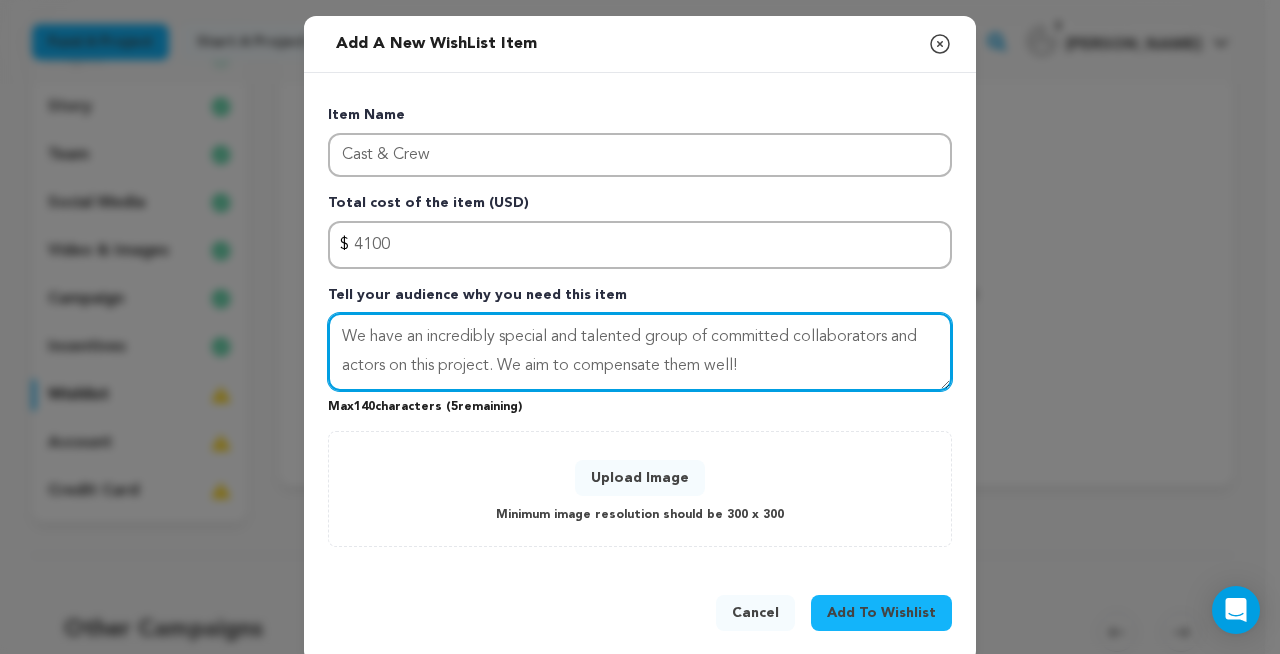 drag, startPoint x: 564, startPoint y: 365, endPoint x: 500, endPoint y: 368, distance: 64.070274 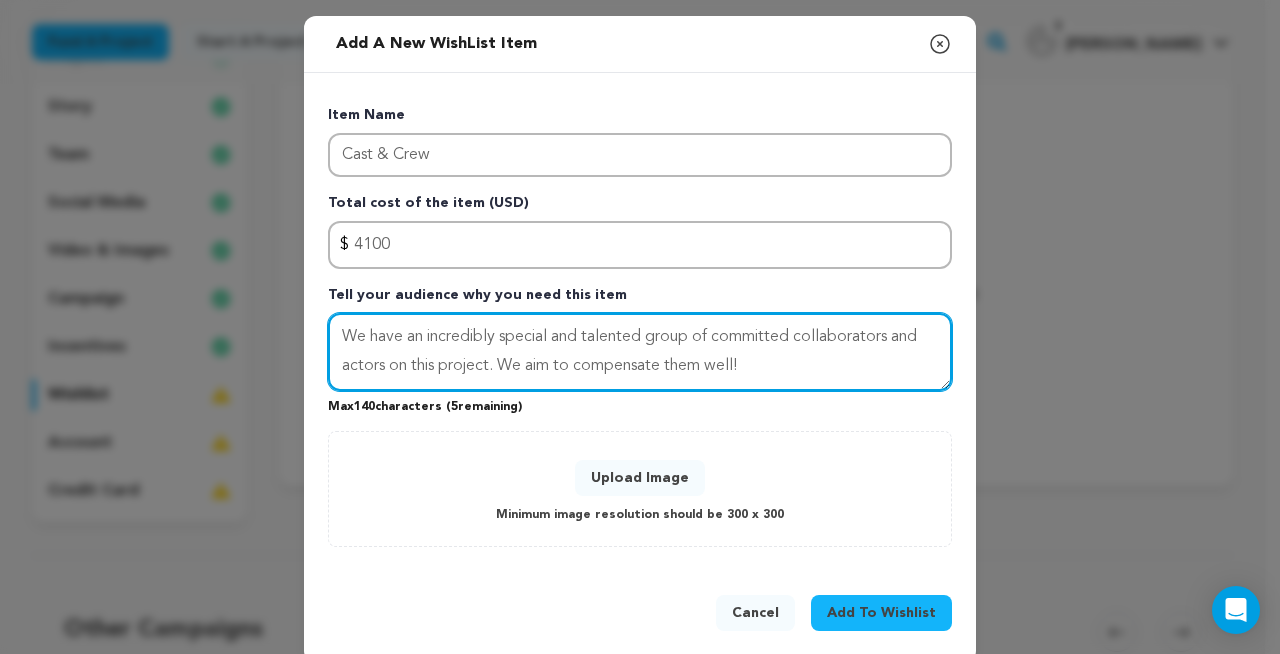 click on "We have an incredibly special and talented group of committed collaborators and actors on this project. We aim to compensate them well!" at bounding box center (640, 352) 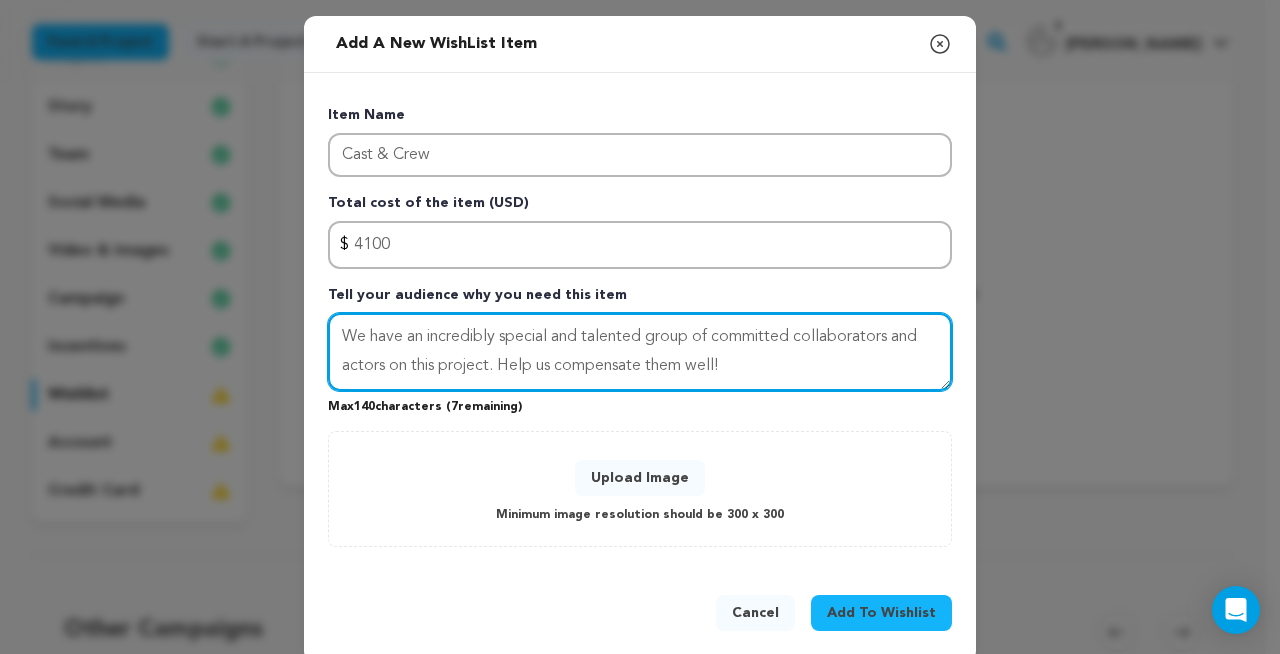 click on "We have an incredibly special and talented group of committed collaborators and actors on this project. Help us compensate them well!" at bounding box center [640, 352] 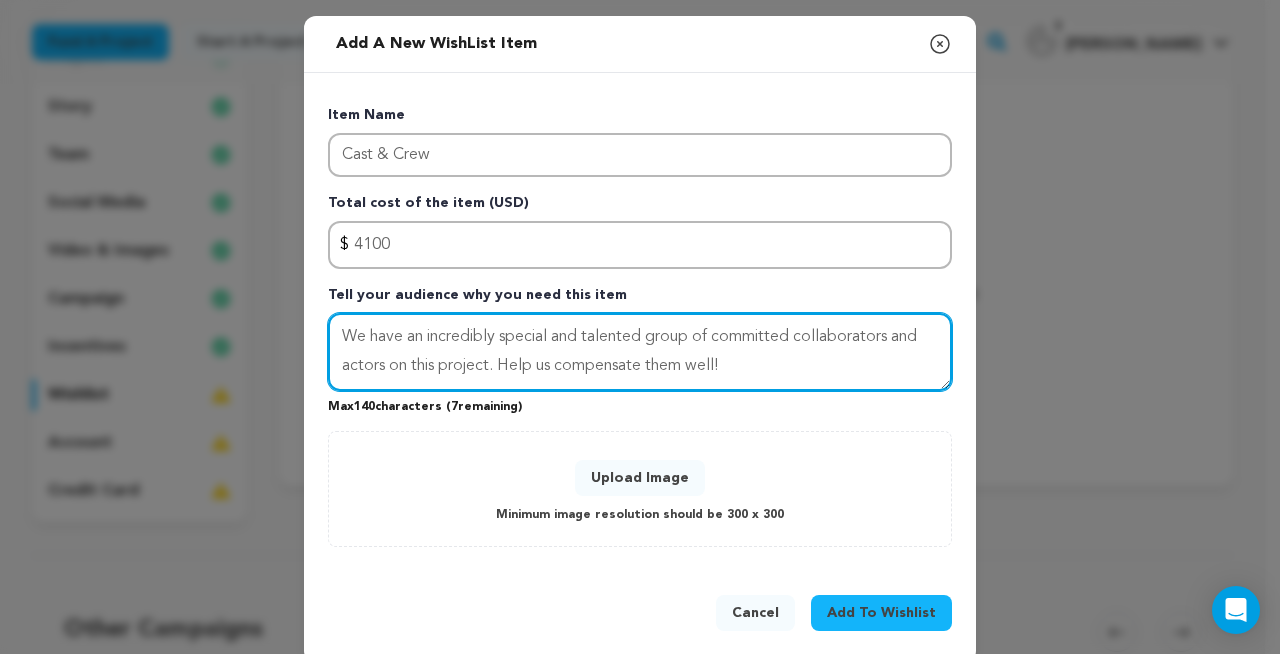 type on "We have an incredibly special and talented group of committed collaborators and actors on this project. Help us compensate them well!" 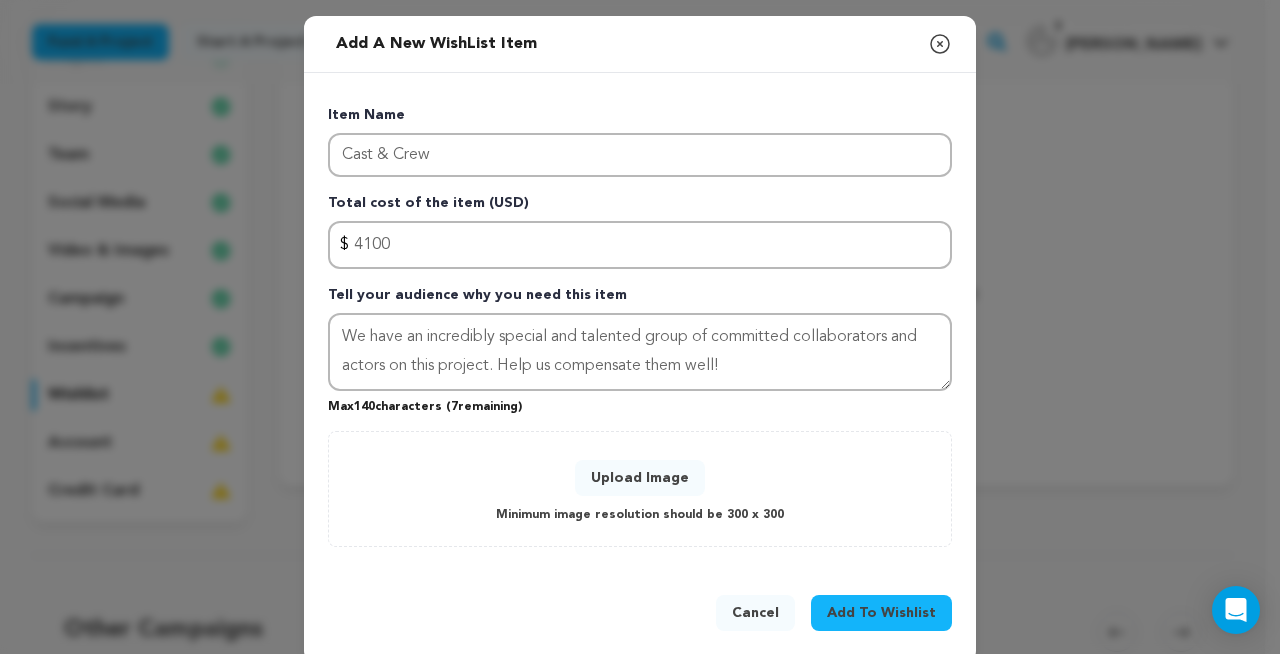 click on "Upload Image" at bounding box center [640, 478] 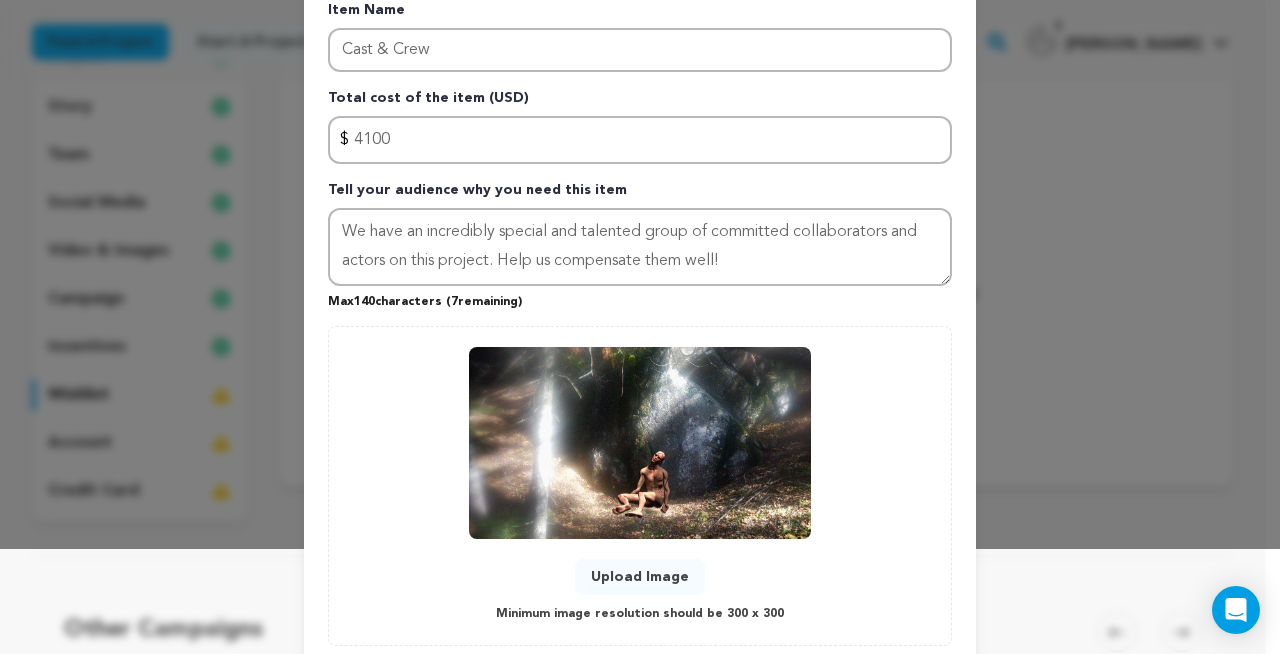 scroll, scrollTop: 229, scrollLeft: 0, axis: vertical 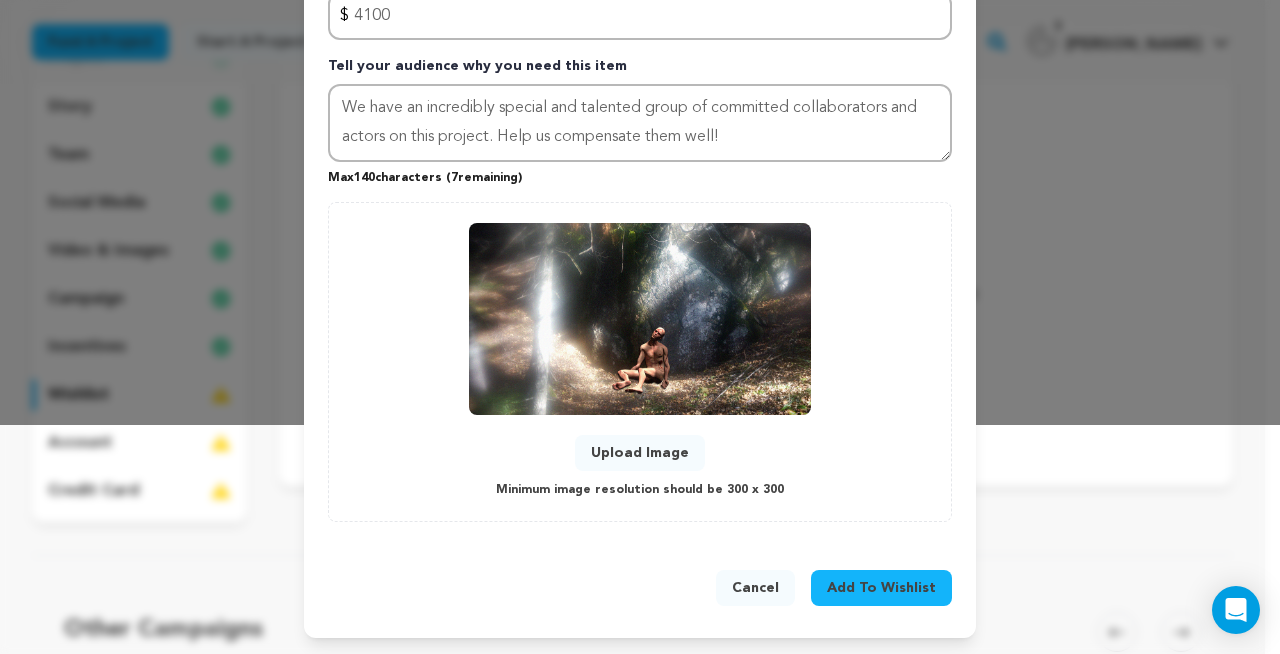 click on "Add To Wishlist" at bounding box center (881, 588) 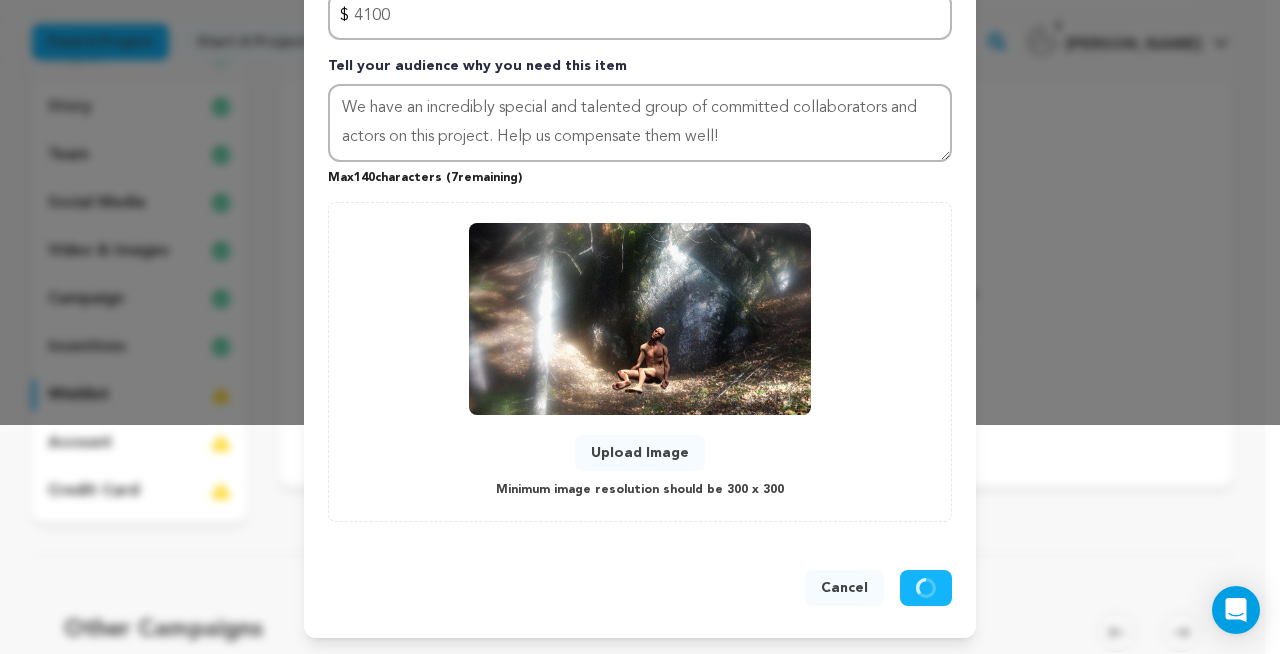 type 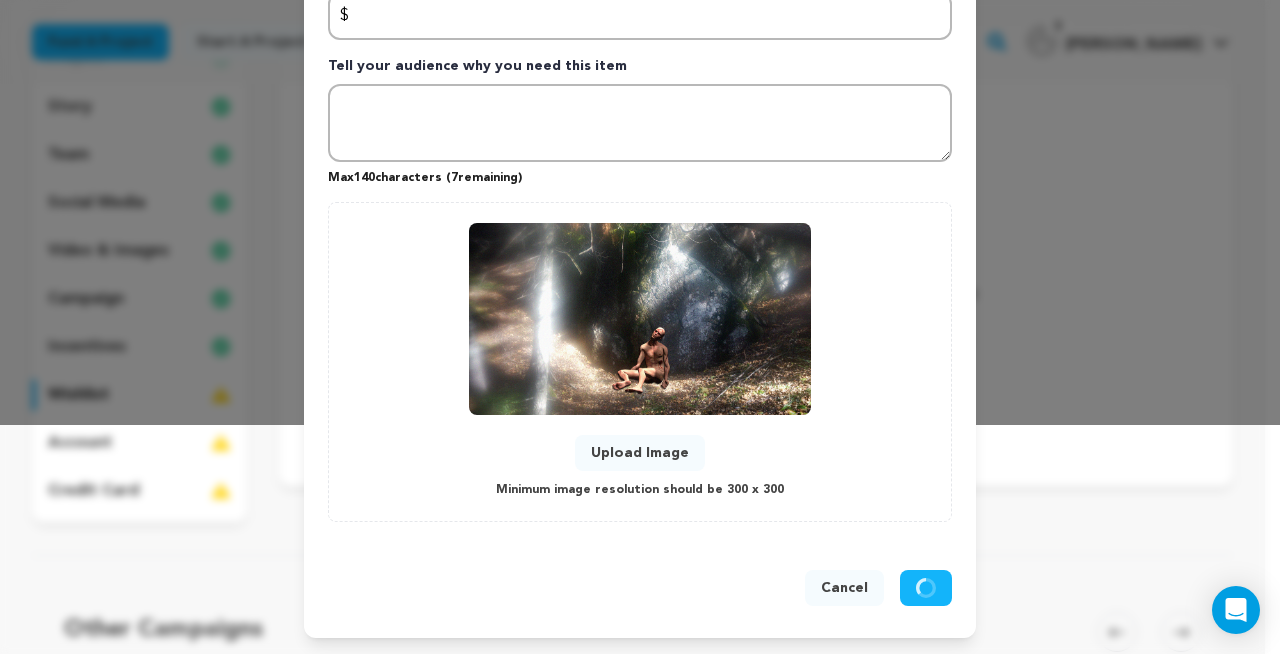 scroll, scrollTop: 25, scrollLeft: 0, axis: vertical 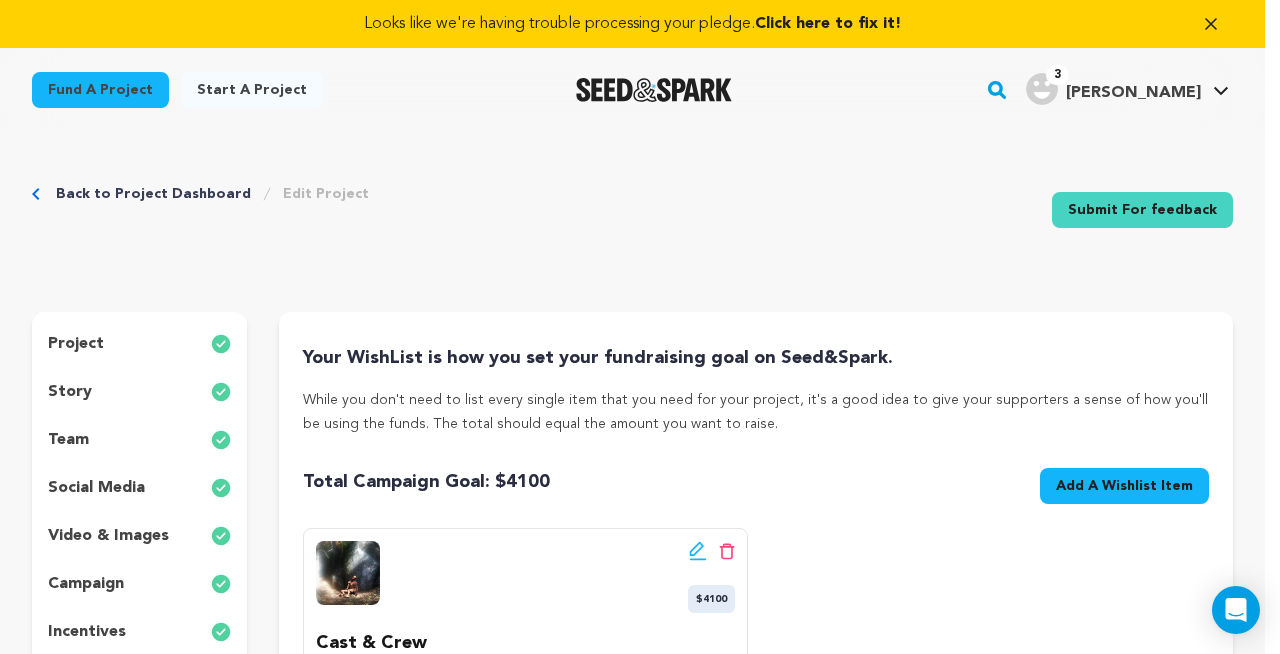 click on "Your WishList is how you set your fundraising goal on Seed&Spark.
While you don't need to list every single item that you need for your project, it's a good idea to give
your supporters a sense of how you'll be using the funds. The total should equal the amount you want to
raise.
Total Campaign Goal: $ 4100
Goal: $
Add A Wishlist Item
New Wishlist Item" at bounding box center [756, 537] 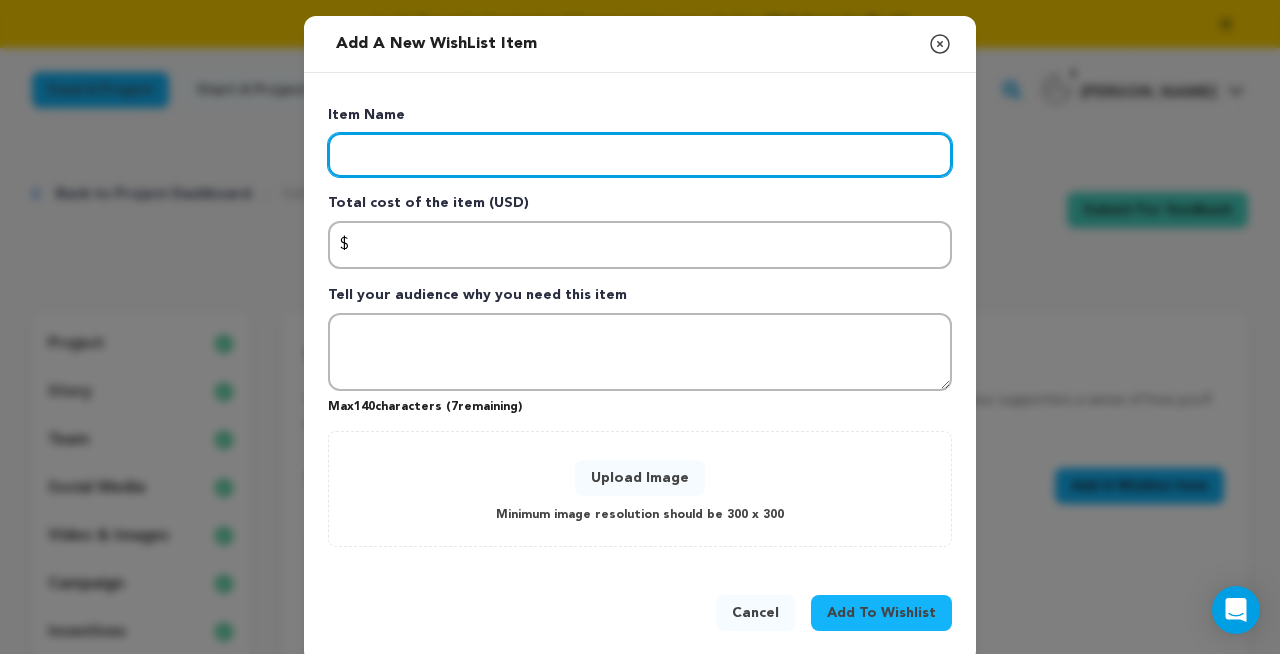 click at bounding box center (640, 155) 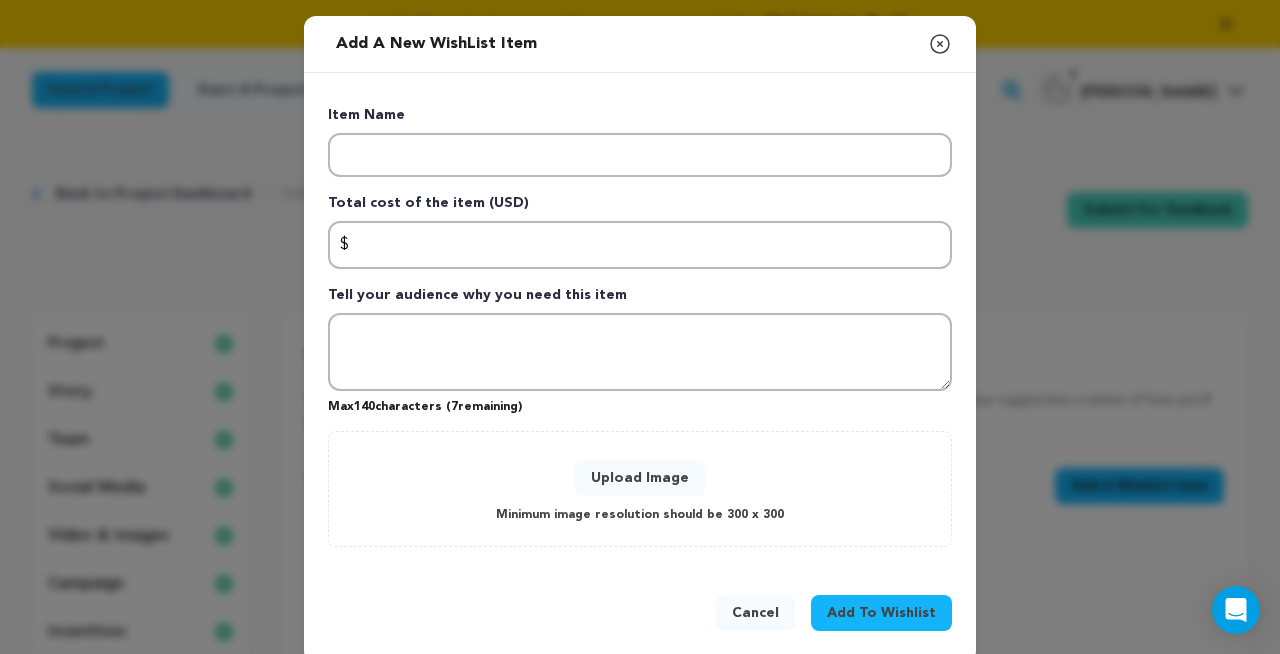 click 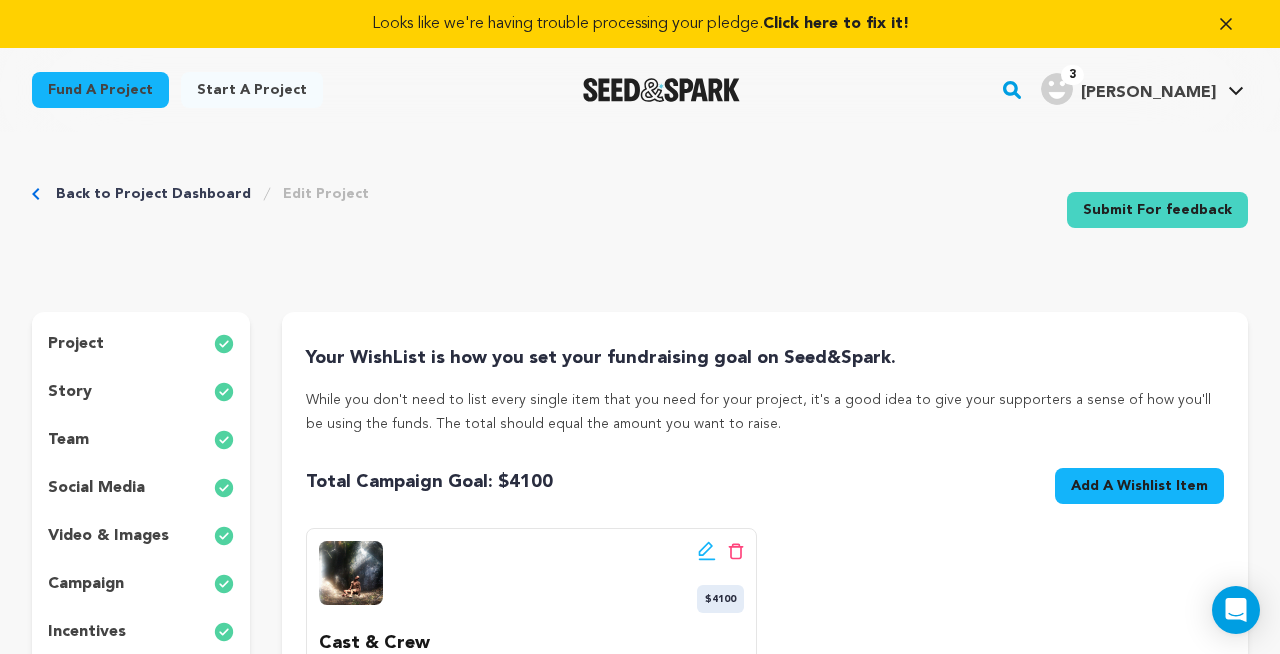 click 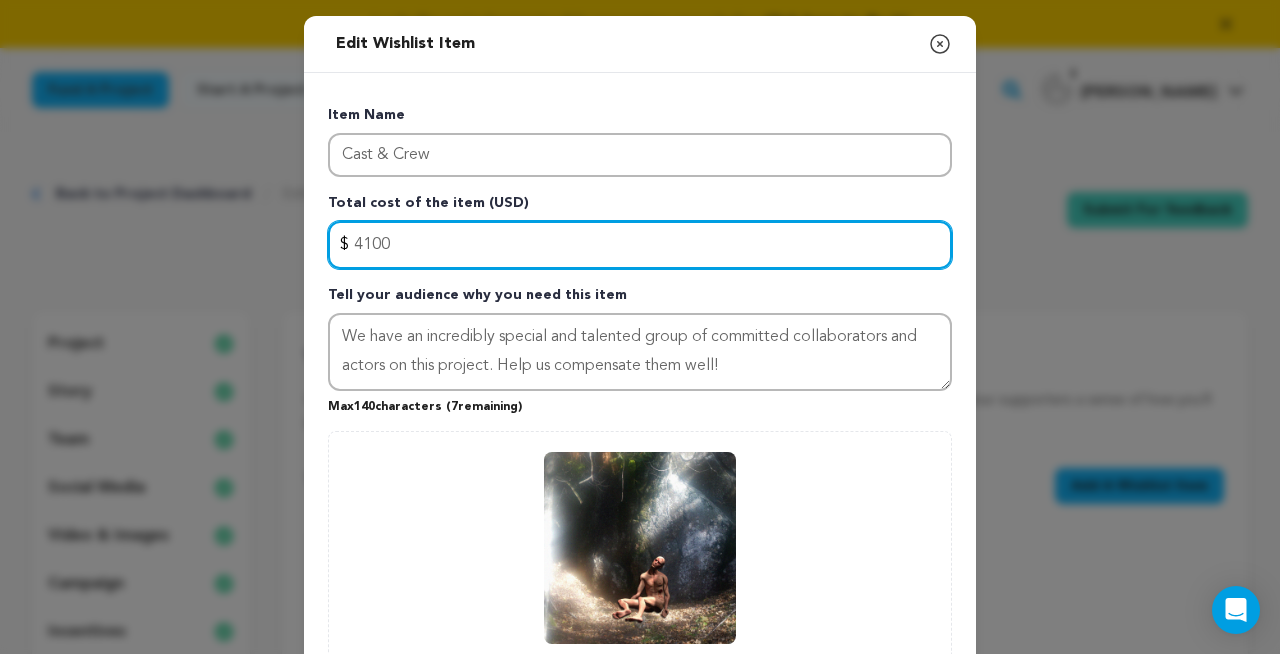 drag, startPoint x: 361, startPoint y: 242, endPoint x: 345, endPoint y: 243, distance: 16.03122 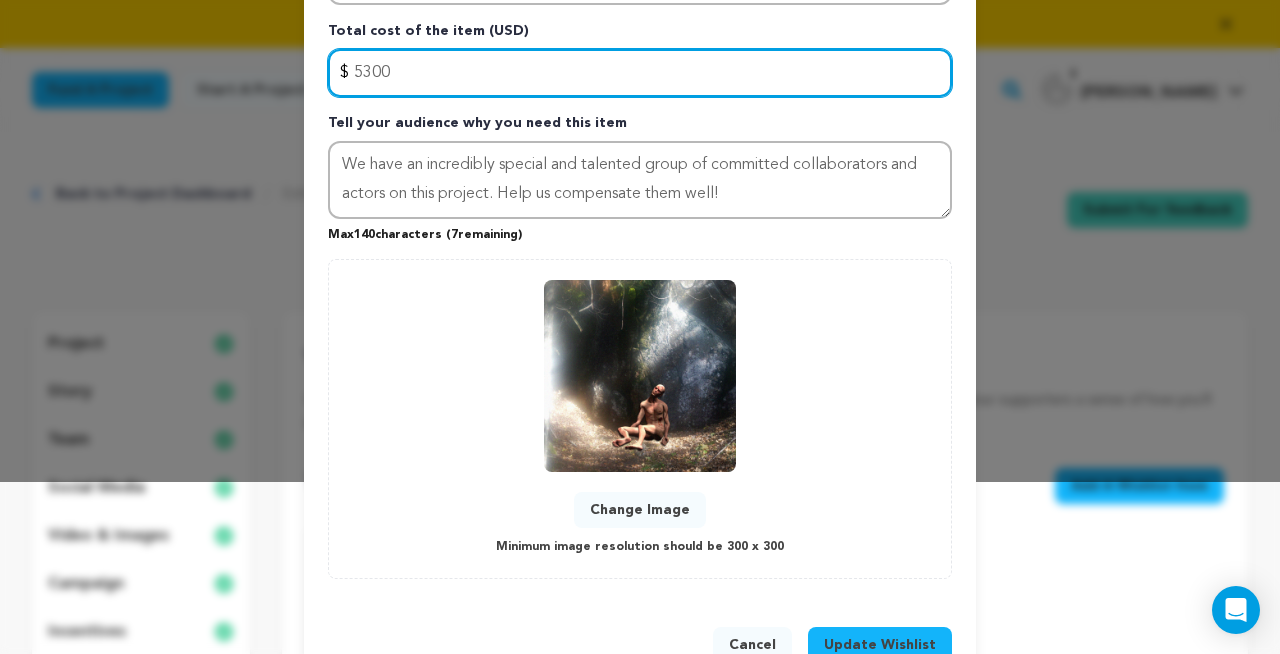 scroll, scrollTop: 229, scrollLeft: 0, axis: vertical 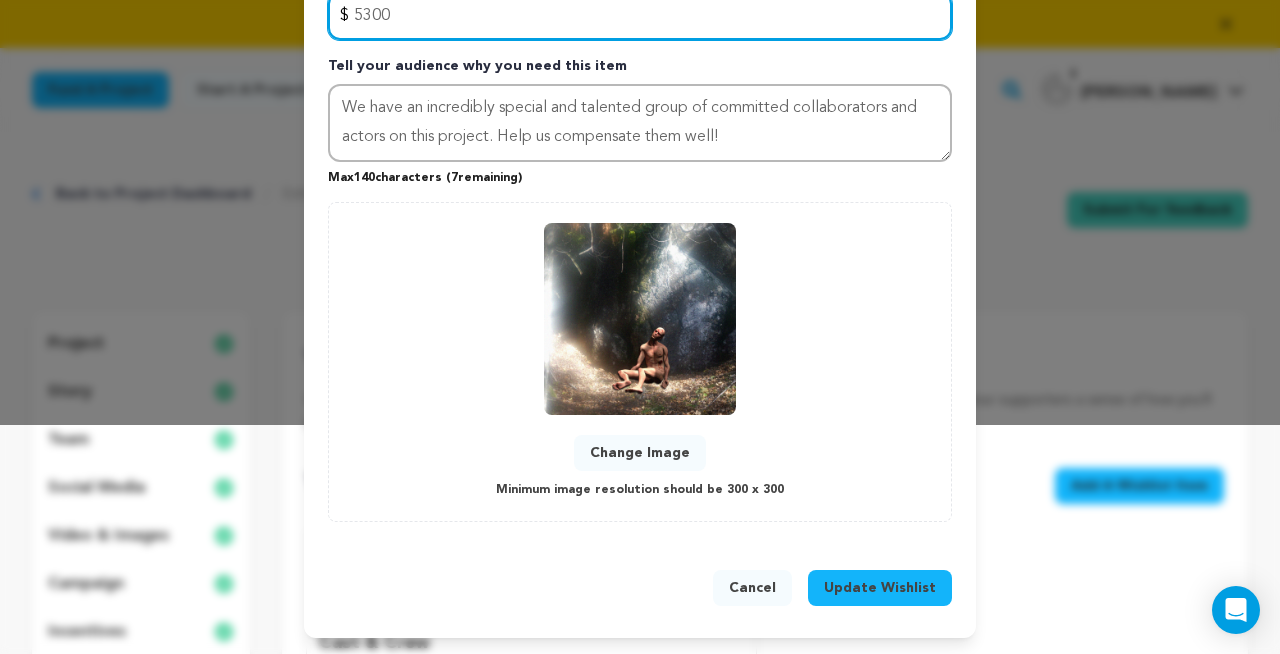 type on "5300" 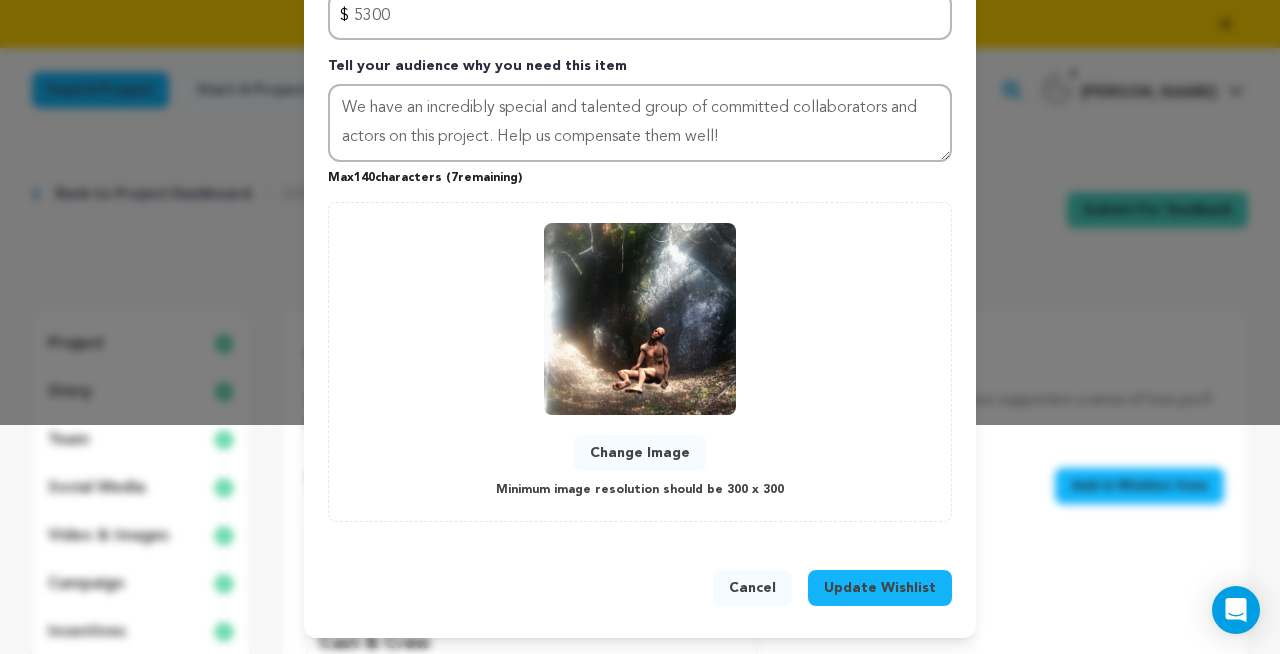 click on "Update Wishlist" at bounding box center (880, 588) 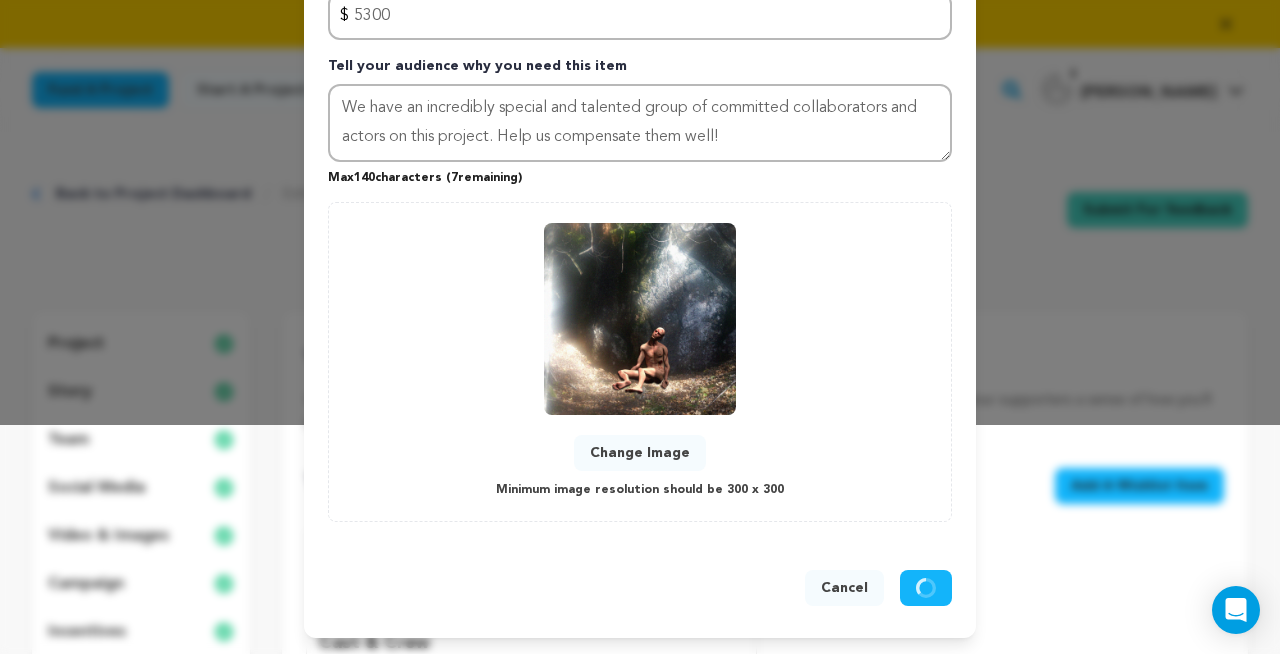 type 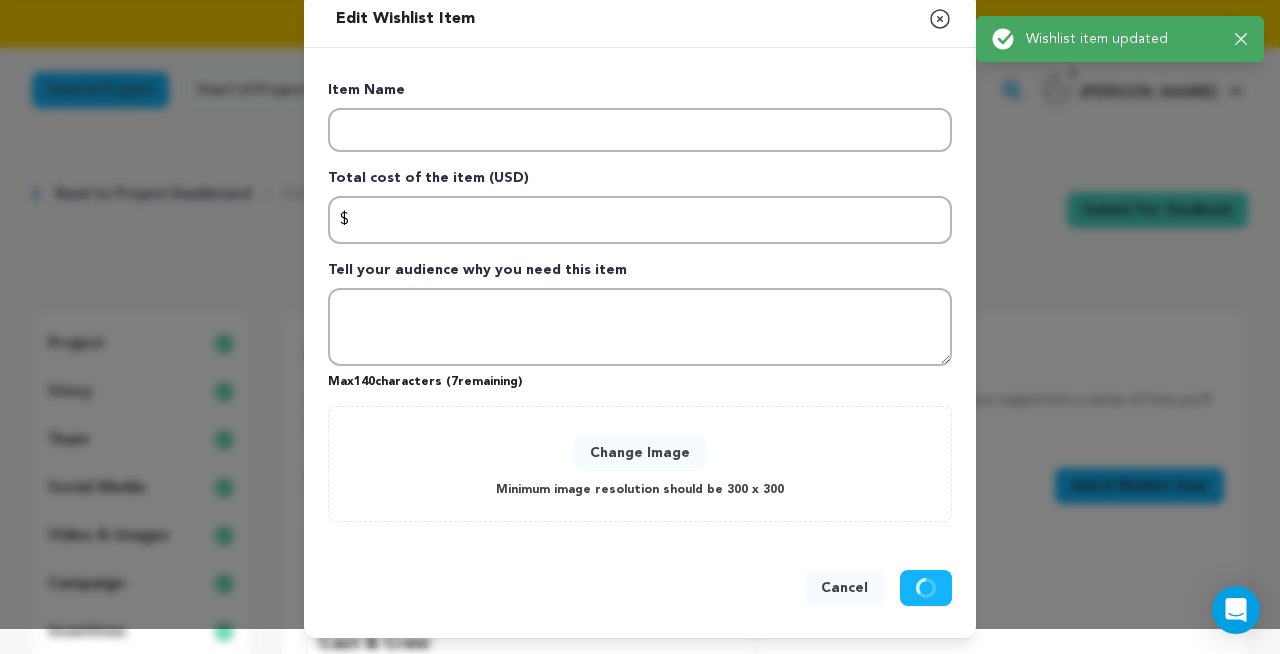 scroll, scrollTop: 25, scrollLeft: 0, axis: vertical 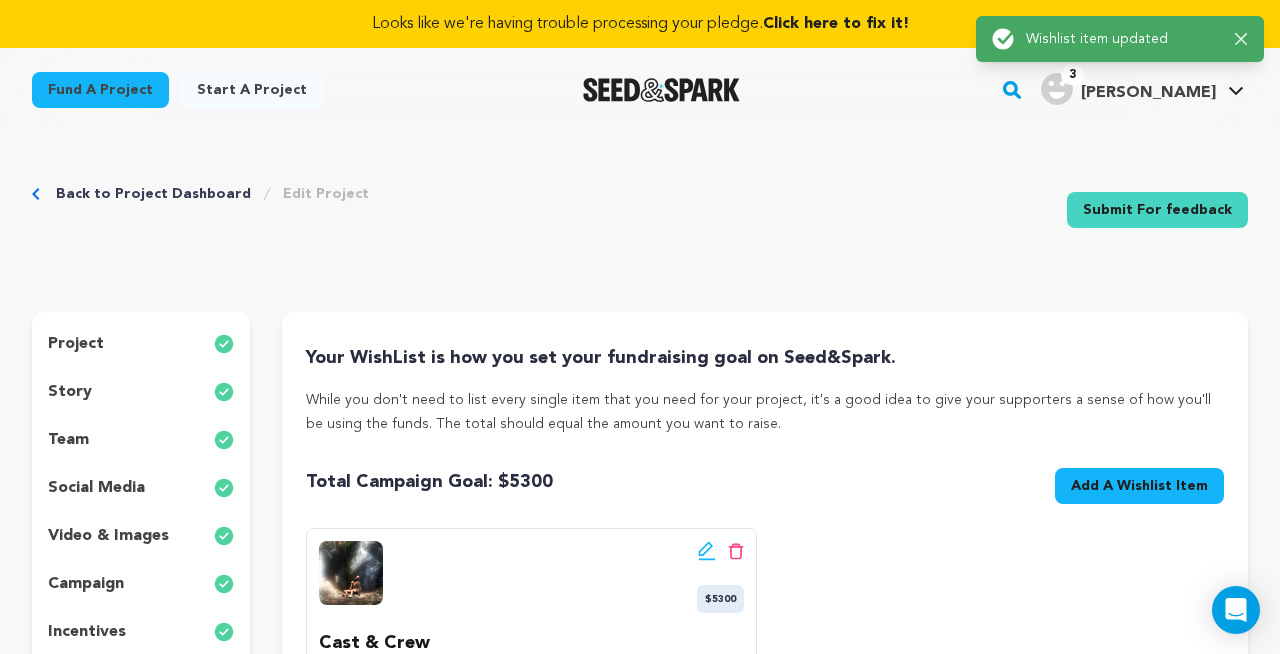 click on "Total Campaign Goal: $ 5300
Goal: $
Add A Wishlist Item
New Wishlist Item" at bounding box center [765, 490] 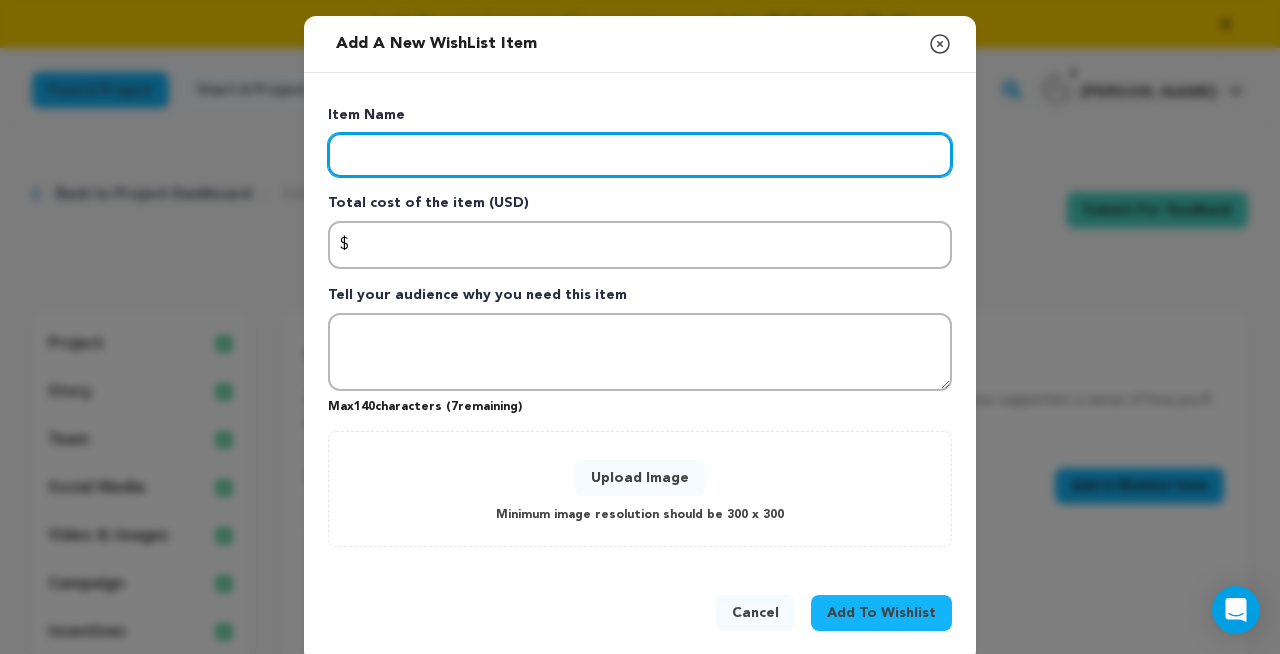 click at bounding box center [640, 155] 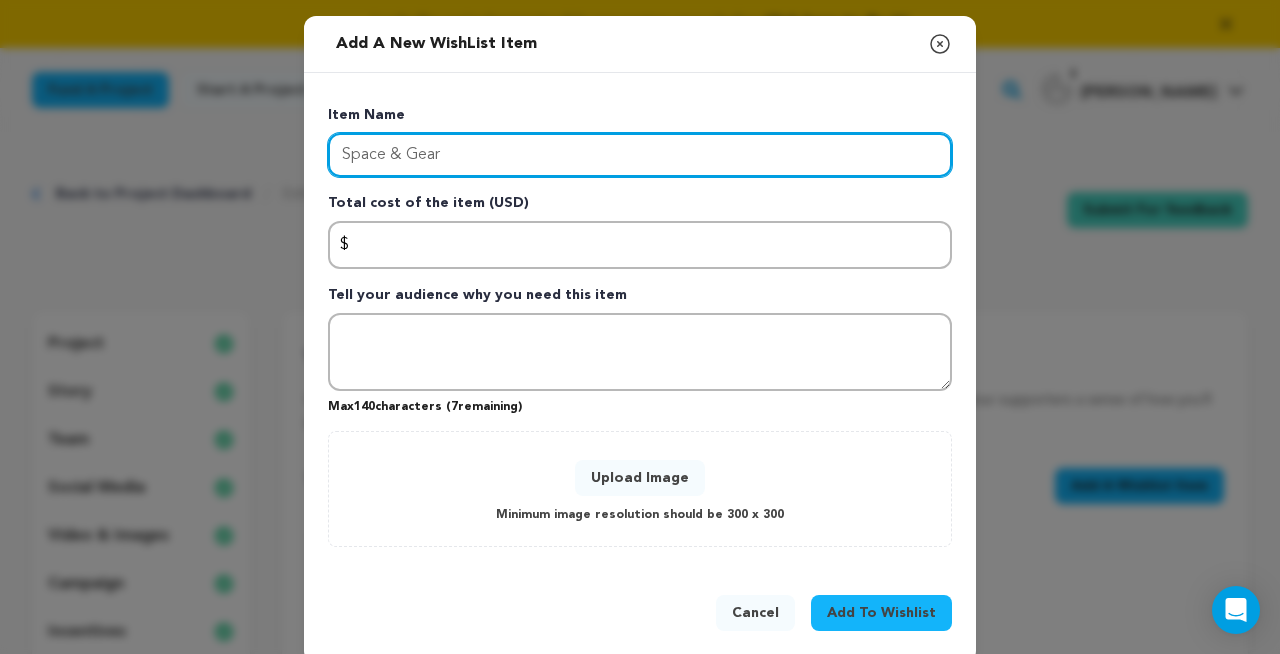 type on "Space & Gear" 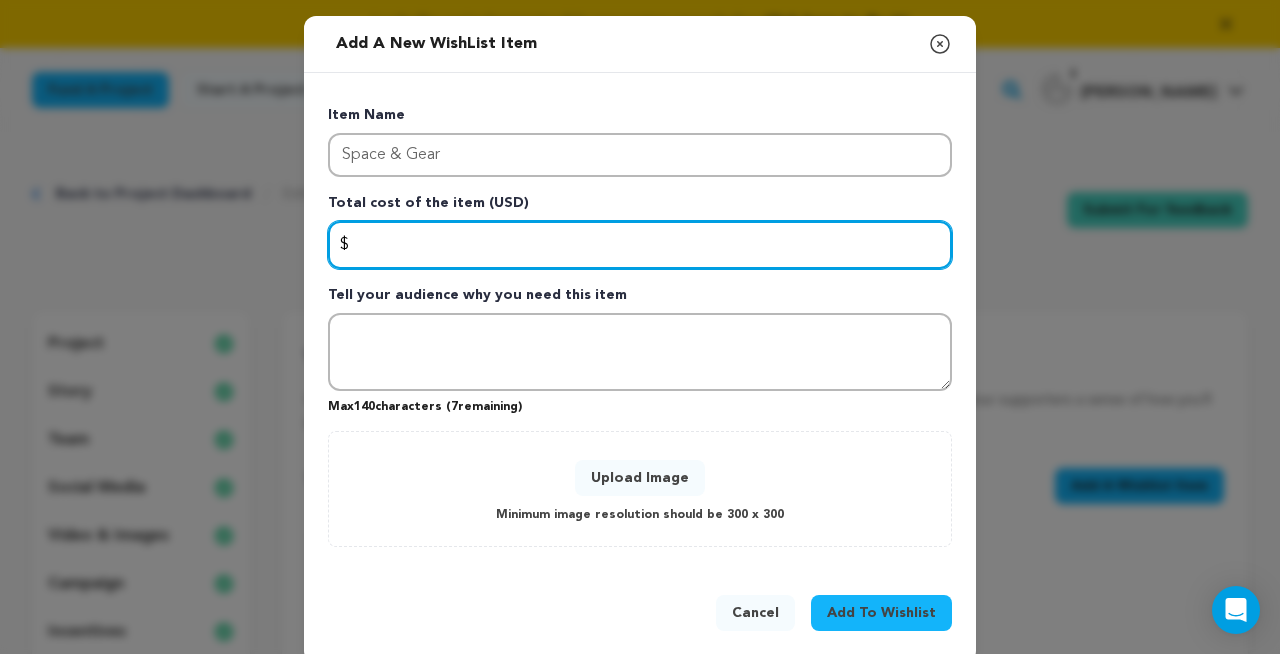 click at bounding box center [640, 245] 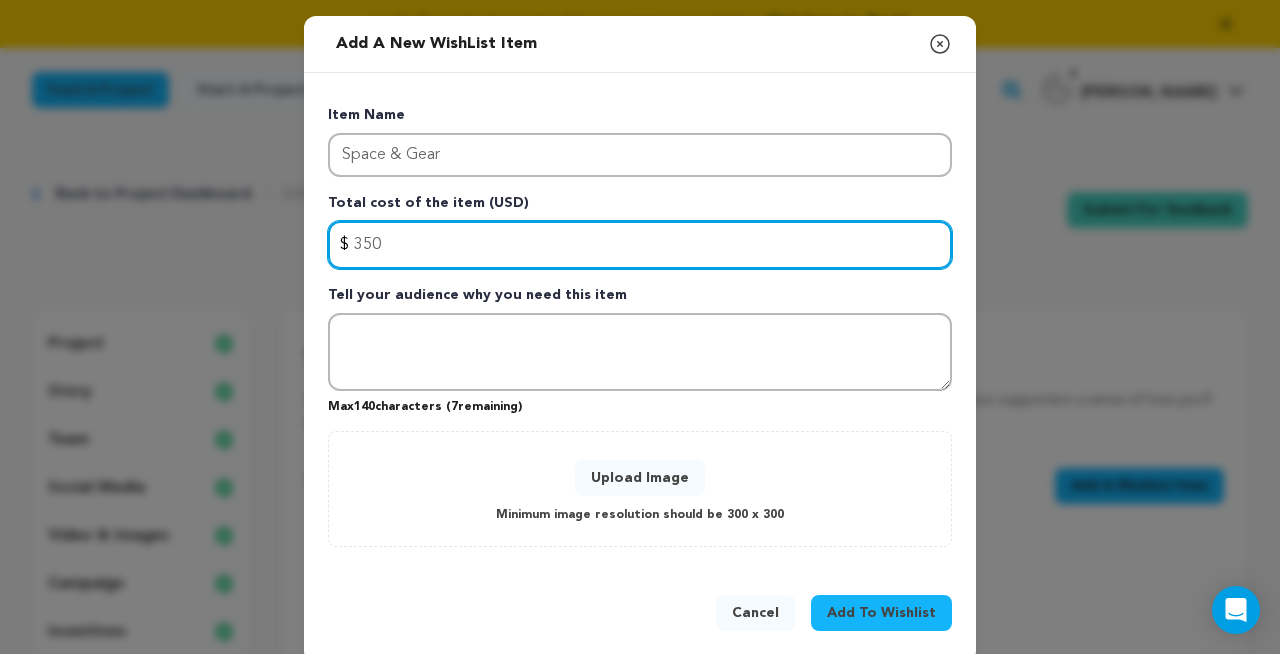 type on "350" 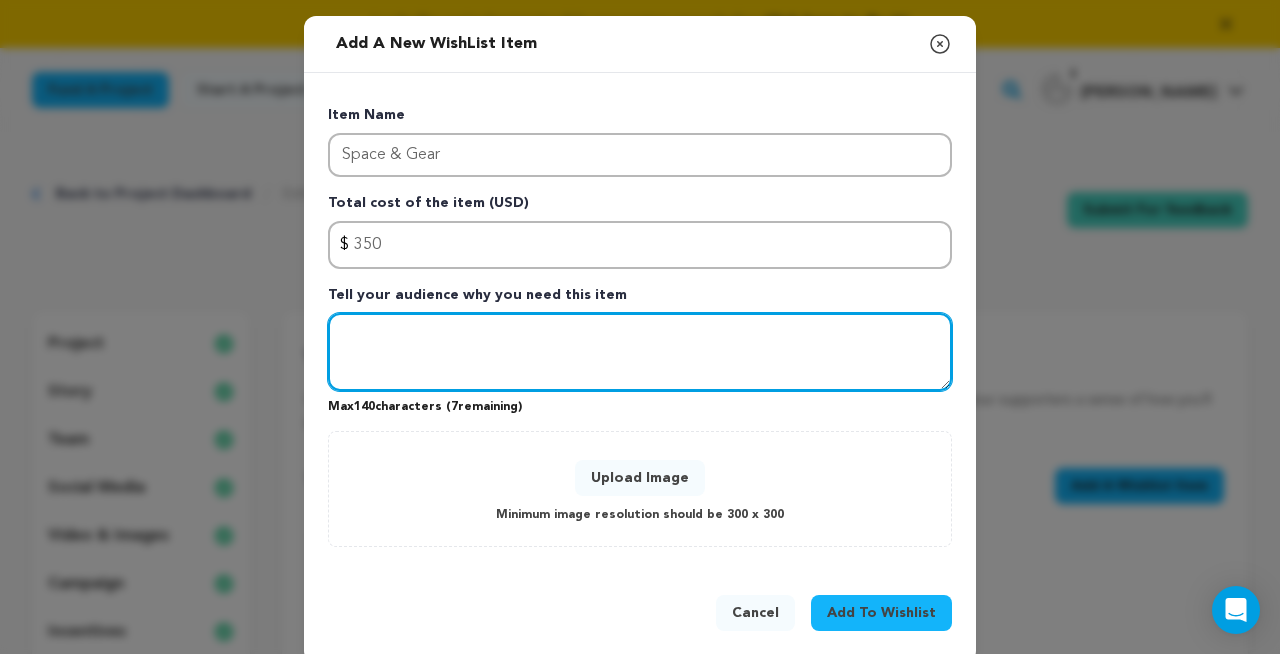 click at bounding box center (640, 352) 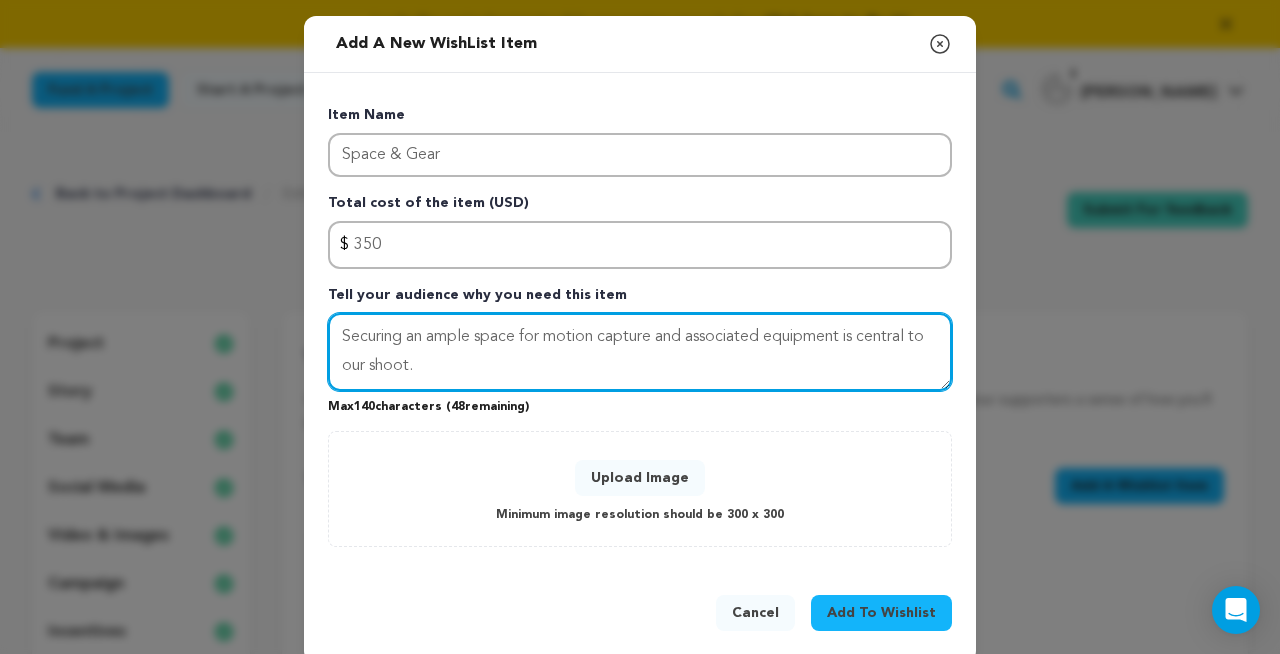 type on "Securing an ample space for motion capture and associated equipment is central to our shoot." 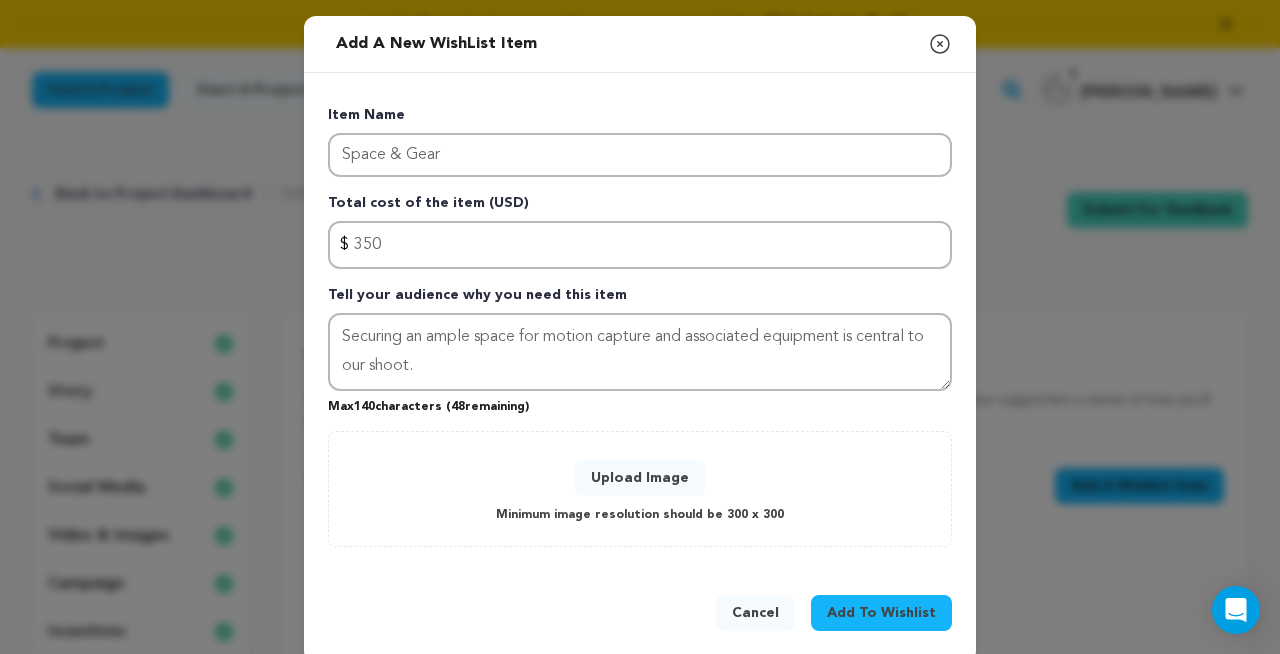 click on "Add To Wishlist" at bounding box center [881, 613] 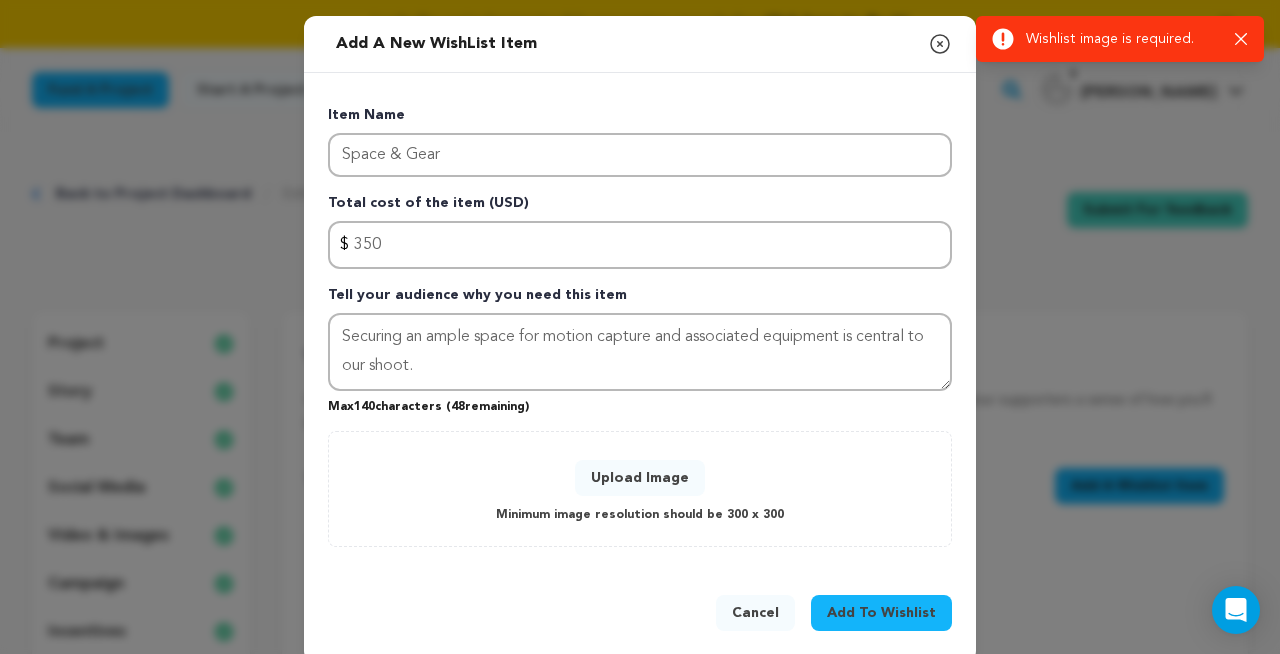 click on "Upload Image" at bounding box center [640, 478] 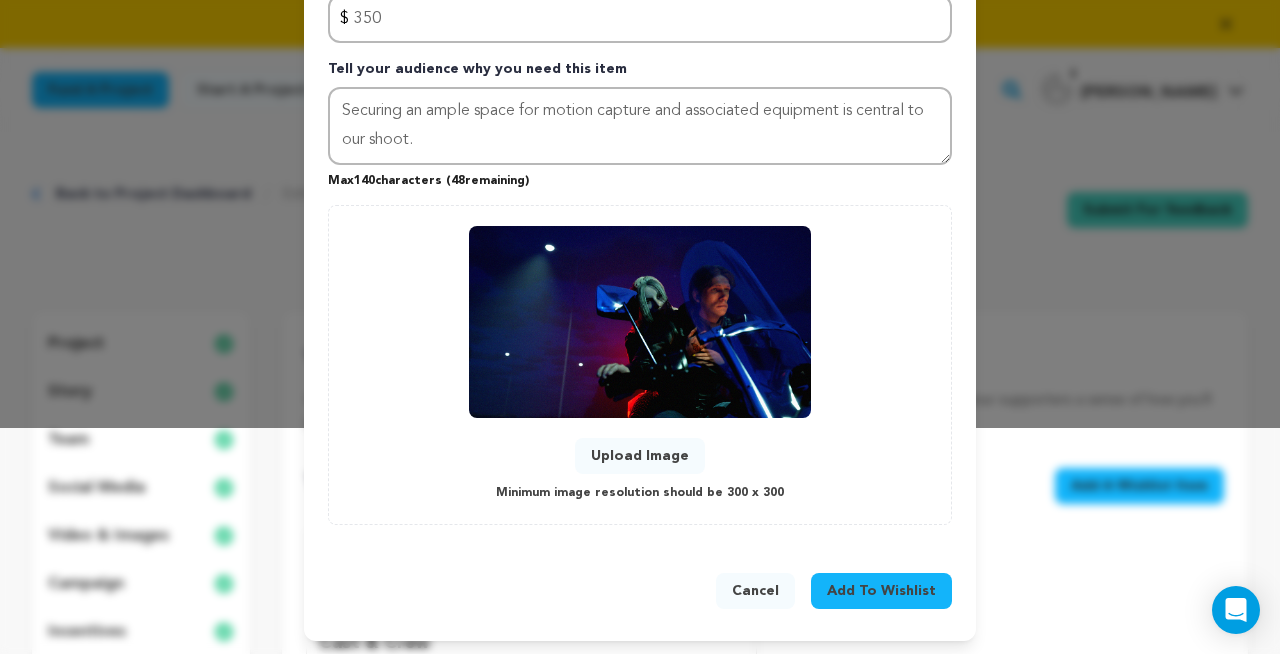 scroll, scrollTop: 229, scrollLeft: 0, axis: vertical 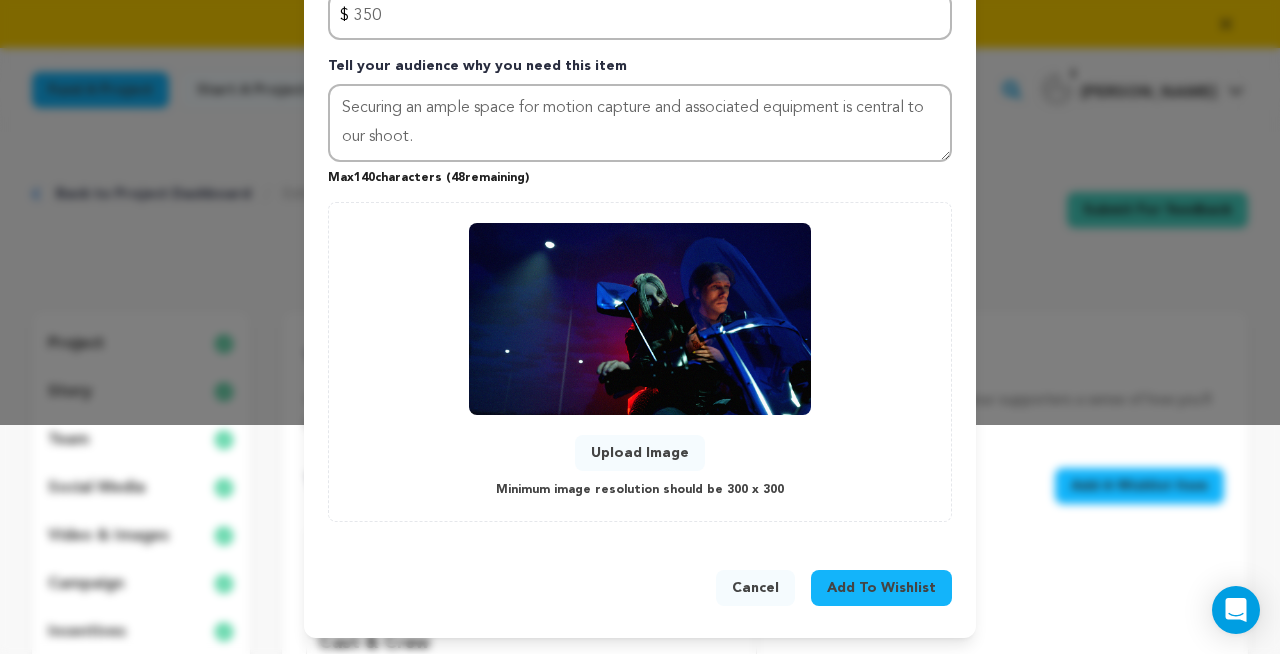 click on "Add To Wishlist" at bounding box center [881, 588] 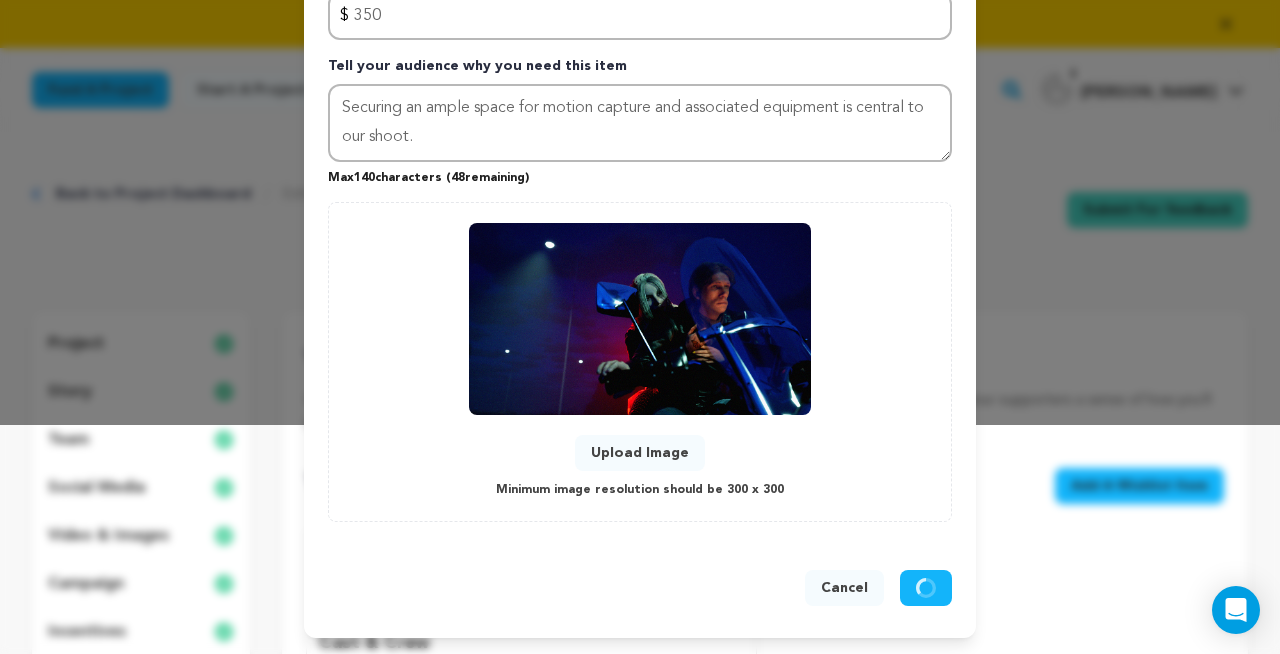 type 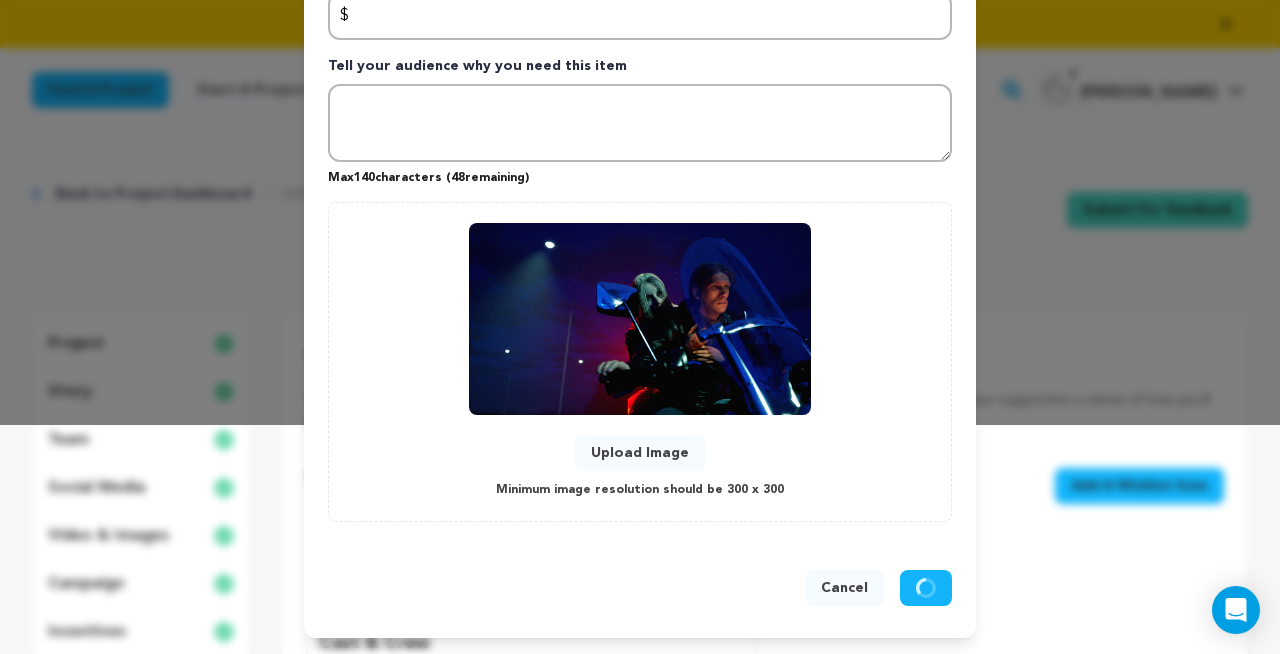 scroll, scrollTop: 25, scrollLeft: 0, axis: vertical 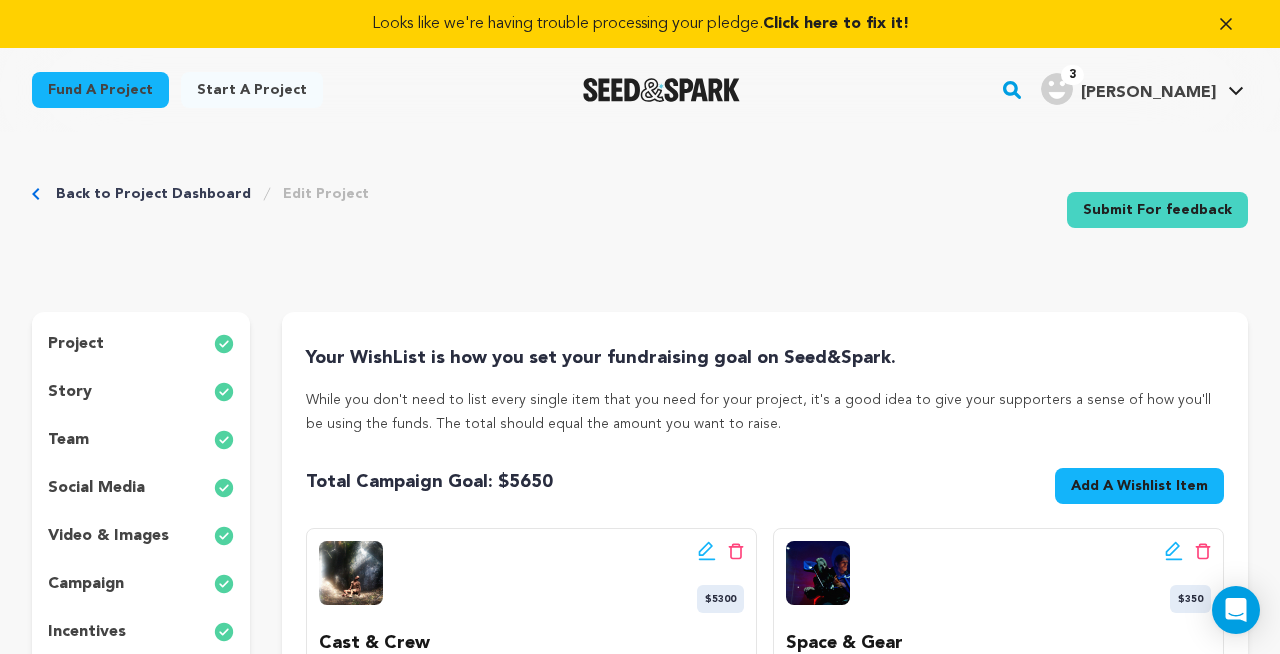 click on "Add A Wishlist Item" at bounding box center (1139, 486) 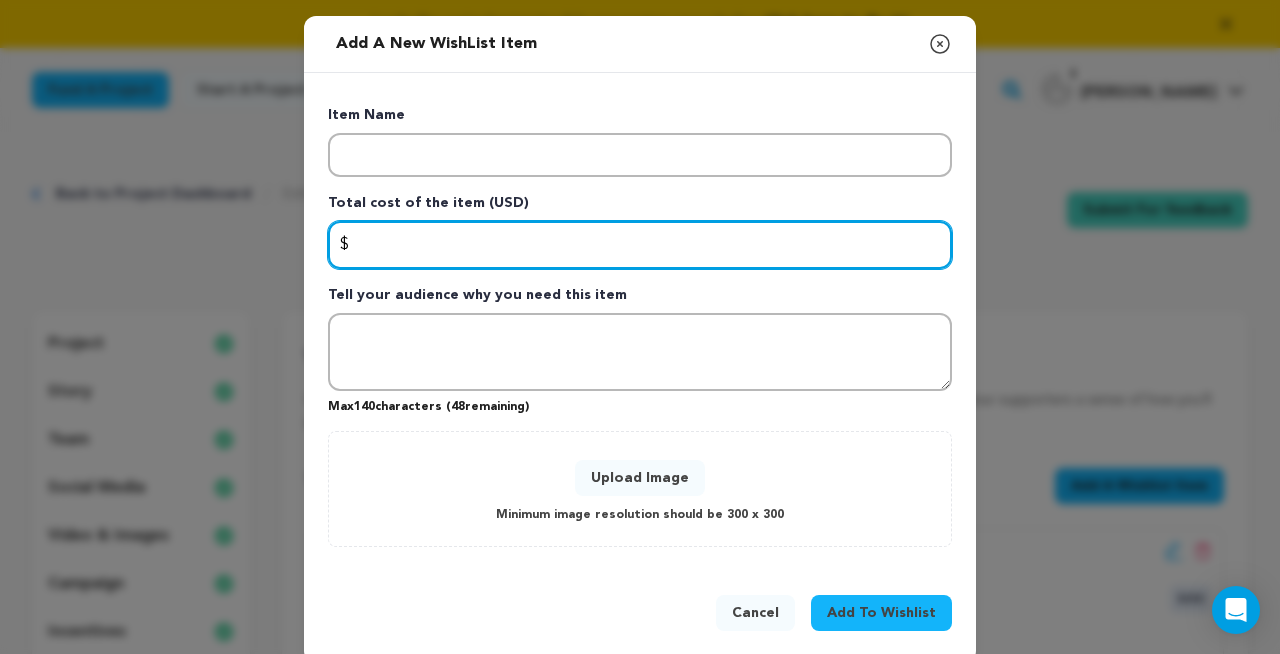 click at bounding box center [640, 245] 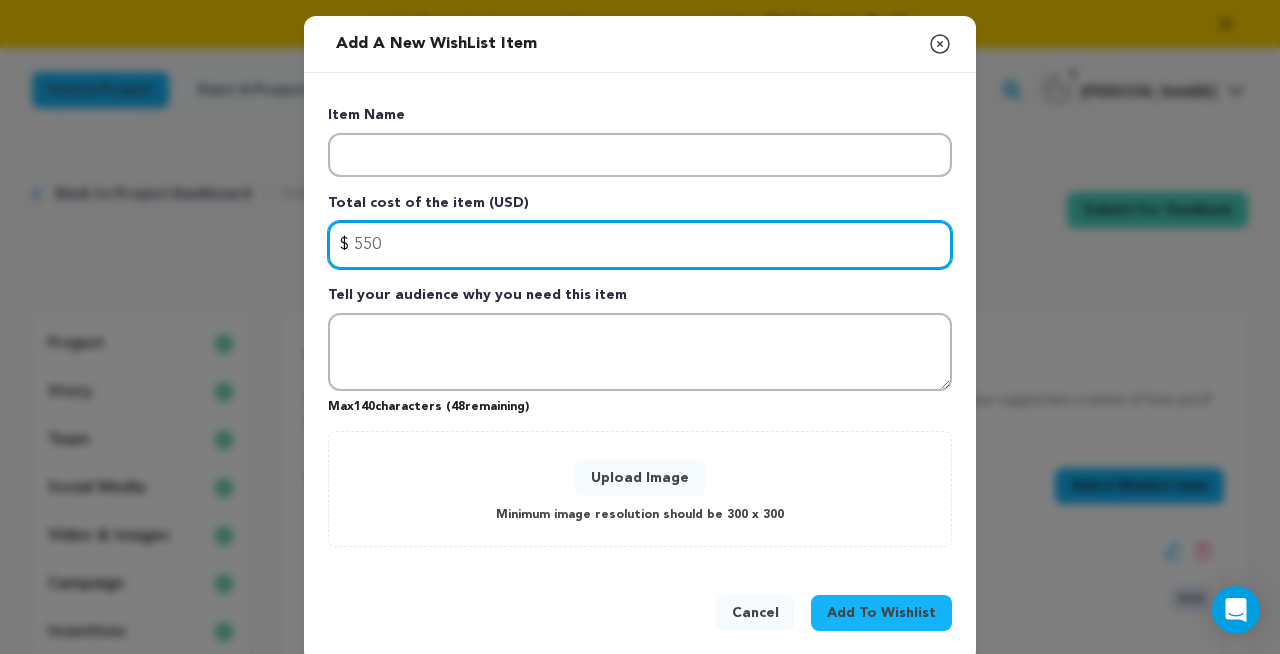 type on "550" 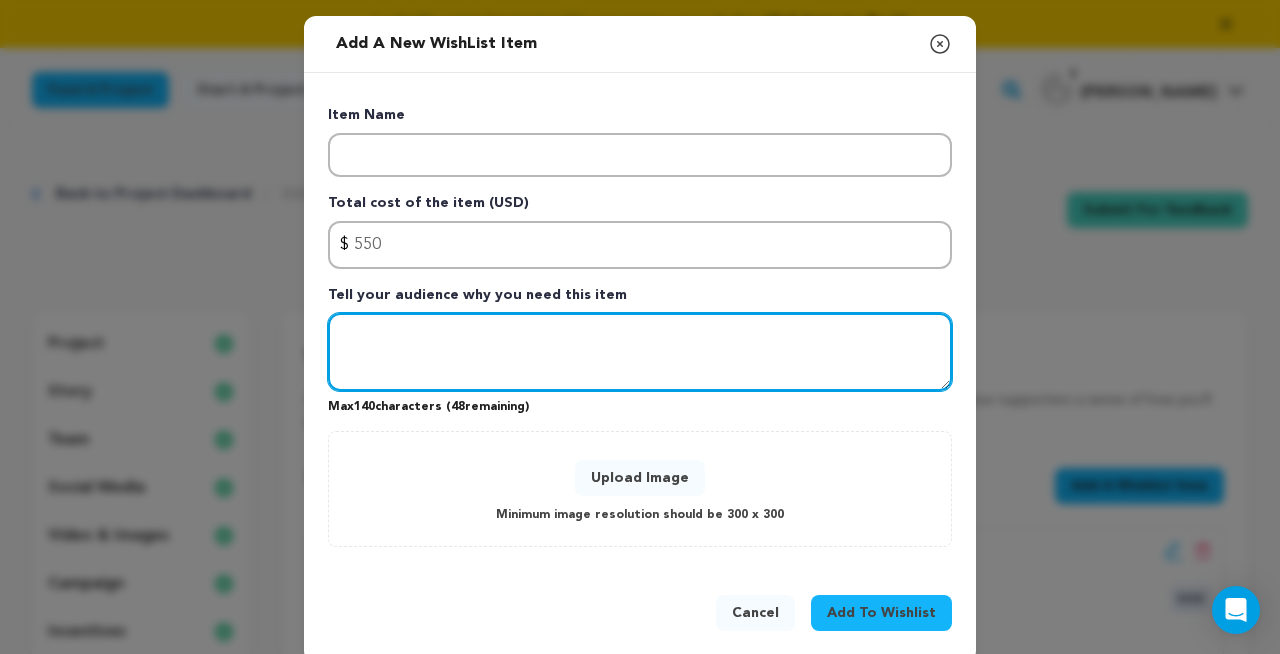click at bounding box center (640, 352) 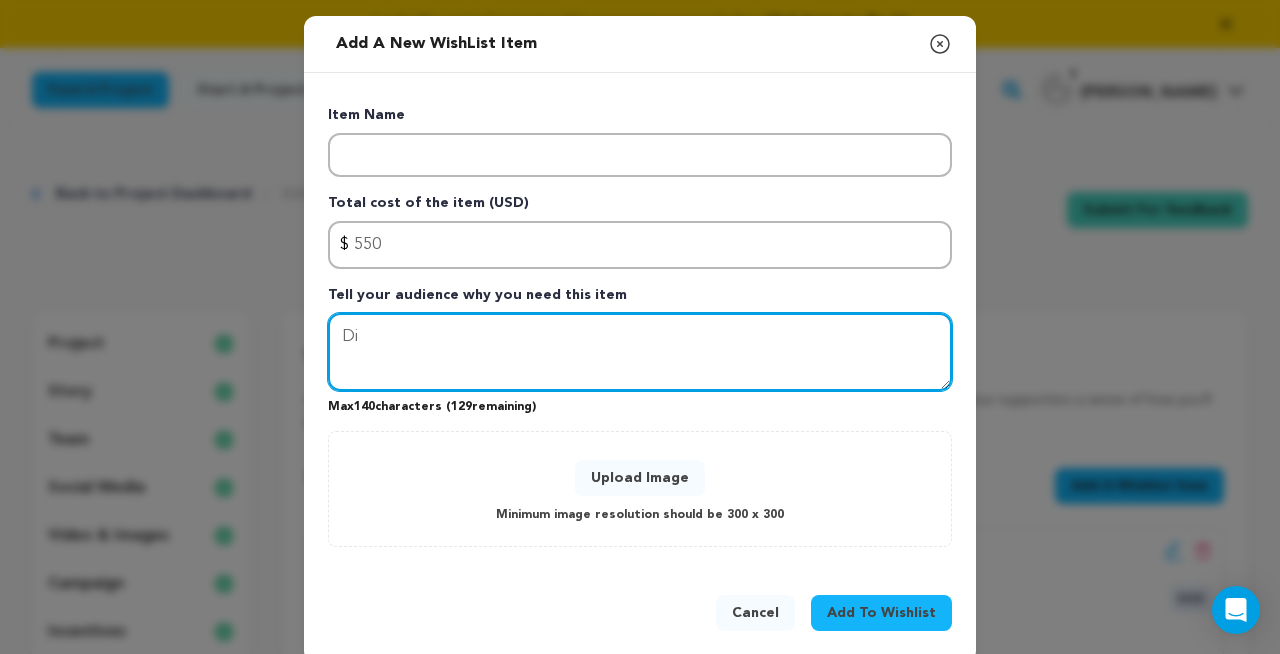 type on "D" 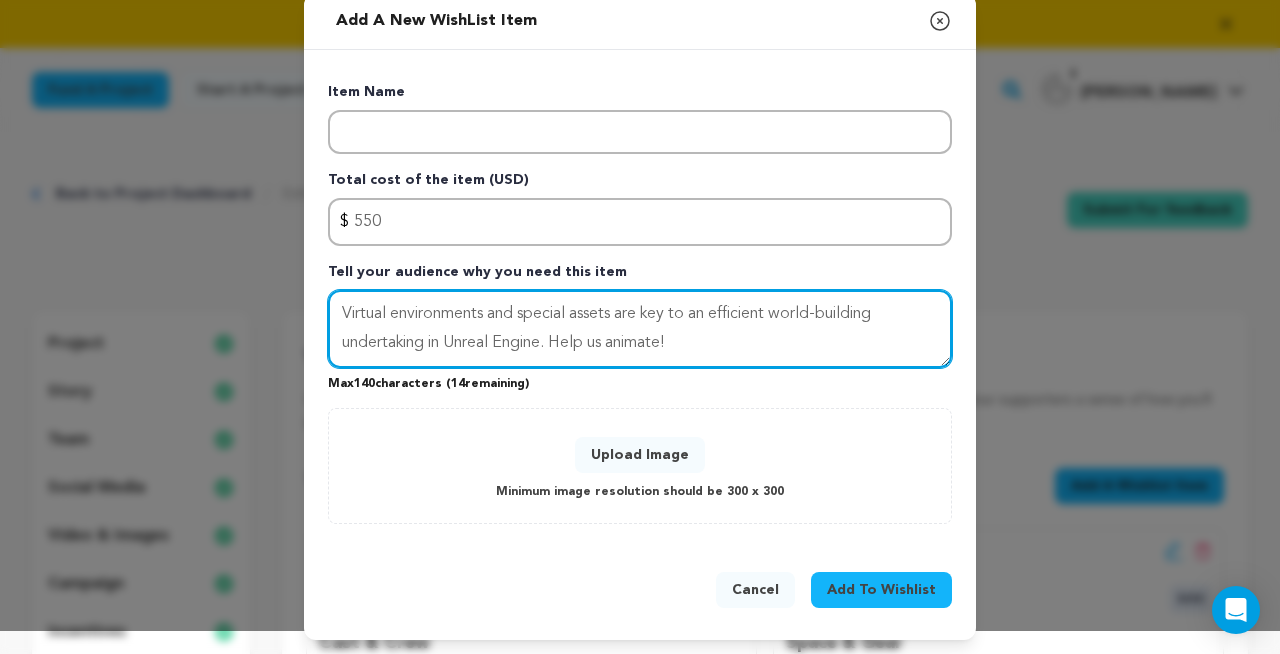 scroll, scrollTop: 0, scrollLeft: 0, axis: both 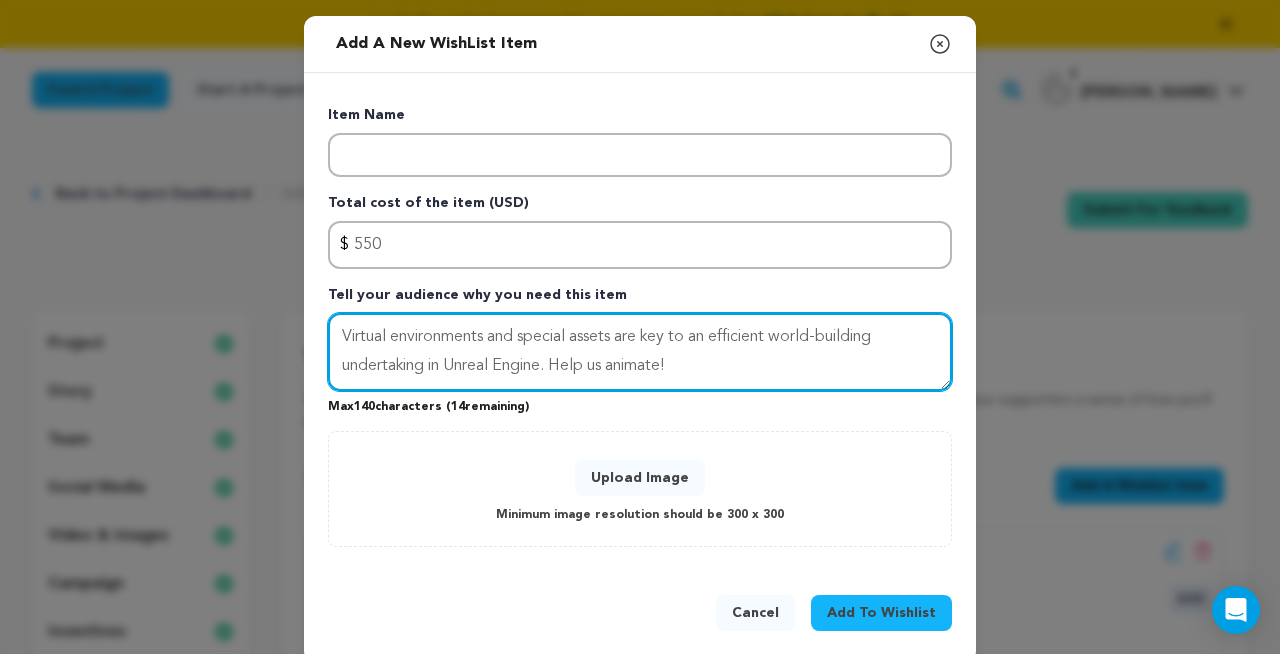 type on "Virtual environments and special assets are key to an efficient world-building undertaking in Unreal Engine. Help us animate!" 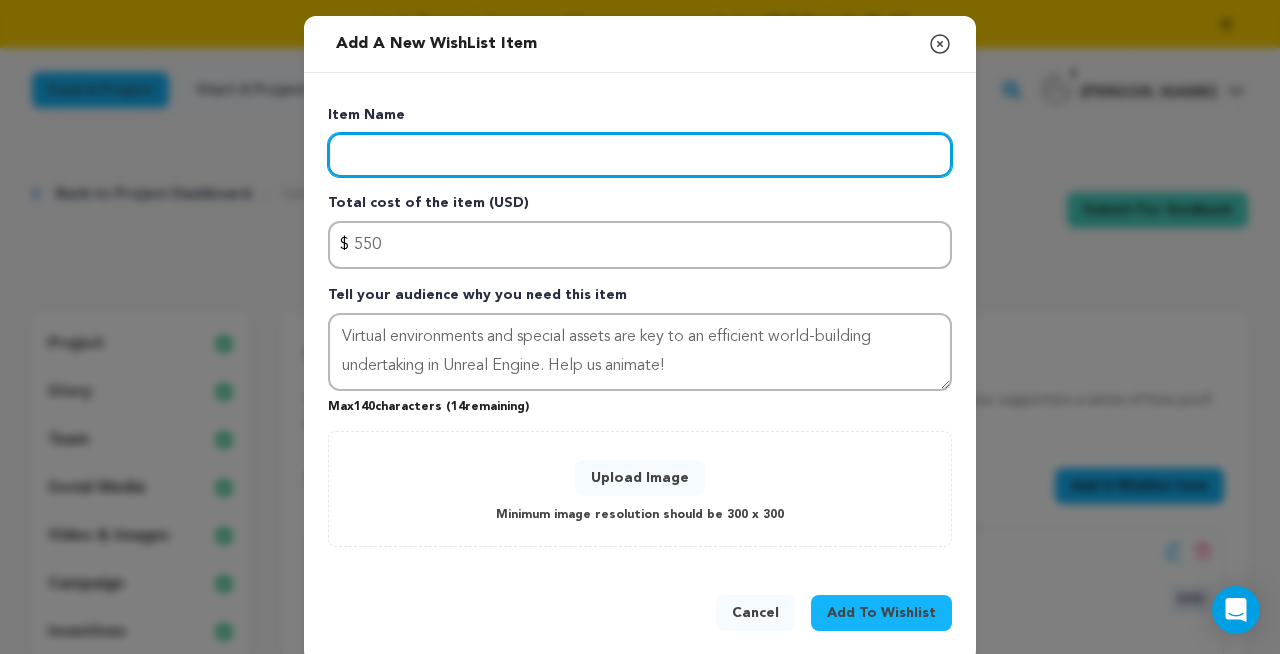 click at bounding box center [640, 155] 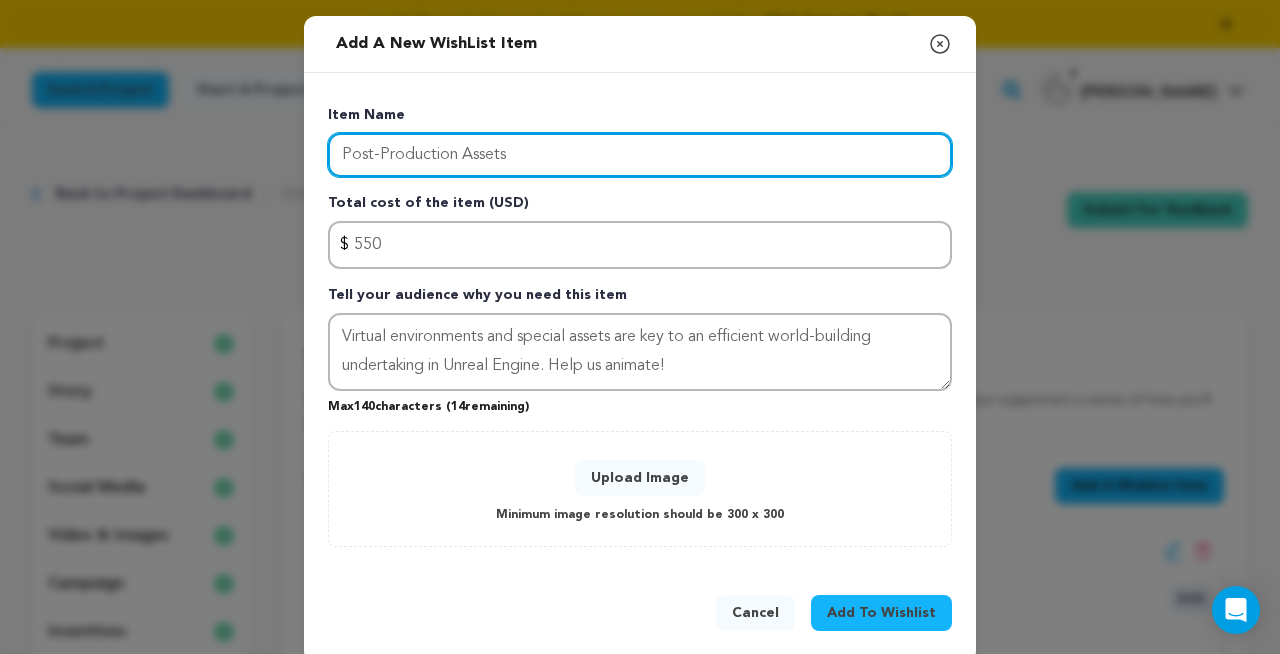 type on "Post-Production Assets" 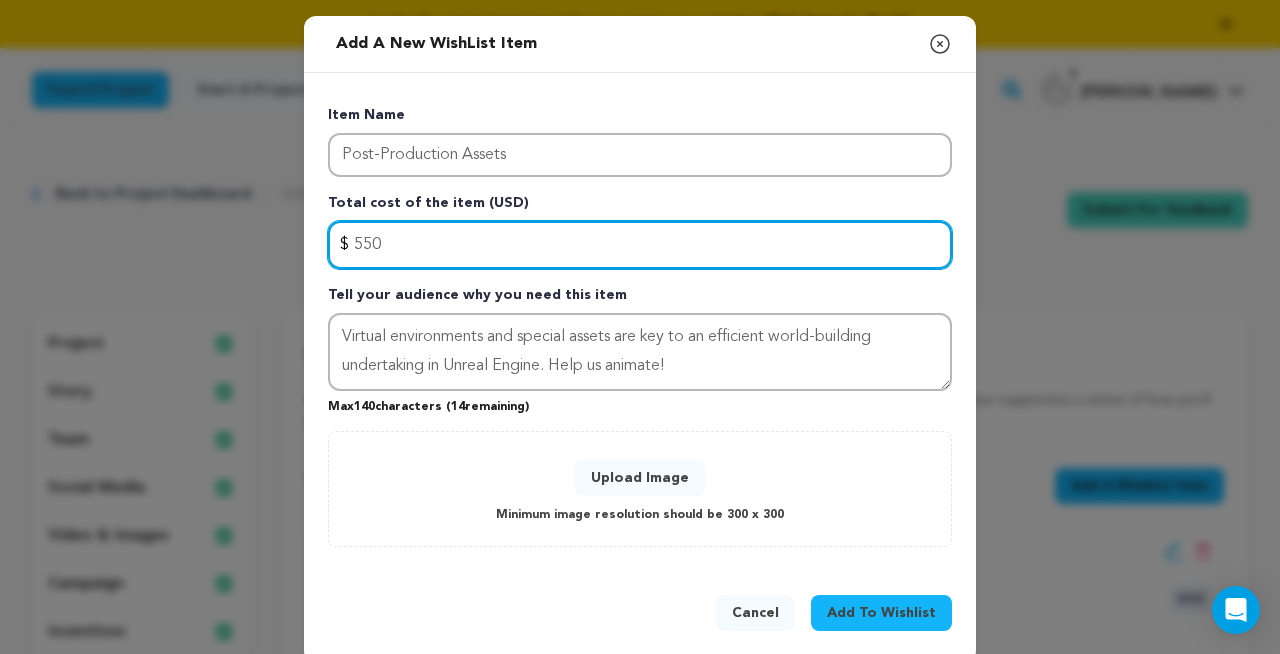 click on "550" at bounding box center (640, 245) 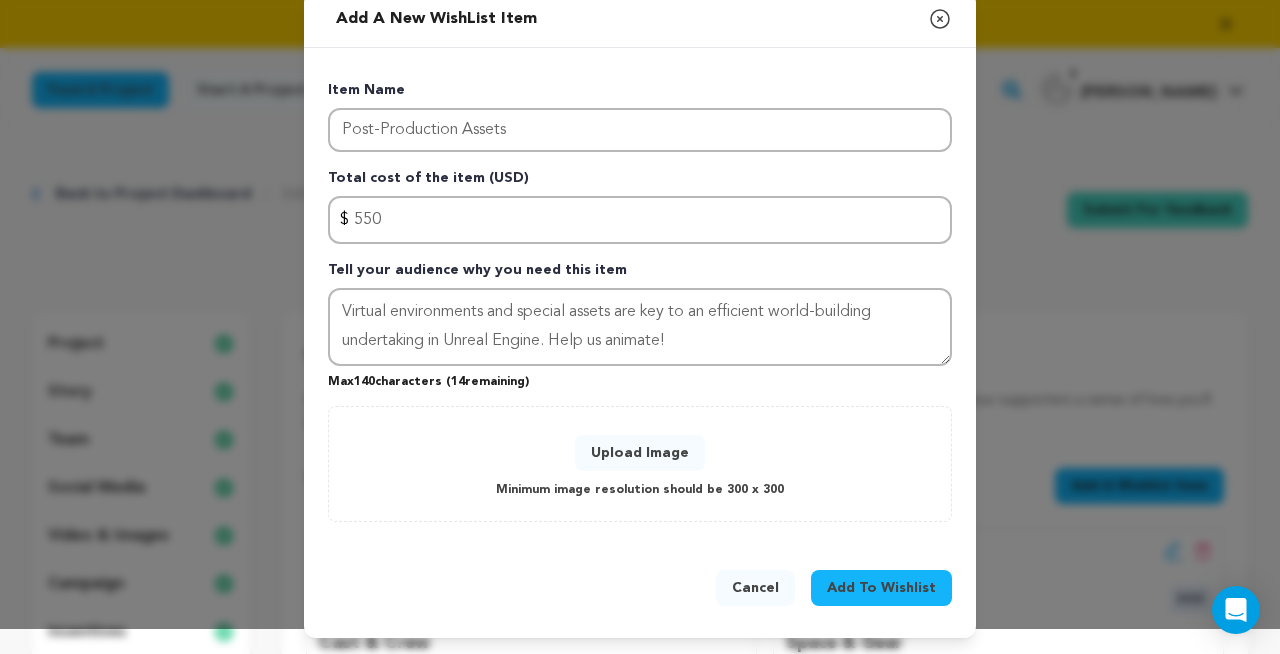 click on "Max  140  characters
( 14  remaining)" at bounding box center (640, 378) 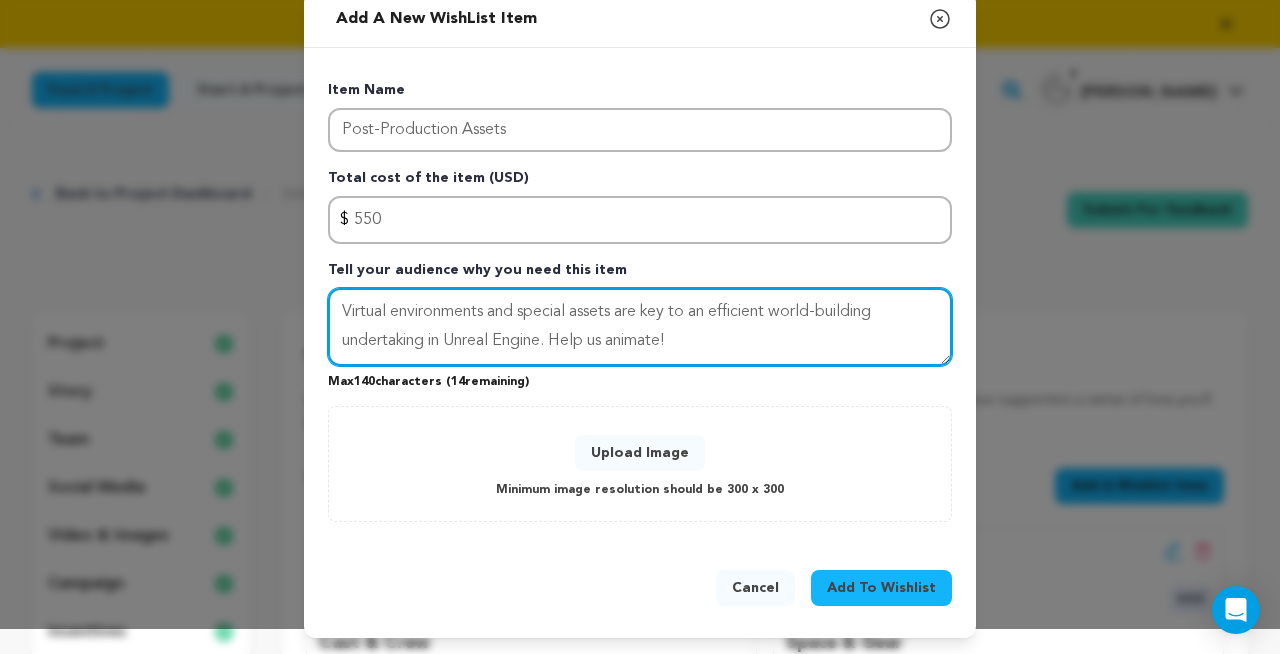 click on "Virtual environments and special assets are key to an efficient world-building undertaking in Unreal Engine. Help us animate!" at bounding box center (640, 327) 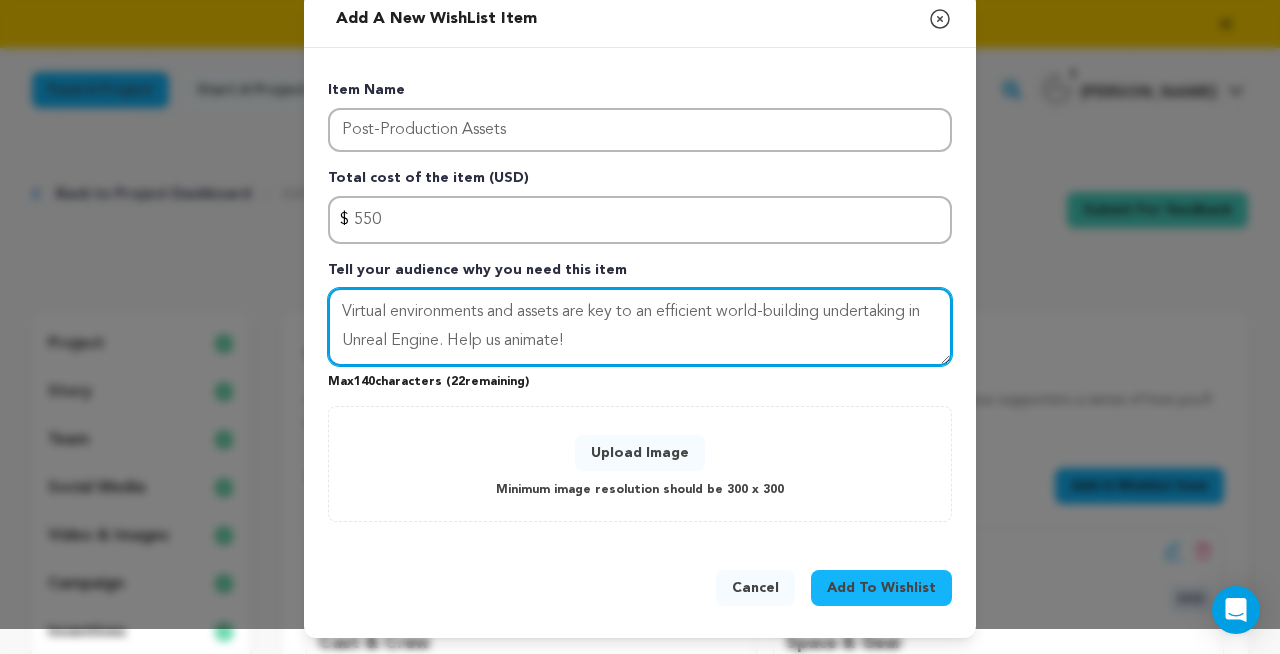 click on "Virtual environments and assets are key to an efficient world-building undertaking in Unreal Engine. Help us animate!" at bounding box center [640, 327] 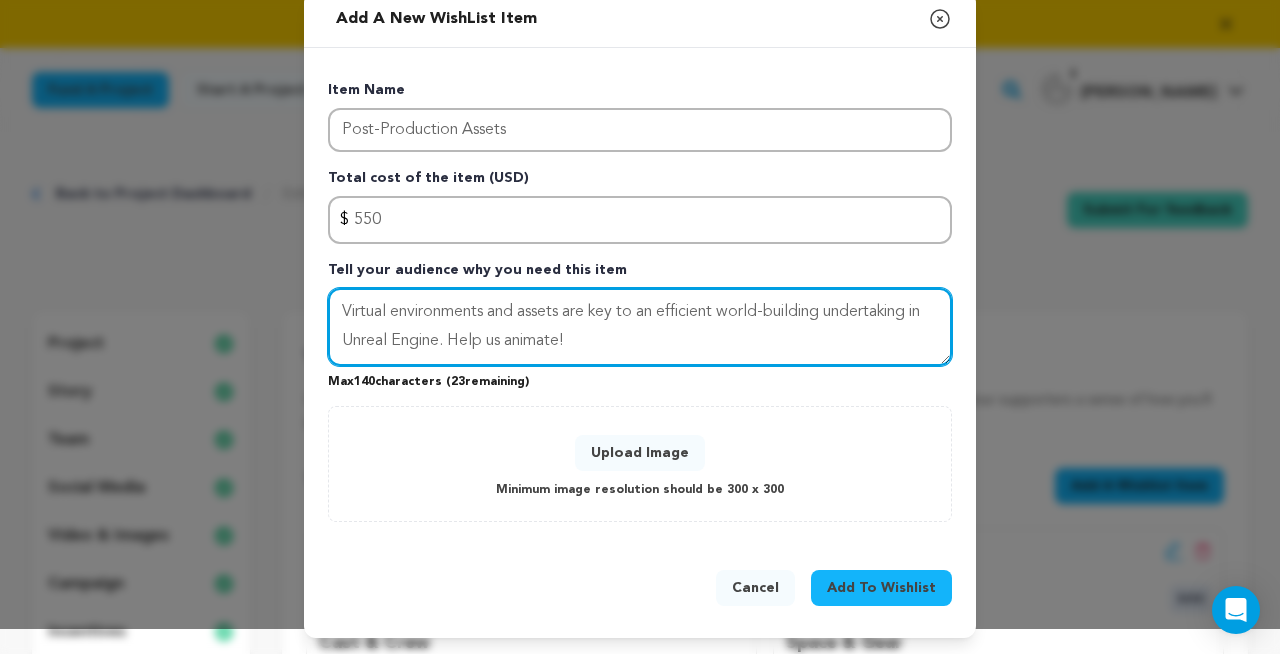 type on "Virtual environments and assets are key to an efficient world-building undertaking in Unreal Engine. Help us animate!" 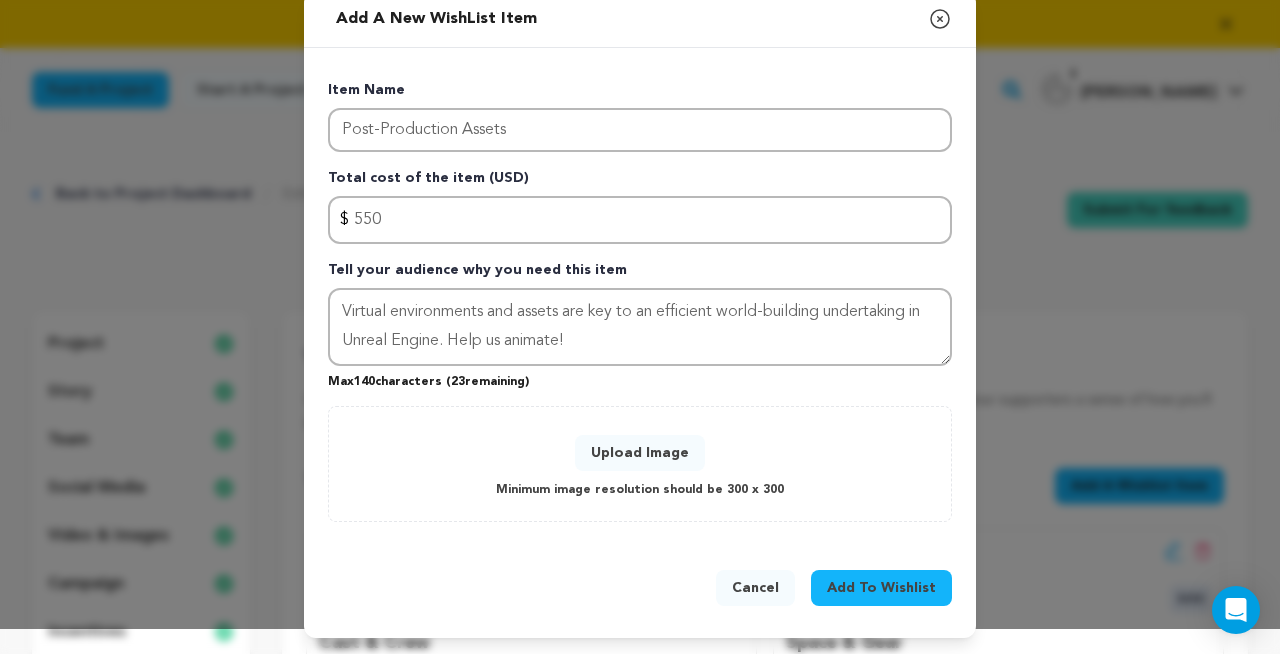 click on "Upload Image" at bounding box center (640, 453) 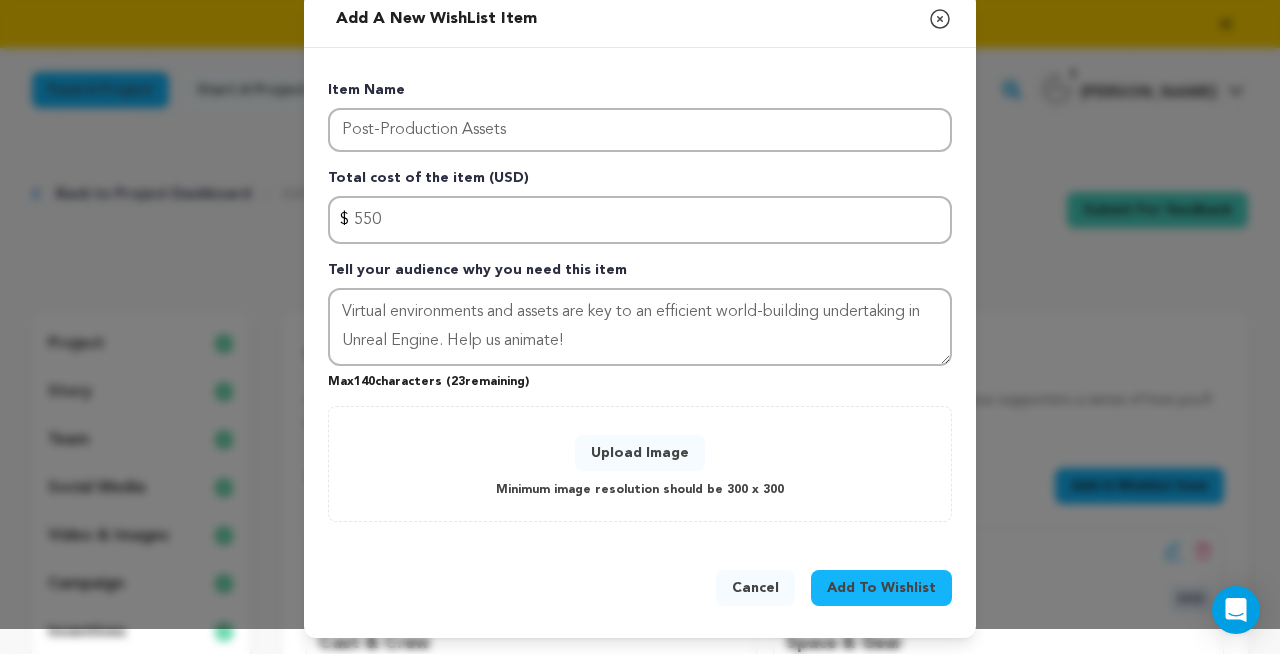 click on "Upload Image" at bounding box center [640, 453] 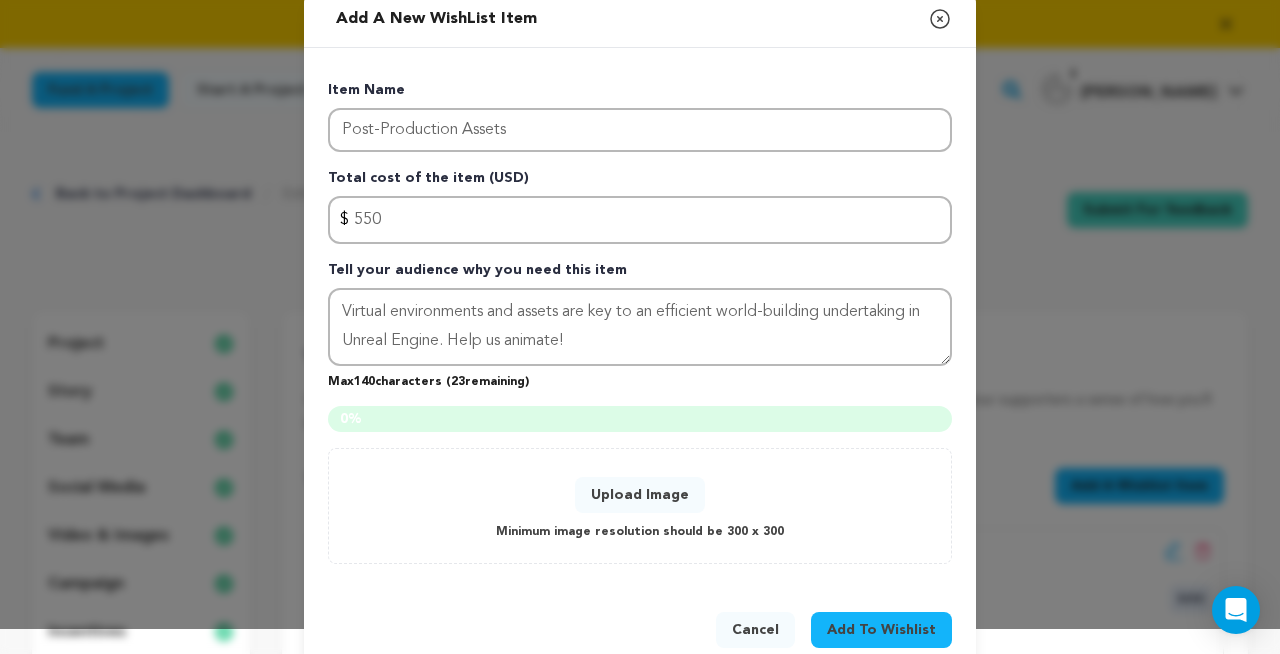 click on "Upload Image" at bounding box center (640, 495) 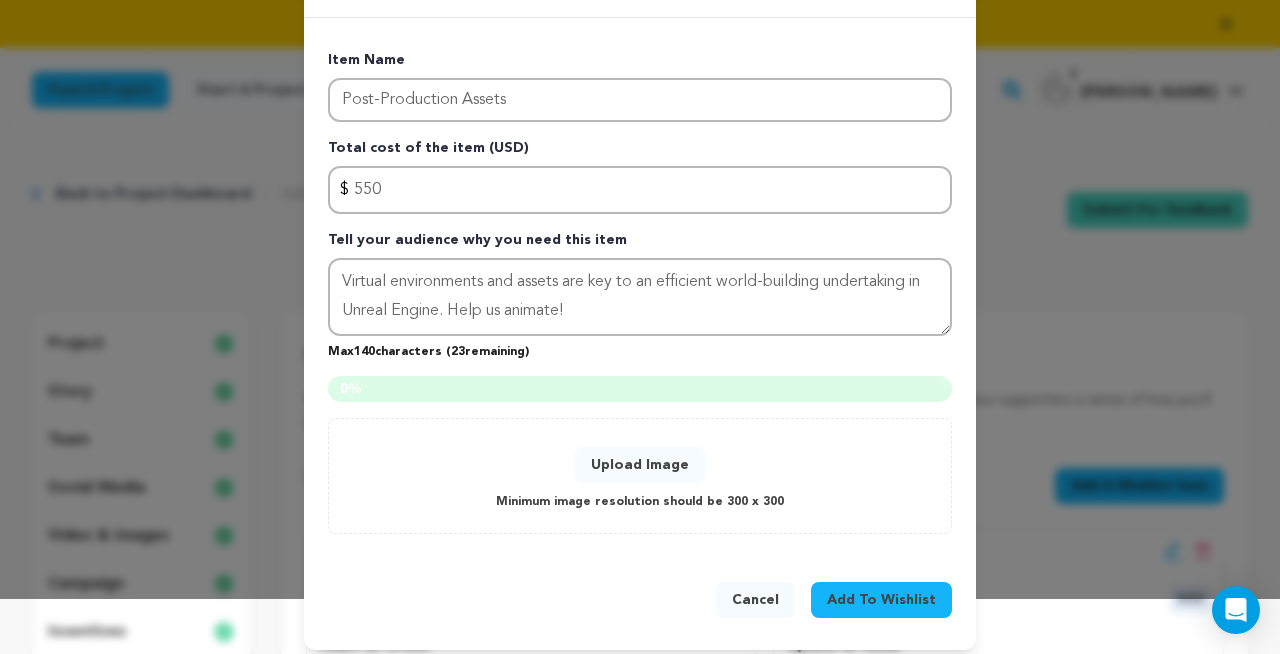 scroll, scrollTop: 67, scrollLeft: 0, axis: vertical 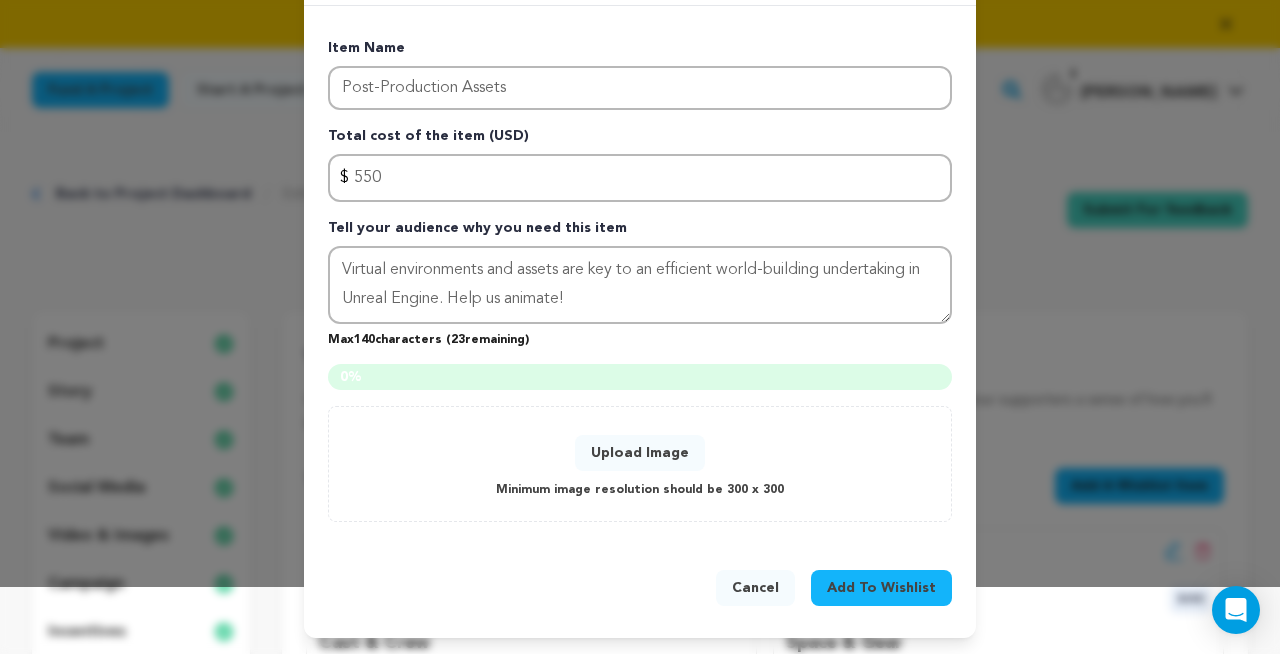 click on "Upload Image
Minimum image resolution should be 300 x 300" at bounding box center [640, 464] 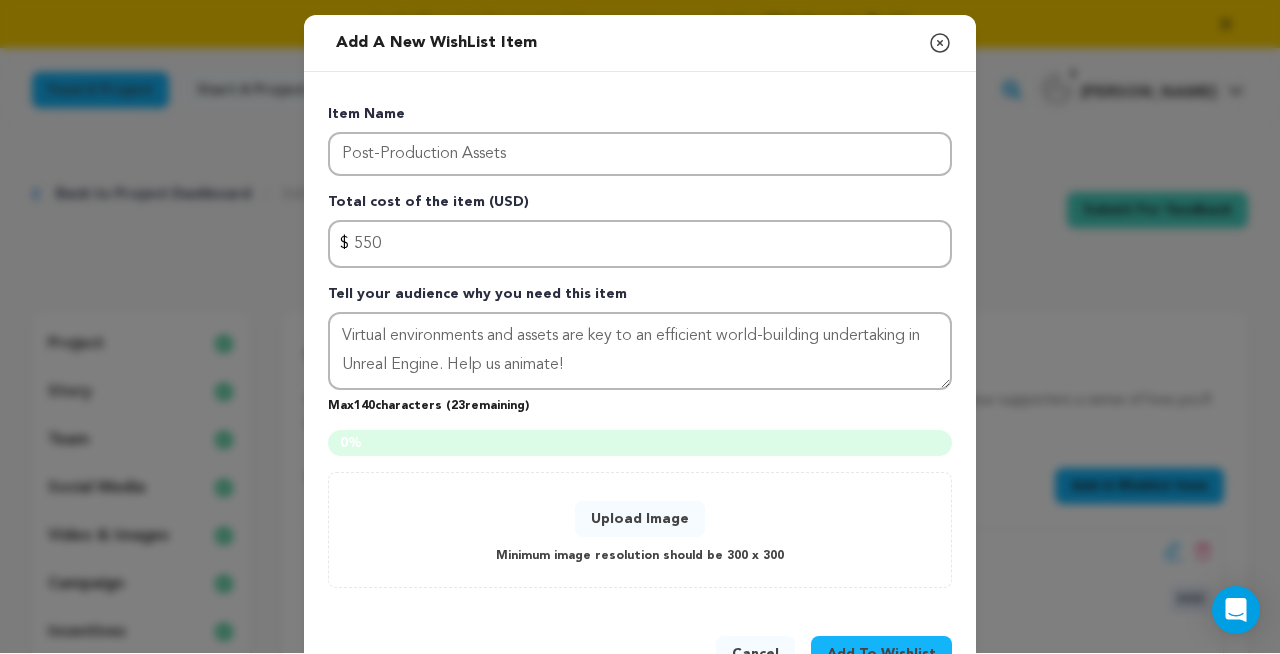 scroll, scrollTop: 67, scrollLeft: 0, axis: vertical 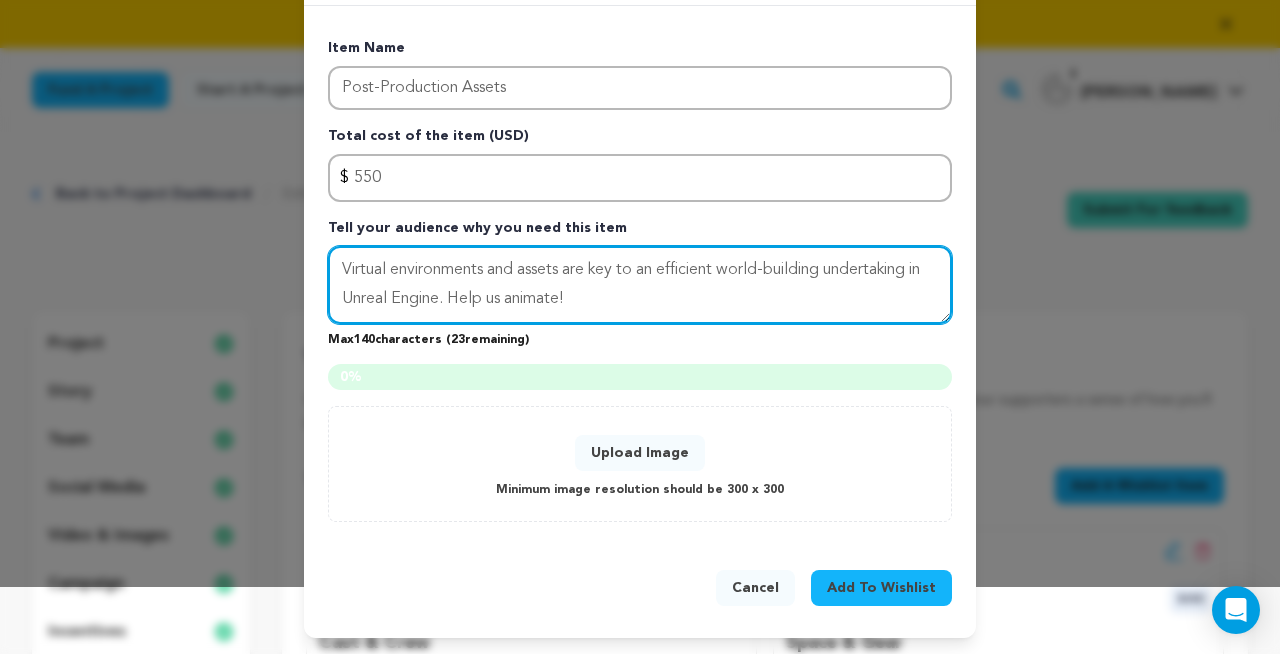 click on "Virtual environments and assets are key to an efficient world-building undertaking in Unreal Engine. Help us animate!" at bounding box center (640, 285) 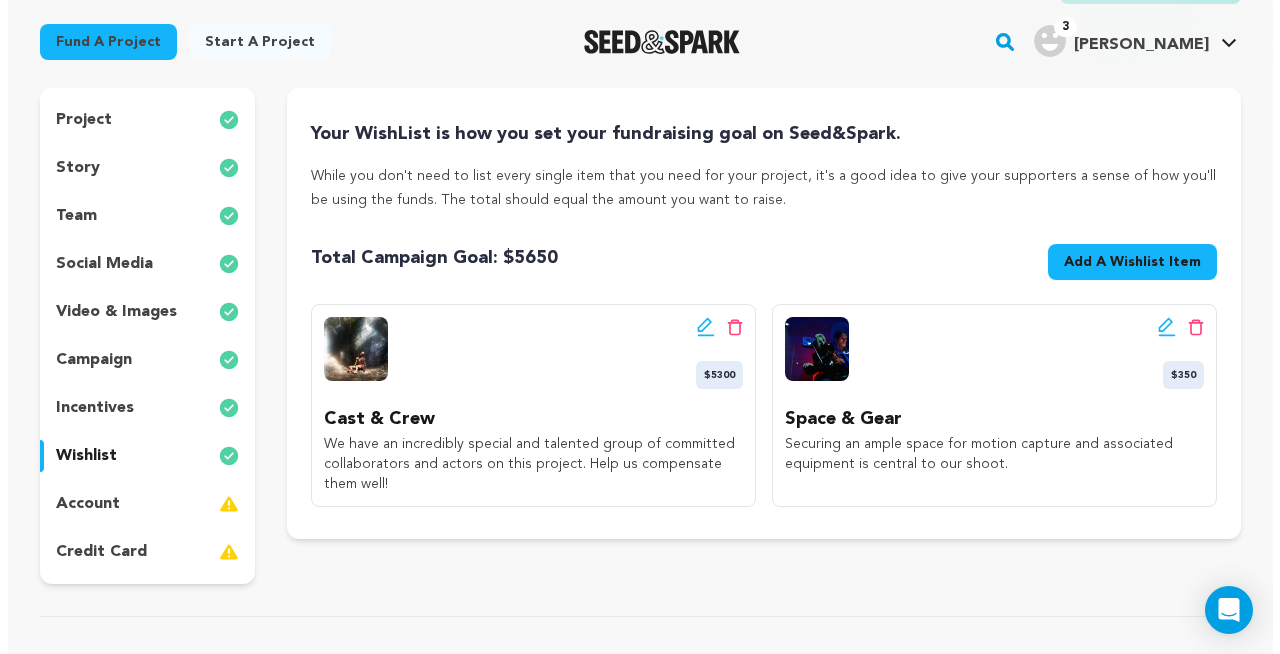 scroll, scrollTop: 219, scrollLeft: 0, axis: vertical 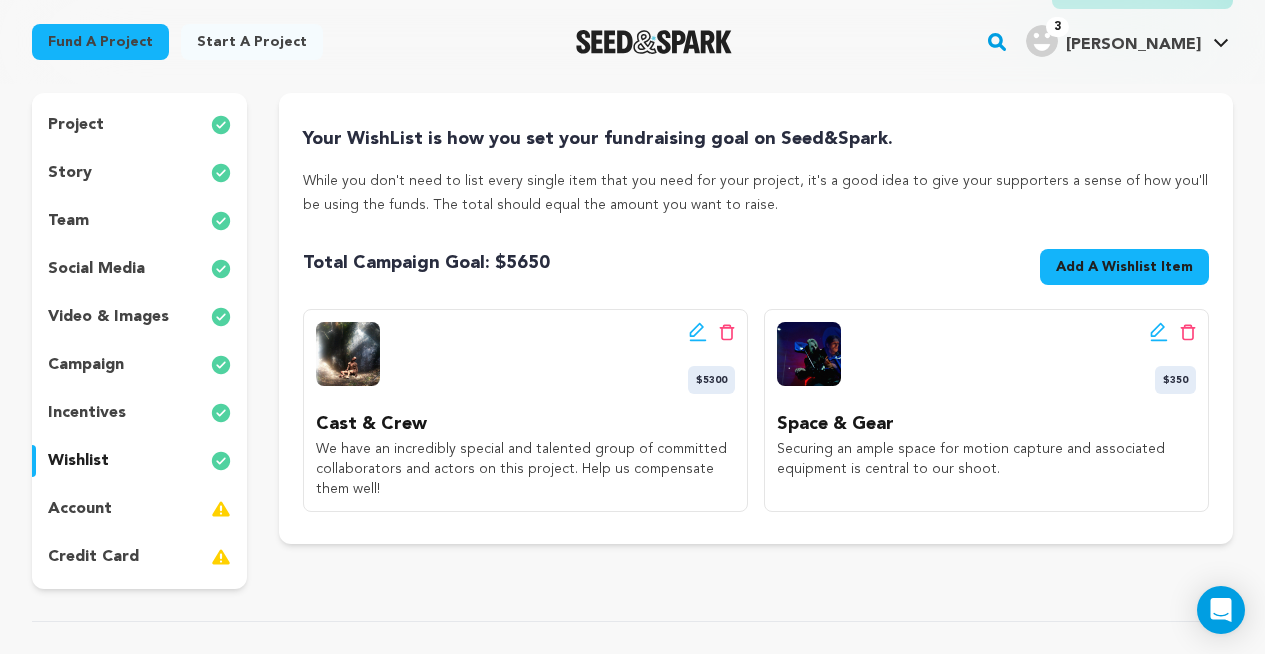 click on "Add A Wishlist Item" at bounding box center [1124, 267] 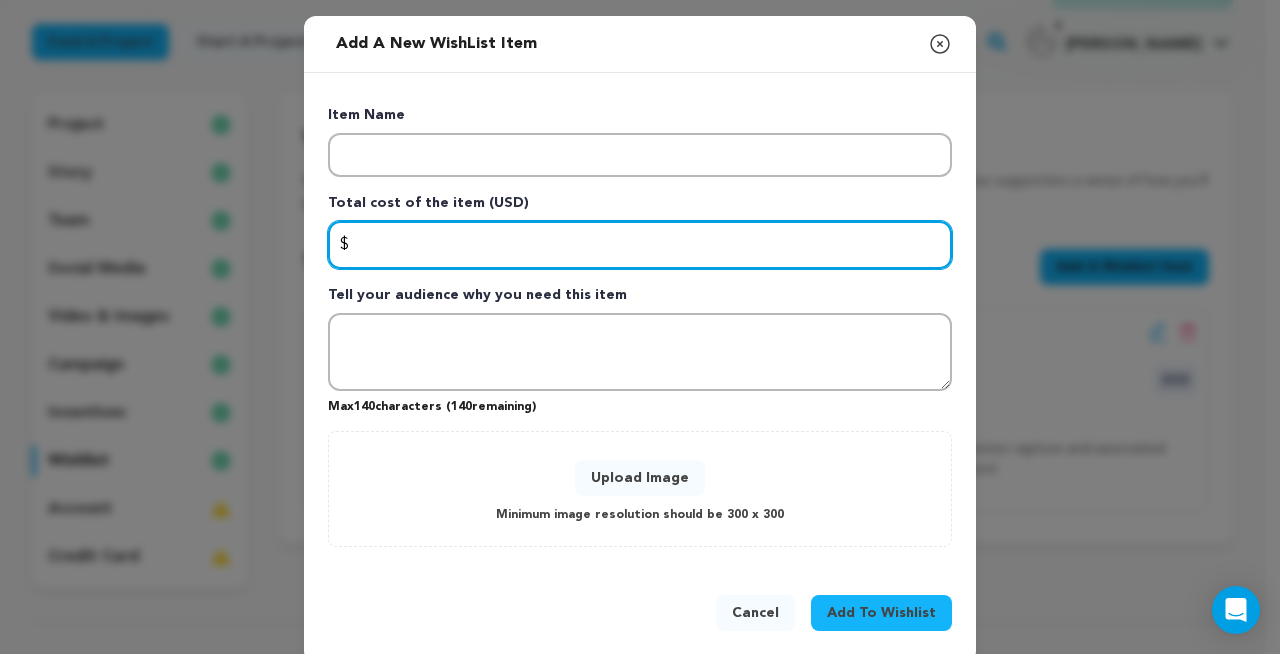 click at bounding box center (640, 245) 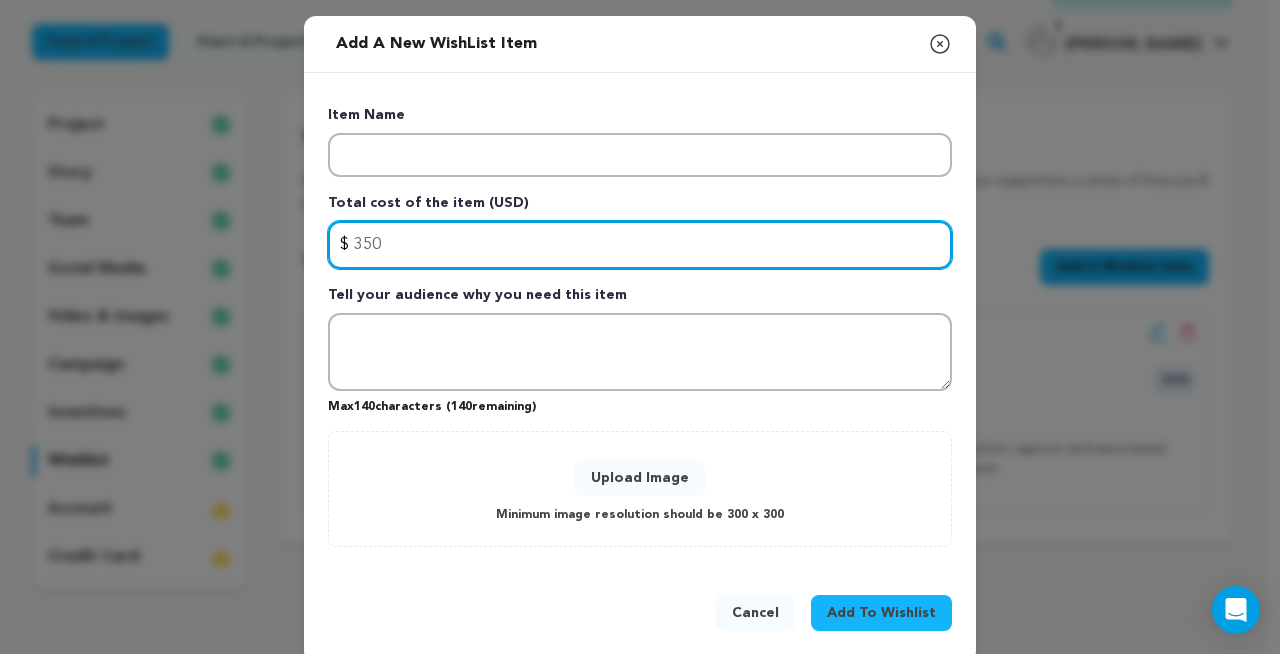 click on "350" at bounding box center [640, 245] 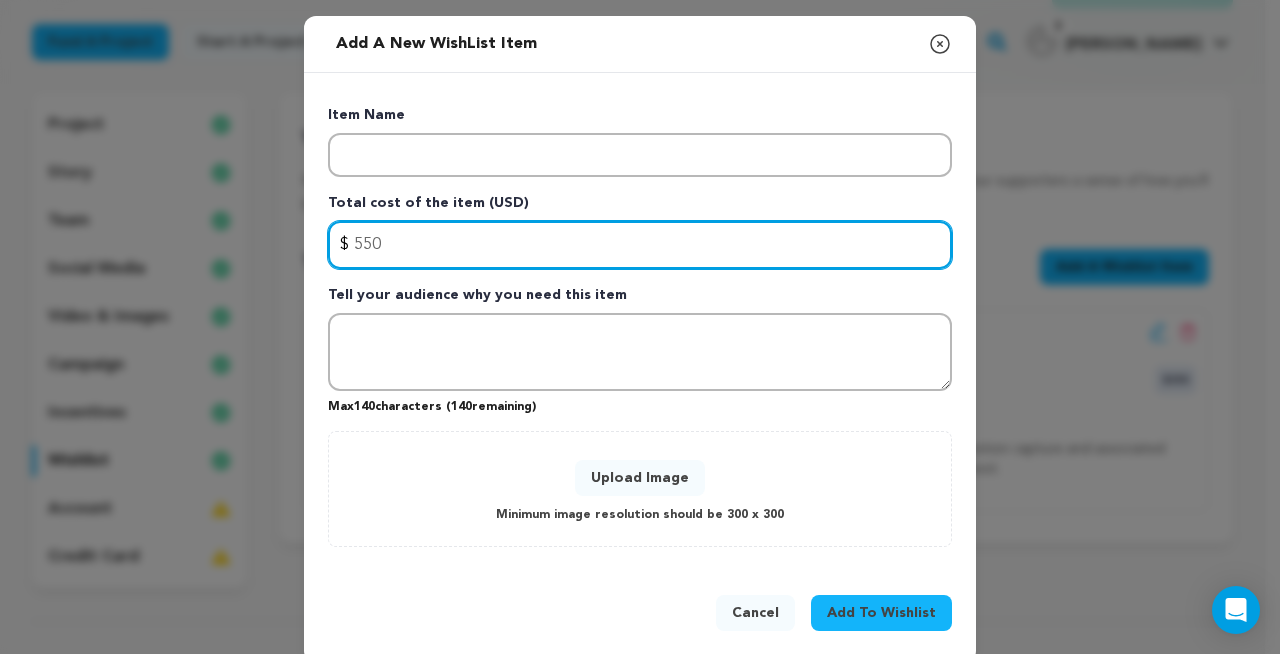 type on "550" 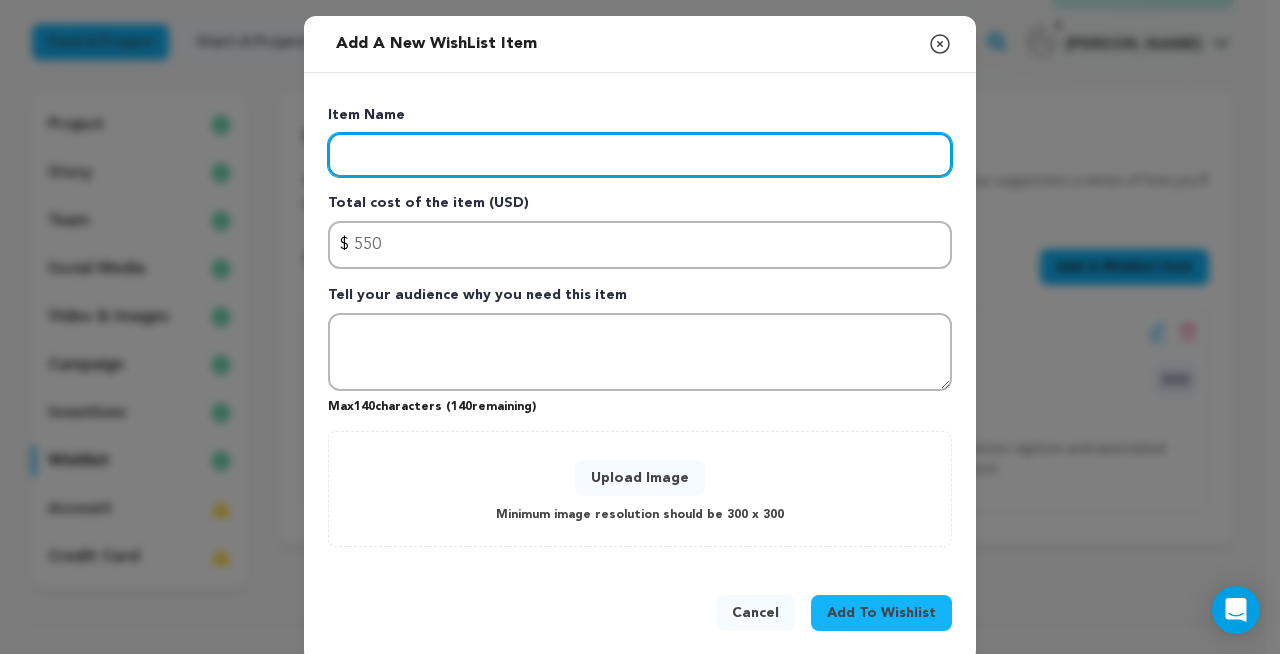 click at bounding box center (640, 155) 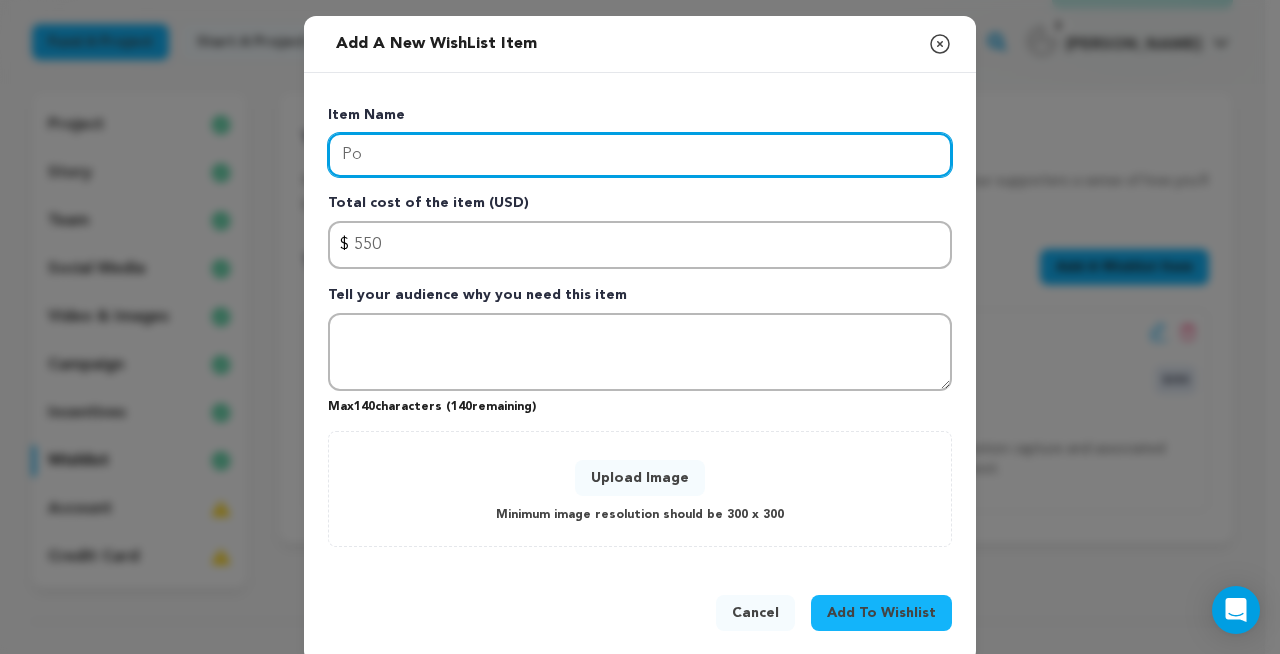 type on "P" 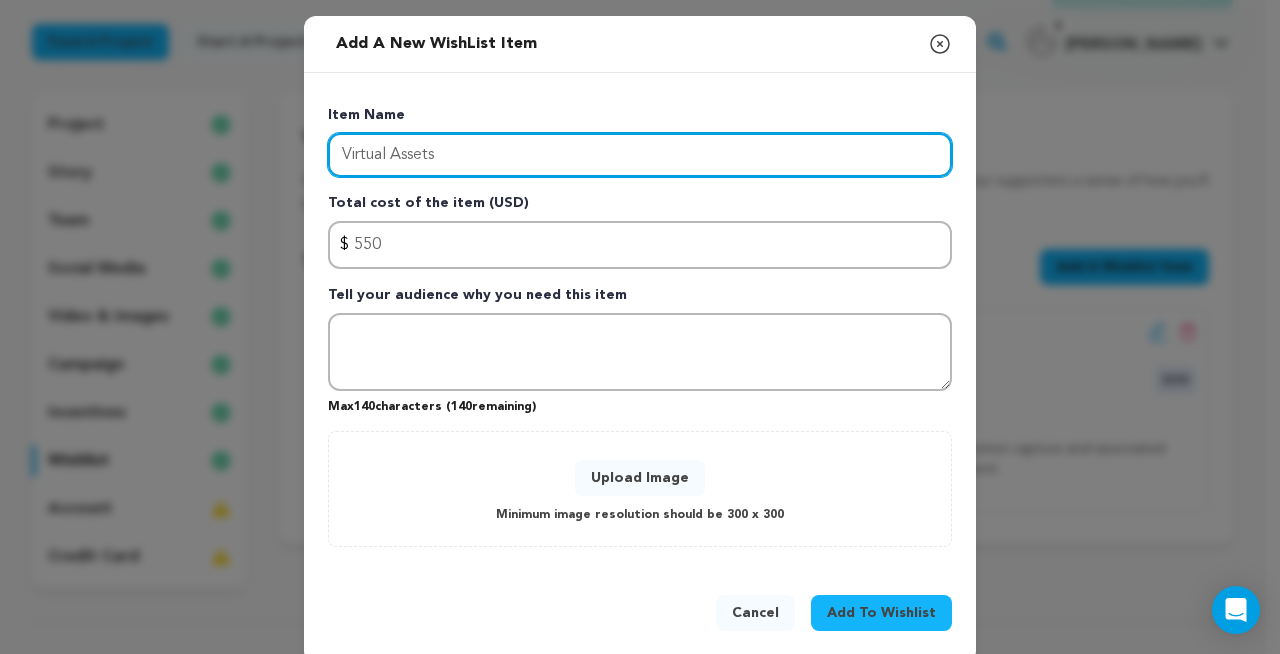 type on "Virtual Assets" 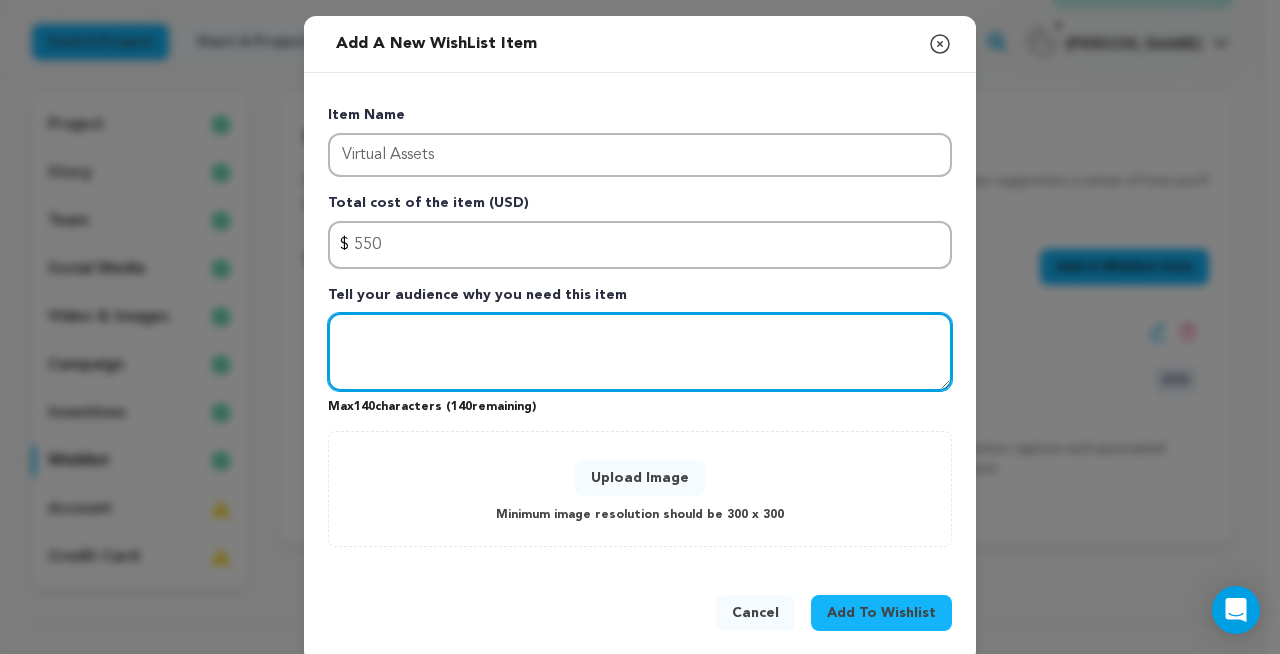 click at bounding box center (640, 352) 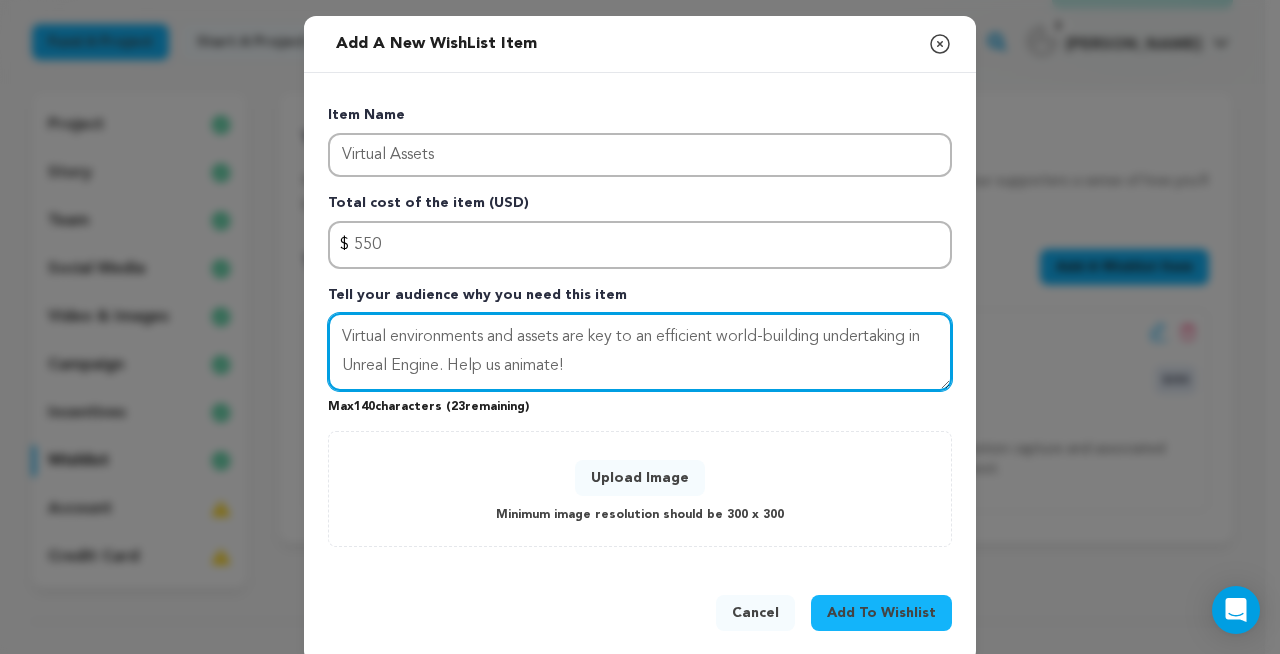 scroll, scrollTop: 0, scrollLeft: 0, axis: both 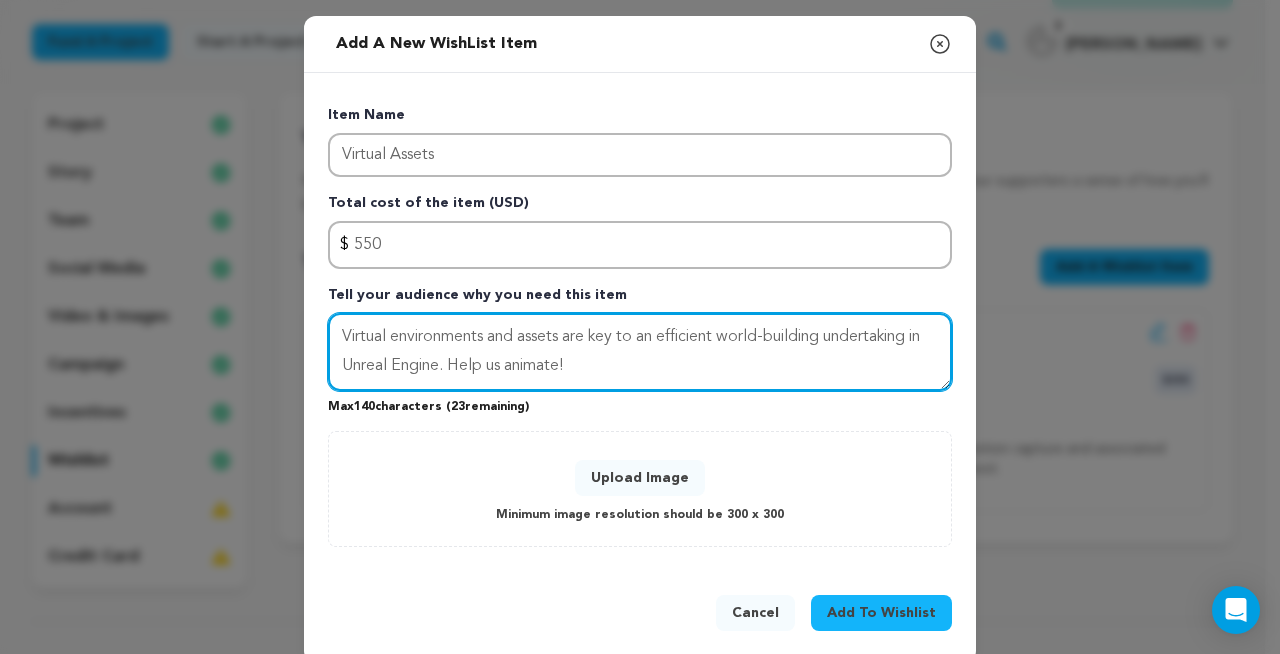 click on "Virtual environments and assets are key to an efficient world-building undertaking in Unreal Engine. Help us animate!" at bounding box center [640, 352] 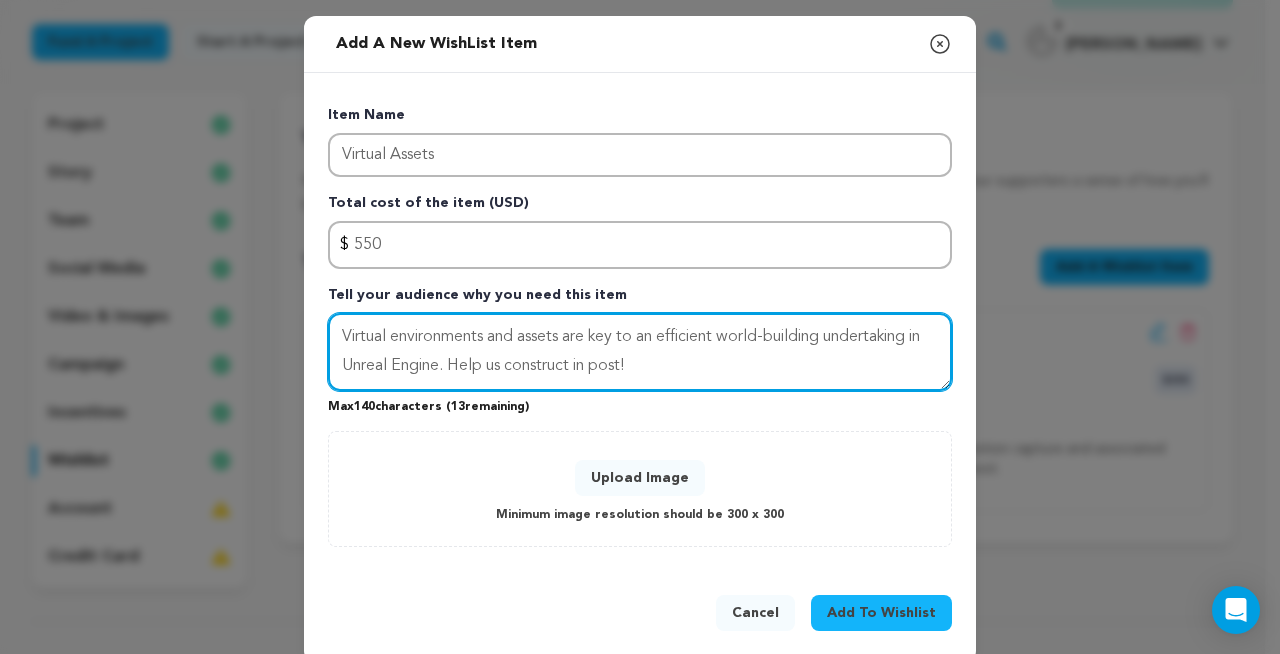 click on "Virtual environments and assets are key to an efficient world-building undertaking in Unreal Engine. Help us construct in post!" at bounding box center [640, 352] 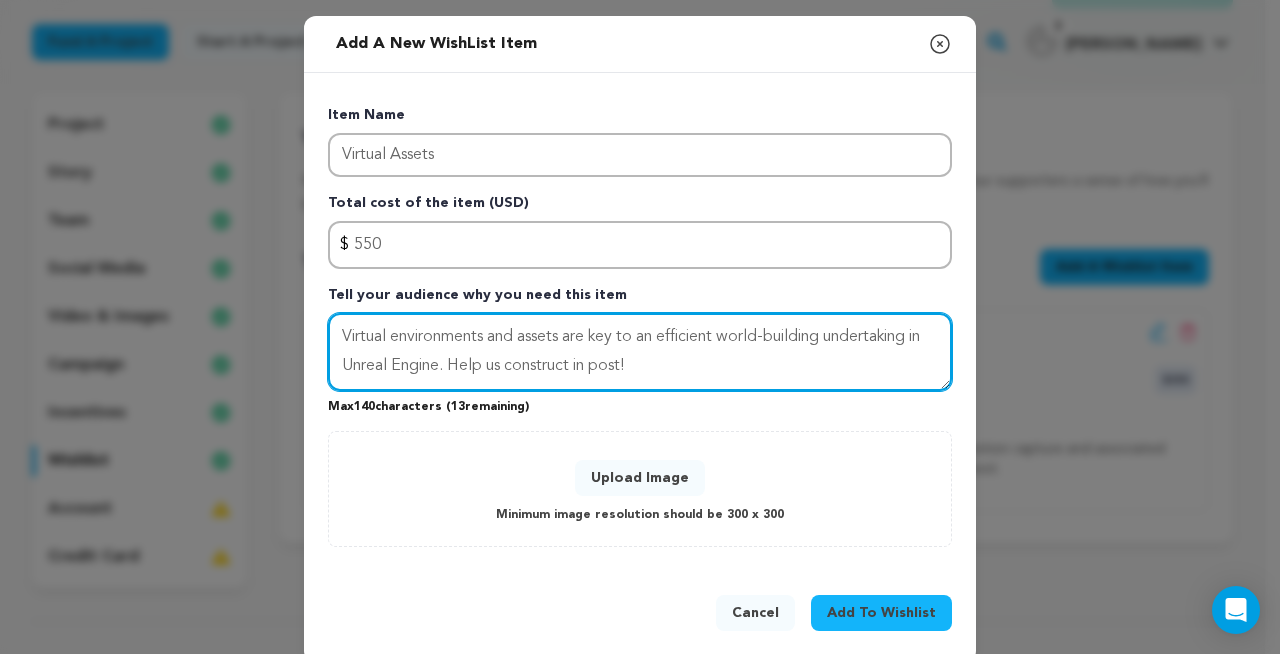 drag, startPoint x: 520, startPoint y: 366, endPoint x: 636, endPoint y: 362, distance: 116.06895 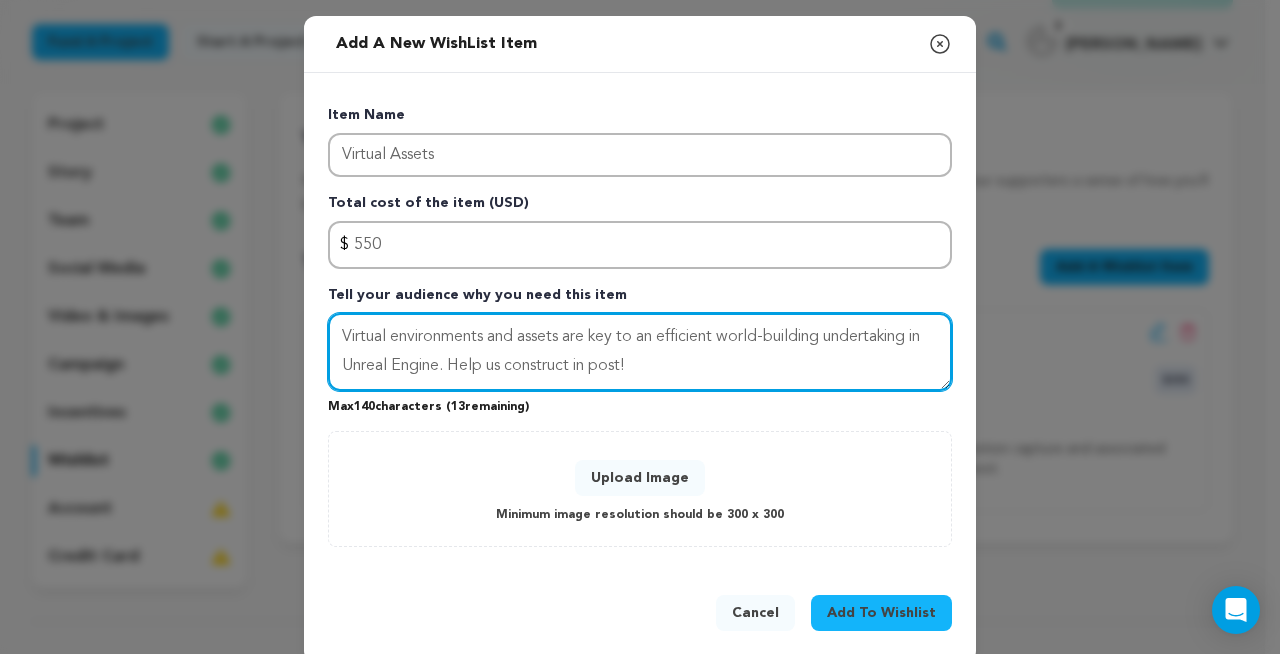 click on "Virtual environments and assets are key to an efficient world-building undertaking in Unreal Engine. Help us construct in post!" at bounding box center (640, 352) 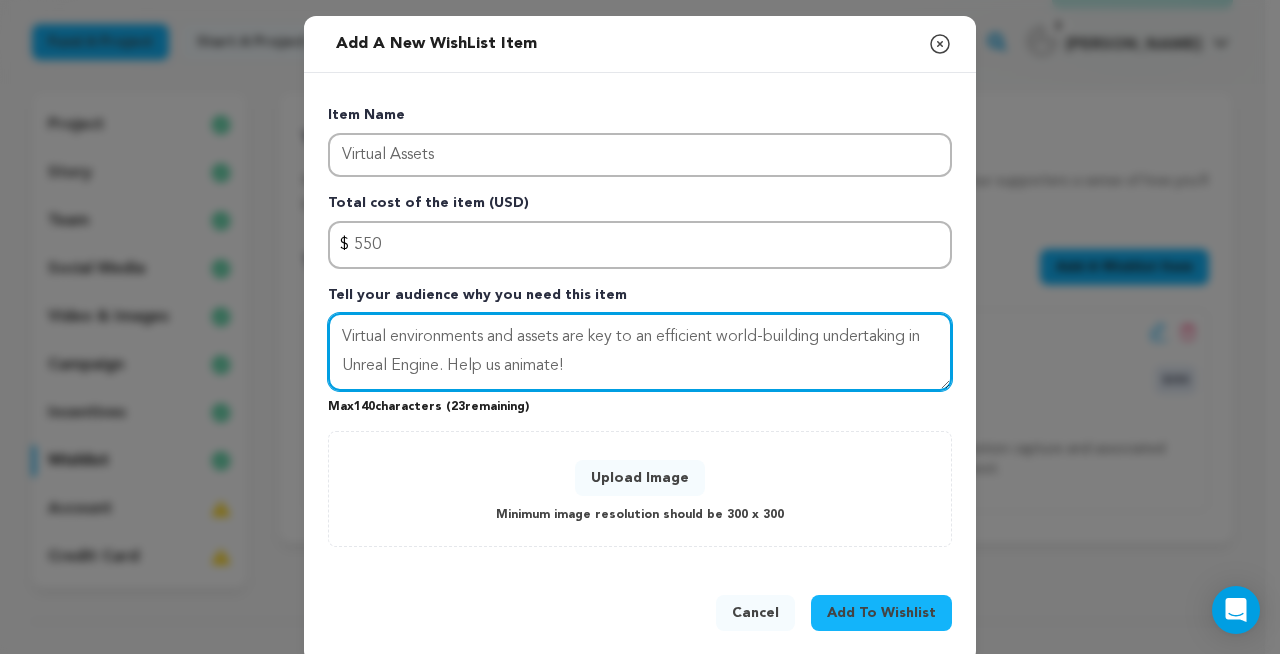 type on "Virtual environments and assets are key to an efficient world-building undertaking in Unreal Engine. Help us animate!" 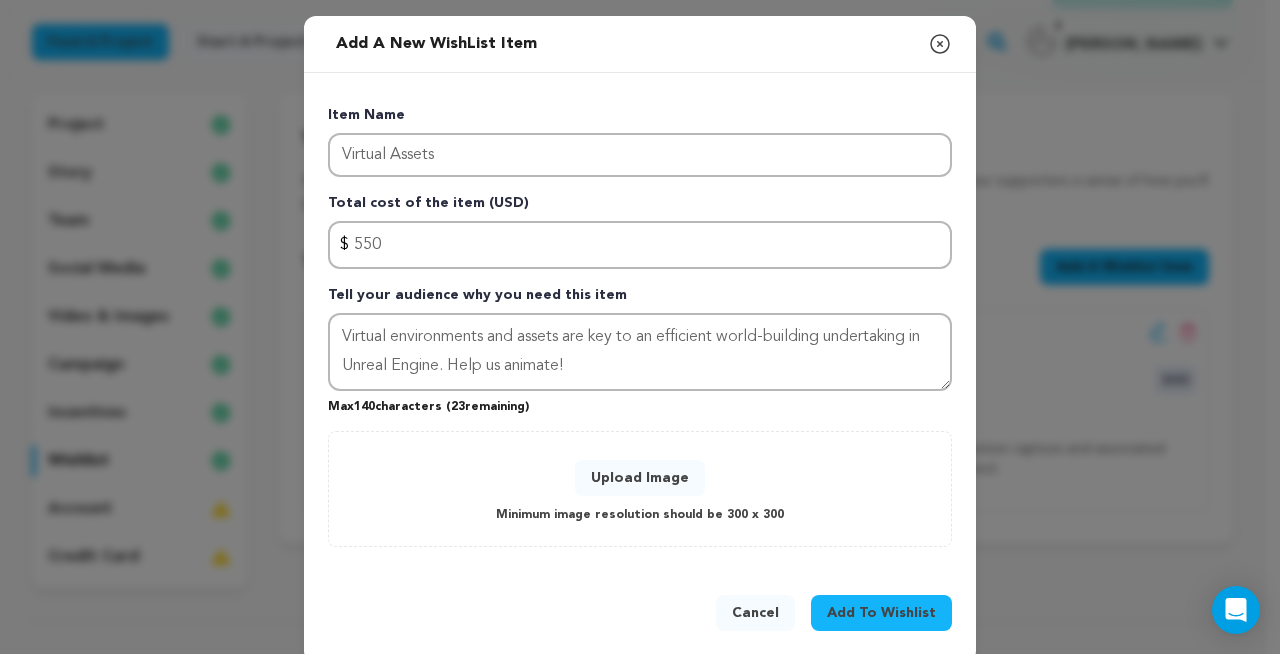 click on "Upload Image" at bounding box center [640, 478] 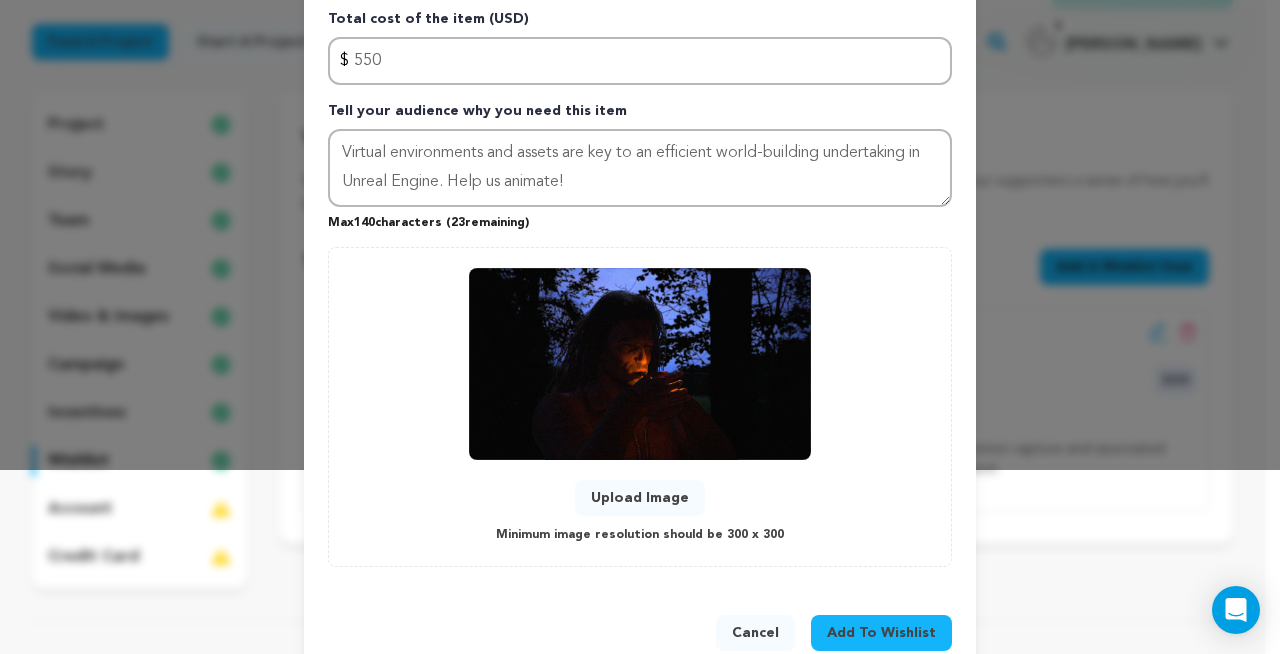 scroll, scrollTop: 229, scrollLeft: 0, axis: vertical 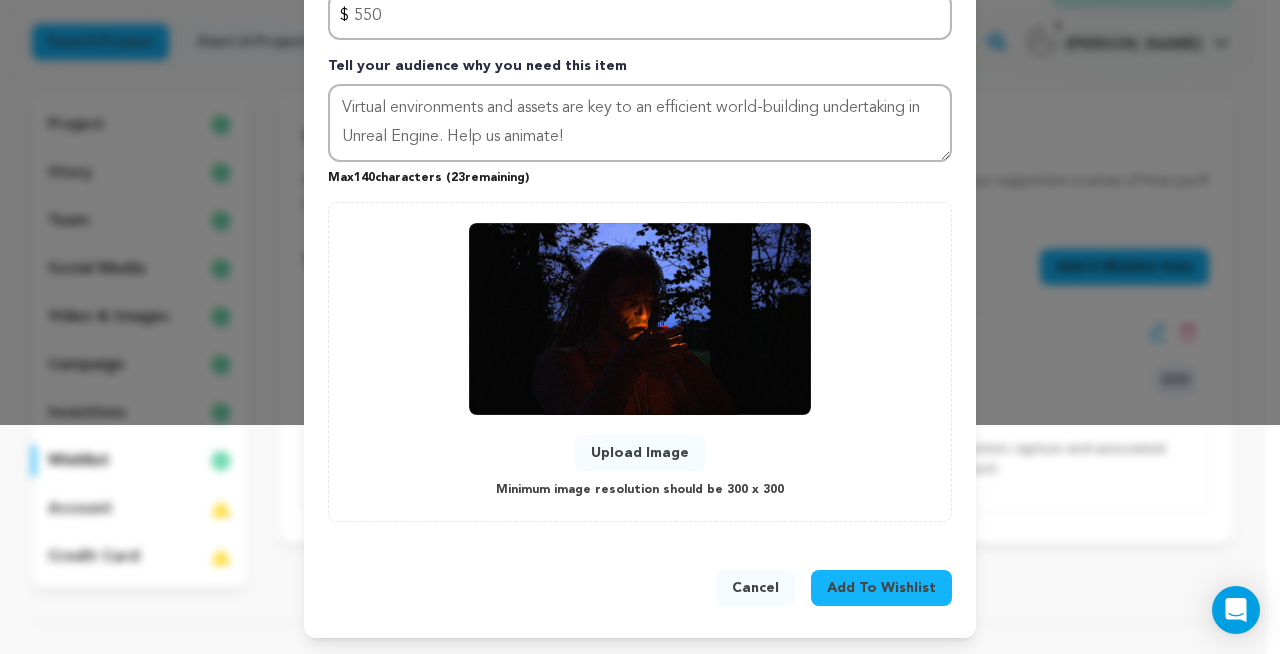 click on "Add To Wishlist" at bounding box center (881, 588) 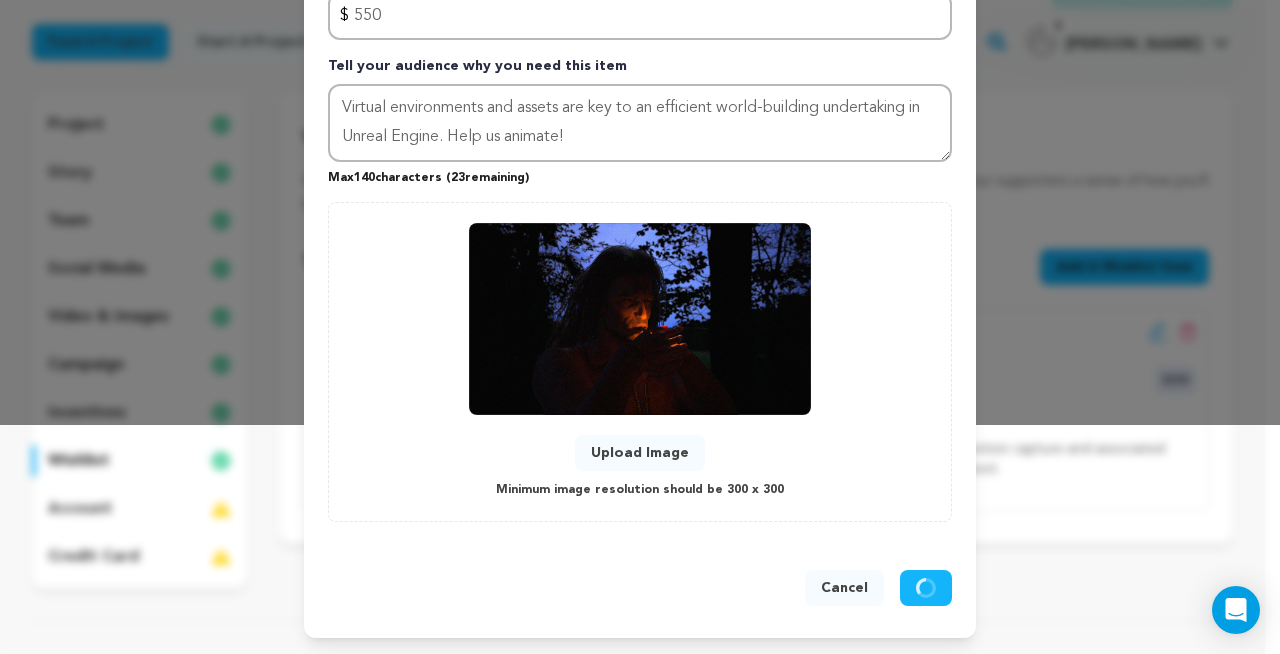 type 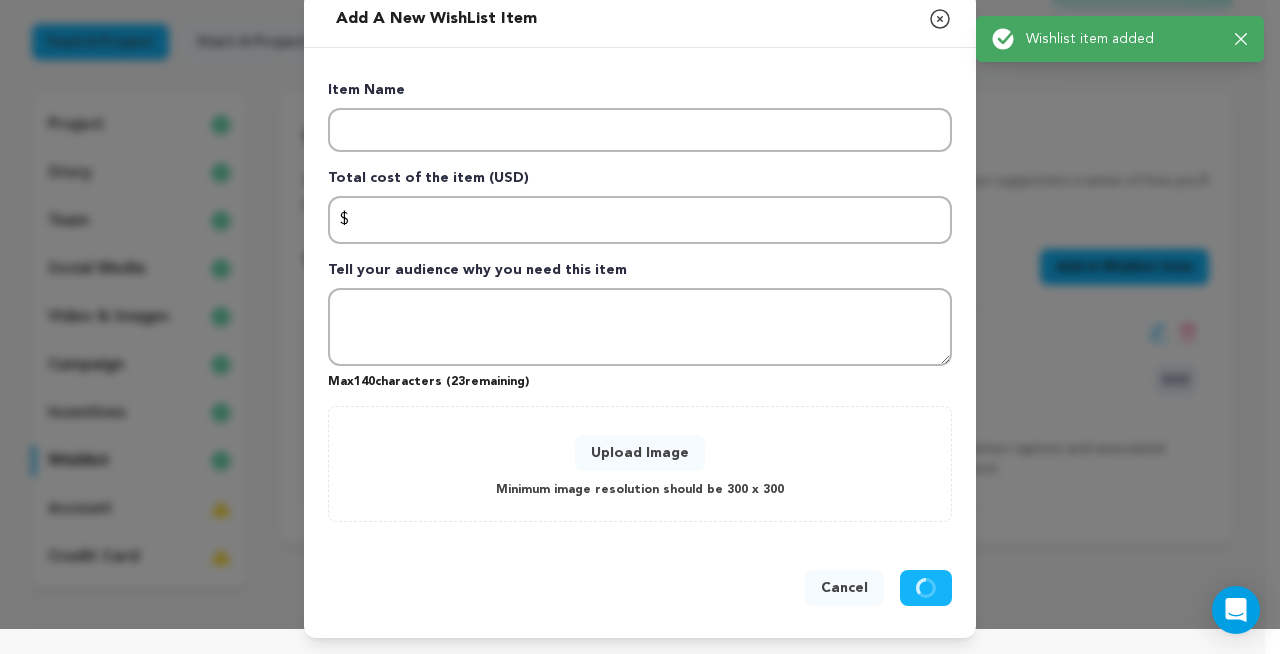 scroll, scrollTop: 25, scrollLeft: 0, axis: vertical 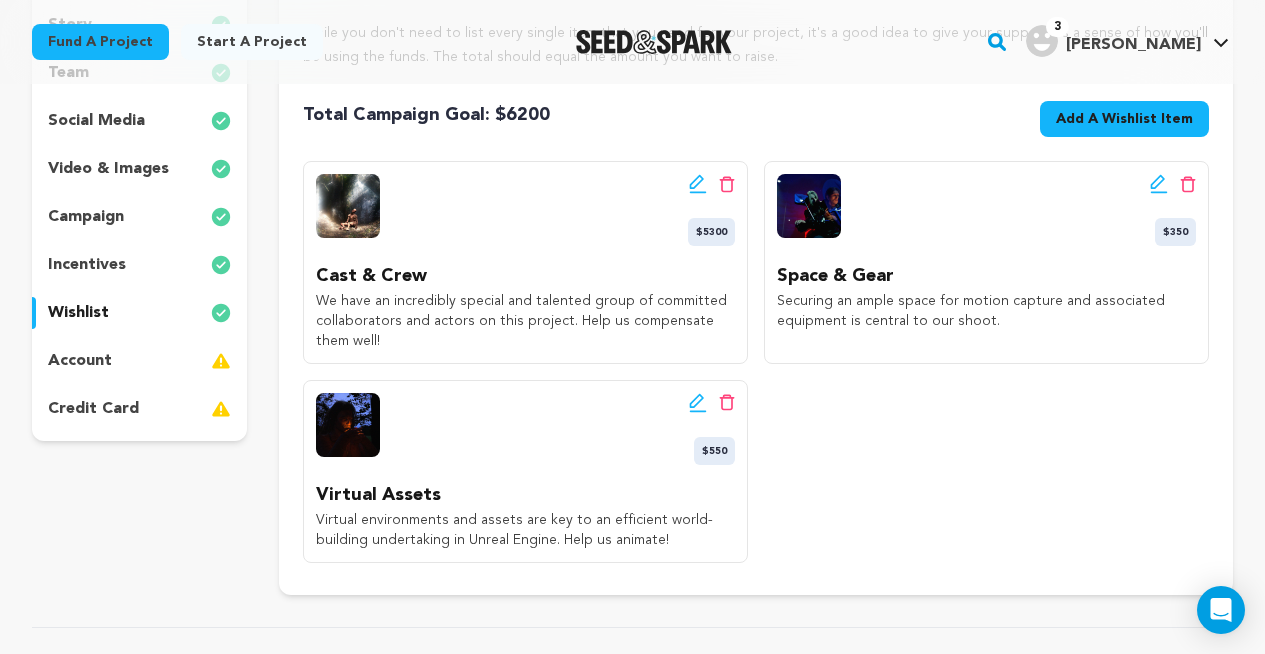click 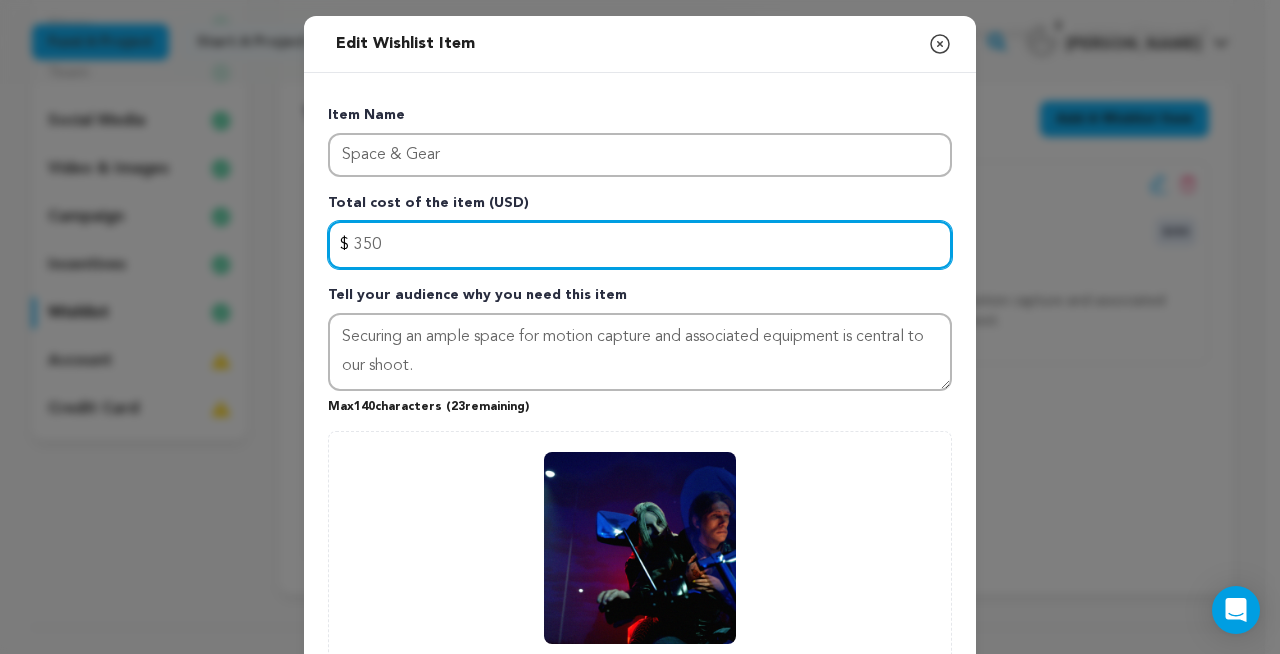 drag, startPoint x: 428, startPoint y: 251, endPoint x: 310, endPoint y: 251, distance: 118 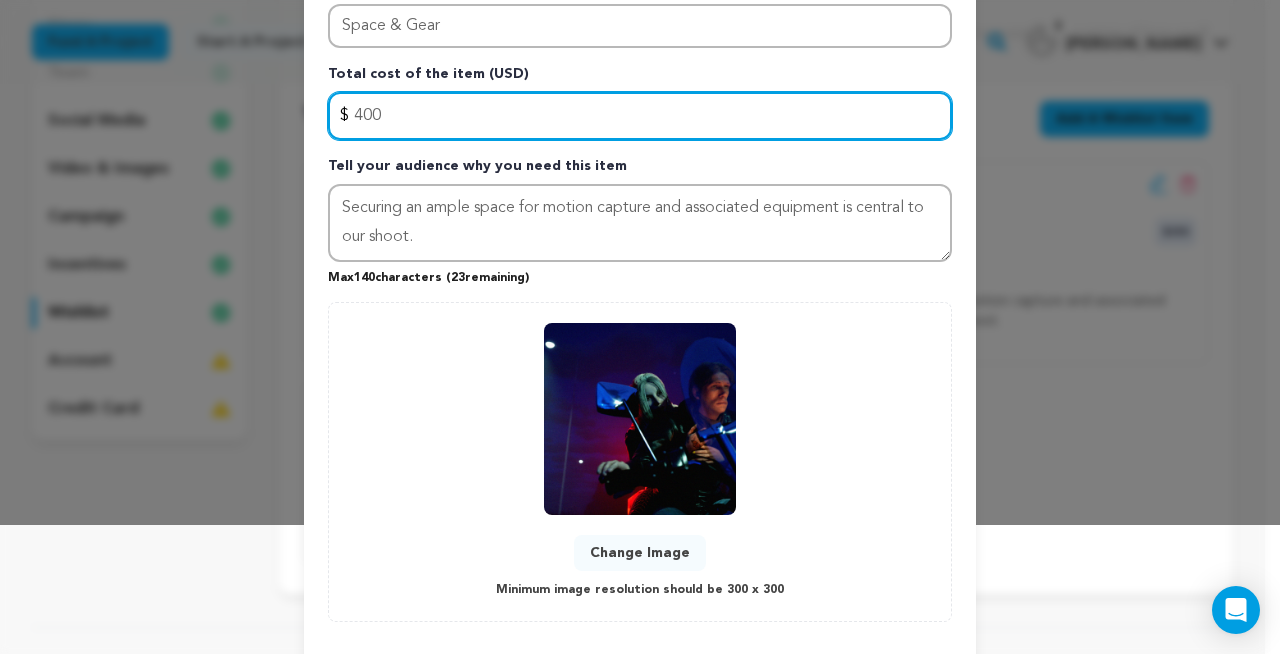 scroll, scrollTop: 229, scrollLeft: 0, axis: vertical 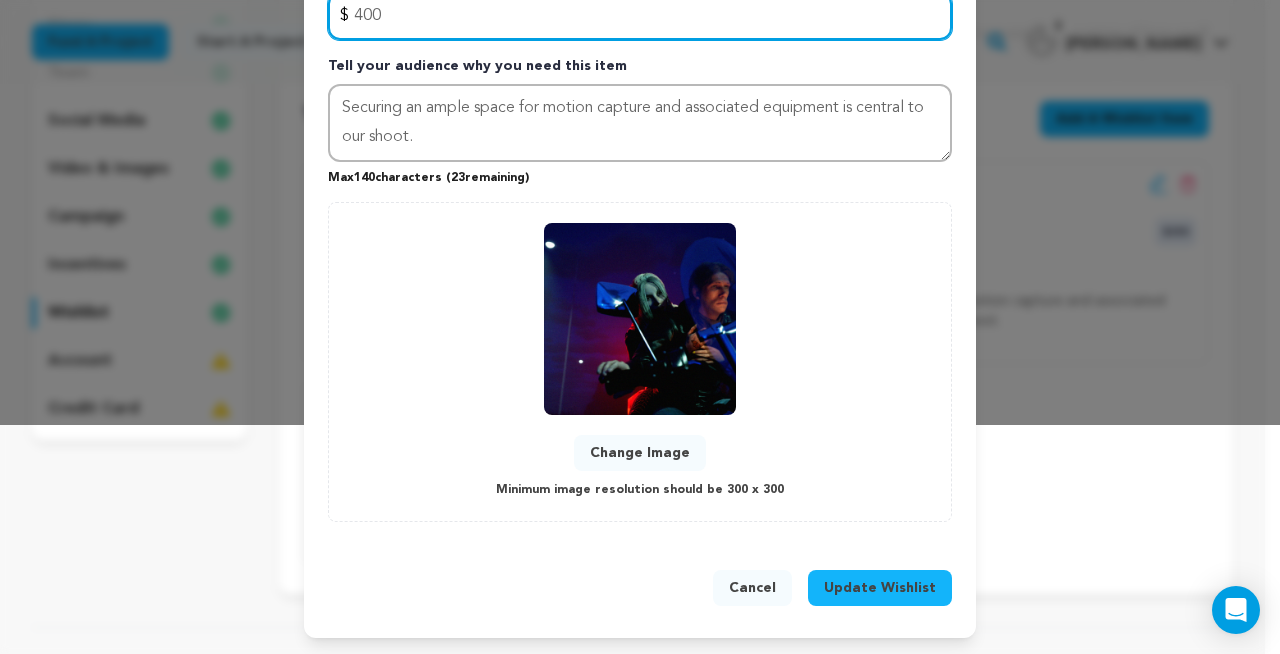 type on "400" 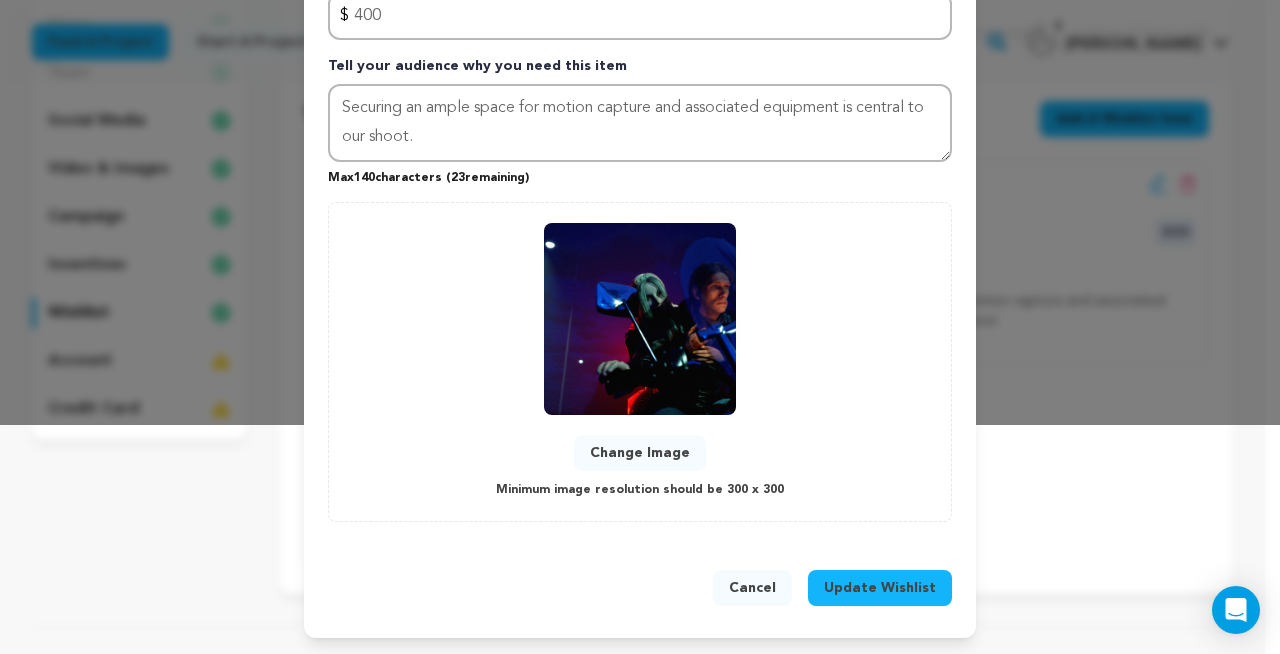 click on "Update Wishlist" at bounding box center [880, 588] 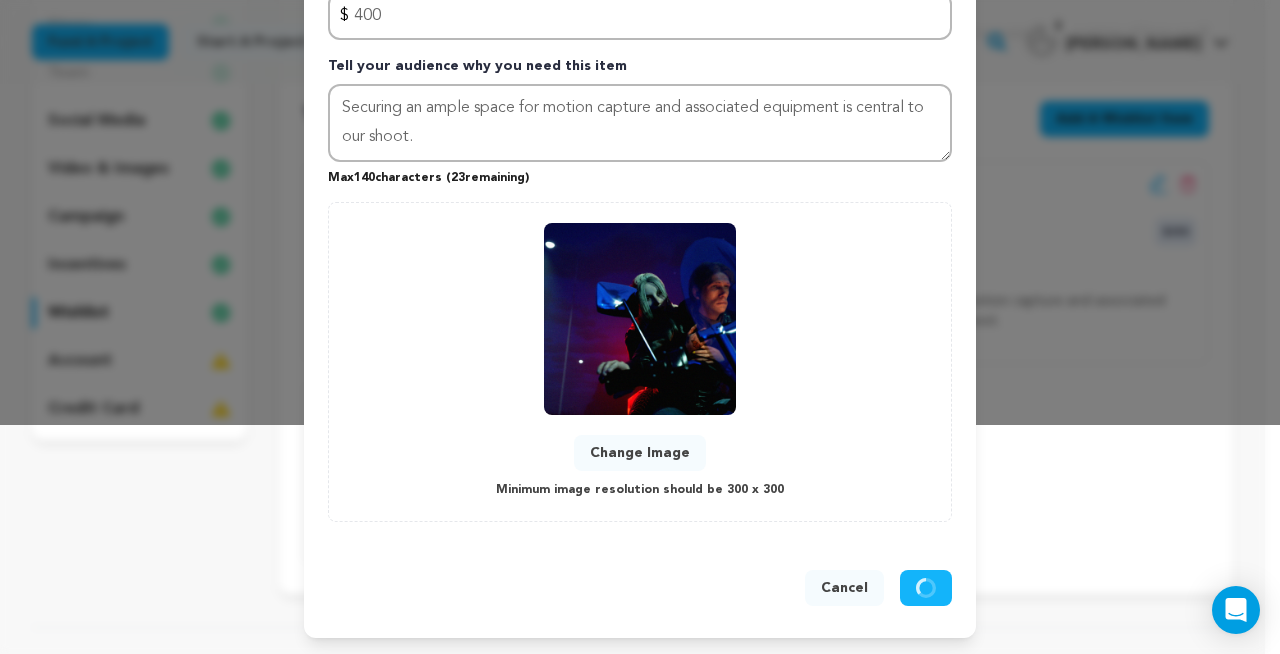 type 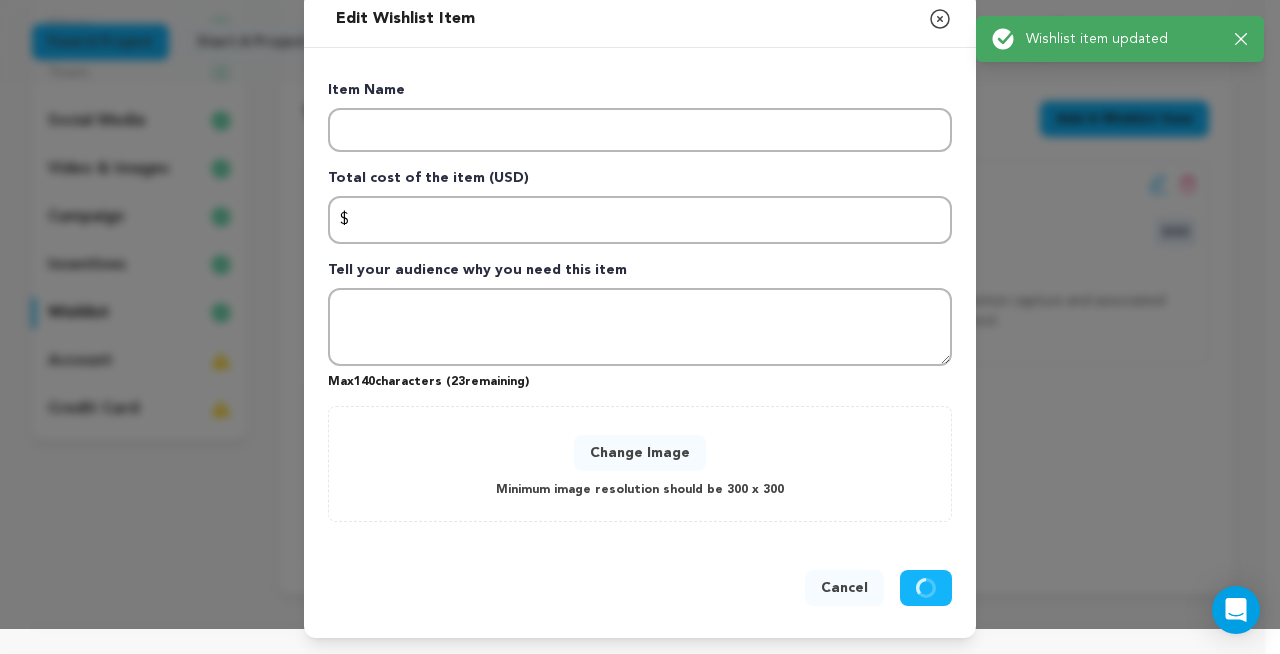scroll, scrollTop: 25, scrollLeft: 0, axis: vertical 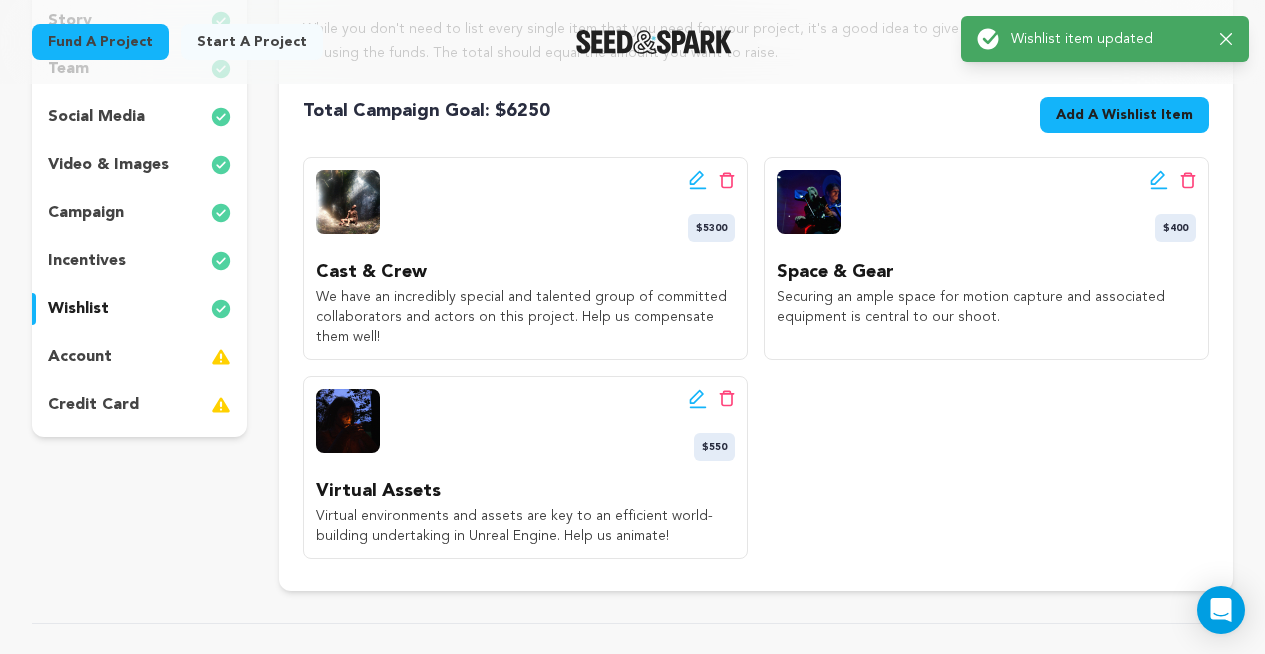 click 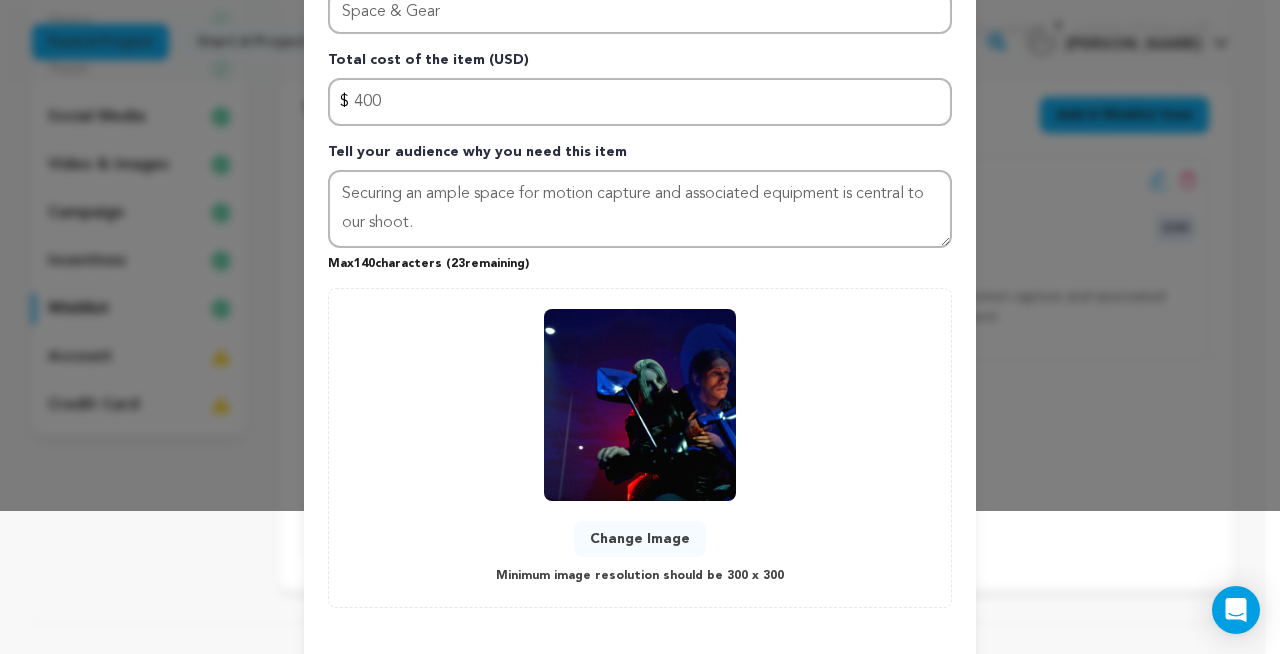 scroll, scrollTop: 229, scrollLeft: 0, axis: vertical 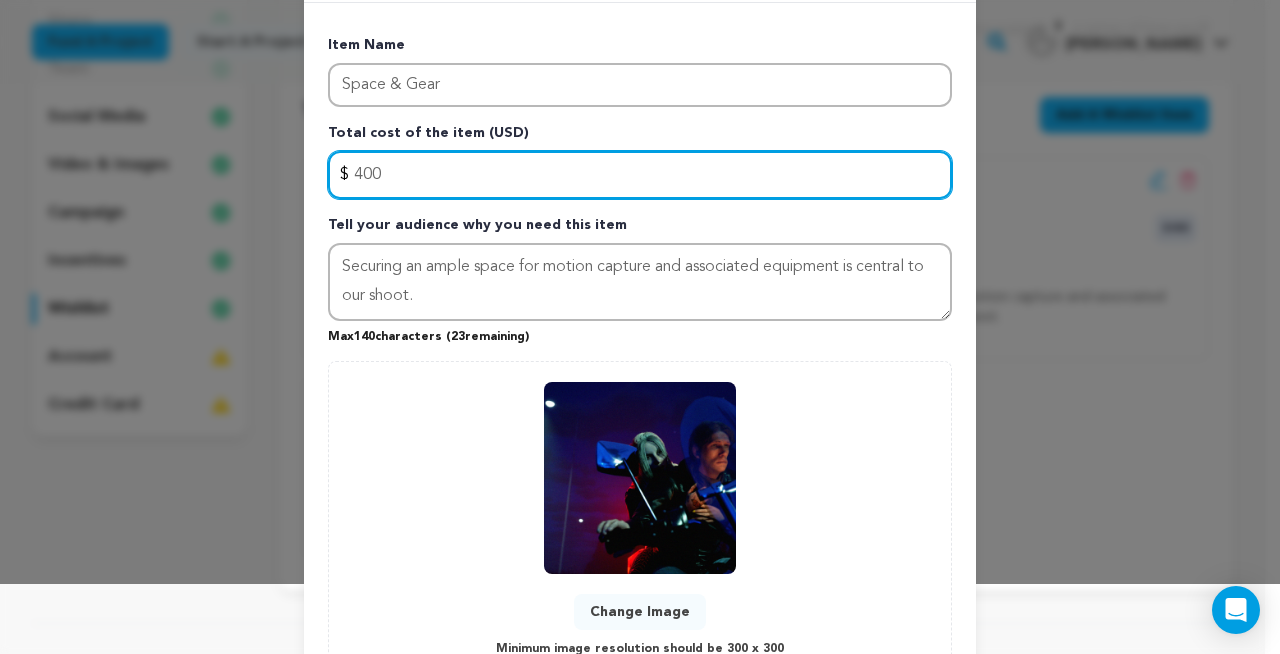 drag, startPoint x: 356, startPoint y: 14, endPoint x: 306, endPoint y: -3, distance: 52.810986 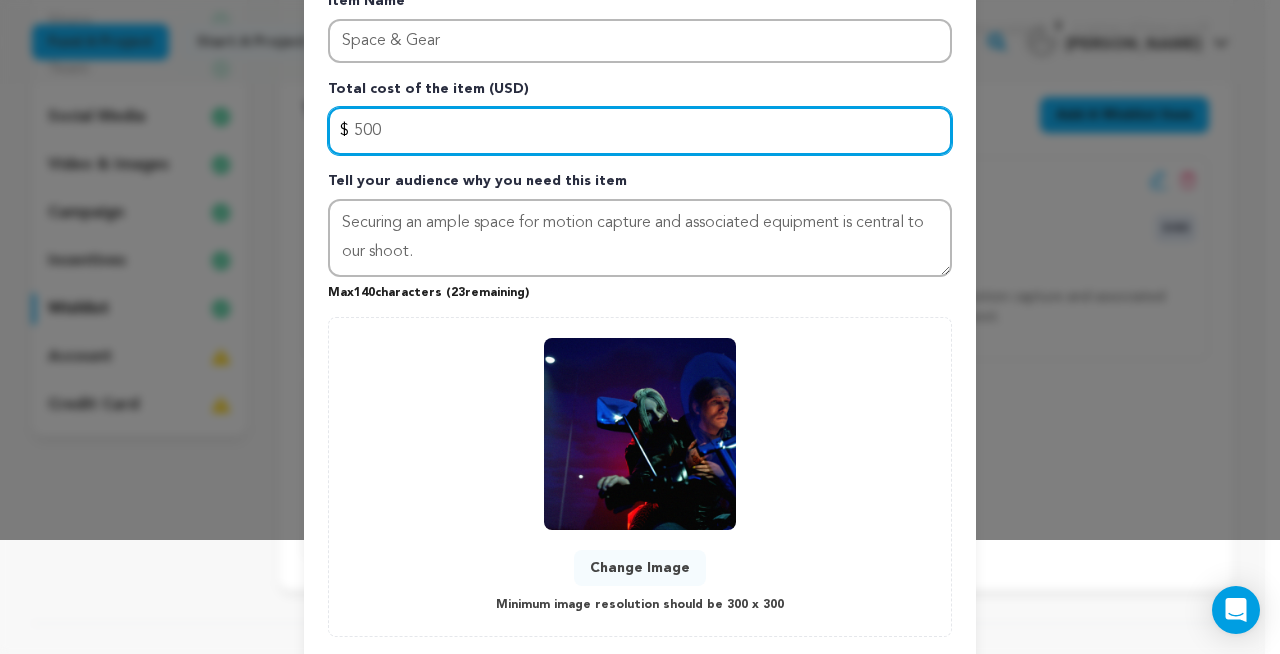 scroll, scrollTop: 229, scrollLeft: 0, axis: vertical 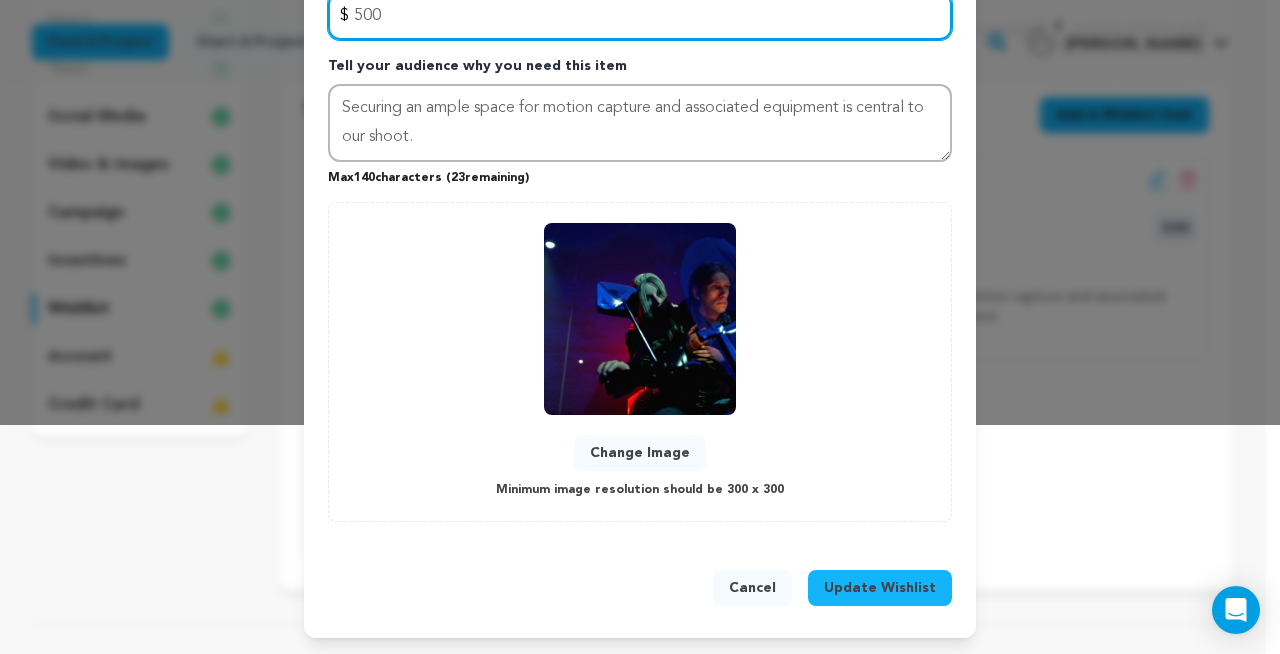 type on "500" 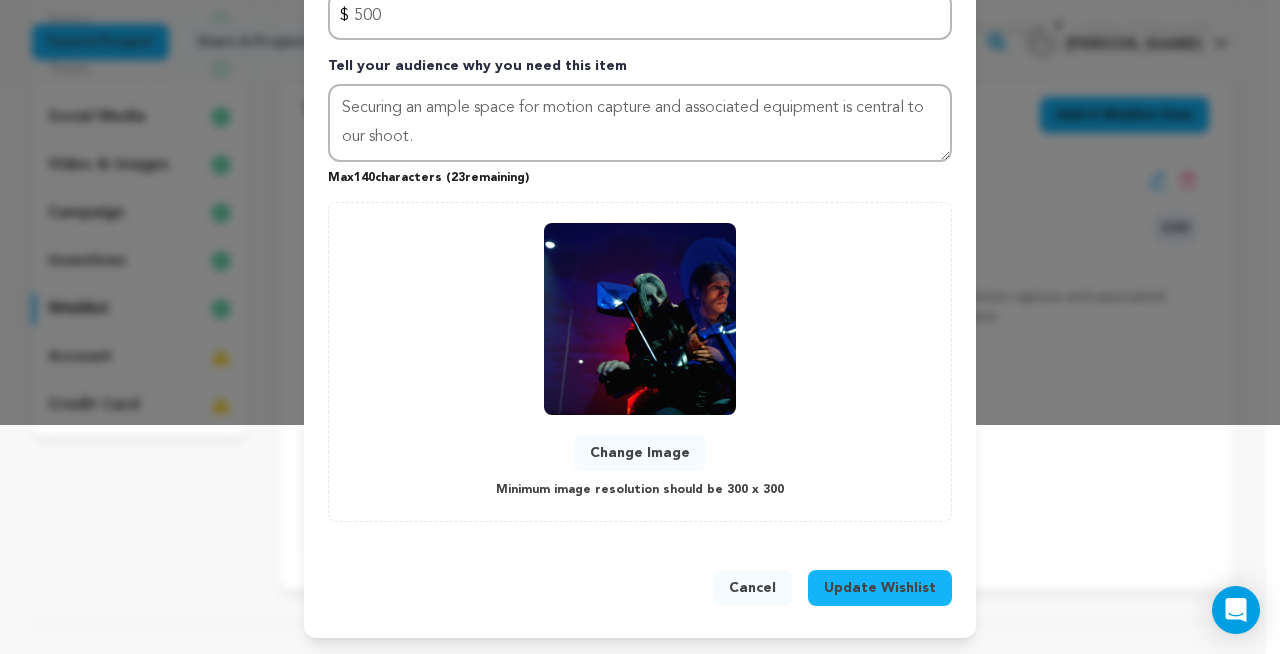 click on "Update Wishlist" at bounding box center [880, 588] 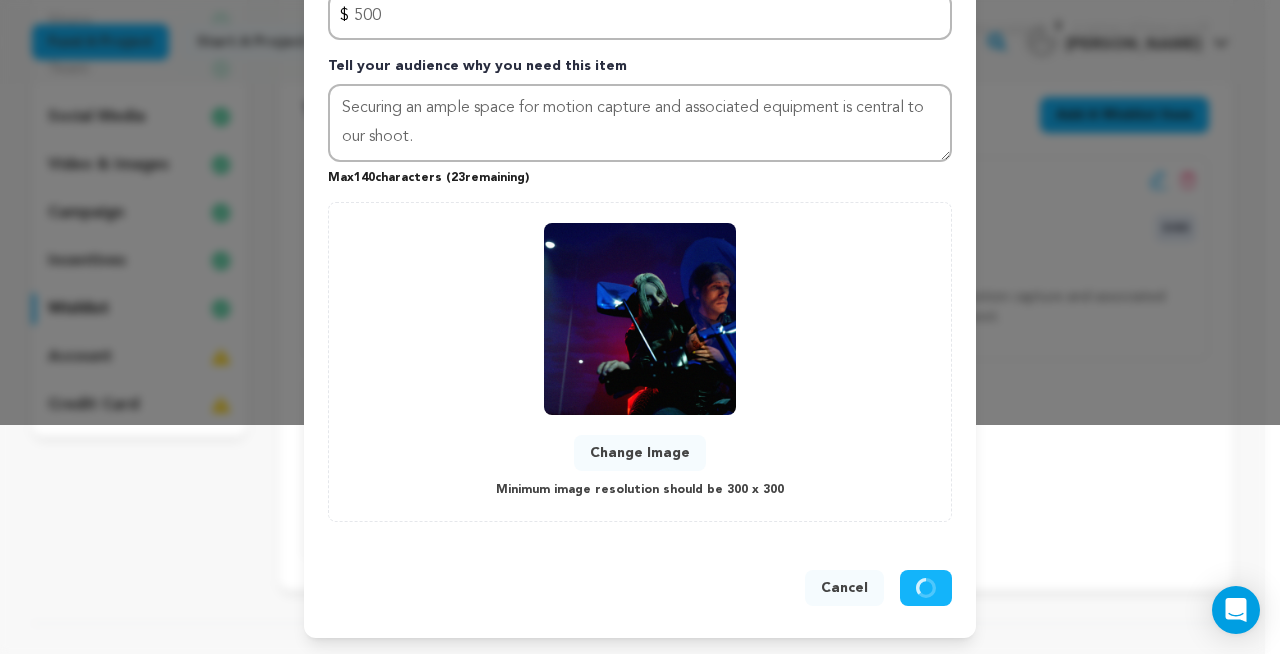 type 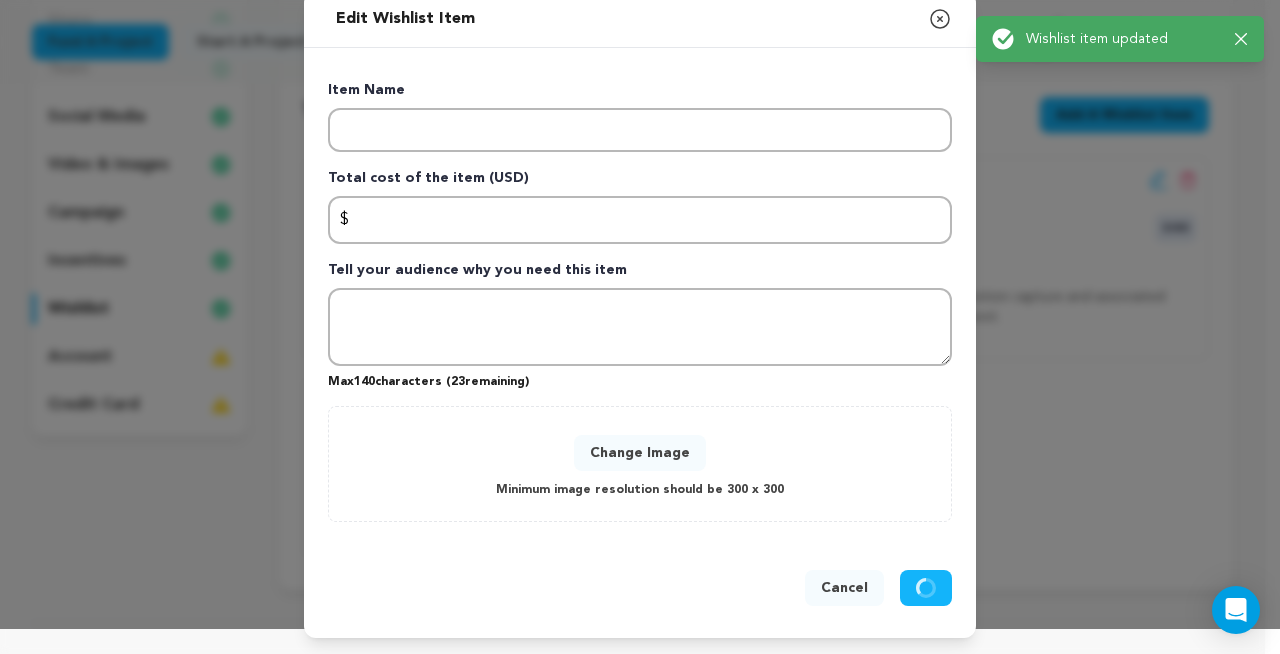 scroll, scrollTop: 25, scrollLeft: 0, axis: vertical 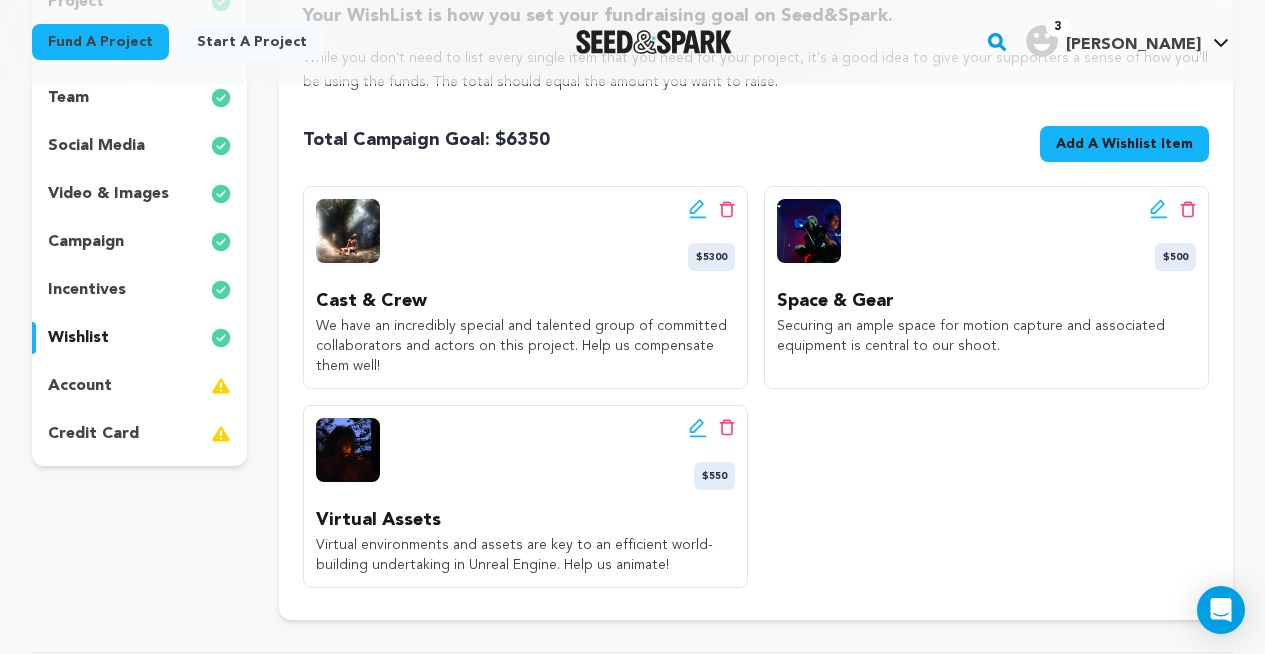 click 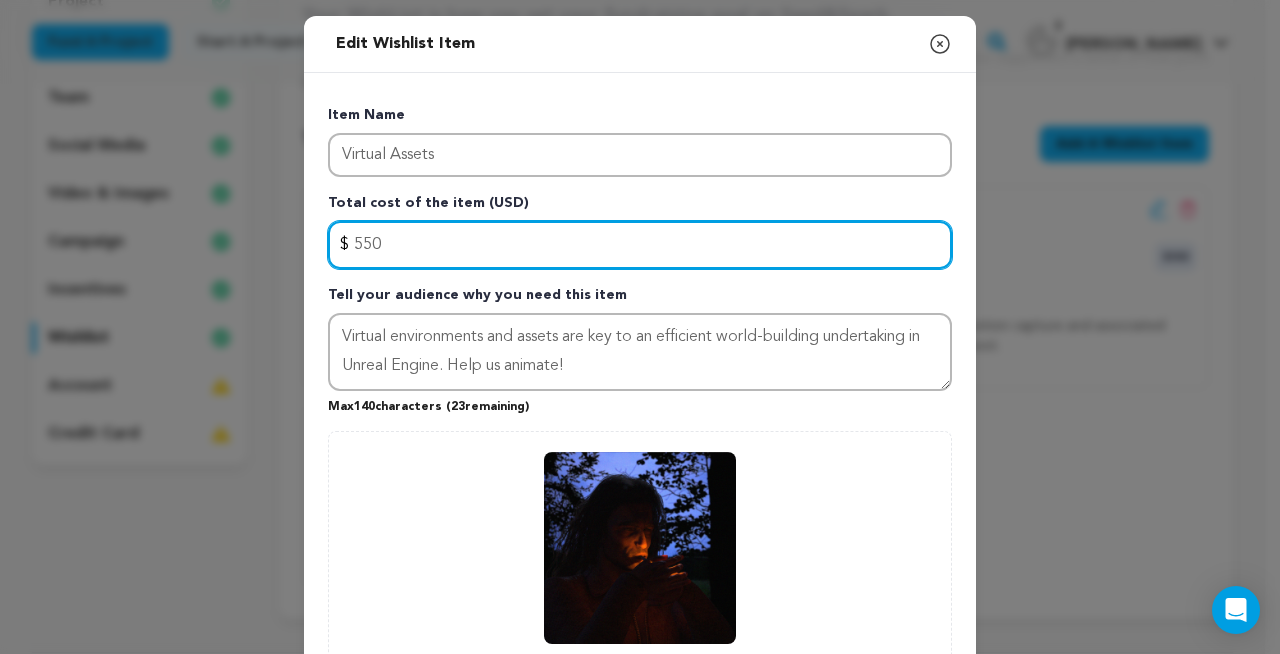 click on "550" at bounding box center [640, 245] 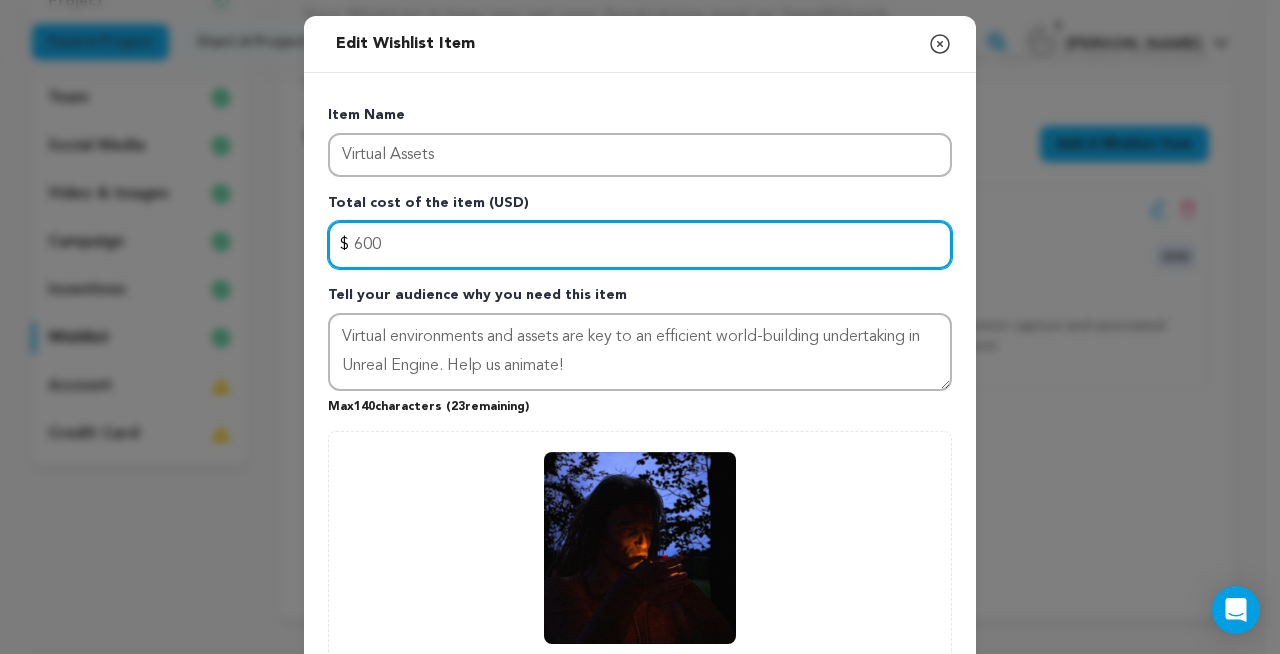scroll, scrollTop: 229, scrollLeft: 0, axis: vertical 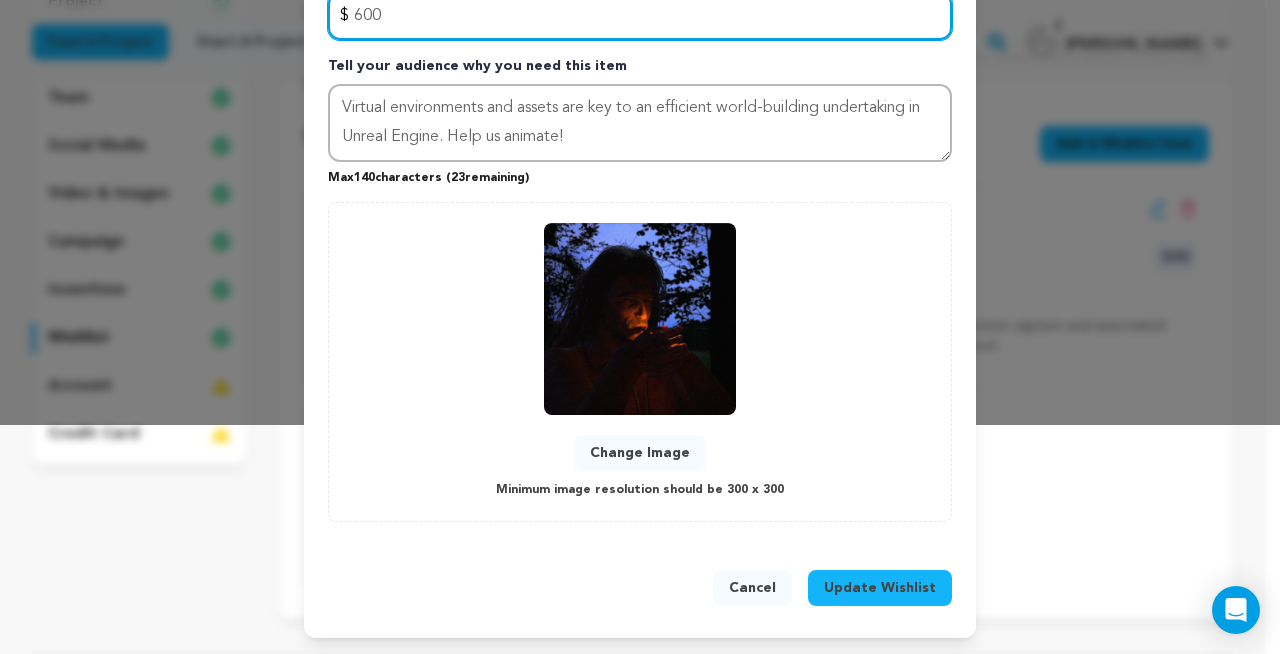 type on "600" 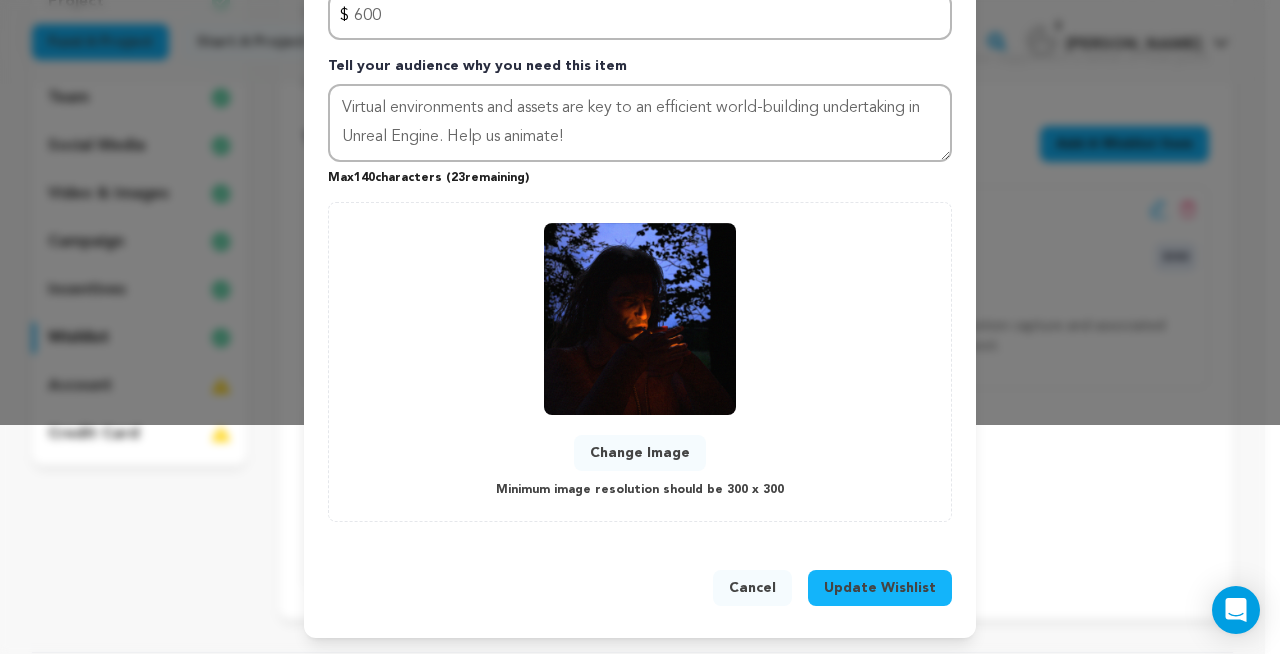 click on "Update Wishlist" at bounding box center [880, 588] 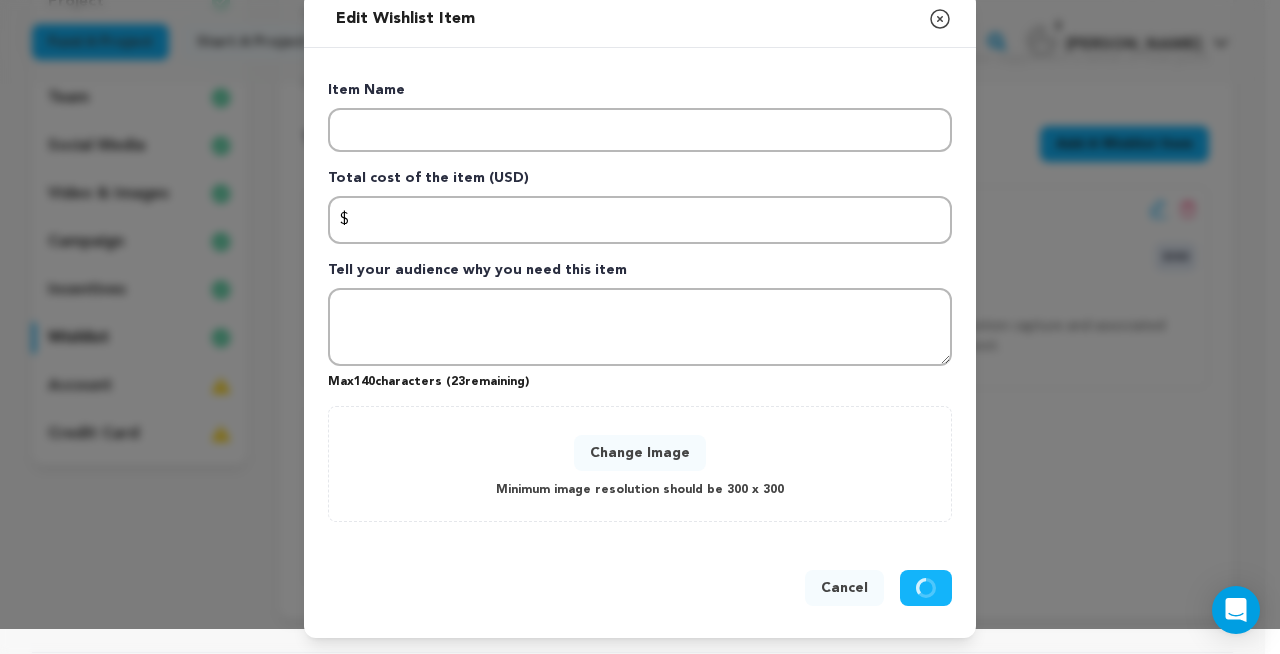 scroll, scrollTop: 25, scrollLeft: 0, axis: vertical 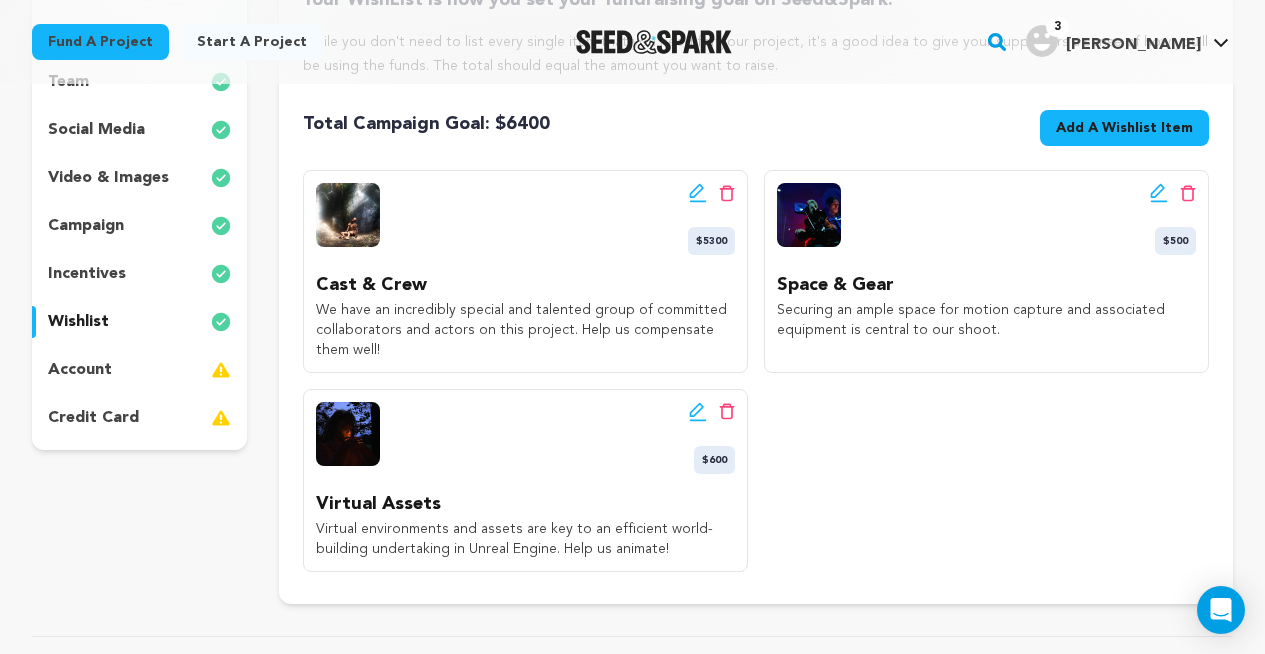 click 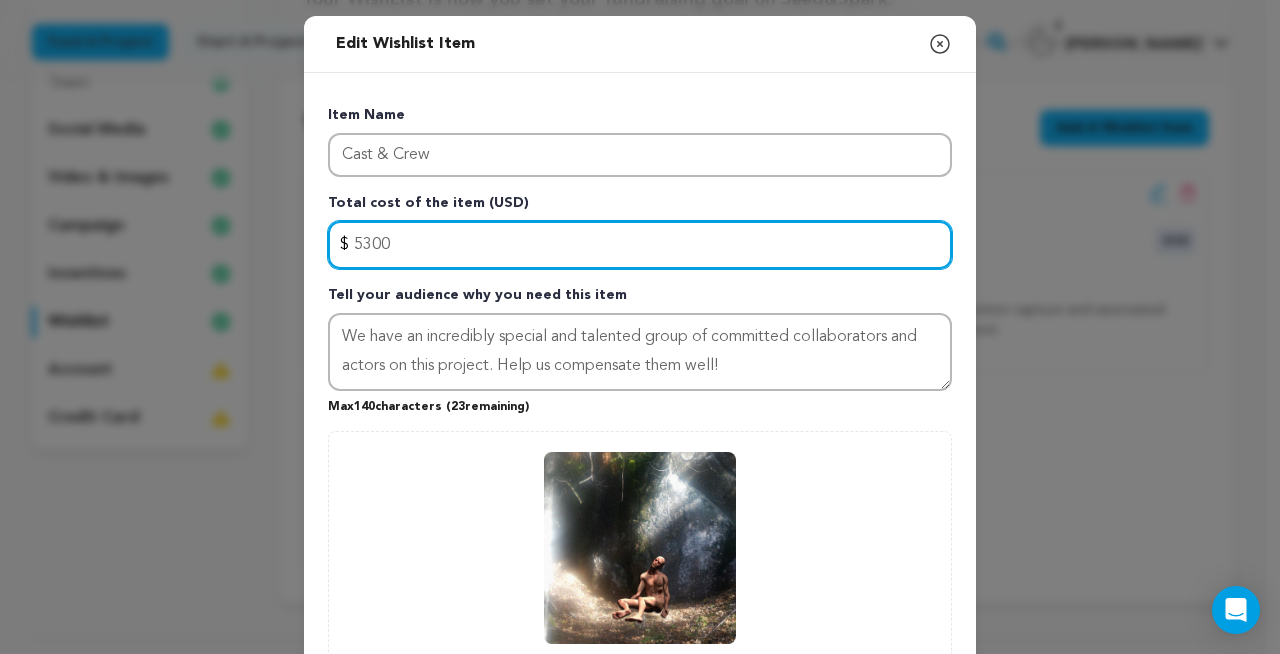 drag, startPoint x: 359, startPoint y: 244, endPoint x: 473, endPoint y: 241, distance: 114.03947 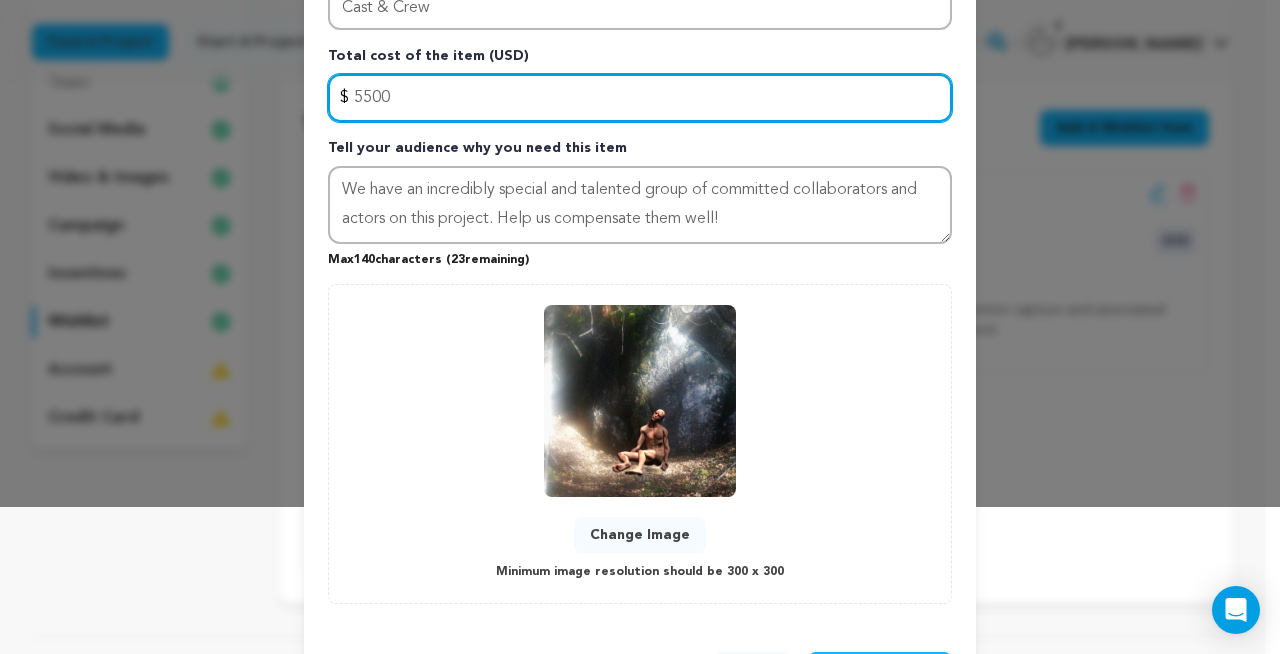 scroll, scrollTop: 229, scrollLeft: 0, axis: vertical 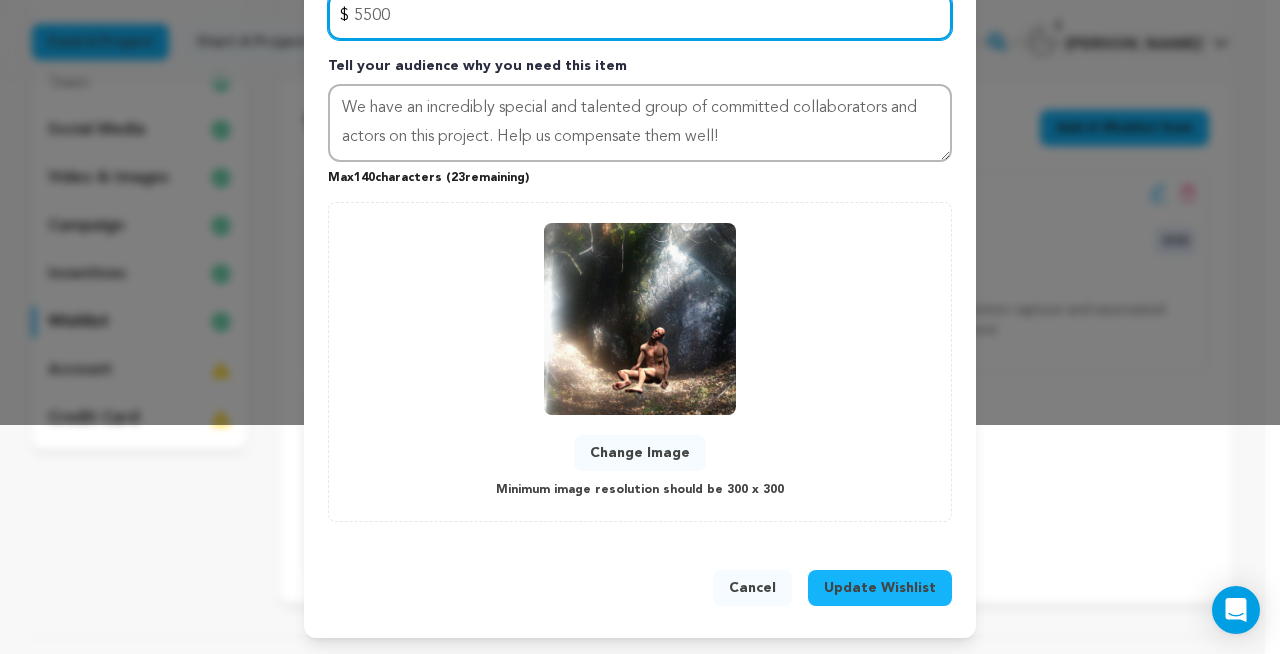 type on "5500" 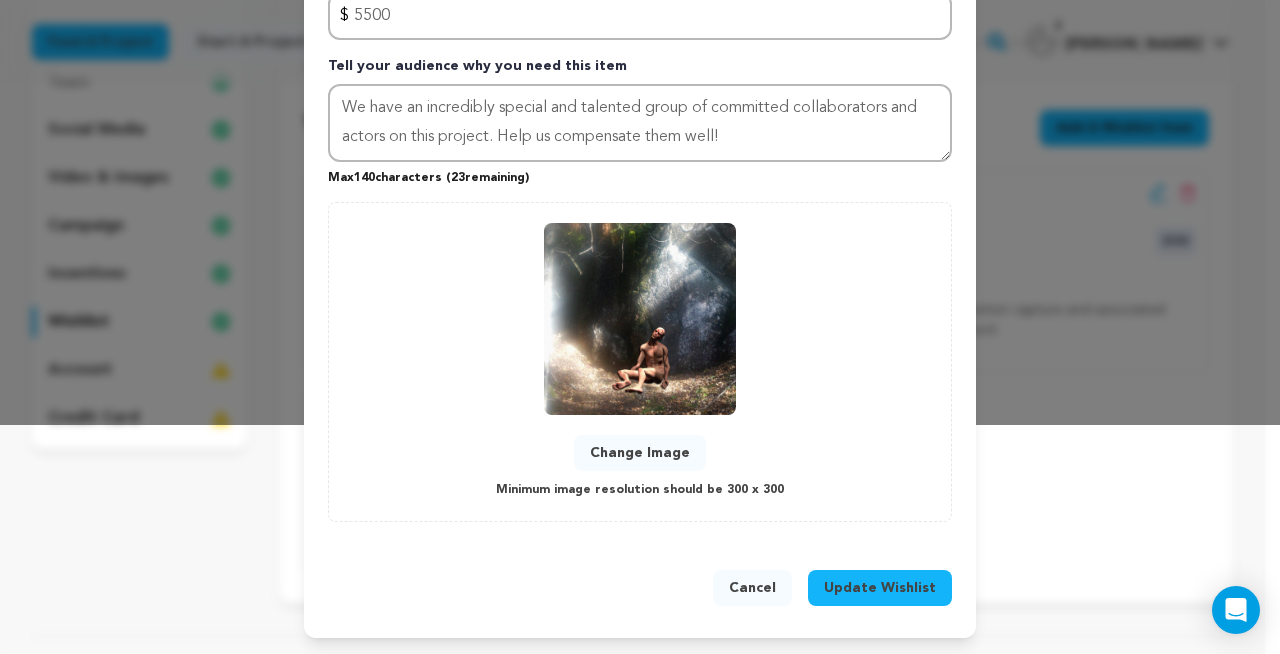 click on "Update Wishlist" at bounding box center (880, 588) 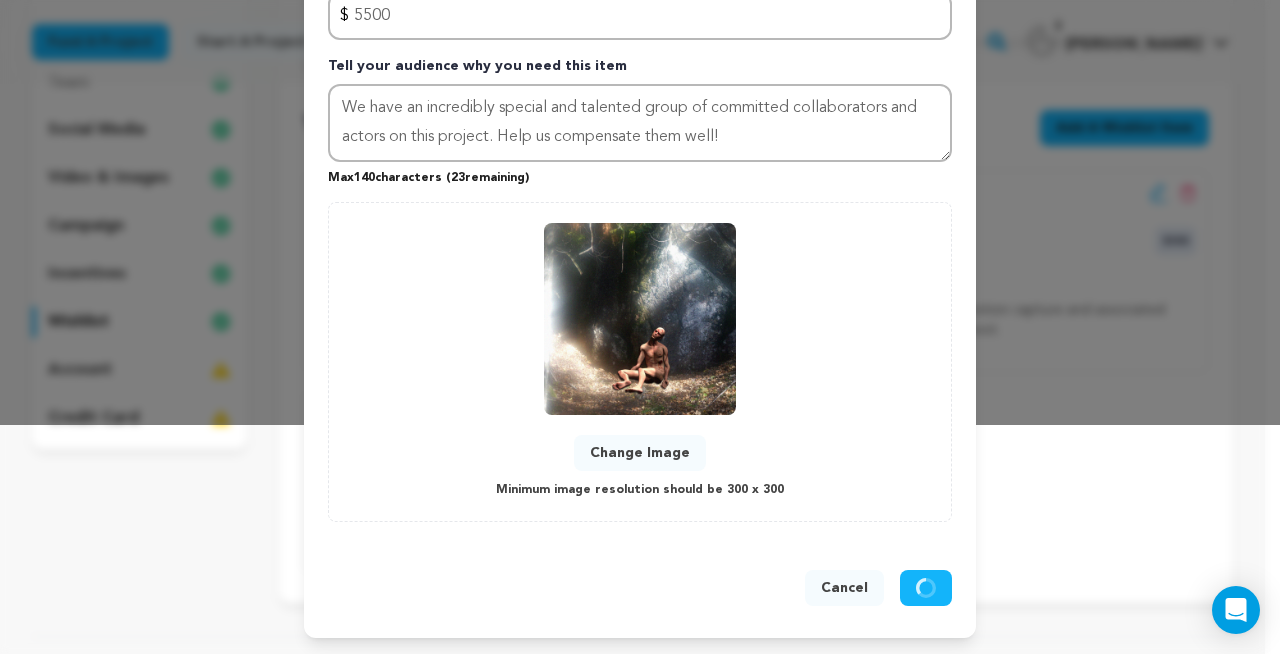 type 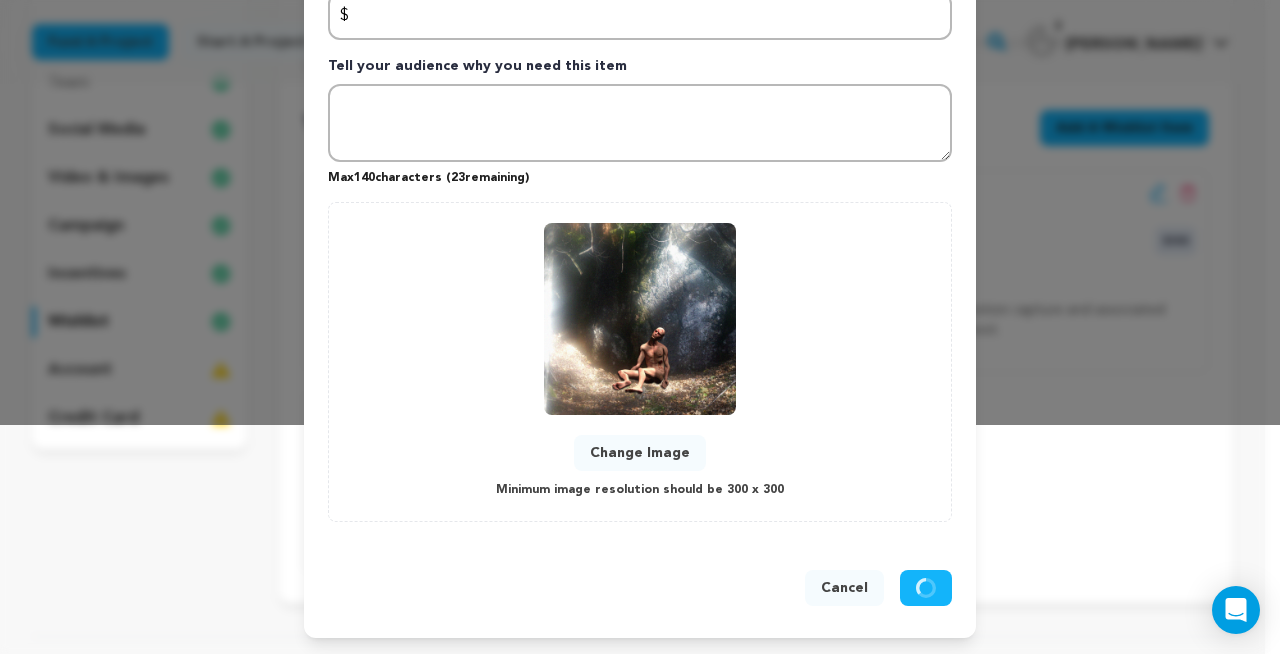 scroll, scrollTop: 25, scrollLeft: 0, axis: vertical 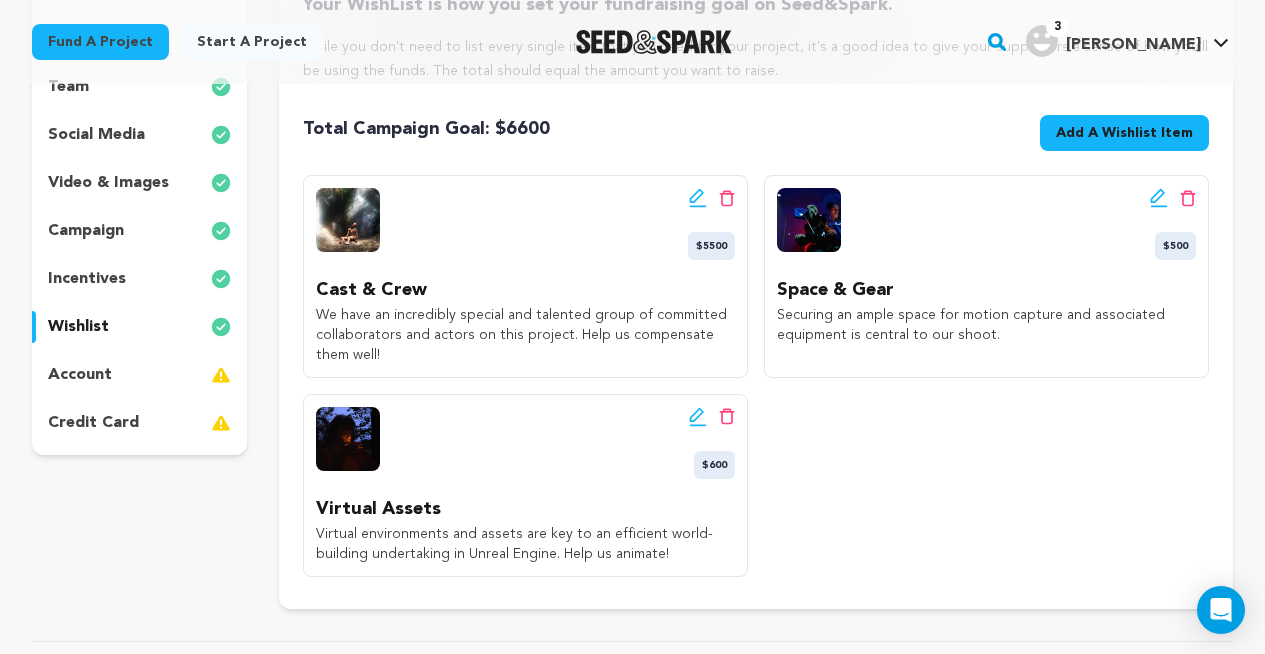 click 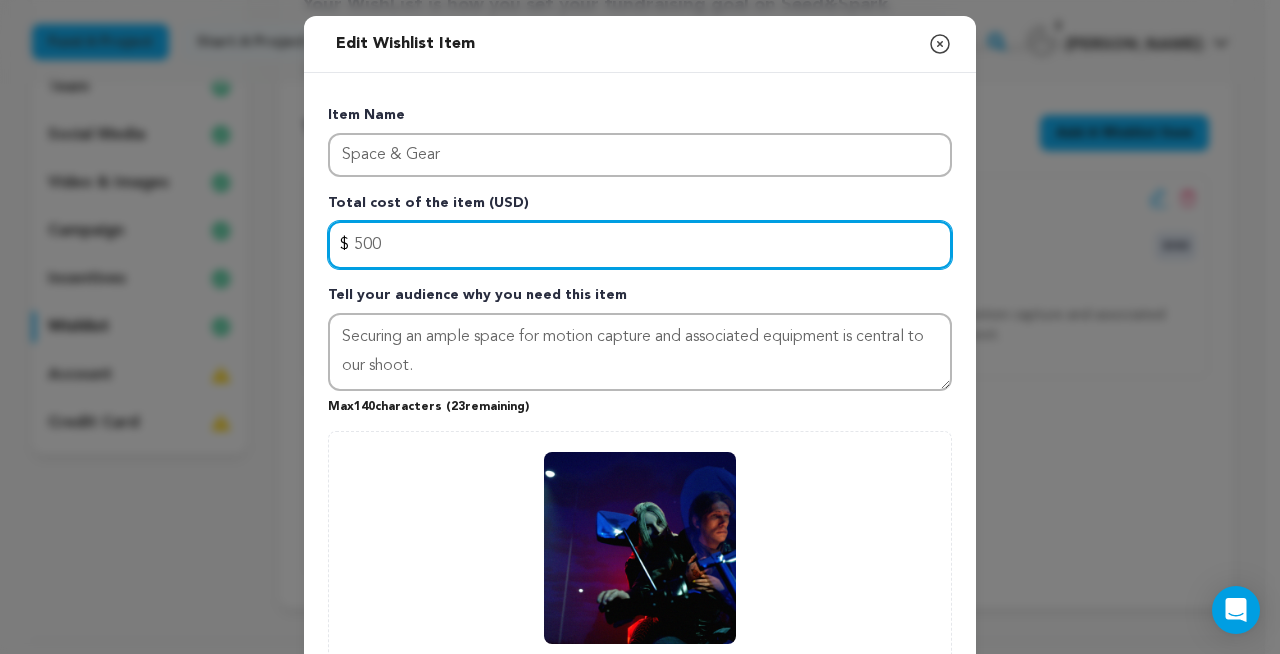 drag, startPoint x: 355, startPoint y: 239, endPoint x: 341, endPoint y: 239, distance: 14 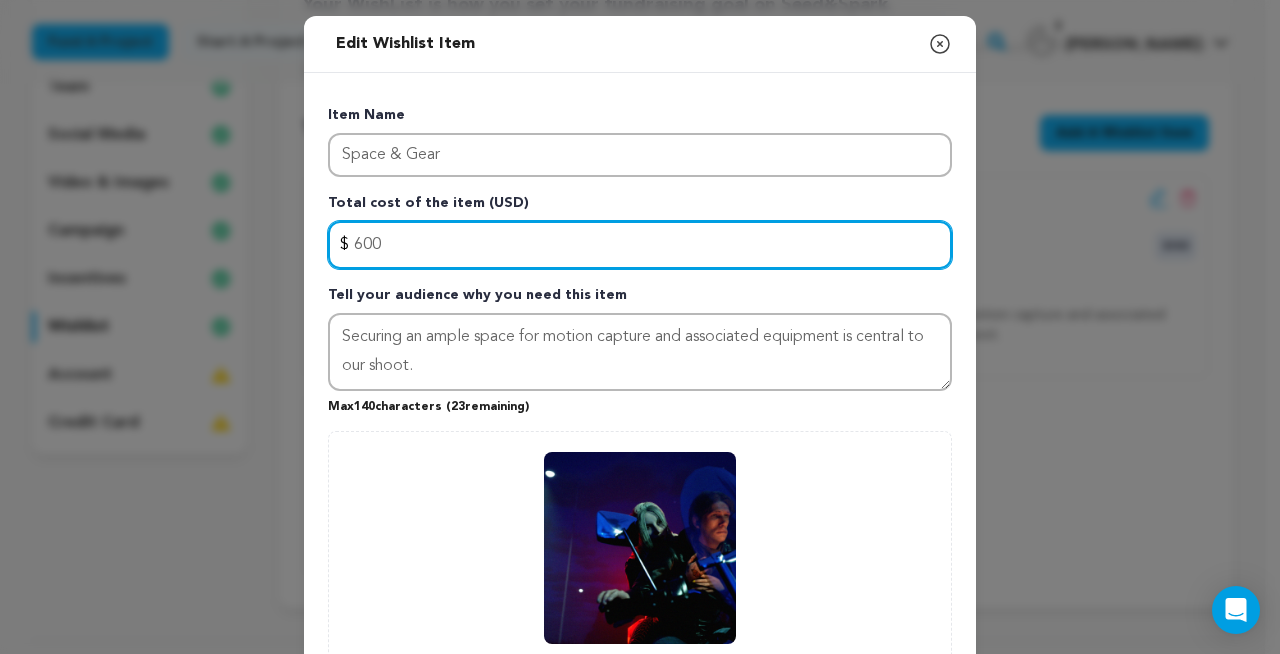 drag, startPoint x: 348, startPoint y: 244, endPoint x: 359, endPoint y: 242, distance: 11.18034 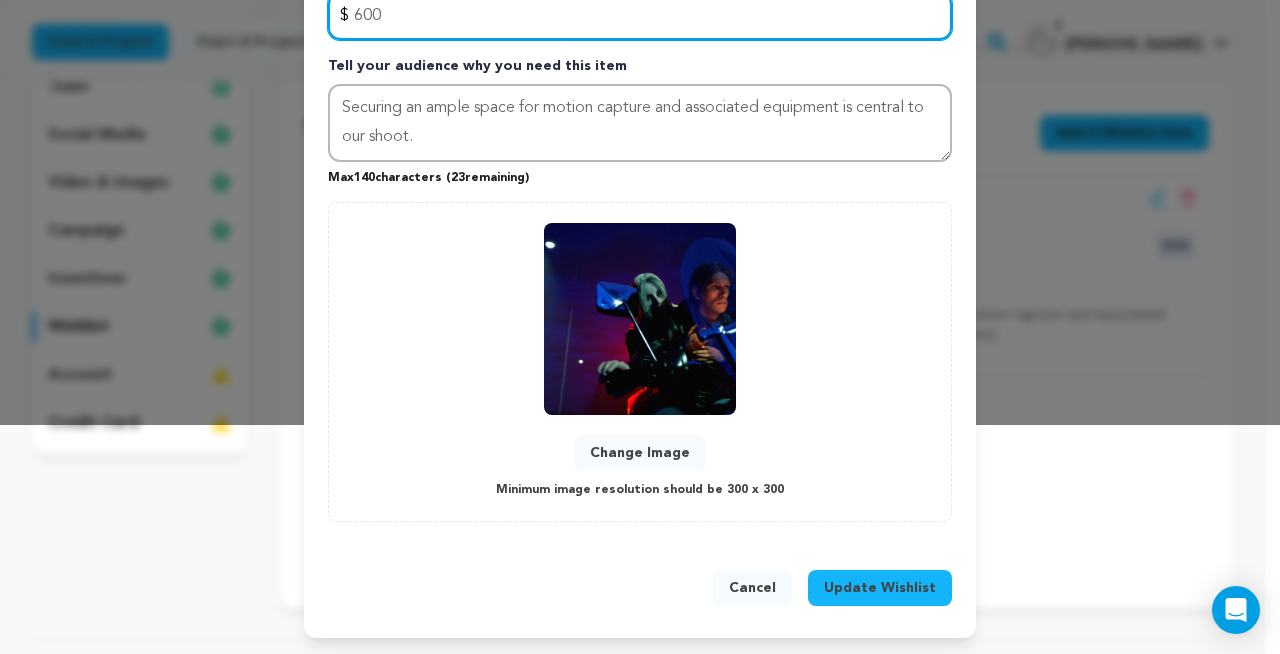 type on "600" 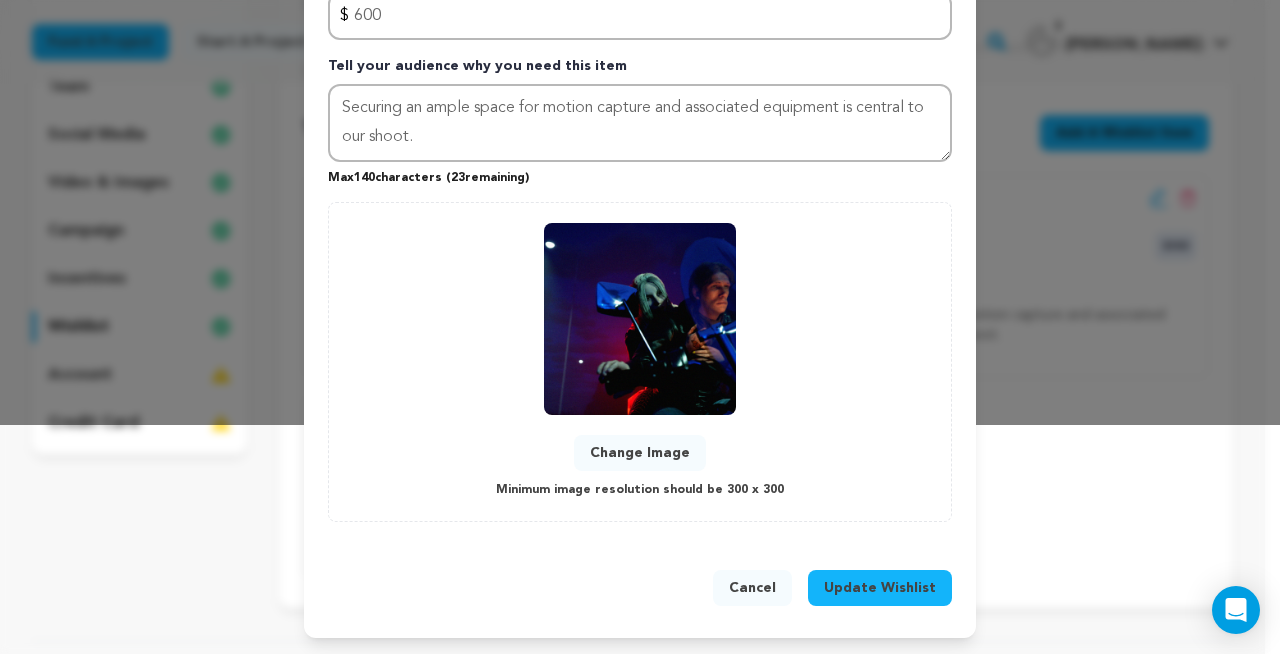 click on "Update Wishlist" at bounding box center [880, 588] 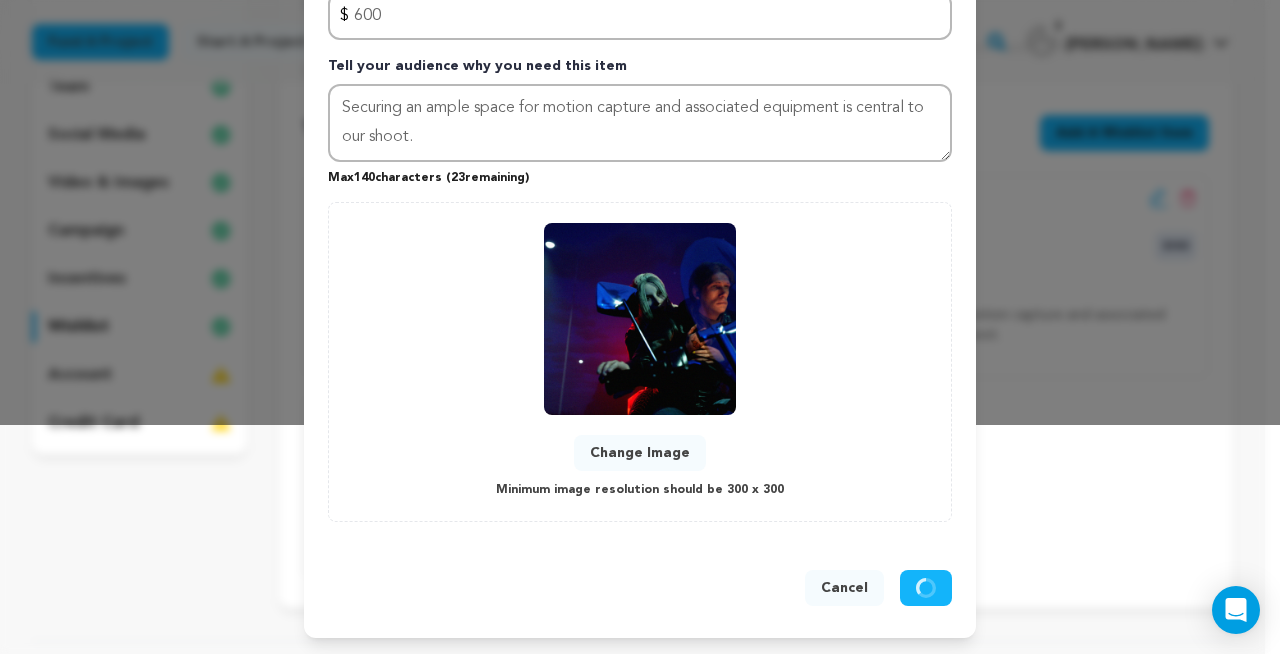 type 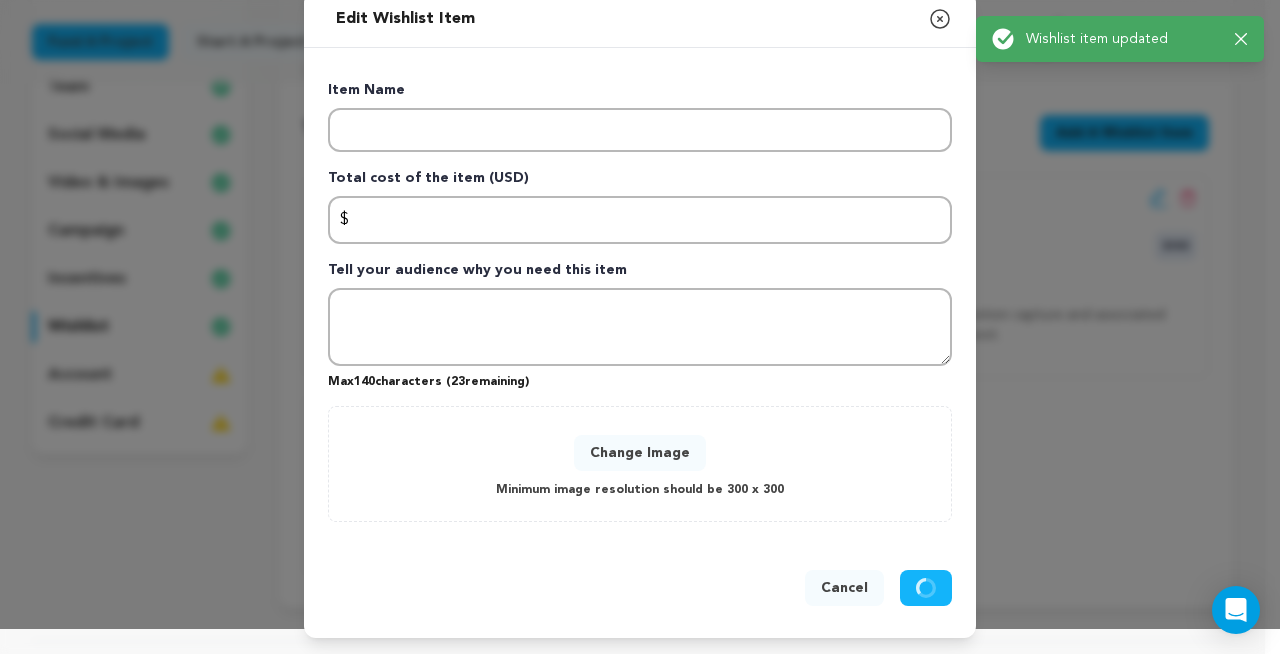 scroll, scrollTop: 25, scrollLeft: 0, axis: vertical 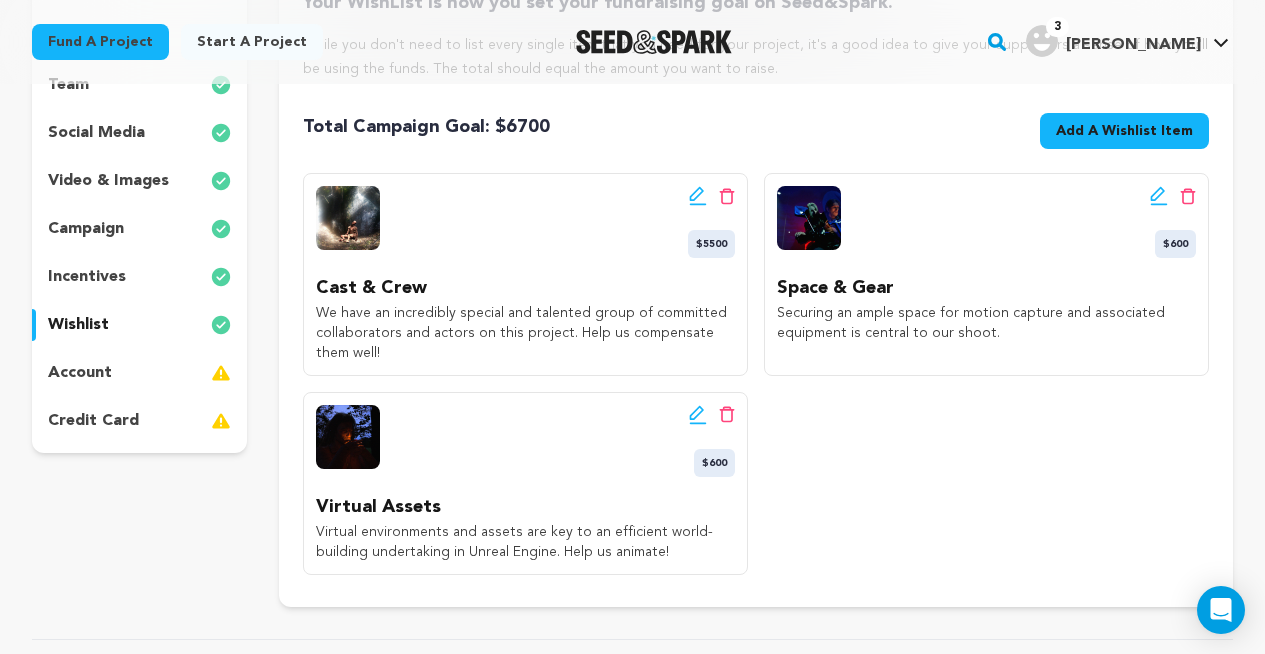click 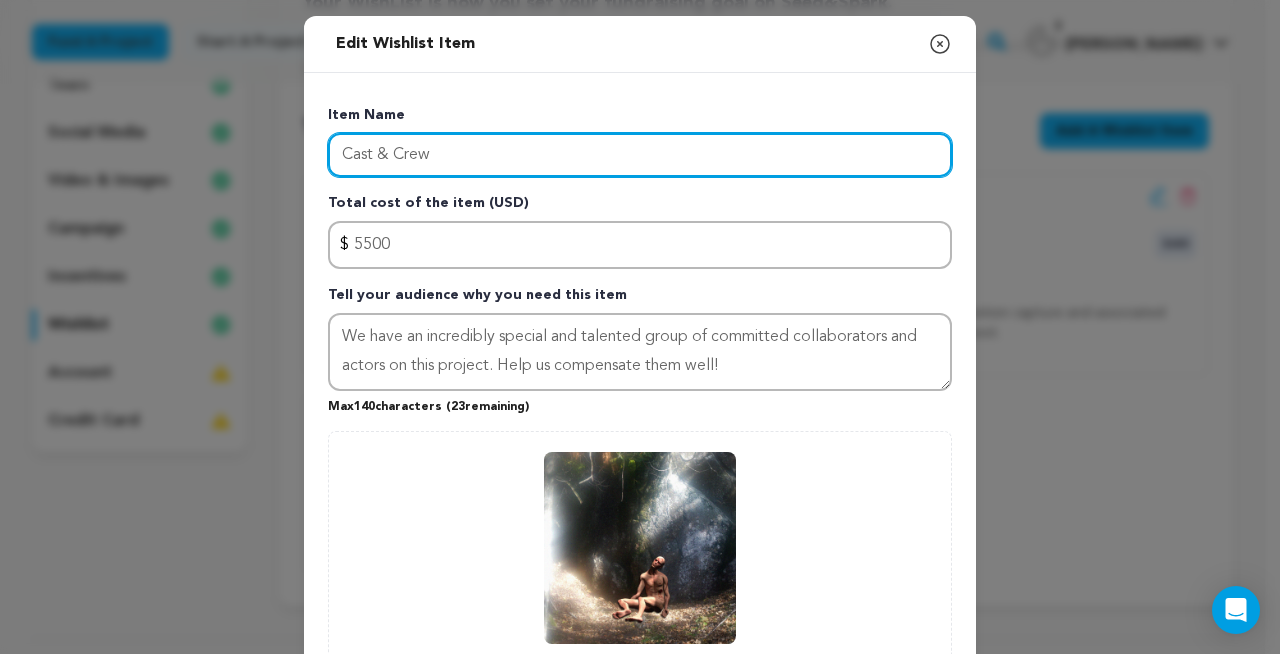 drag, startPoint x: 389, startPoint y: 151, endPoint x: 365, endPoint y: 152, distance: 24.020824 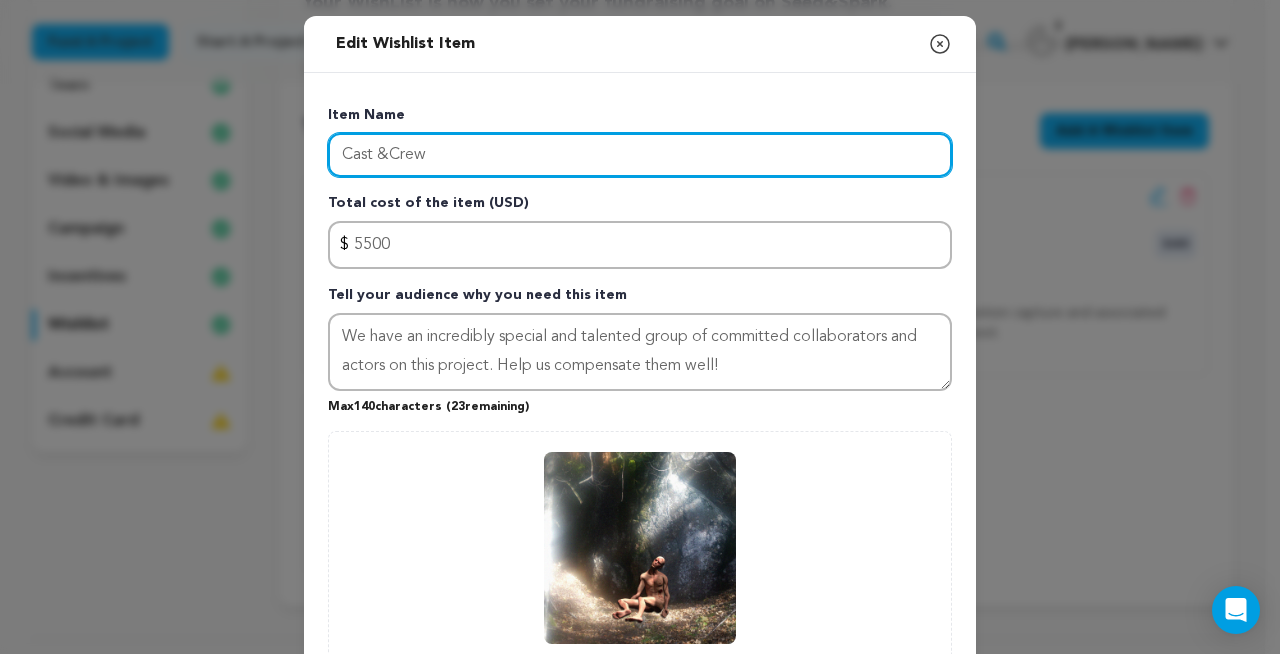type on "Cast & Crew" 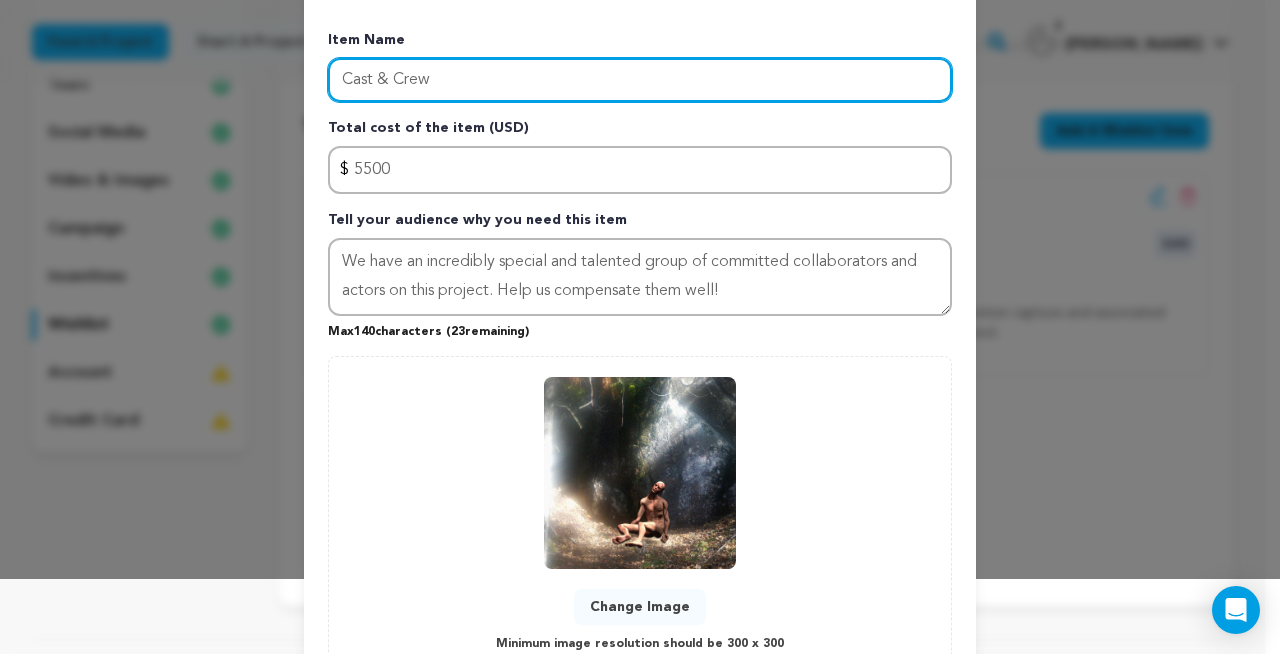 scroll, scrollTop: 229, scrollLeft: 0, axis: vertical 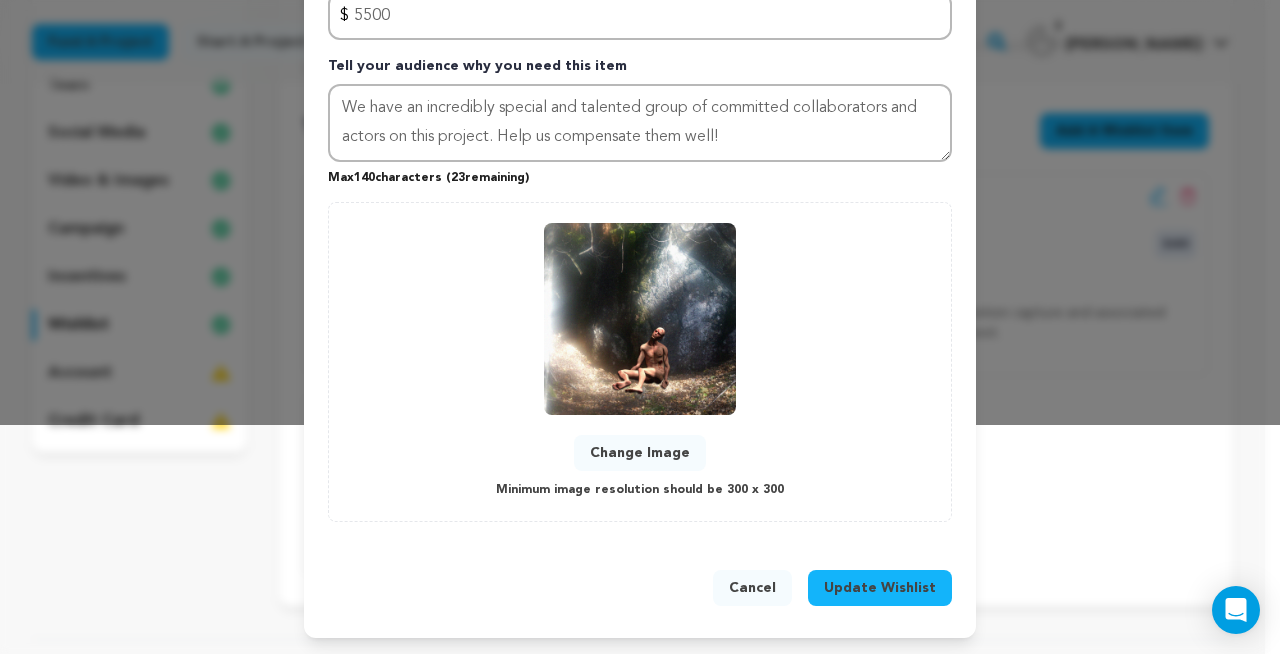 click on "Update Wishlist" at bounding box center (880, 588) 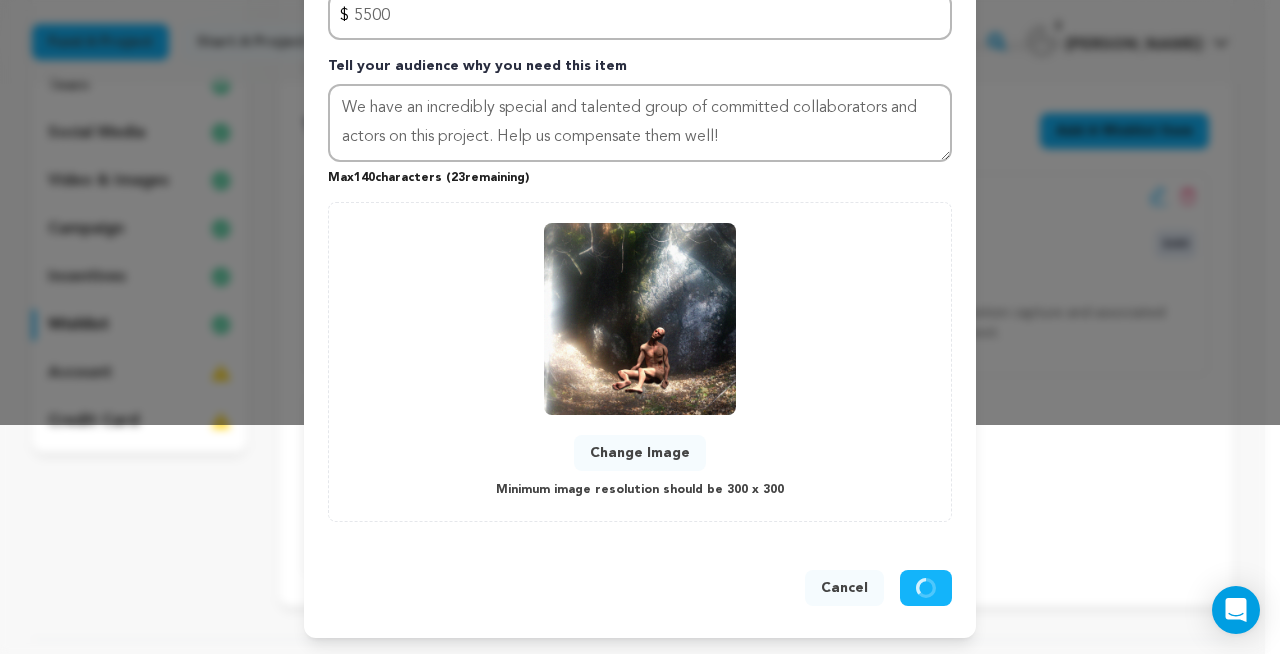 type 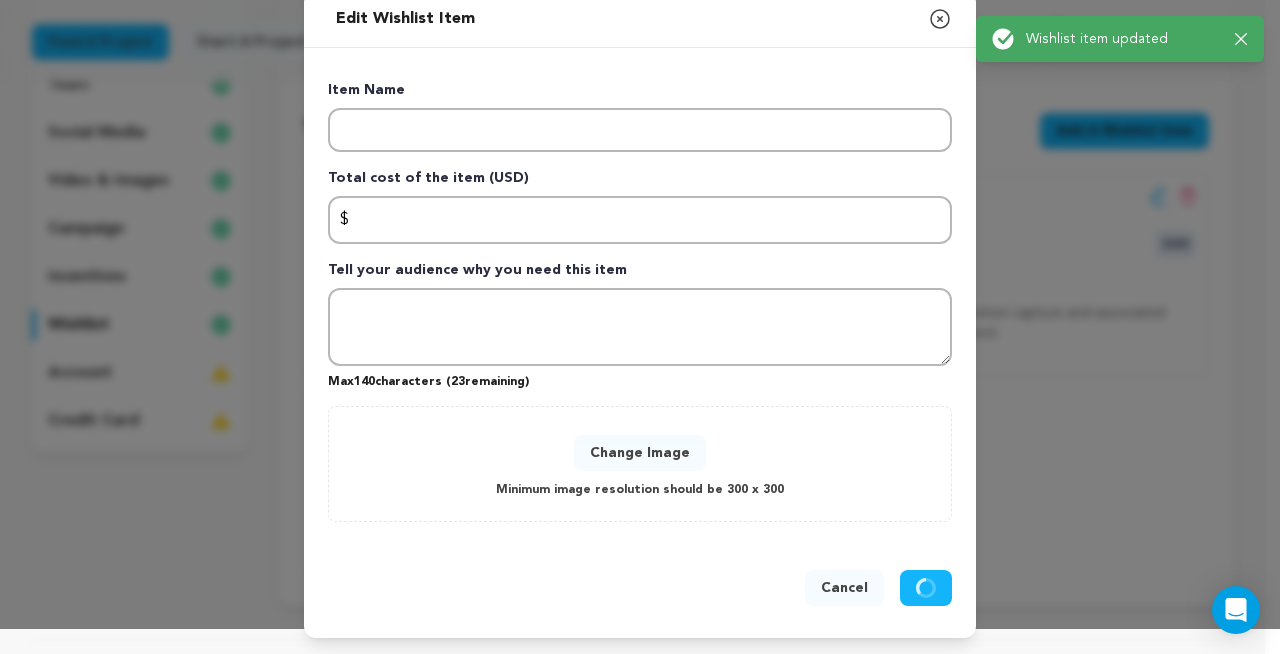 scroll, scrollTop: 25, scrollLeft: 0, axis: vertical 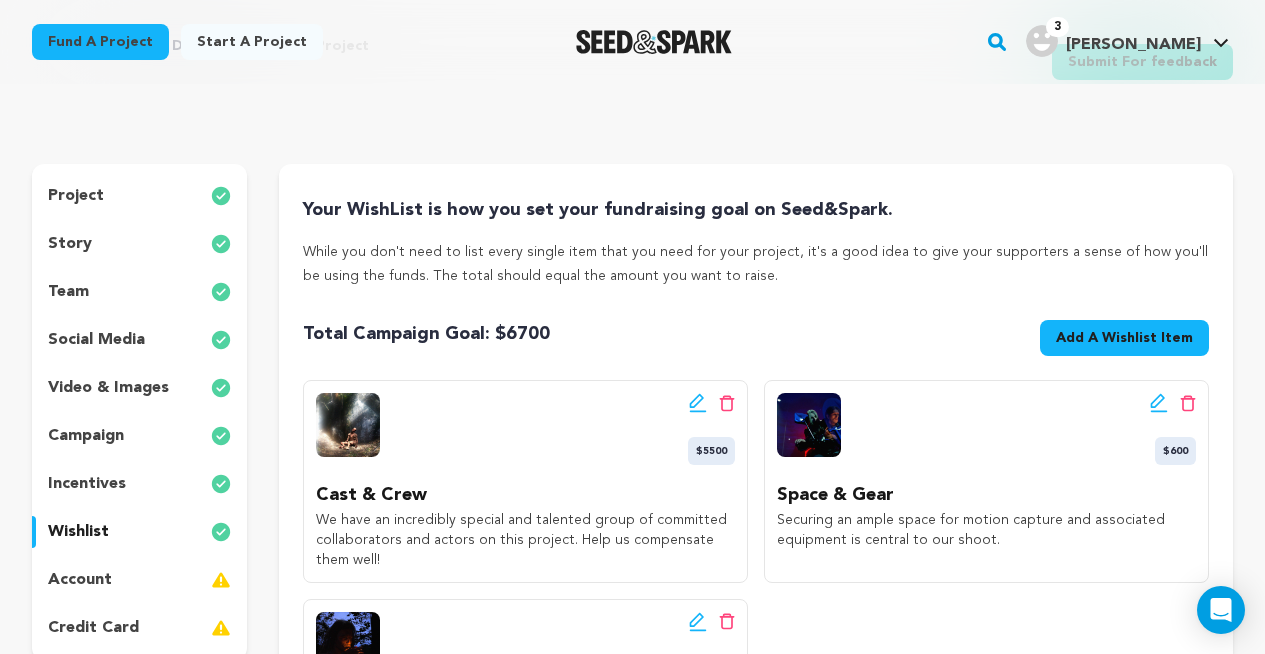 click on "Add A Wishlist Item" at bounding box center [1124, 338] 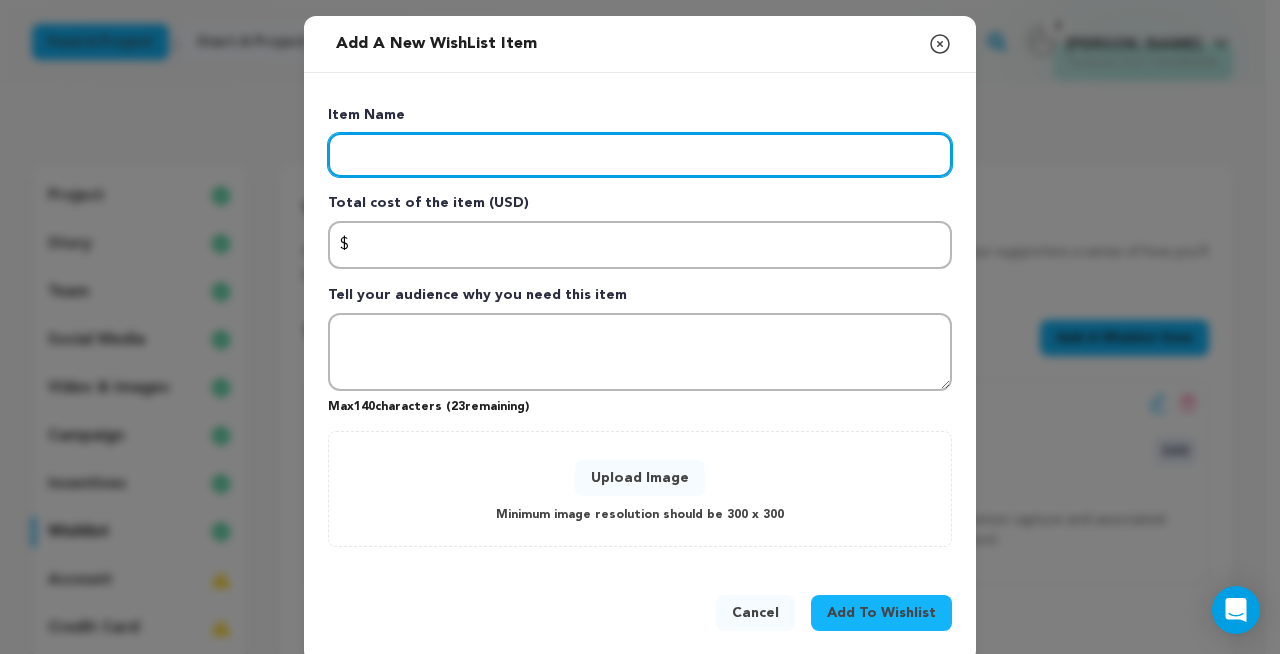 click at bounding box center [640, 155] 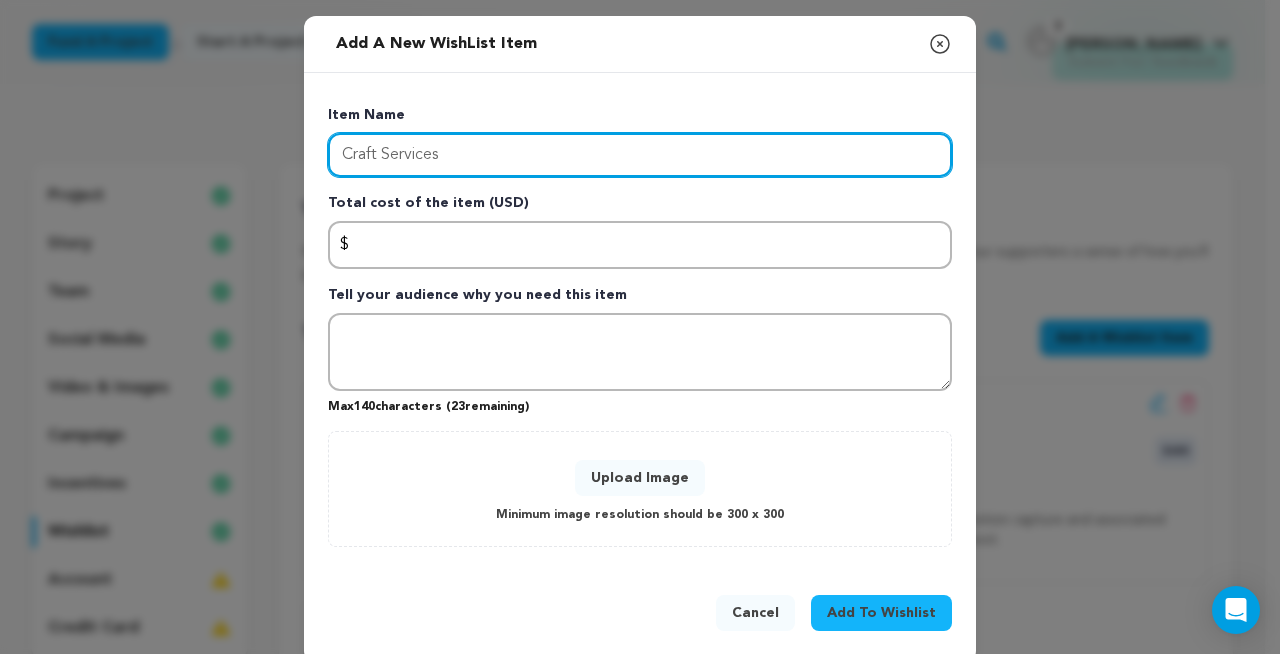 type on "Craft Services" 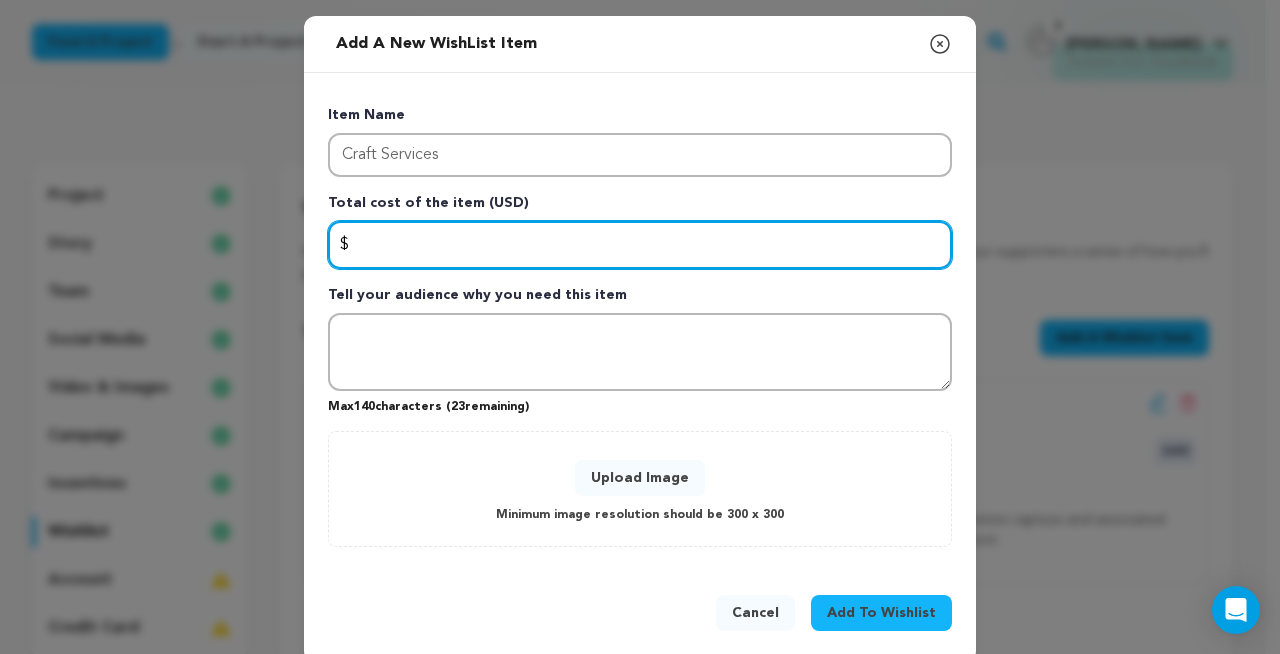 click at bounding box center [640, 245] 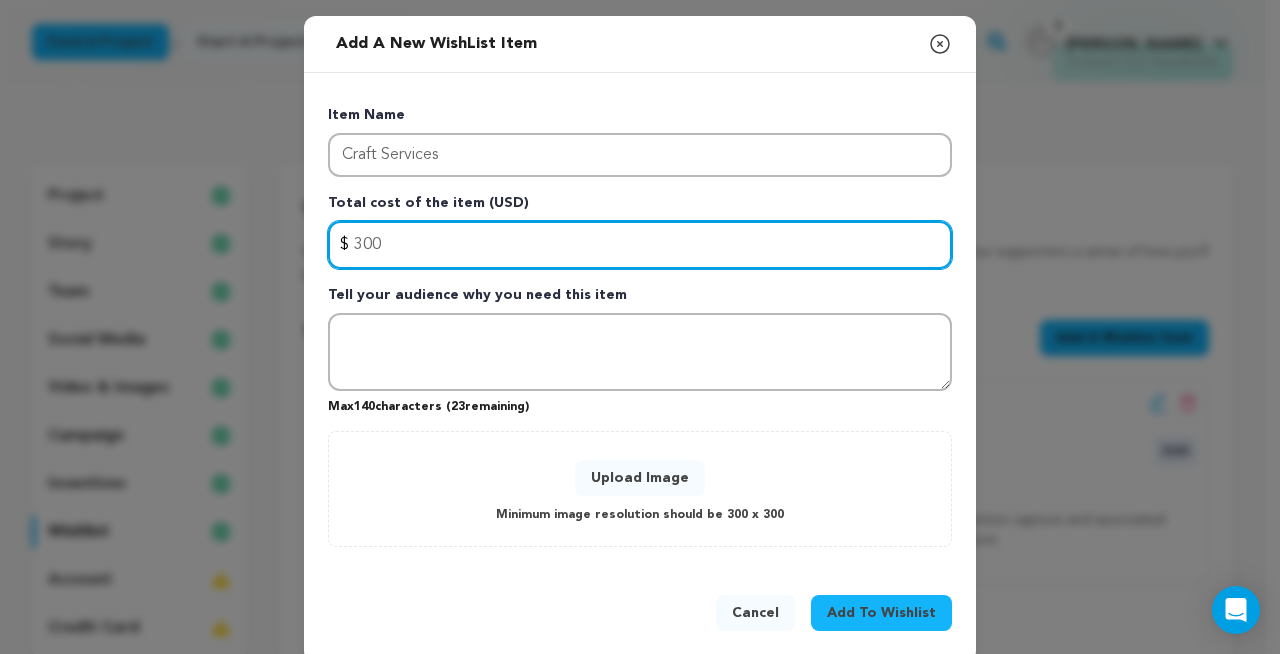 type on "300" 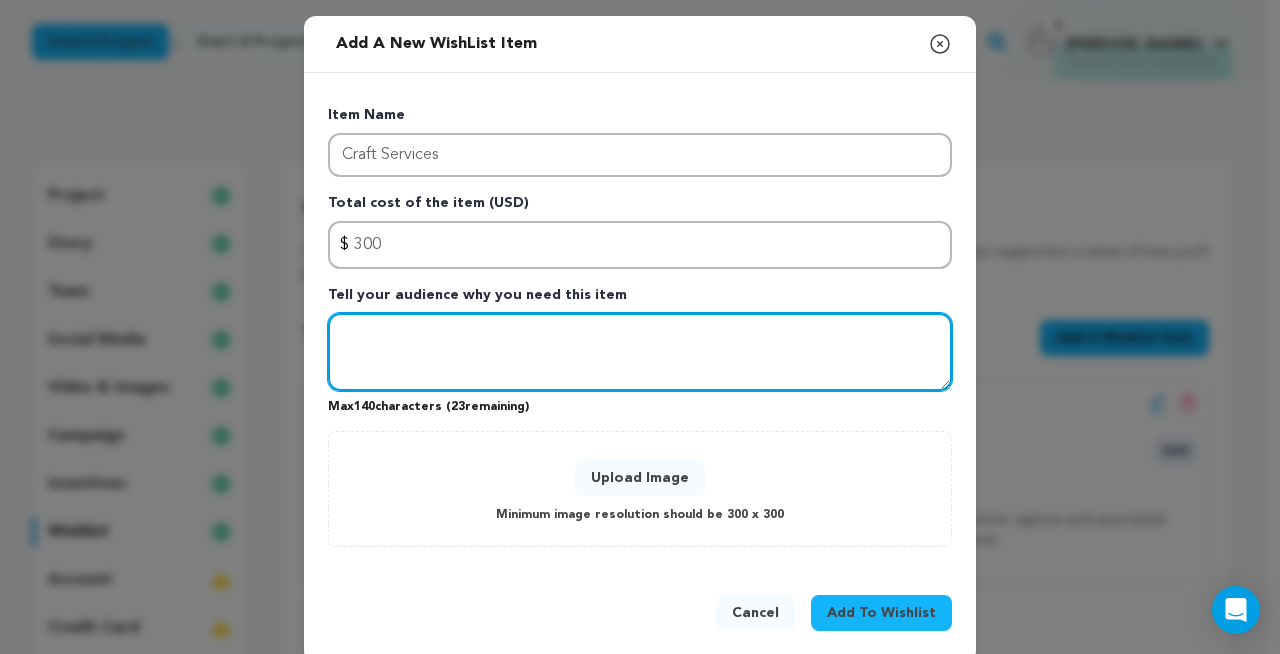 click at bounding box center (640, 352) 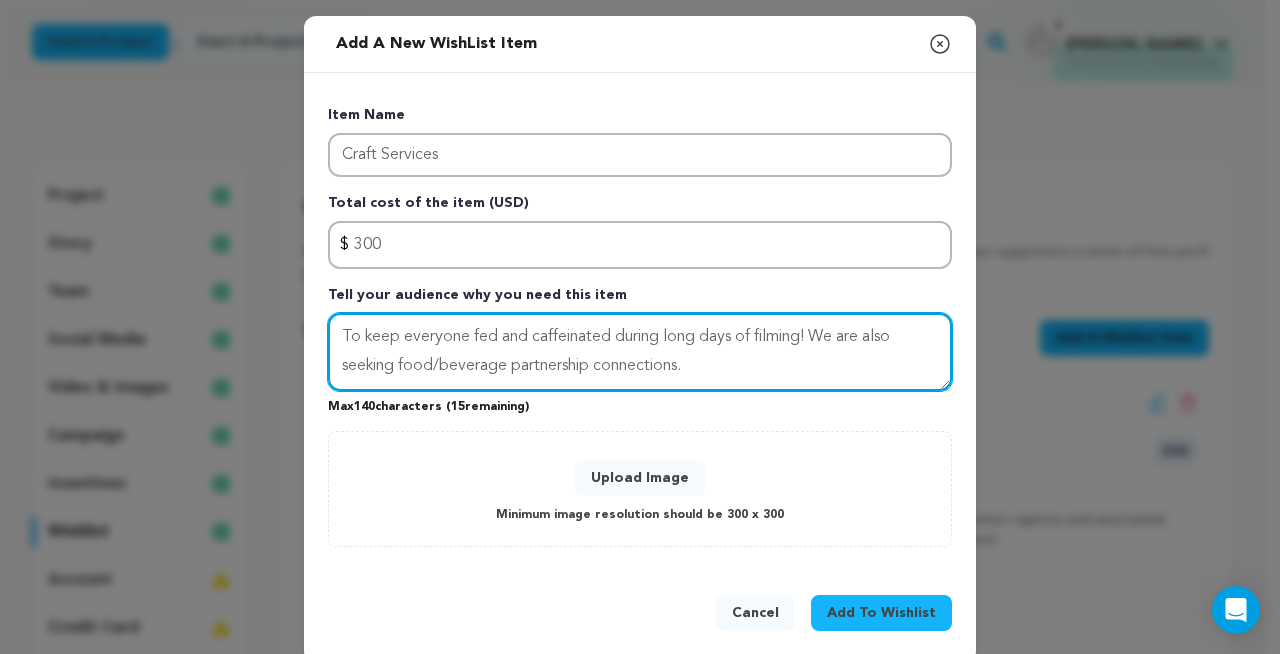 scroll, scrollTop: 0, scrollLeft: 0, axis: both 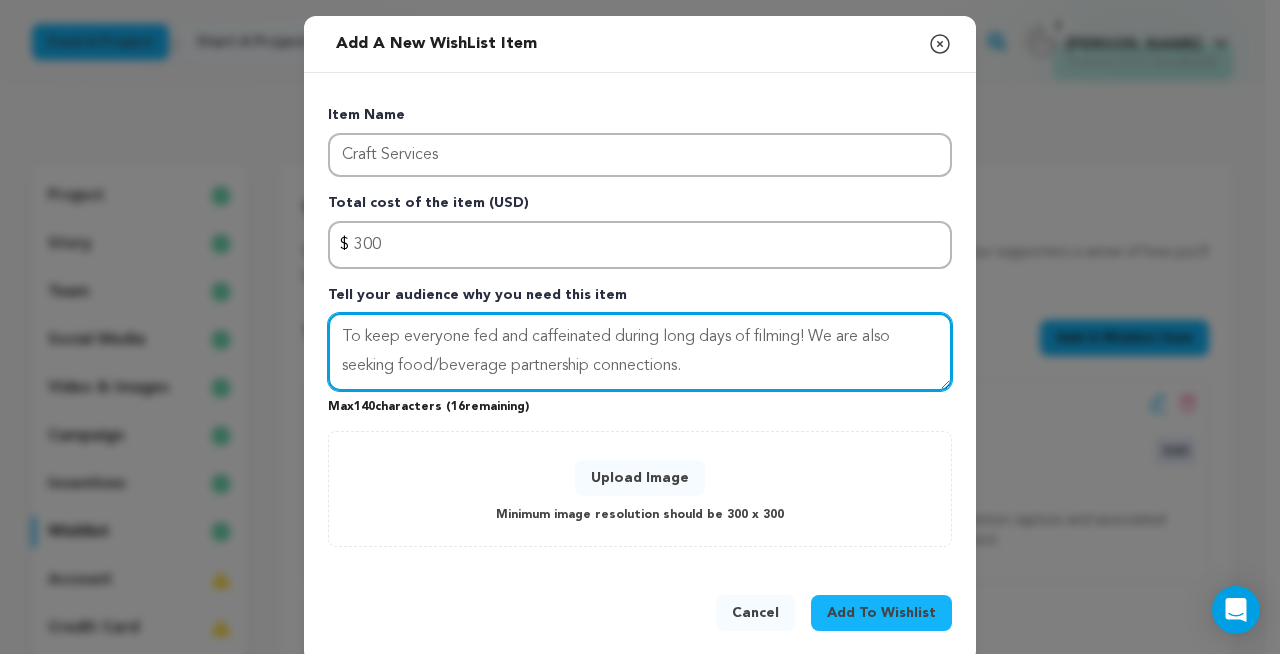 click on "To keep everyone fed and caffeinated during long days of filming! We are also seeking food/beverage partnership connections." at bounding box center (640, 352) 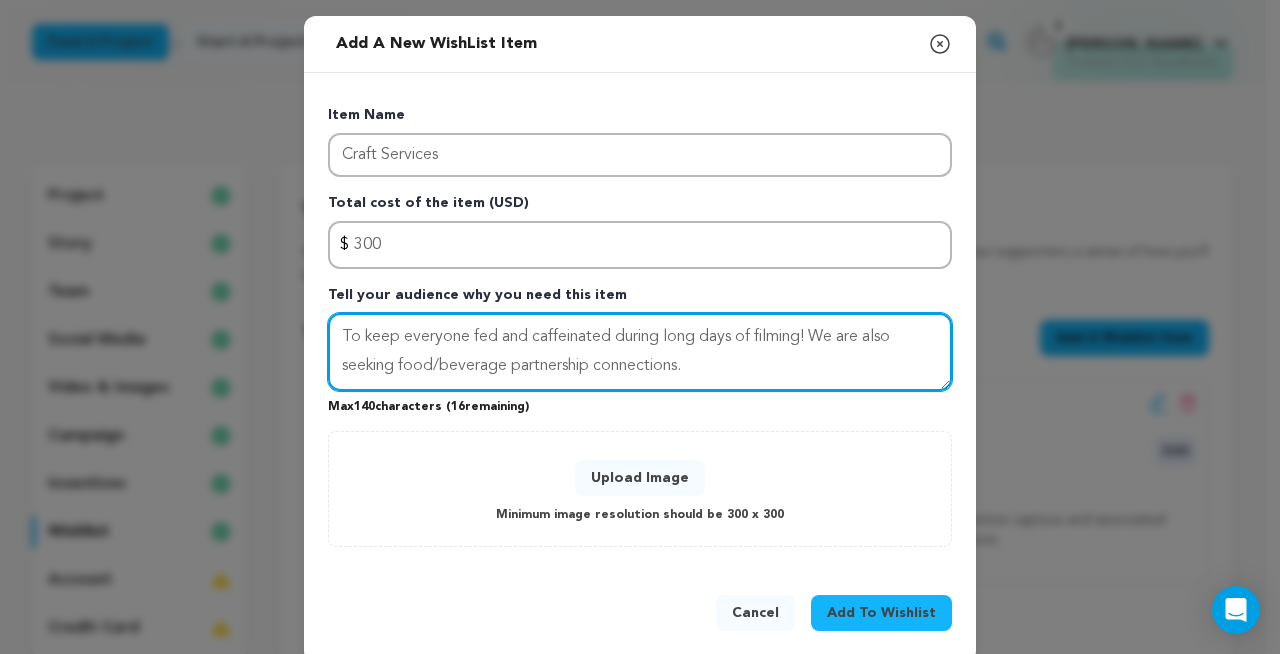 drag, startPoint x: 337, startPoint y: 333, endPoint x: 655, endPoint y: 337, distance: 318.02515 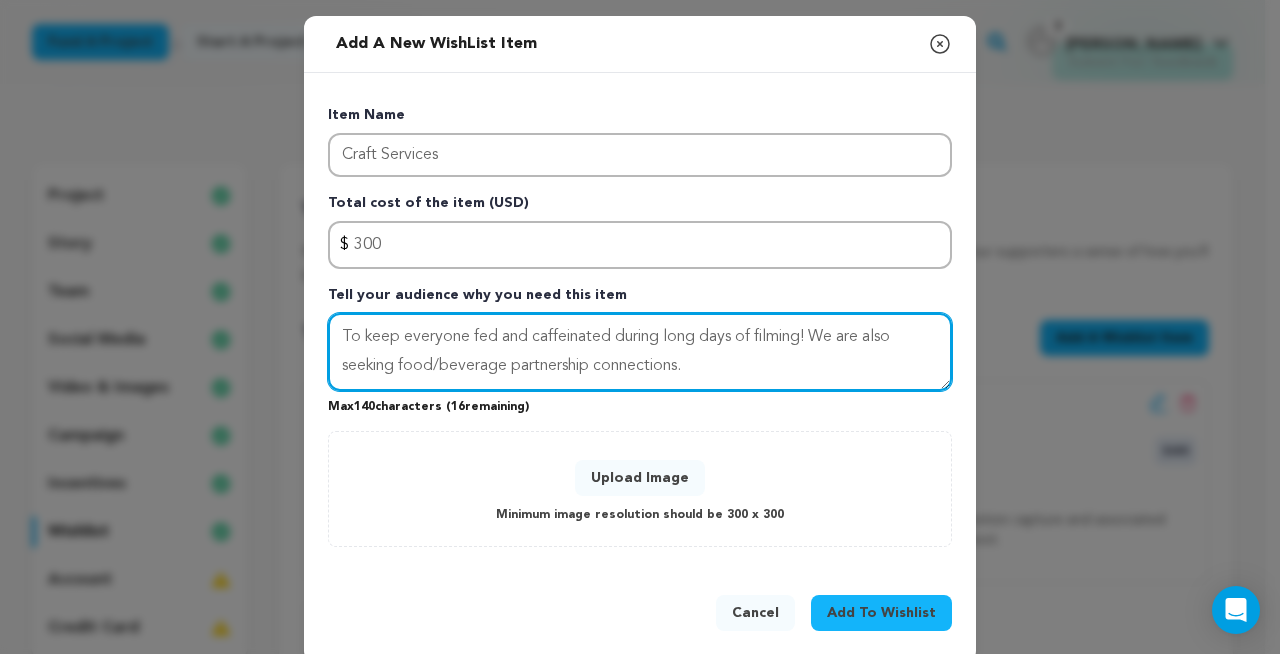 click on "To keep everyone fed and caffeinated during long days of filming! We are also seeking food/beverage partnership connections." at bounding box center (640, 352) 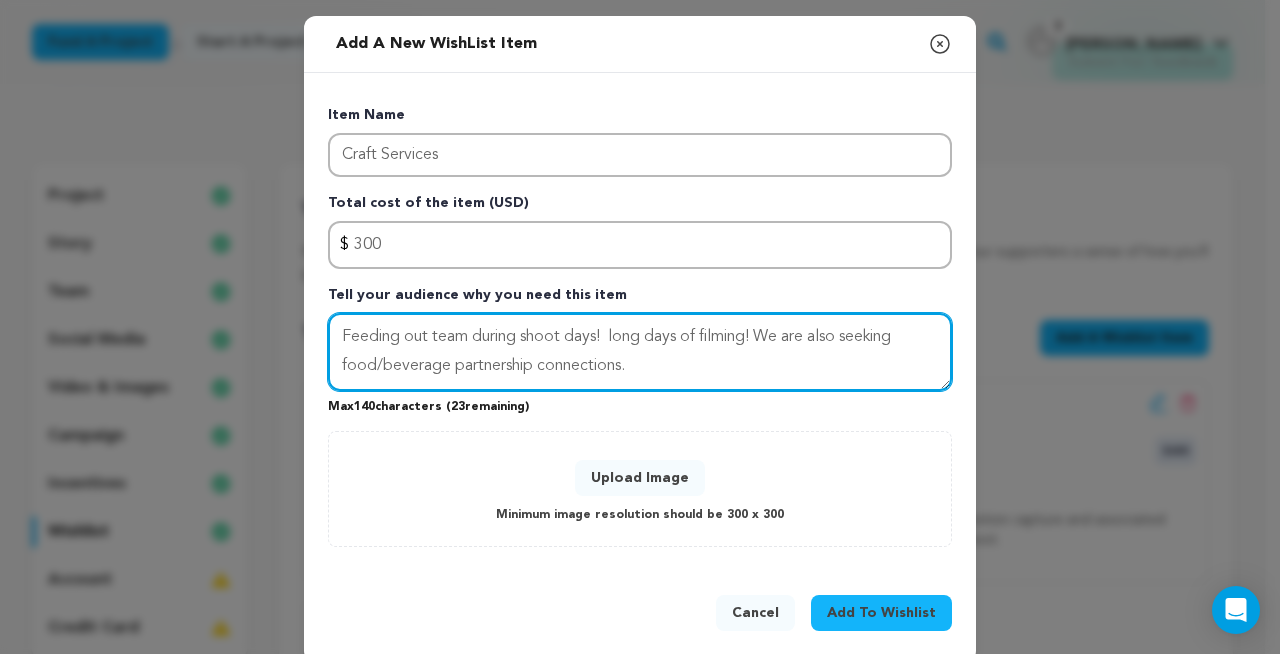 drag, startPoint x: 597, startPoint y: 335, endPoint x: 652, endPoint y: 387, distance: 75.690155 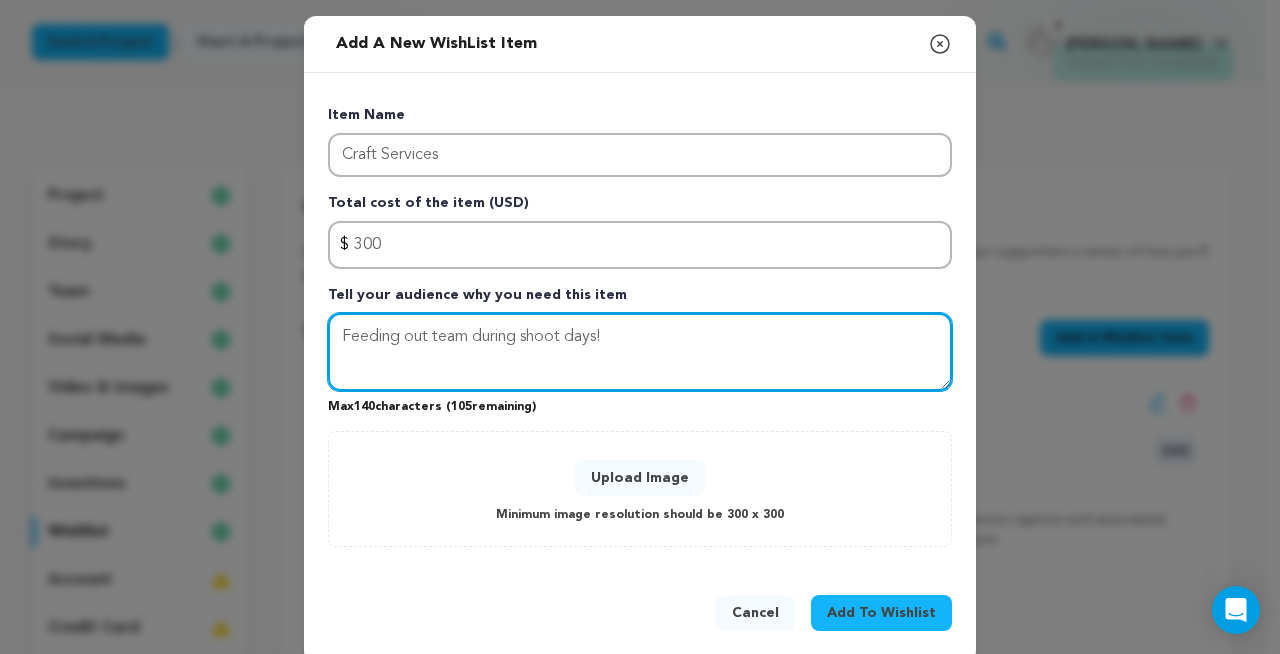 type on "Feeding out team during shoot days!" 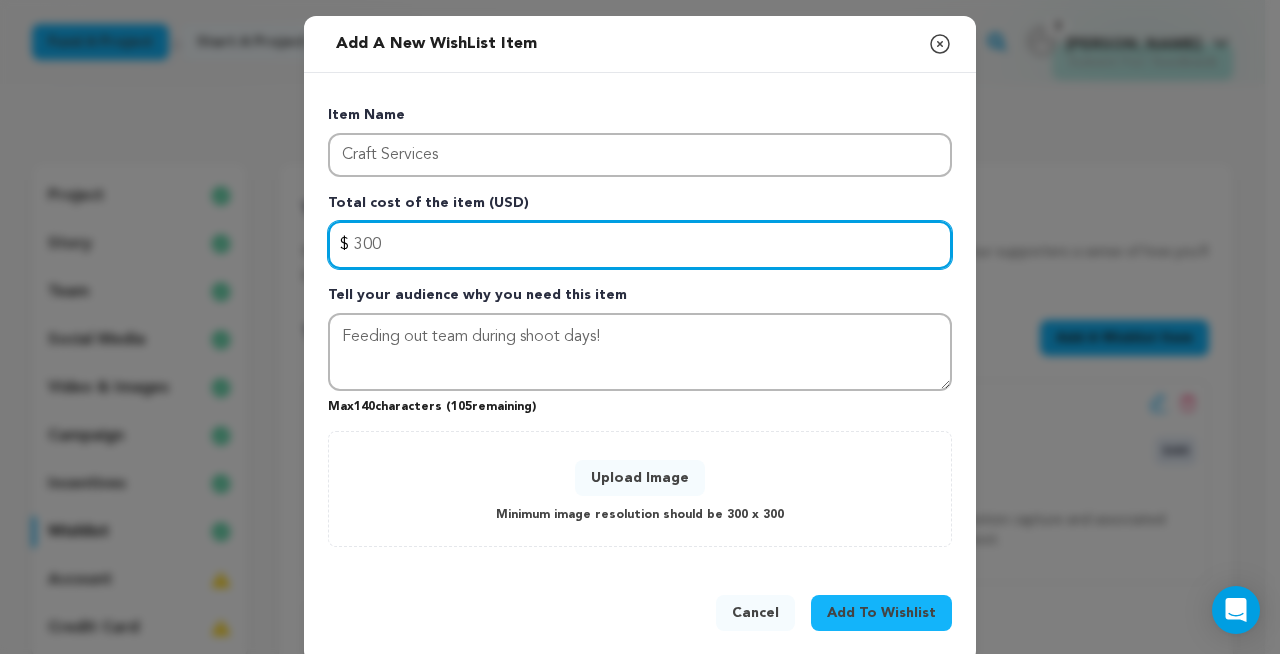 drag, startPoint x: 356, startPoint y: 247, endPoint x: 344, endPoint y: 247, distance: 12 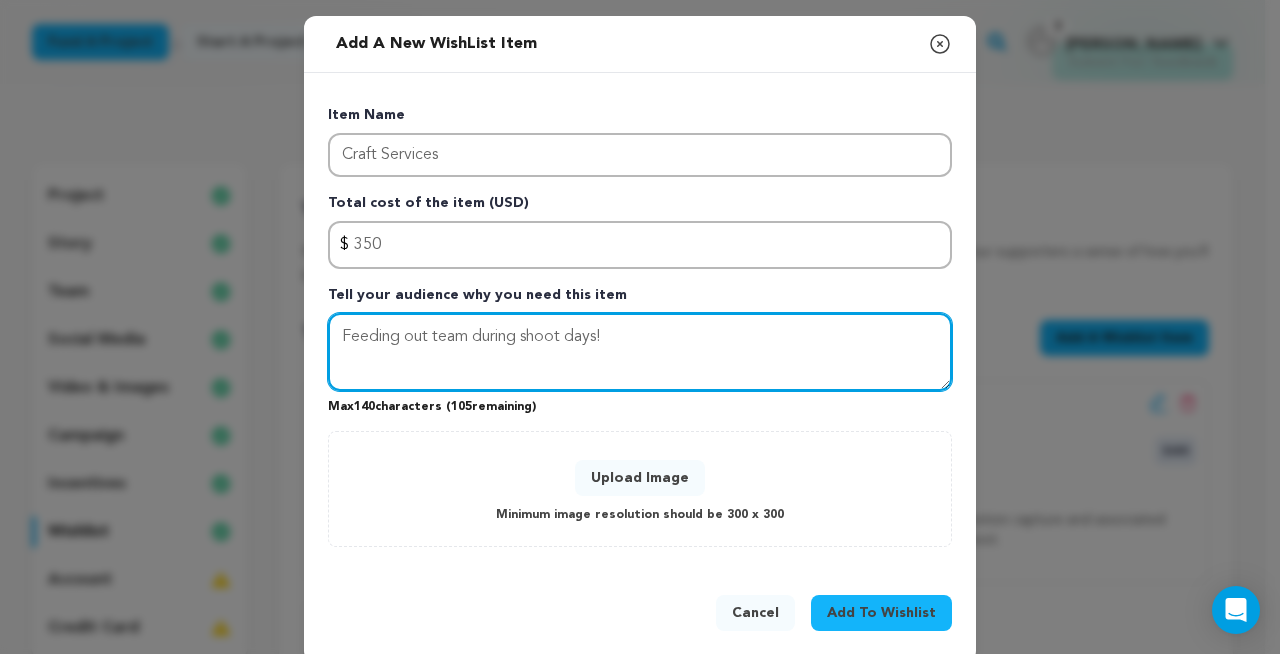 click on "Feeding out team during shoot days!" at bounding box center (640, 352) 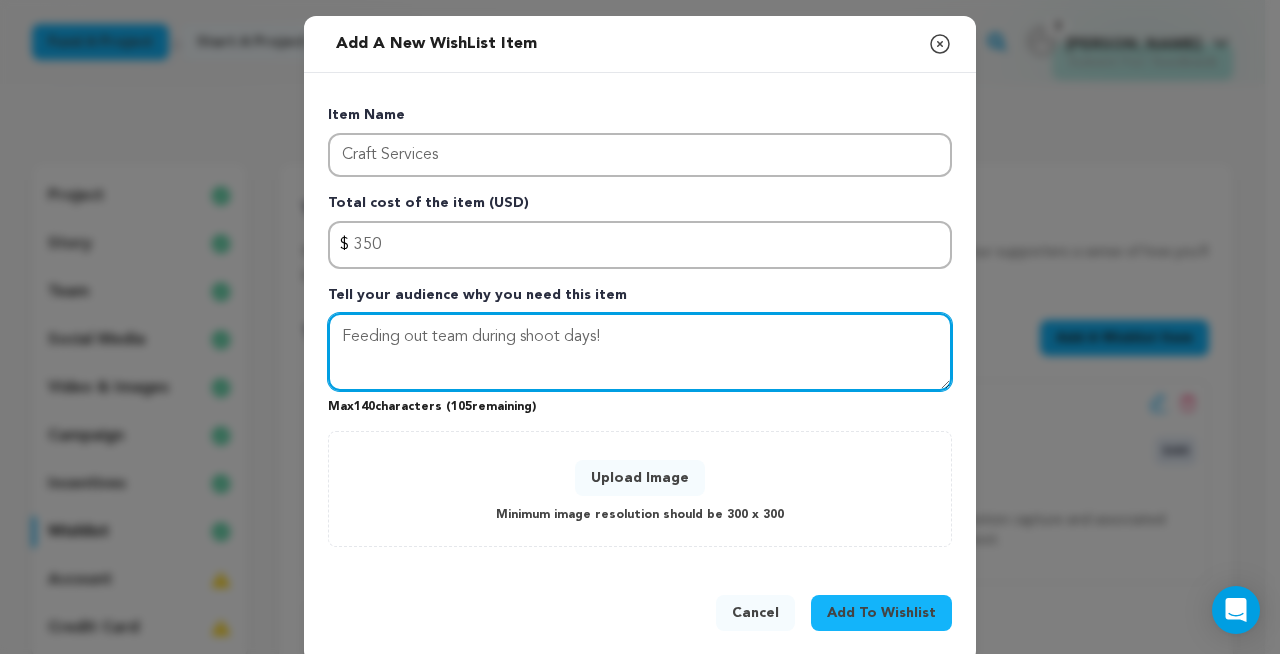 scroll, scrollTop: 25, scrollLeft: 0, axis: vertical 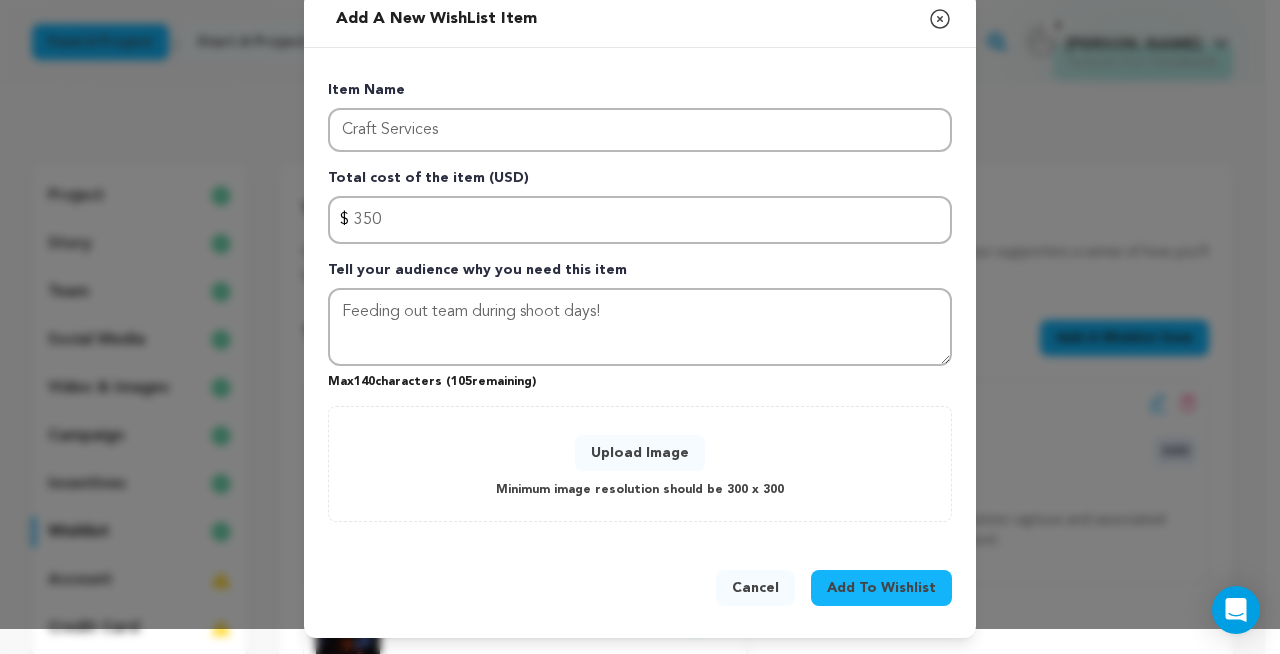 click on "Add To Wishlist" at bounding box center [881, 588] 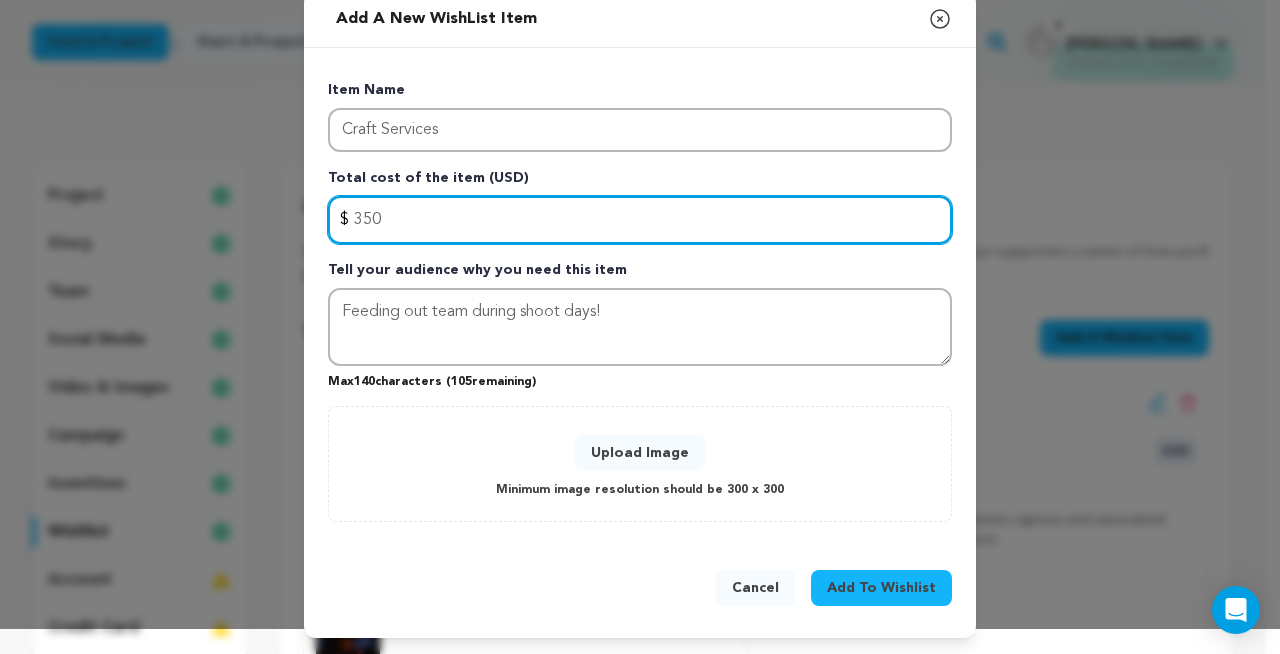 click on "350" at bounding box center [640, 220] 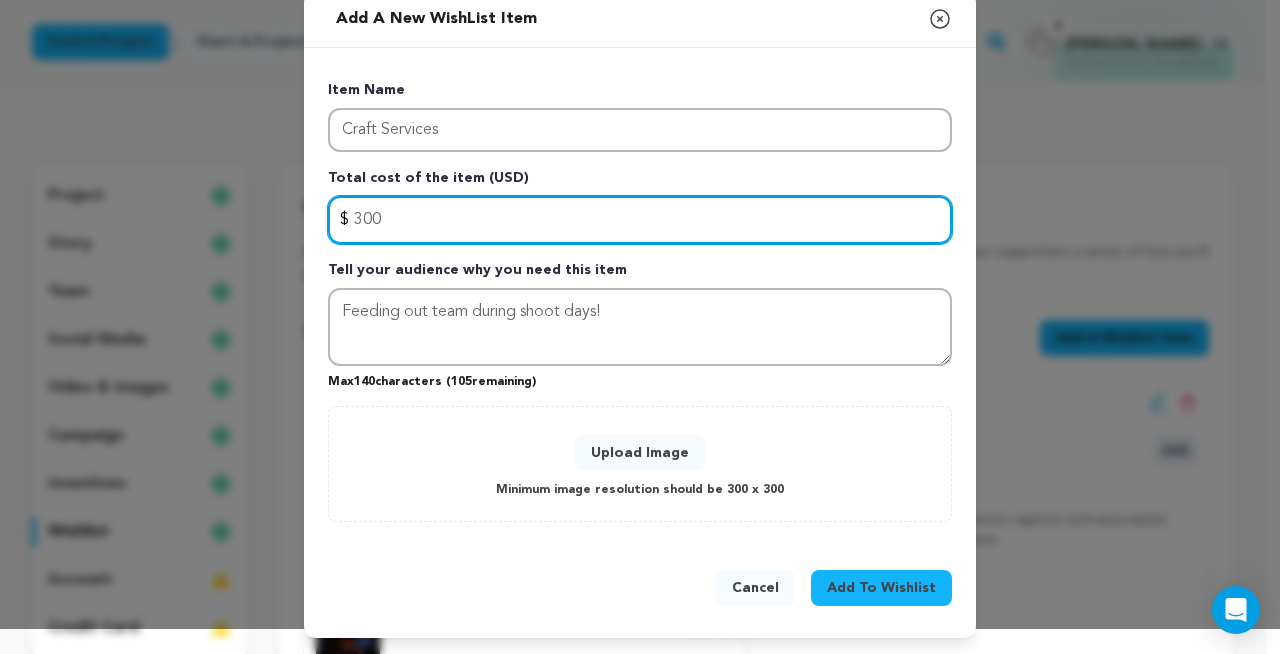 type on "300" 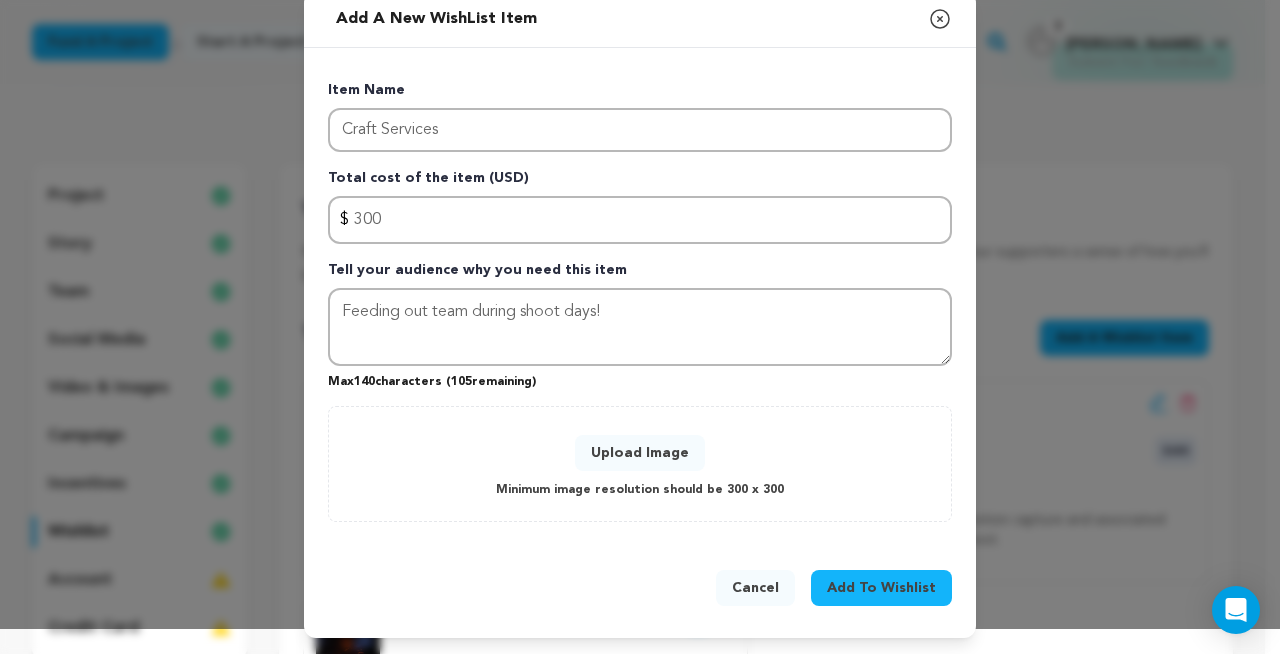 click on "Upload Image" at bounding box center (640, 453) 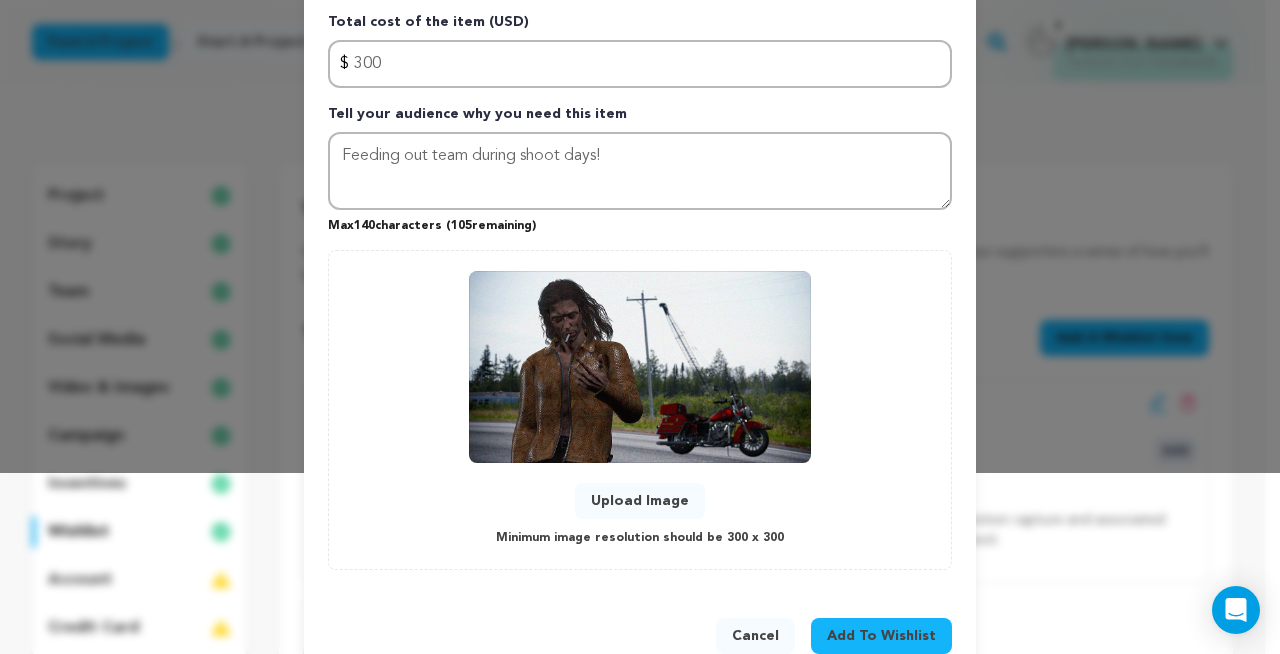 scroll, scrollTop: 229, scrollLeft: 0, axis: vertical 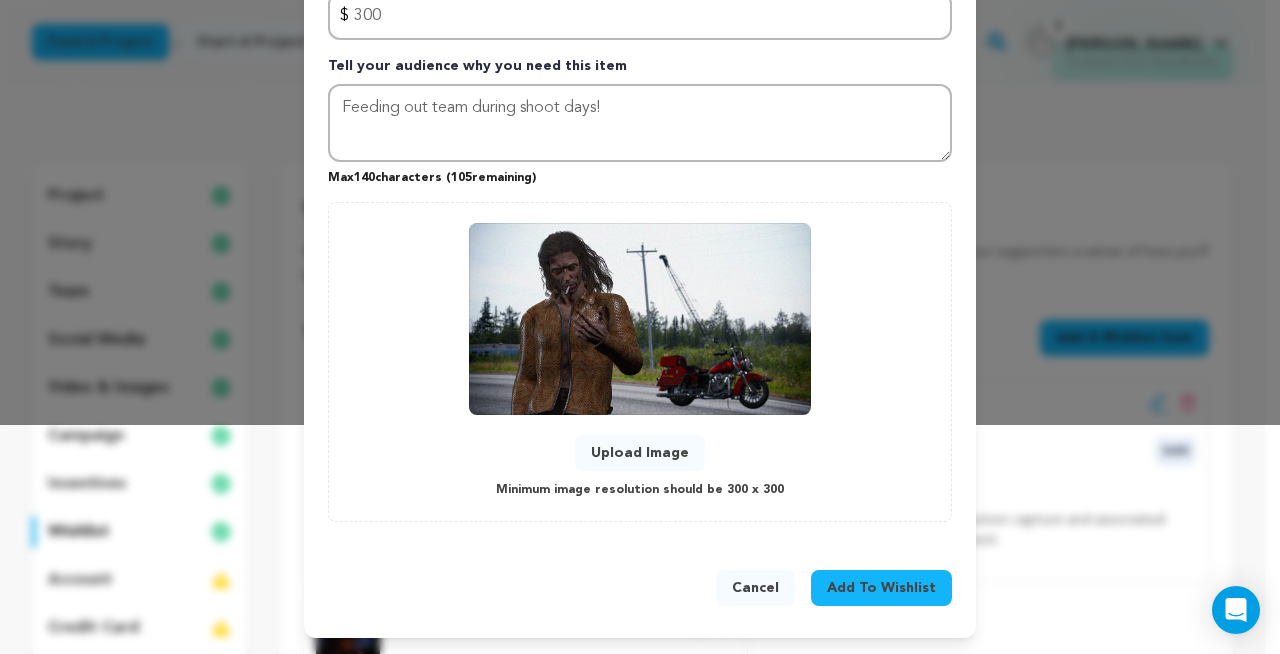 click on "Add To Wishlist" at bounding box center (881, 588) 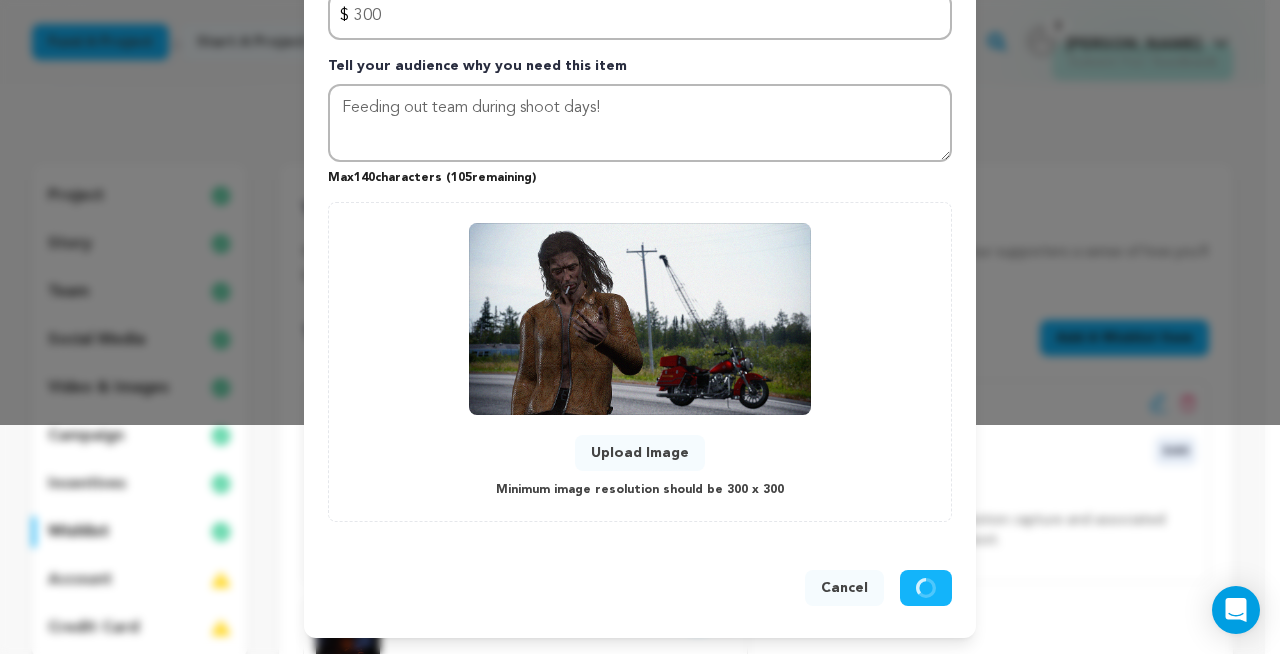 type 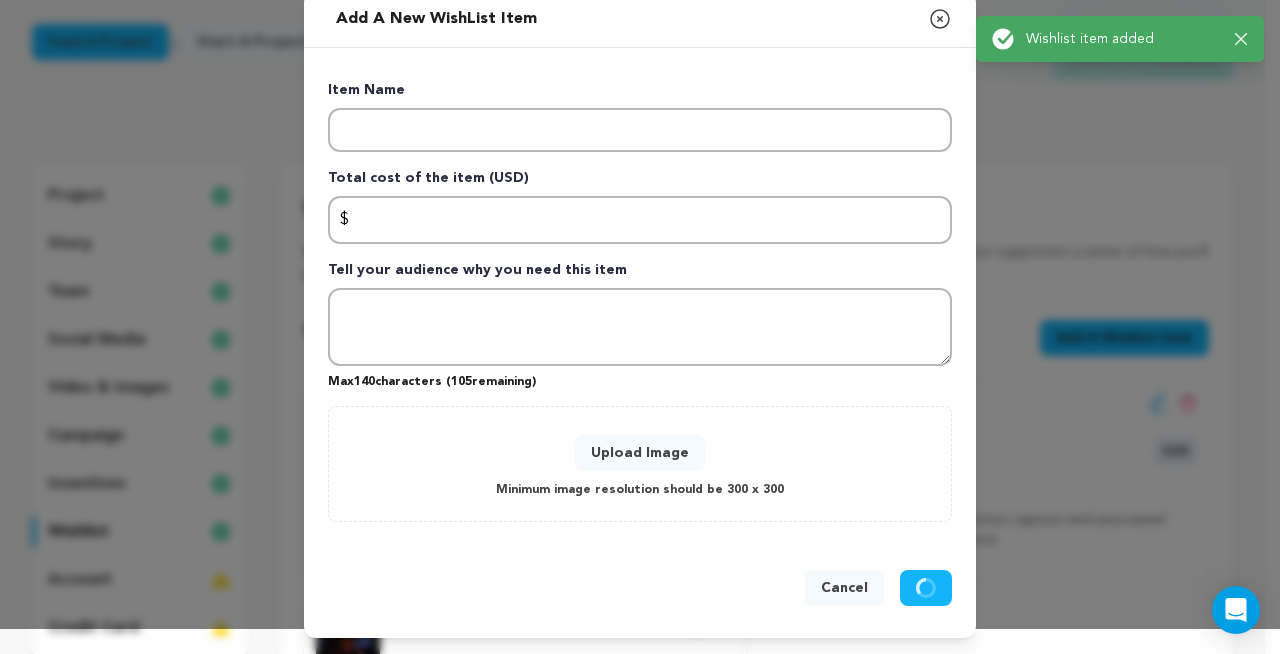 scroll, scrollTop: 25, scrollLeft: 0, axis: vertical 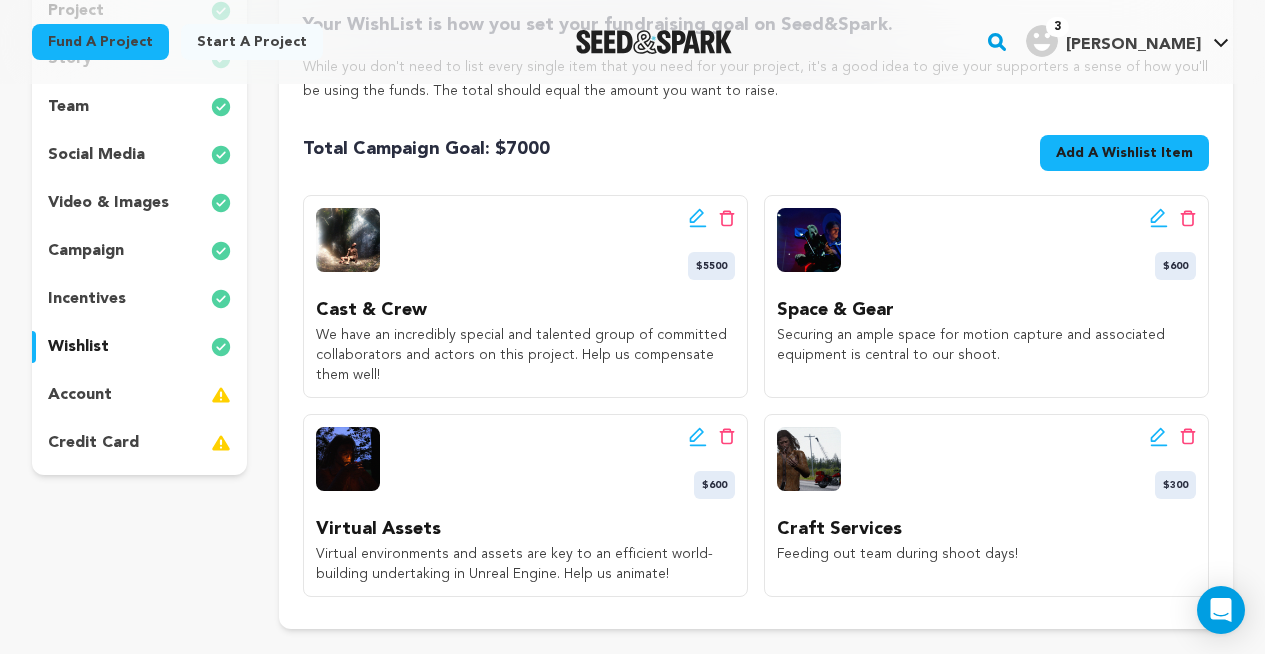 click 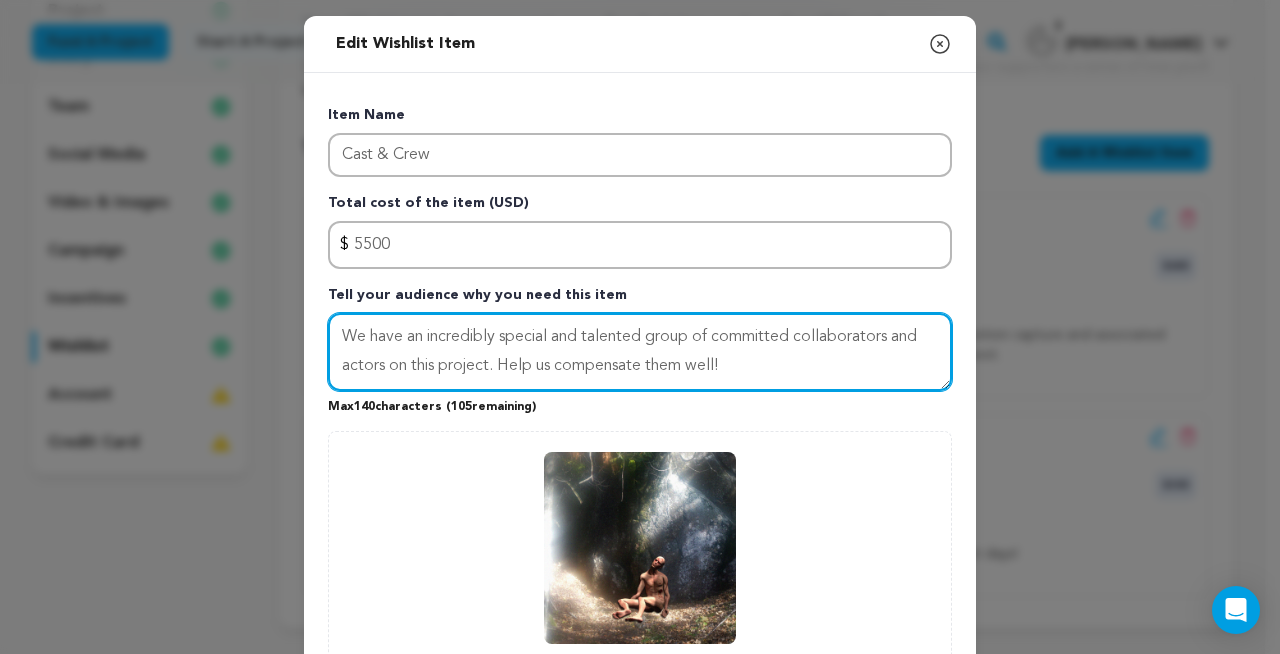 click on "We have an incredibly special and talented group of committed collaborators and actors on this project. Help us compensate them well!" at bounding box center [640, 352] 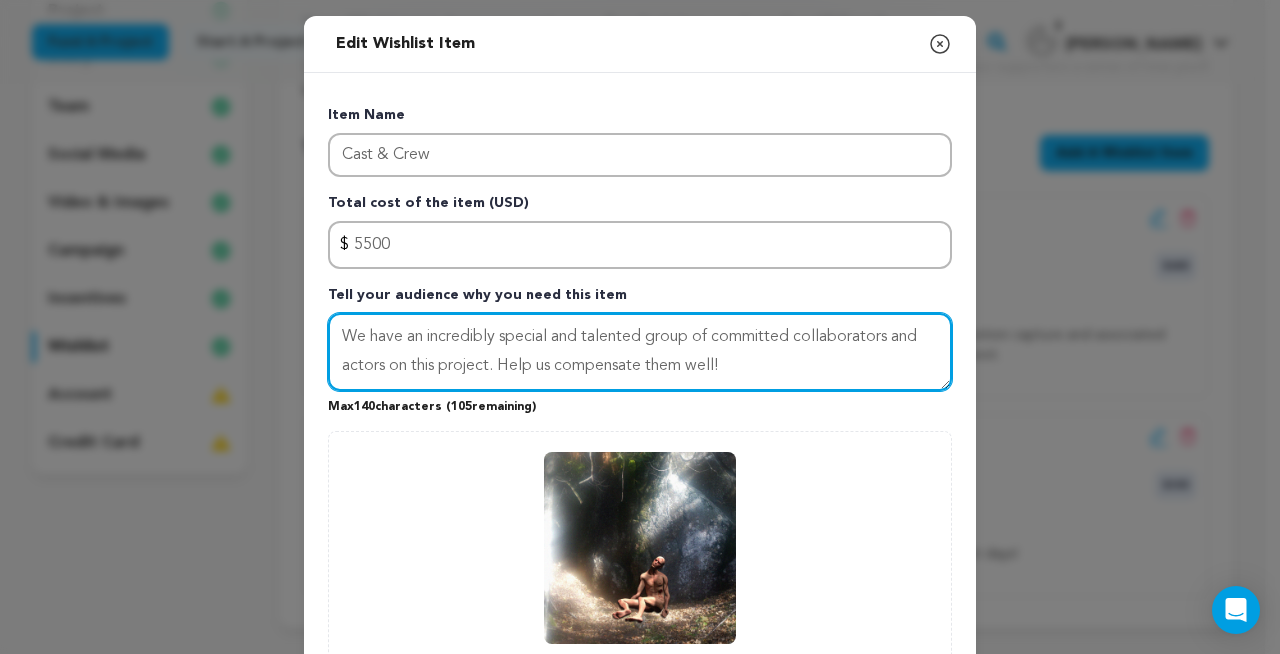 drag, startPoint x: 582, startPoint y: 335, endPoint x: 498, endPoint y: 335, distance: 84 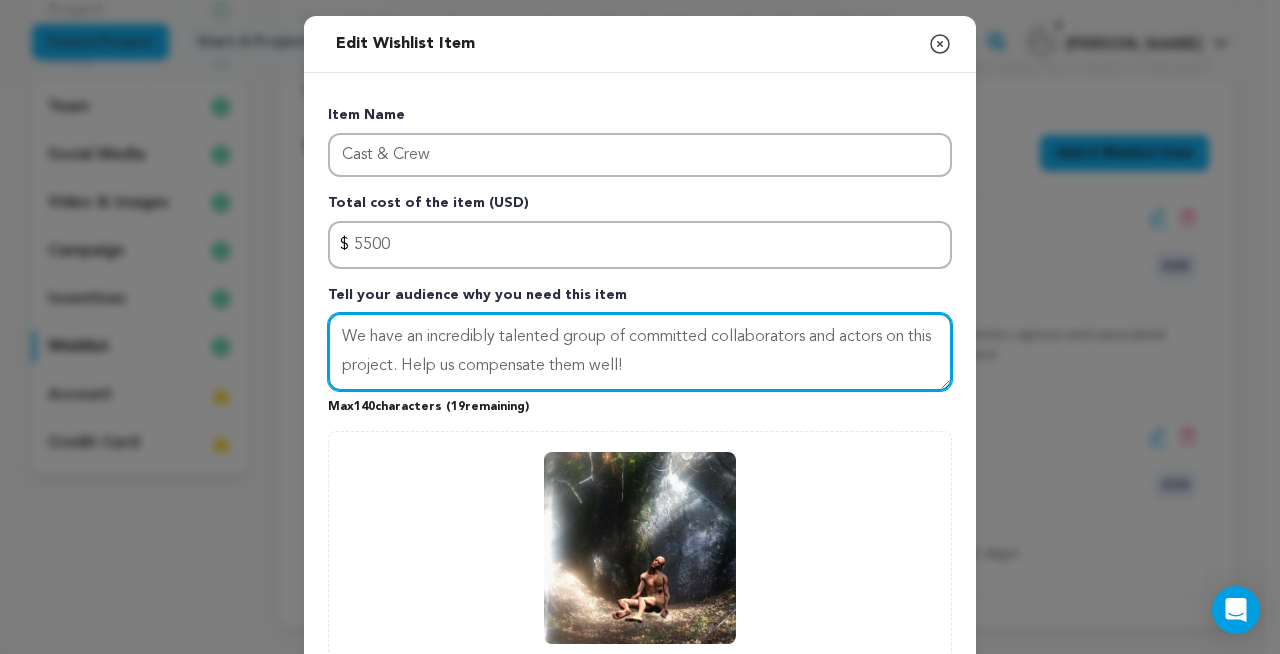 drag, startPoint x: 626, startPoint y: 338, endPoint x: 710, endPoint y: 338, distance: 84 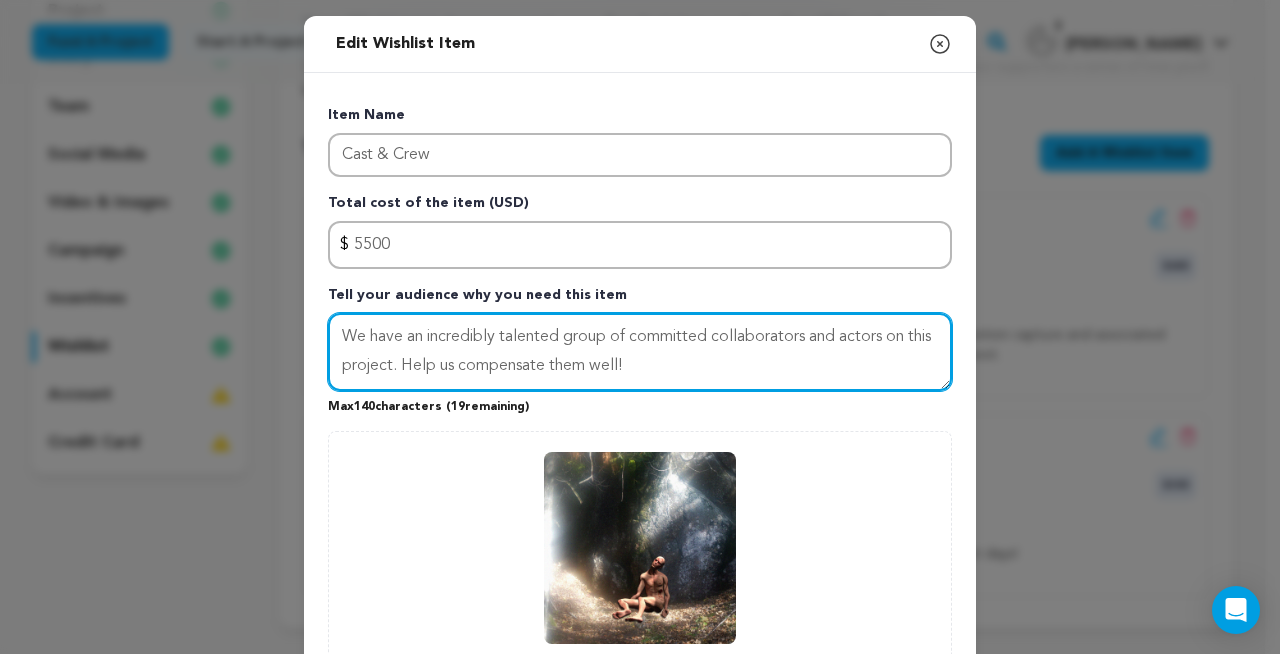 click on "We have an incredibly talented group of committed collaborators and actors on this project. Help us compensate them well!" at bounding box center [640, 352] 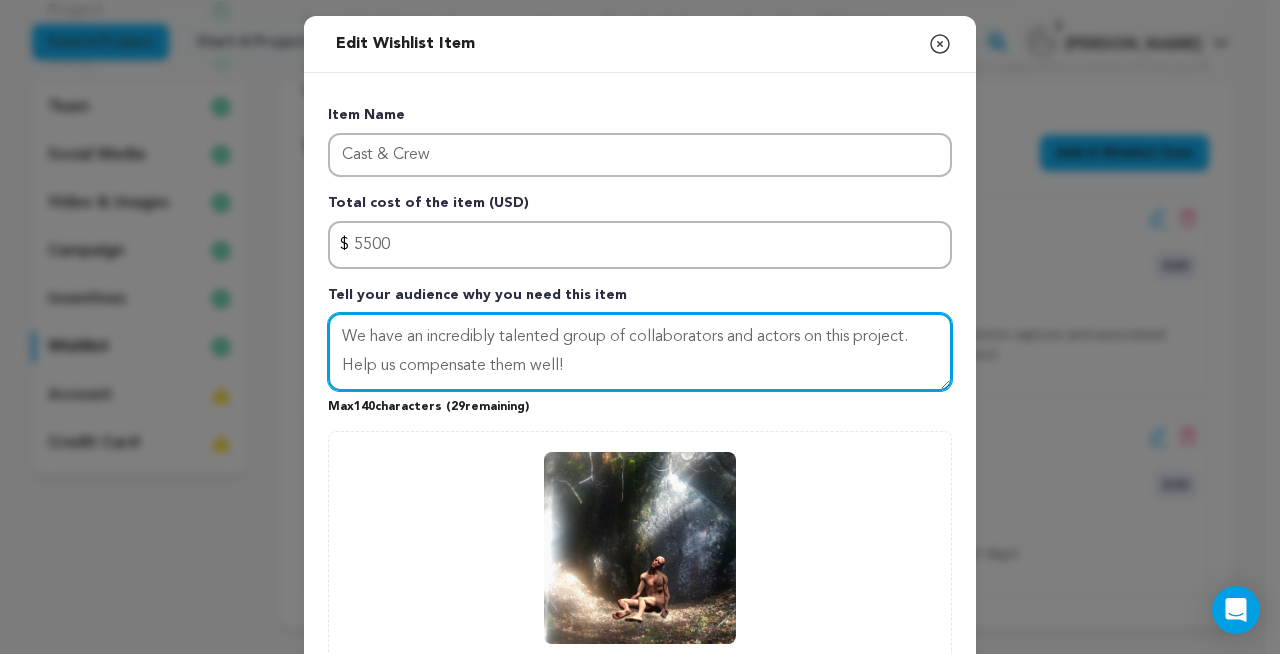 click on "We have an incredibly talented group of collaborators and actors on this project. Help us compensate them well!" at bounding box center [640, 352] 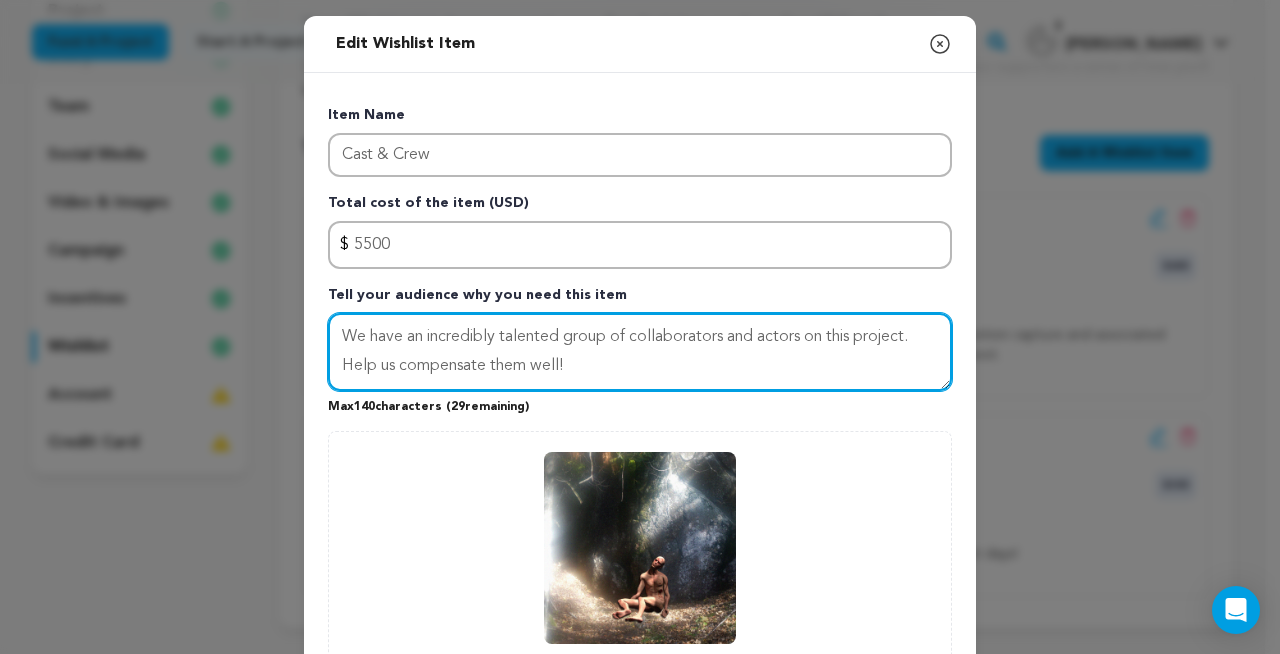 drag, startPoint x: 804, startPoint y: 335, endPoint x: 904, endPoint y: 336, distance: 100.005 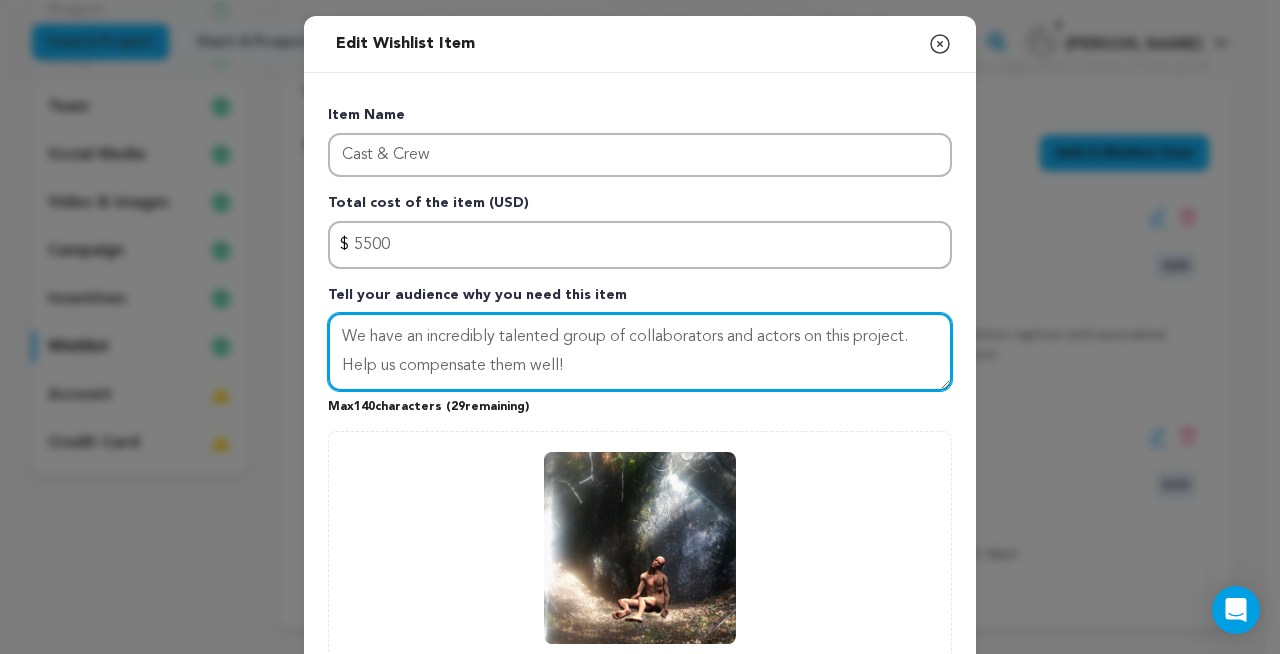 click on "We have an incredibly talented group of collaborators and actors on this project. Help us compensate them well!" at bounding box center (640, 352) 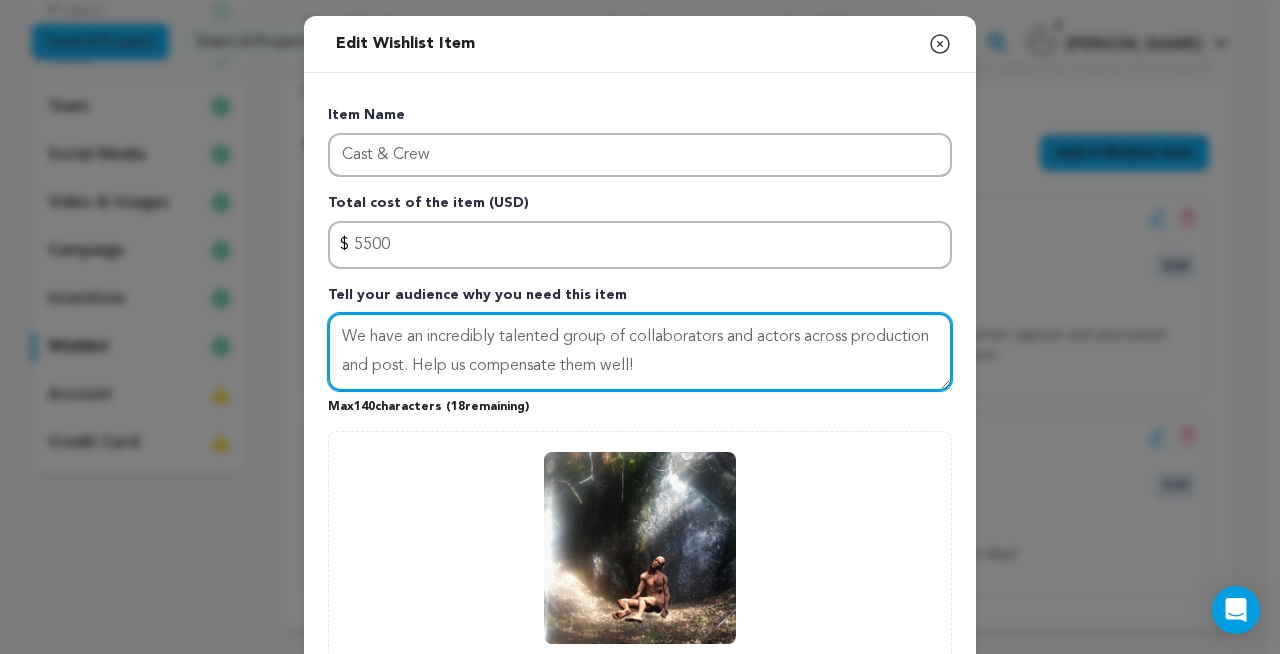click on "We have an incredibly talented group of collaborators and actors across production and post. Help us compensate them well!" at bounding box center [640, 352] 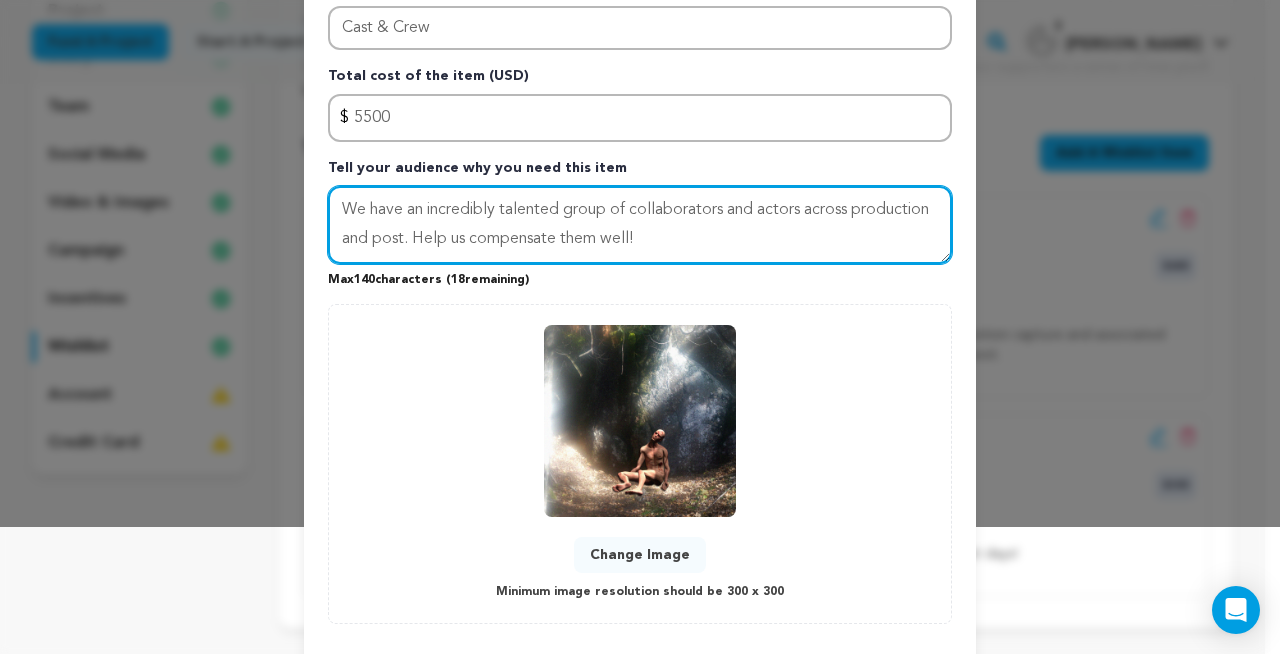 scroll, scrollTop: 229, scrollLeft: 0, axis: vertical 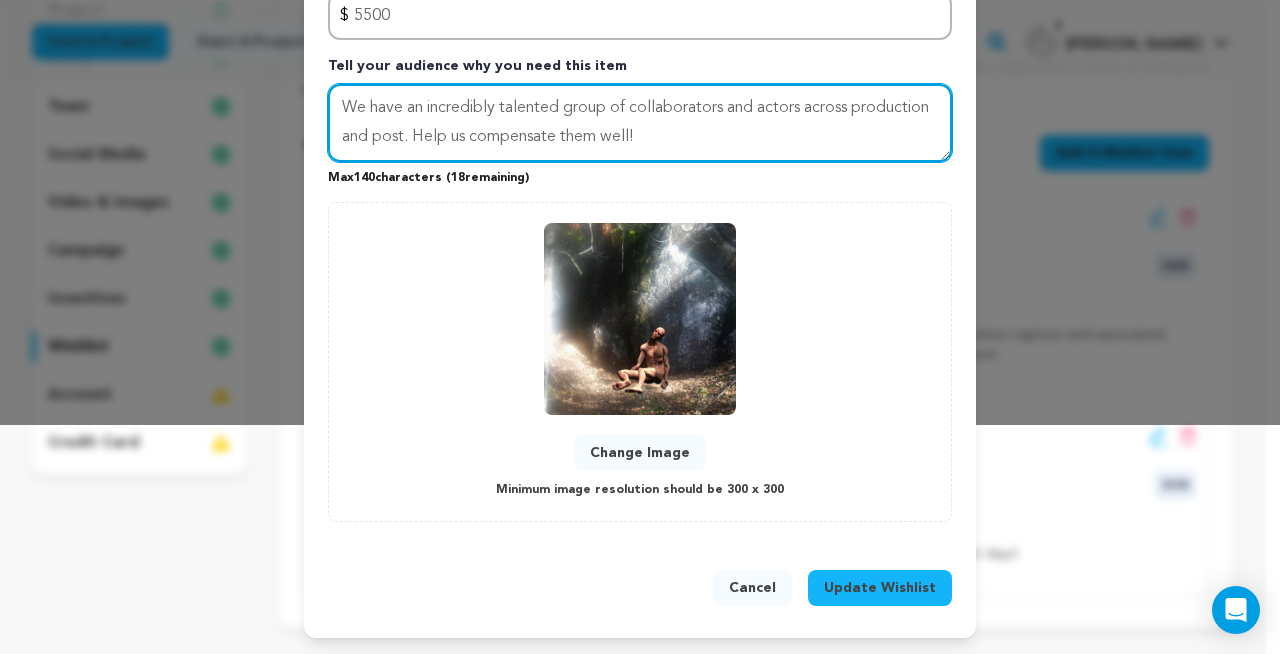 type on "We have an incredibly talented group of collaborators and actors across production and post. Help us compensate them well!" 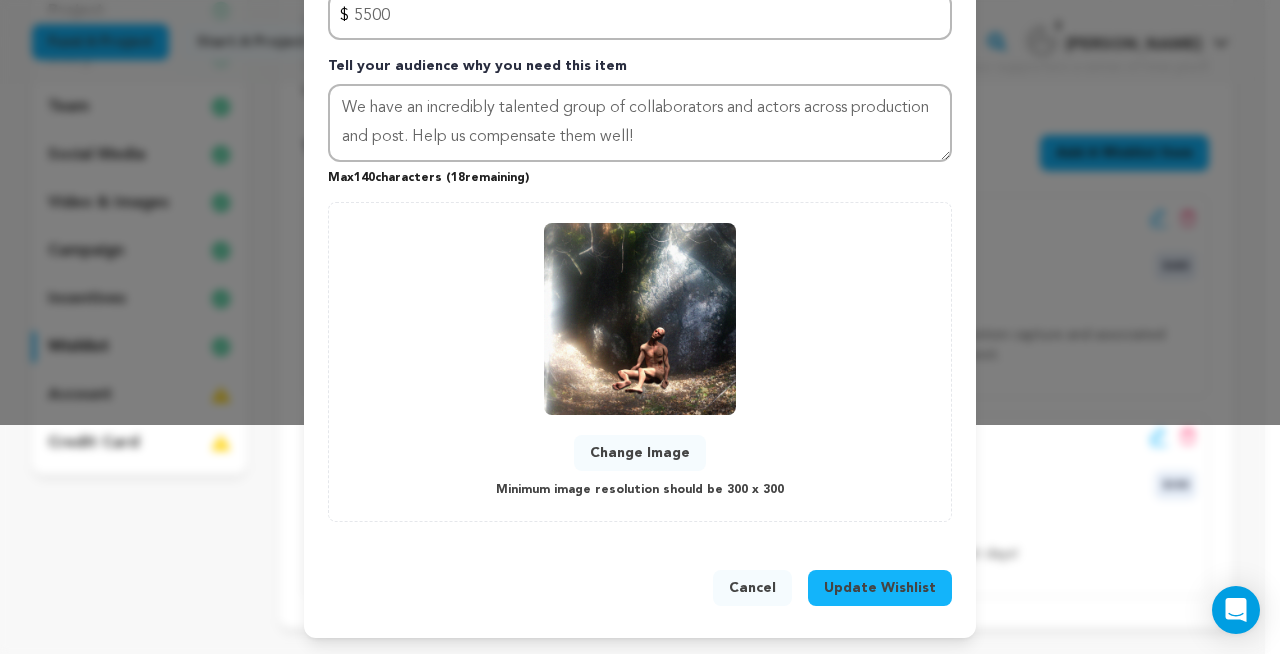 click on "Update Wishlist" at bounding box center (880, 588) 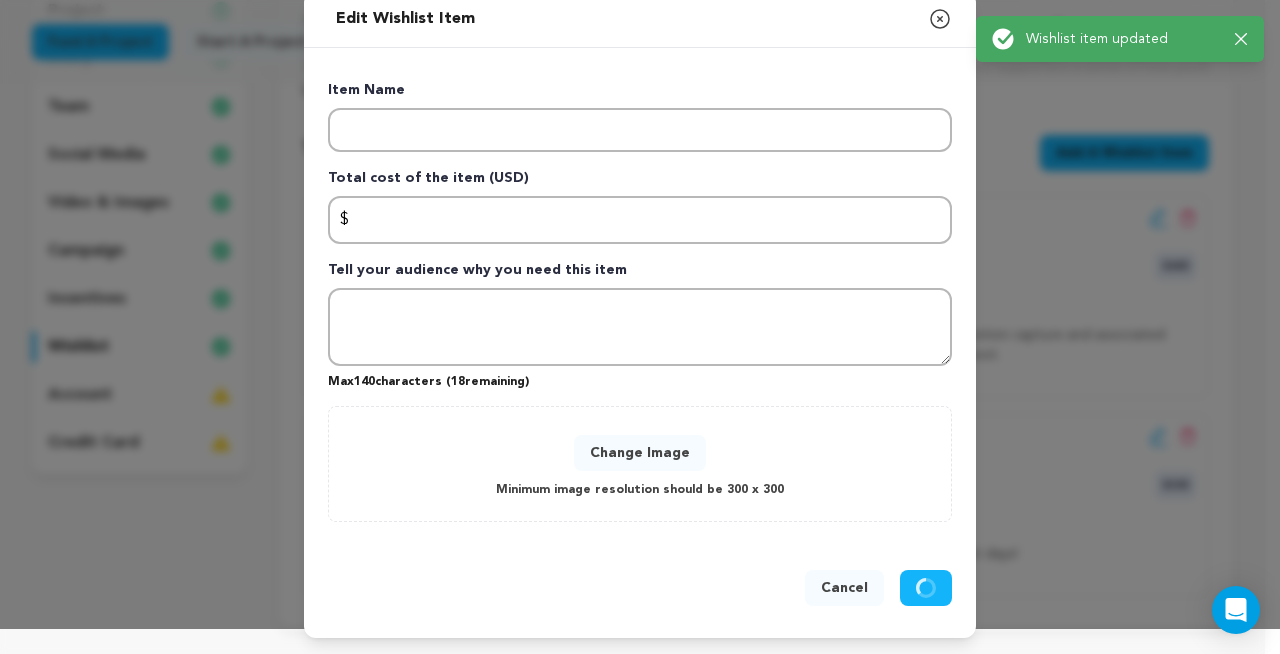 scroll, scrollTop: 25, scrollLeft: 0, axis: vertical 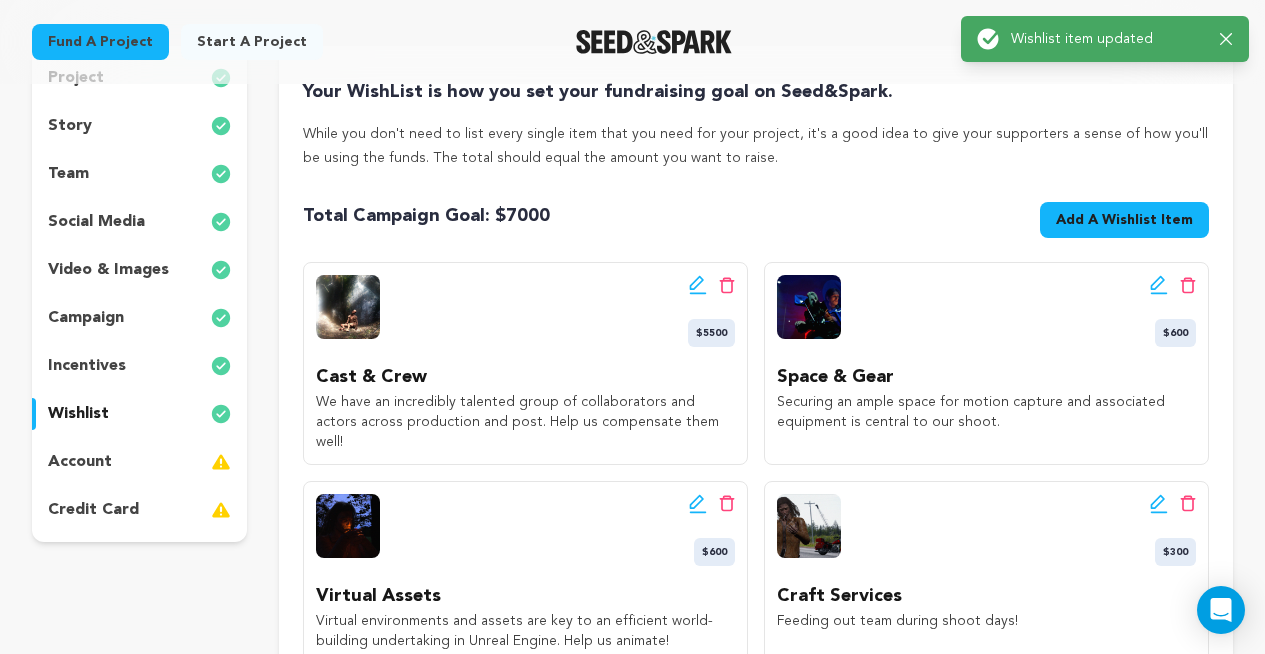click 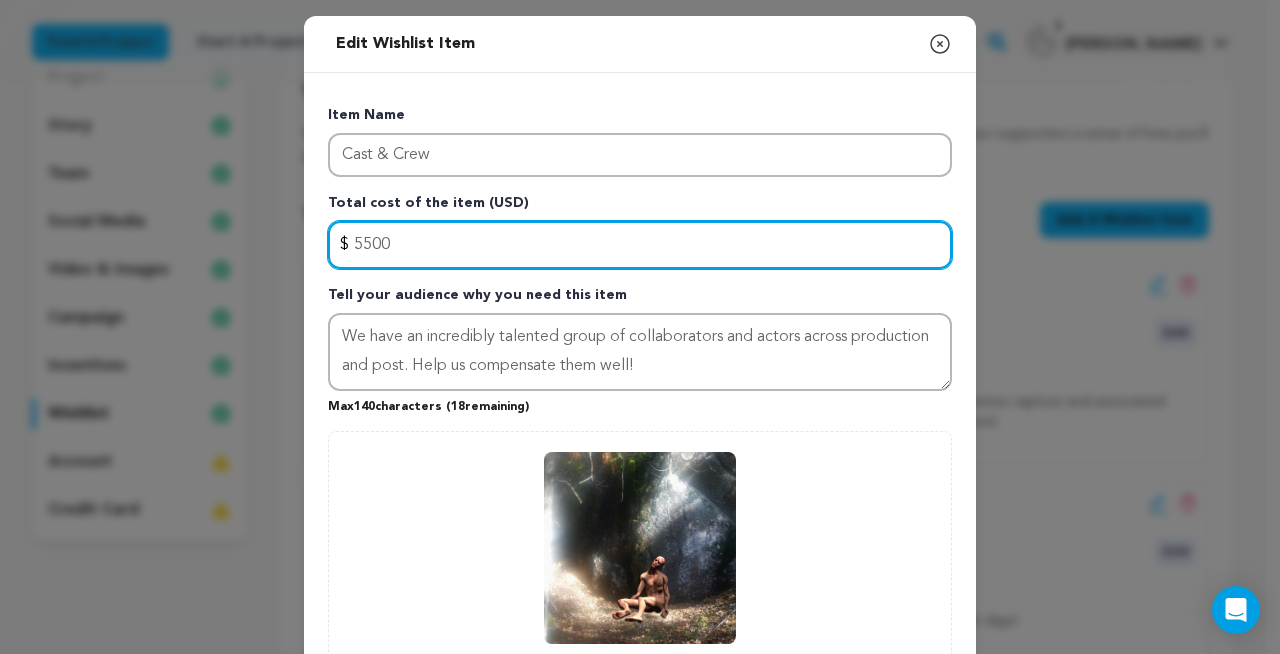drag, startPoint x: 361, startPoint y: 245, endPoint x: 331, endPoint y: 245, distance: 30 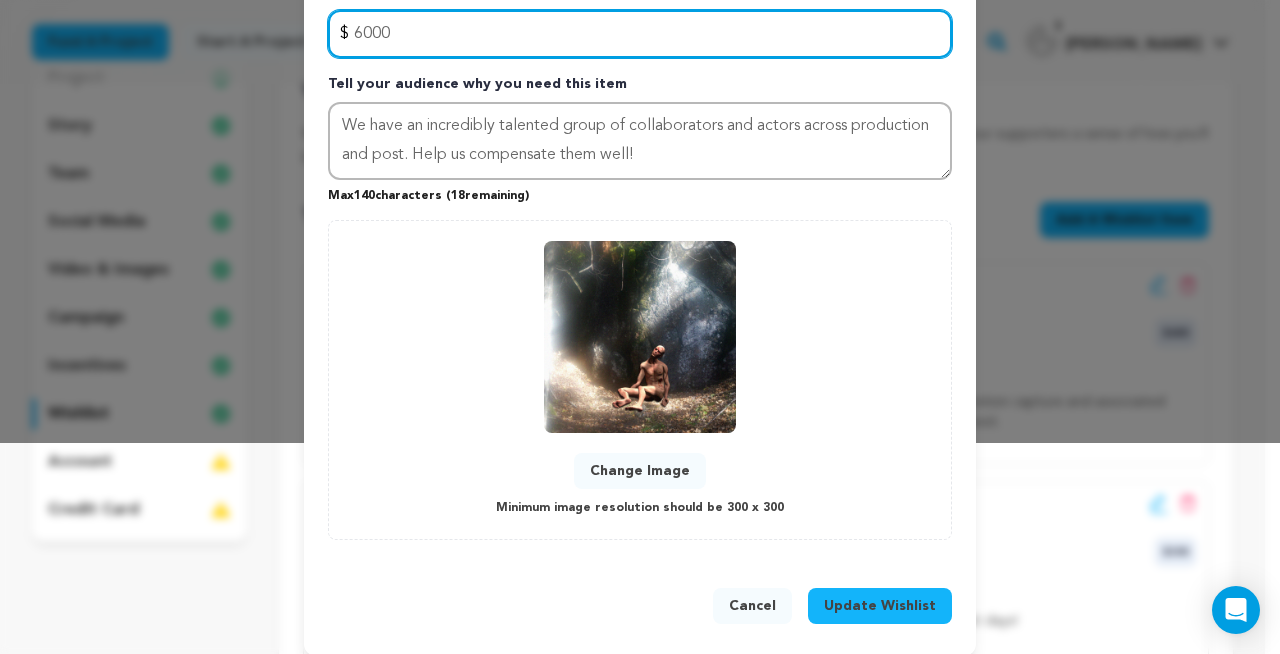 scroll, scrollTop: 229, scrollLeft: 0, axis: vertical 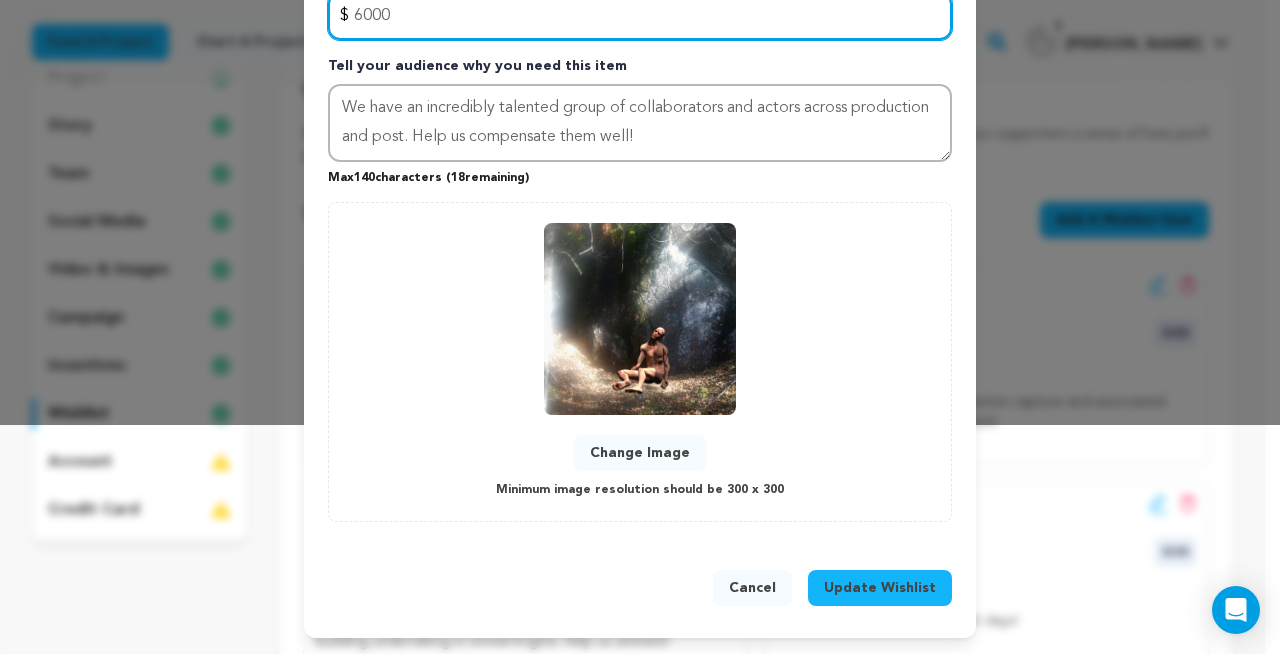 type on "6000" 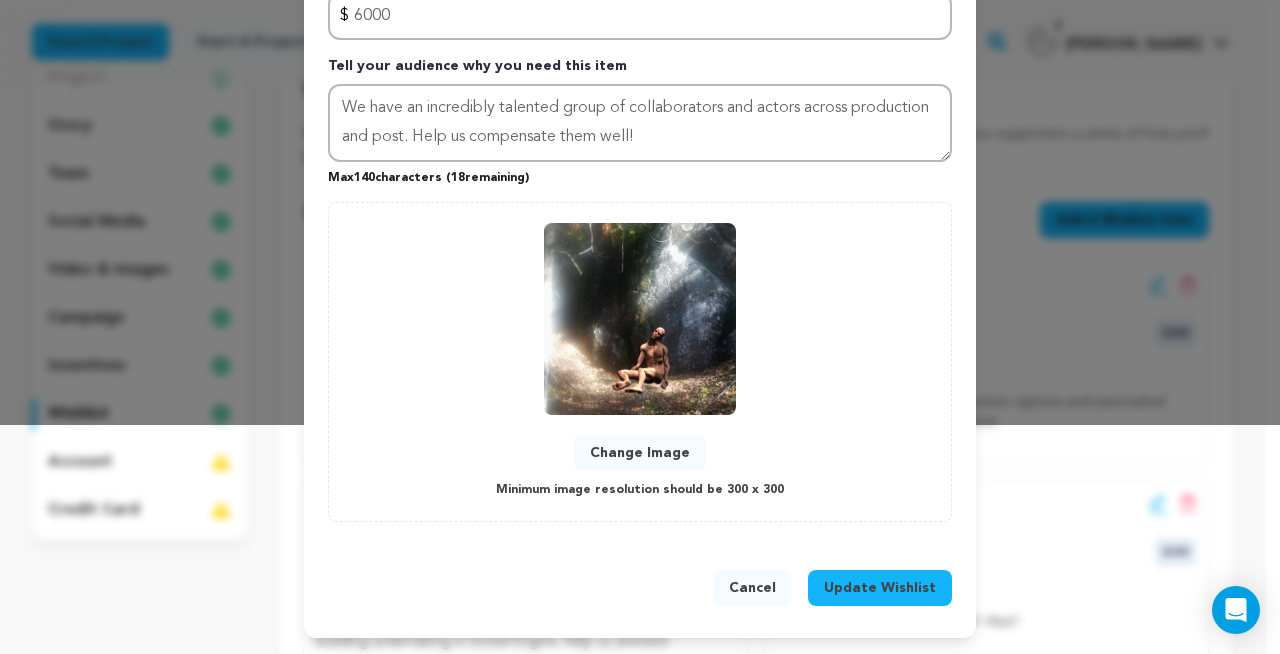 click on "Update Wishlist" at bounding box center (880, 588) 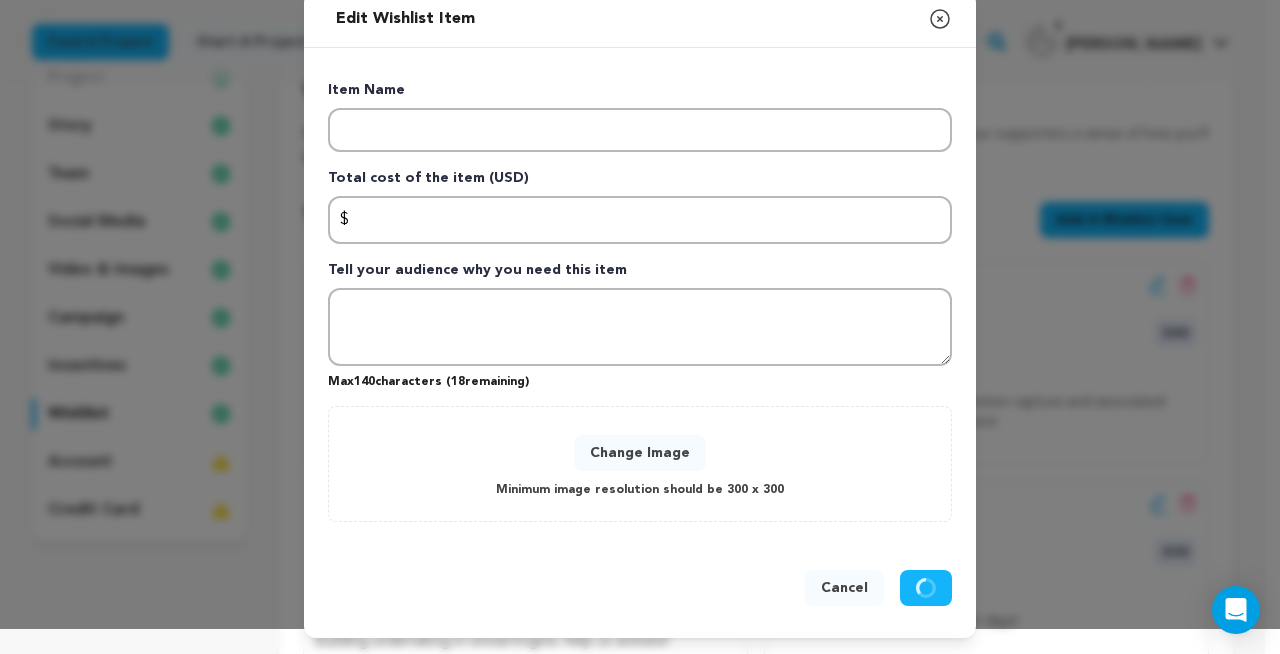 scroll, scrollTop: 25, scrollLeft: 0, axis: vertical 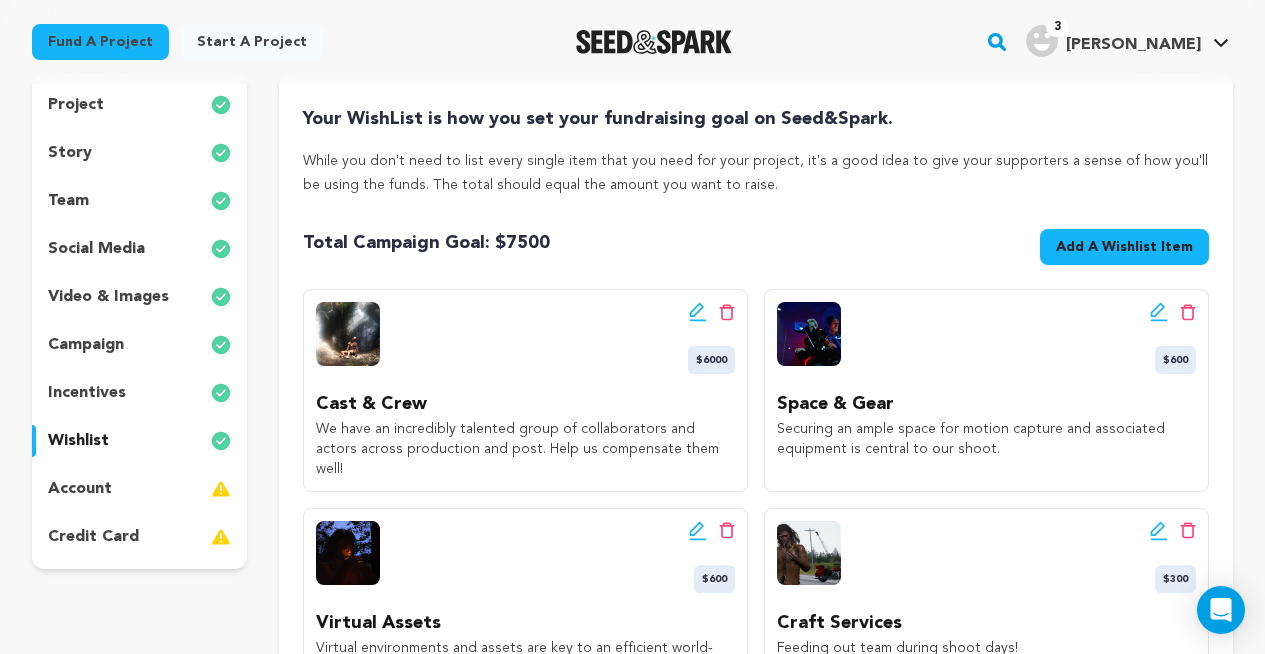 click on "account" at bounding box center [139, 489] 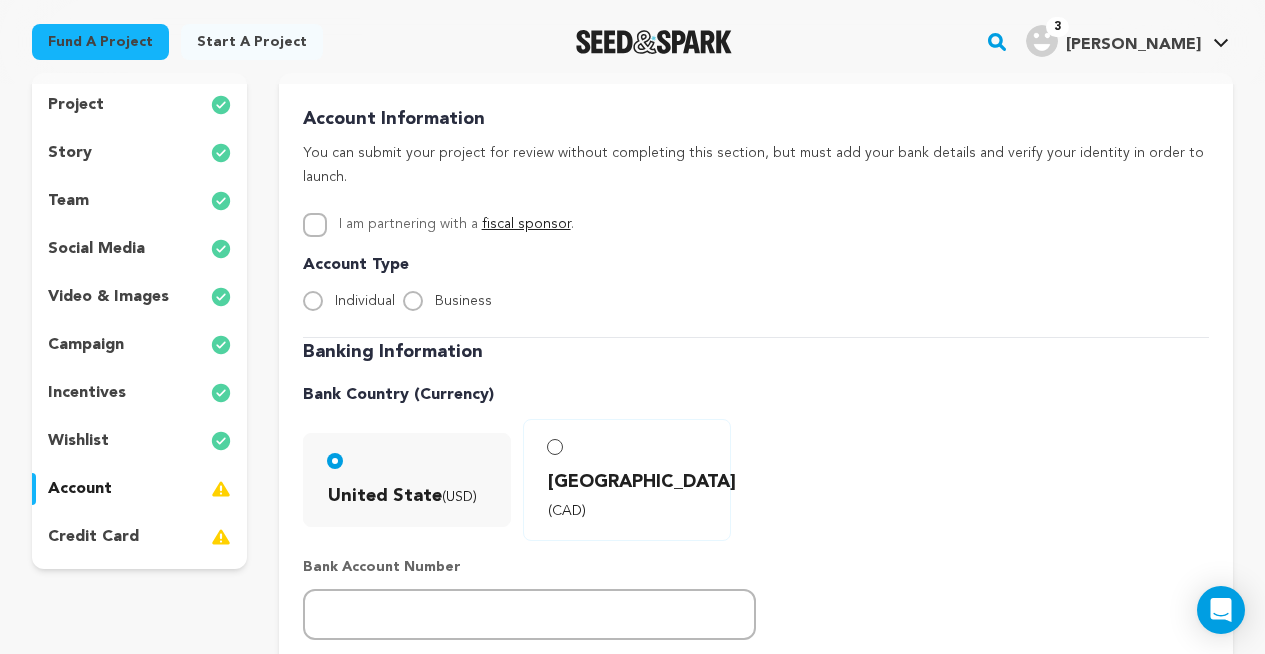 click on "story" at bounding box center (70, 153) 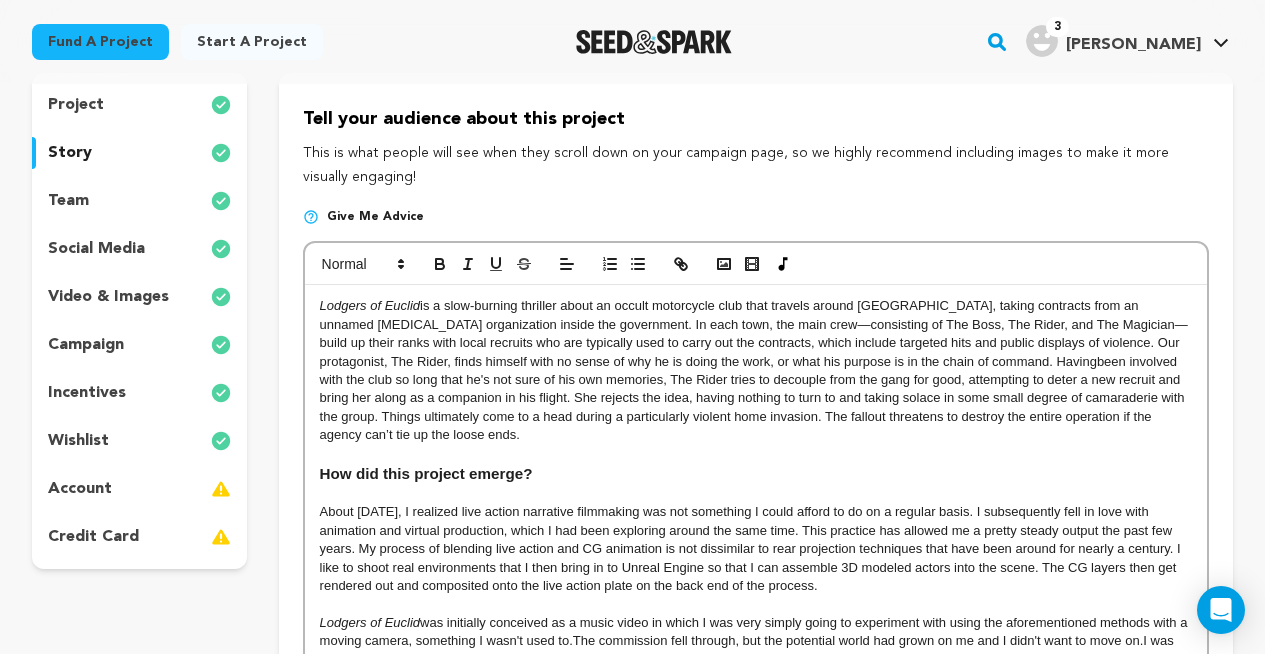 click on "team" at bounding box center [68, 201] 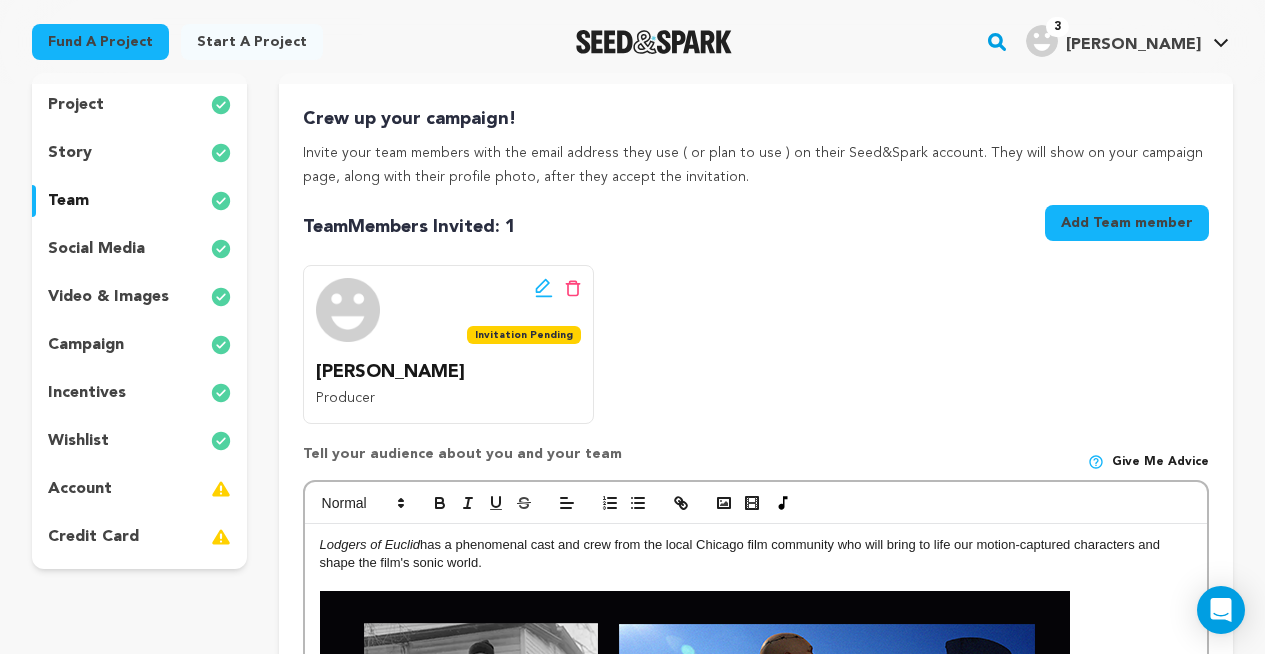 click on "social media" at bounding box center (96, 249) 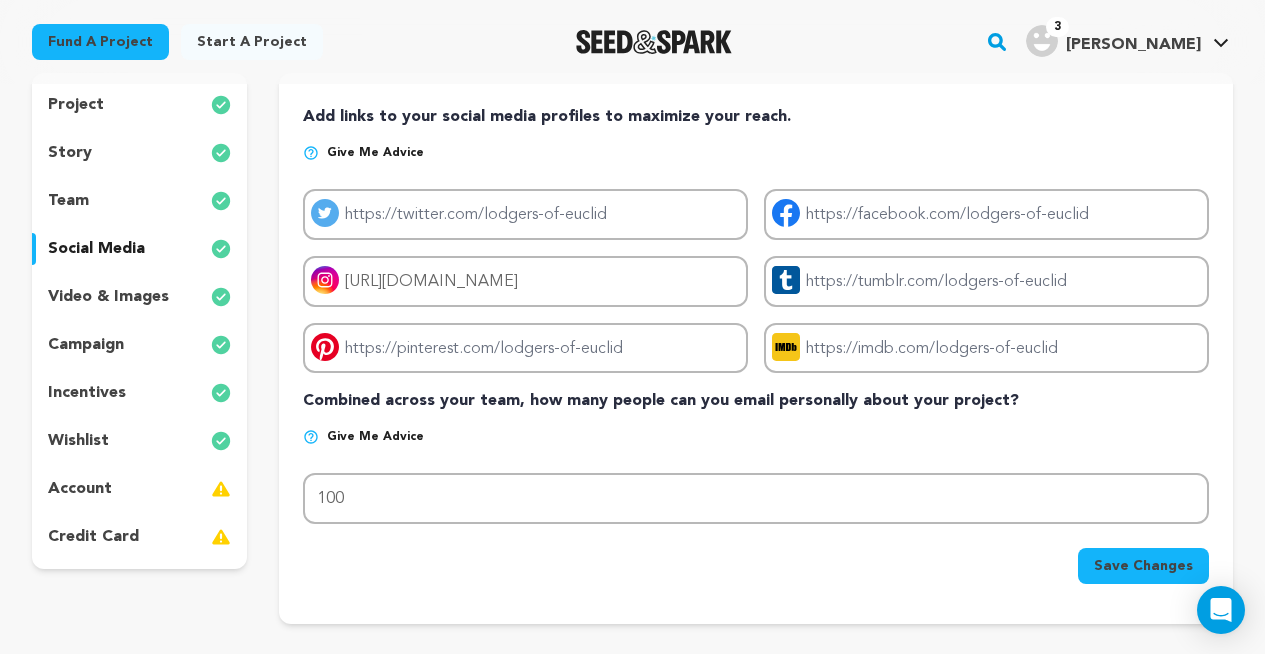 click on "video & images" at bounding box center (139, 297) 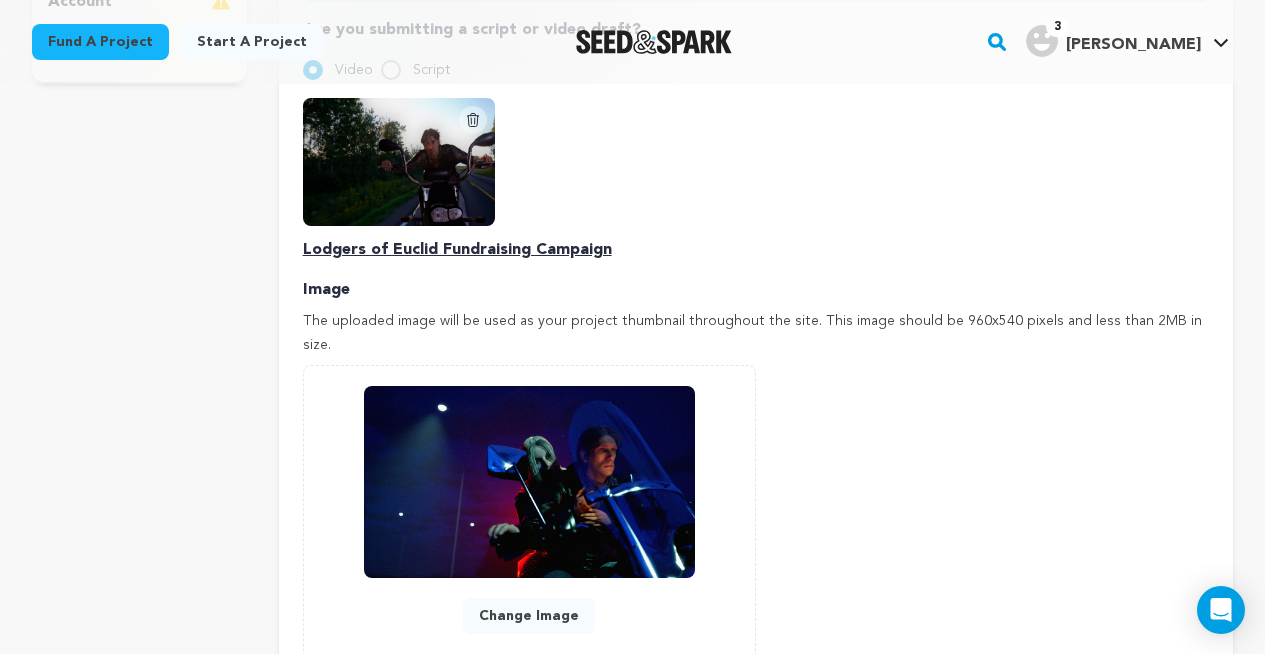 scroll, scrollTop: 397, scrollLeft: 0, axis: vertical 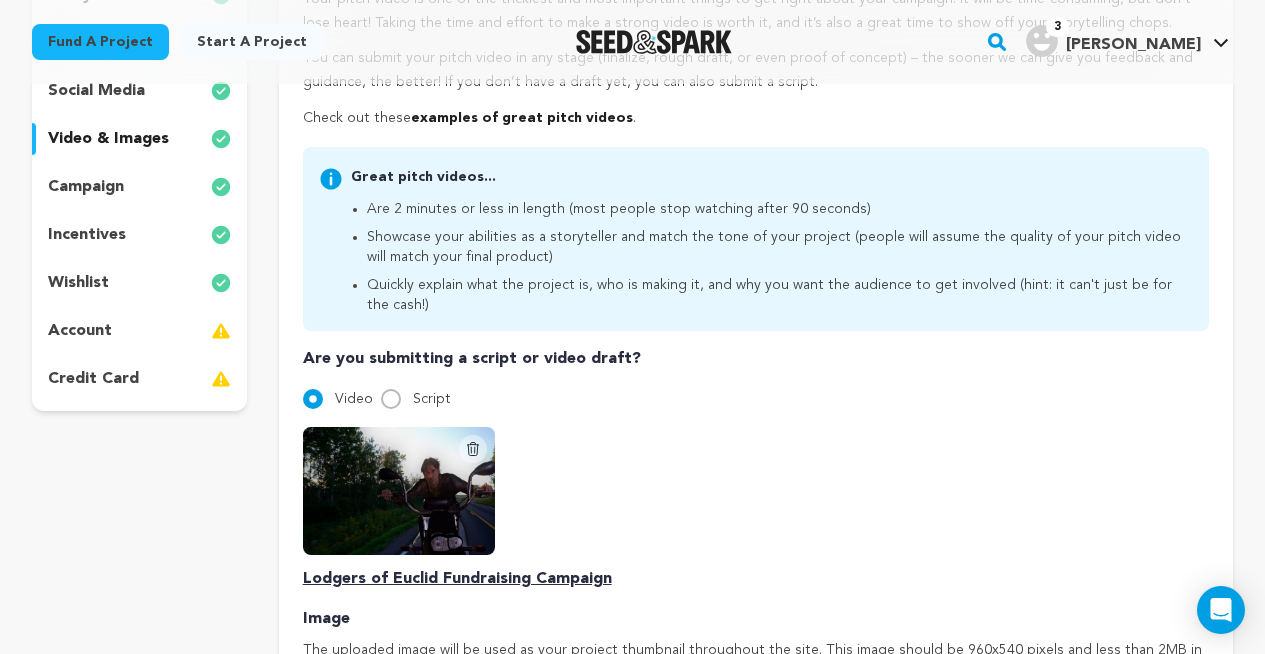 click on "campaign" at bounding box center [86, 187] 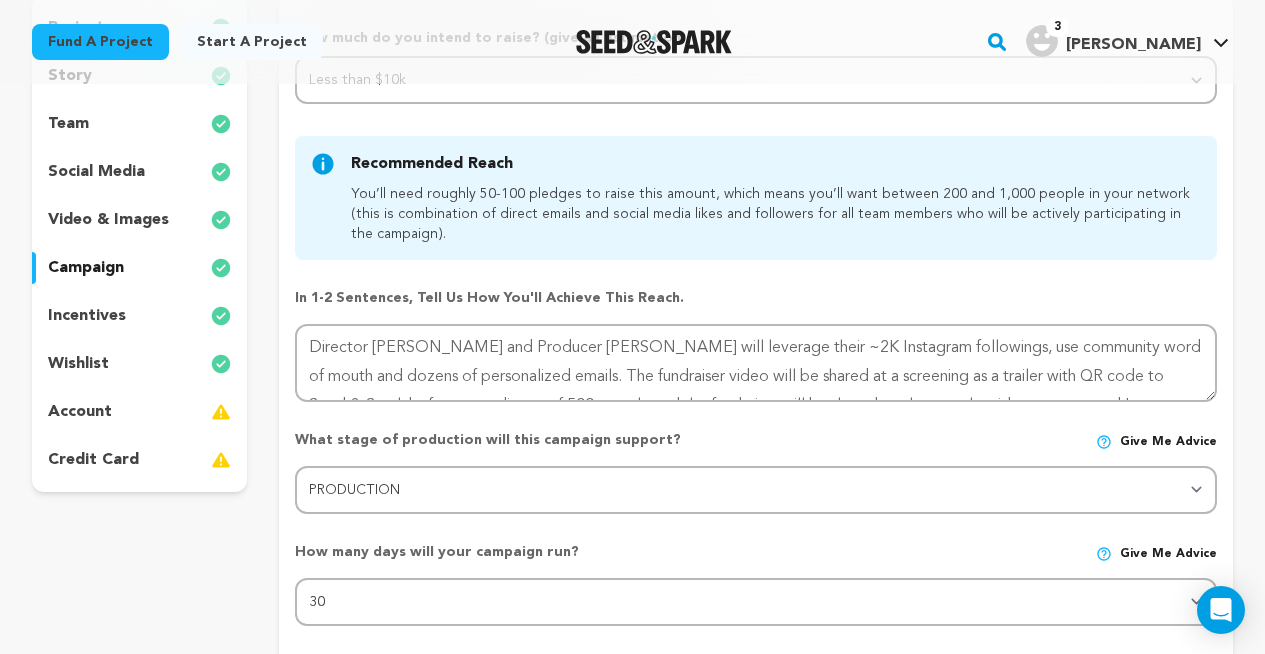 scroll, scrollTop: 313, scrollLeft: 0, axis: vertical 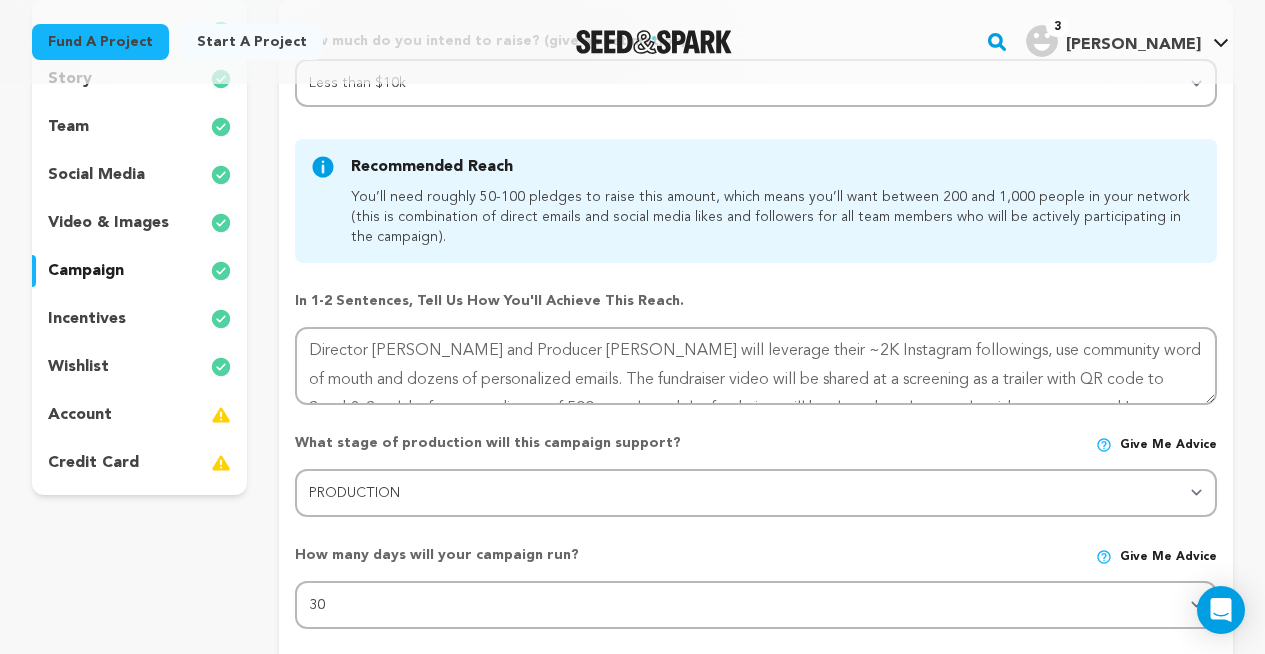 click on "team" at bounding box center [68, 127] 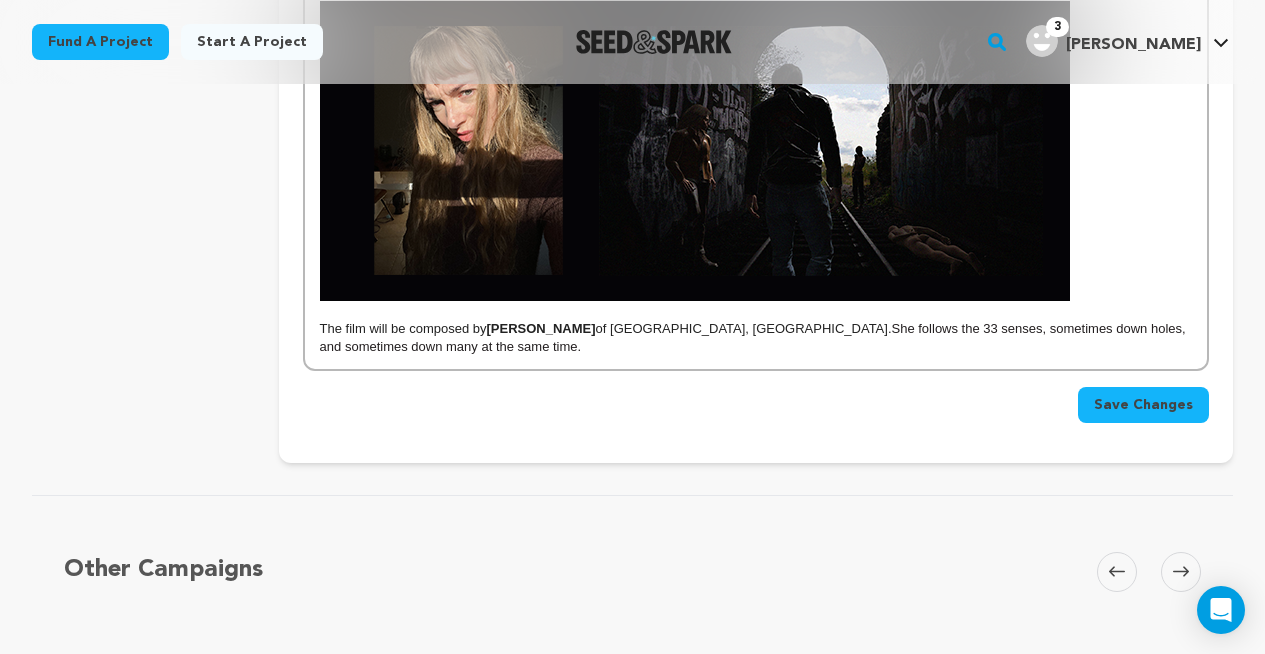 scroll, scrollTop: 3382, scrollLeft: 0, axis: vertical 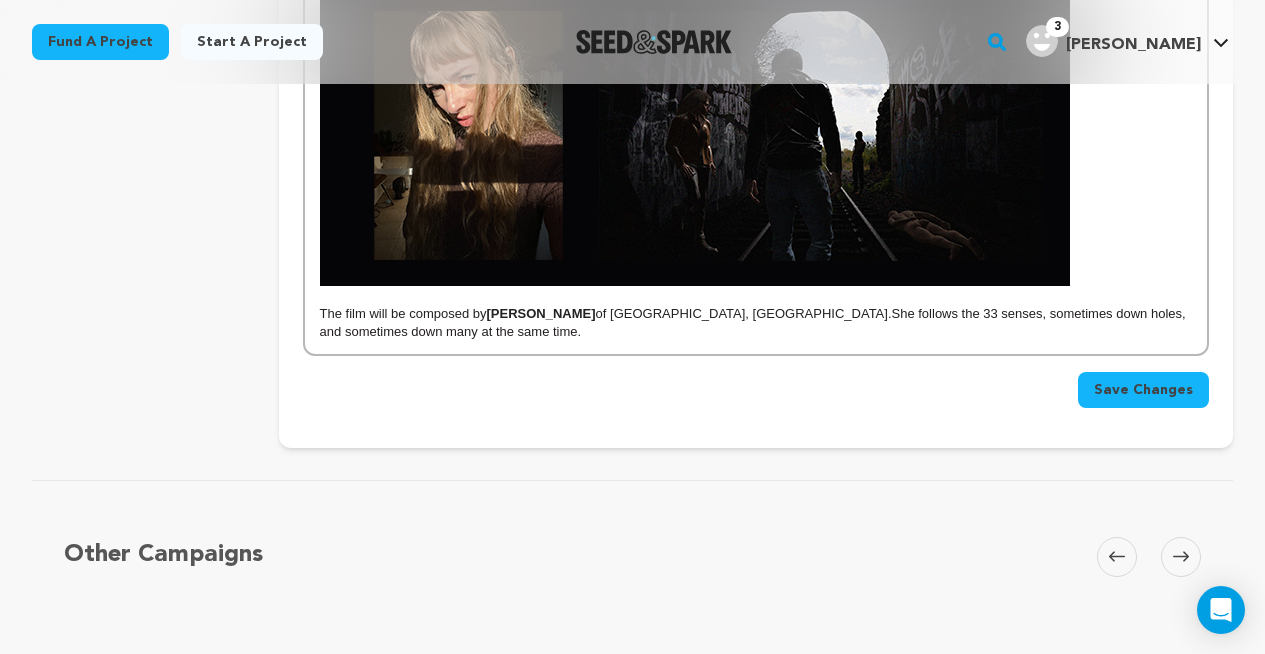 click on "The film will be composed by  Zes Schierer  of Chicago, IL.  She follows the 33 senses, sometimes down holes, and sometimes down many at the same time." at bounding box center [756, 323] 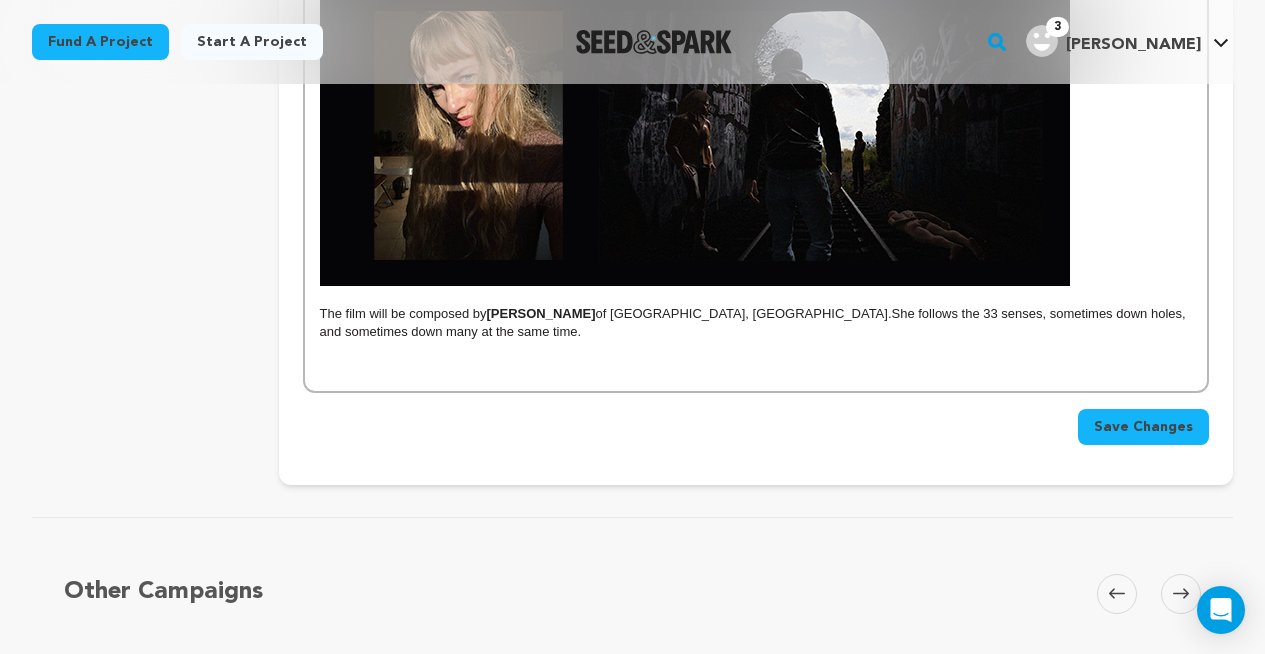 type 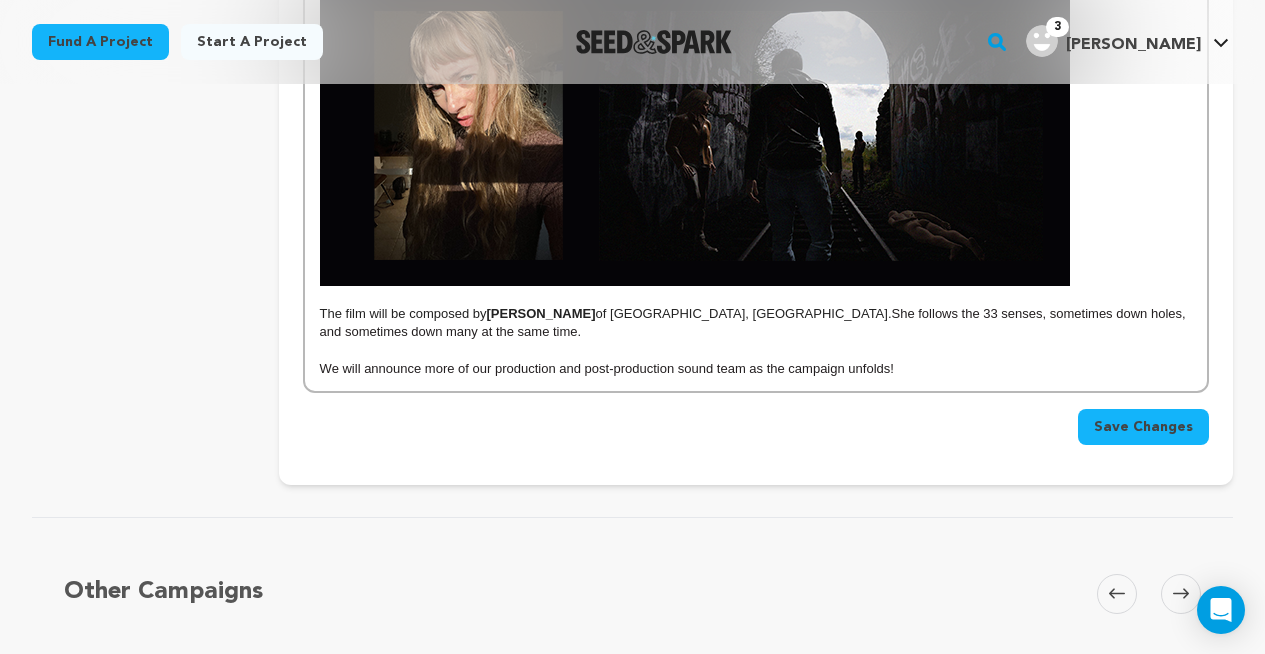 click on "Save Changes" at bounding box center (1143, 427) 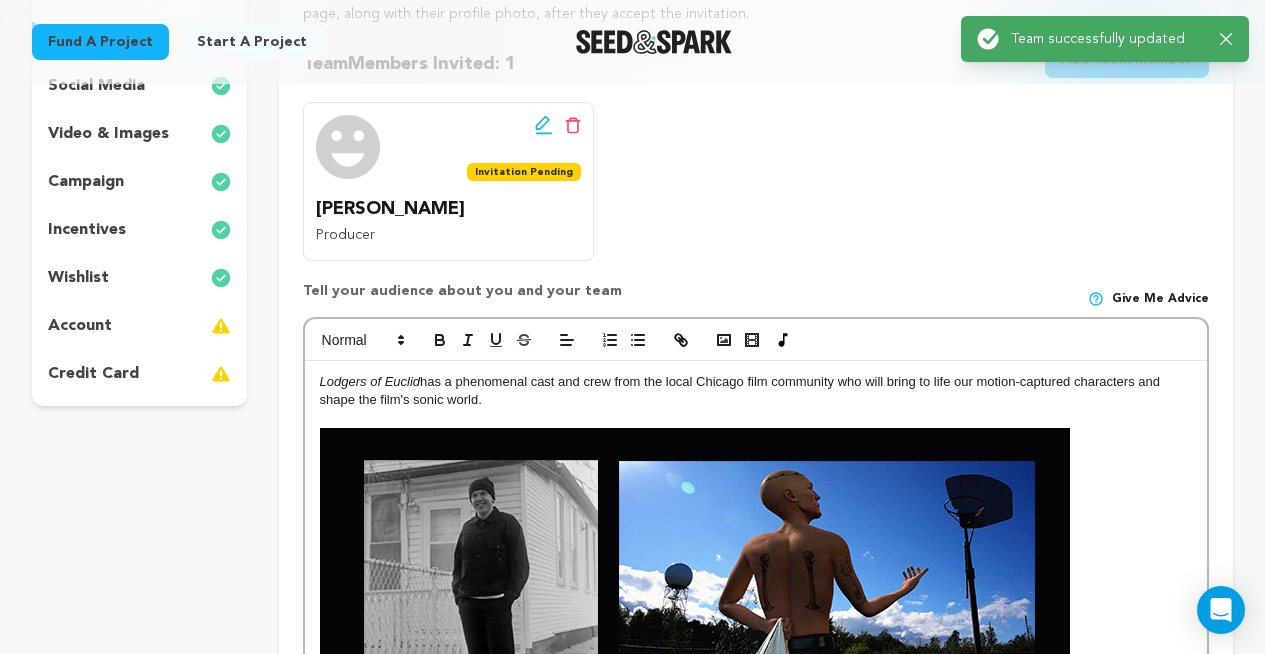 scroll, scrollTop: 396, scrollLeft: 0, axis: vertical 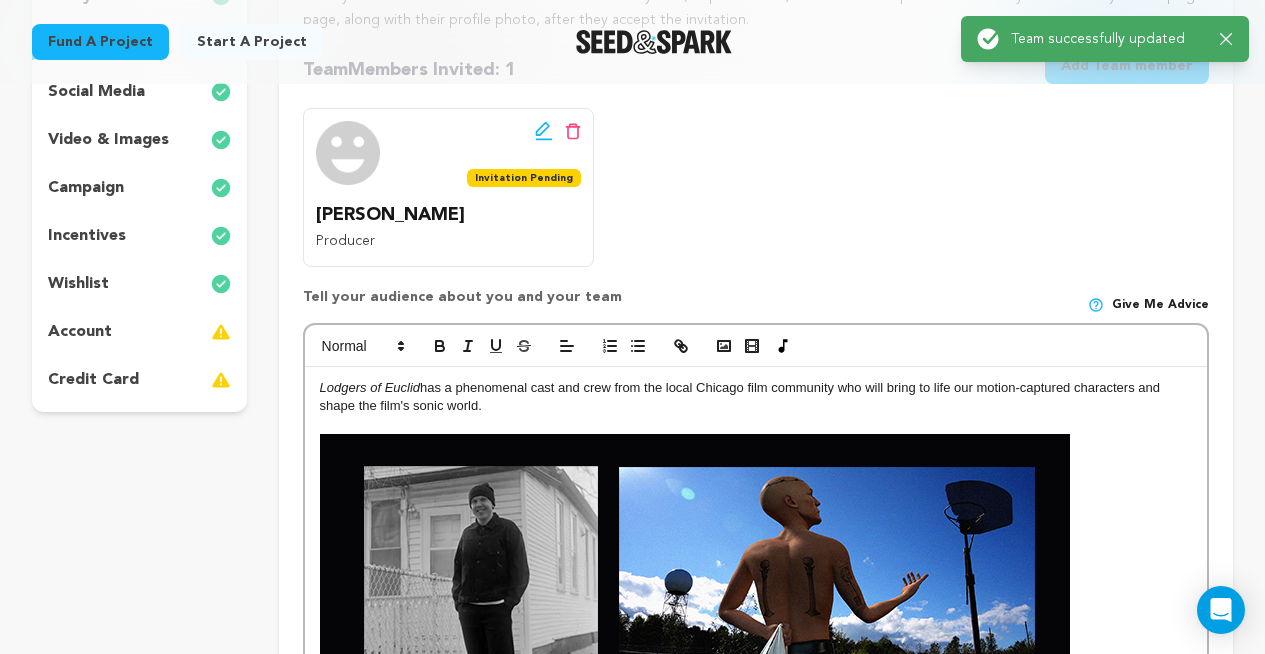 click on "account" at bounding box center (139, 332) 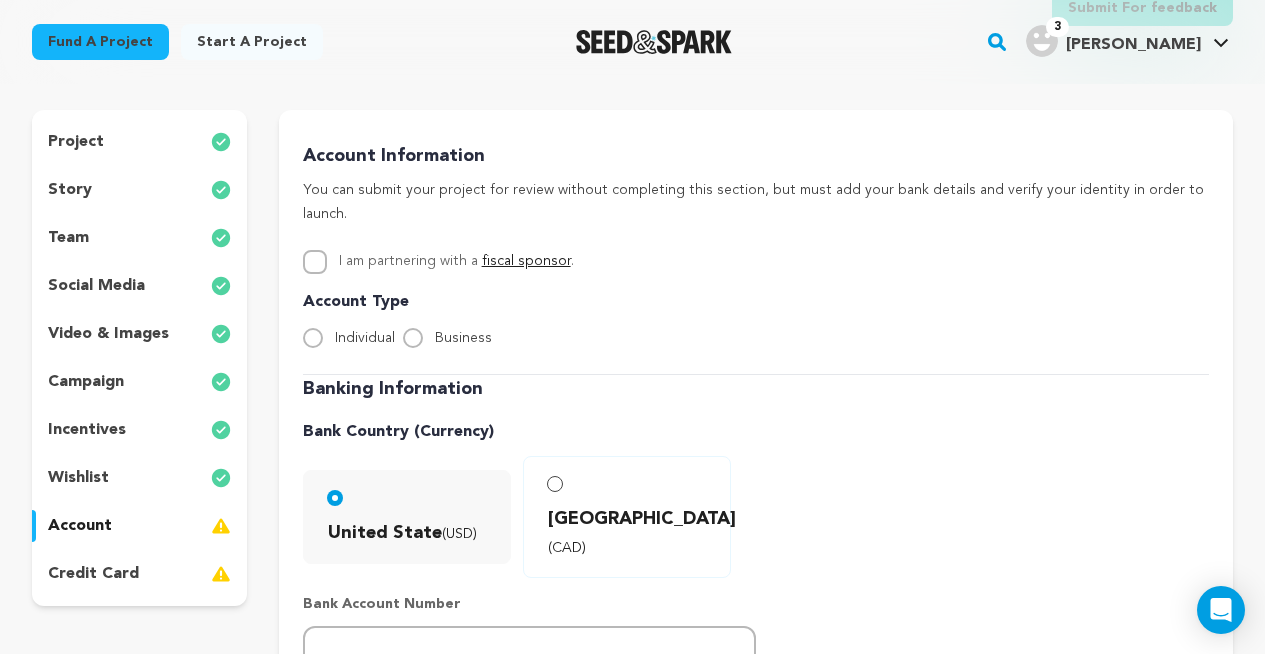 scroll, scrollTop: 200, scrollLeft: 0, axis: vertical 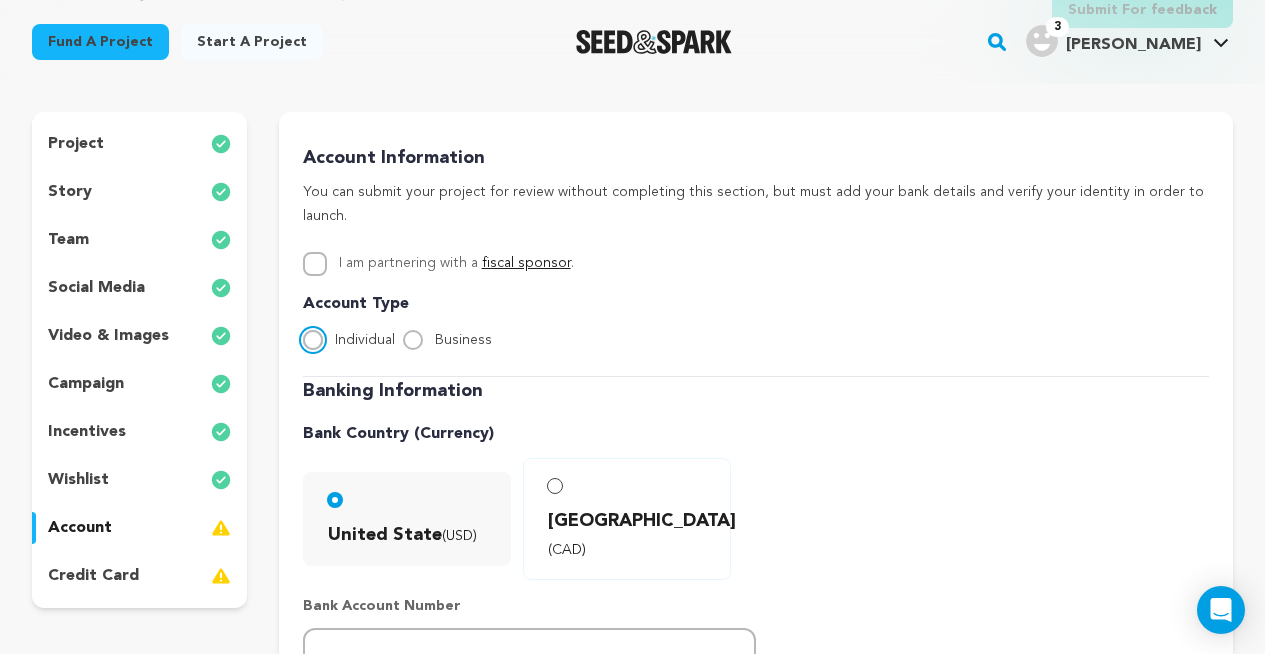 click on "Individual" at bounding box center (313, 340) 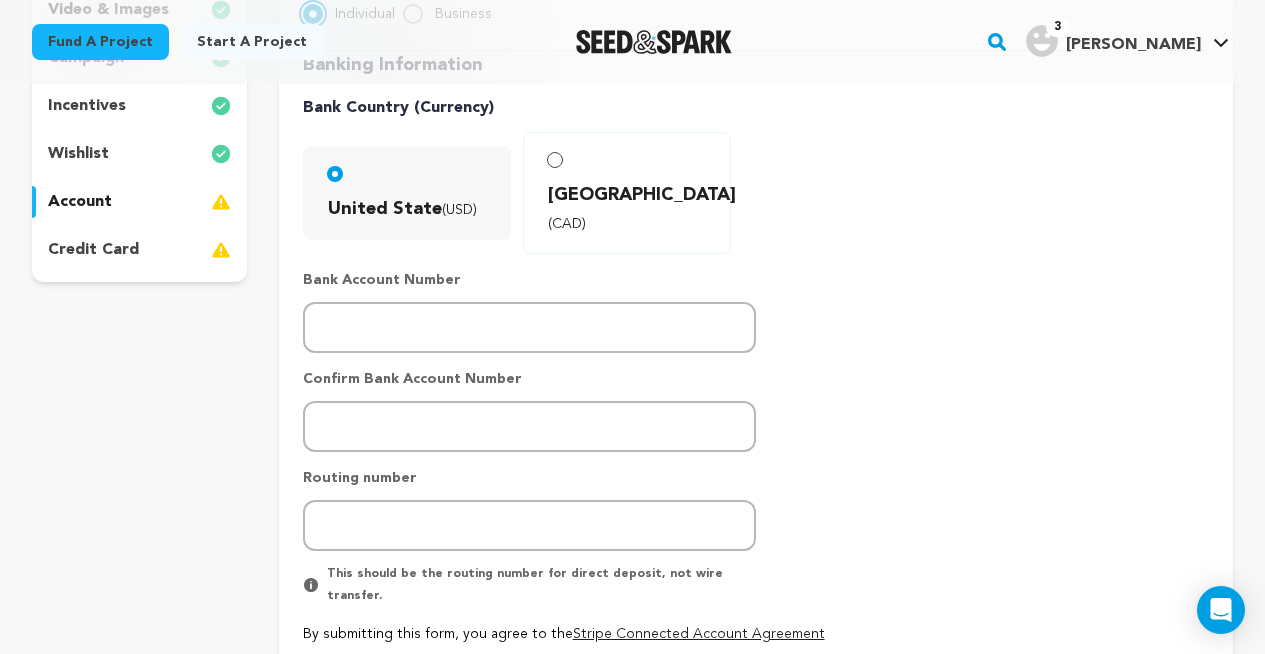 scroll, scrollTop: 528, scrollLeft: 0, axis: vertical 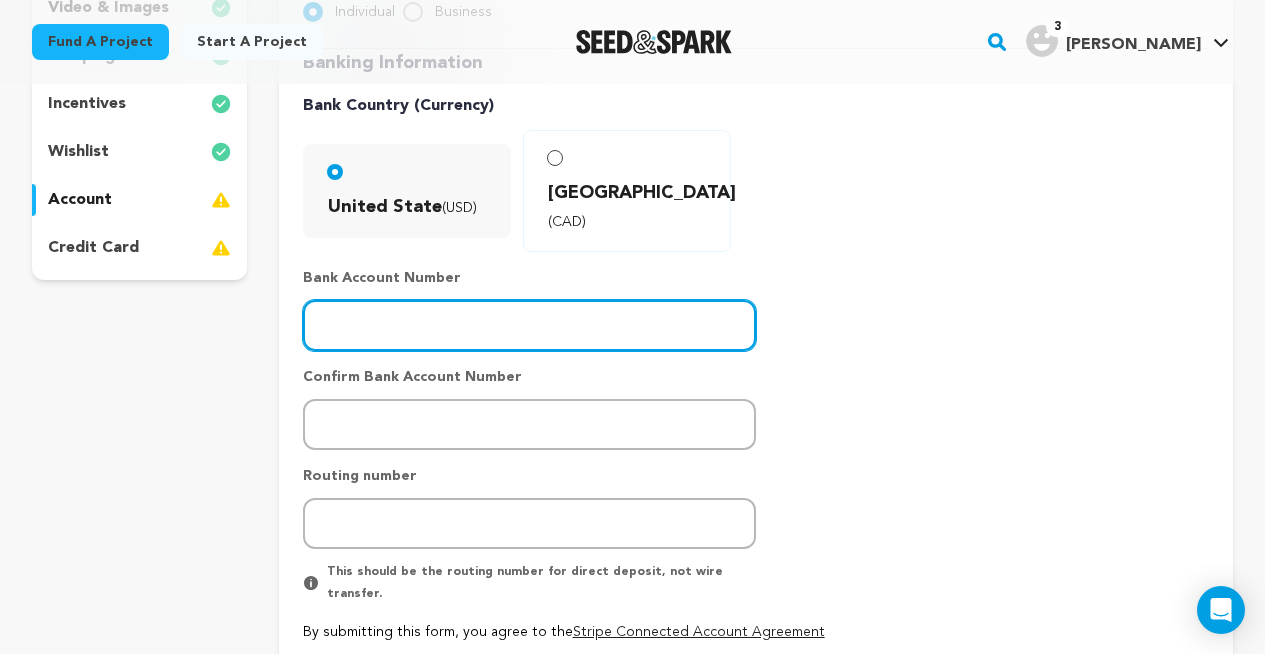 click at bounding box center (529, 325) 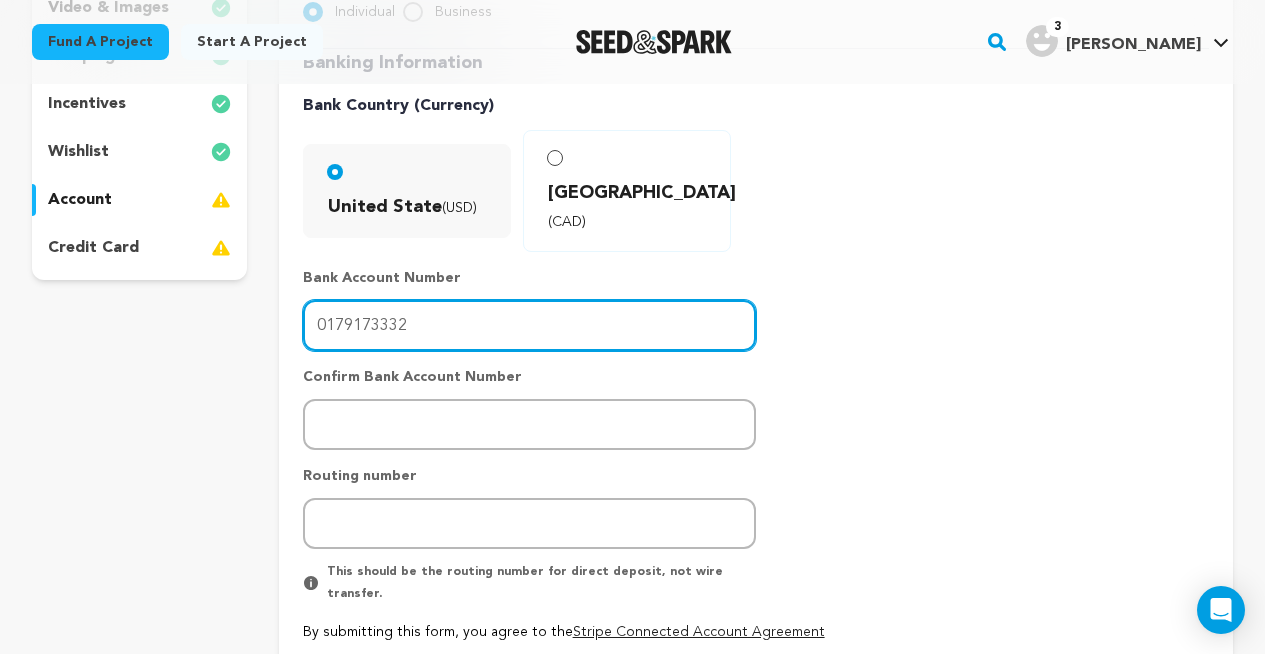 type on "0179173332" 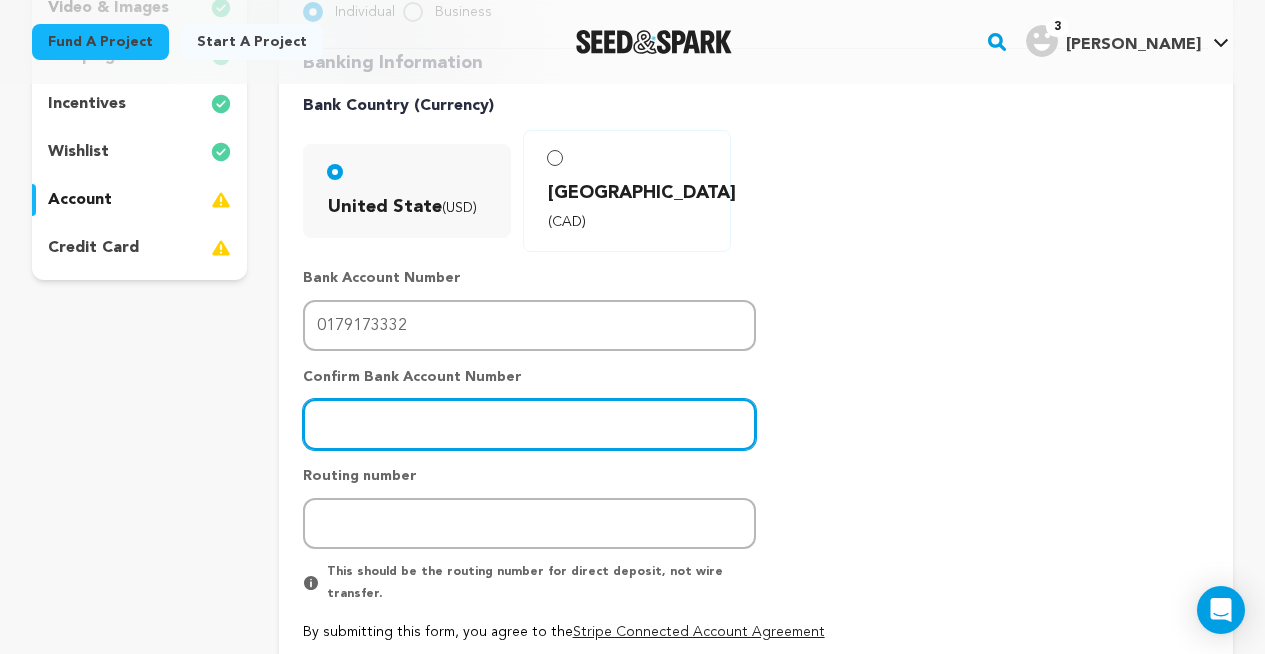click at bounding box center [529, 424] 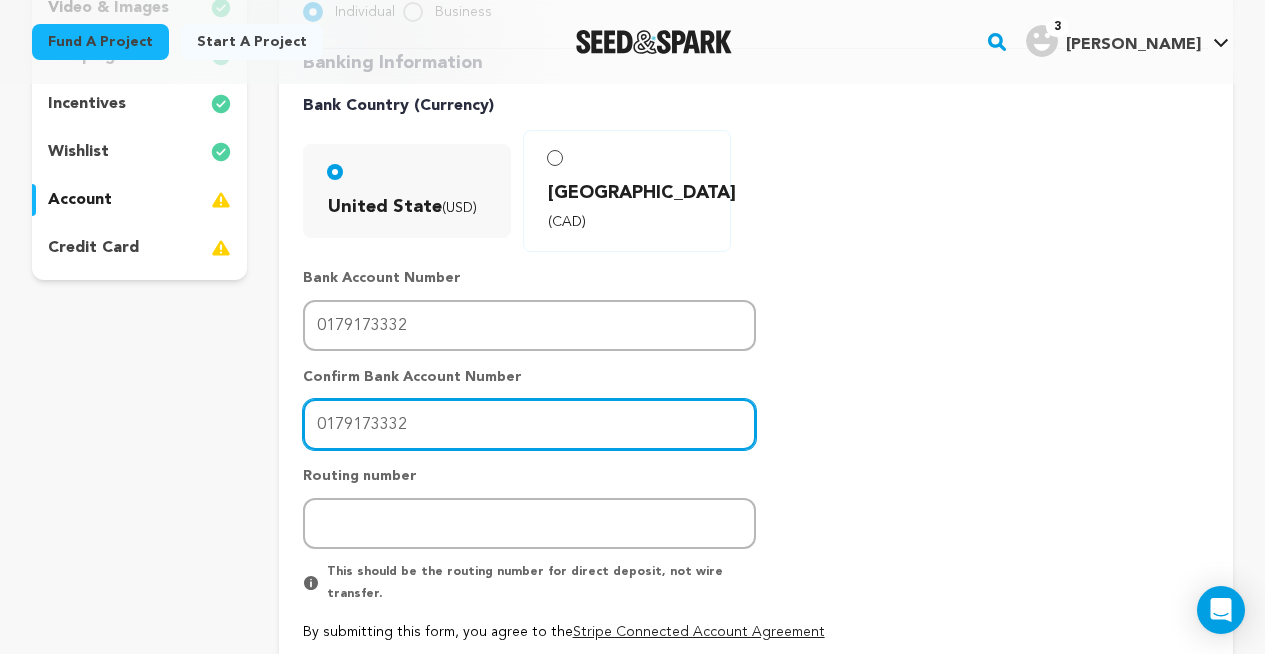 type on "0179173332" 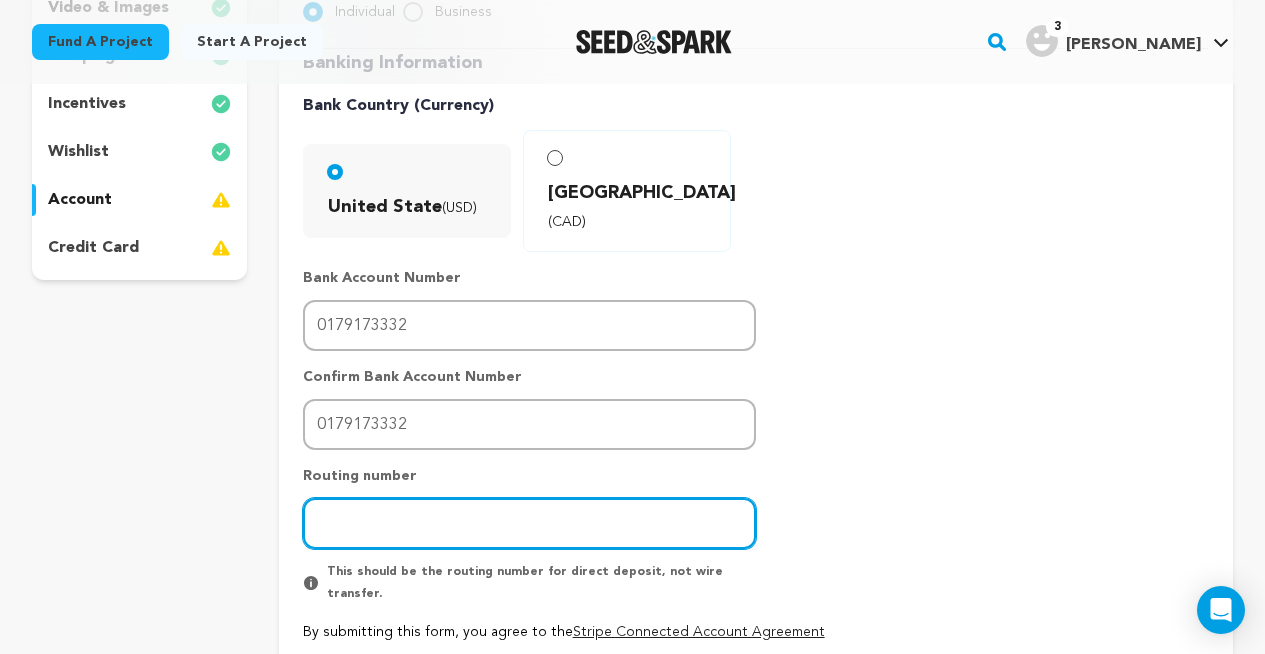 click at bounding box center (529, 523) 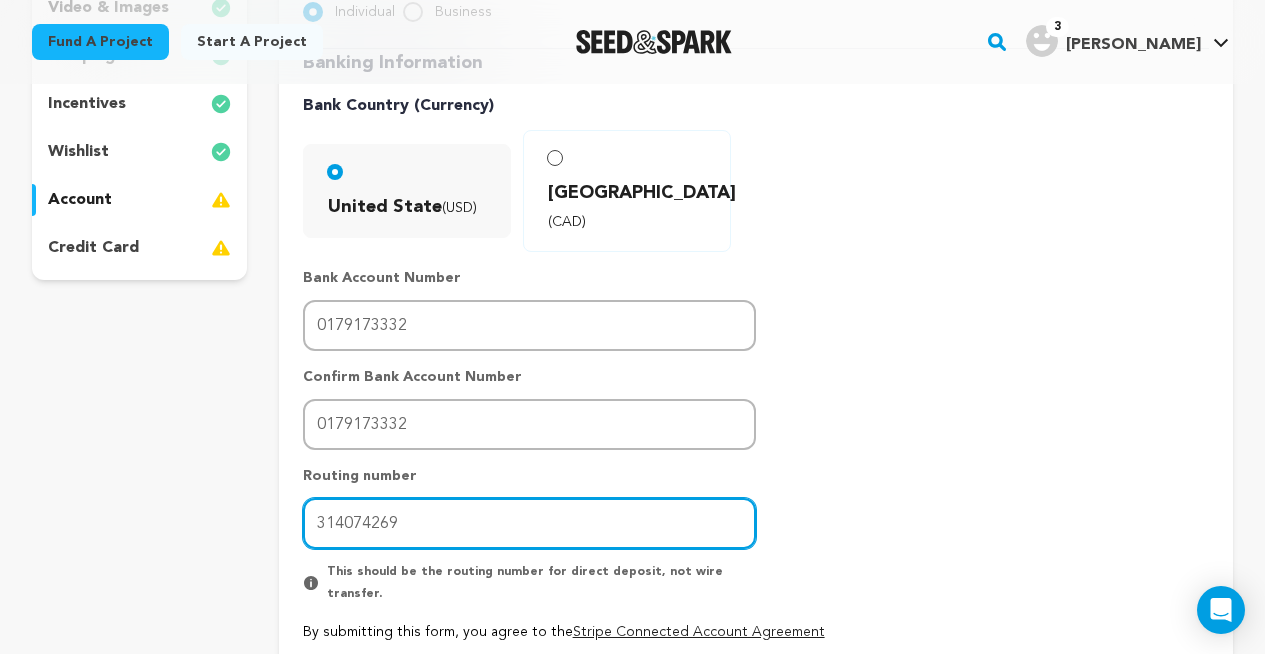 type on "314074269" 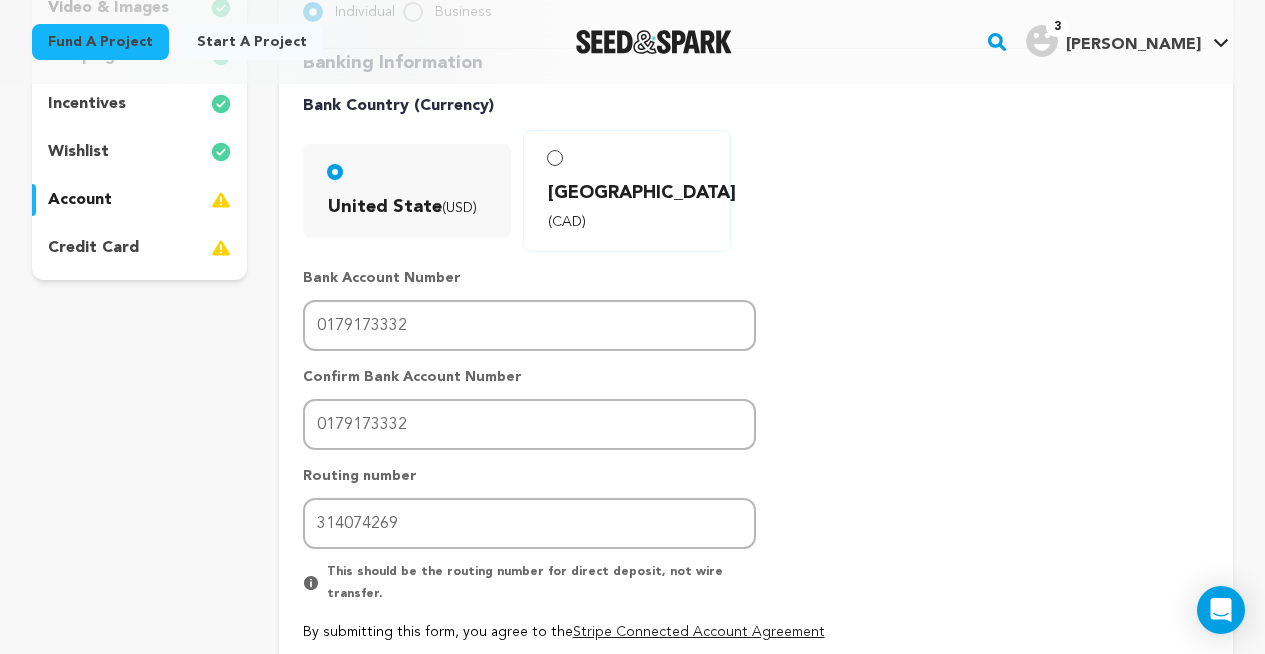 click on "By submitting this form, you agree to the
Stripe Connected Account Agreement" at bounding box center [756, 632] 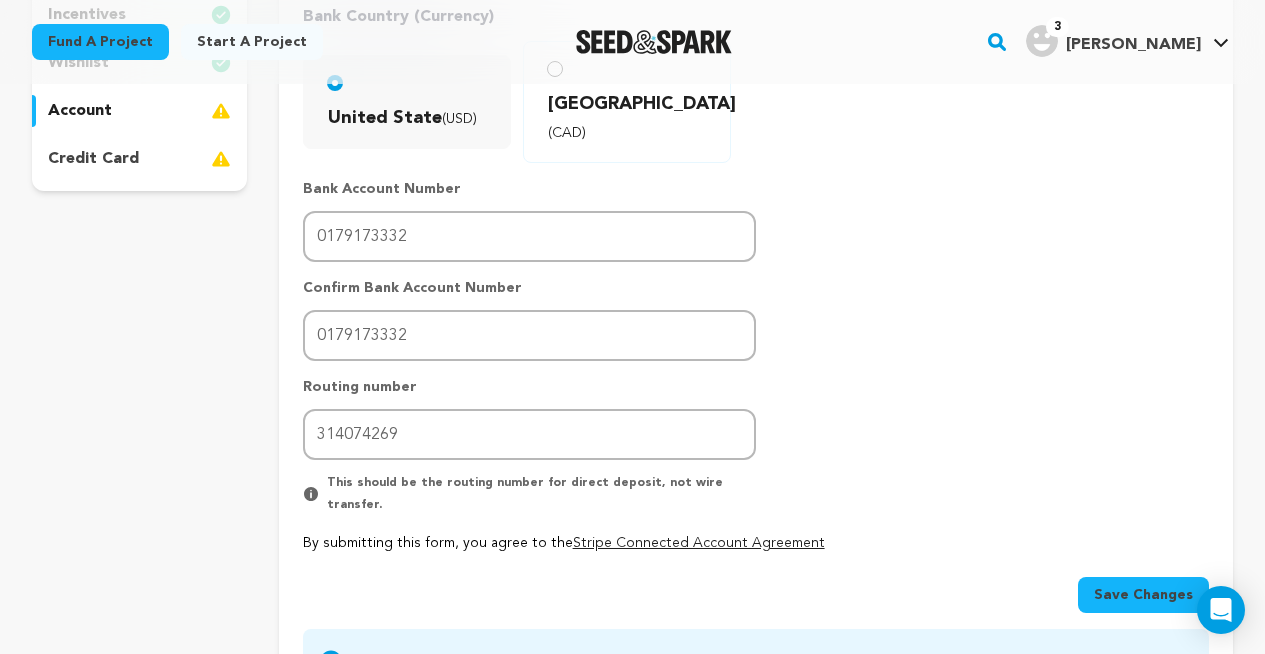scroll, scrollTop: 618, scrollLeft: 0, axis: vertical 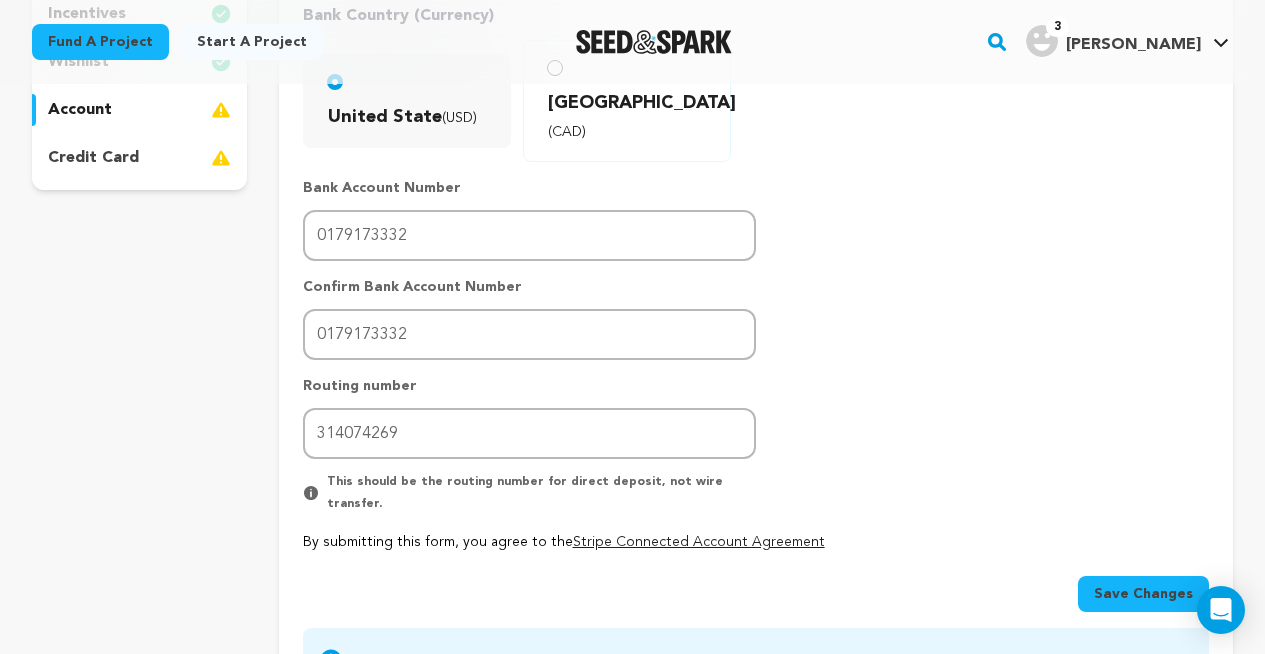 click on "Save Changes" at bounding box center (1143, 594) 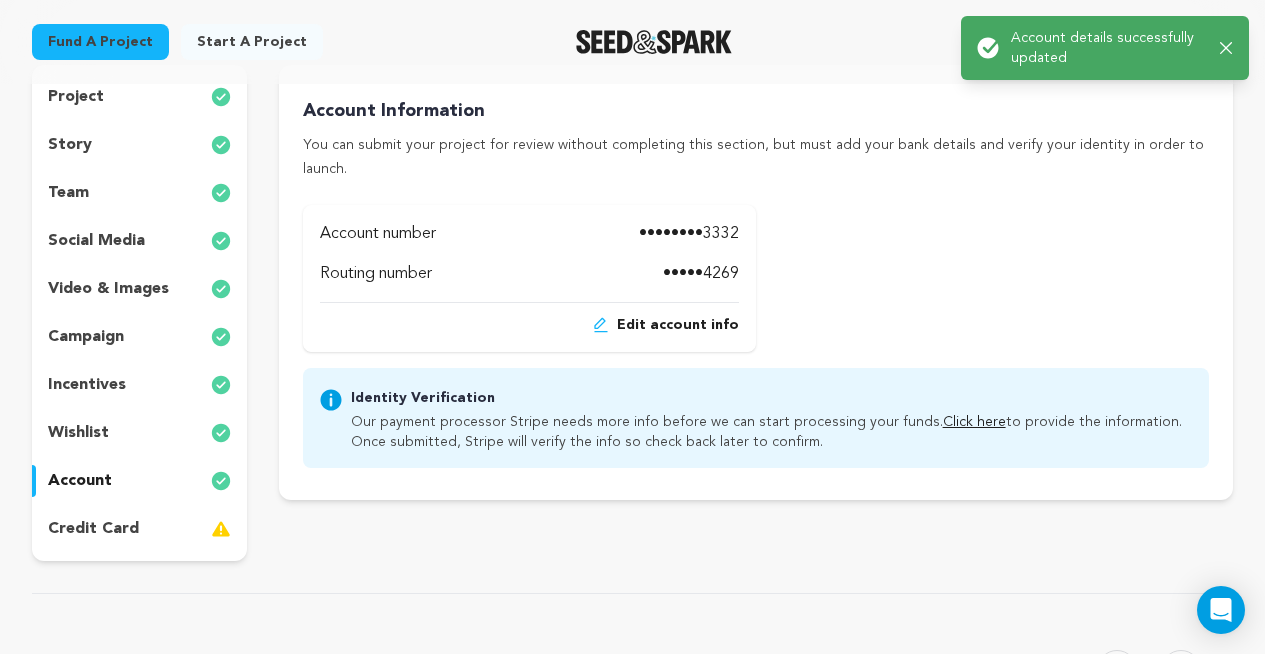 scroll, scrollTop: 280, scrollLeft: 0, axis: vertical 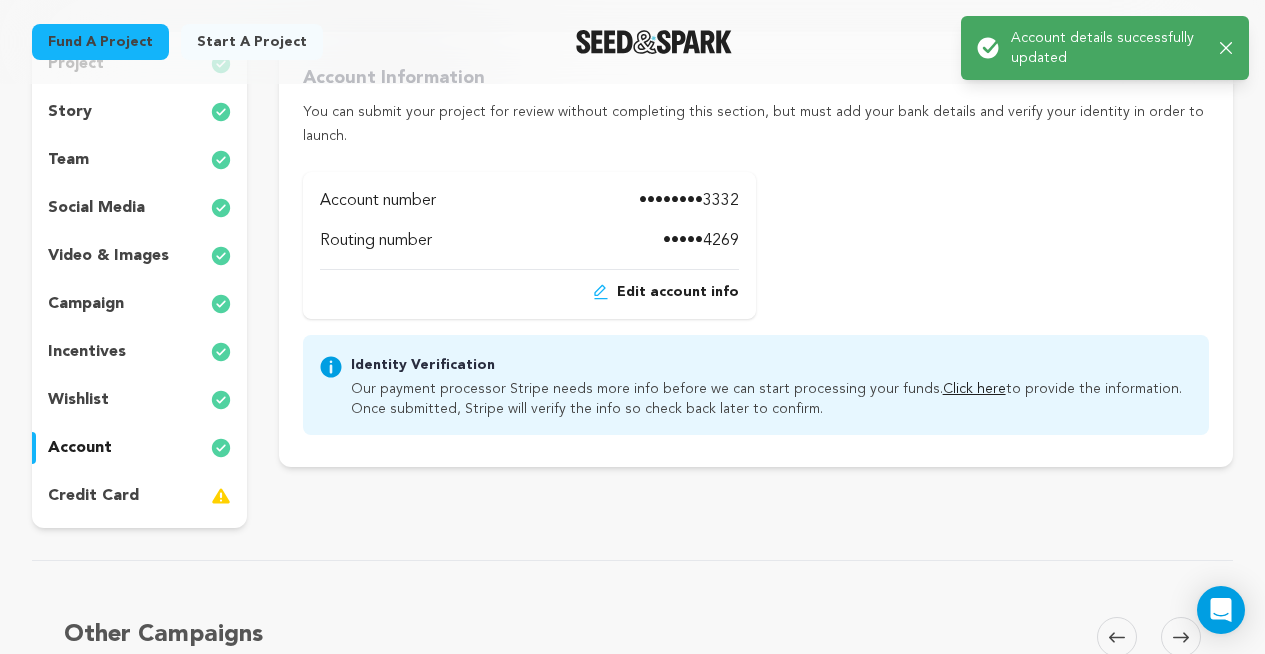 click on "credit card" at bounding box center [93, 496] 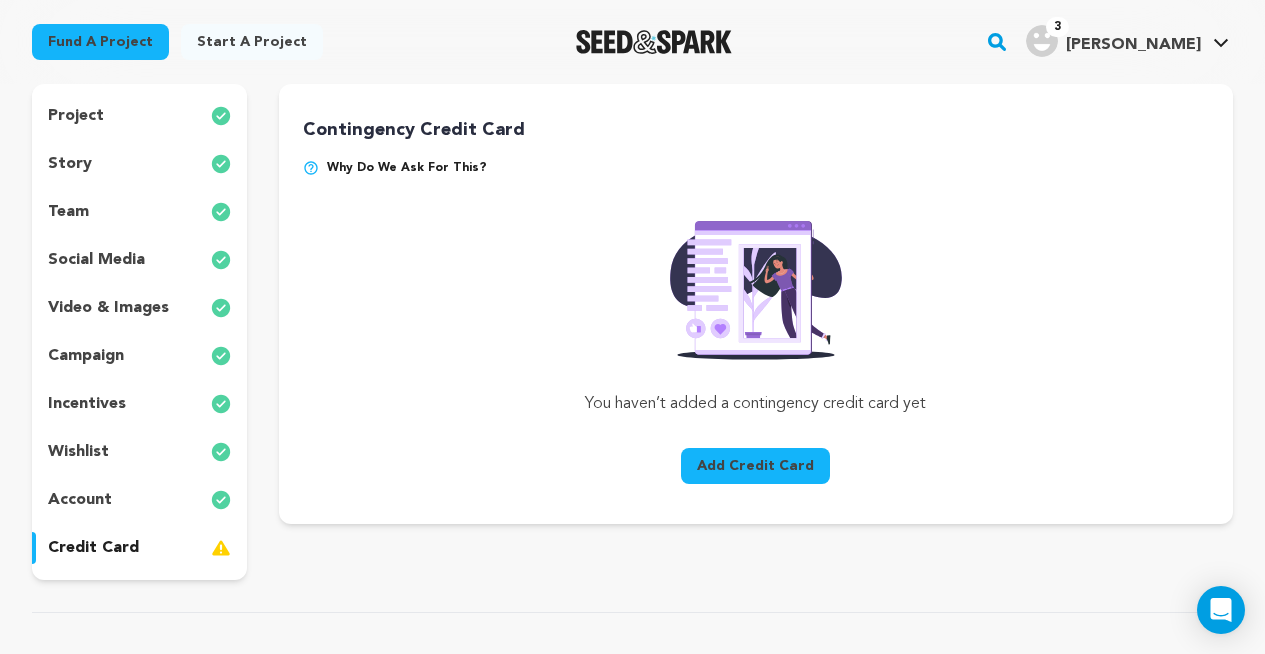 scroll, scrollTop: 207, scrollLeft: 0, axis: vertical 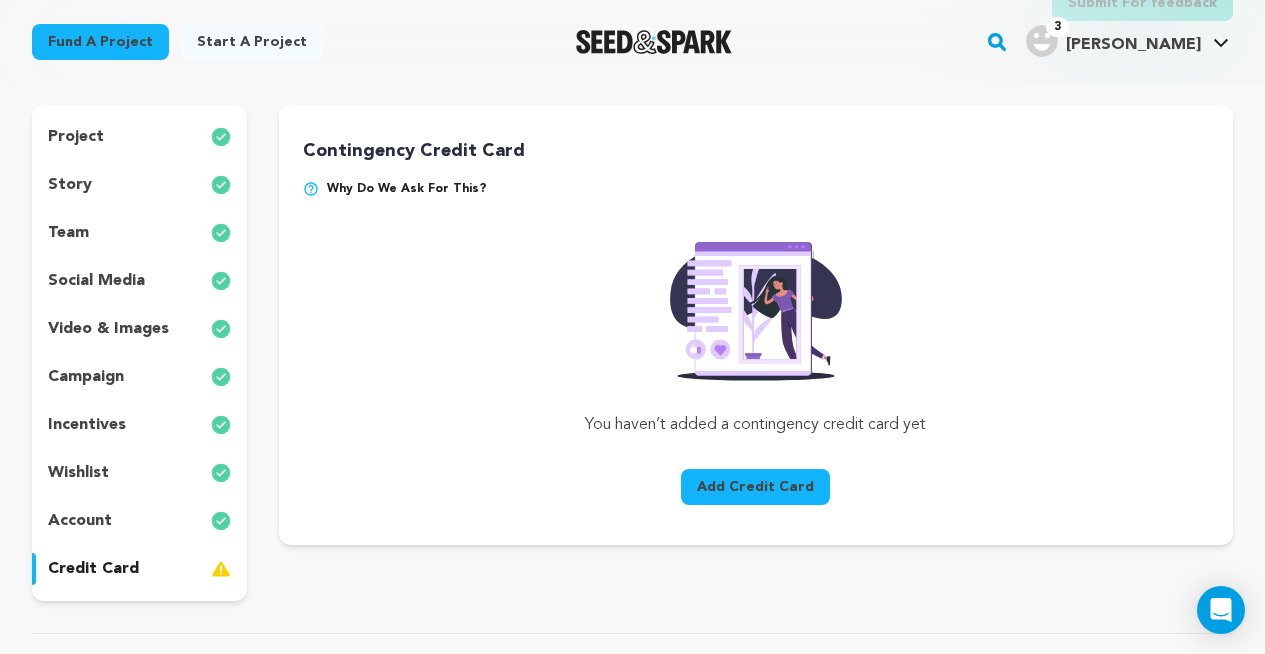 click on "Add Credit Card" at bounding box center (755, 487) 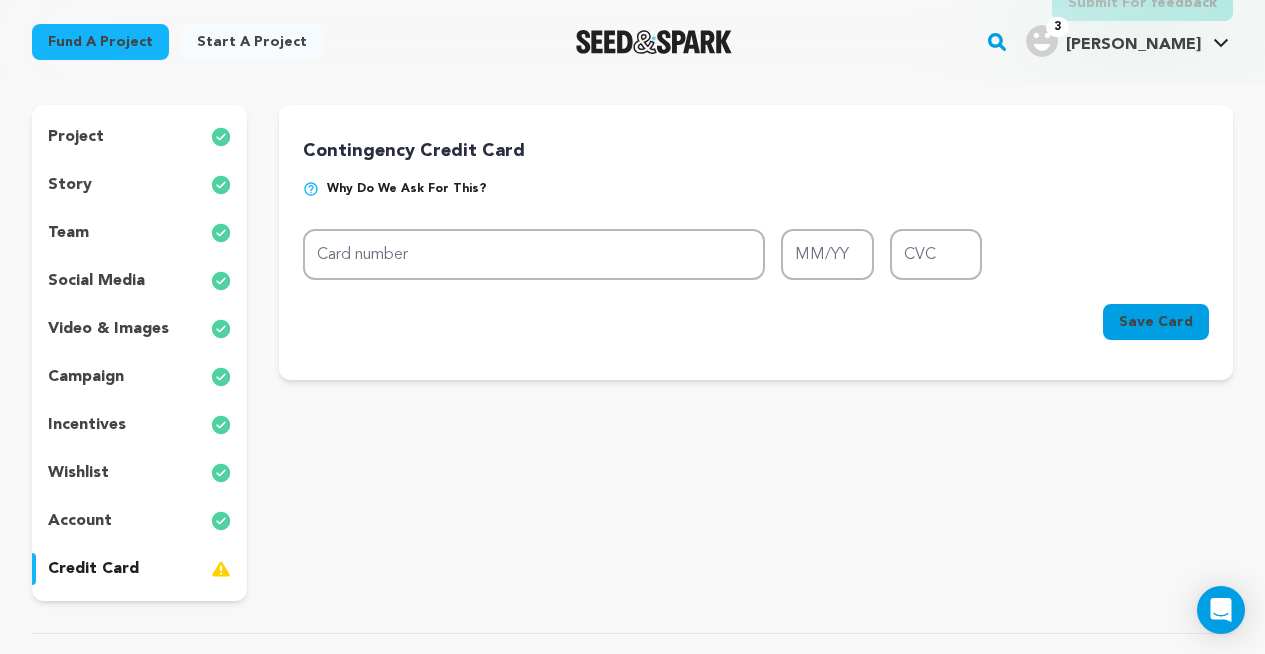 click on "Contingency Credit Card" at bounding box center (756, 151) 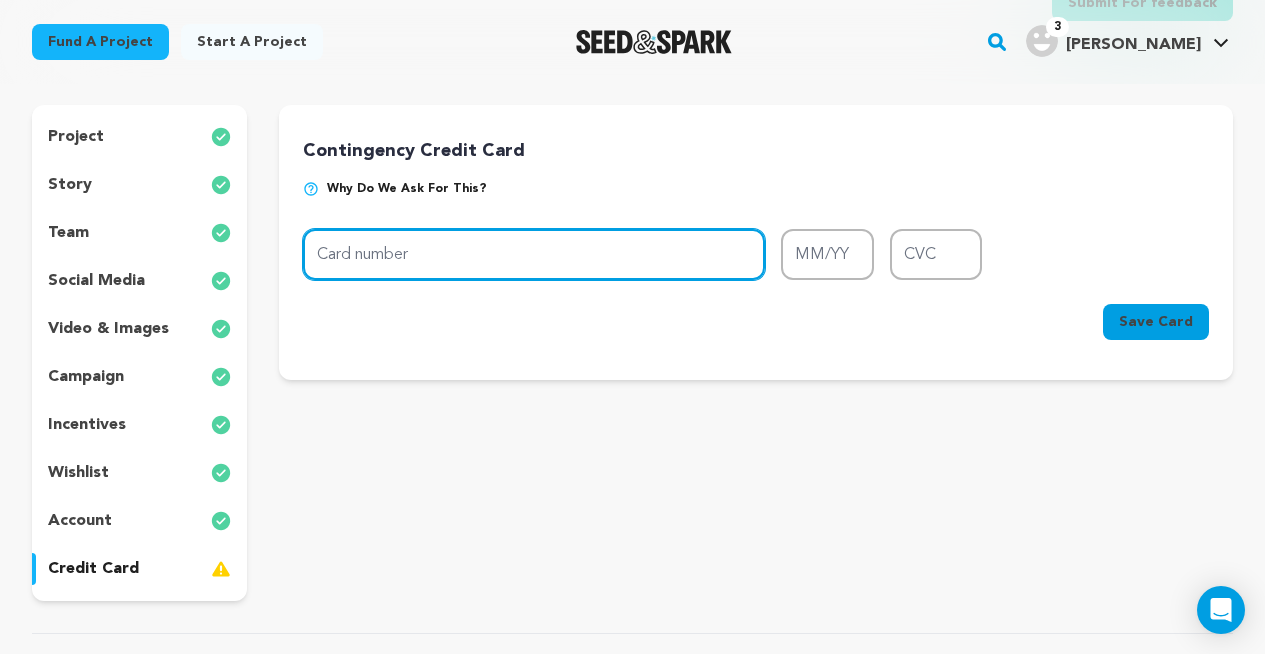 click on "Card number" at bounding box center [534, 254] 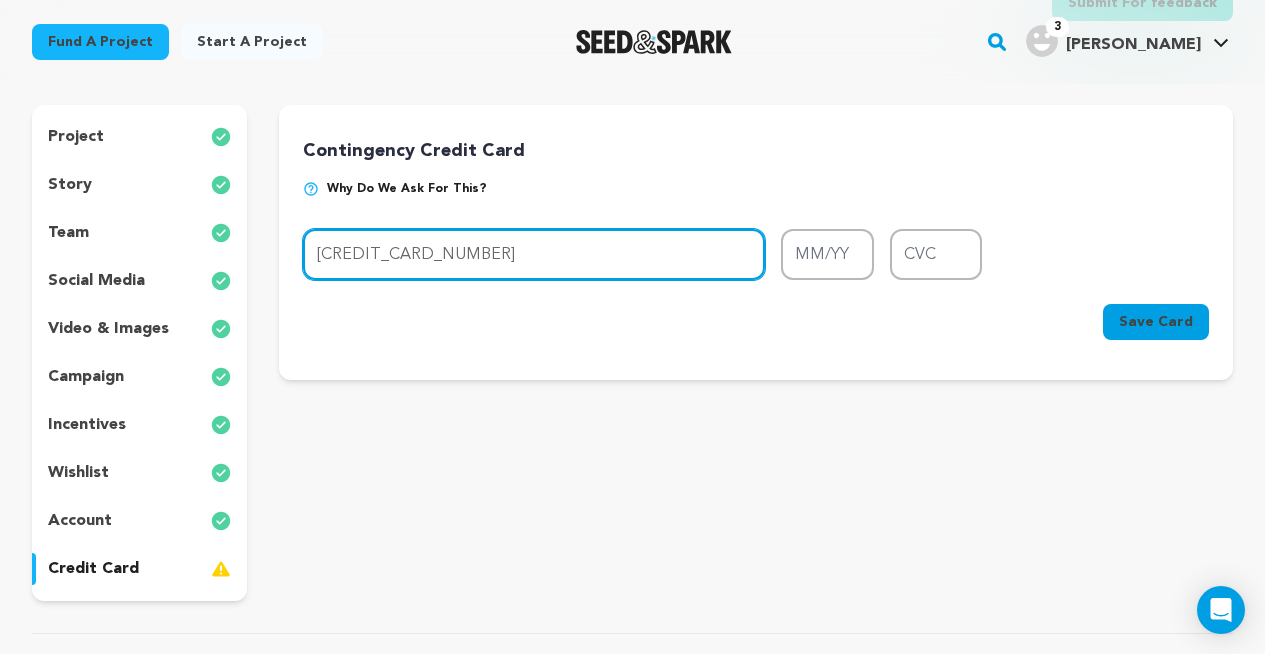 type on "4599 5402 5790 0260" 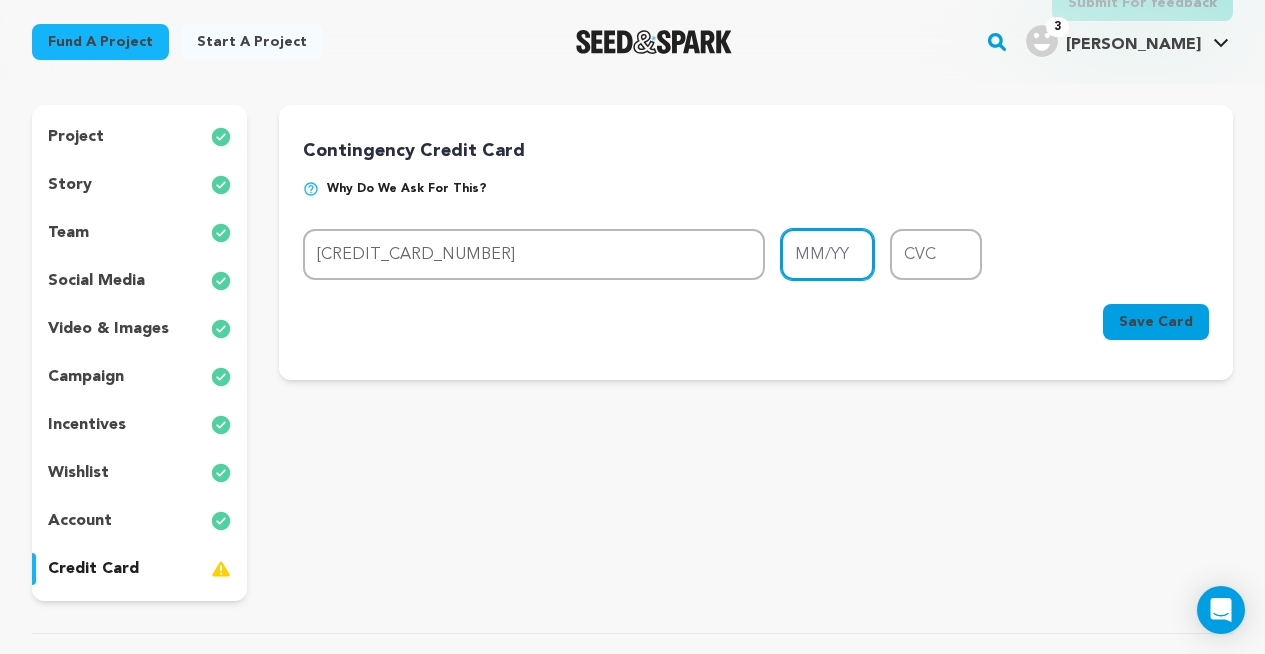 type on "02/30" 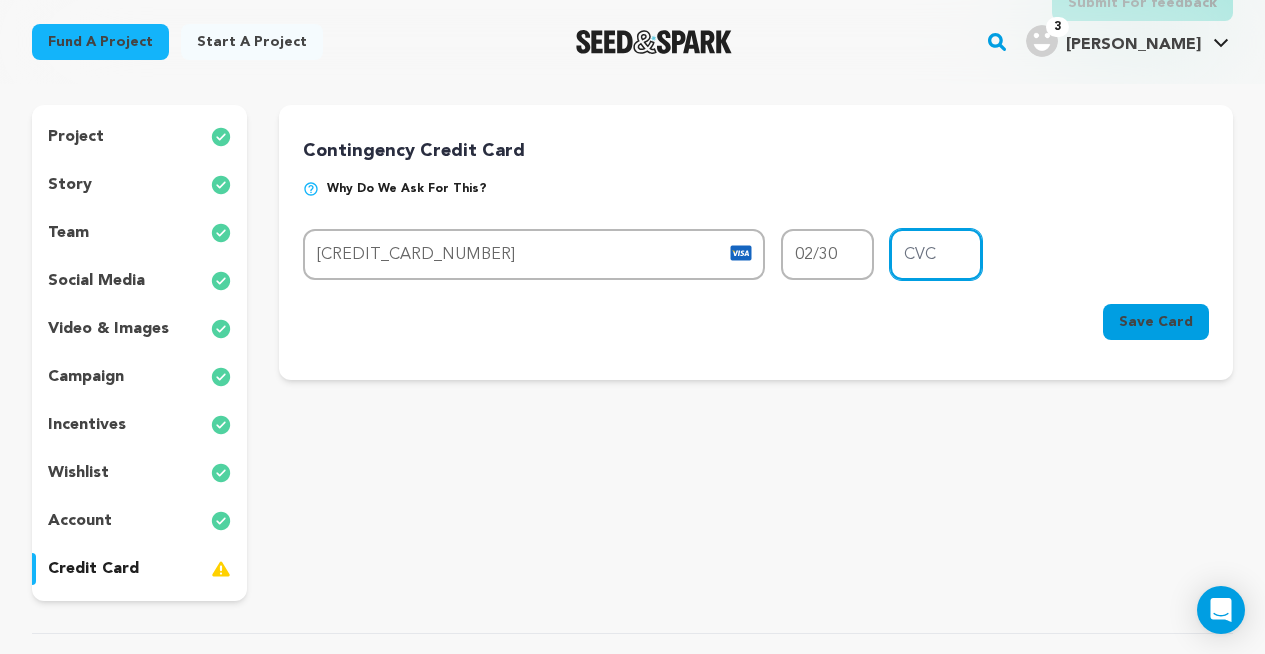 click on "CVC" at bounding box center (936, 254) 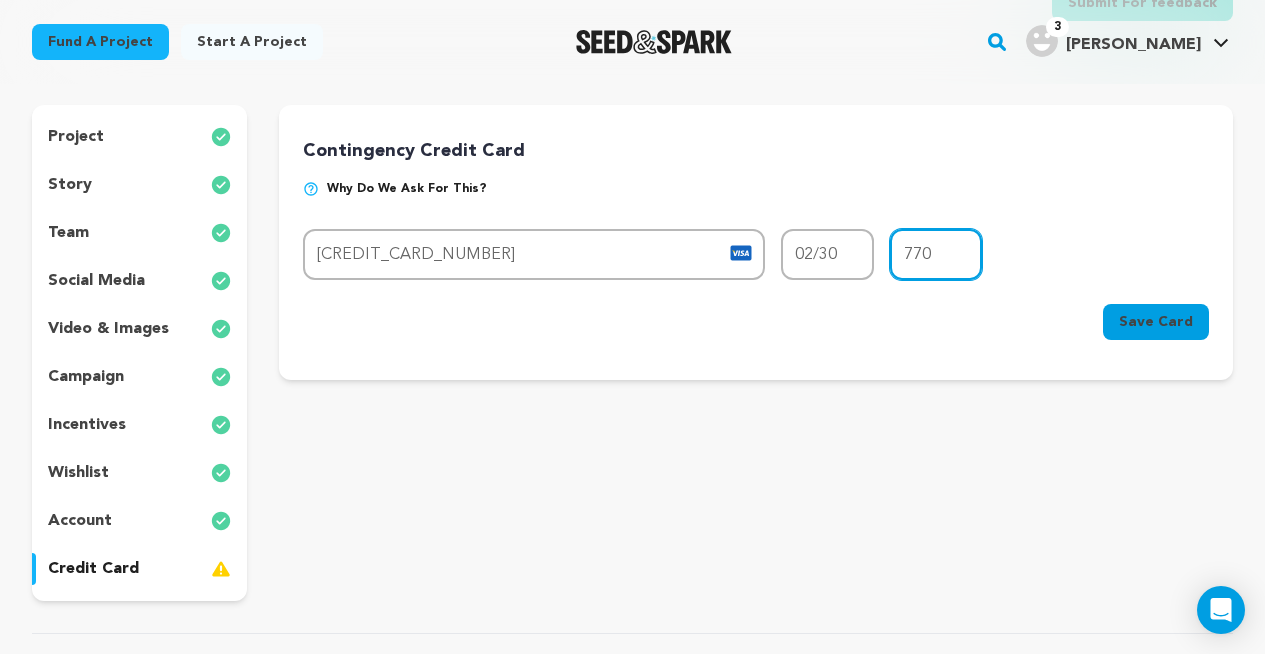 type on "770" 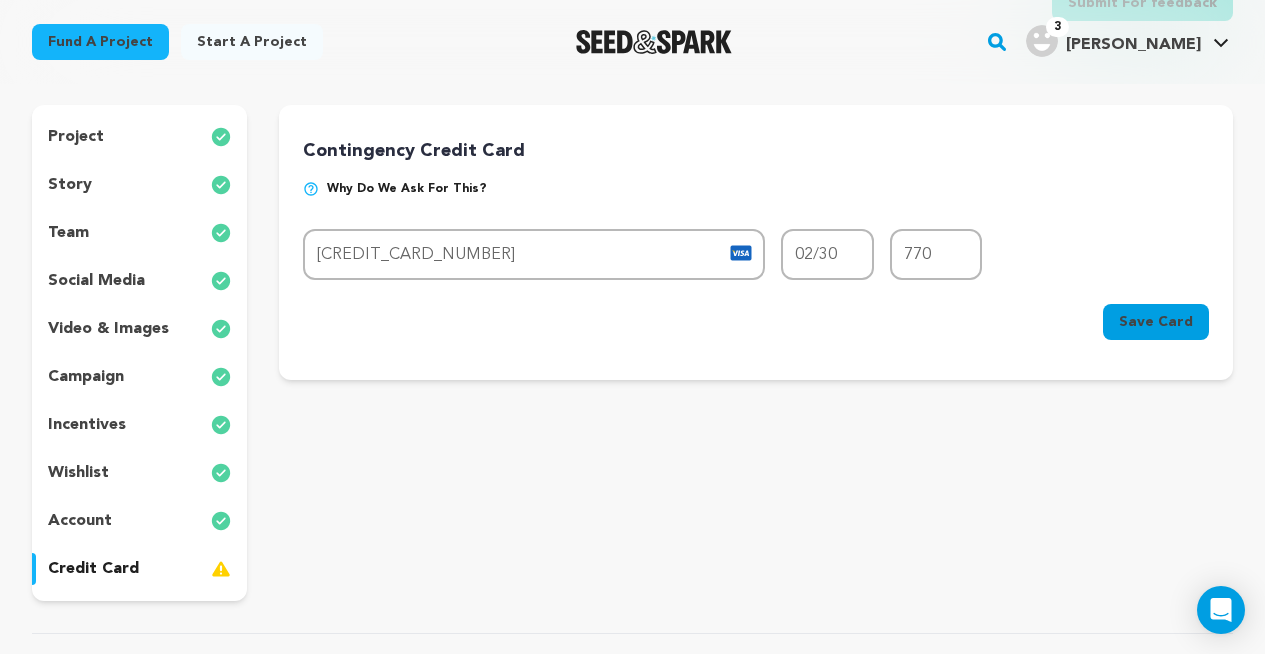click on "Save Card" at bounding box center (1156, 322) 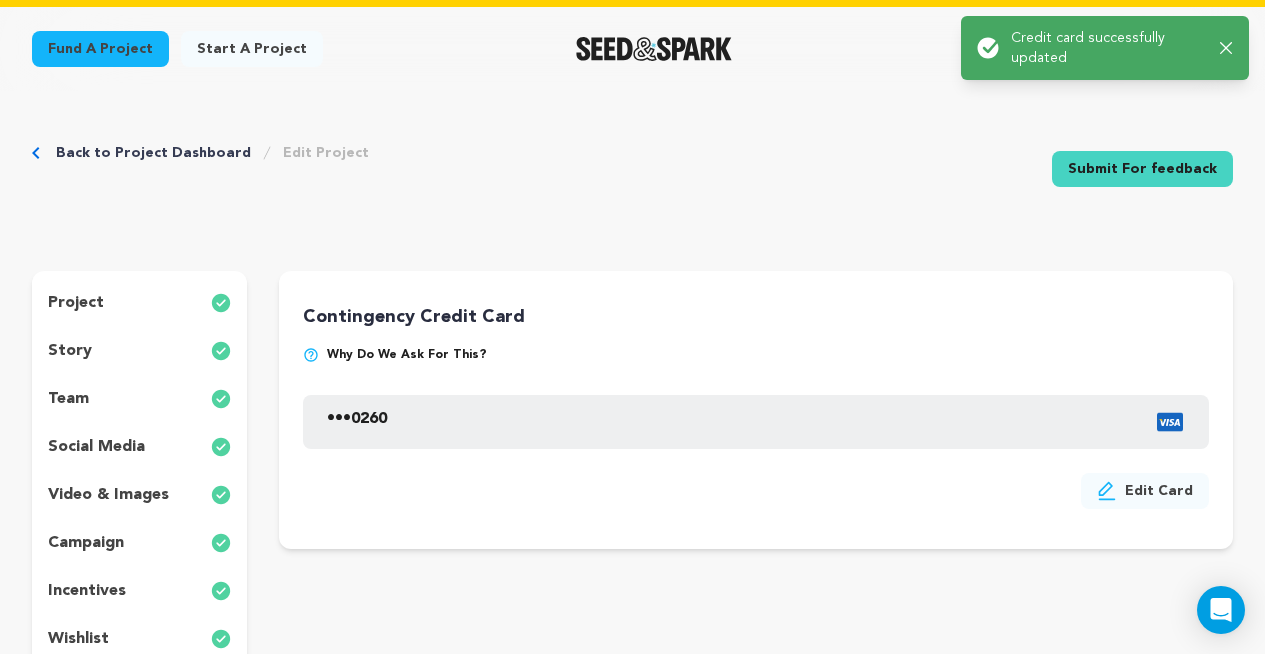 scroll, scrollTop: 0, scrollLeft: 0, axis: both 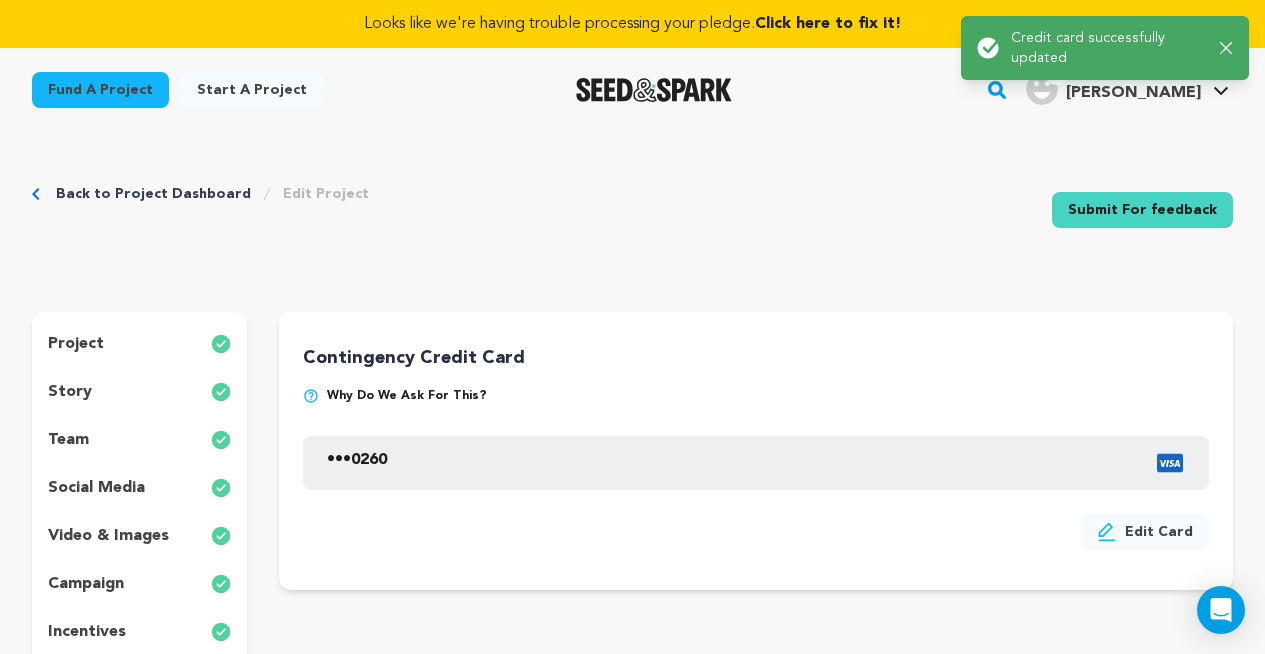 click on "Success:
Info:
Warning:
Error:
Credit card successfully updated
Close notification" at bounding box center [1105, 48] 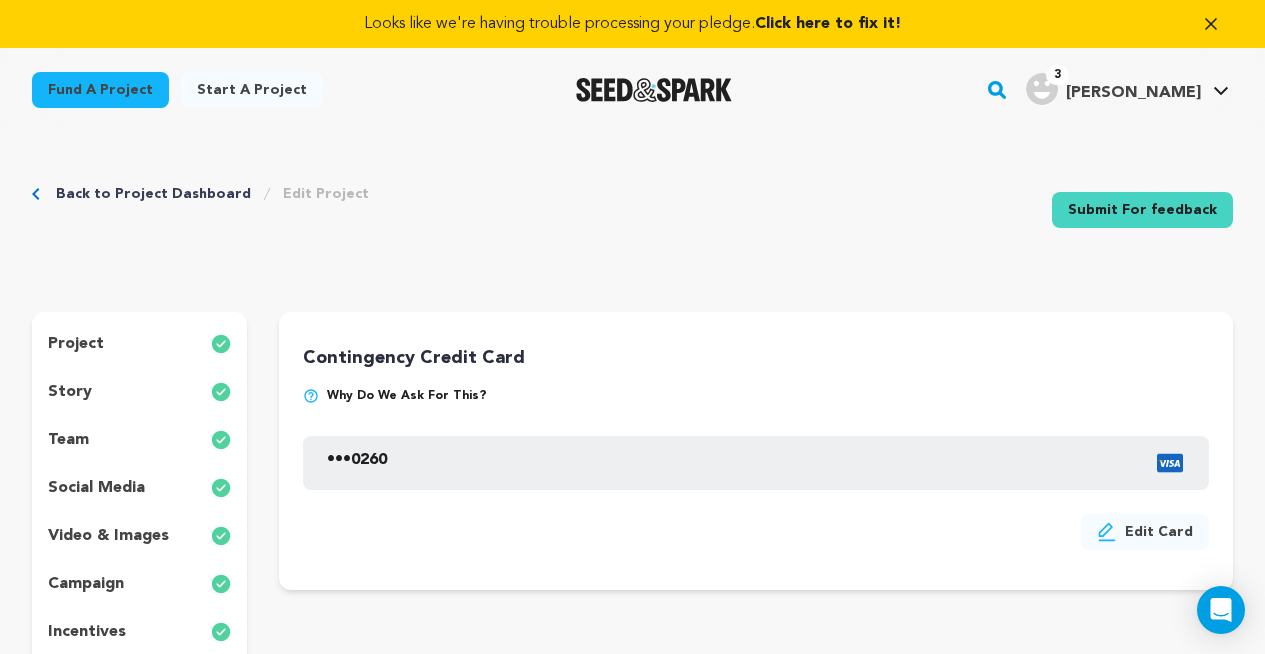 click at bounding box center (654, 90) 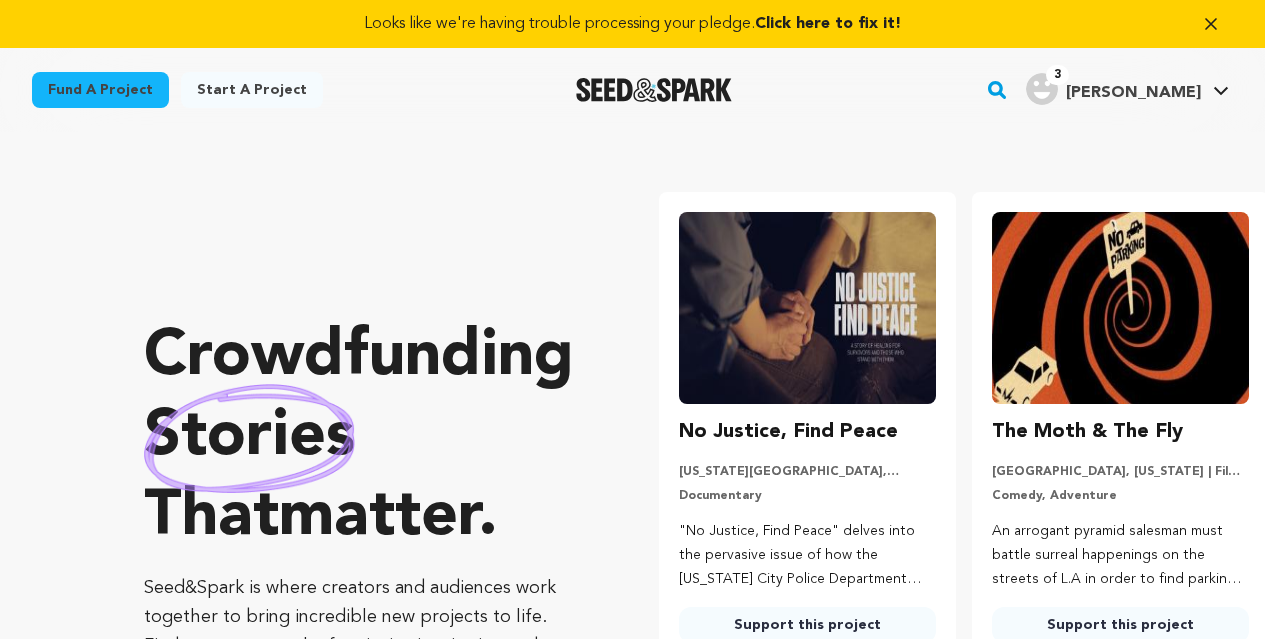 scroll, scrollTop: 0, scrollLeft: 0, axis: both 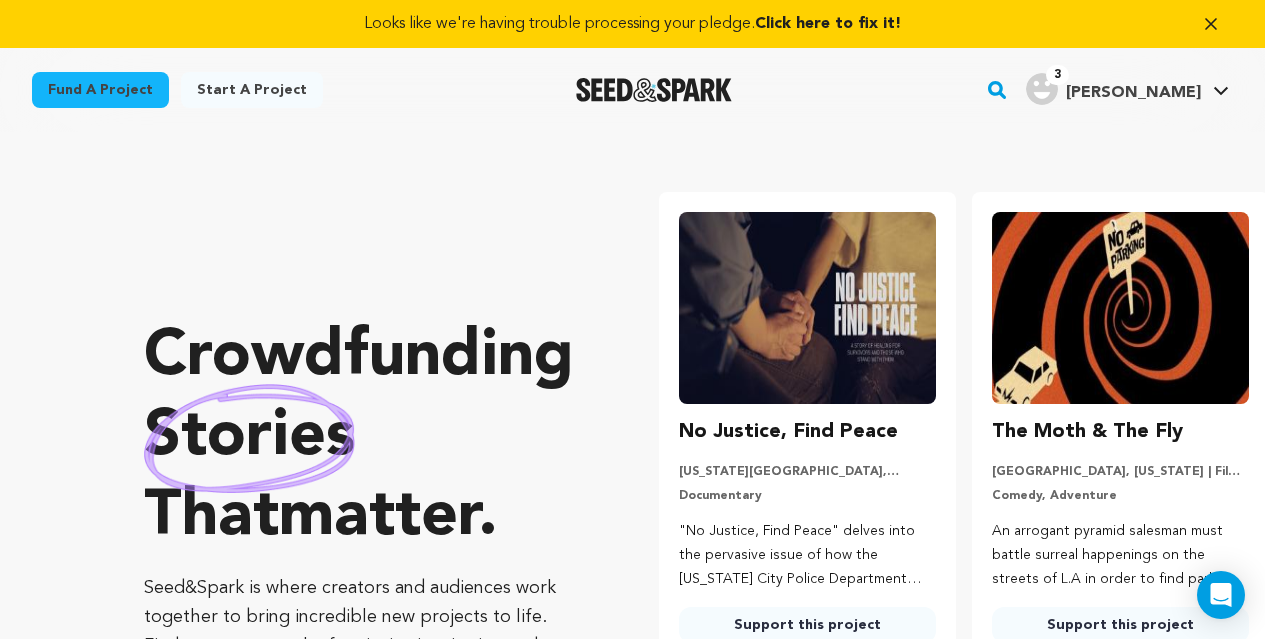 click on "[PERSON_NAME]" at bounding box center [1133, 93] 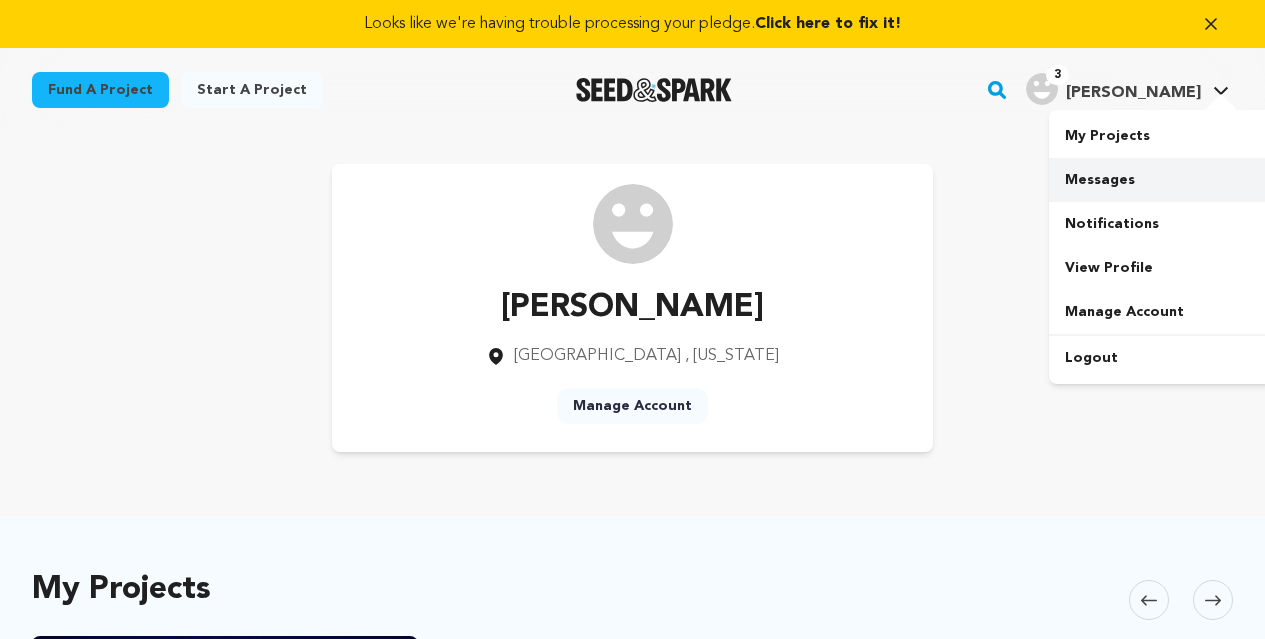 scroll, scrollTop: 0, scrollLeft: 0, axis: both 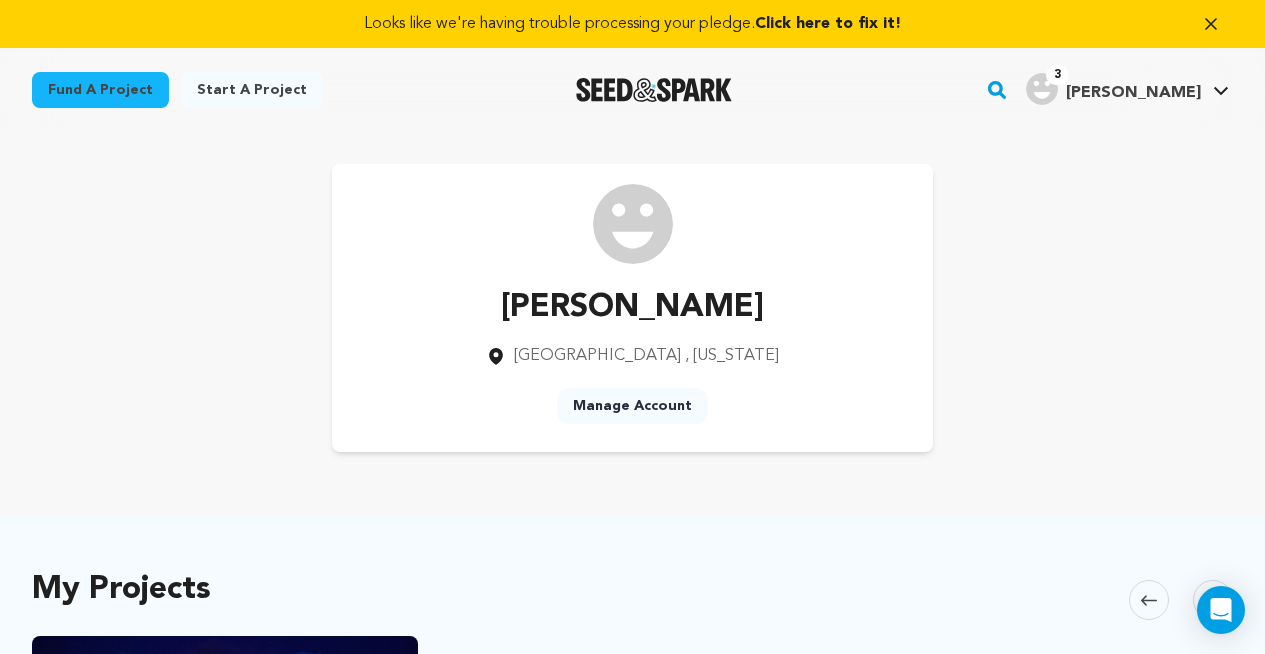 click on "Manage Account" at bounding box center (632, 406) 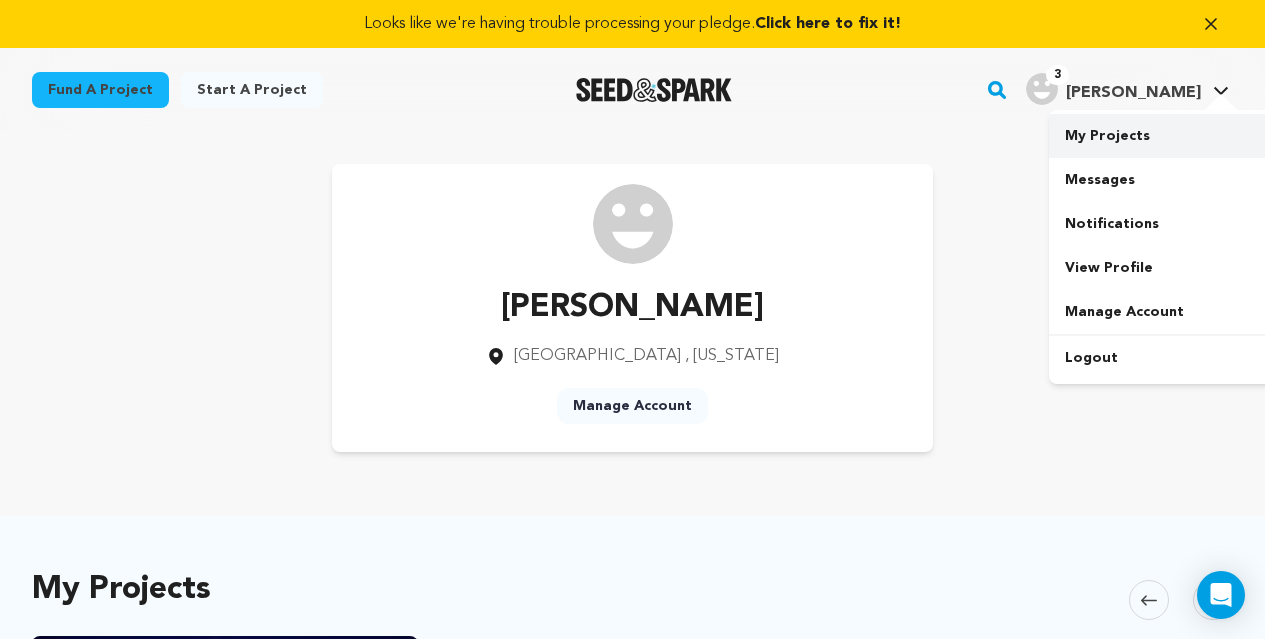 click on "My Projects" at bounding box center [1161, 136] 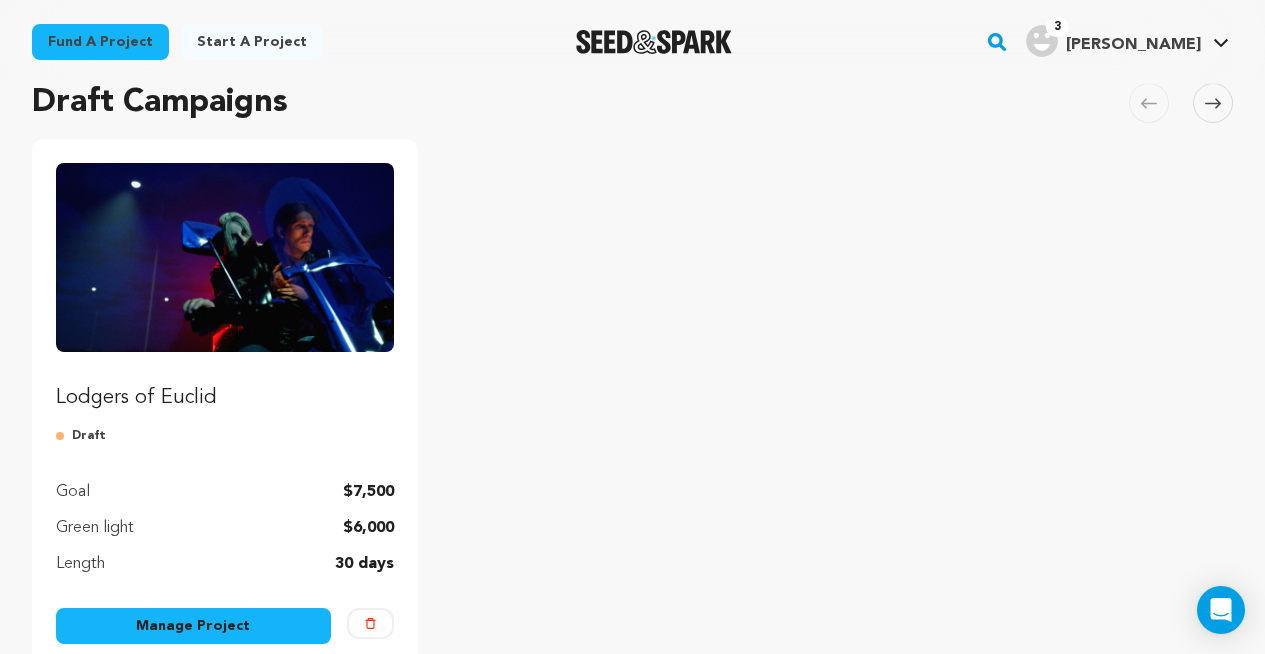 scroll, scrollTop: 256, scrollLeft: 0, axis: vertical 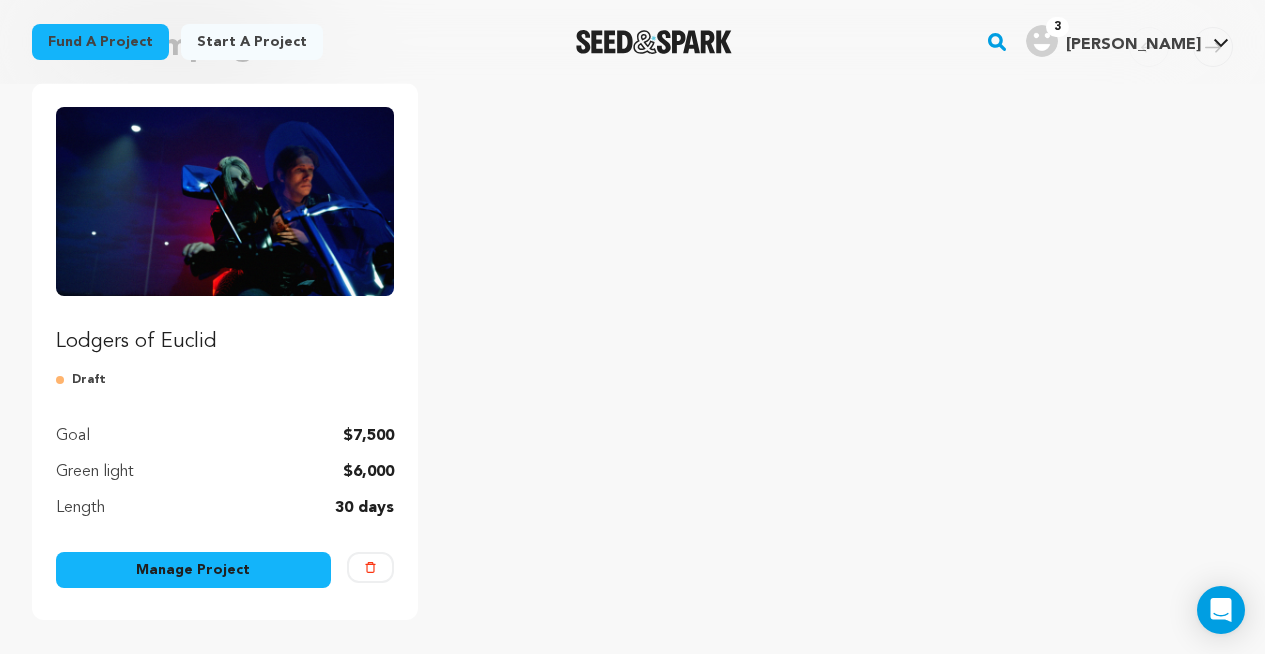 click on "Manage Project" at bounding box center (193, 570) 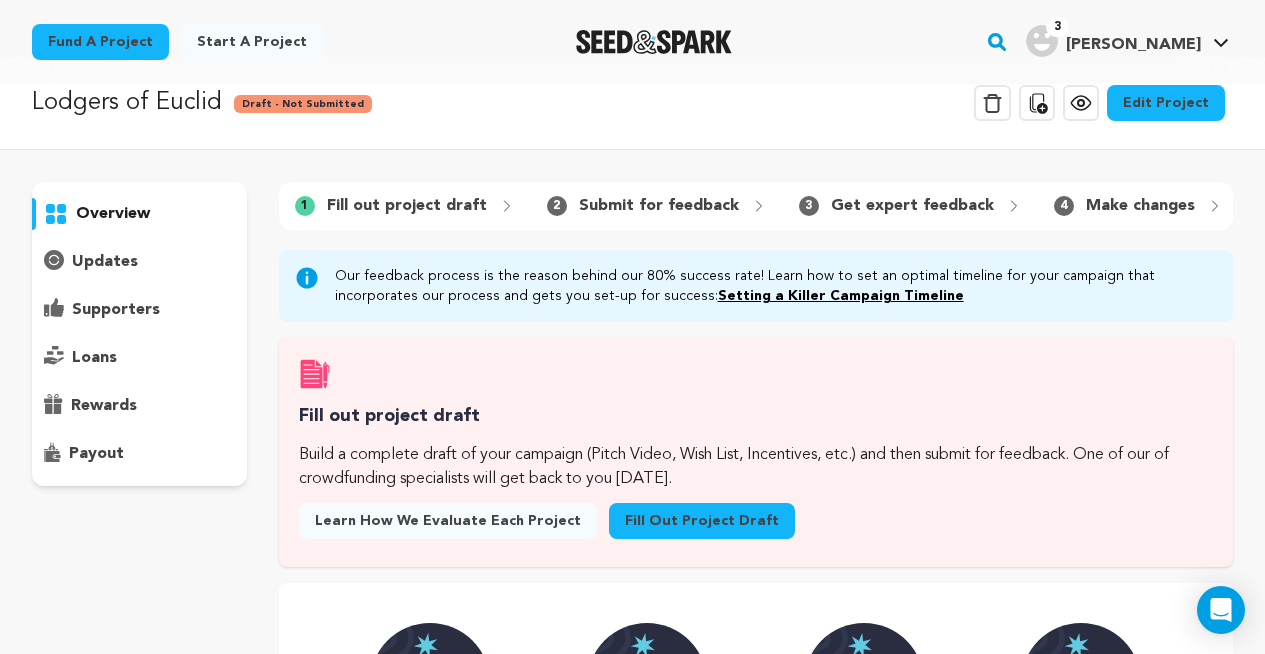 scroll, scrollTop: 73, scrollLeft: 0, axis: vertical 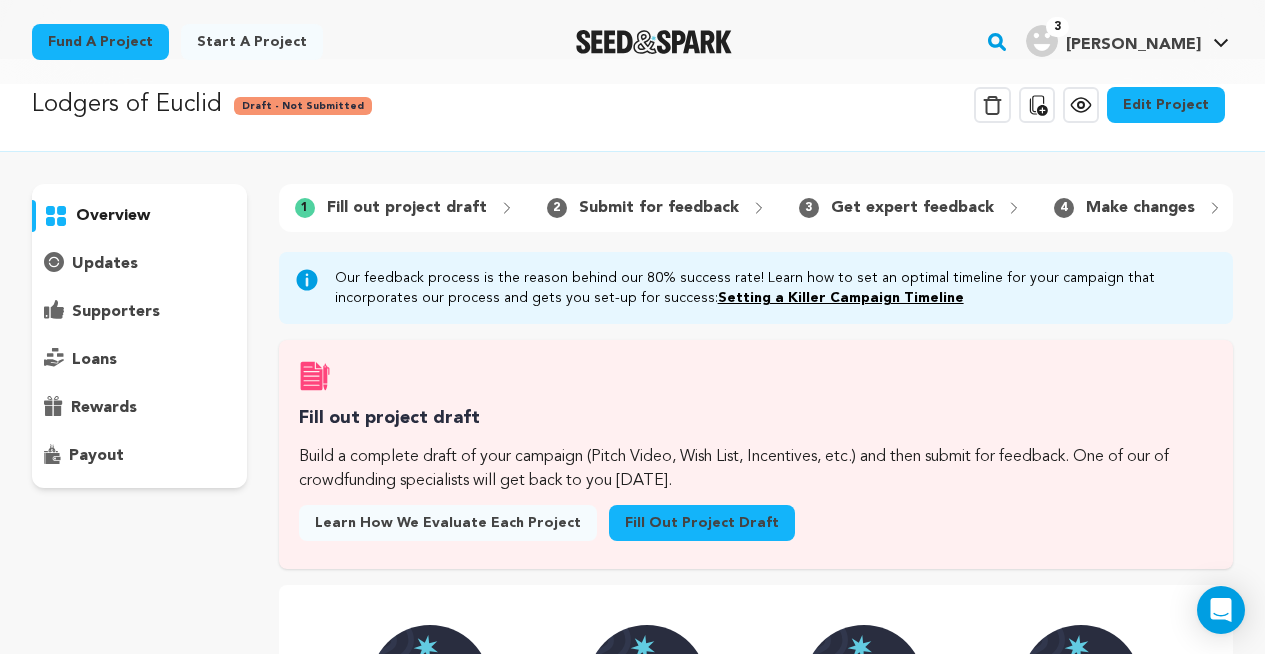 click on "Edit Project" at bounding box center (1166, 105) 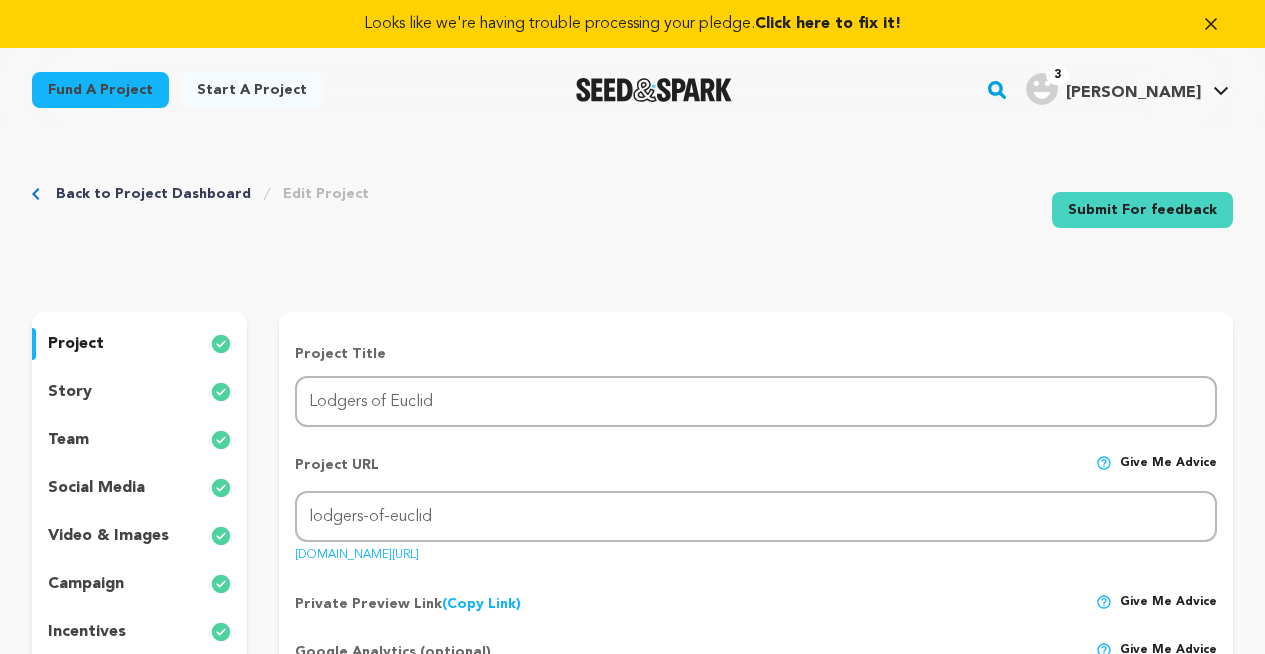 scroll, scrollTop: 0, scrollLeft: 0, axis: both 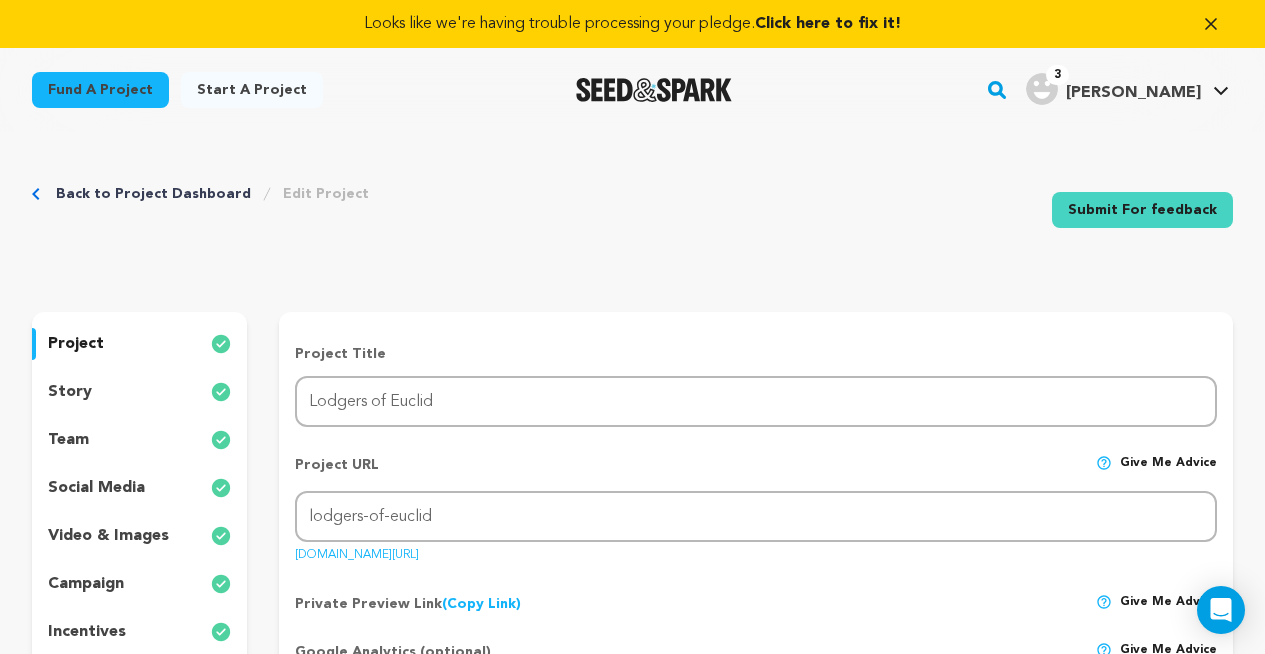 click on "story" at bounding box center [70, 392] 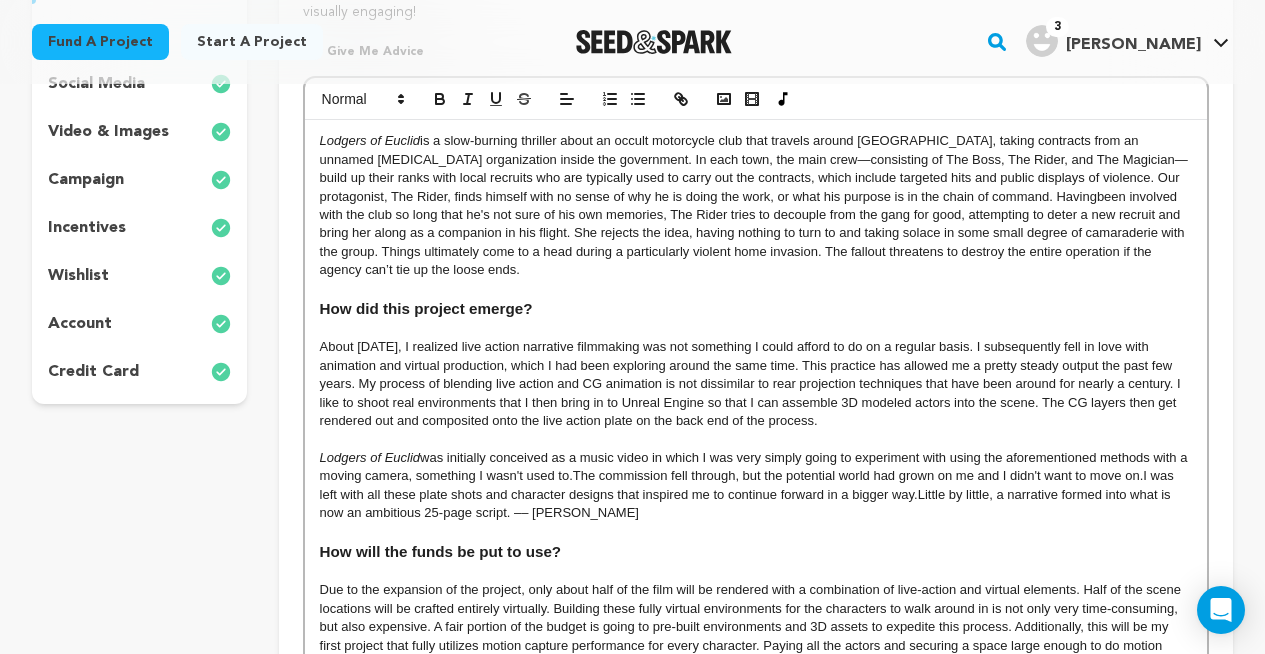 scroll, scrollTop: 355, scrollLeft: 0, axis: vertical 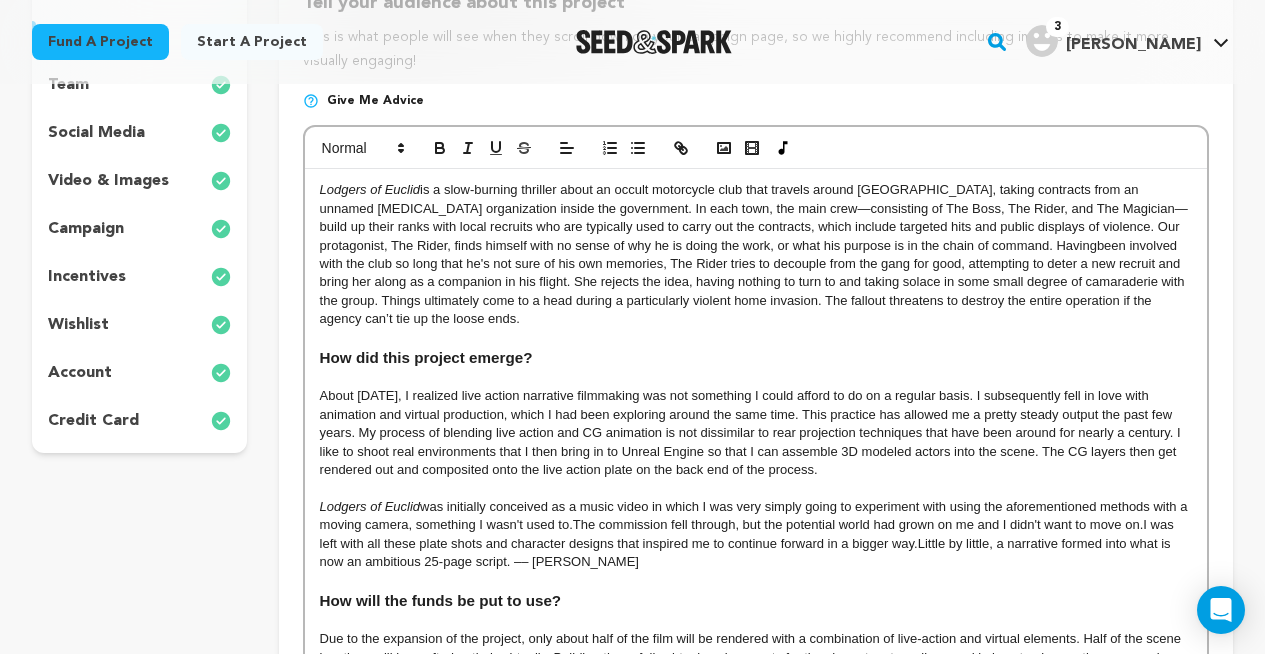 click at bounding box center [756, 338] 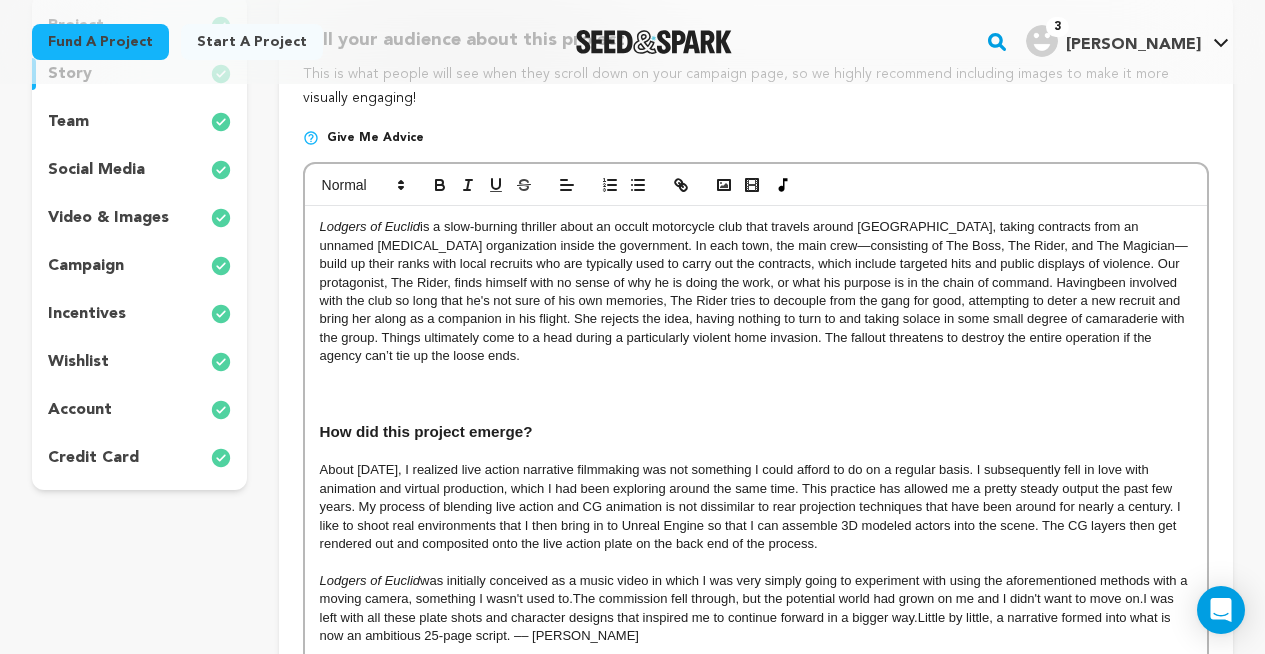 scroll, scrollTop: 314, scrollLeft: 0, axis: vertical 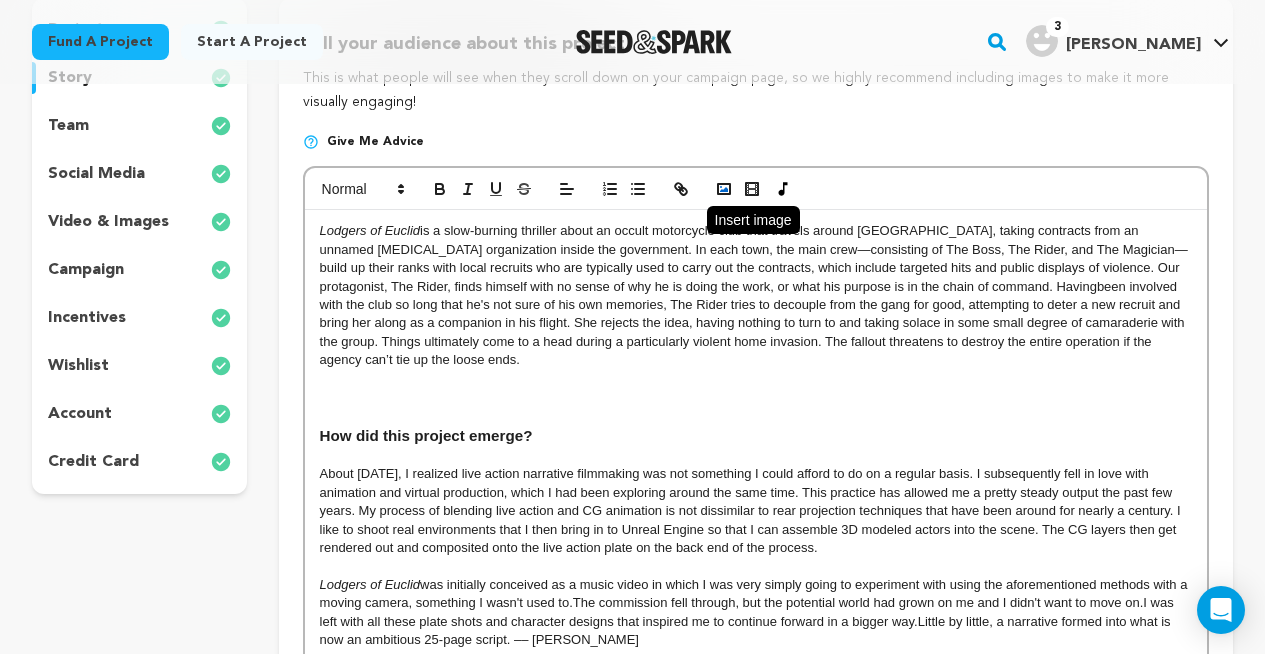 click 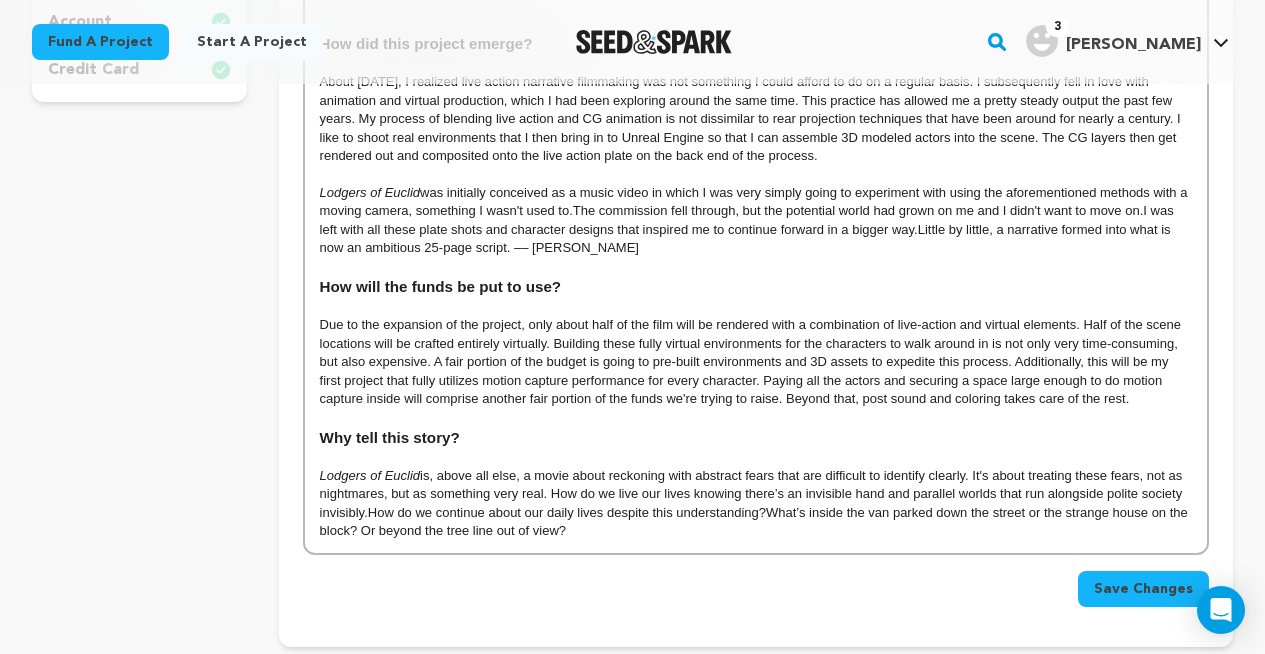 scroll, scrollTop: 710, scrollLeft: 0, axis: vertical 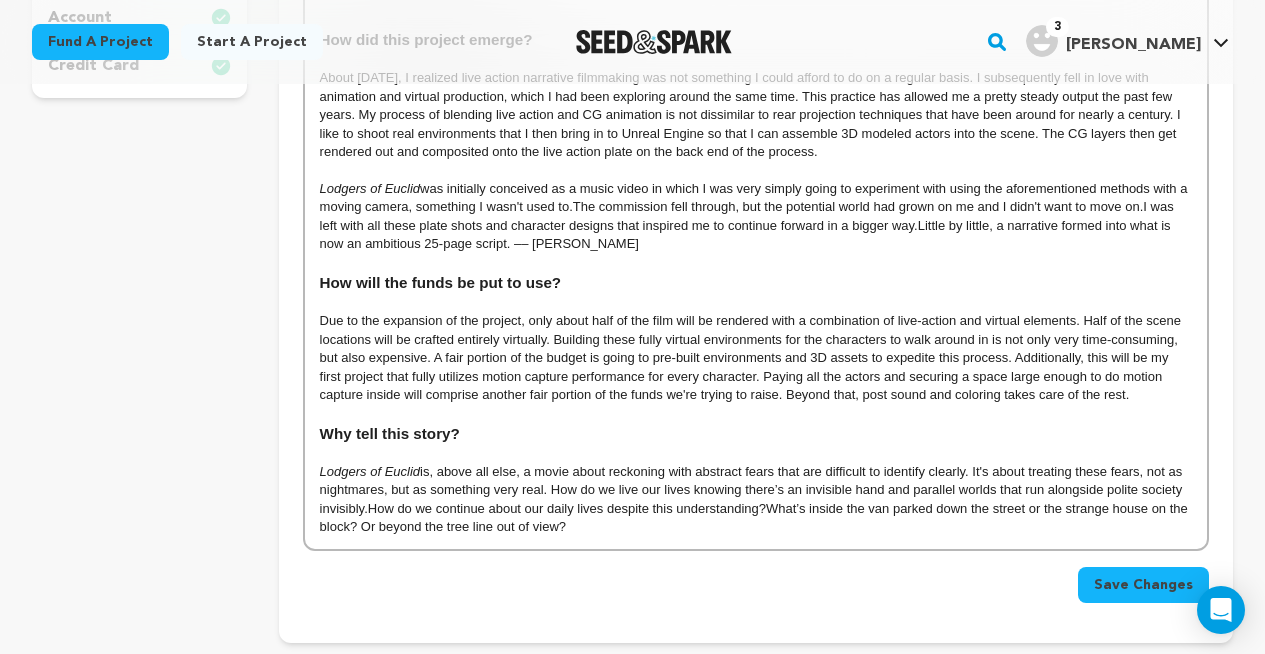 click at bounding box center [756, 413] 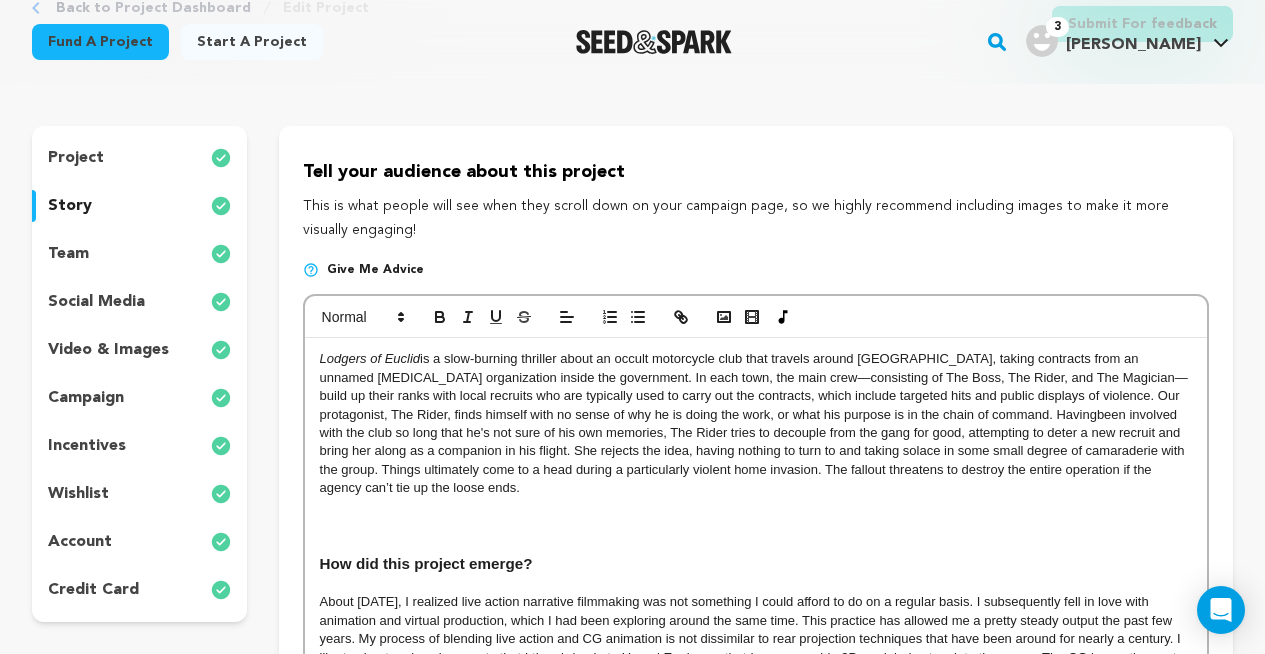 scroll, scrollTop: 0, scrollLeft: 0, axis: both 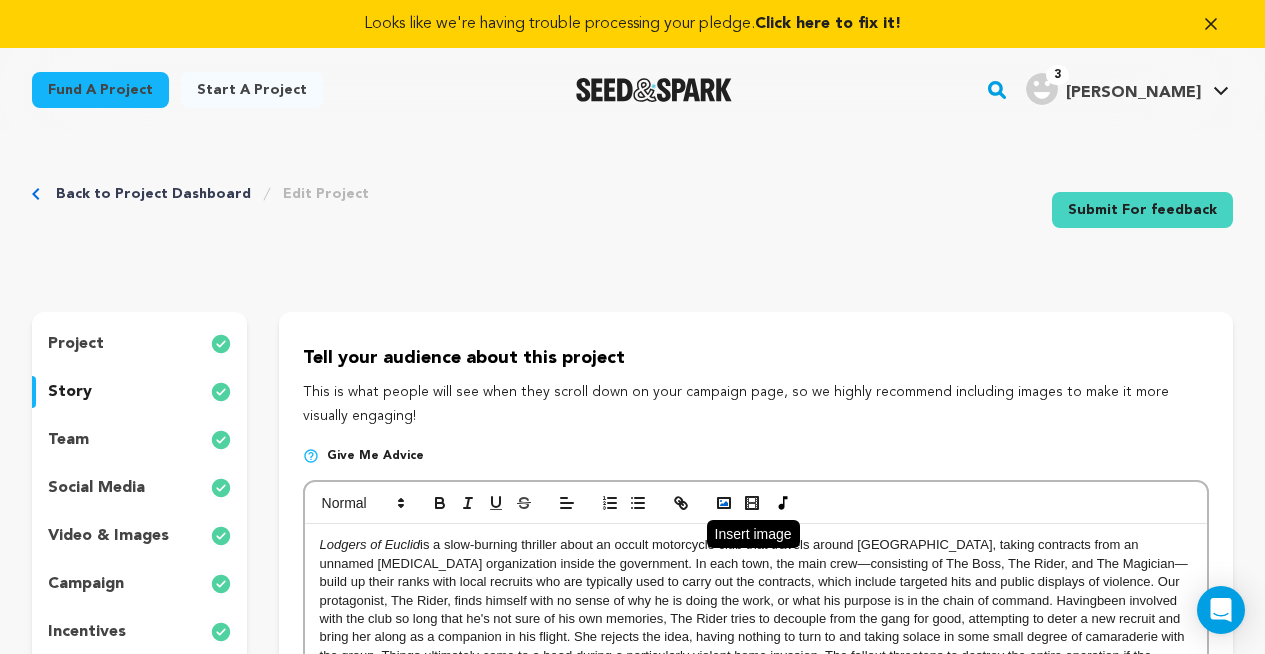 click 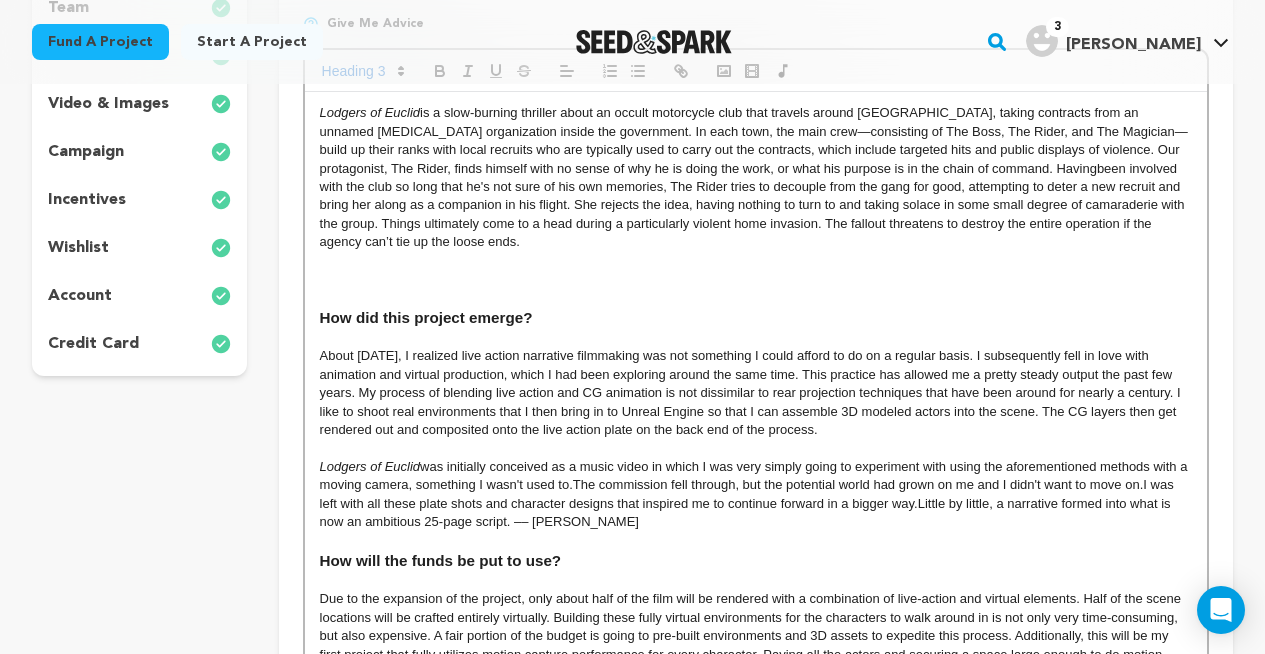 scroll, scrollTop: 703, scrollLeft: 0, axis: vertical 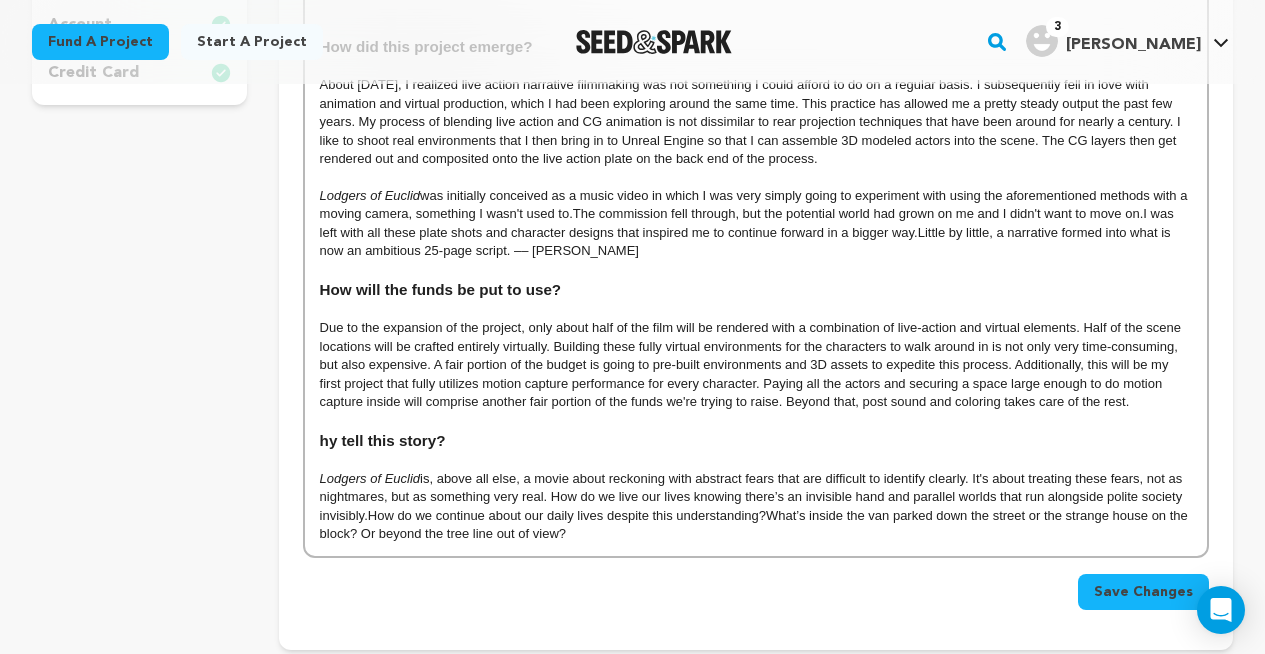 click on "Due to the expansion of the project, only about half of the film will be rendered with a combination of live-action and virtual elements. Half of the scene locations will be crafted entirely virtually. Building these fully virtual environments for the characters to walk around in is not only very time-consuming, but also expensive. A fair portion of the budget is going to pre-built environments and 3D assets to expedite this process. Additionally, this will be my first project that fully utilizes motion capture performance for every character. Paying all the actors and securing a space large enough to do motion capture inside will comprise another fair portion of the funds we're trying to raise. Beyond that, post sound and coloring takes care of the rest." at bounding box center (756, 365) 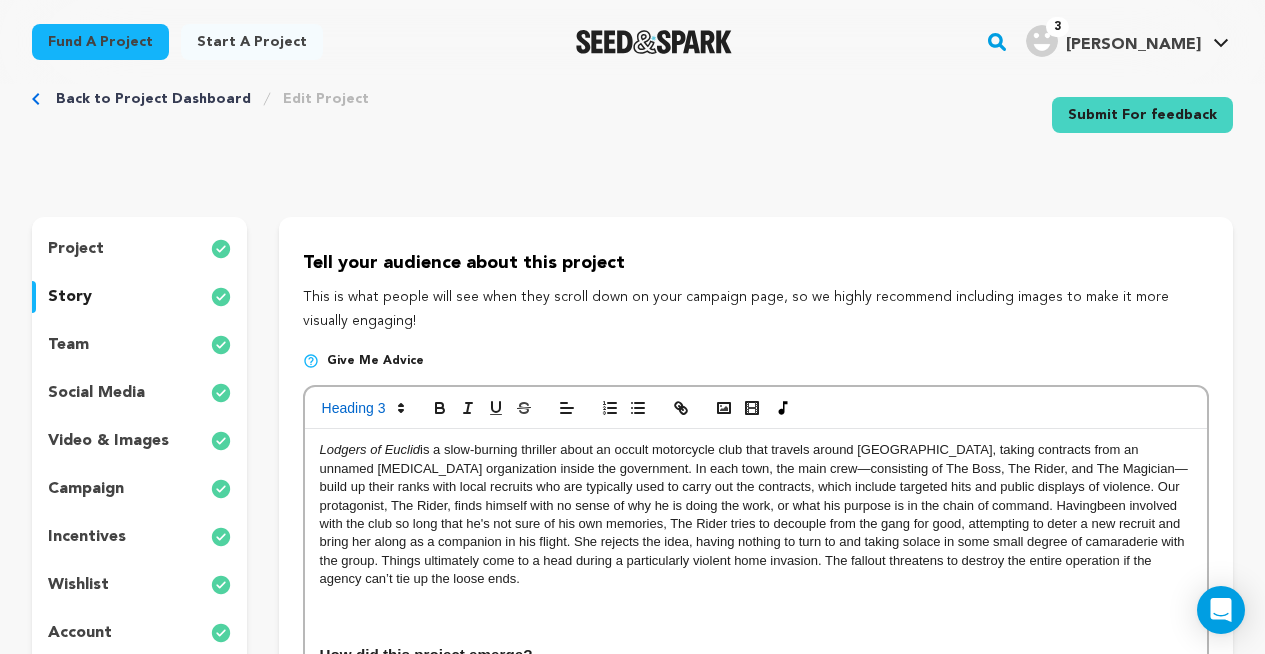 scroll, scrollTop: 0, scrollLeft: 0, axis: both 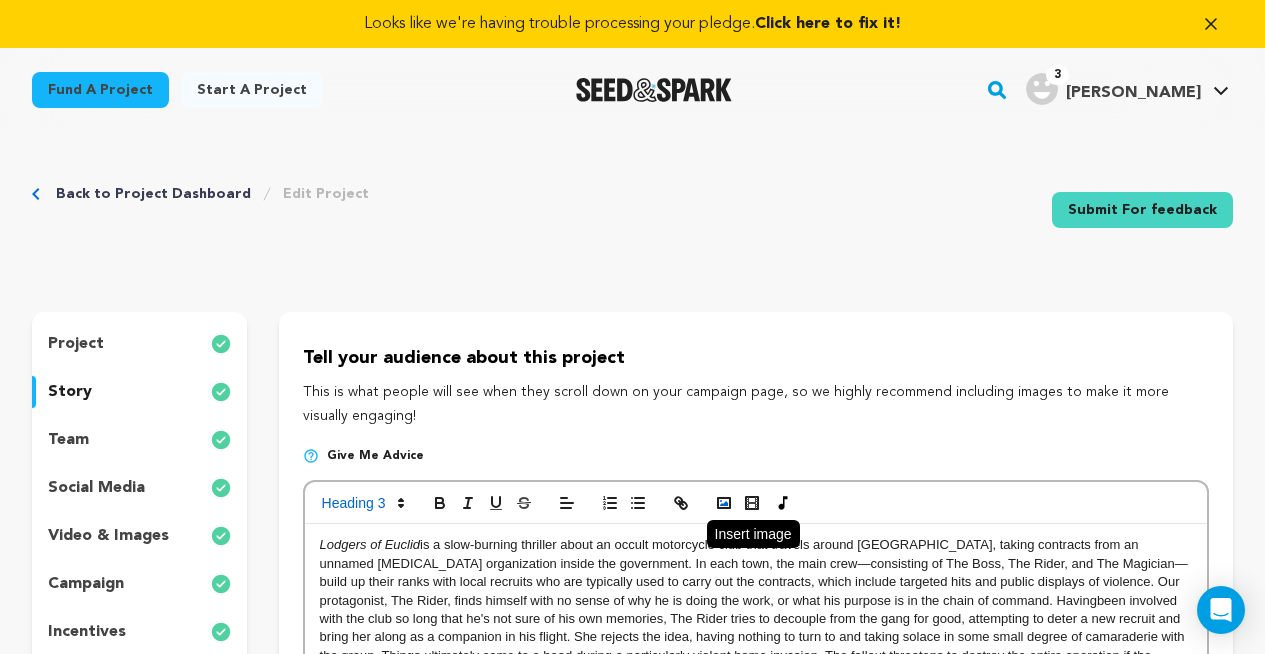 click 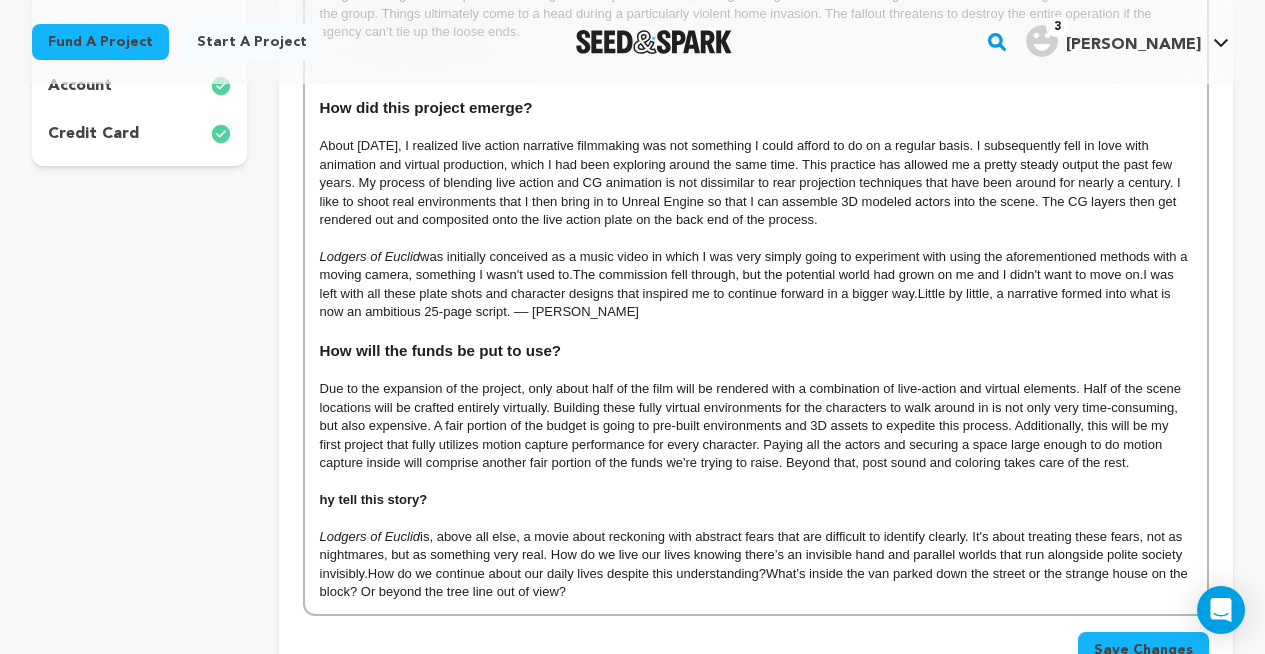 scroll, scrollTop: 905, scrollLeft: 0, axis: vertical 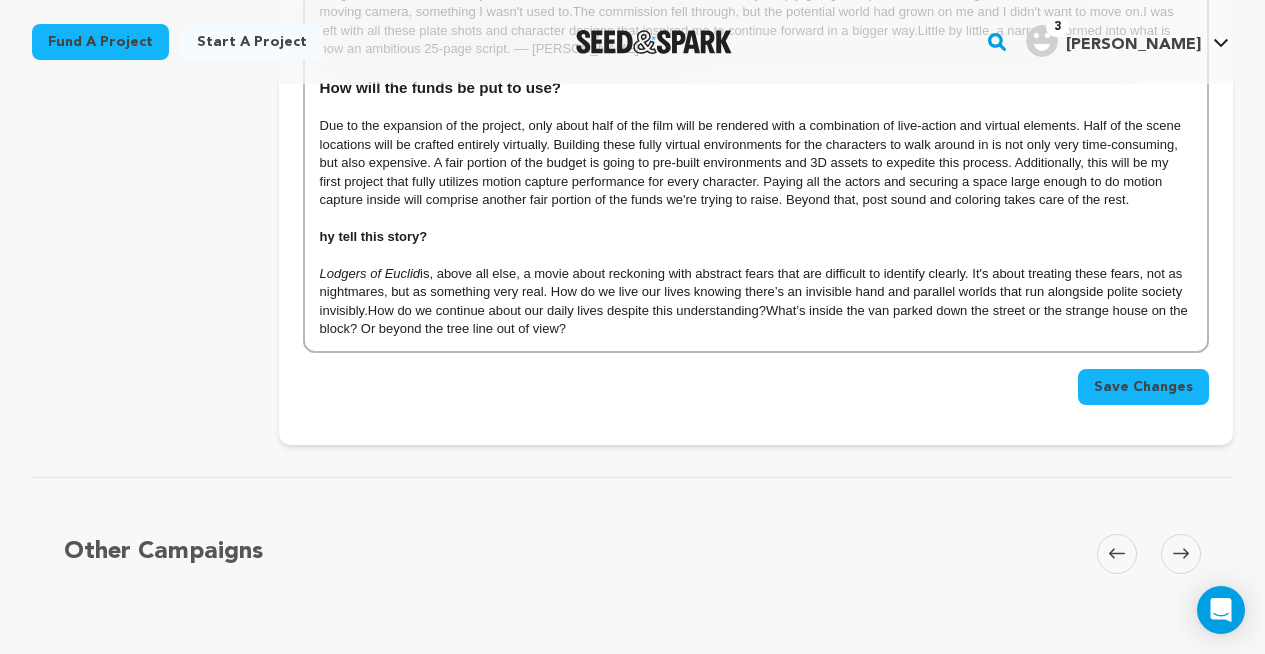 type 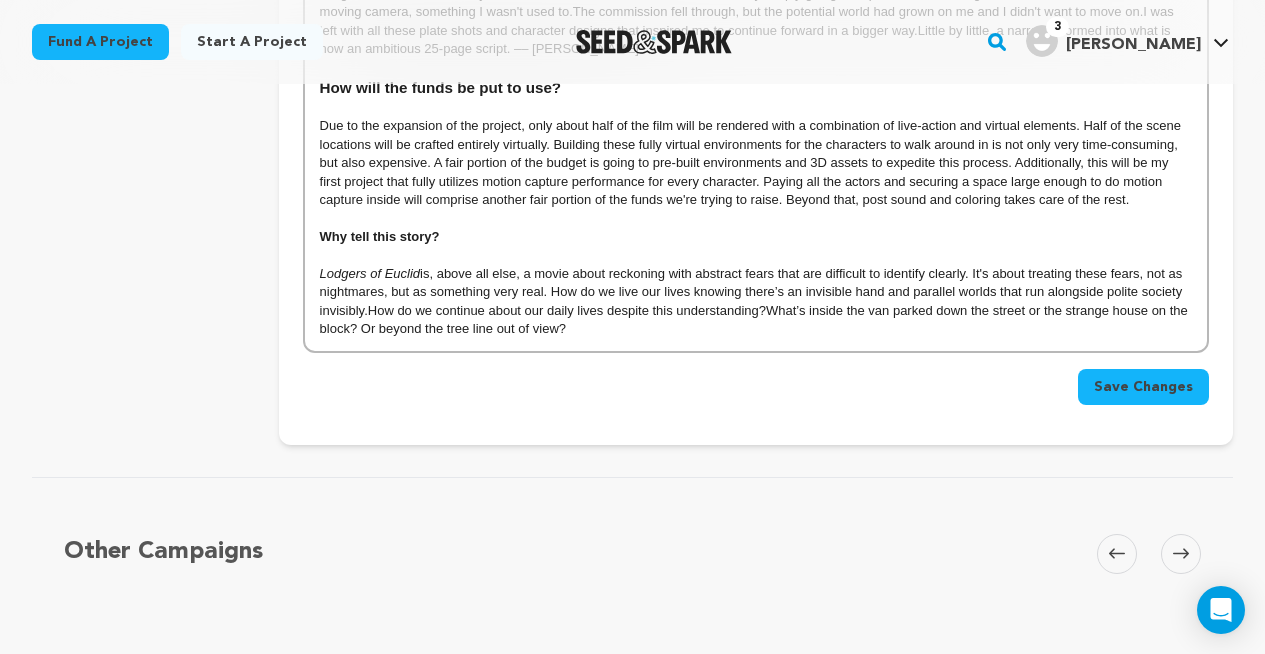 click on "Save Changes" at bounding box center (1143, 387) 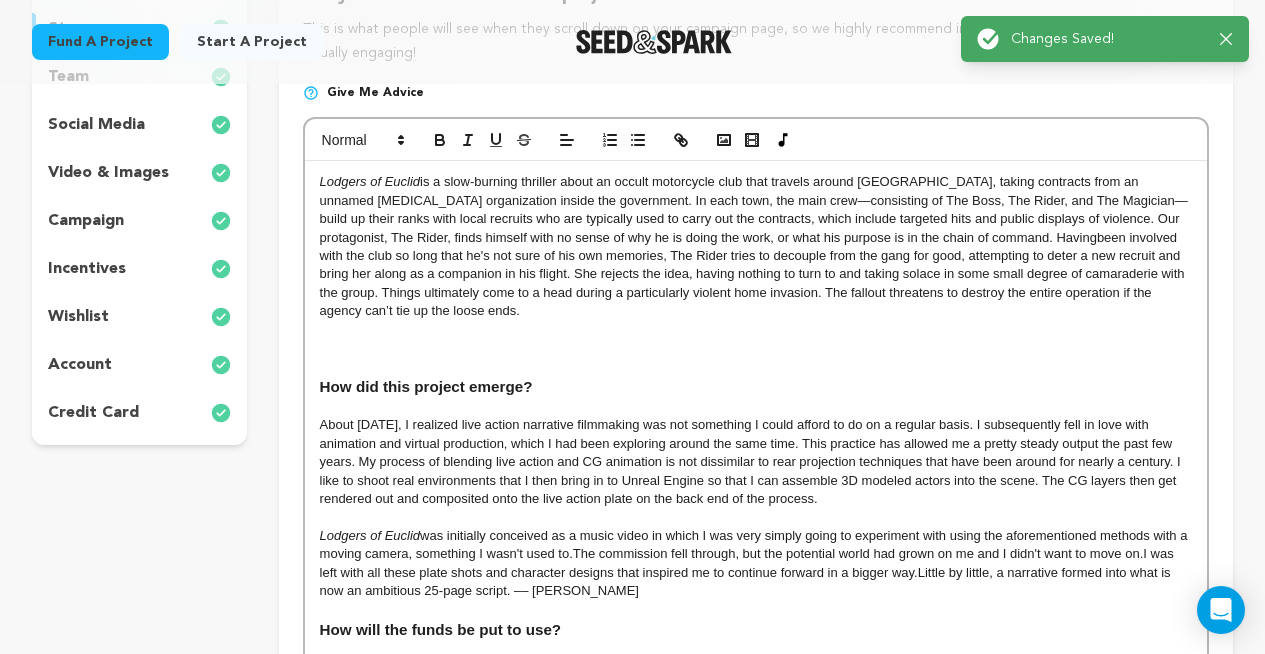 scroll, scrollTop: 369, scrollLeft: 0, axis: vertical 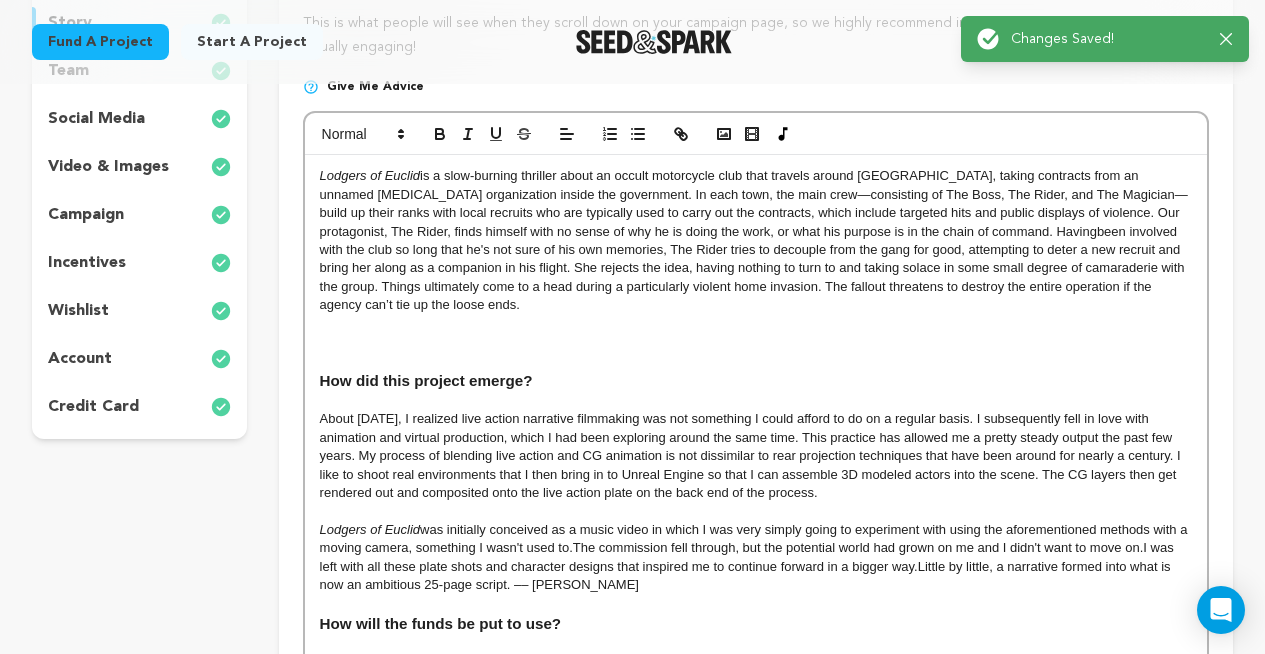 click at bounding box center (756, 324) 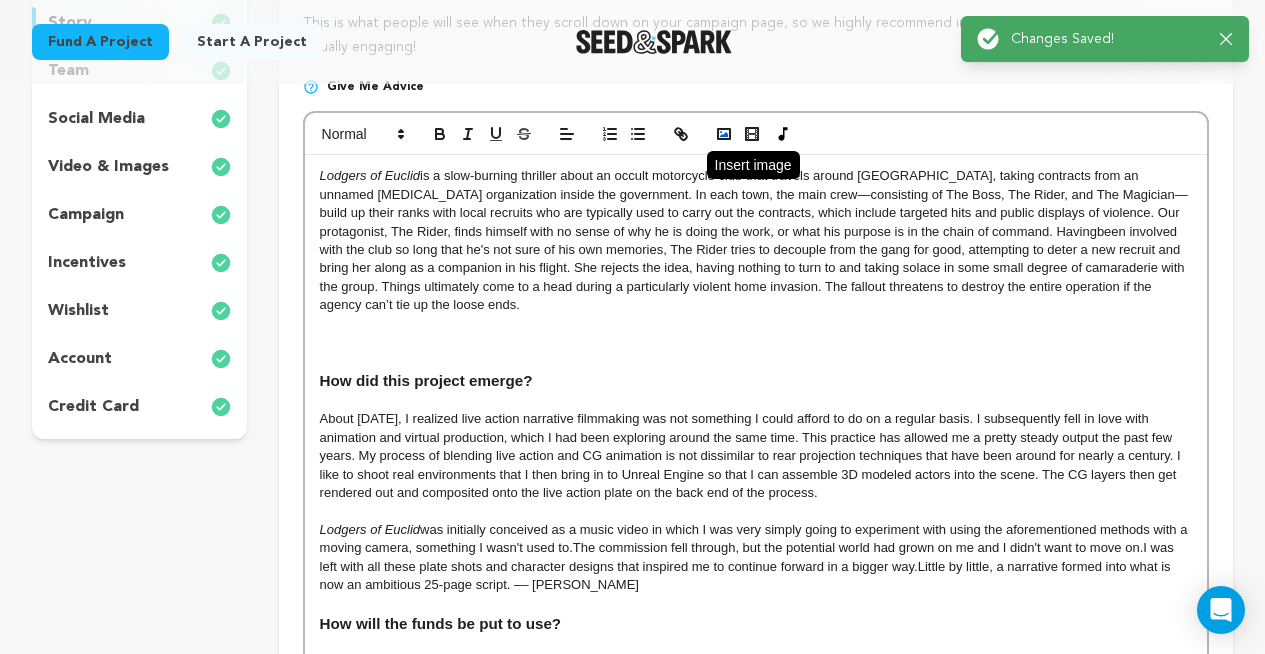 click at bounding box center (724, 134) 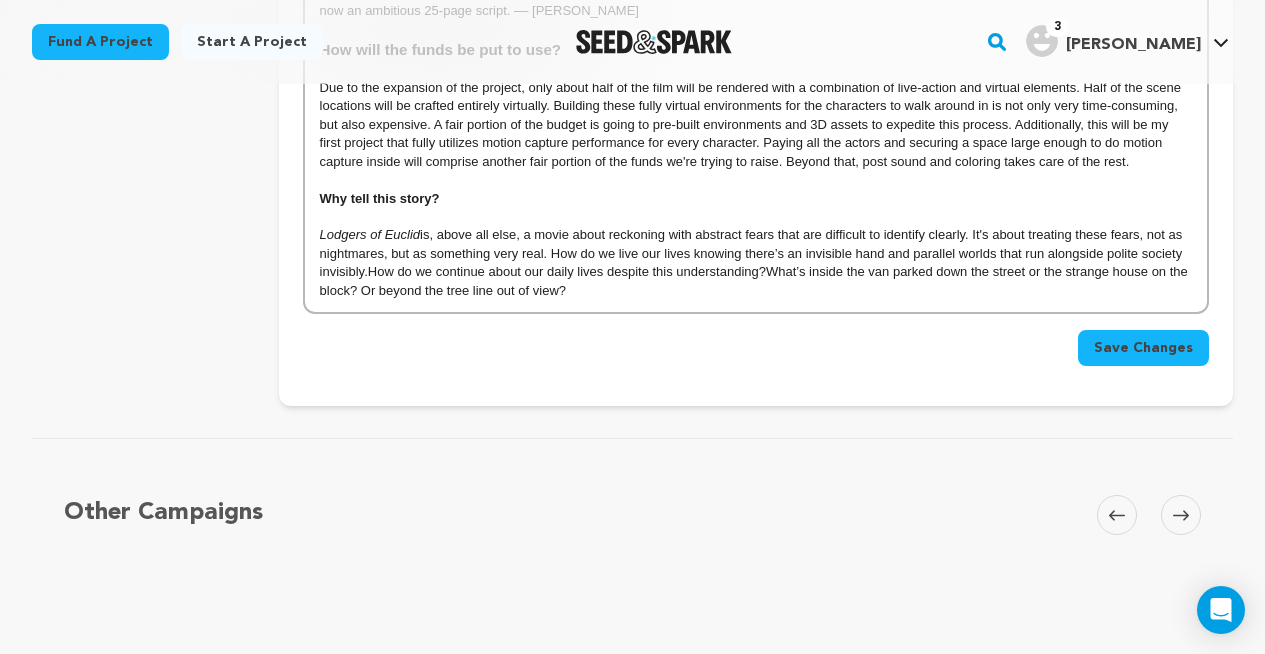 scroll, scrollTop: 996, scrollLeft: 0, axis: vertical 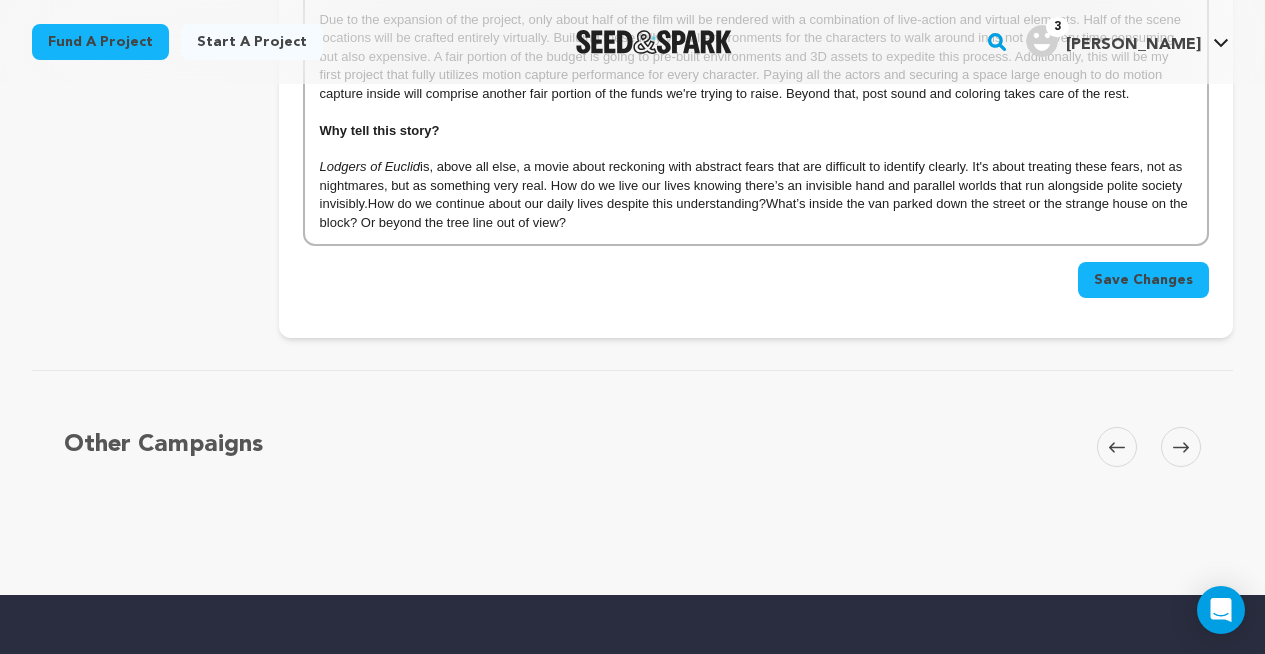 click on "Save Changes" at bounding box center (1143, 280) 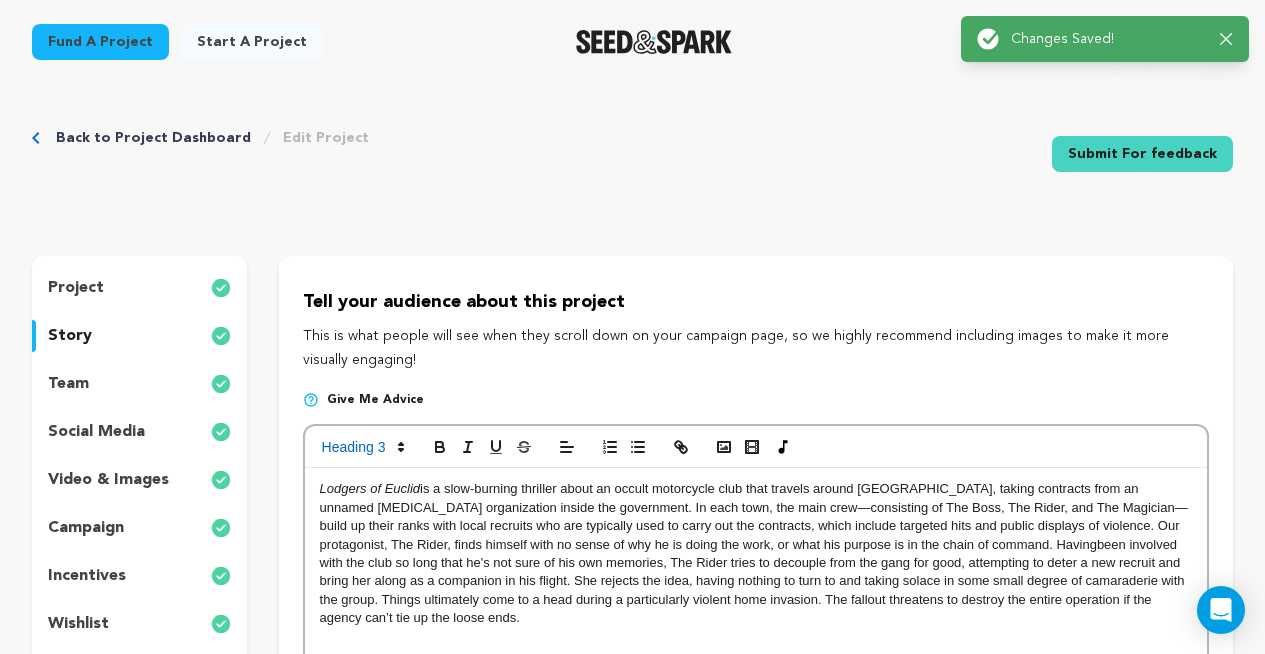 scroll, scrollTop: 0, scrollLeft: 0, axis: both 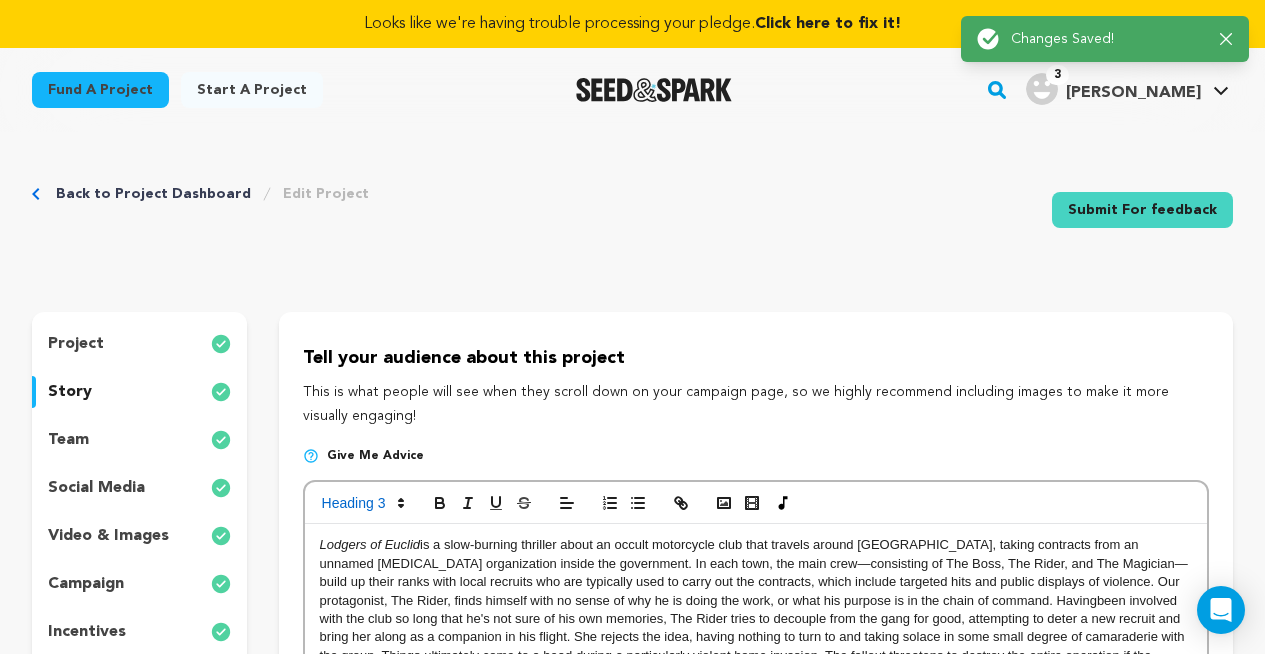 click on "Back to Project Dashboard" at bounding box center (153, 194) 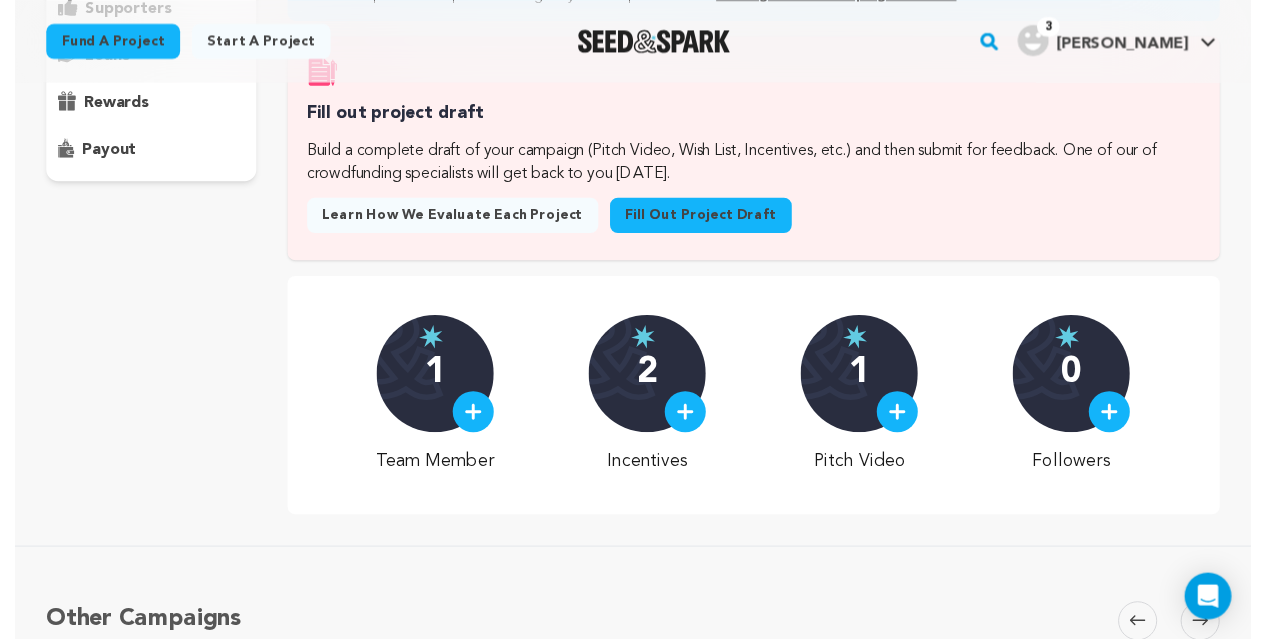 scroll, scrollTop: 0, scrollLeft: 0, axis: both 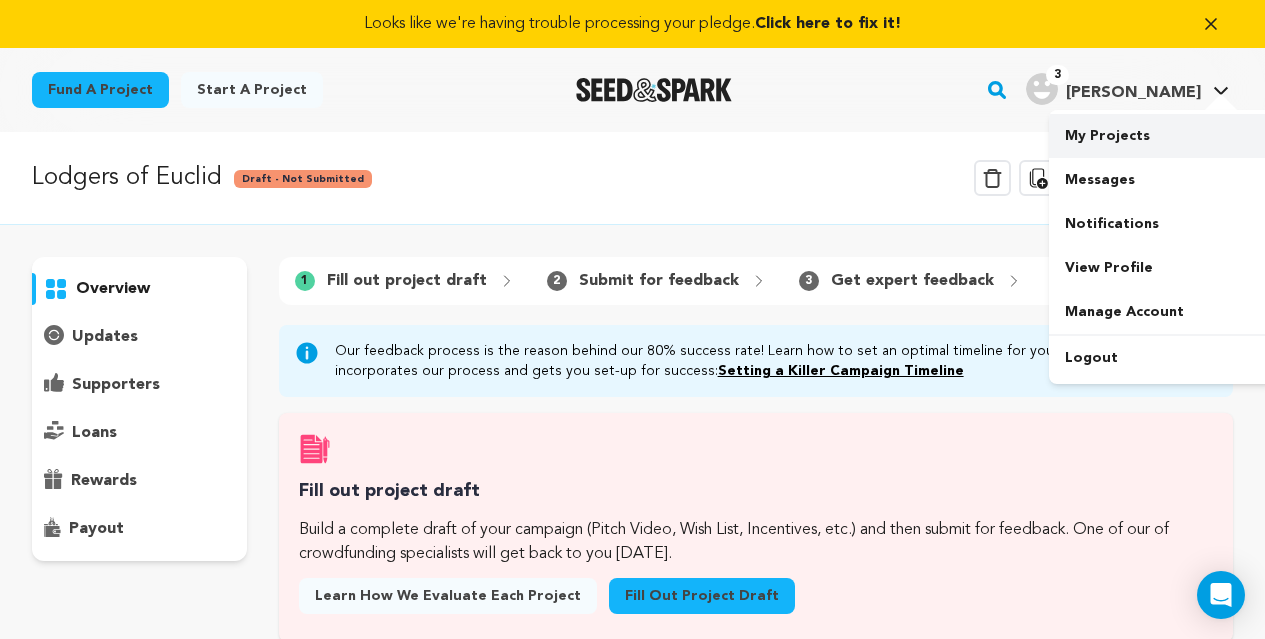 click on "My Projects" at bounding box center (1161, 136) 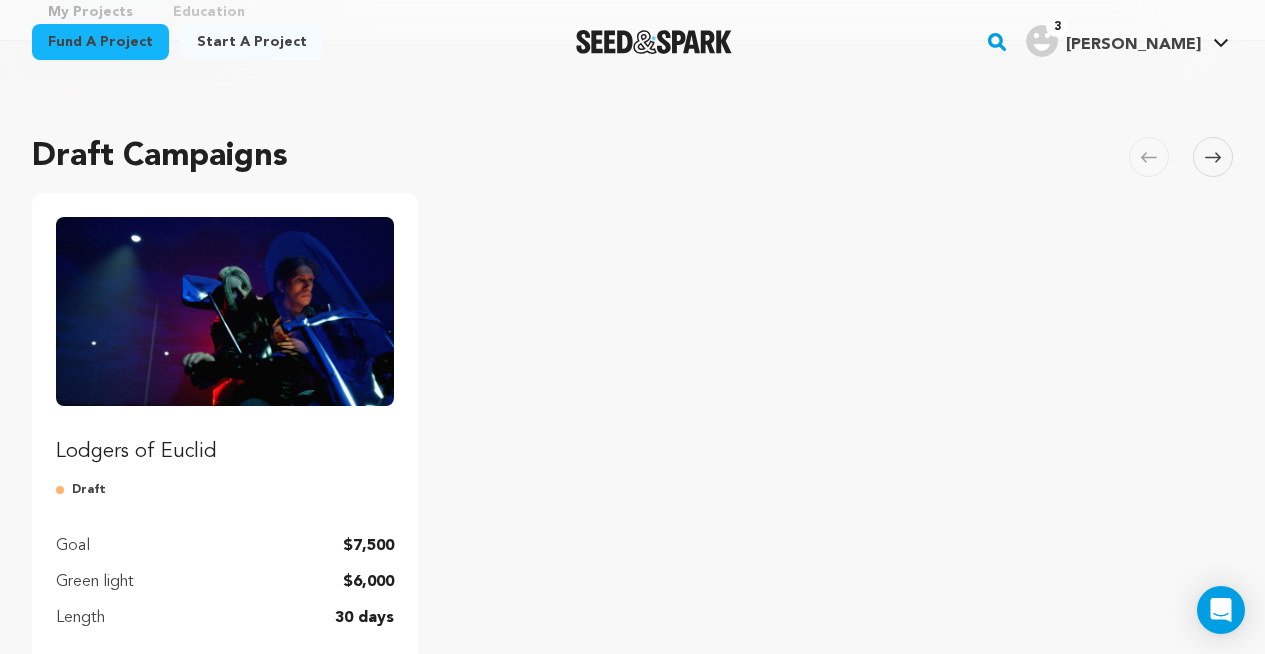 scroll, scrollTop: 159, scrollLeft: 0, axis: vertical 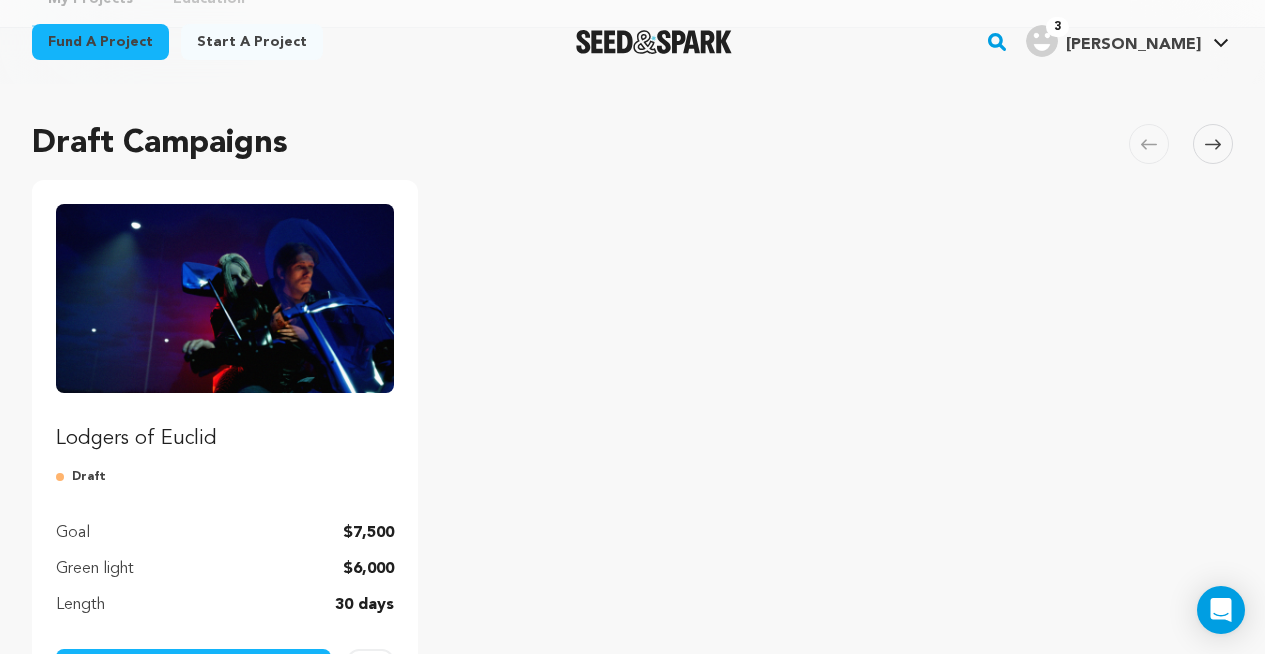 click on "Lodgers of Euclid" at bounding box center (225, 439) 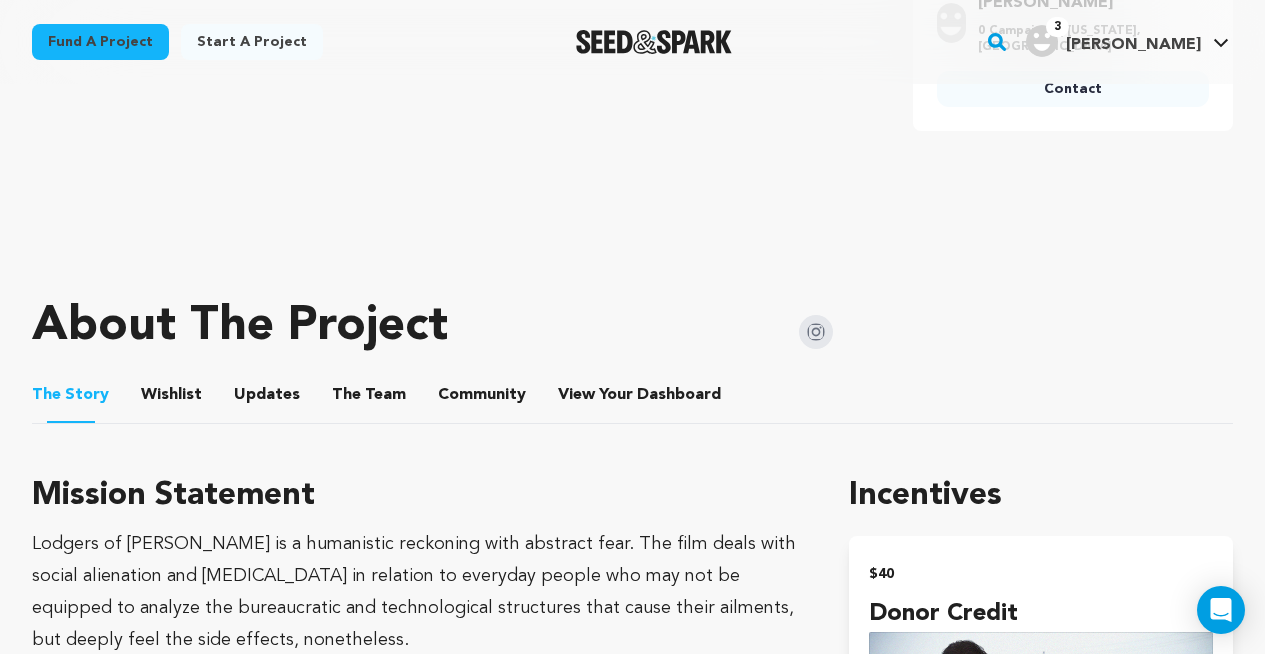 scroll, scrollTop: 680, scrollLeft: 0, axis: vertical 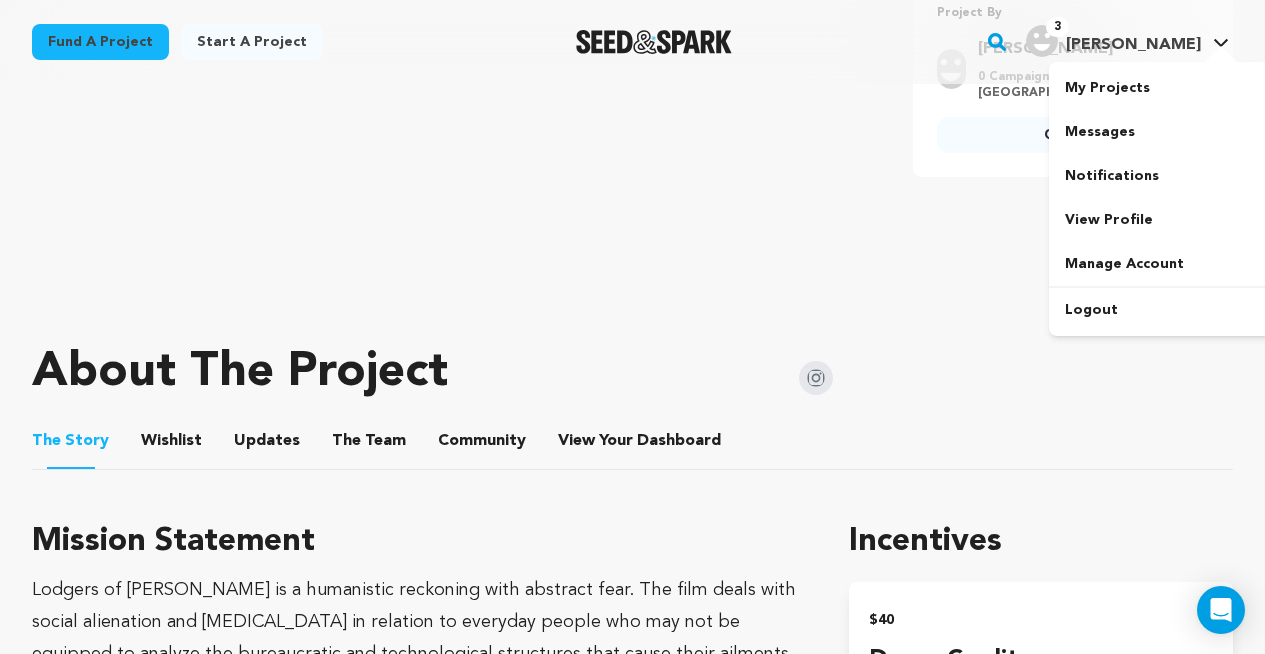click on "[PERSON_NAME]" at bounding box center [1133, 45] 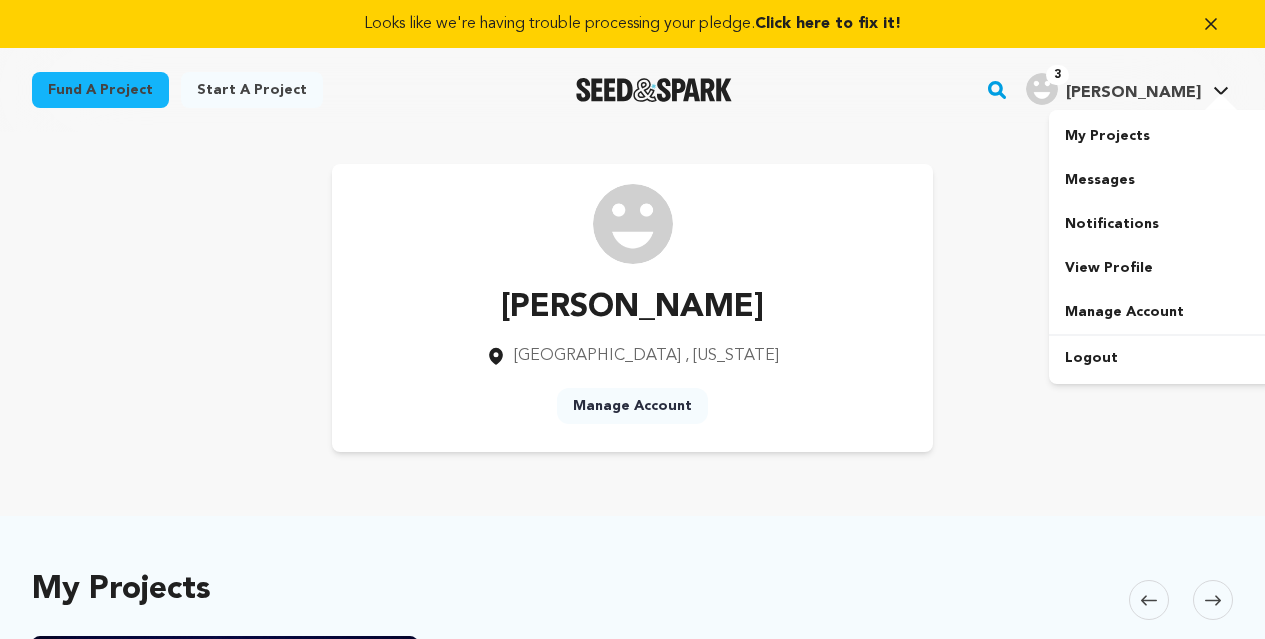 scroll, scrollTop: 0, scrollLeft: 0, axis: both 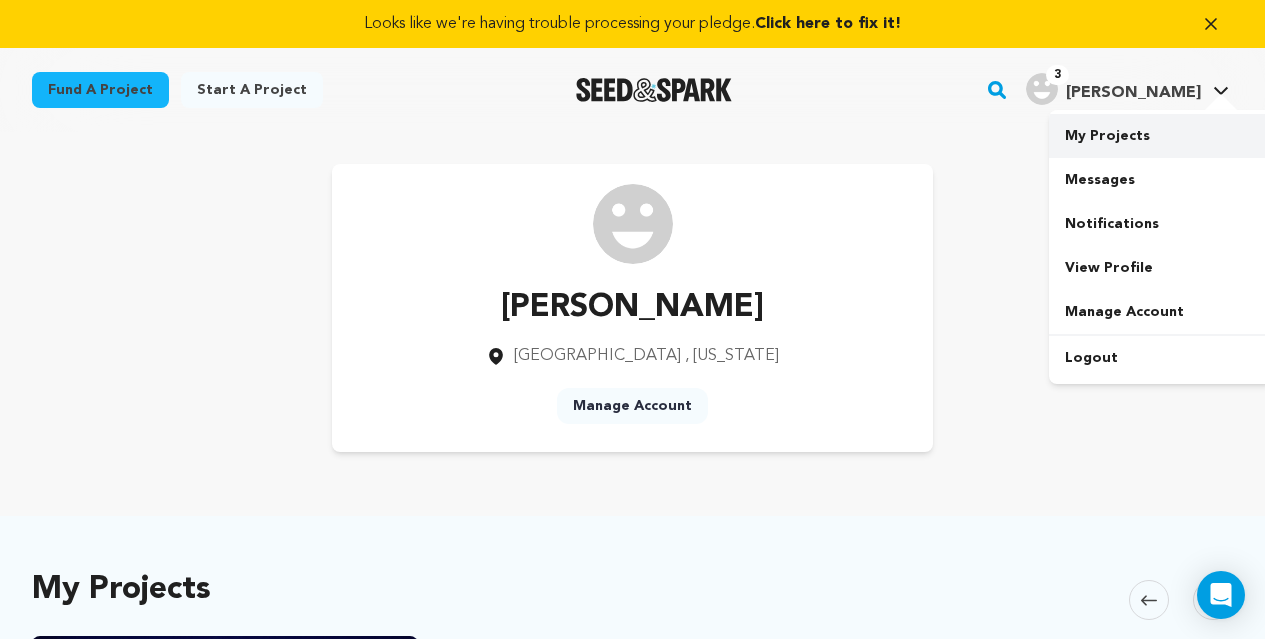 click on "My Projects" at bounding box center [1161, 136] 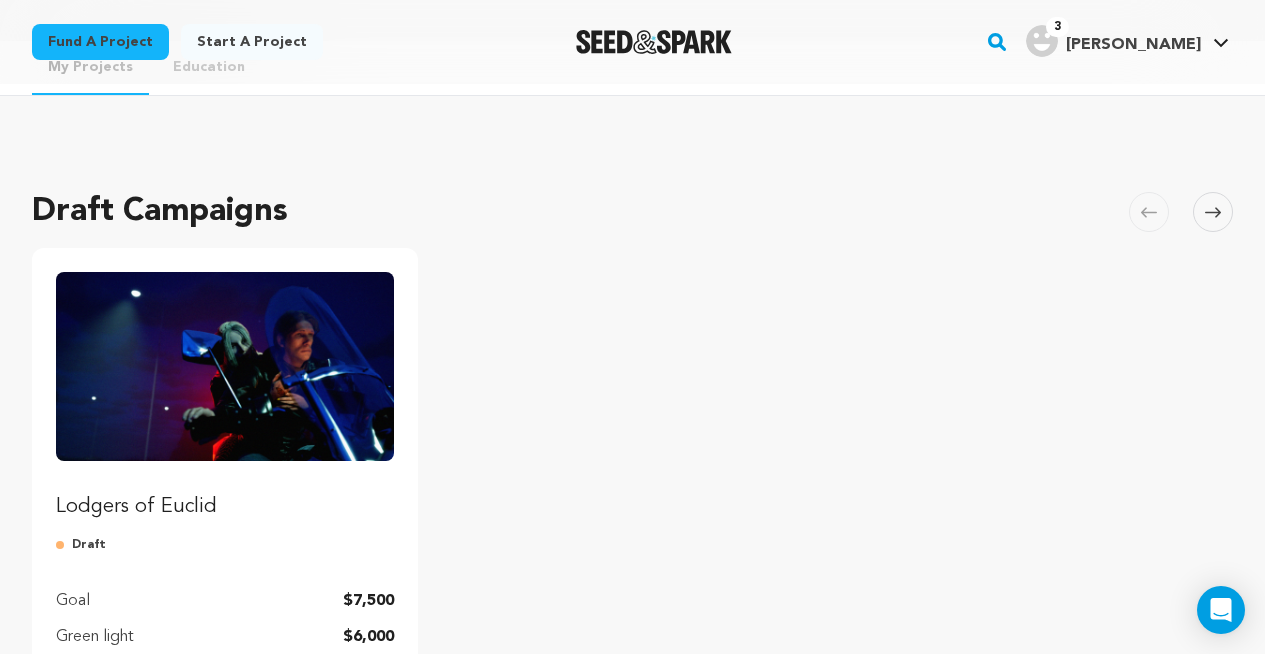 scroll, scrollTop: 210, scrollLeft: 0, axis: vertical 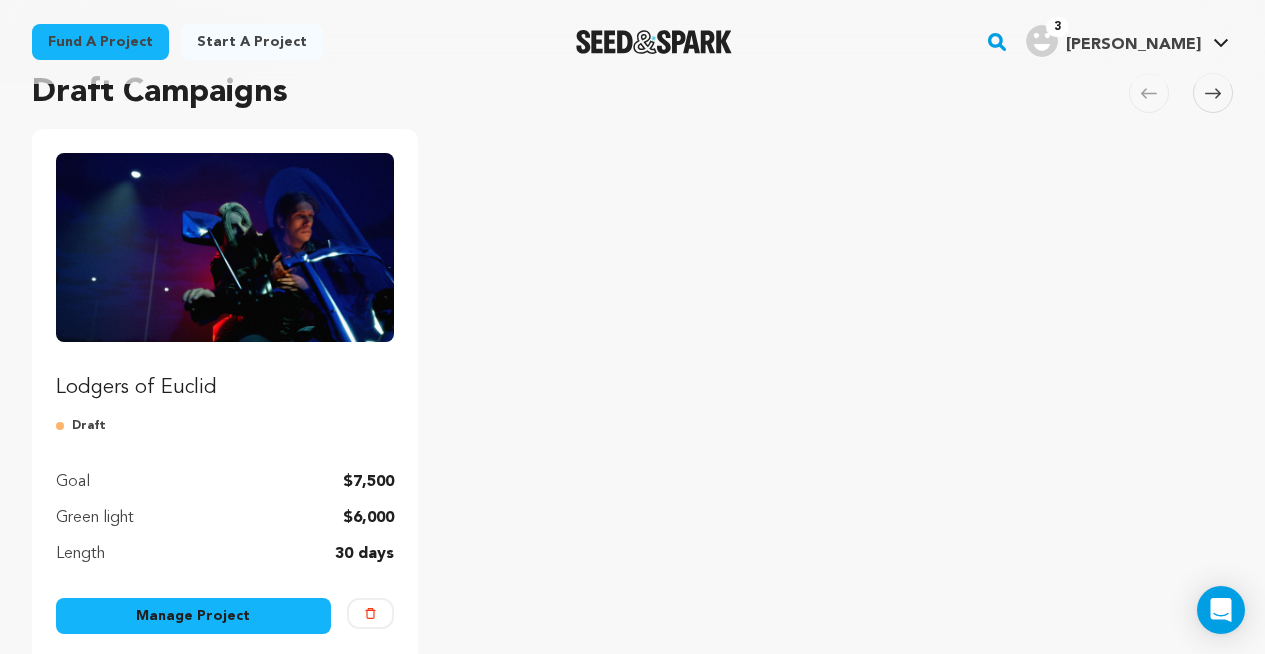 click on "Lodgers of Euclid" at bounding box center (225, 388) 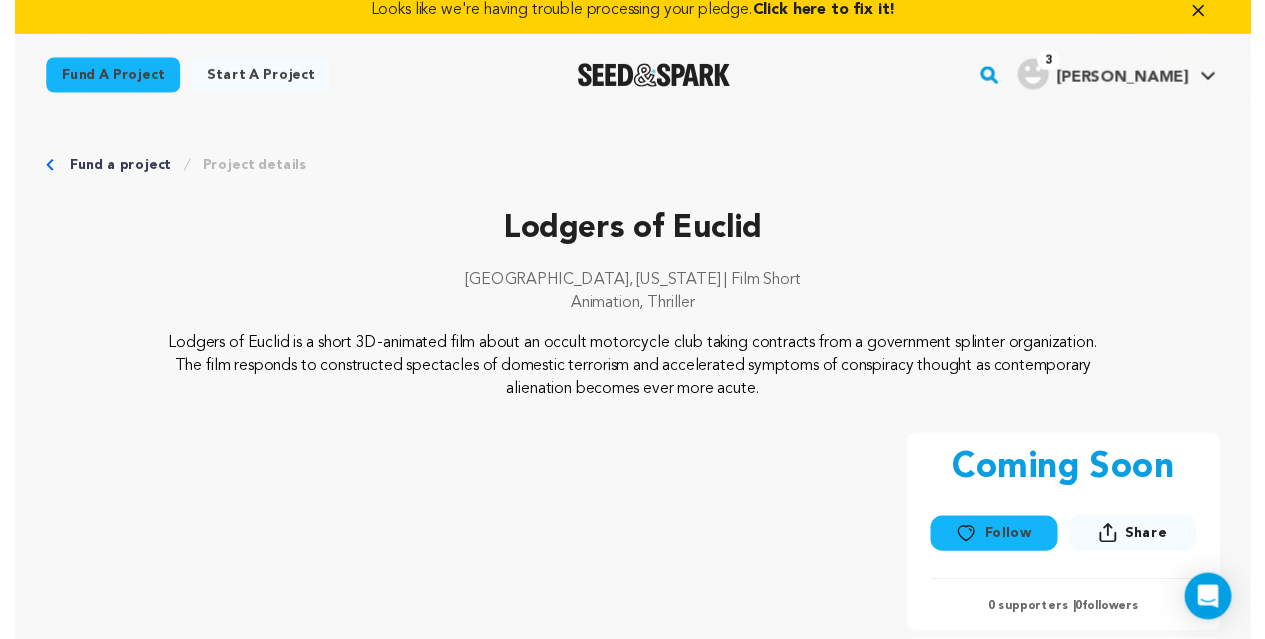 scroll, scrollTop: 0, scrollLeft: 0, axis: both 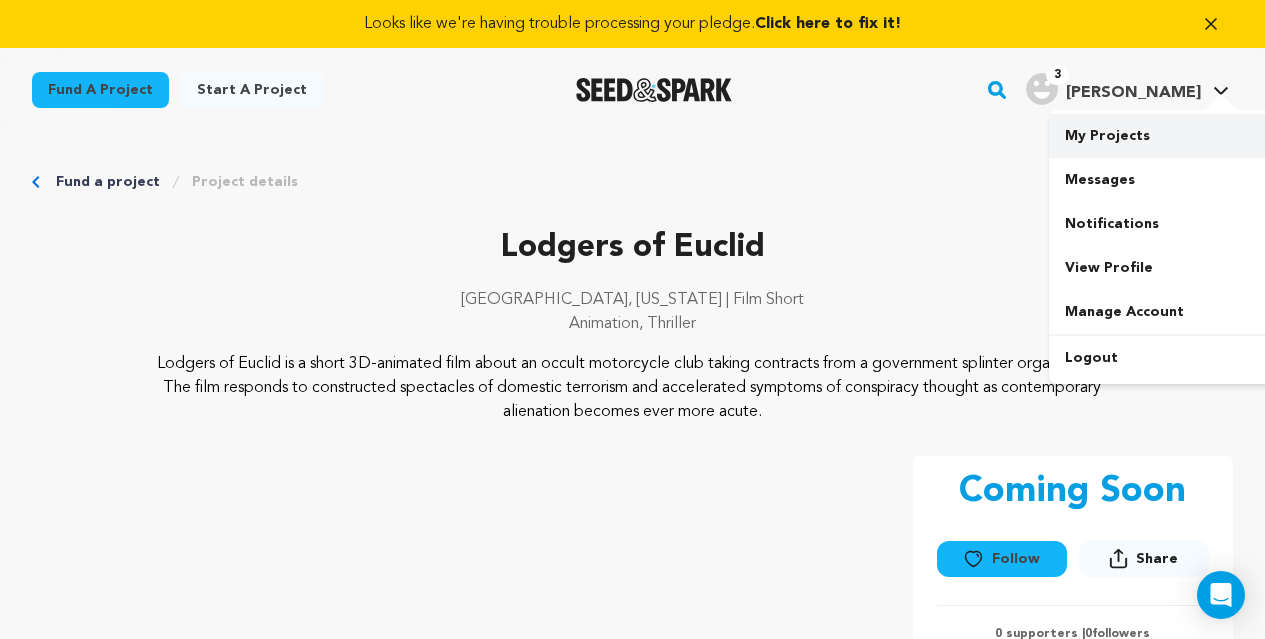 click on "My Projects" at bounding box center (1161, 136) 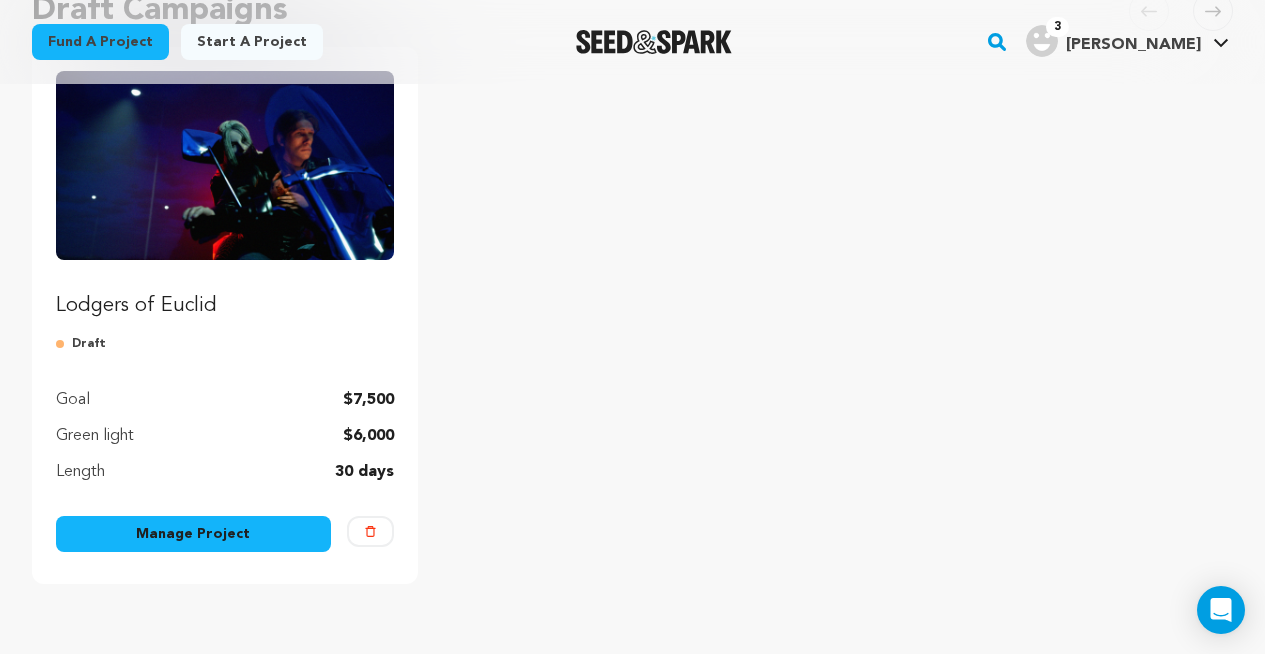 scroll, scrollTop: 300, scrollLeft: 0, axis: vertical 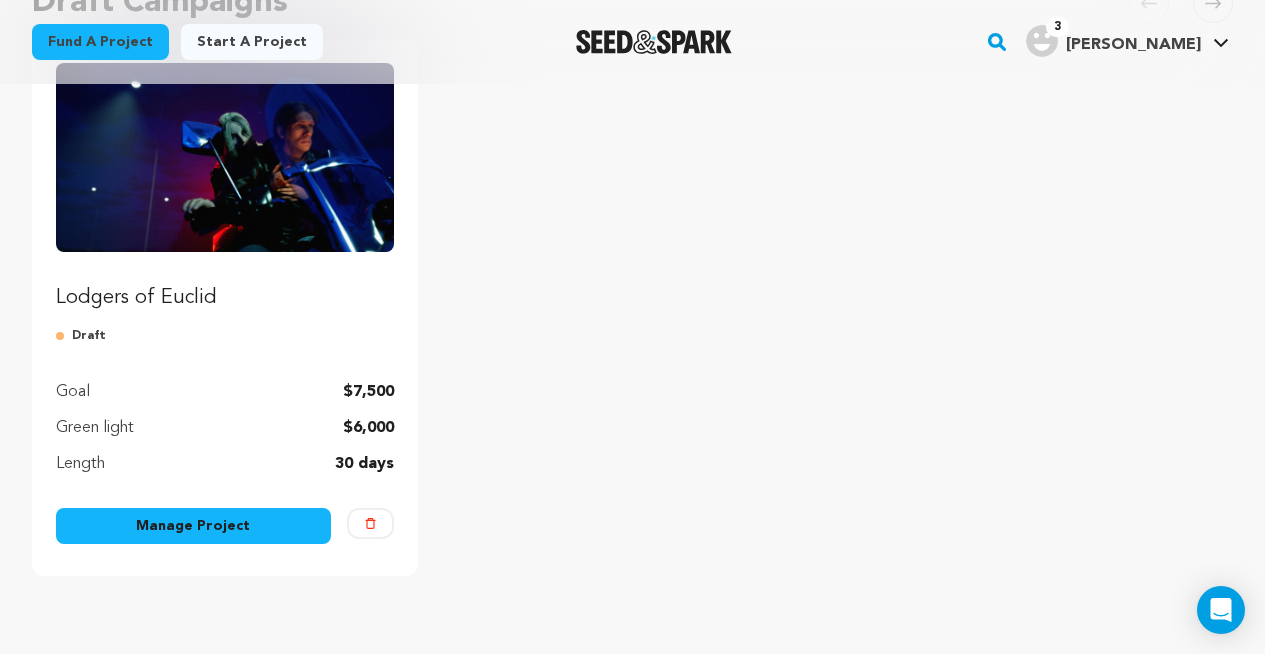 click on "Manage Project" at bounding box center (193, 526) 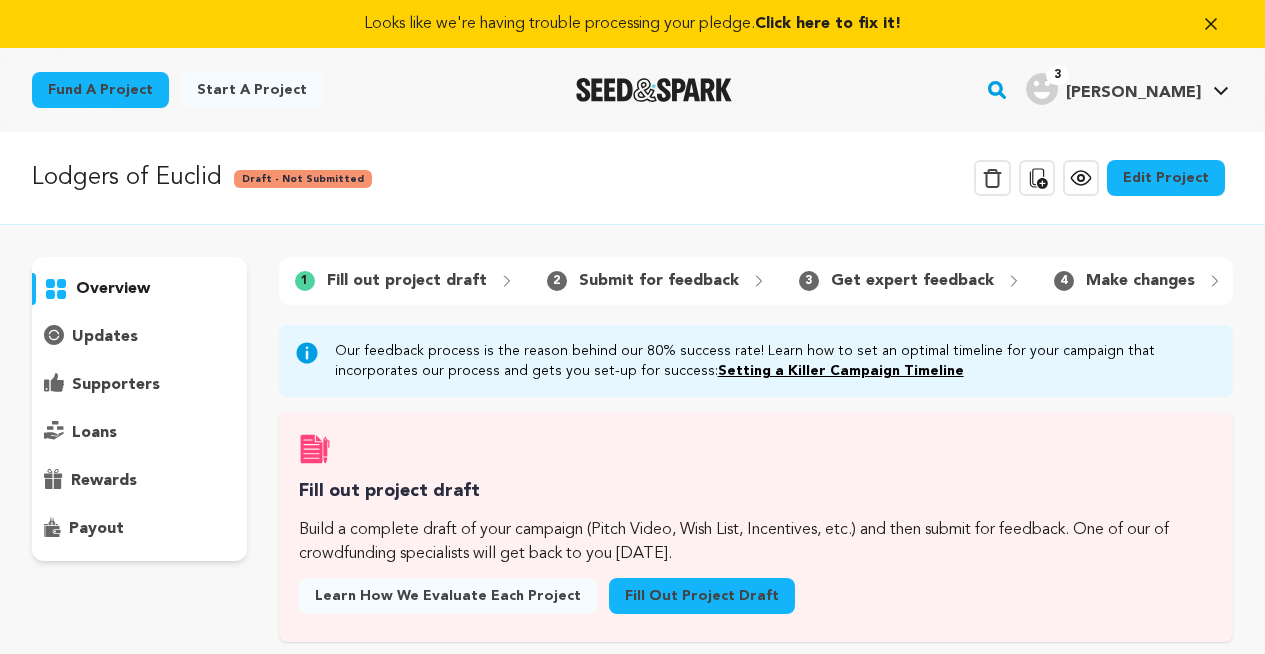 scroll, scrollTop: 0, scrollLeft: 0, axis: both 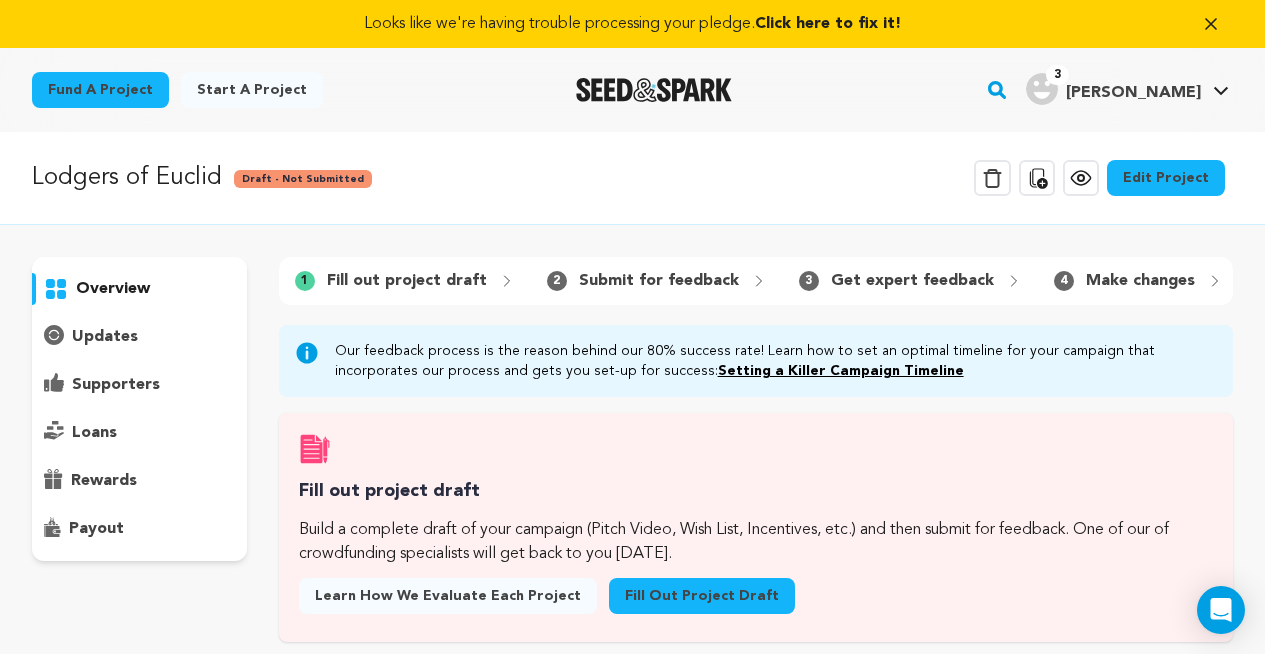click on "Edit Project" at bounding box center [1166, 178] 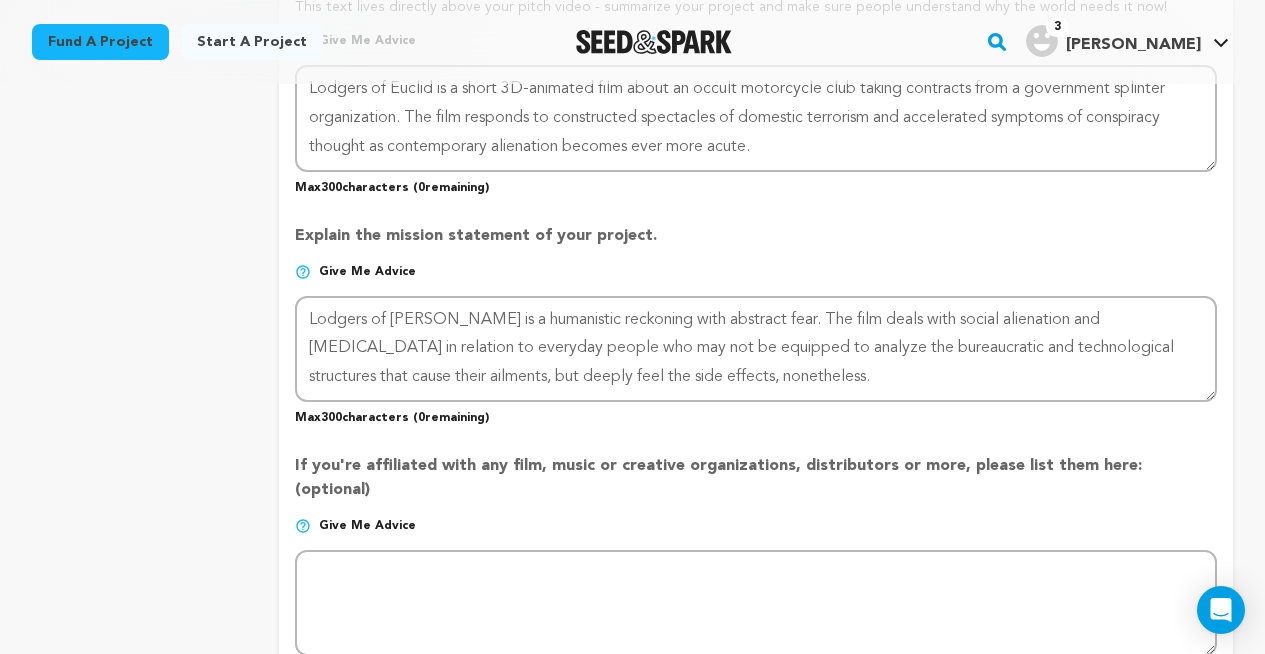 scroll, scrollTop: 1449, scrollLeft: 0, axis: vertical 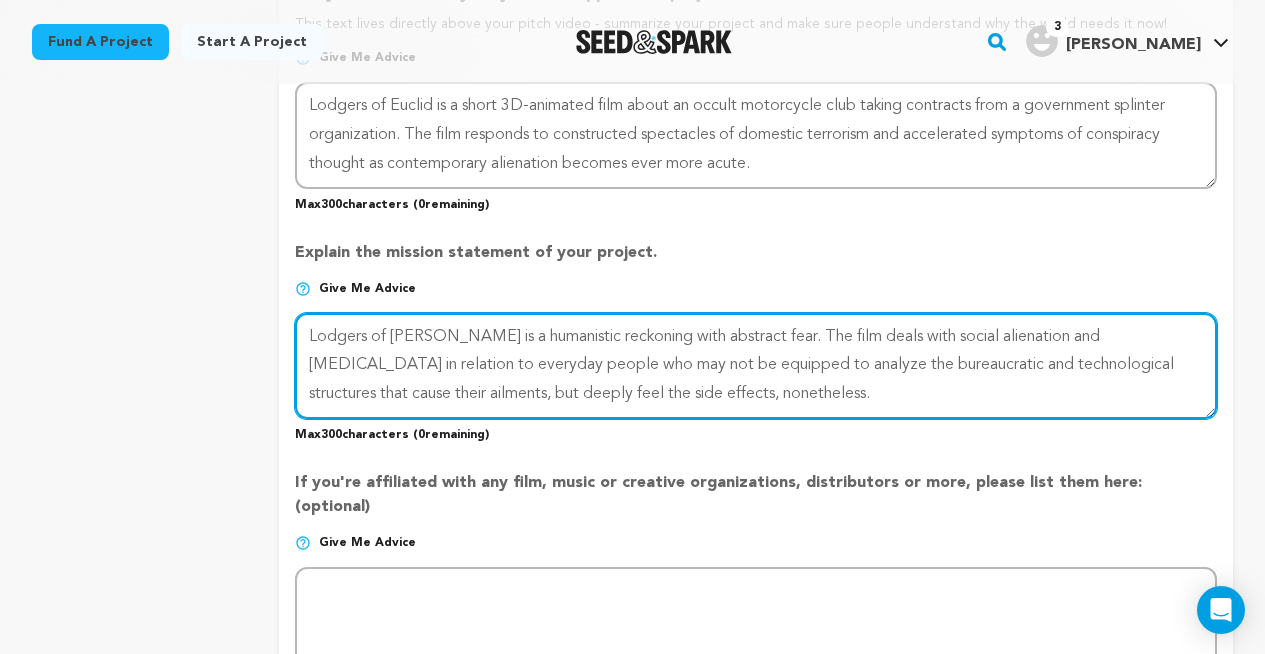 drag, startPoint x: 433, startPoint y: 331, endPoint x: 263, endPoint y: 319, distance: 170.423 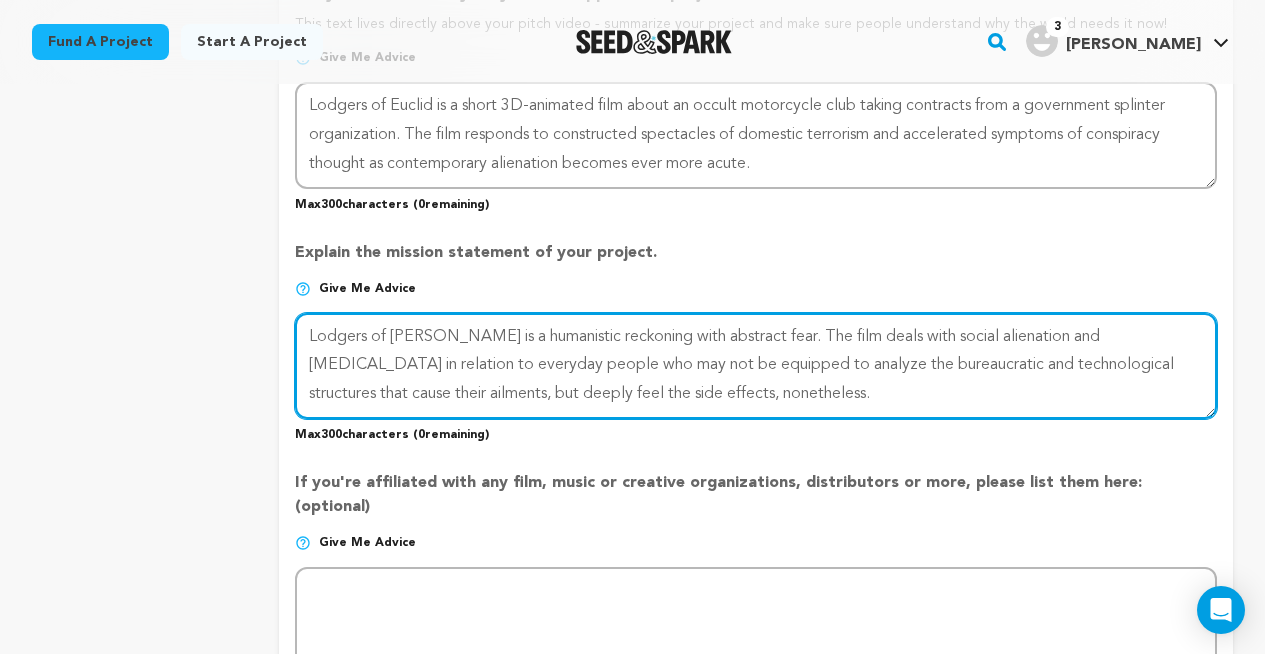 click on "project
story
team
social media
video & images
campaign
incentives
wishlist" at bounding box center (632, 32) 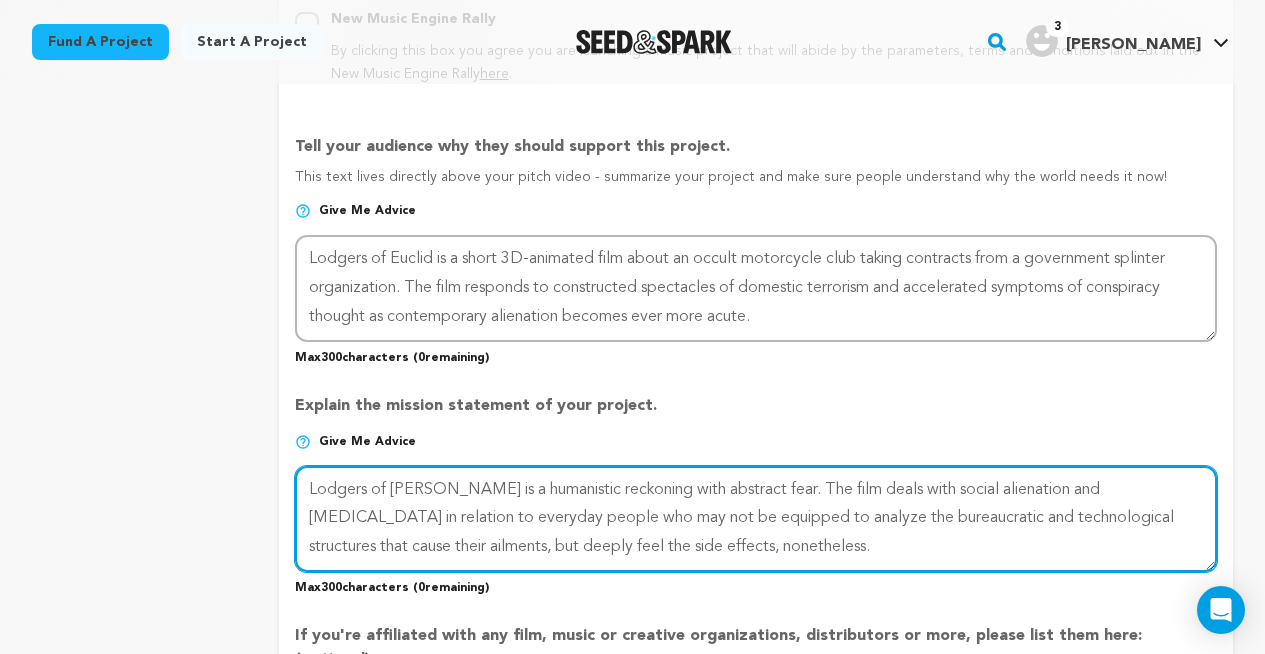 scroll, scrollTop: 1346, scrollLeft: 0, axis: vertical 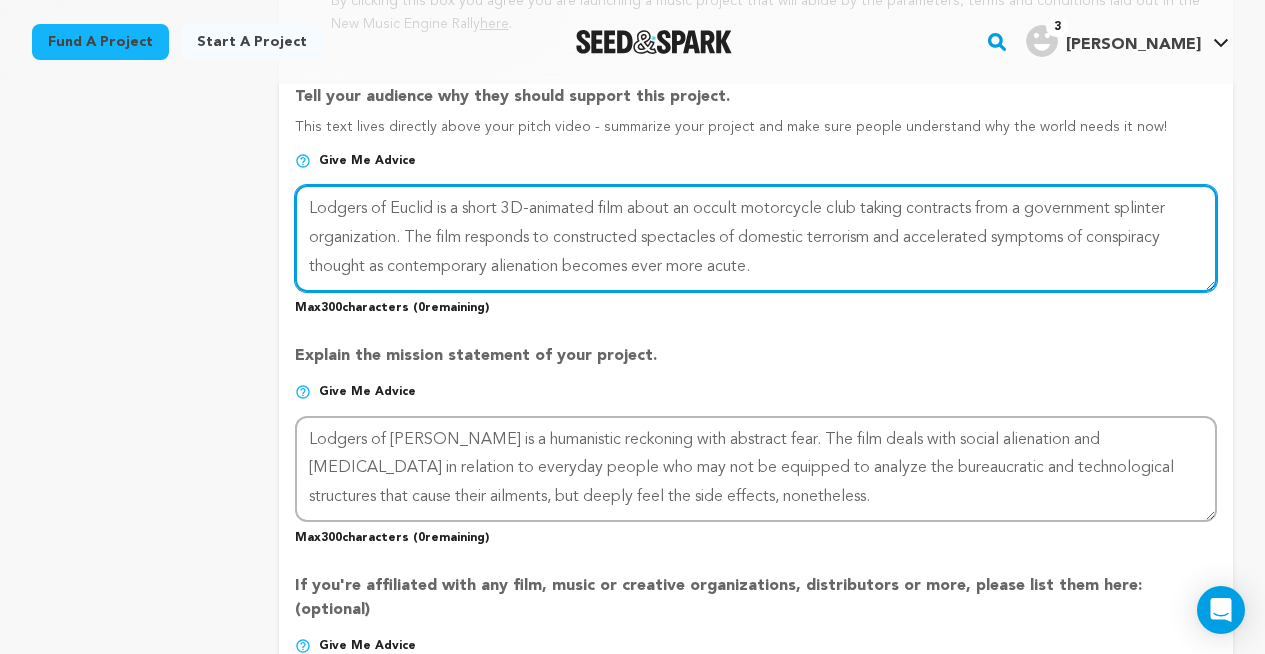 click at bounding box center (756, 238) 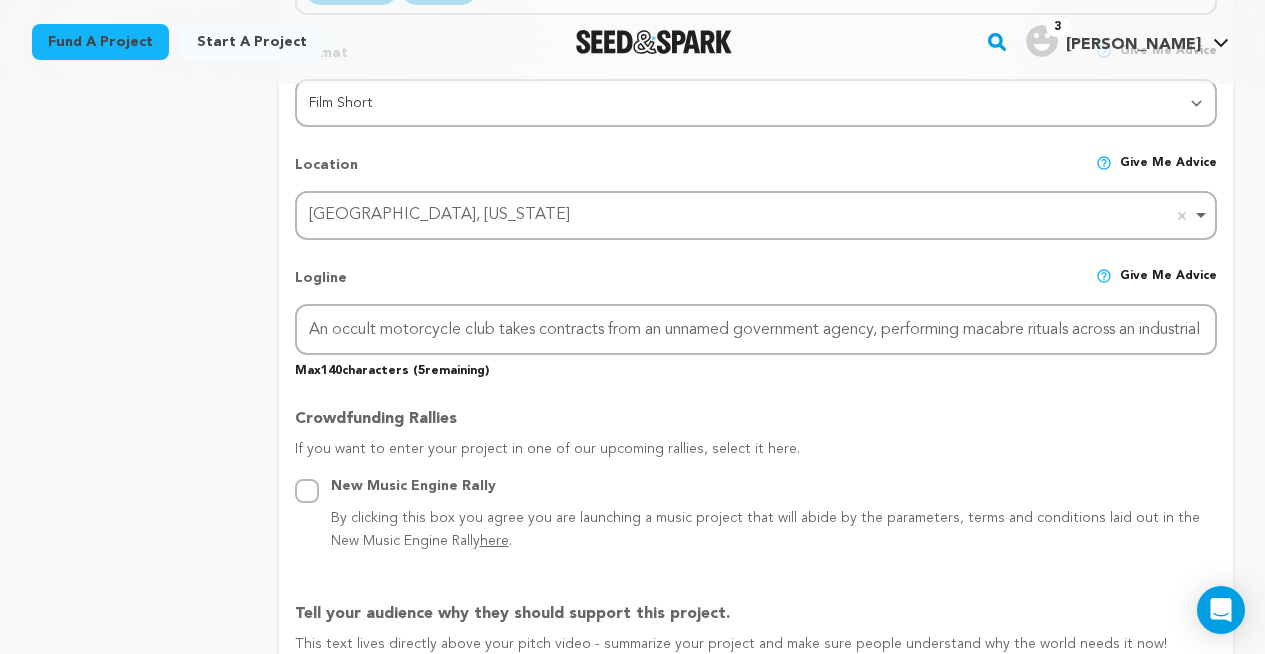 scroll, scrollTop: 837, scrollLeft: 0, axis: vertical 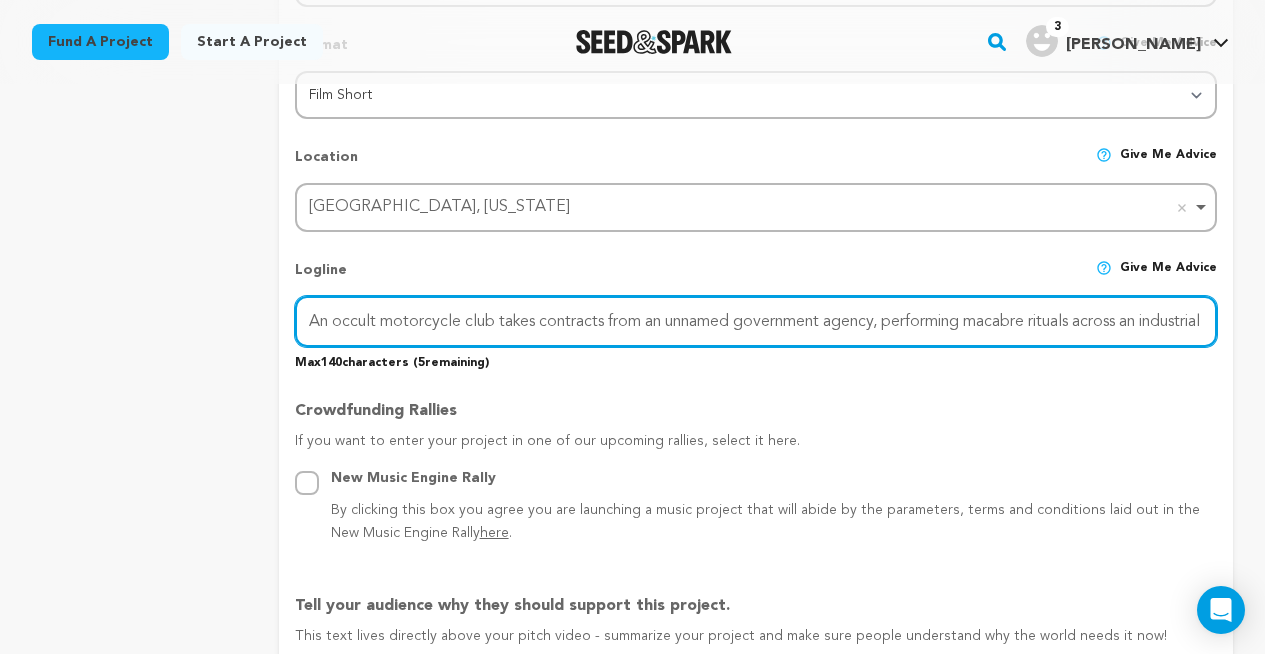 click on "An occult motorcycle club takes contracts from an unnamed government agency, performing macabre rituals across an industrial [GEOGRAPHIC_DATA]." at bounding box center [756, 321] 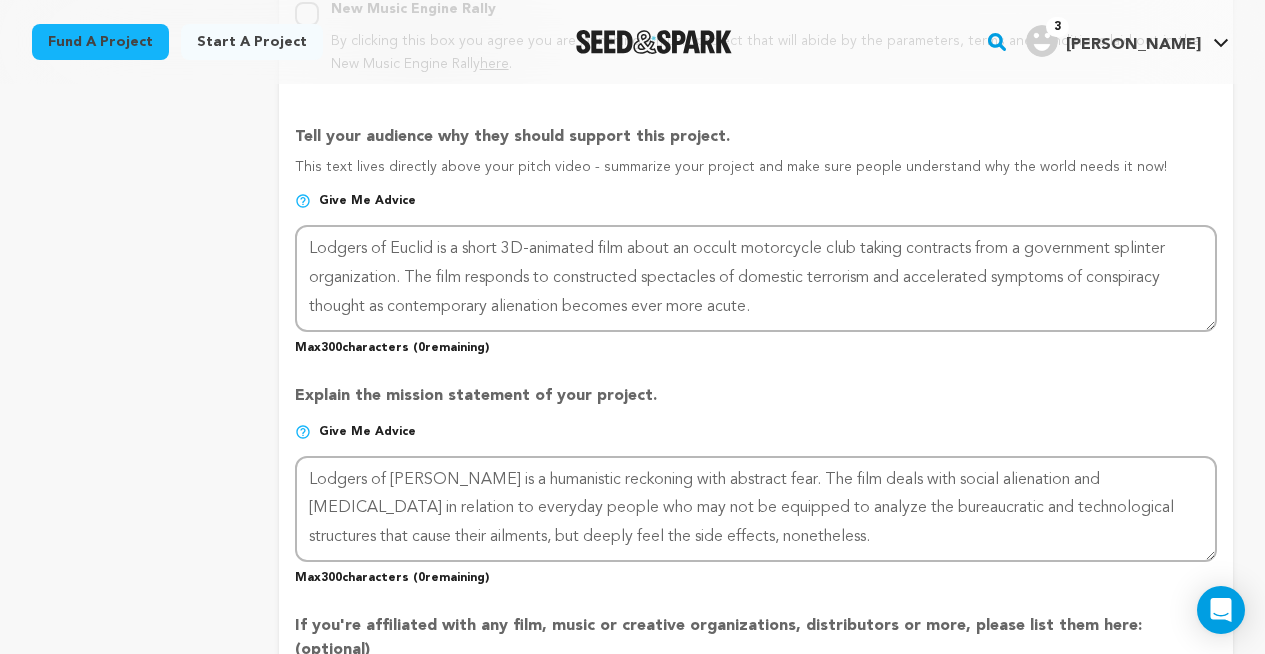 scroll, scrollTop: 1291, scrollLeft: 0, axis: vertical 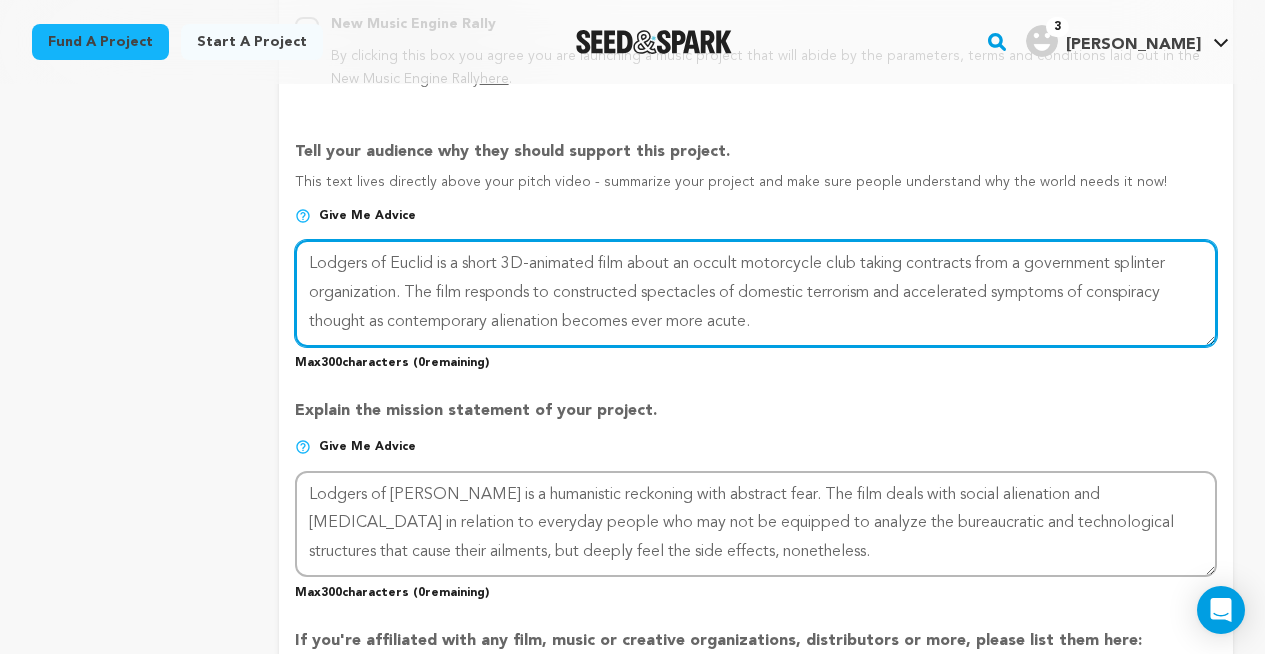 click at bounding box center (756, 293) 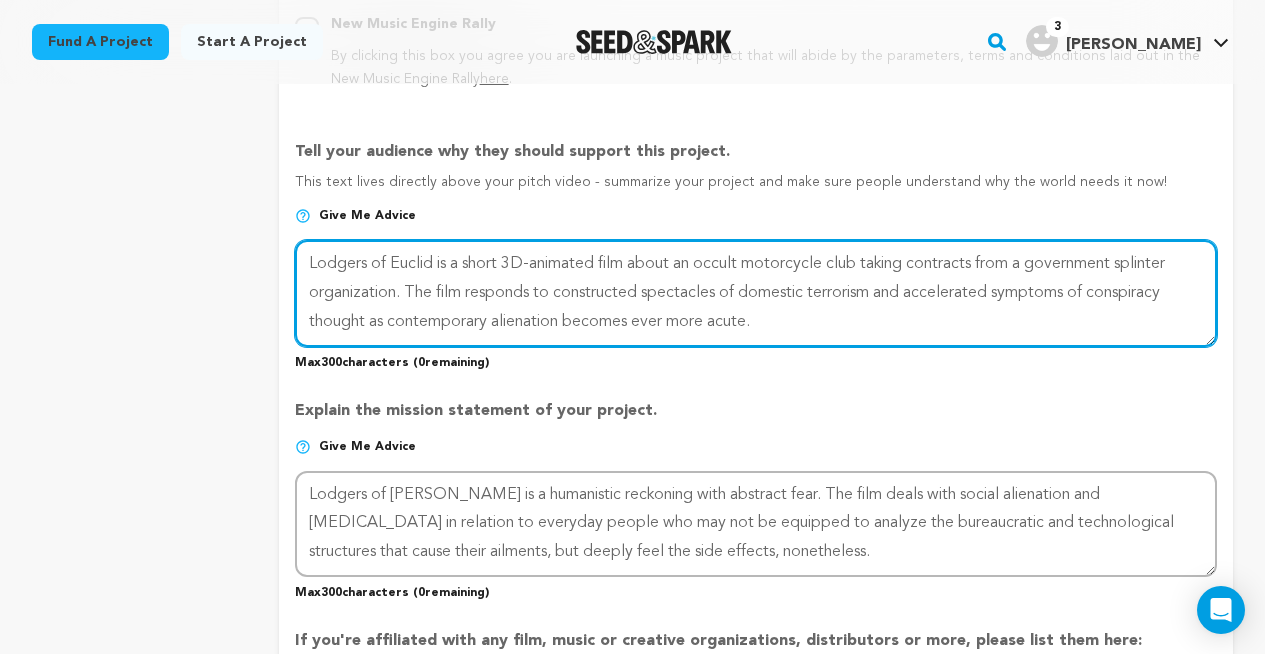 drag, startPoint x: 681, startPoint y: 262, endPoint x: 405, endPoint y: 293, distance: 277.73547 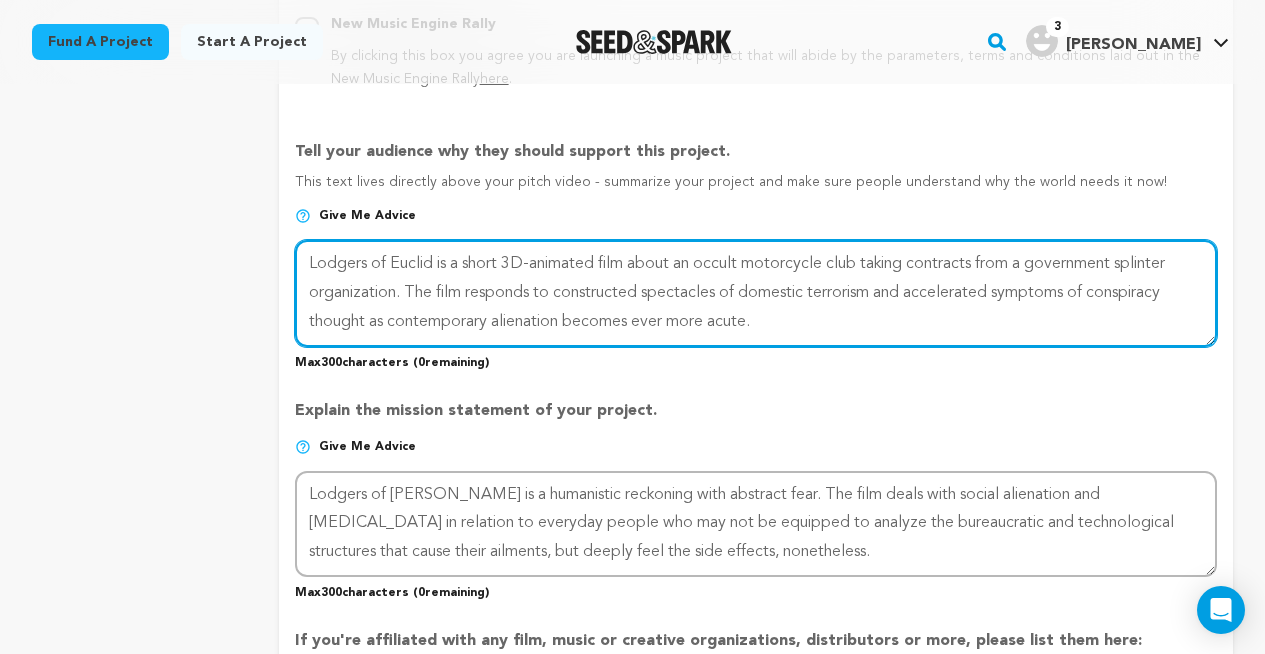 click at bounding box center [756, 293] 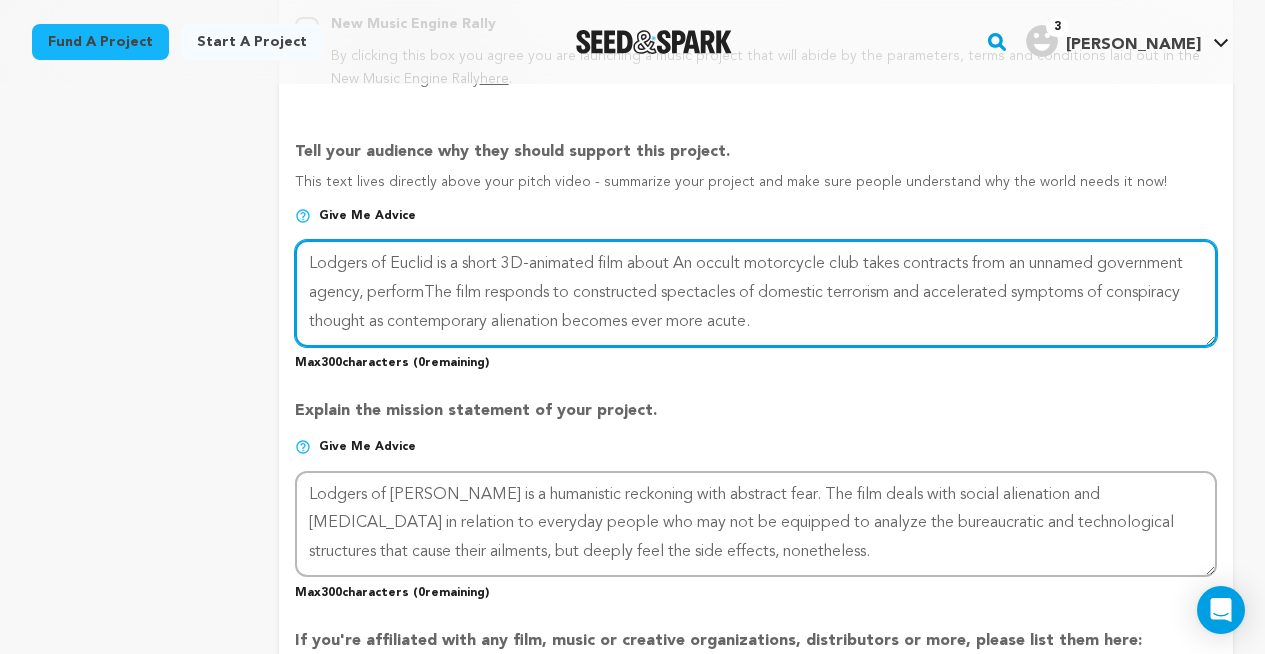type on "Lodgers of Euclid is a short 3D-animated film about an occult motorcycle club taking contracts from a government splinter organization. The film responds to constructed spectacles of domestic terrorism and accelerated symptoms of conspiracy thought as contemporary alienation becomes ever more acute." 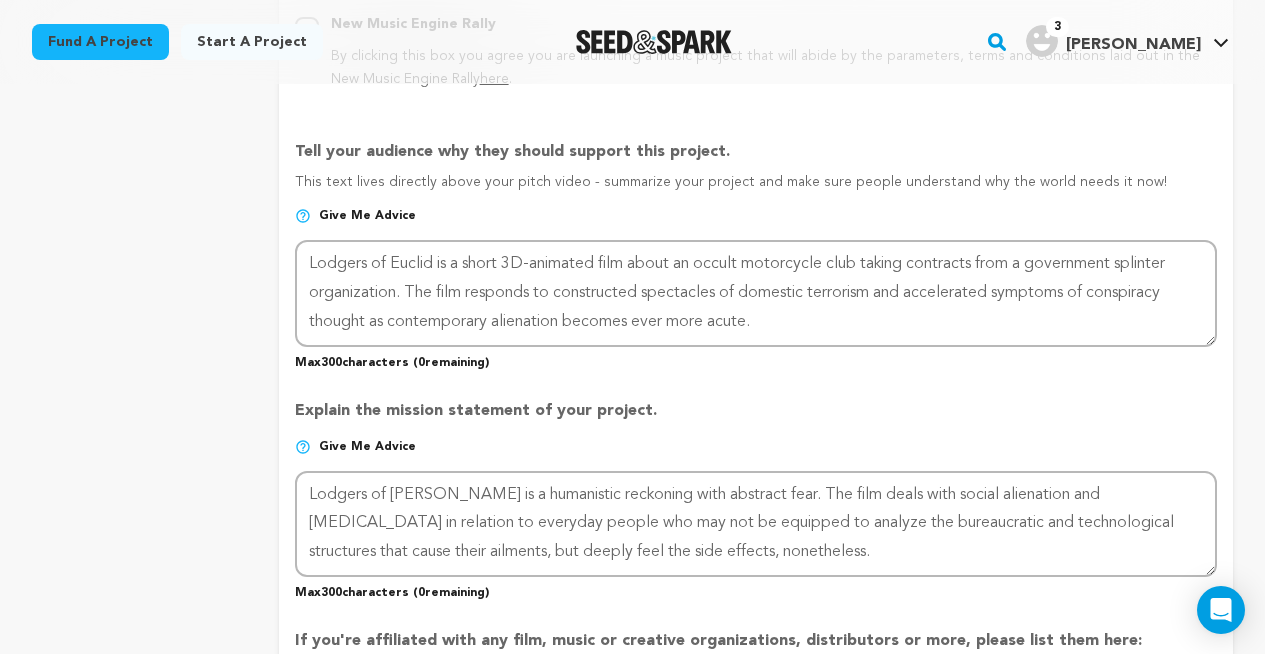click on "Explain the mission statement of your project.
Give me advice
Max  300  characters
( 0  remaining)" at bounding box center [756, 492] 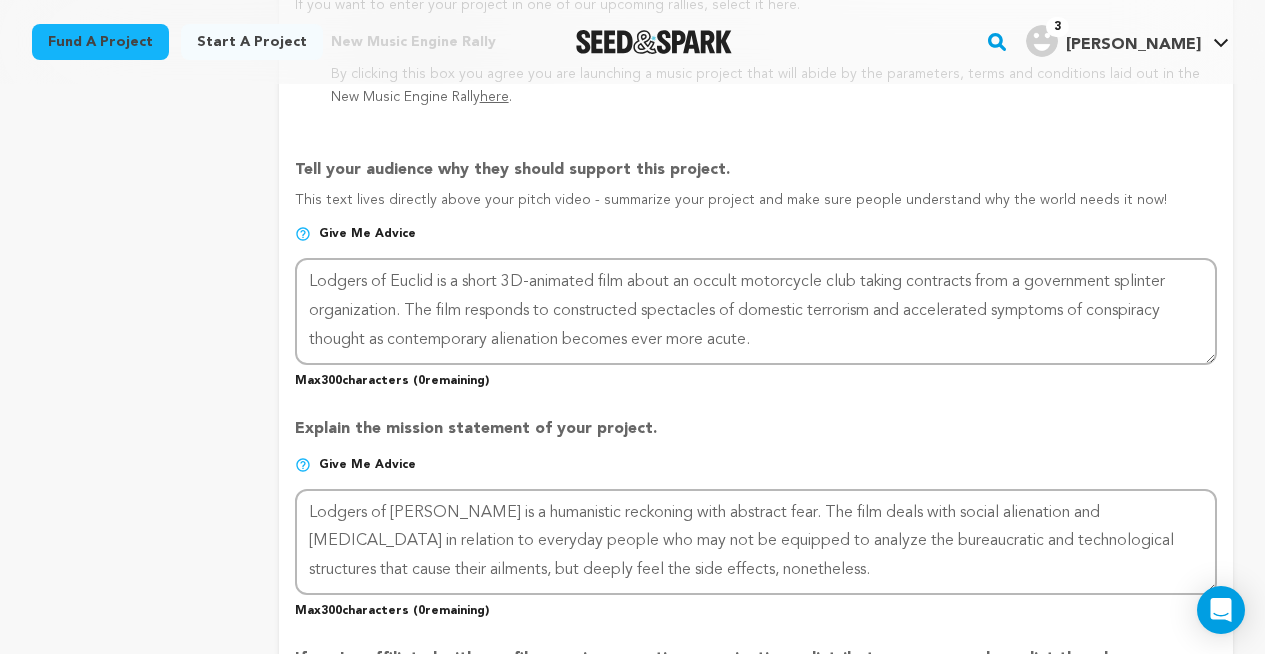 scroll, scrollTop: 1276, scrollLeft: 0, axis: vertical 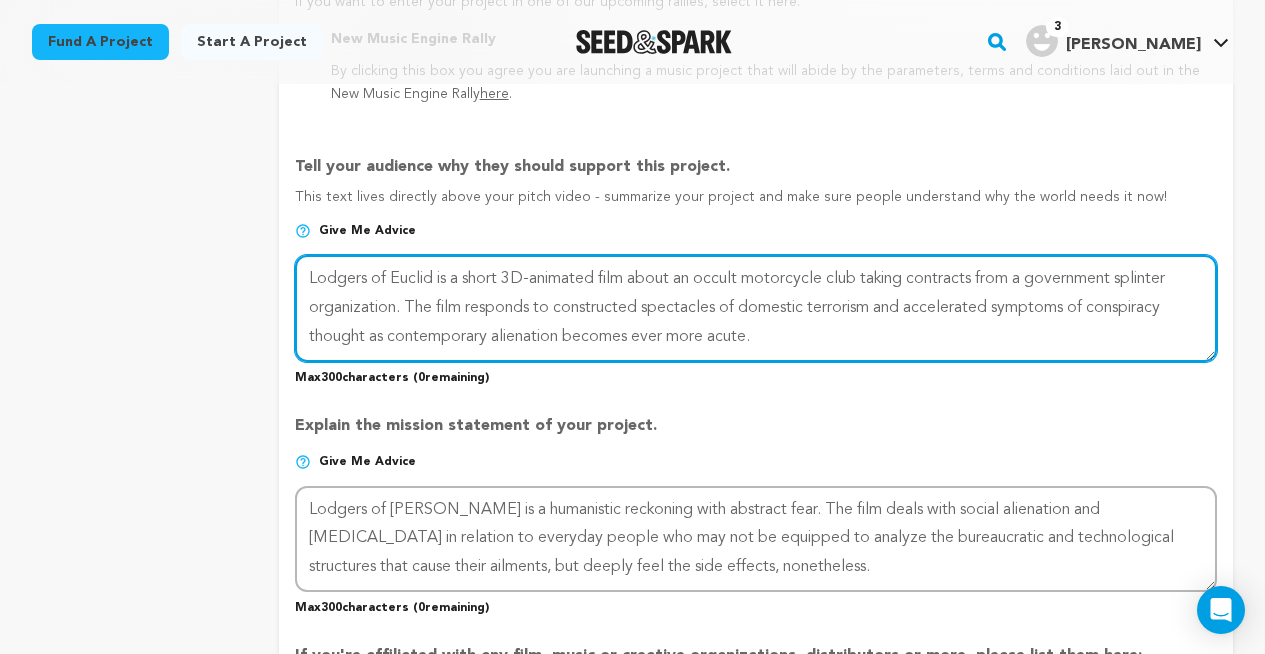 click at bounding box center (756, 308) 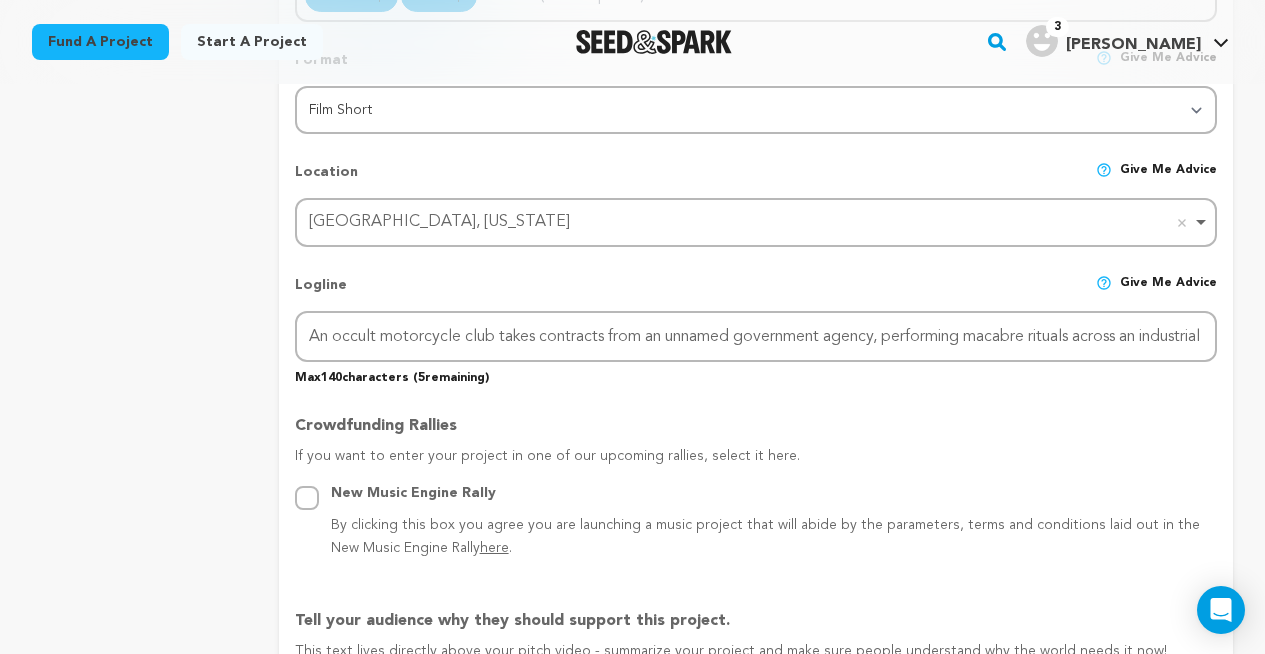scroll, scrollTop: 824, scrollLeft: 0, axis: vertical 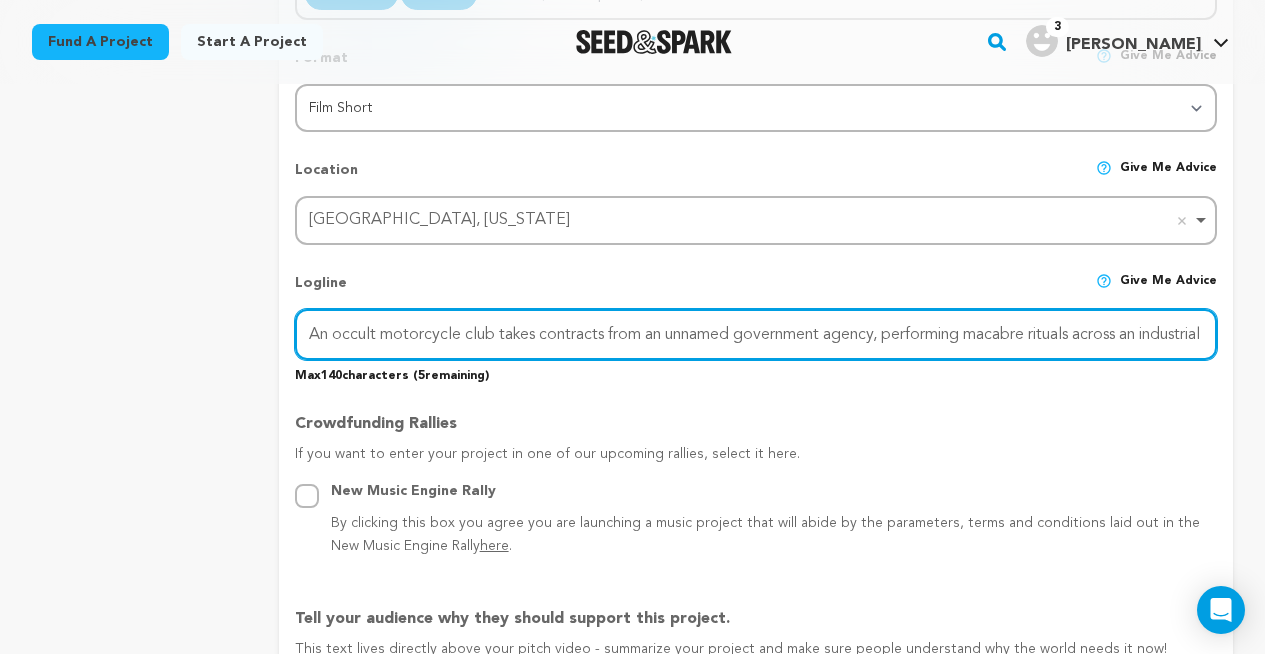 click on "An occult motorcycle club takes contracts from an unnamed government agency, performing macabre rituals across an industrial [GEOGRAPHIC_DATA]." at bounding box center (756, 334) 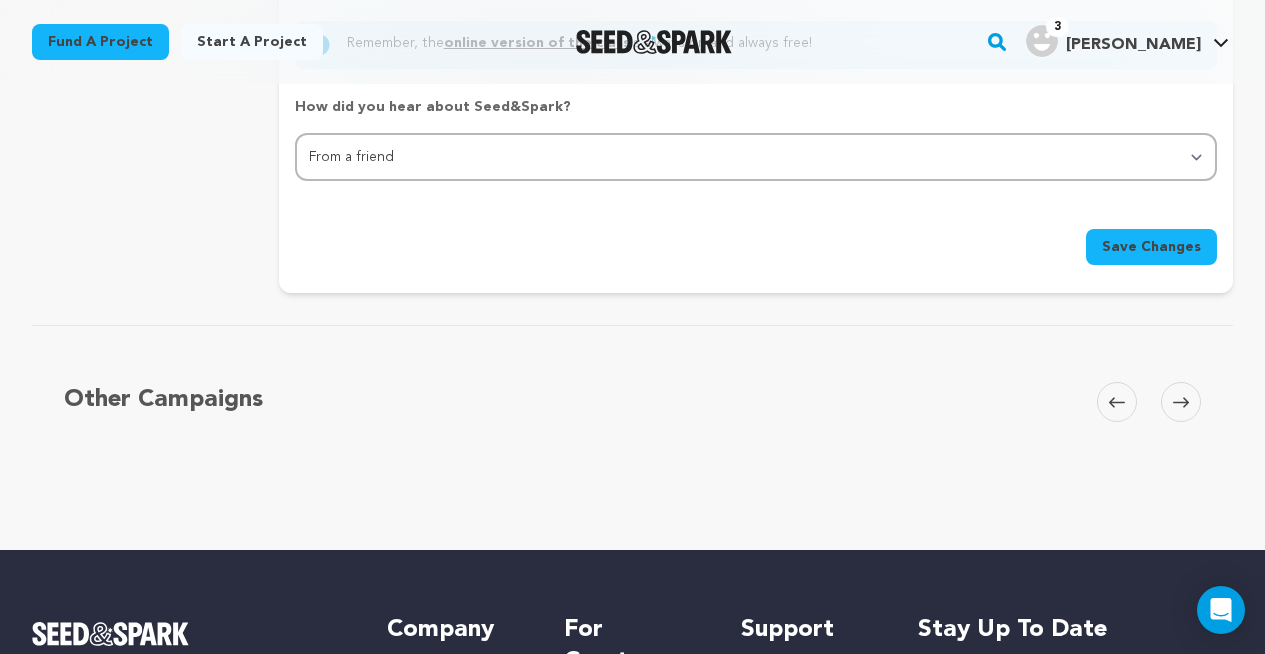 scroll, scrollTop: 2248, scrollLeft: 0, axis: vertical 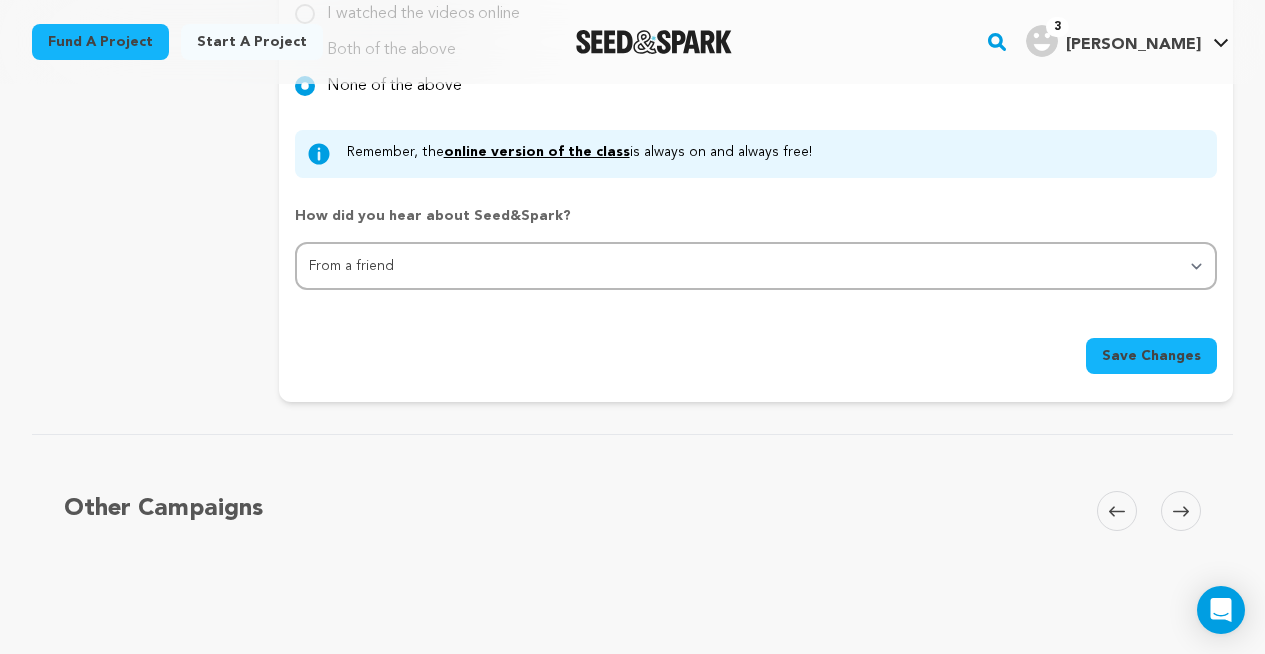 click on "Save Changes" at bounding box center [1151, 356] 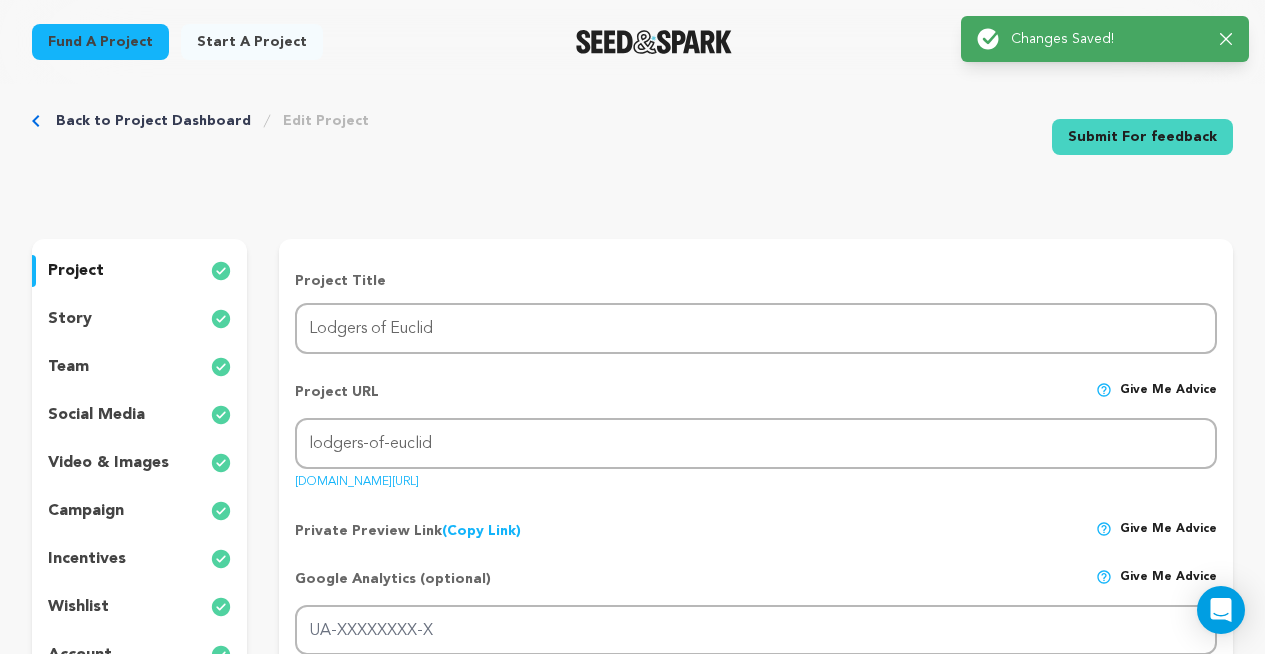 scroll, scrollTop: 94, scrollLeft: 0, axis: vertical 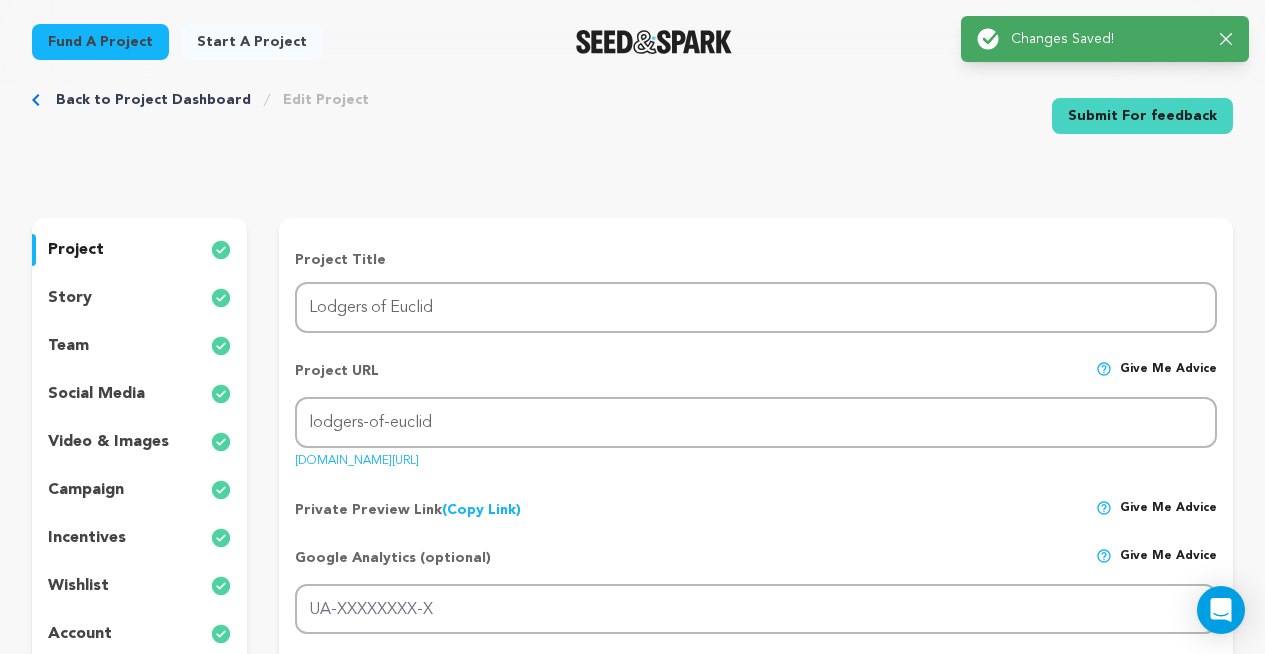 click on "story" at bounding box center (139, 298) 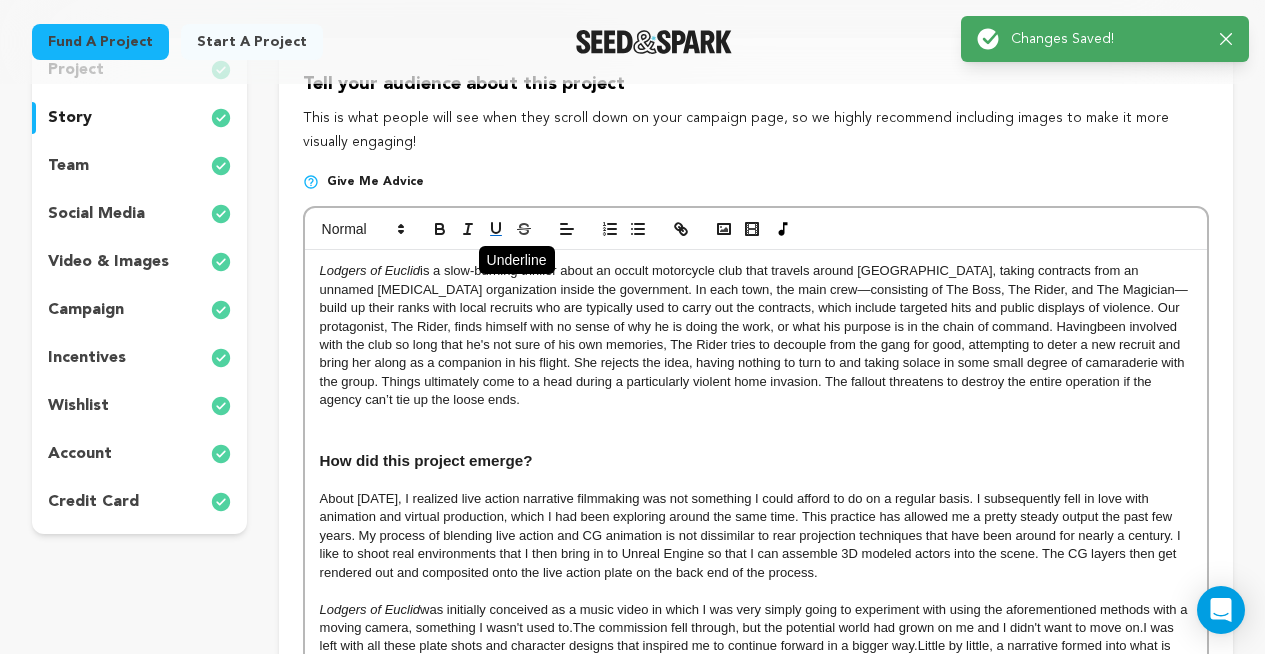 scroll, scrollTop: 276, scrollLeft: 0, axis: vertical 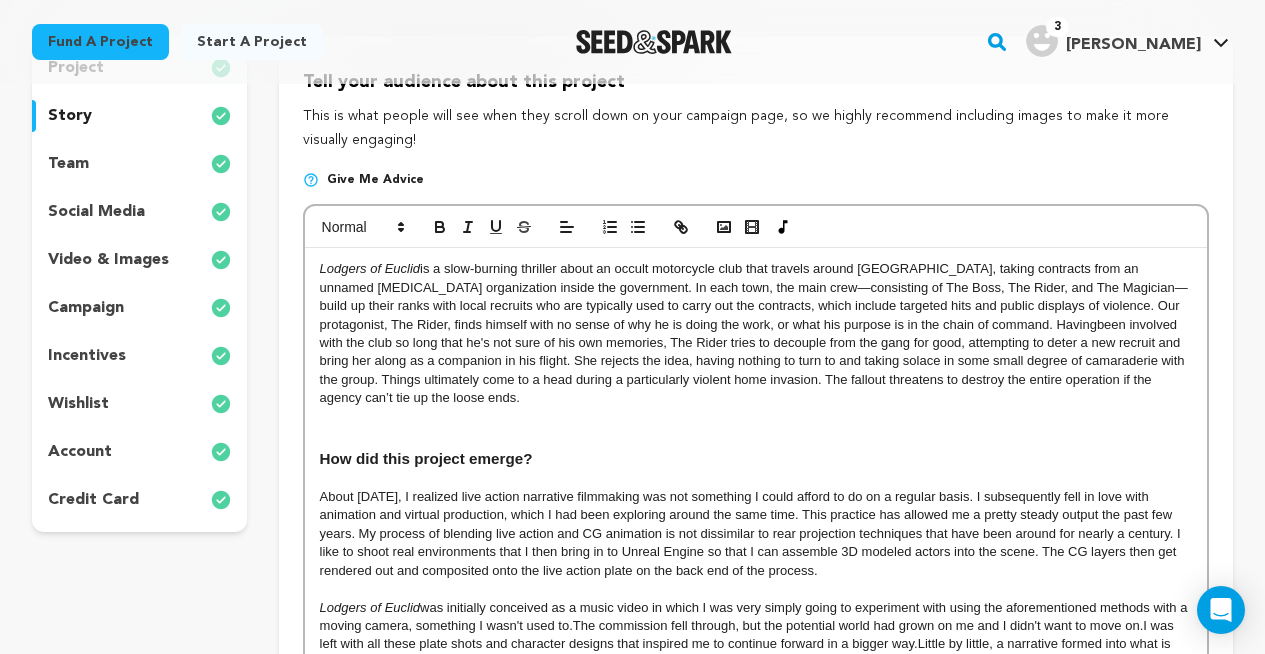 click at bounding box center (756, 417) 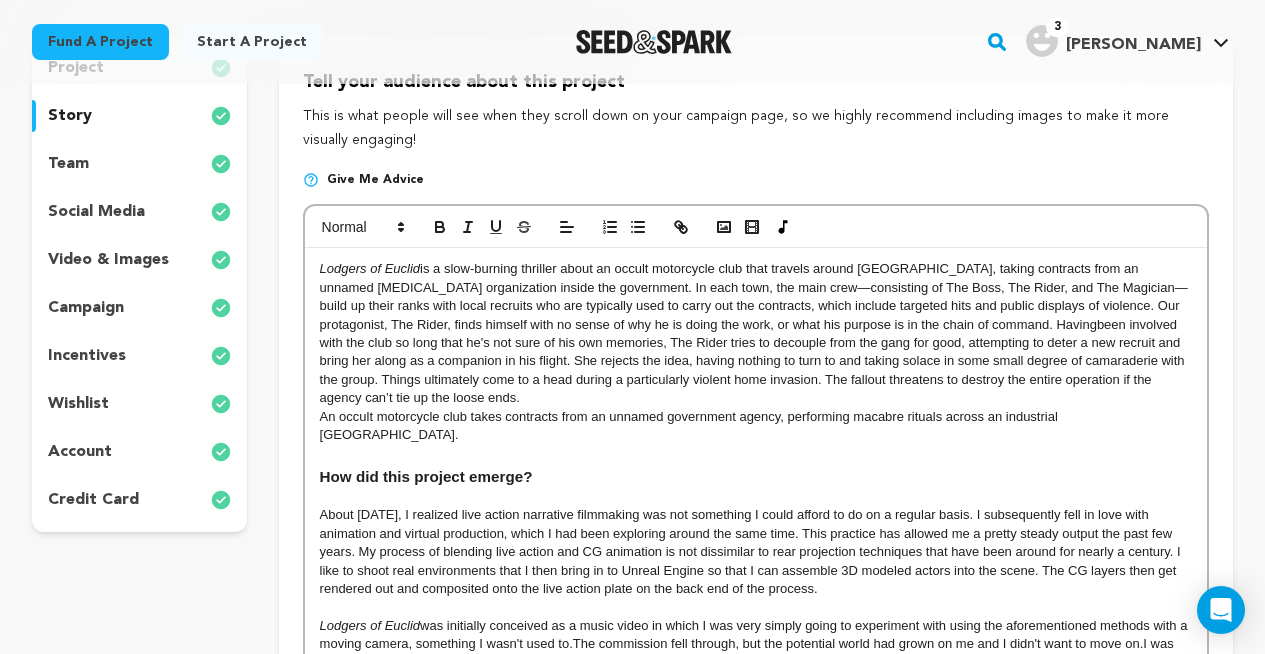 click on "Lodgers of Euclid  is a slow-burning thriller about an occult motorcycle club that travels around [GEOGRAPHIC_DATA], taking contracts from an unnamed [MEDICAL_DATA] organization inside the government. In each town, the main crew—consisting of The Boss, The Rider, and The Magician—build up their ranks with local recruits who are typically used to carry out the contracts, which include targeted hits and public displays of violence. Our protagonist, The Rider, finds himself with no sense of why he is doing the work, or what his purpose is in the chain of command. Having" at bounding box center (756, 334) 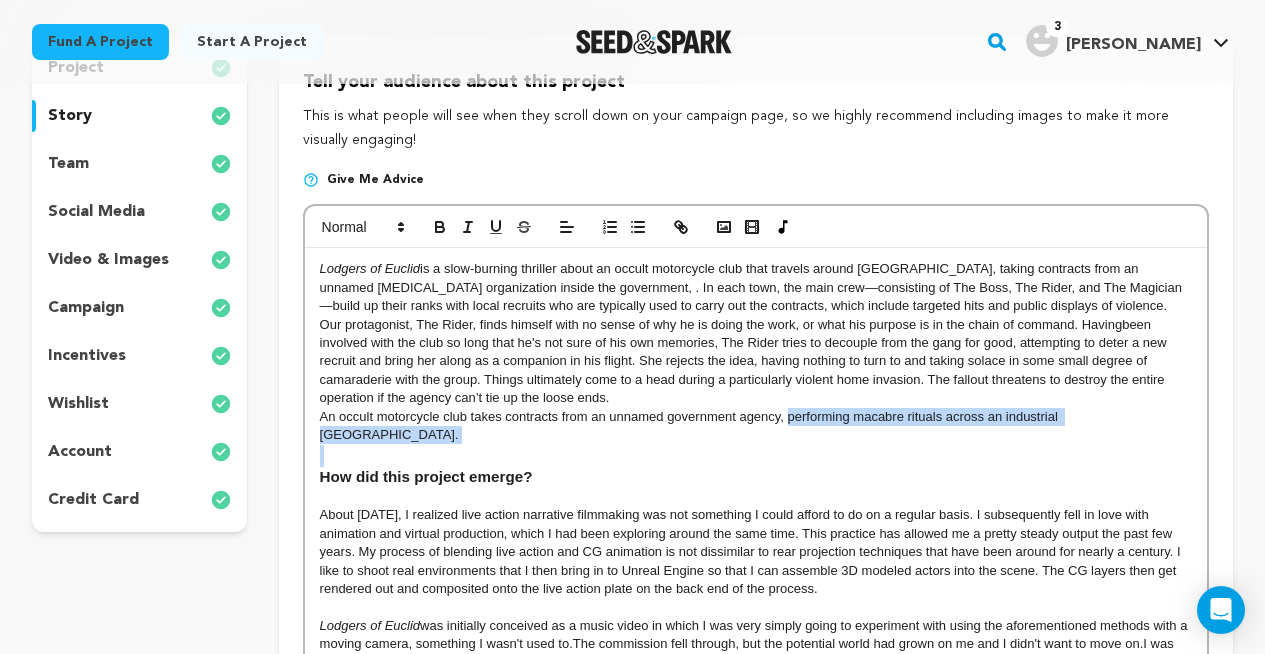 drag, startPoint x: 788, startPoint y: 416, endPoint x: 1178, endPoint y: 435, distance: 390.46255 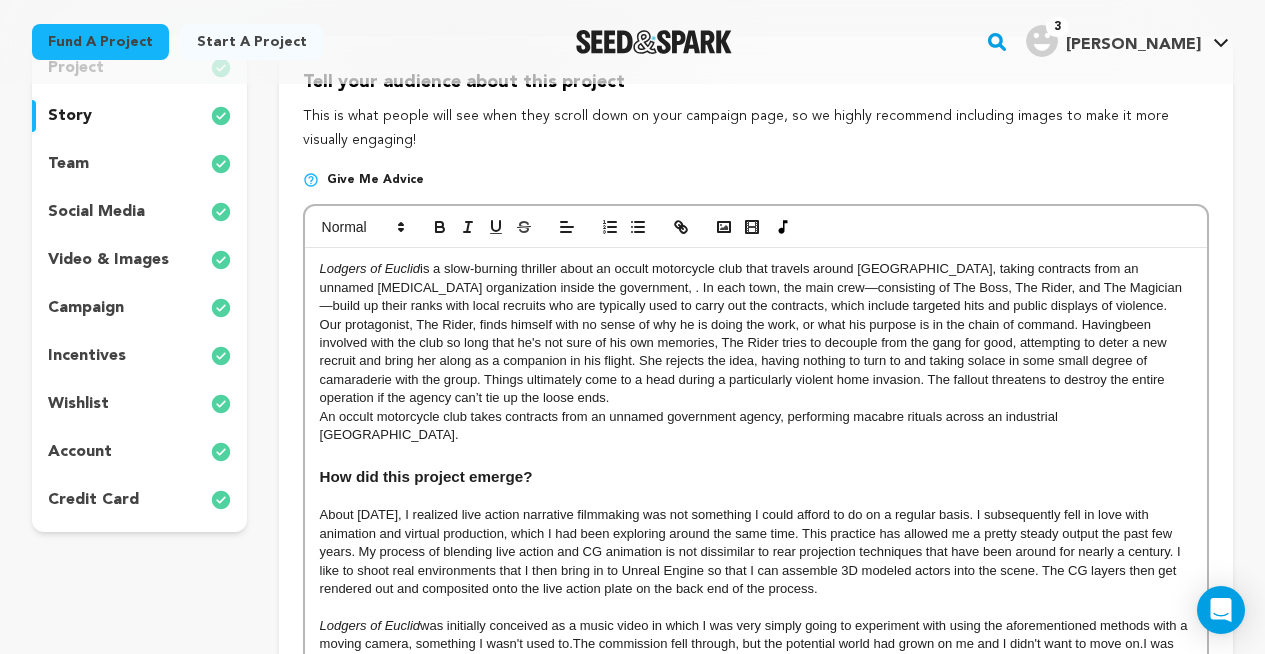 click on "Lodgers of Euclid  is a slow-burning thriller about an occult motorcycle club that travels around [GEOGRAPHIC_DATA], taking contracts from an unnamed [MEDICAL_DATA] organization inside the government, . In each town, the main crew—consisting of The Boss, The Rider, and The Magician—build up their ranks with local recruits who are typically used to carry out the contracts, which include targeted hits and public displays of violence. Our protagonist, The Rider, finds himself with no sense of why he is doing the work, or what his purpose is in the chain of command. Having" at bounding box center [756, 334] 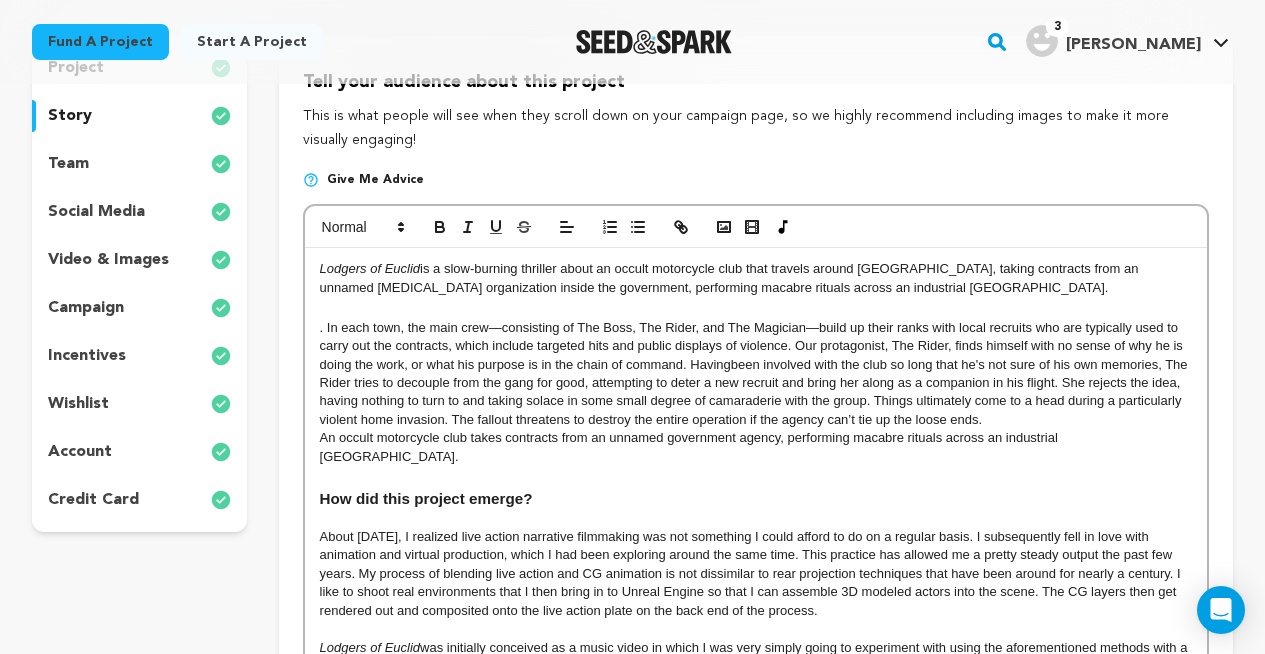 scroll, scrollTop: 0, scrollLeft: 0, axis: both 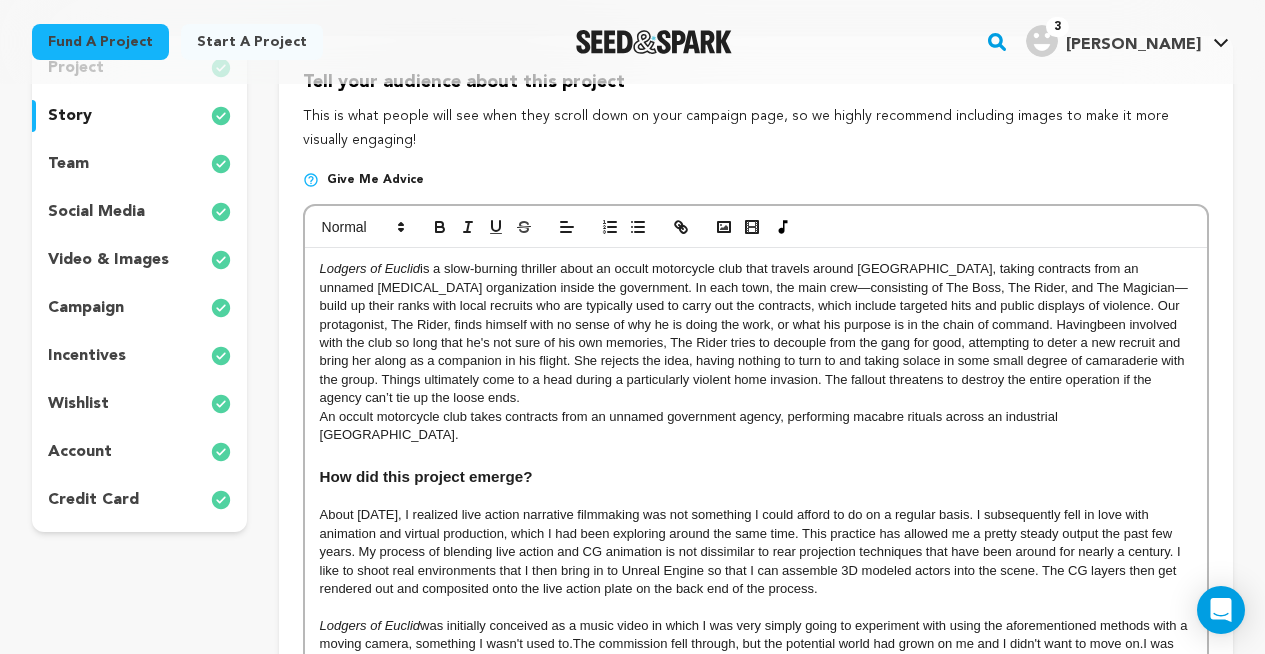 click on "An occult motorcycle club takes contracts from an unnamed government agency, performing macabre rituals across an industrial [GEOGRAPHIC_DATA]." at bounding box center [756, 426] 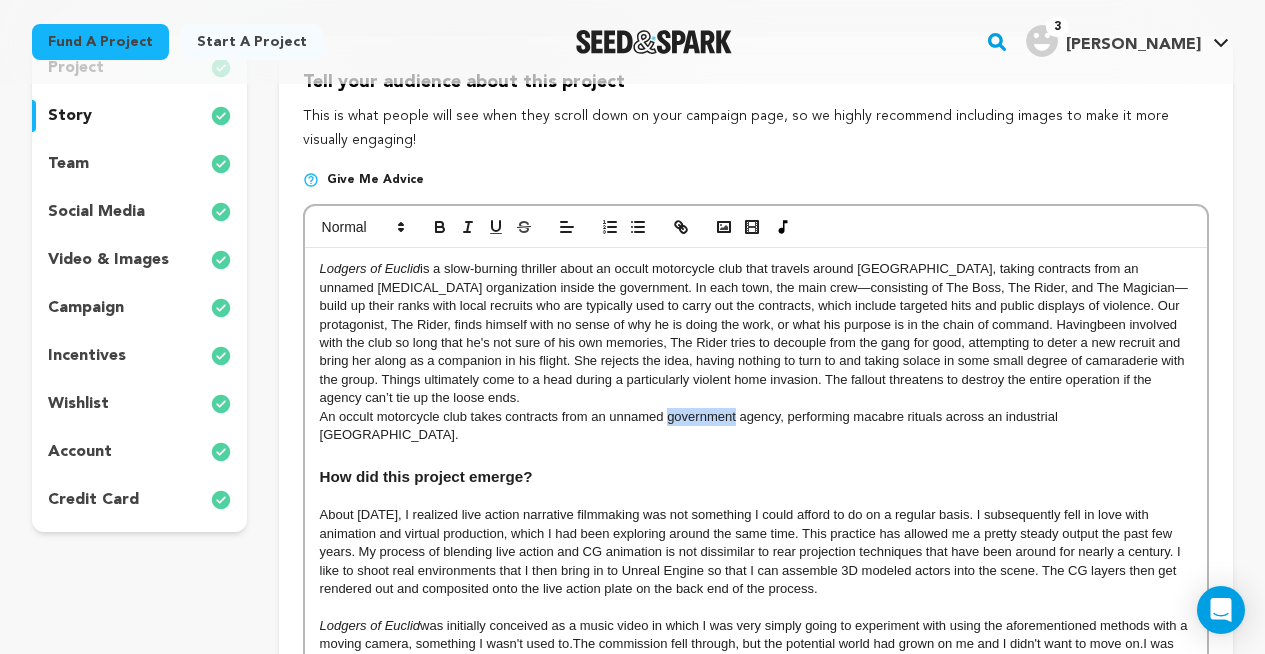 click on "An occult motorcycle club takes contracts from an unnamed government agency, performing macabre rituals across an industrial [GEOGRAPHIC_DATA]." at bounding box center [756, 426] 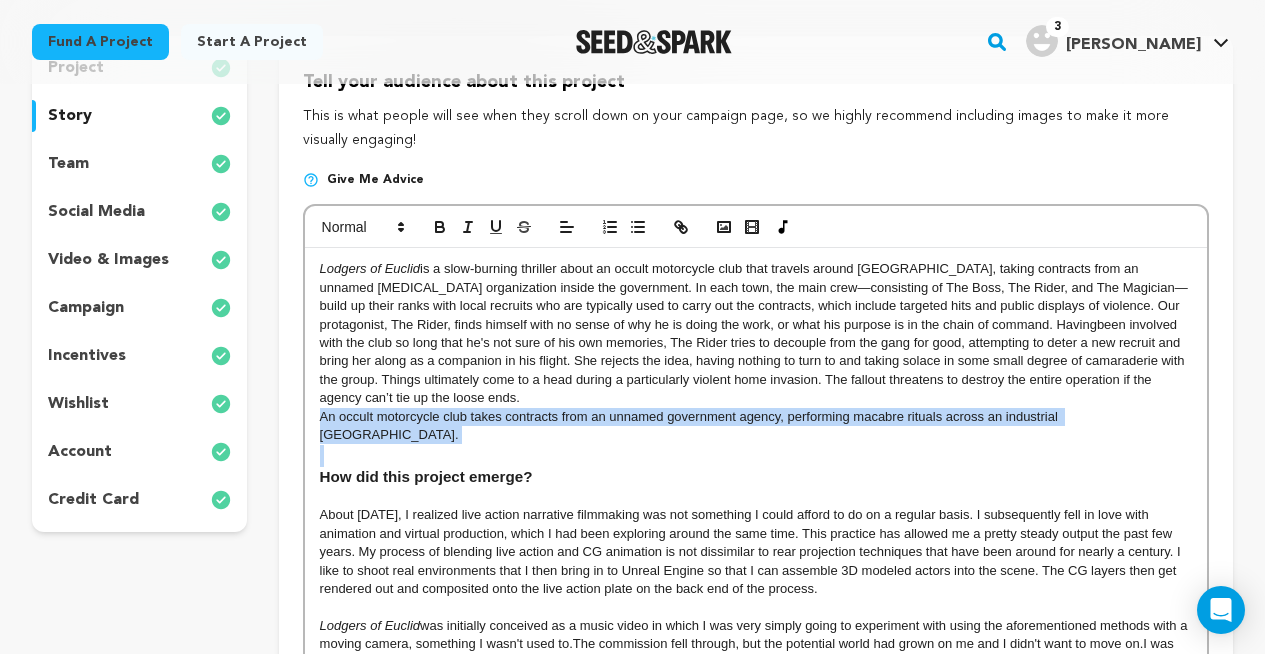 click on "An occult motorcycle club takes contracts from an unnamed government agency, performing macabre rituals across an industrial [GEOGRAPHIC_DATA]." at bounding box center [756, 426] 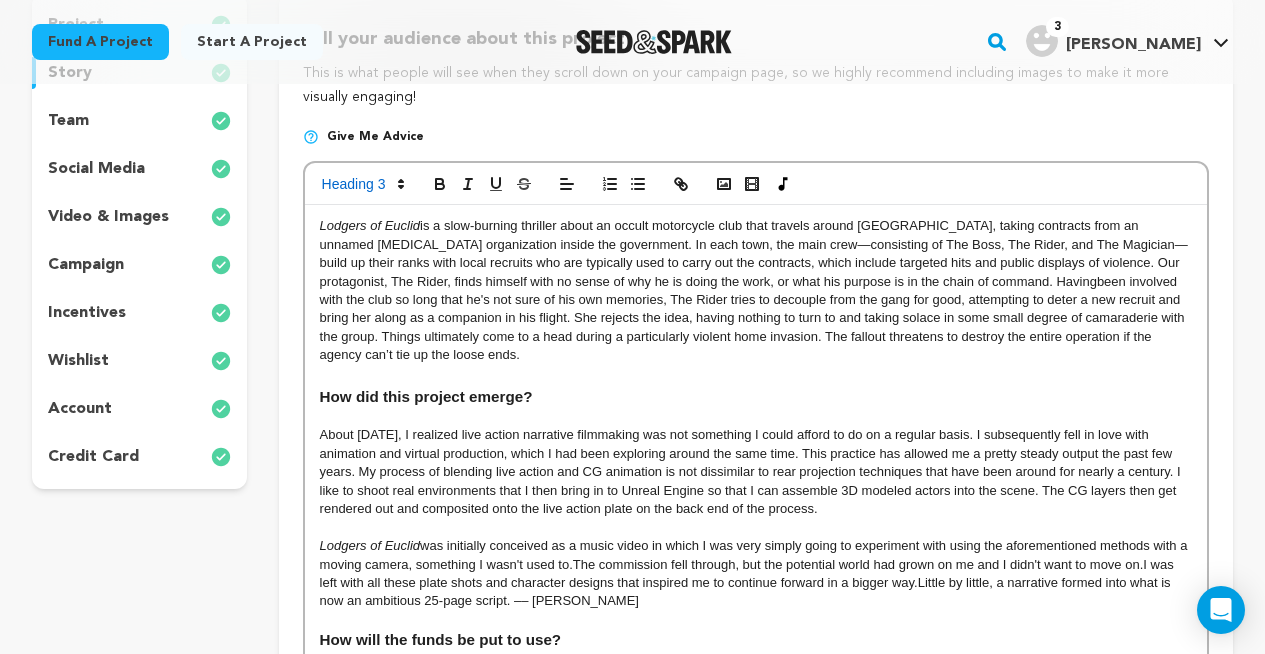 scroll, scrollTop: 320, scrollLeft: 0, axis: vertical 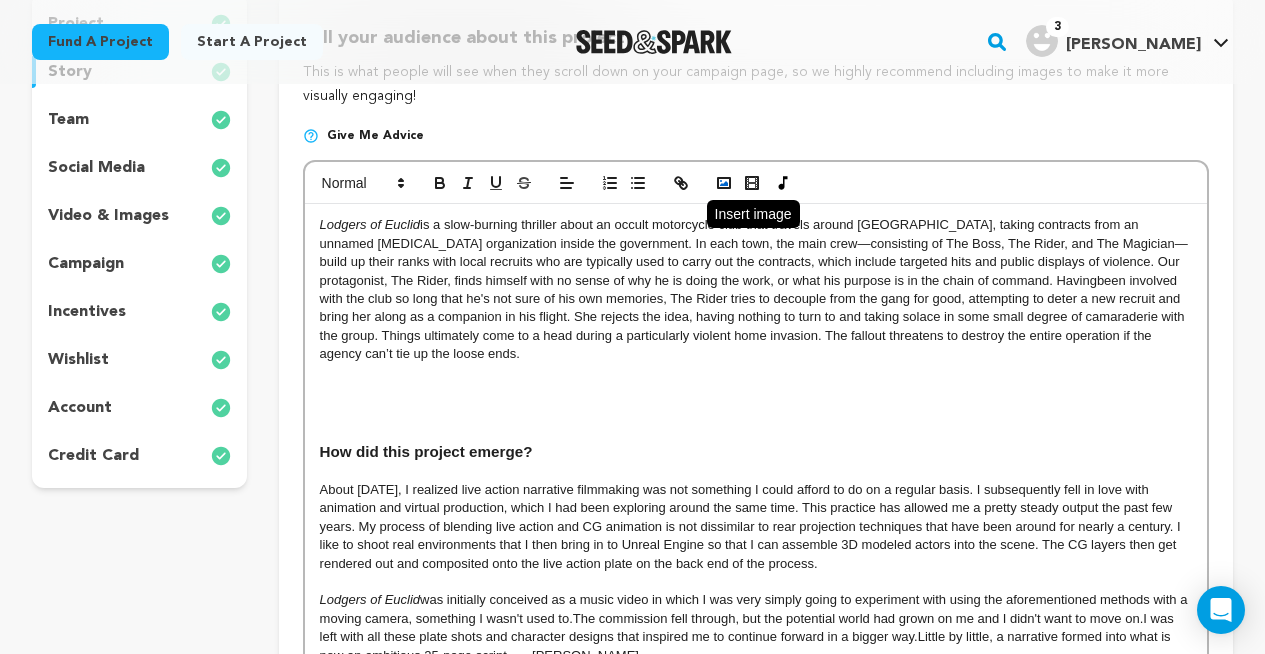 click 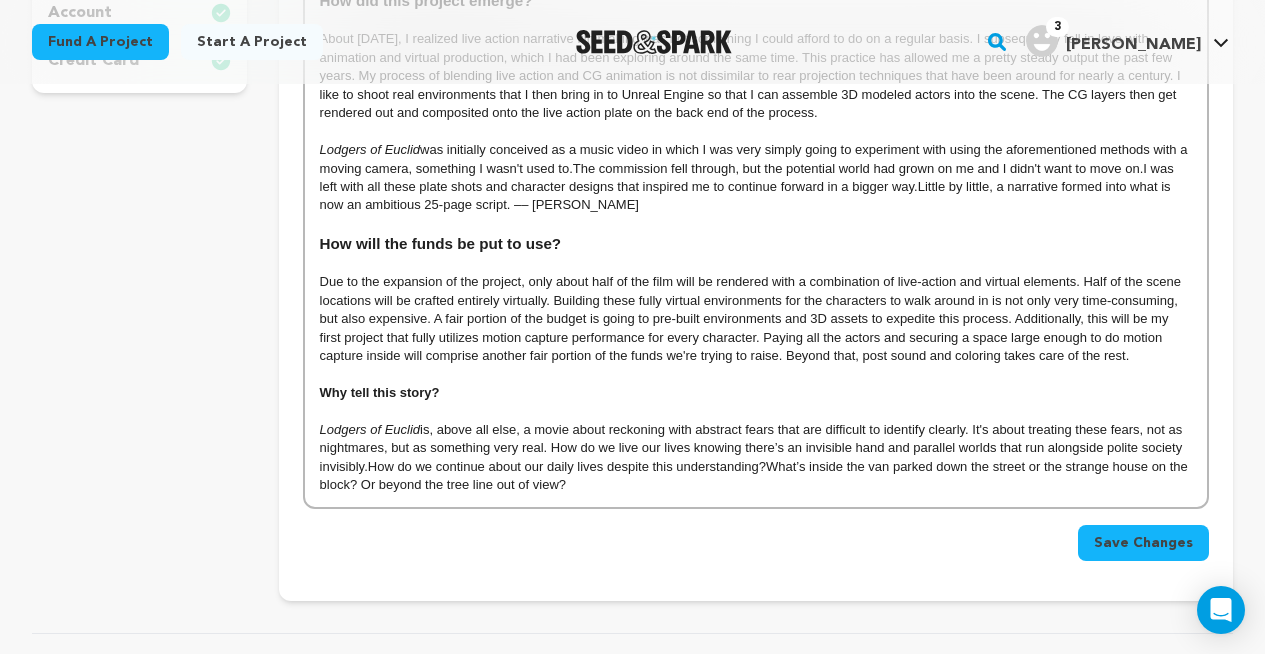 scroll, scrollTop: 712, scrollLeft: 0, axis: vertical 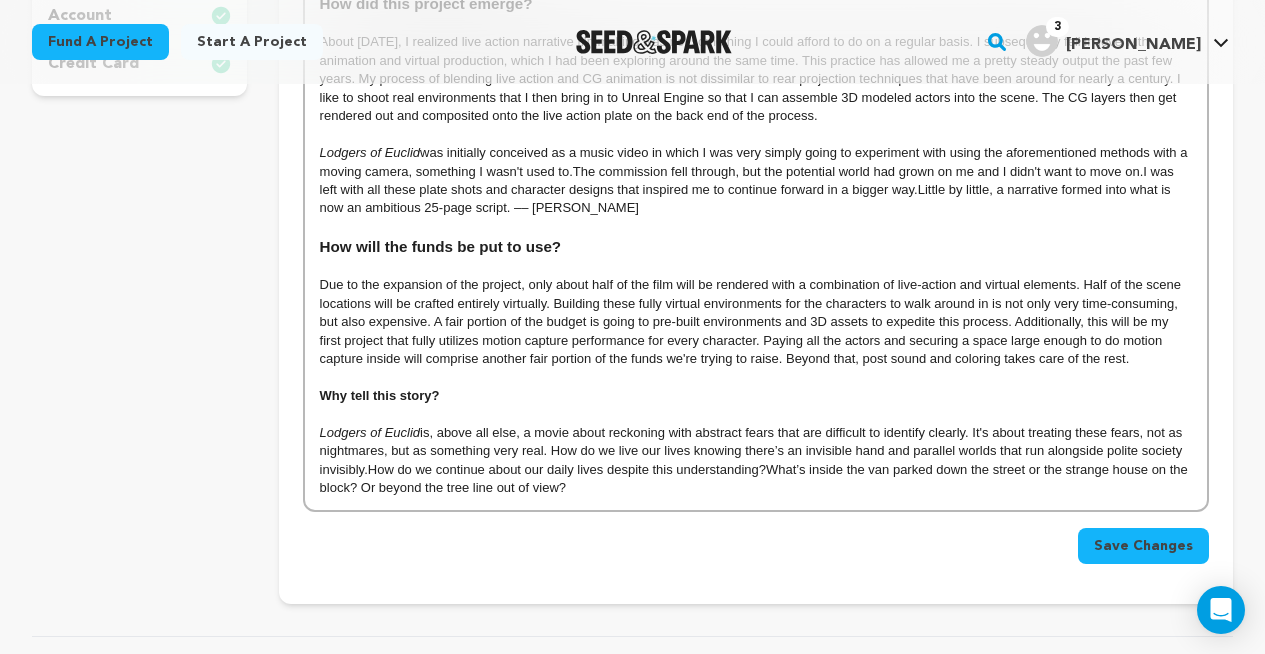 click on "Save Changes" at bounding box center (756, 538) 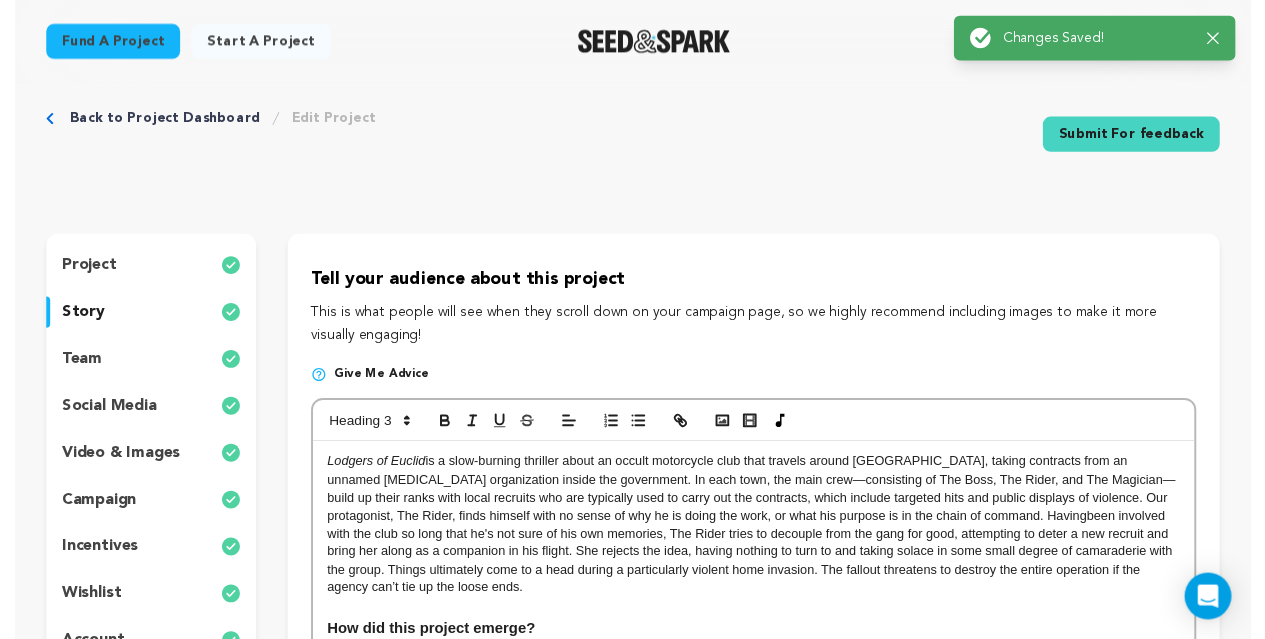 scroll, scrollTop: 74, scrollLeft: 0, axis: vertical 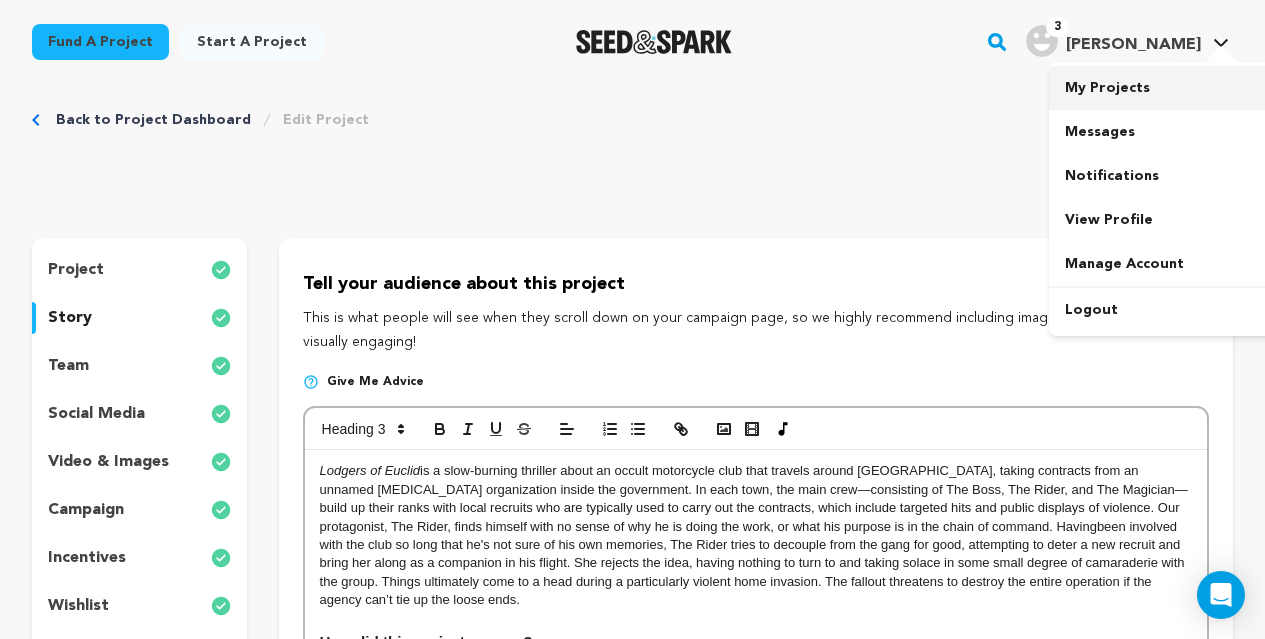 click on "My Projects" at bounding box center [1161, 88] 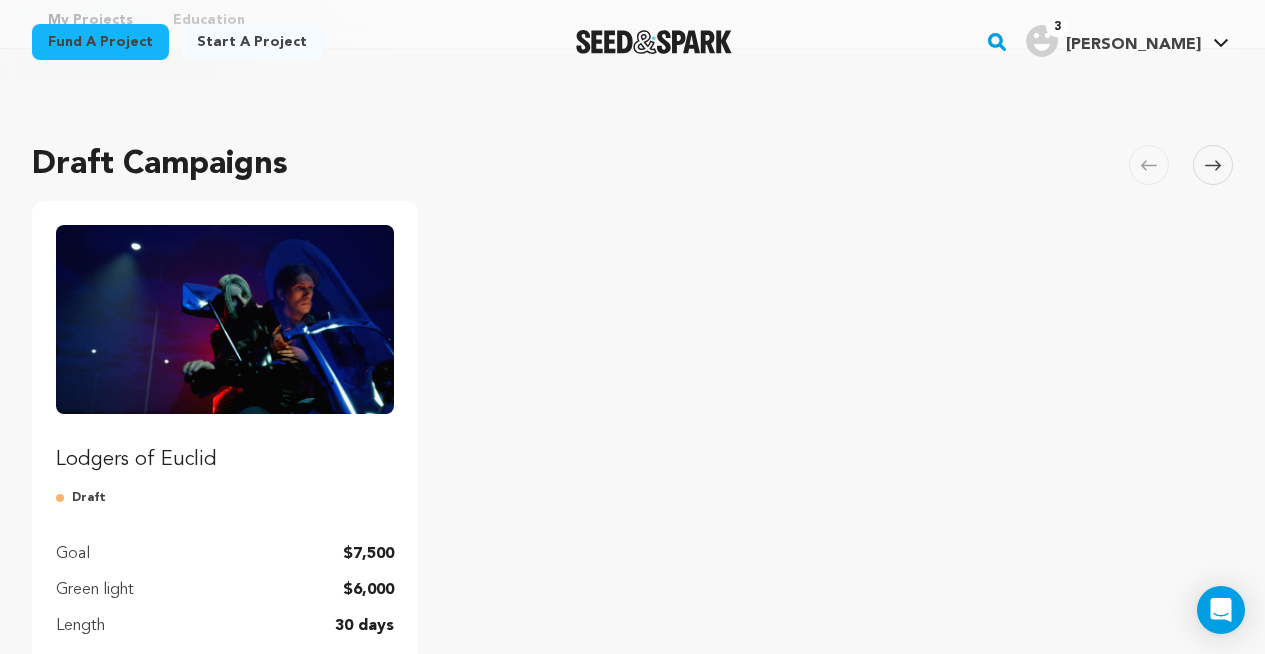 scroll, scrollTop: 139, scrollLeft: 0, axis: vertical 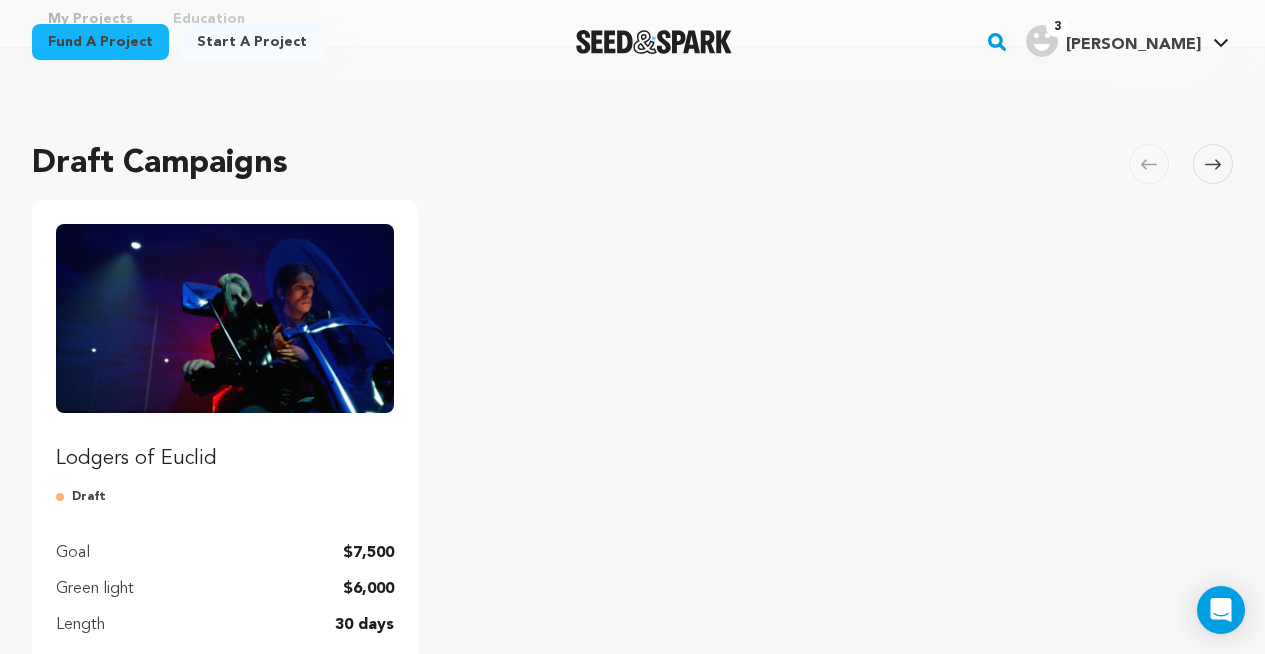click on "Lodgers of Euclid" at bounding box center (225, 459) 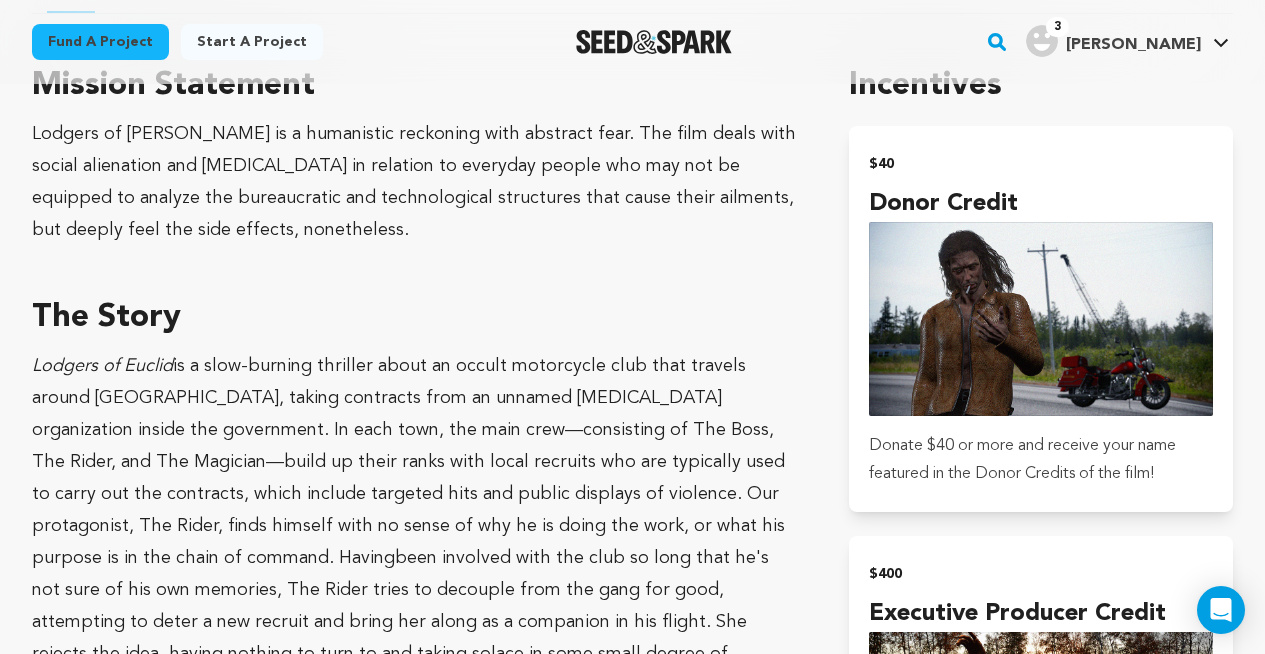 scroll, scrollTop: 833, scrollLeft: 0, axis: vertical 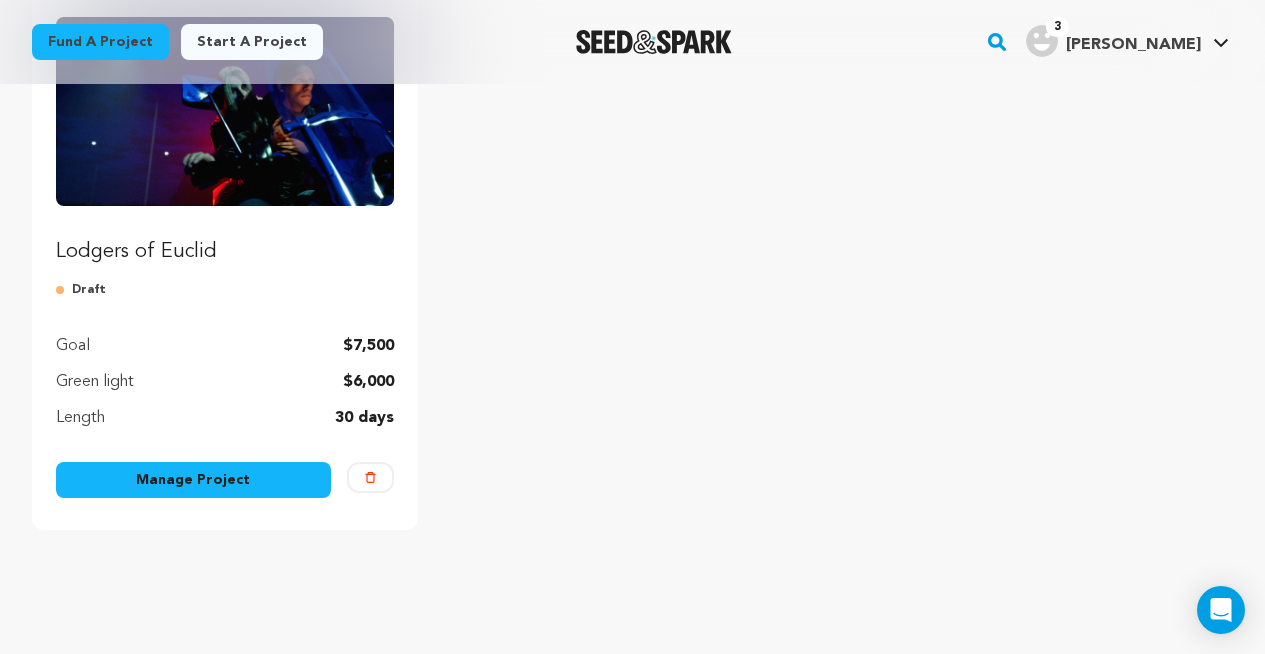 click on "Manage Project" at bounding box center [193, 480] 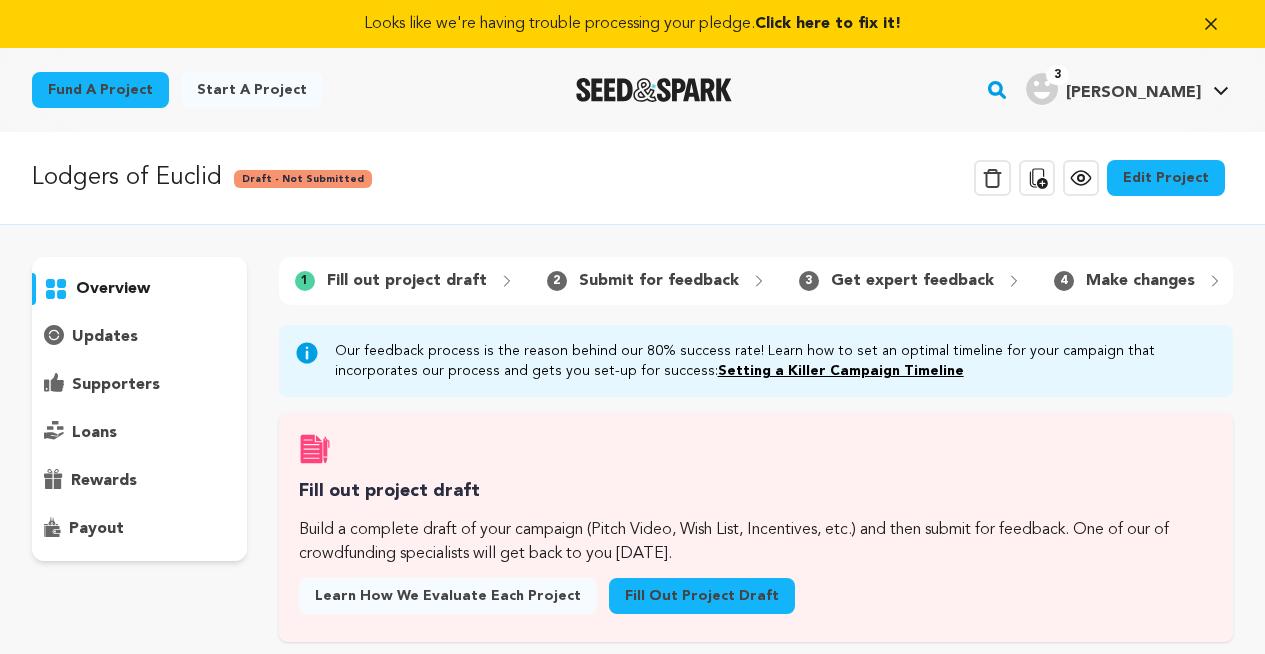 scroll, scrollTop: 0, scrollLeft: 0, axis: both 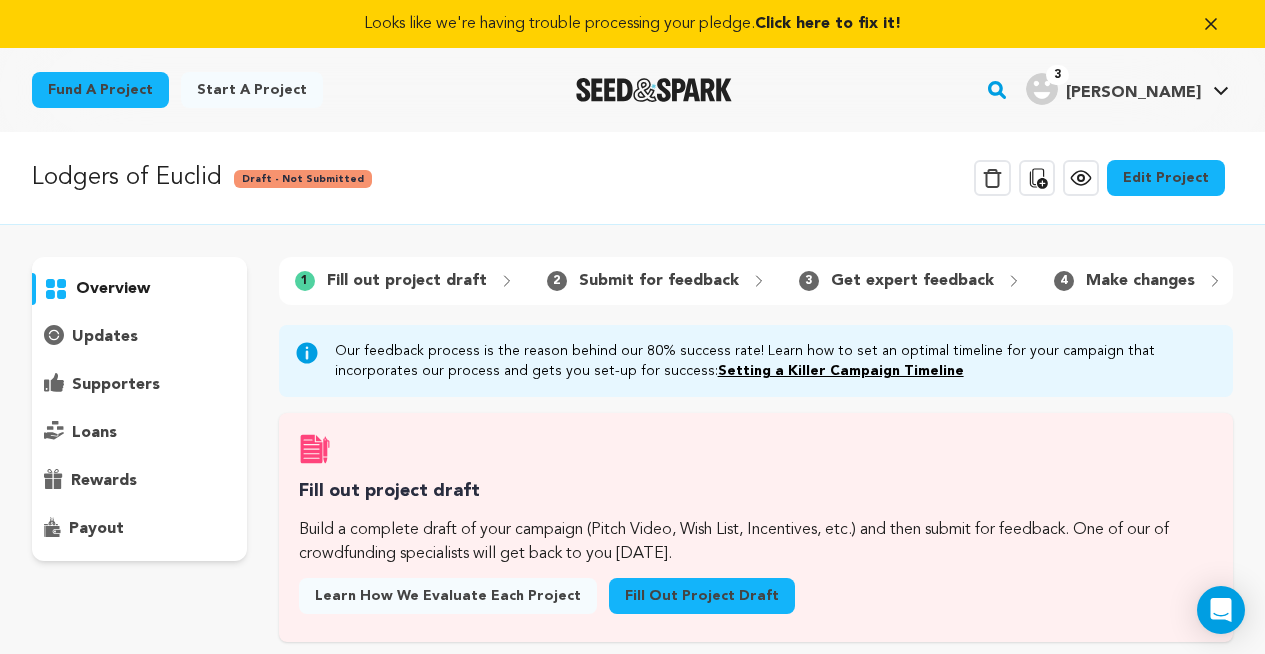 click on "Edit Project" at bounding box center (1166, 178) 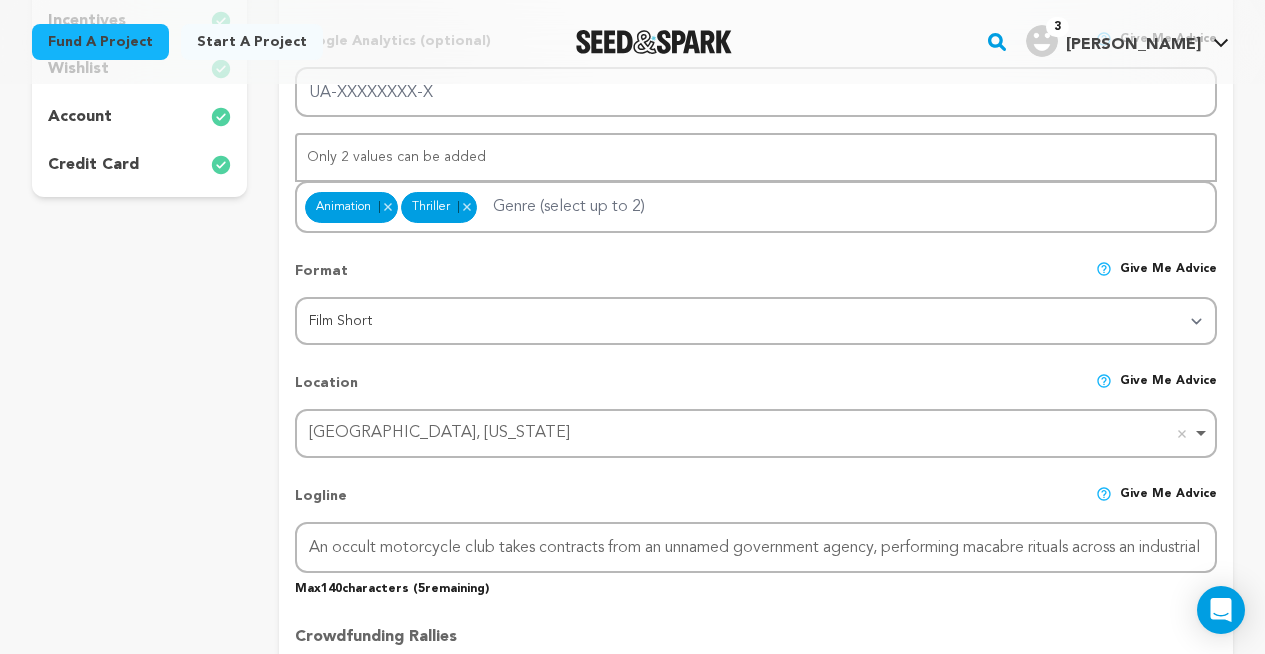 scroll, scrollTop: 0, scrollLeft: 0, axis: both 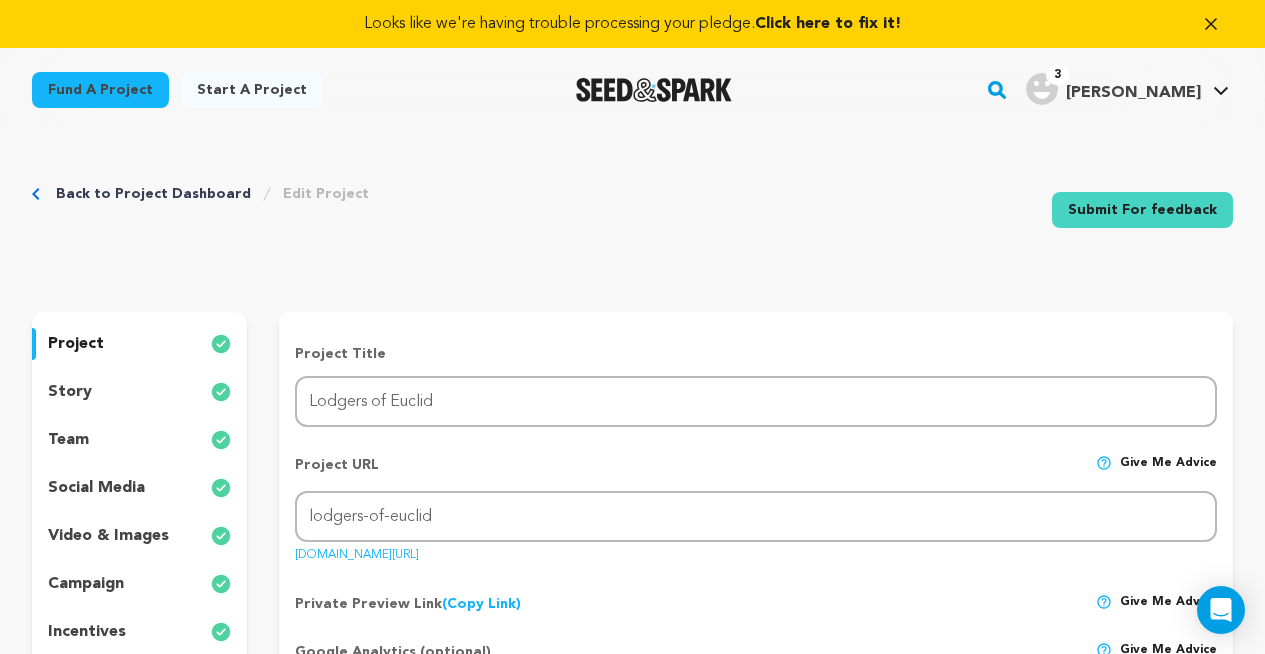 click on "story" at bounding box center [139, 392] 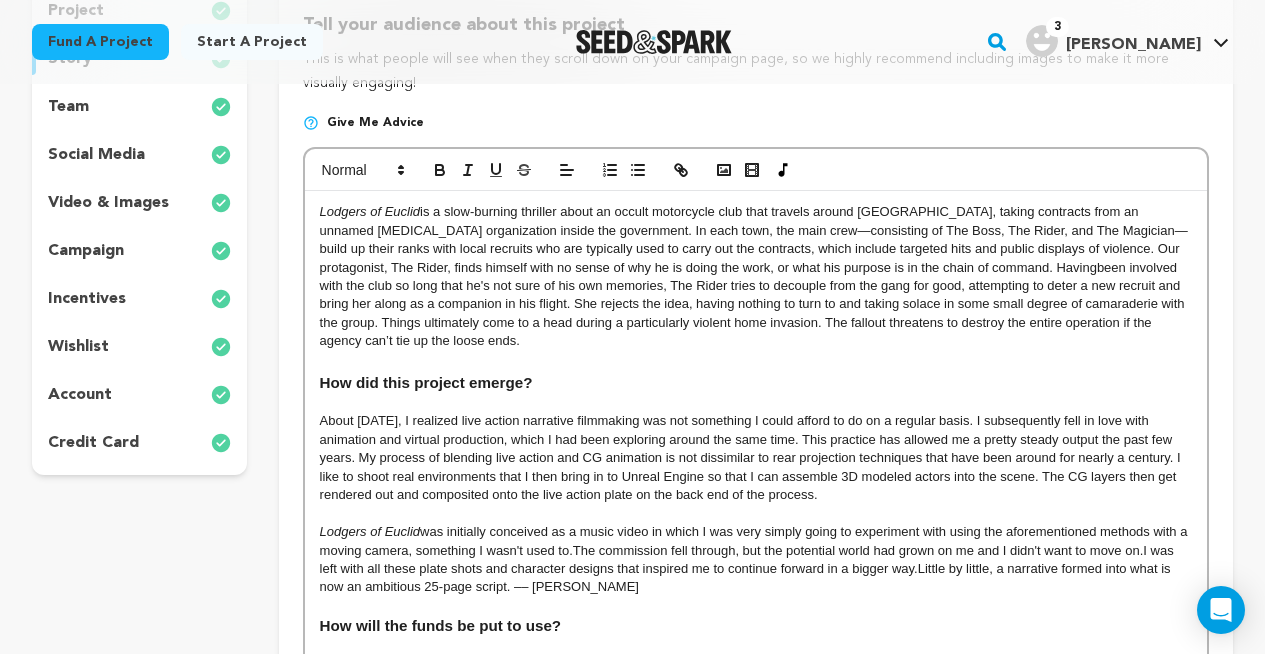 scroll, scrollTop: 338, scrollLeft: 0, axis: vertical 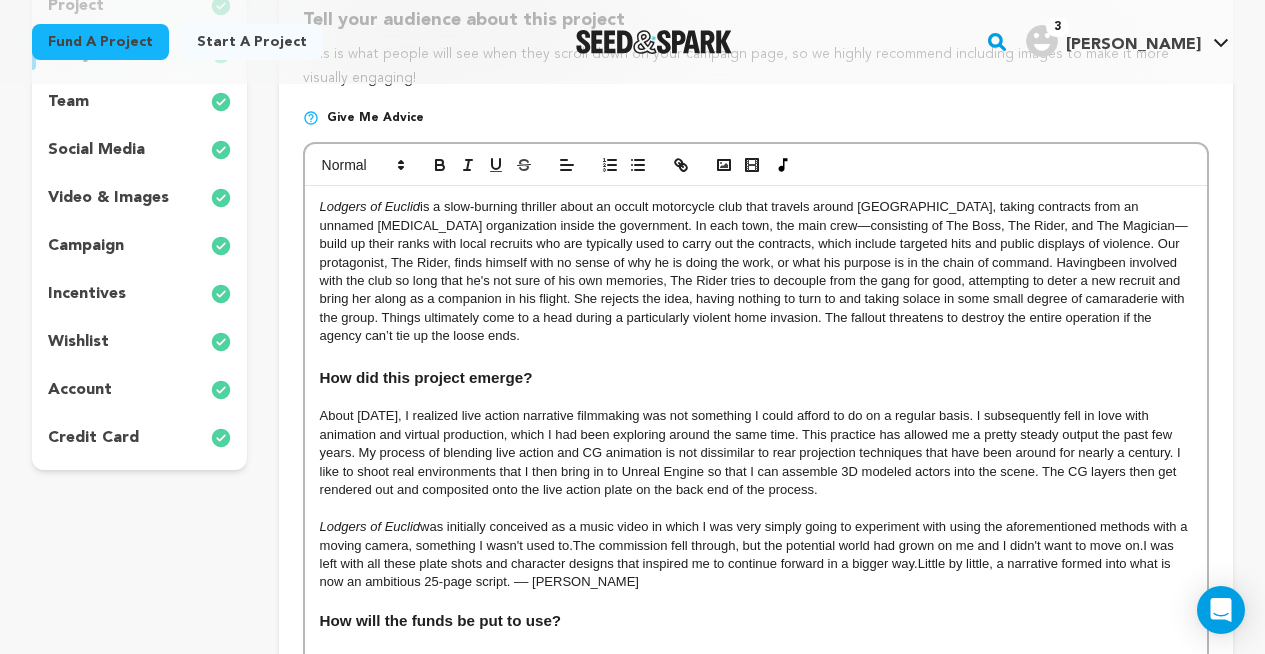 click on "﻿﻿ ﻿ How did this project emerge?" at bounding box center [426, 377] 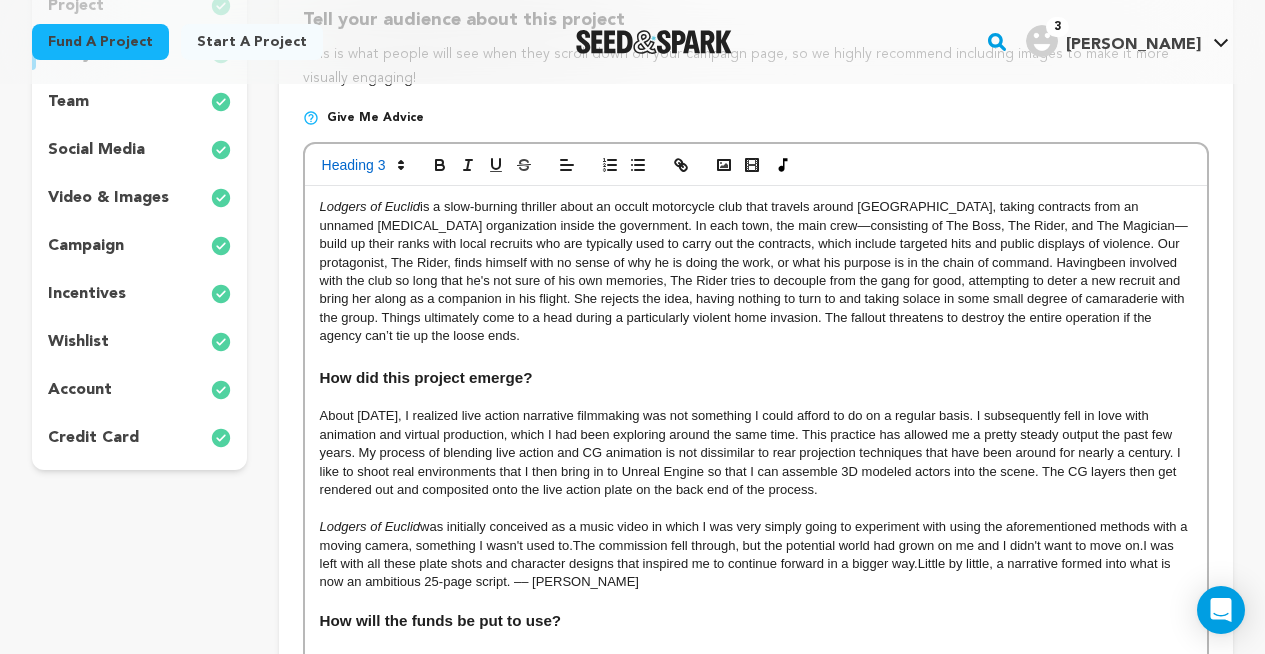 click at bounding box center (756, 357) 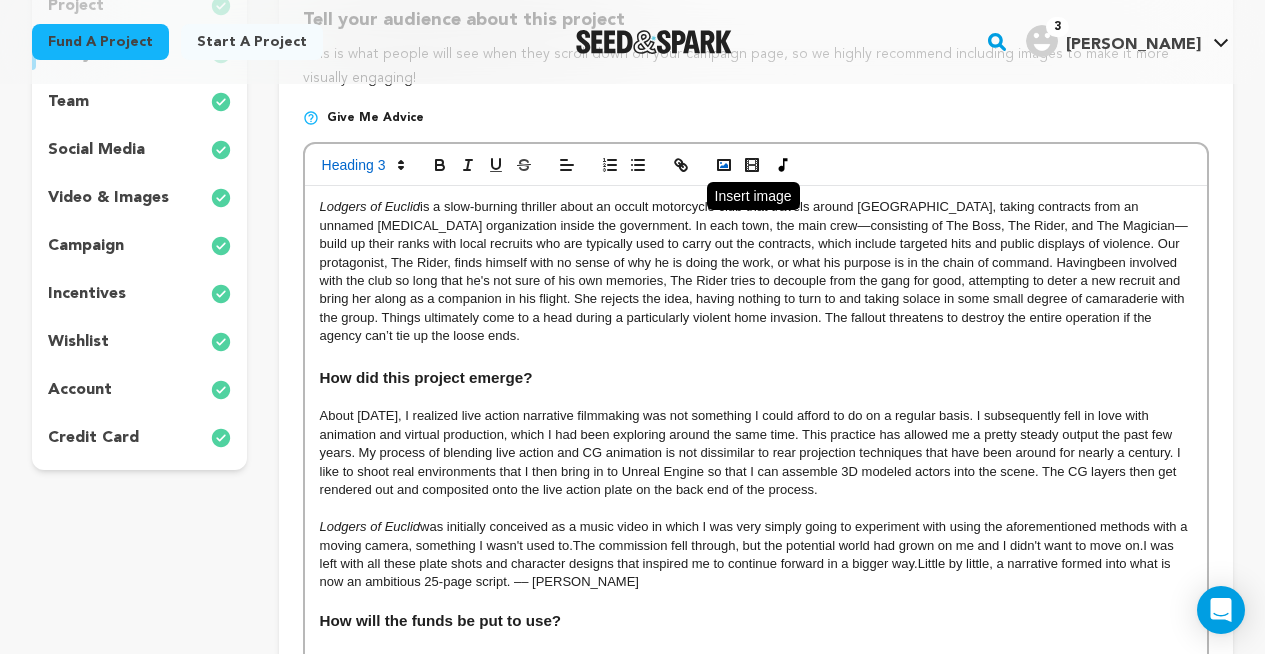 click at bounding box center [724, 165] 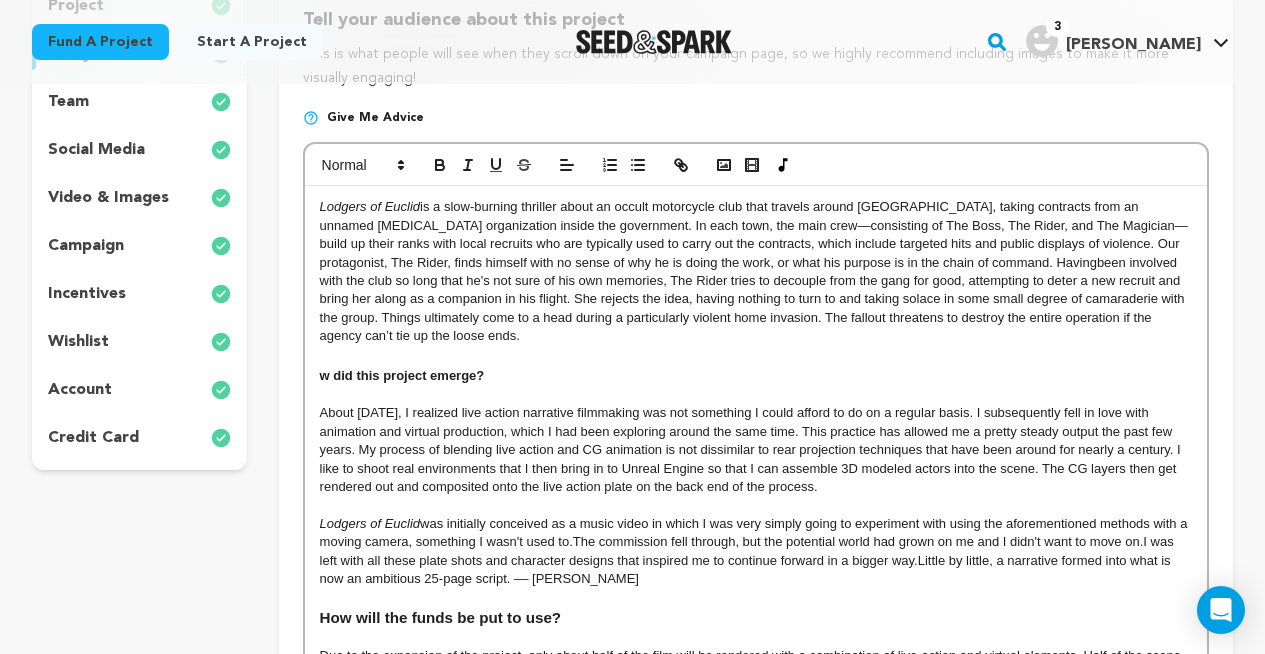 type 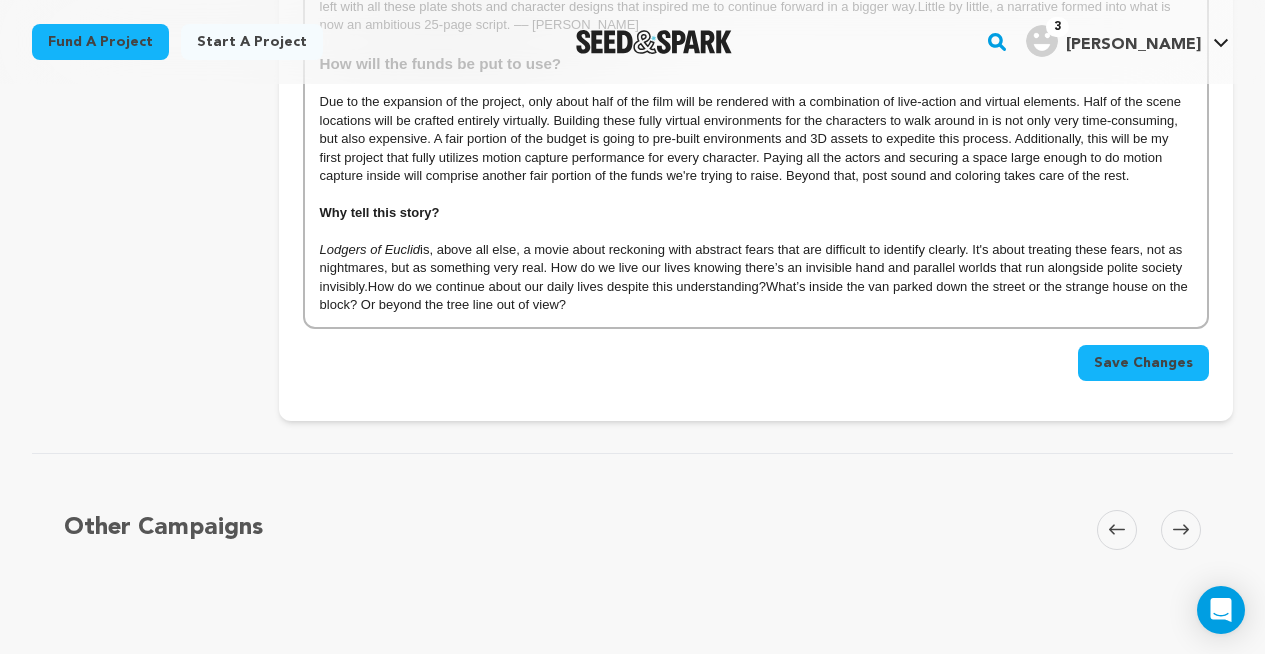 scroll, scrollTop: 916, scrollLeft: 0, axis: vertical 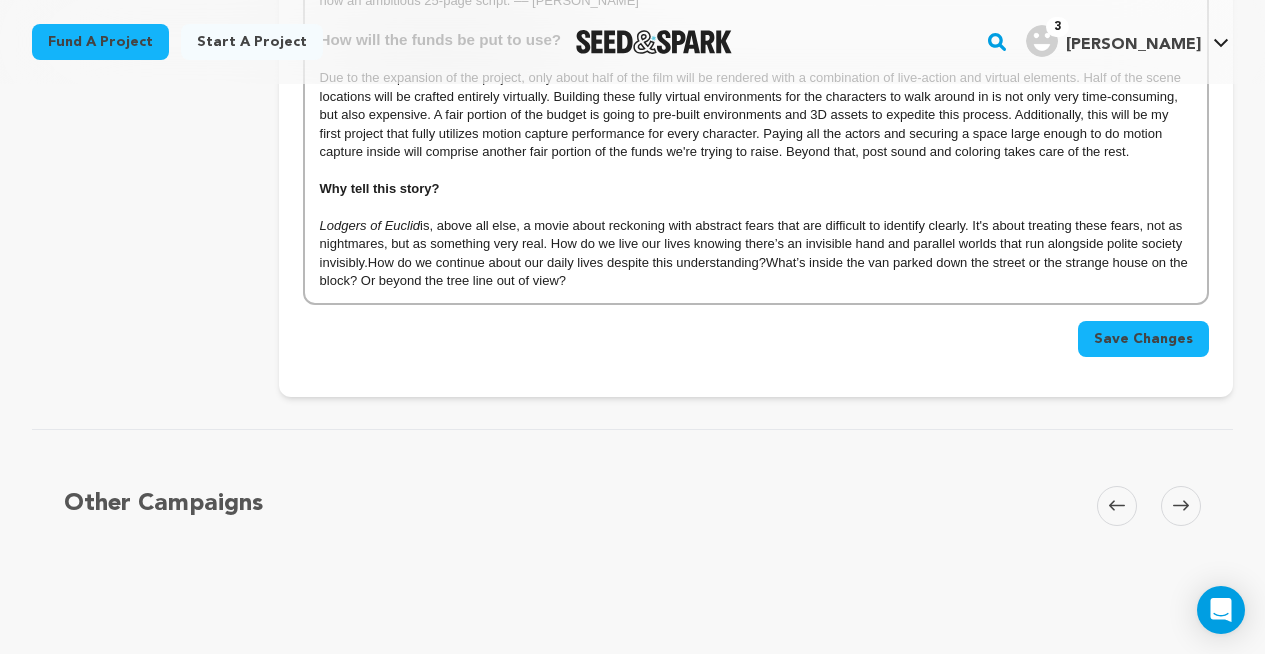 click on "Save Changes" at bounding box center (1143, 339) 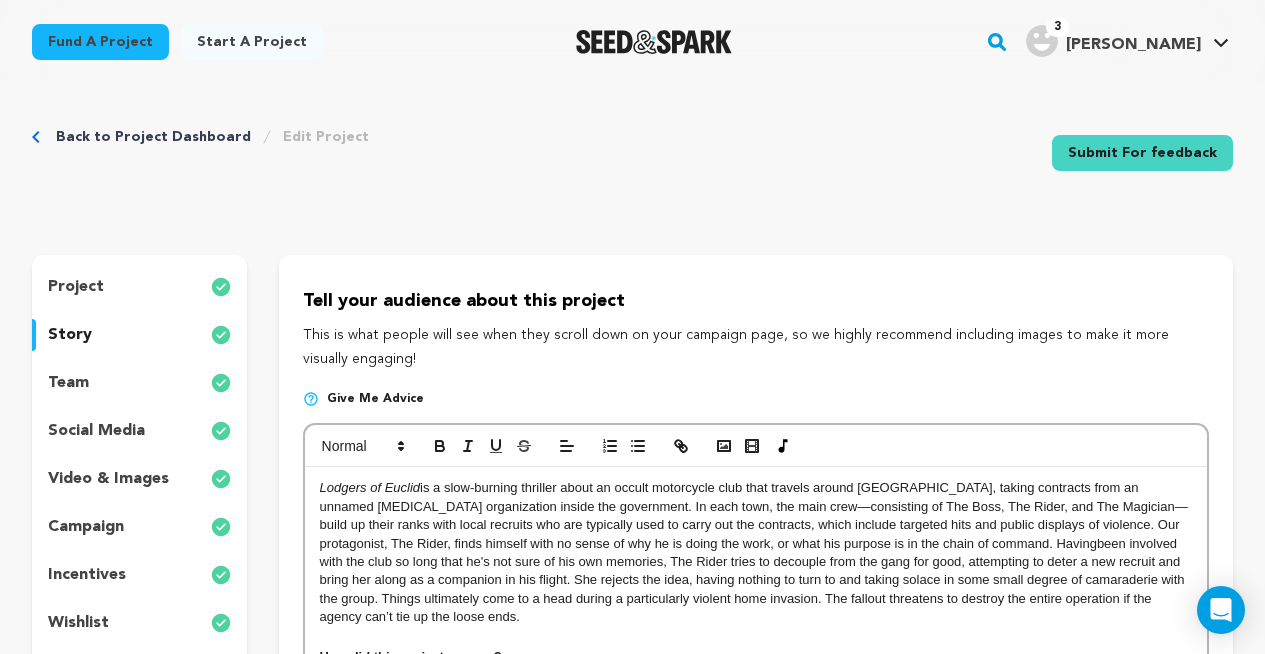 scroll, scrollTop: 0, scrollLeft: 0, axis: both 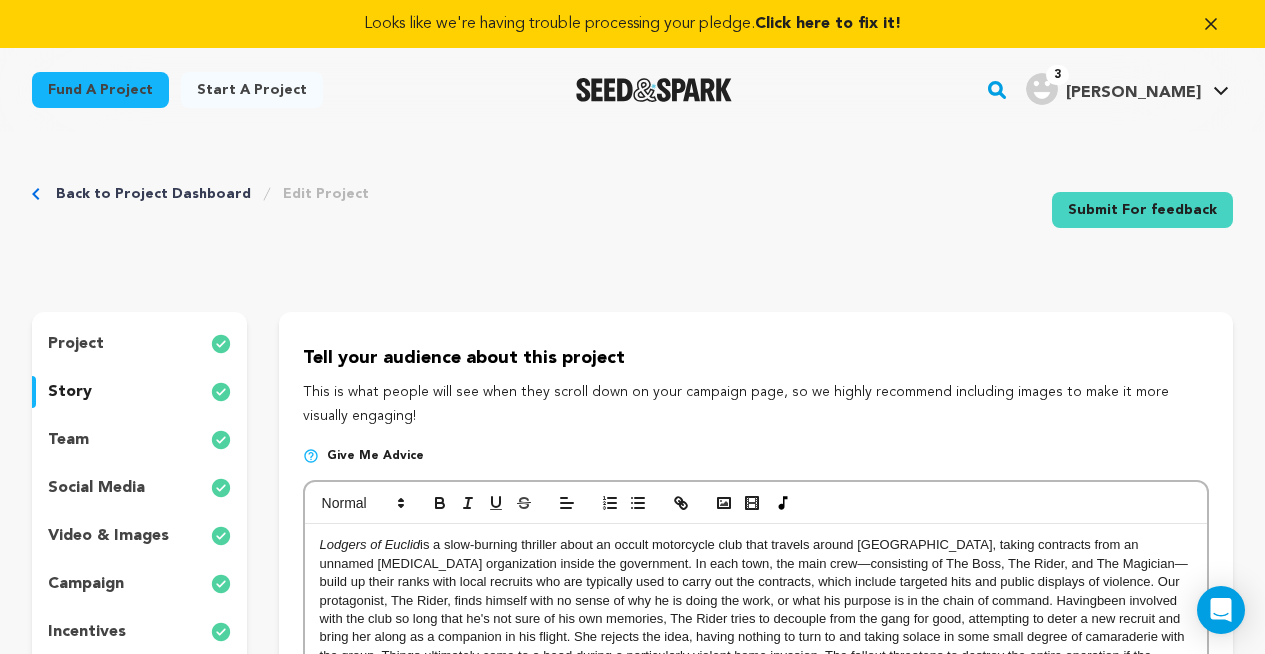 click on "Back to Project Dashboard" at bounding box center (153, 194) 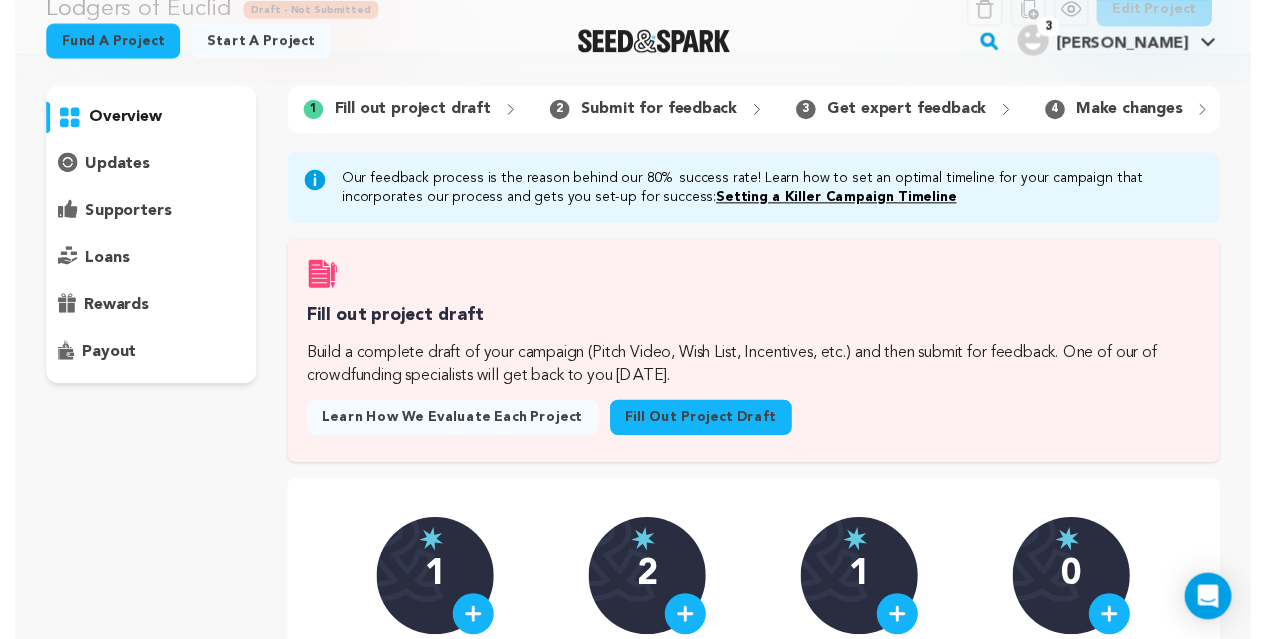 scroll, scrollTop: 0, scrollLeft: 0, axis: both 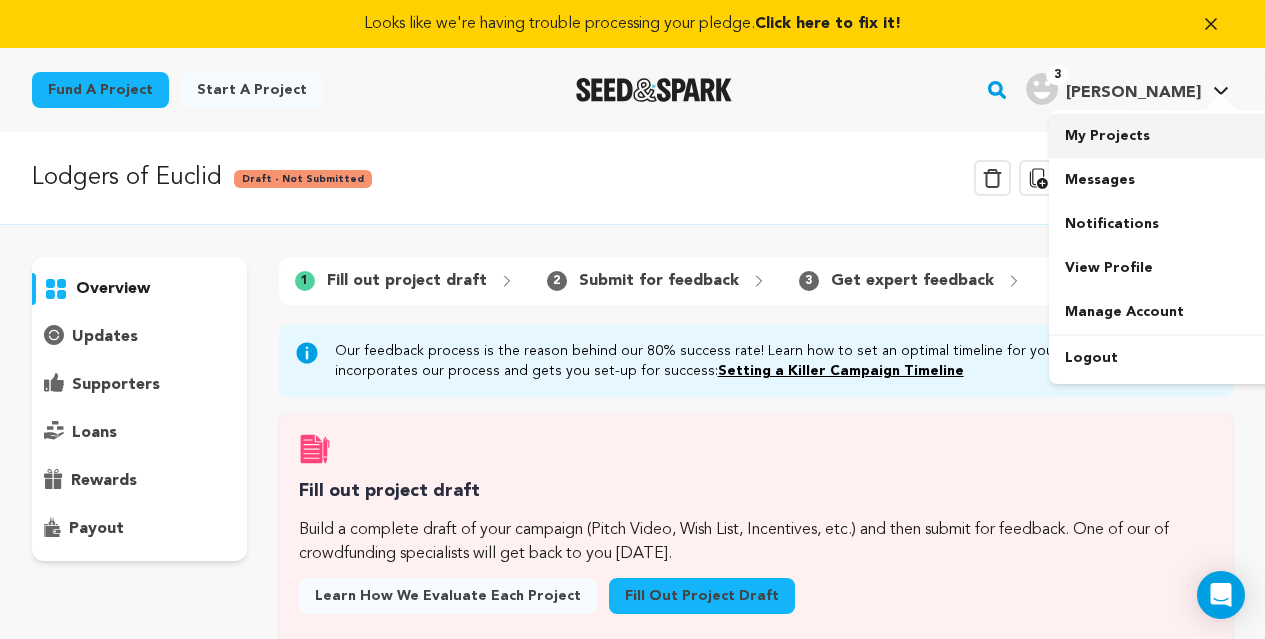 click on "My Projects" at bounding box center [1161, 136] 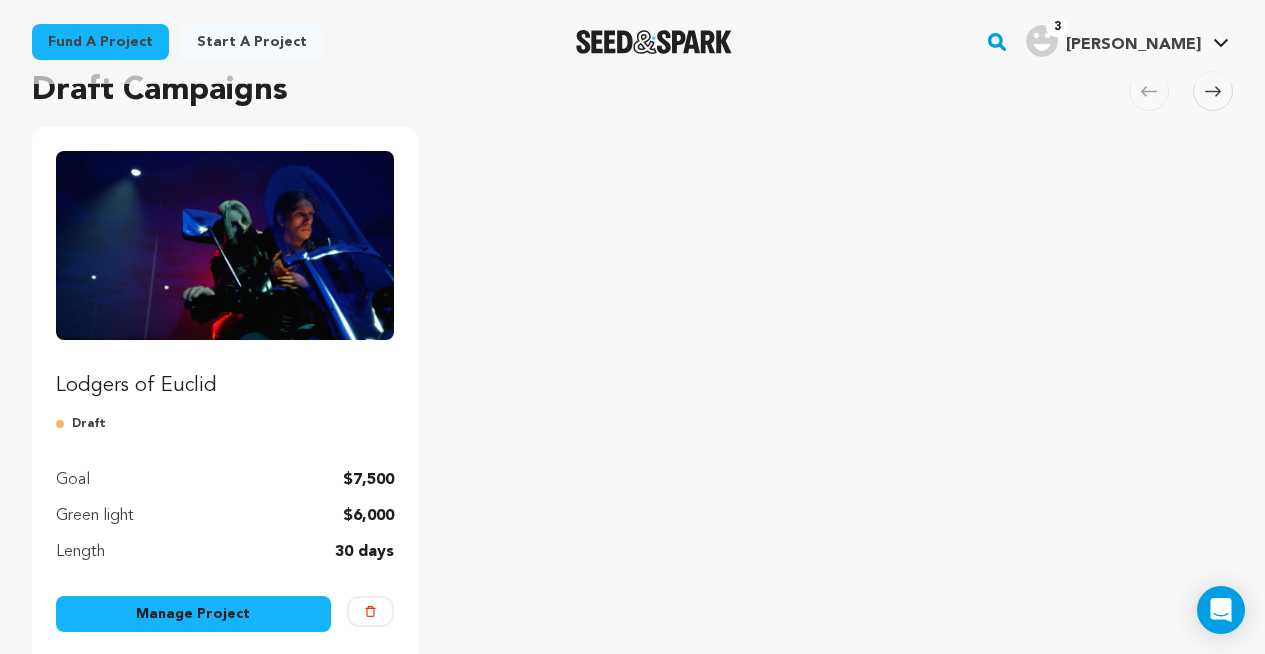 scroll, scrollTop: 251, scrollLeft: 0, axis: vertical 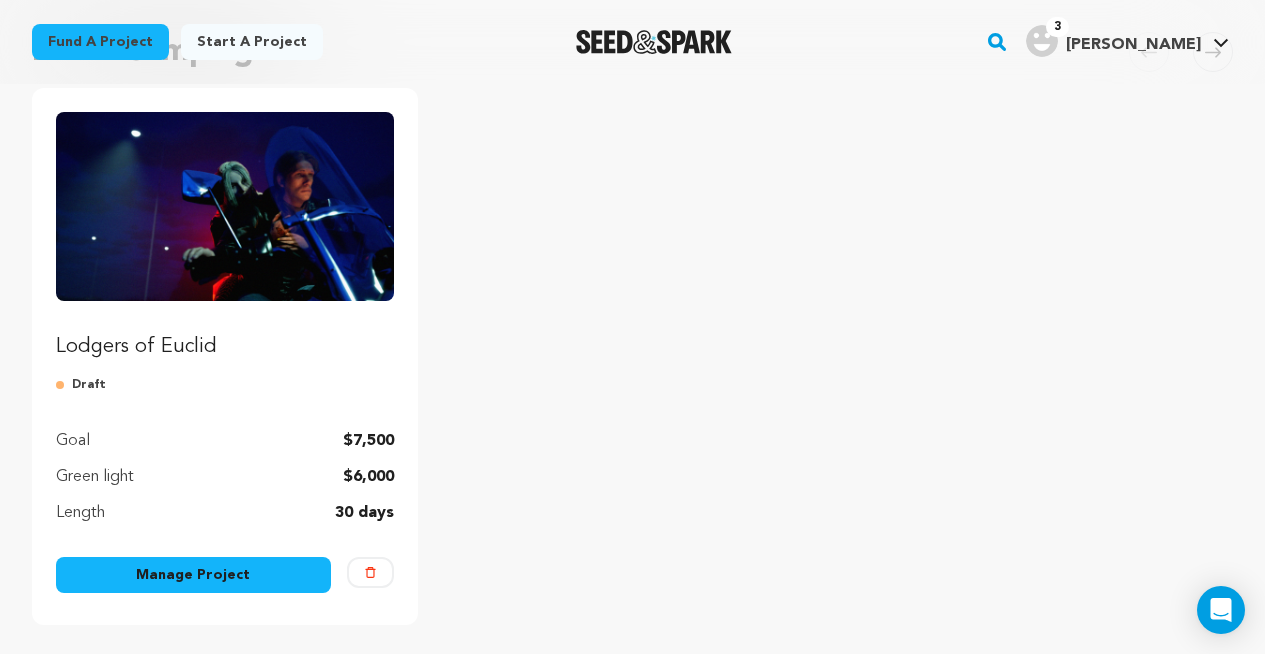 click on "Lodgers of Euclid" at bounding box center (225, 236) 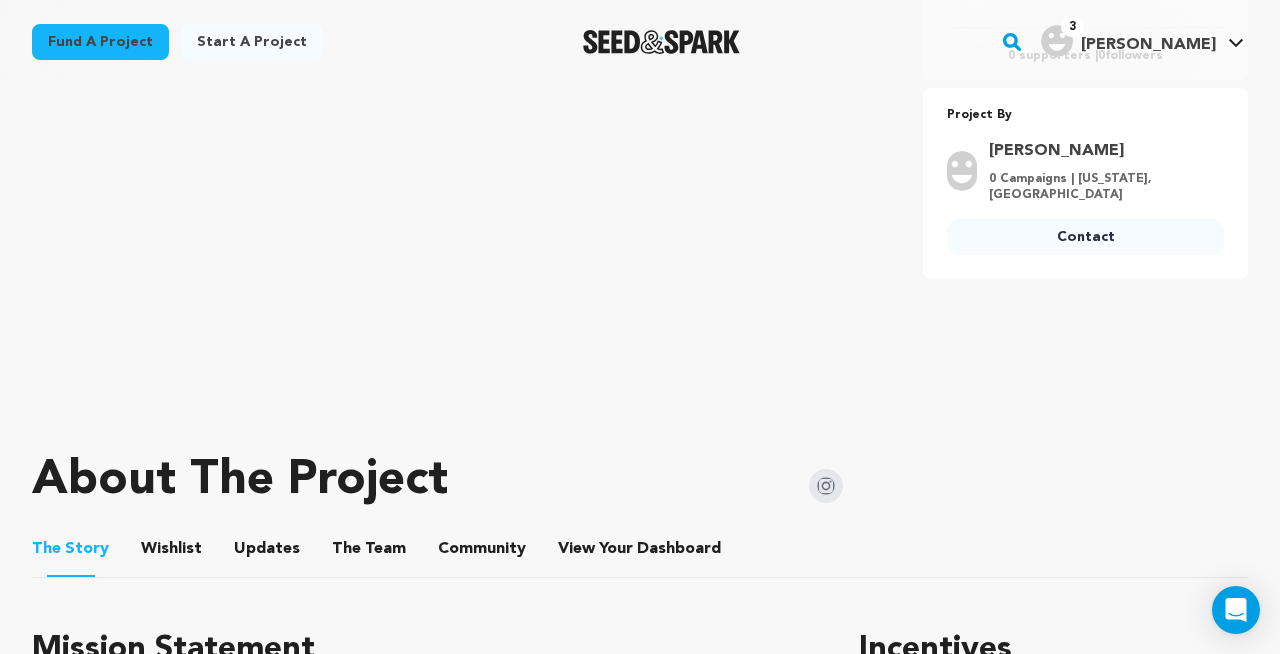 scroll, scrollTop: 740, scrollLeft: 0, axis: vertical 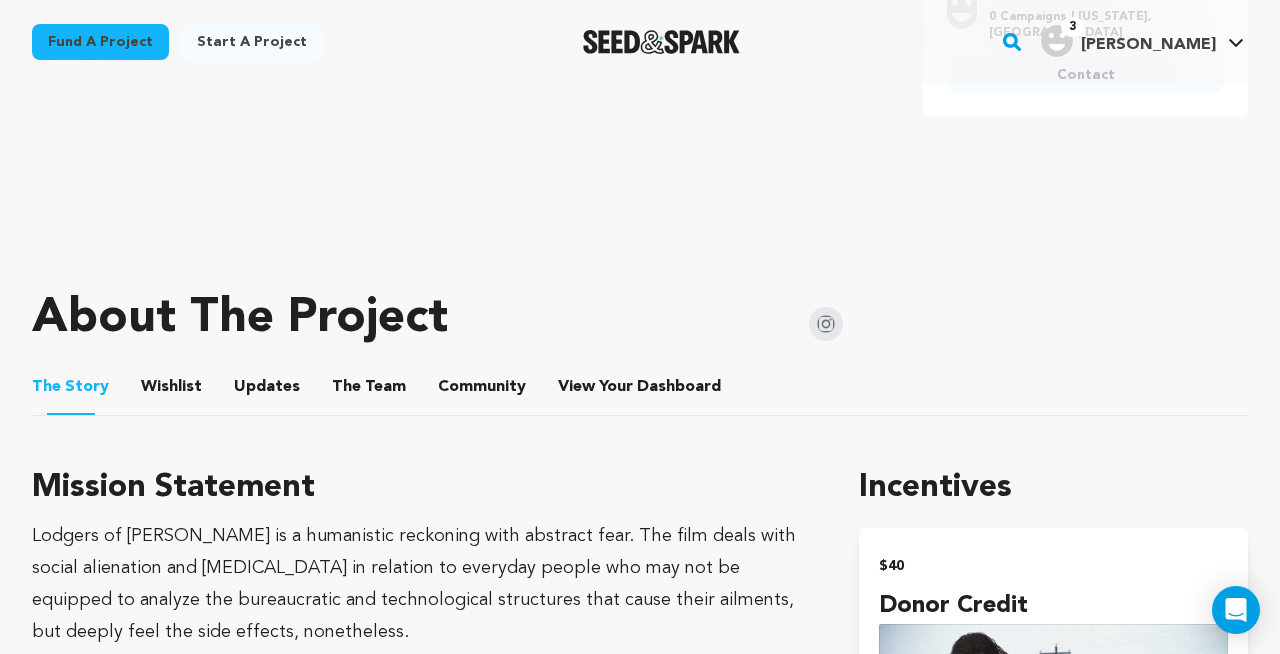 click on "Wishlist" at bounding box center [172, 391] 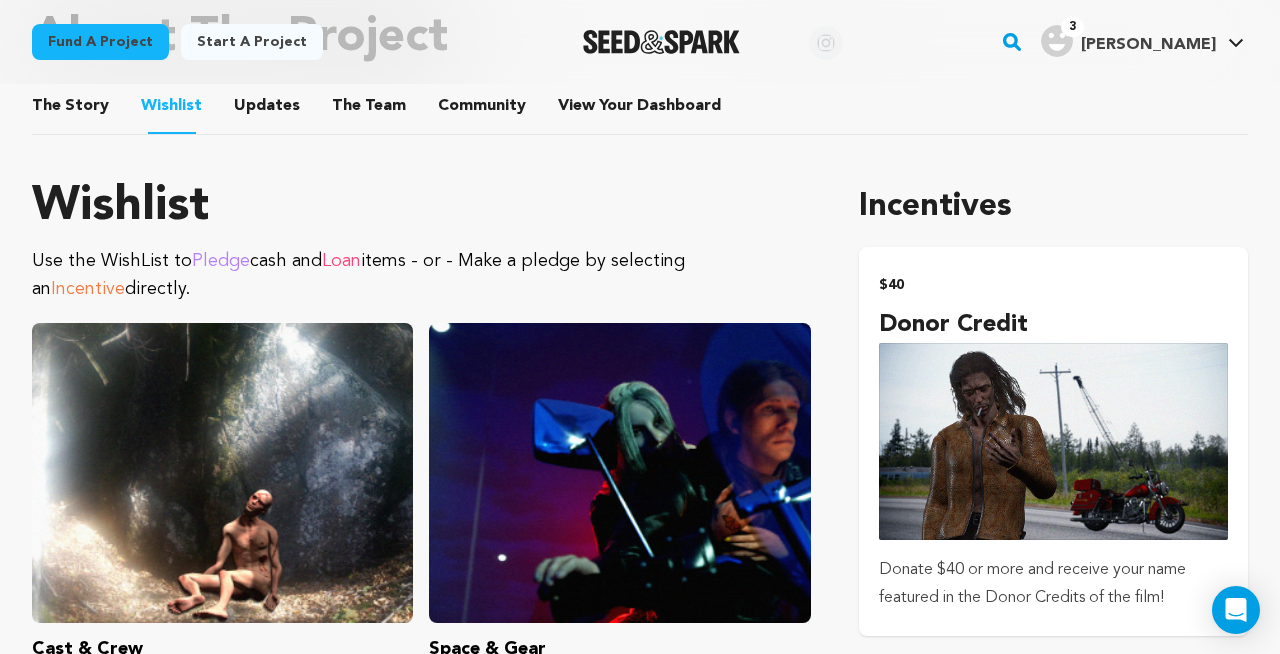 scroll, scrollTop: 667, scrollLeft: 0, axis: vertical 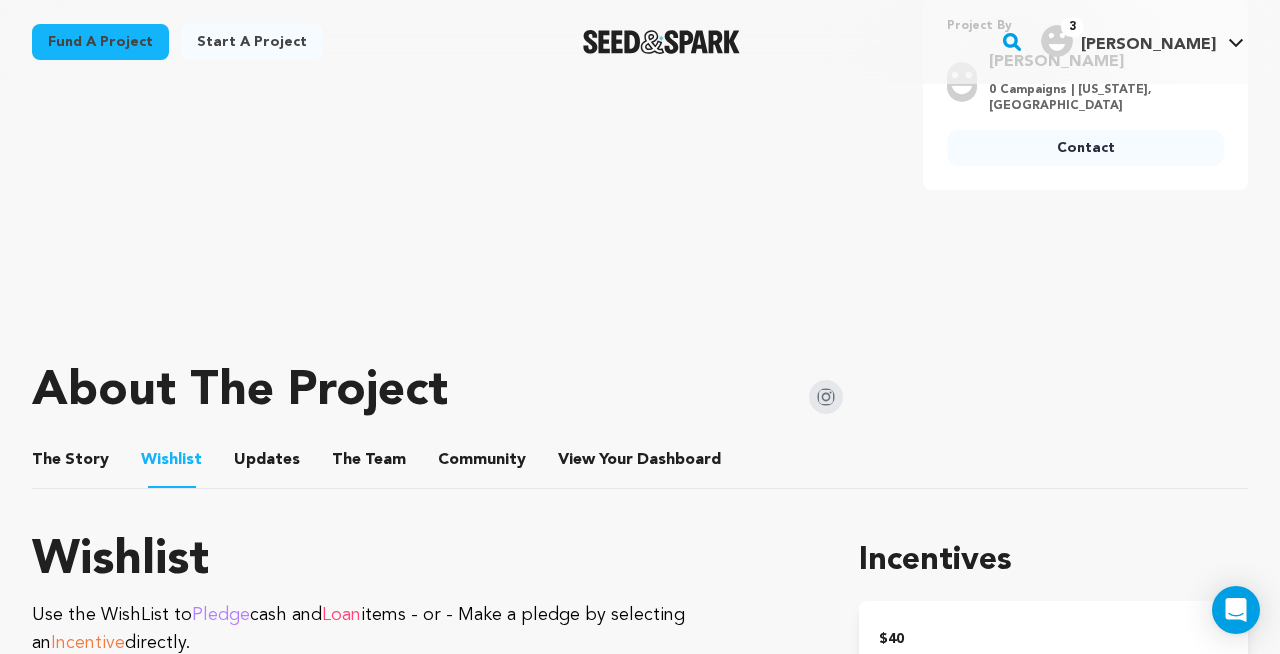 click on "Updates" at bounding box center [267, 464] 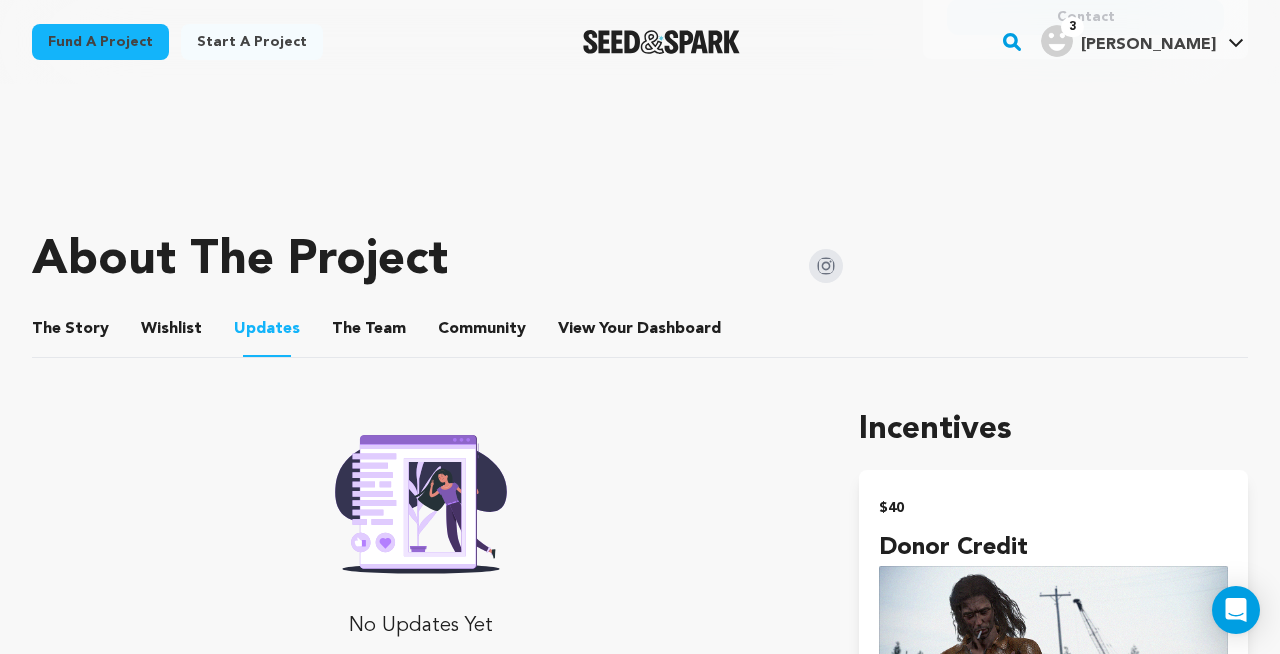 scroll, scrollTop: 826, scrollLeft: 0, axis: vertical 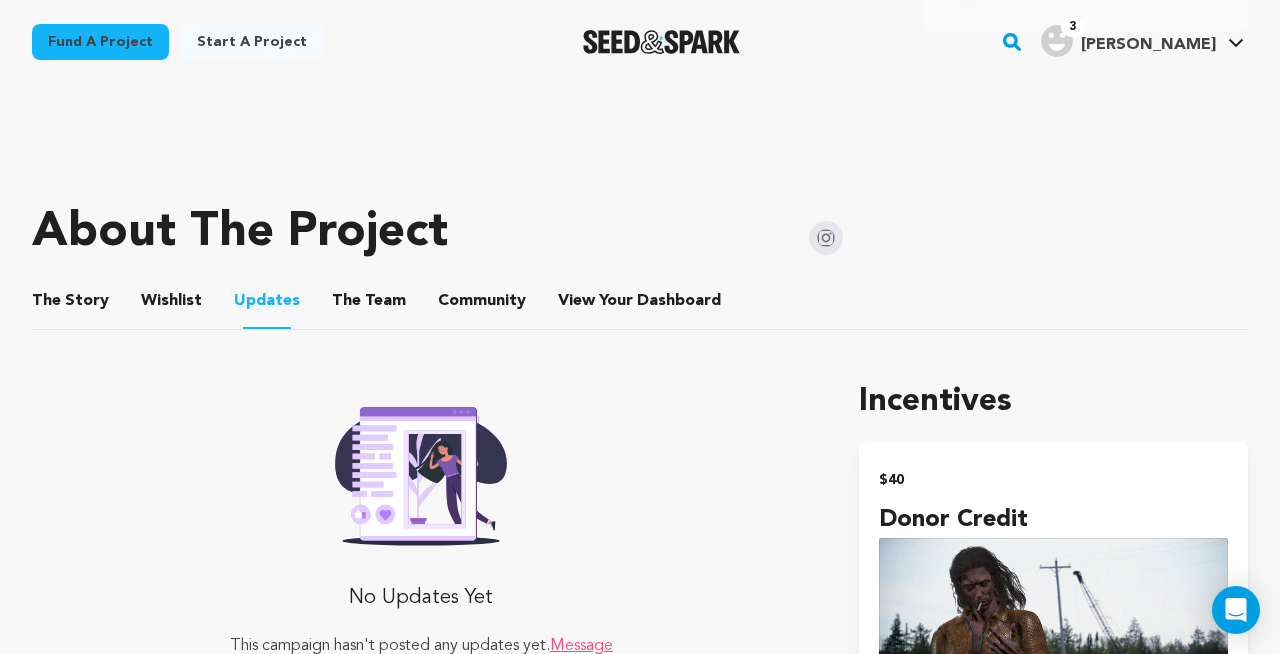 click on "The Team" at bounding box center [369, 305] 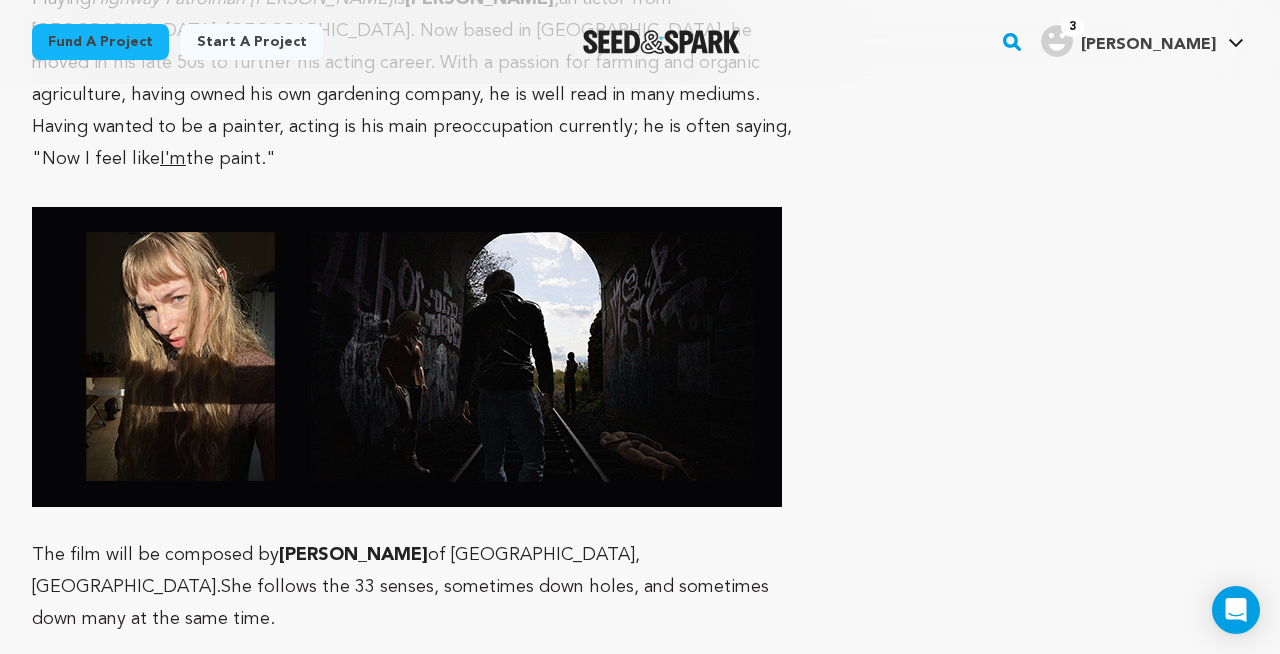 scroll, scrollTop: 4722, scrollLeft: 0, axis: vertical 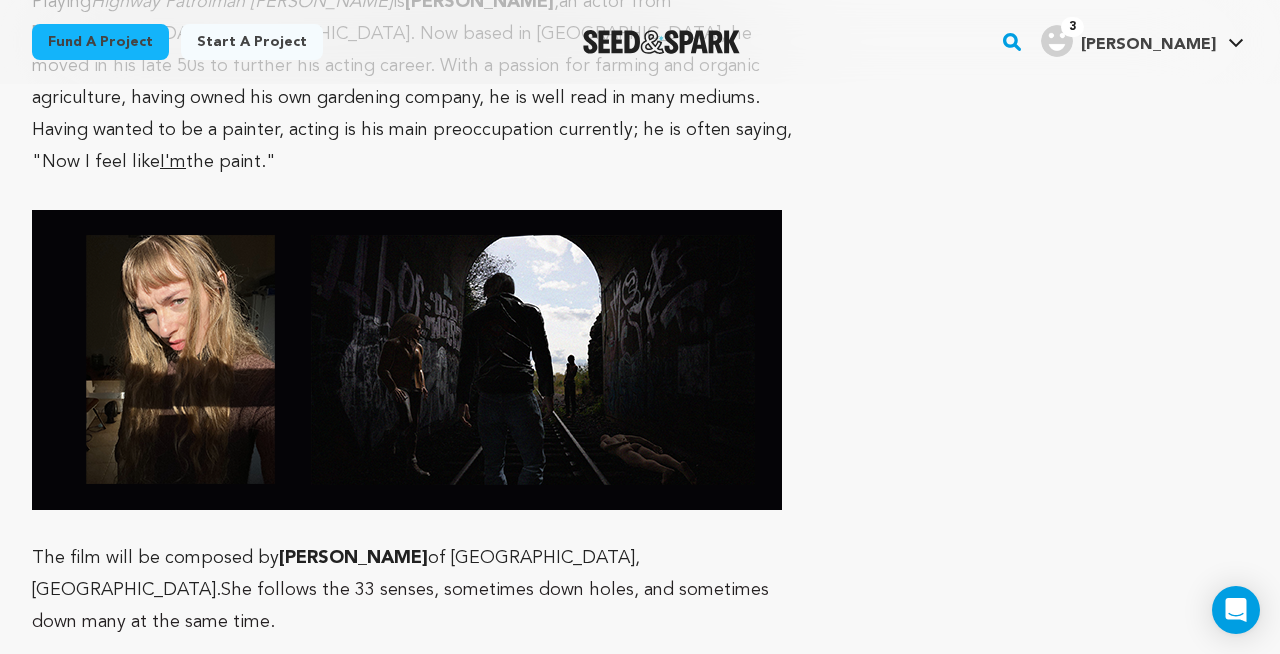 drag, startPoint x: 291, startPoint y: 493, endPoint x: 451, endPoint y: 494, distance: 160.00313 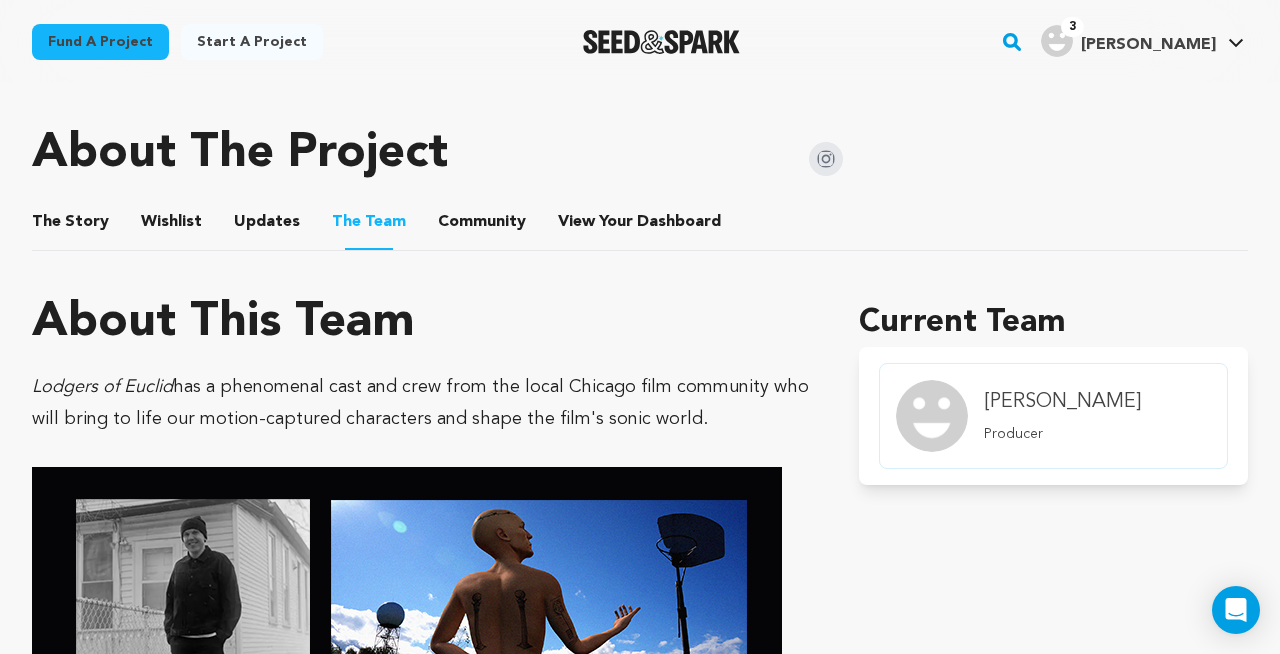 scroll, scrollTop: 923, scrollLeft: 0, axis: vertical 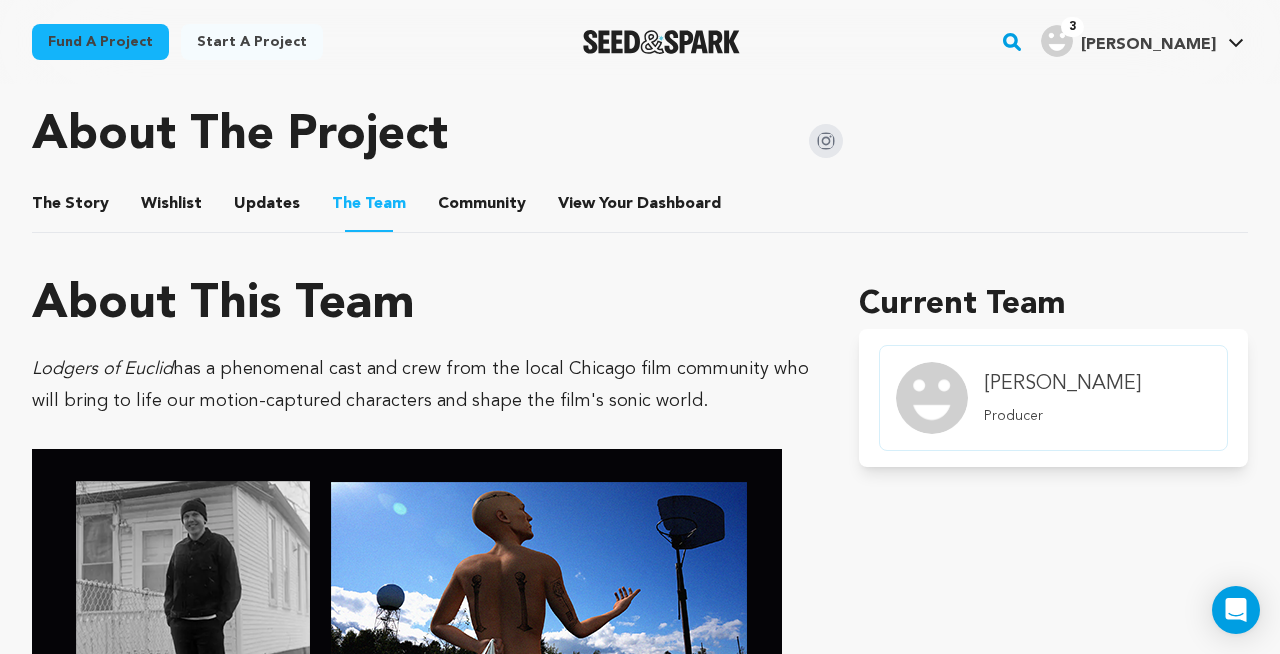 click on "Community" at bounding box center [482, 208] 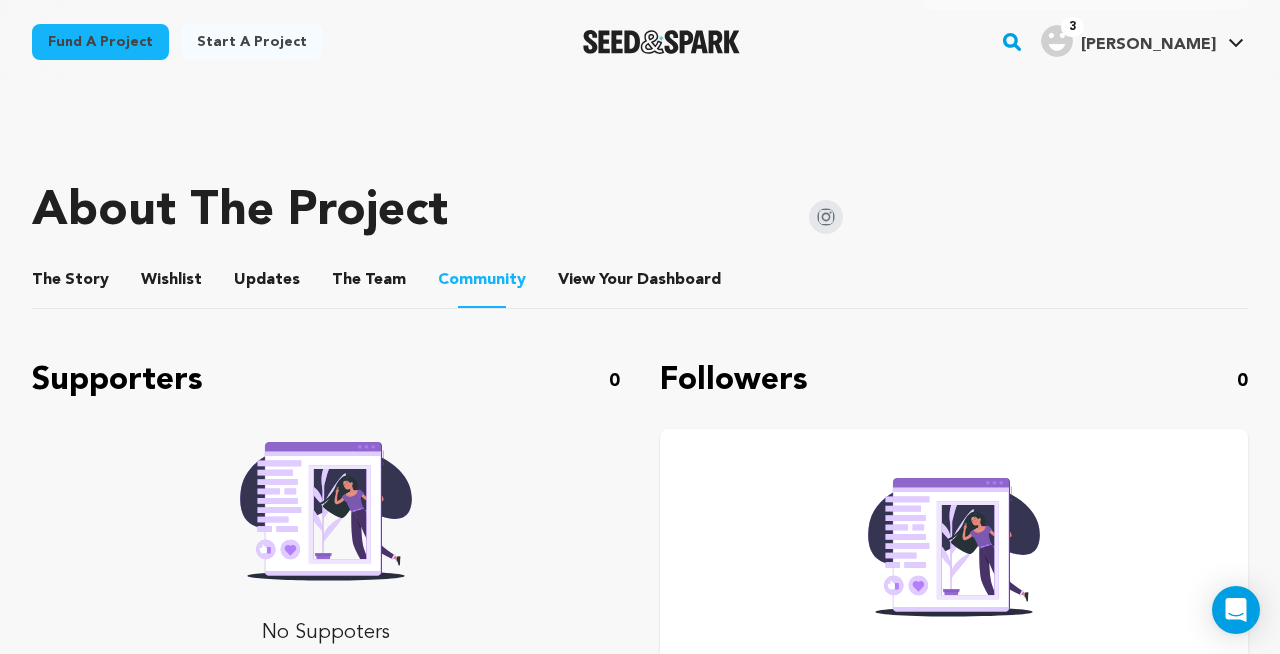 scroll, scrollTop: 805, scrollLeft: 0, axis: vertical 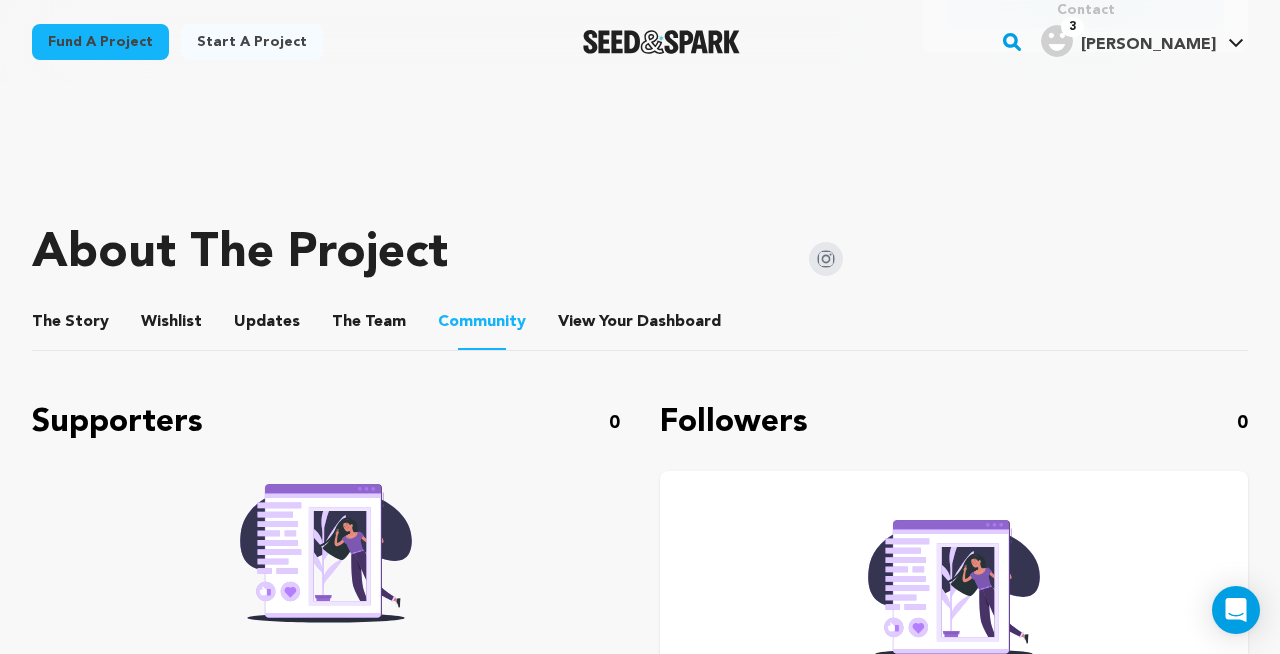 click on "The Story" at bounding box center (71, 326) 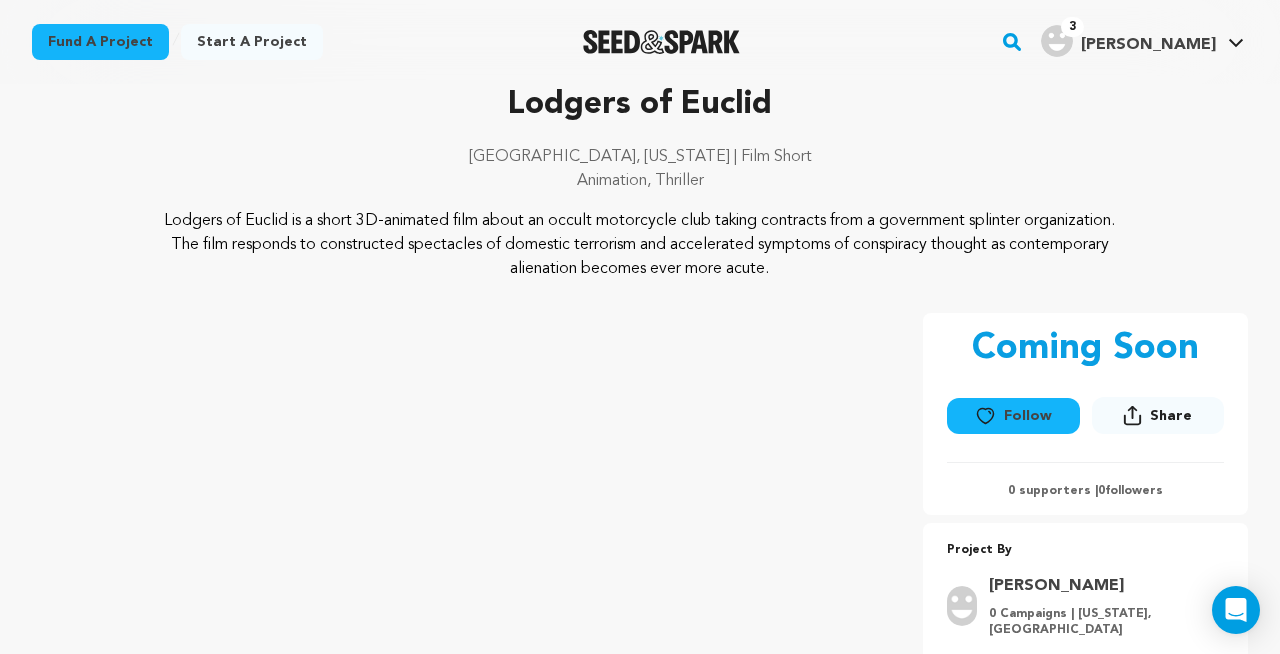 scroll, scrollTop: 0, scrollLeft: 0, axis: both 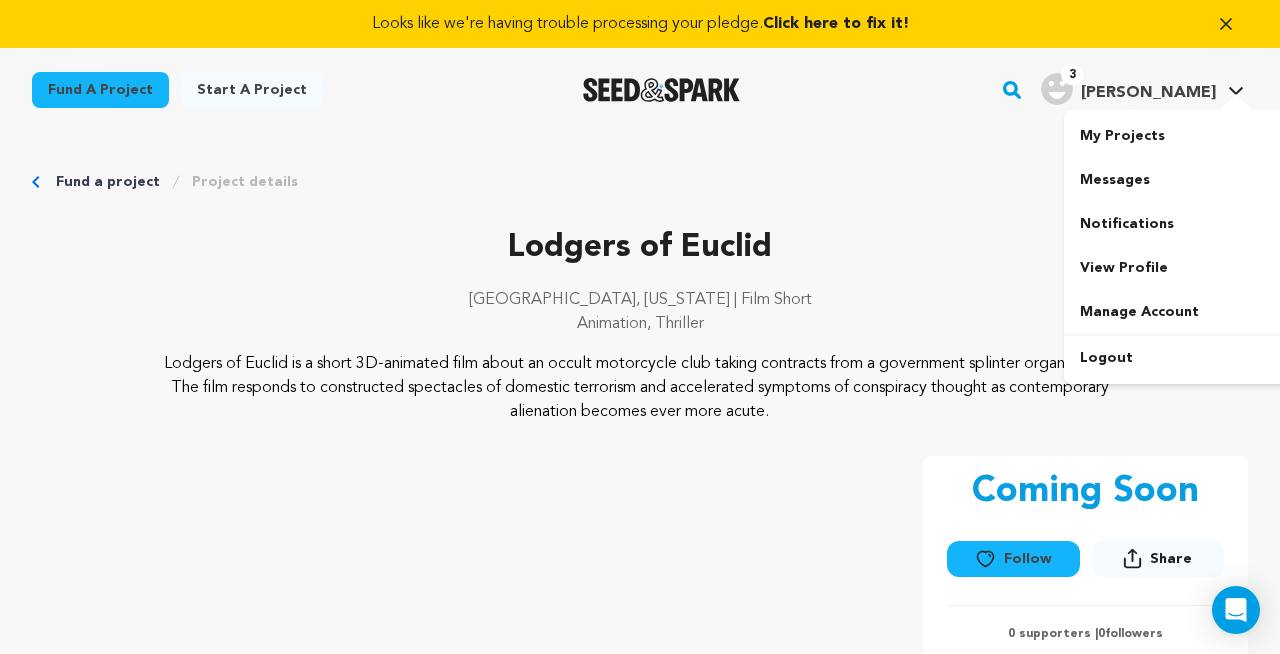 click on "[PERSON_NAME]" at bounding box center [1148, 93] 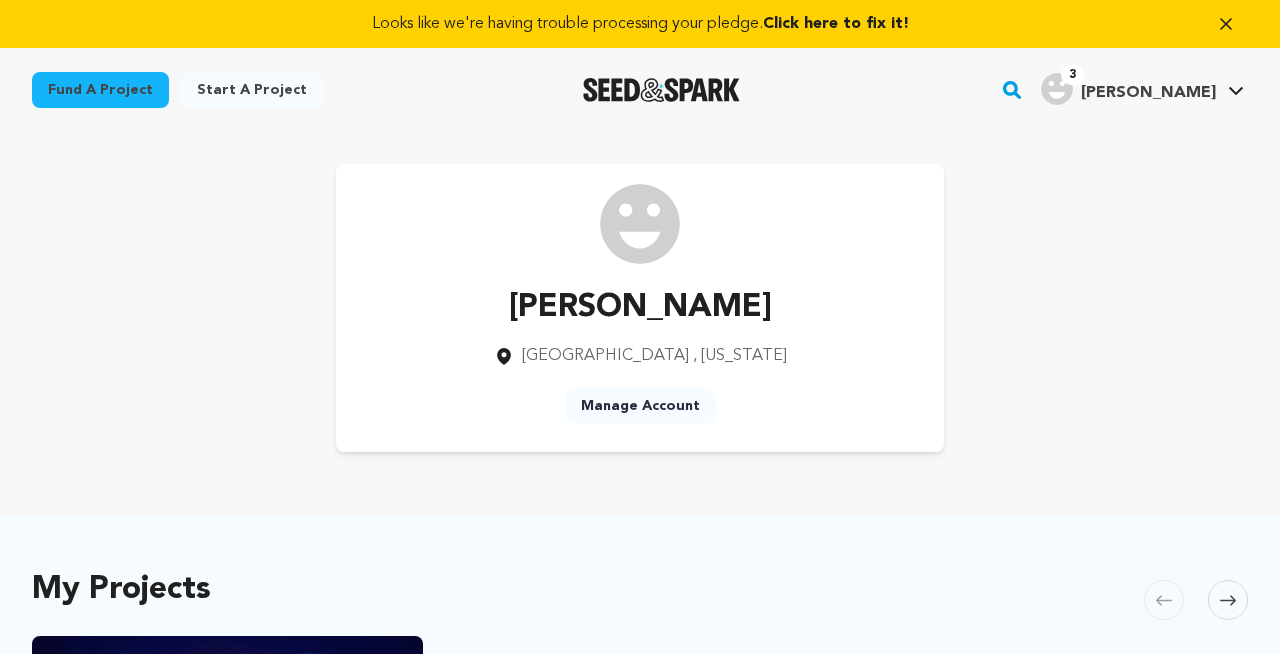 scroll, scrollTop: 556, scrollLeft: 0, axis: vertical 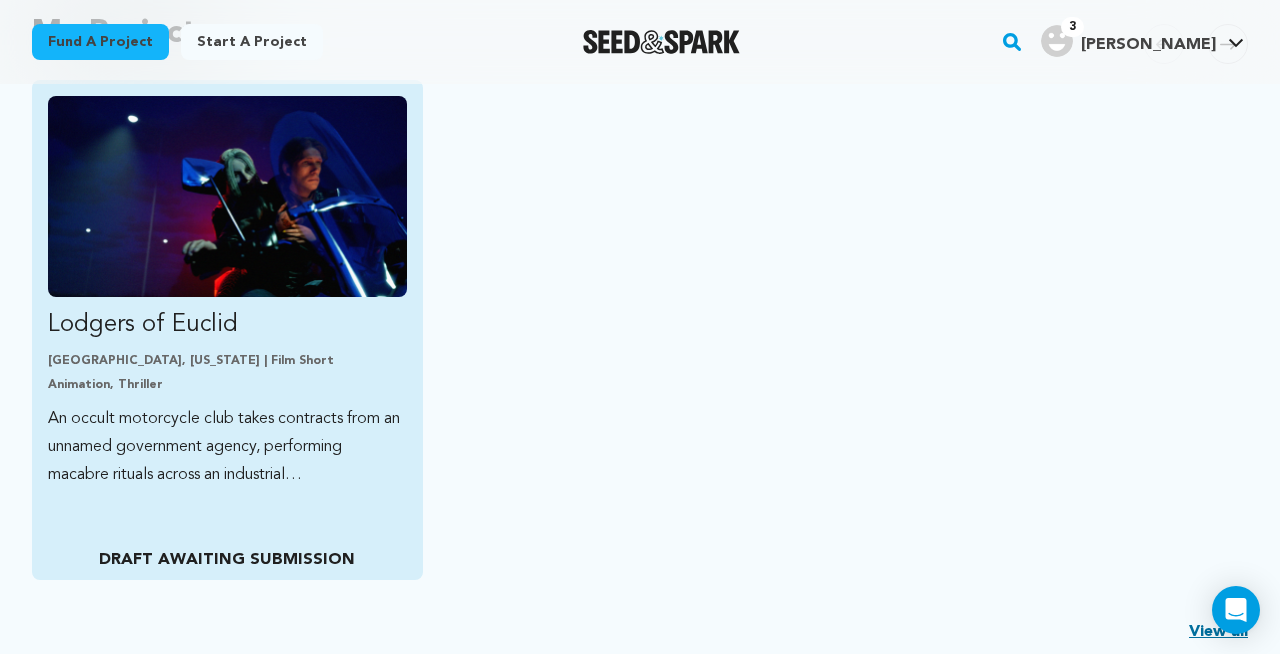 click on "Lodgers of Euclid
[GEOGRAPHIC_DATA], [US_STATE] | Film Short
Animation, Thriller
An occult motorcycle club takes contracts from an unnamed government agency, performing macabre rituals across an industrial port city.
DRAFT AWAITING SUBMISSION" at bounding box center (227, 330) 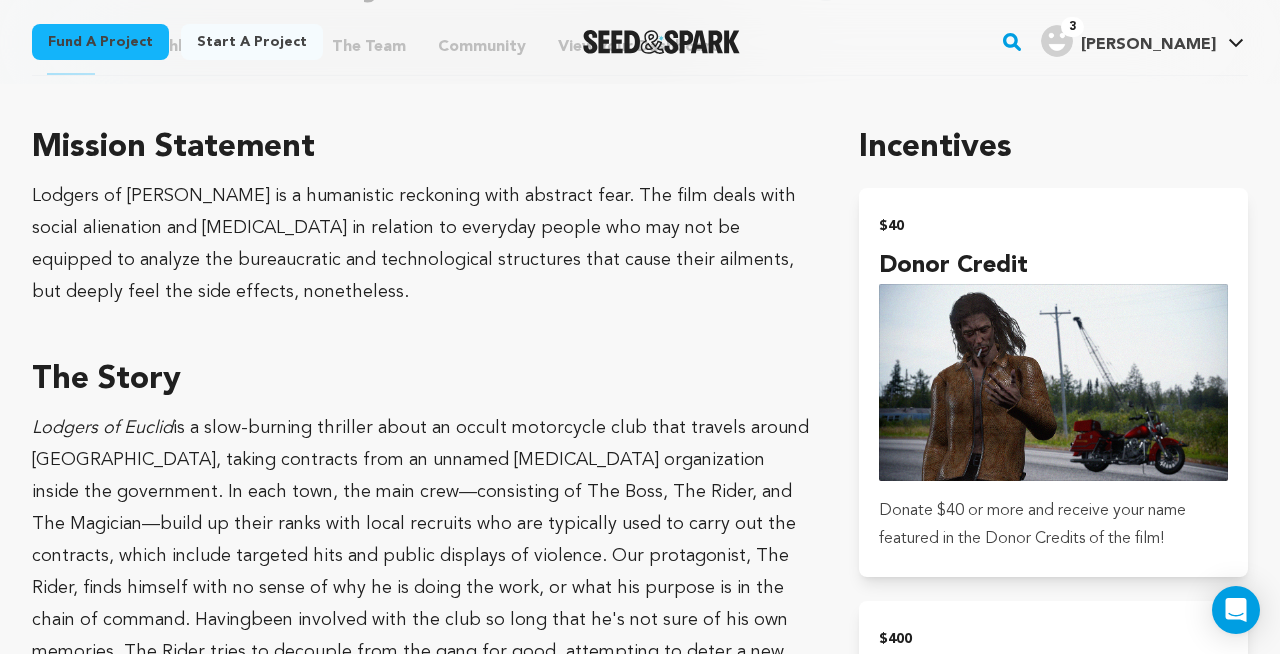 scroll, scrollTop: 961, scrollLeft: 0, axis: vertical 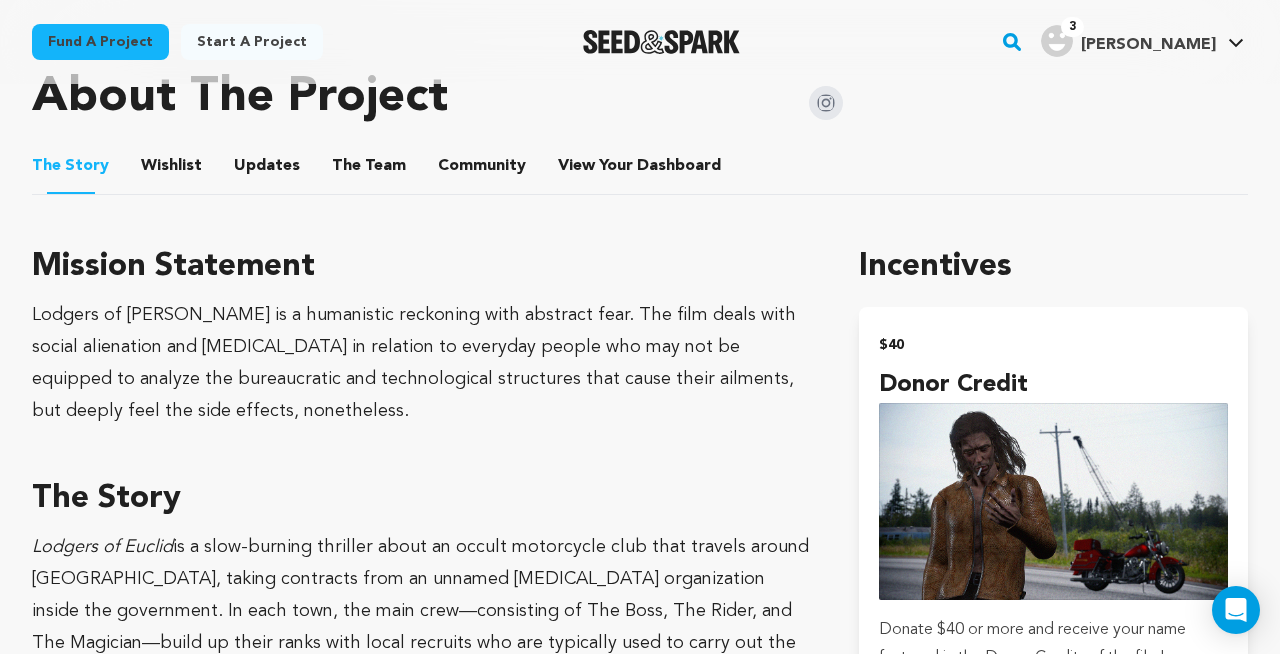 click on "Wishlist" at bounding box center [172, 170] 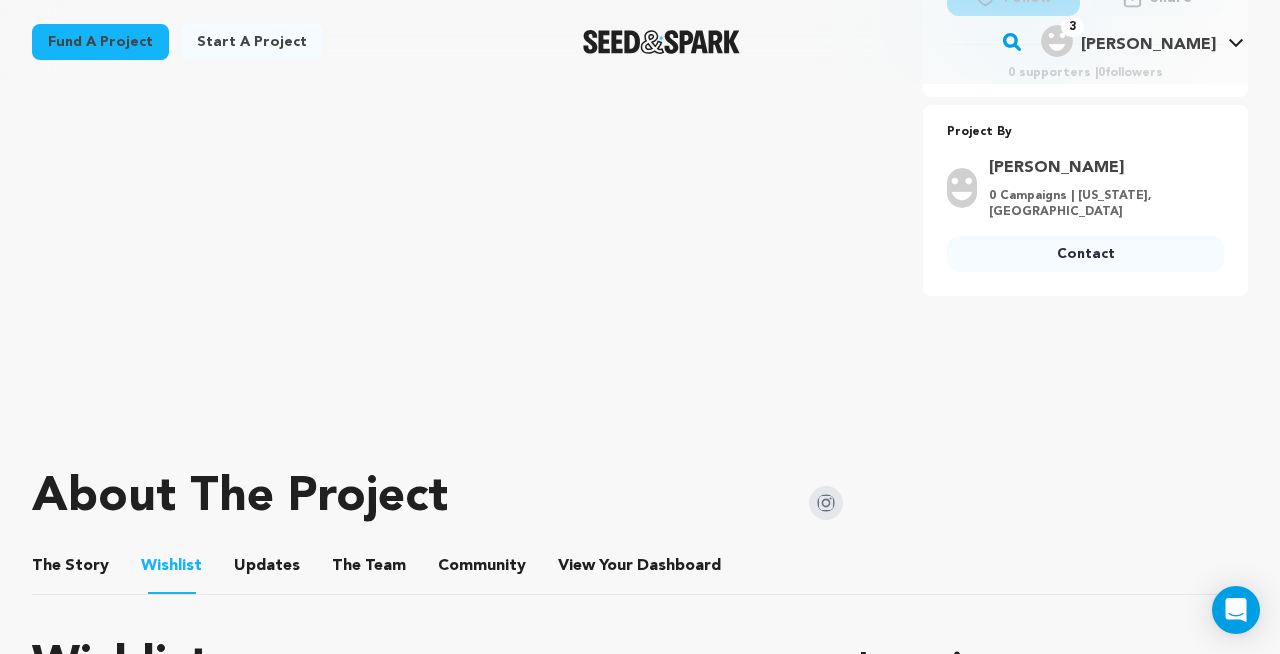 scroll, scrollTop: 226, scrollLeft: 0, axis: vertical 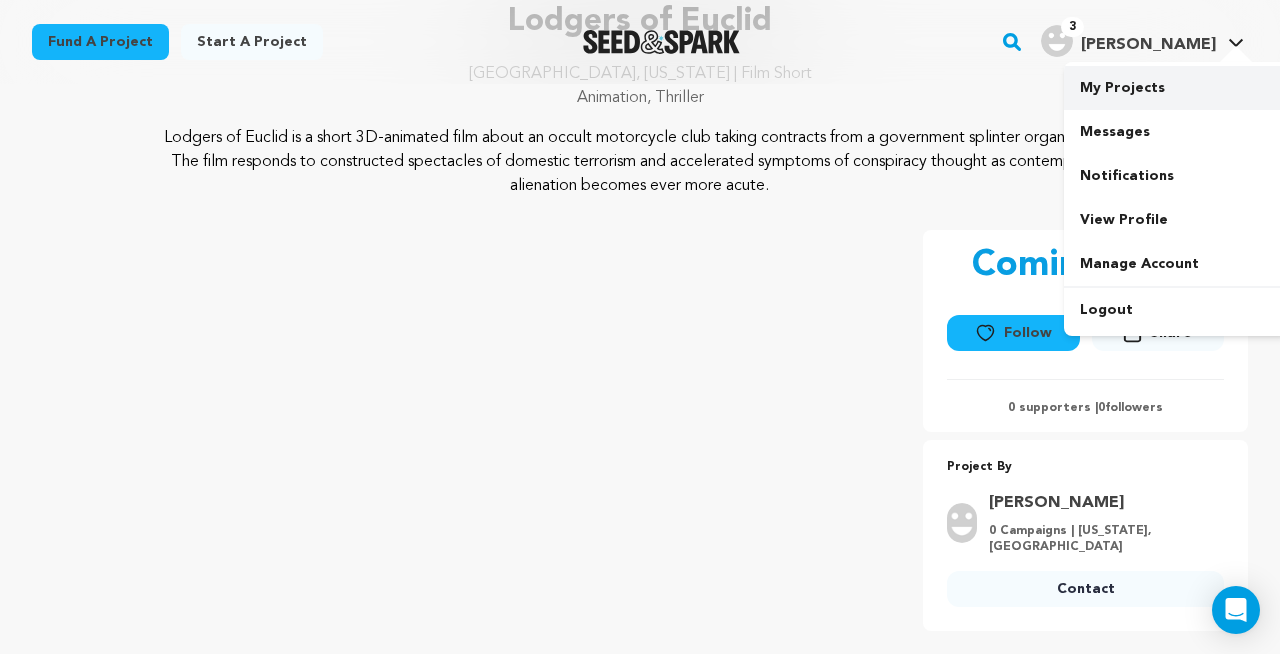 click on "My Projects" at bounding box center [1176, 88] 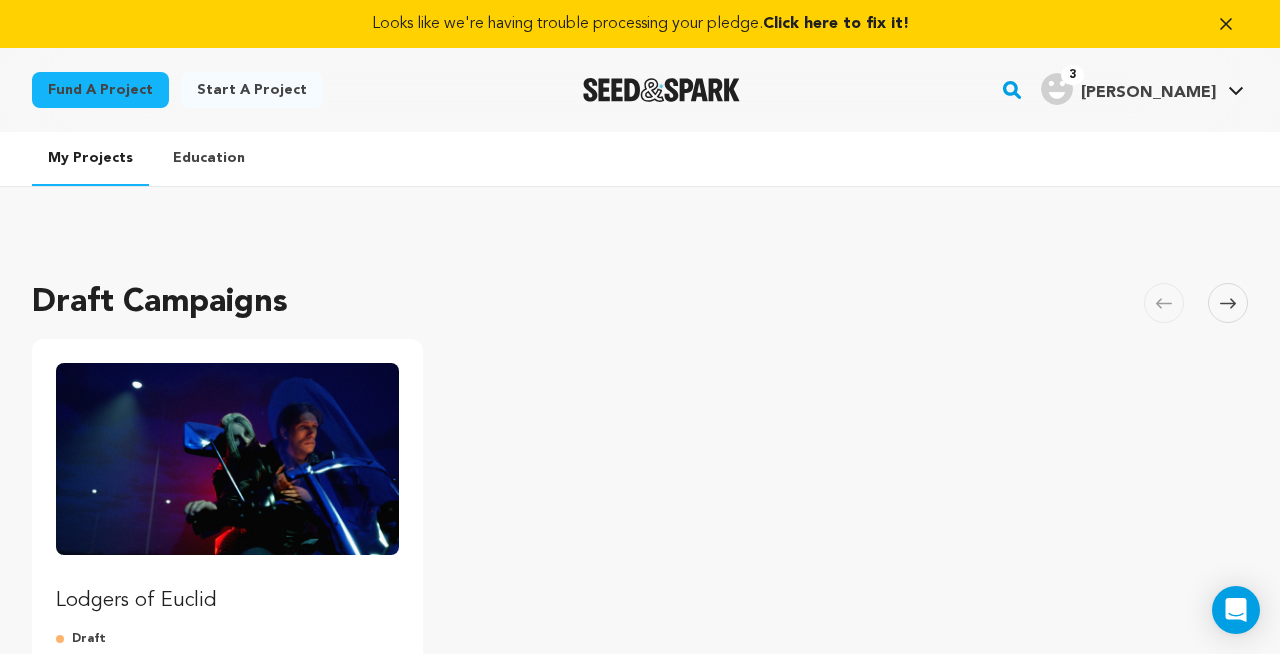 scroll, scrollTop: 128, scrollLeft: 0, axis: vertical 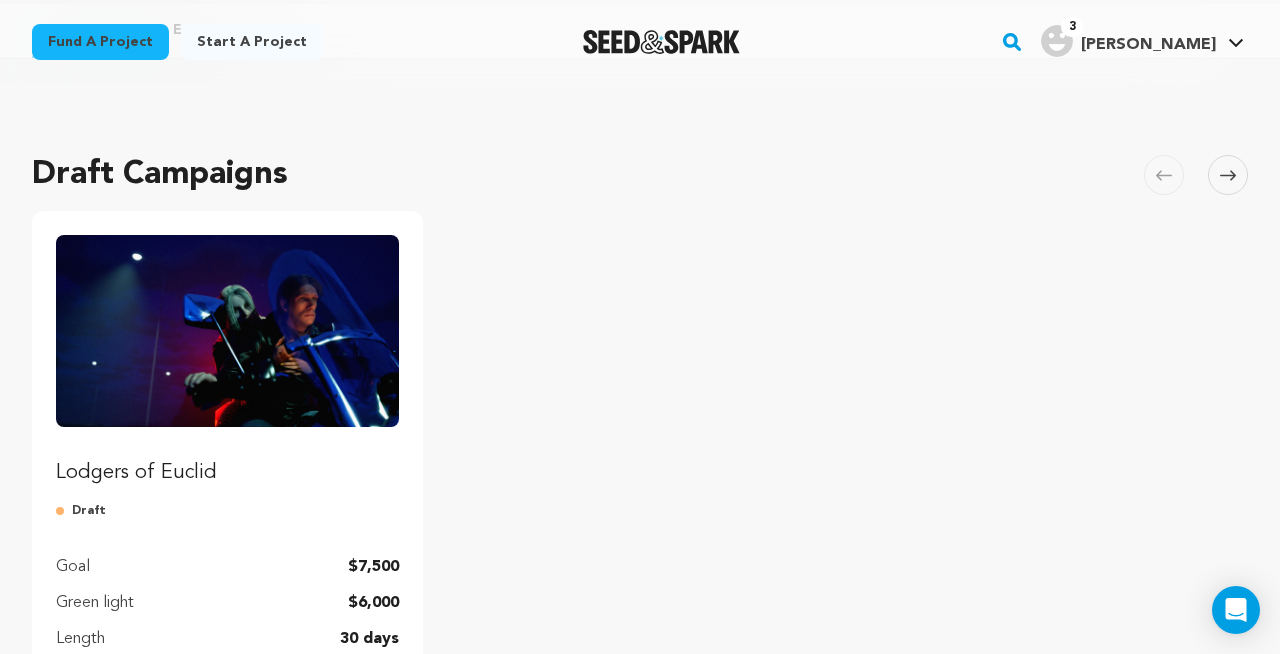 click on "Lodgers of Euclid" at bounding box center (227, 473) 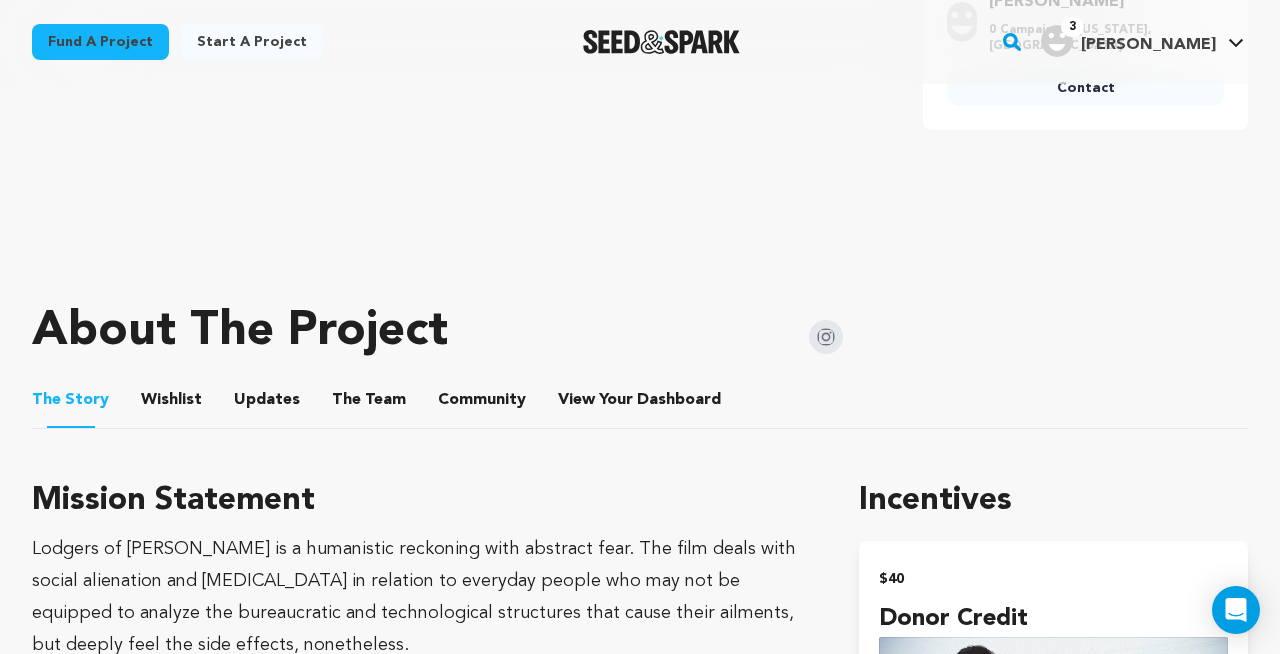 scroll, scrollTop: 726, scrollLeft: 0, axis: vertical 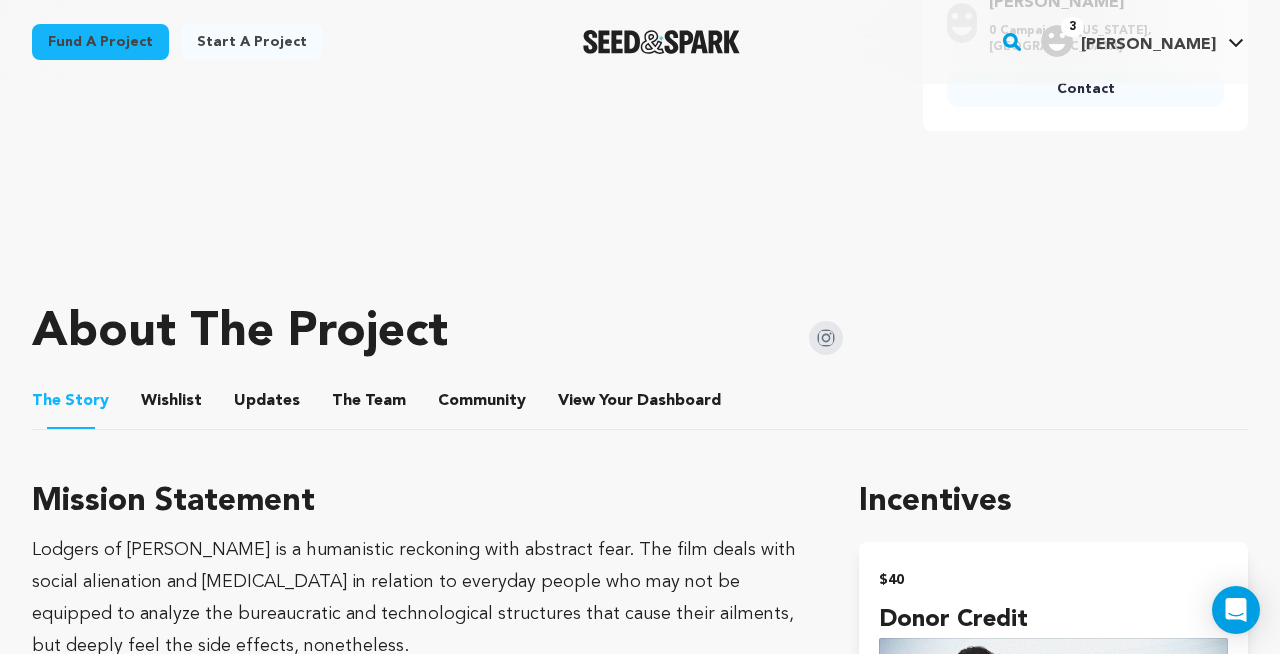 click on "Wishlist" at bounding box center (172, 405) 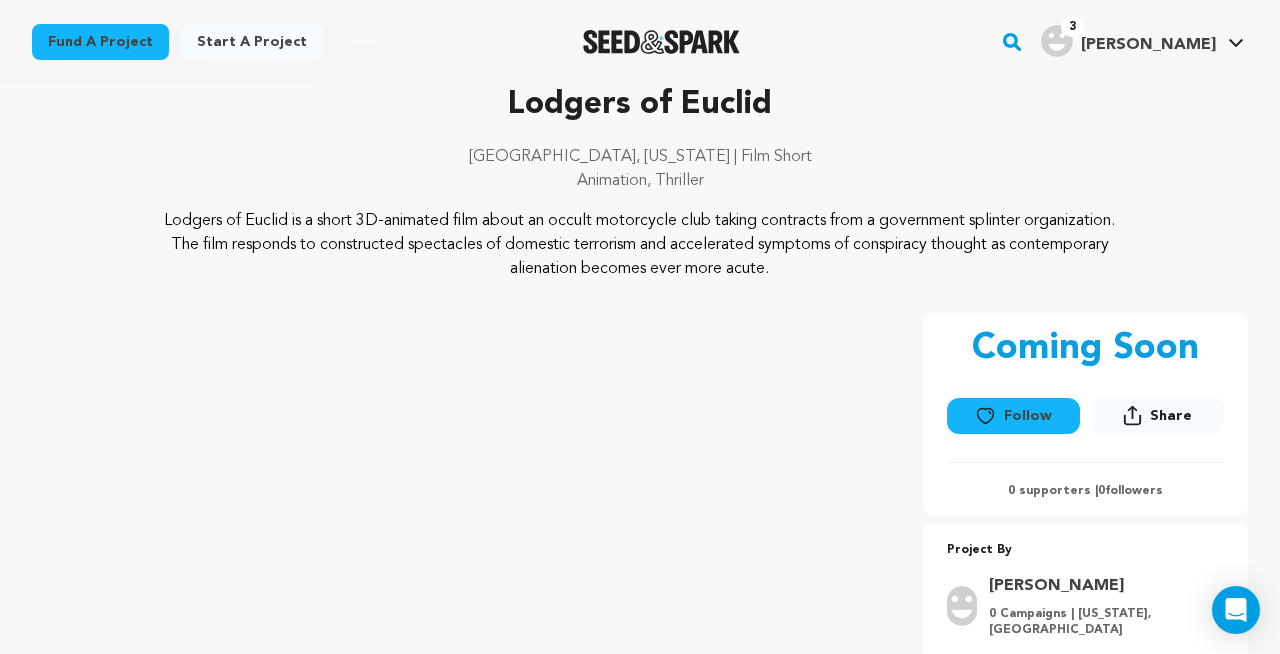 scroll, scrollTop: 1, scrollLeft: 0, axis: vertical 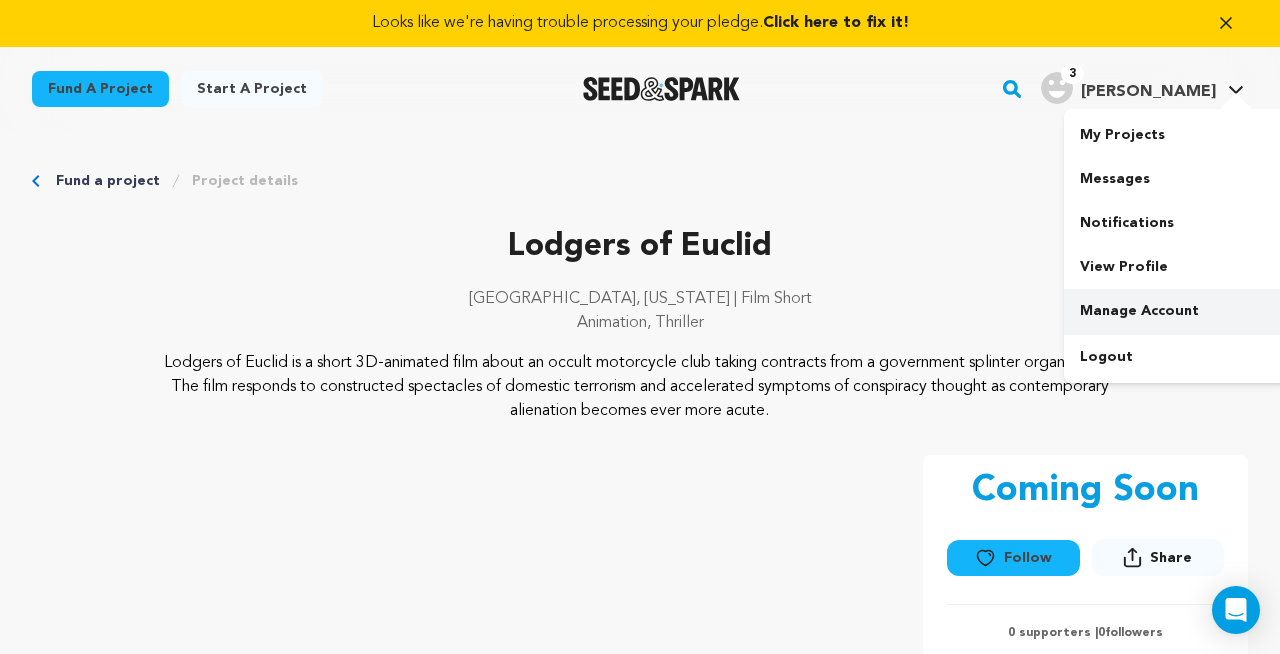 click on "Manage Account" at bounding box center [1176, 311] 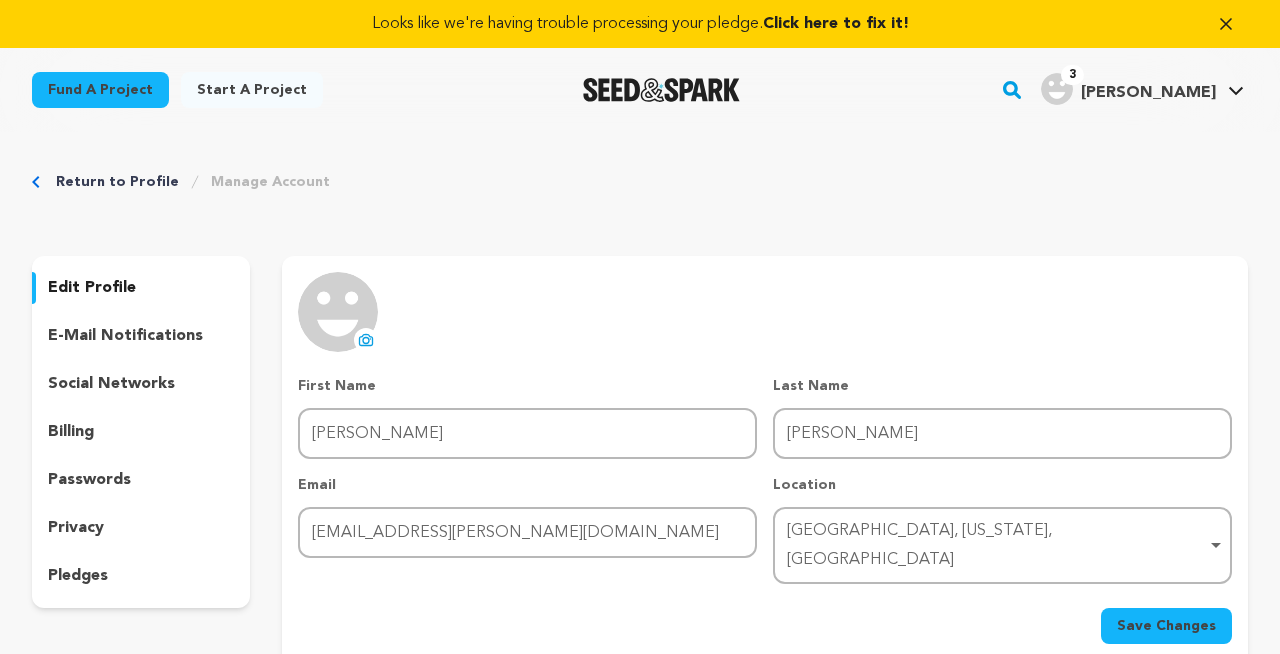 scroll, scrollTop: 0, scrollLeft: 0, axis: both 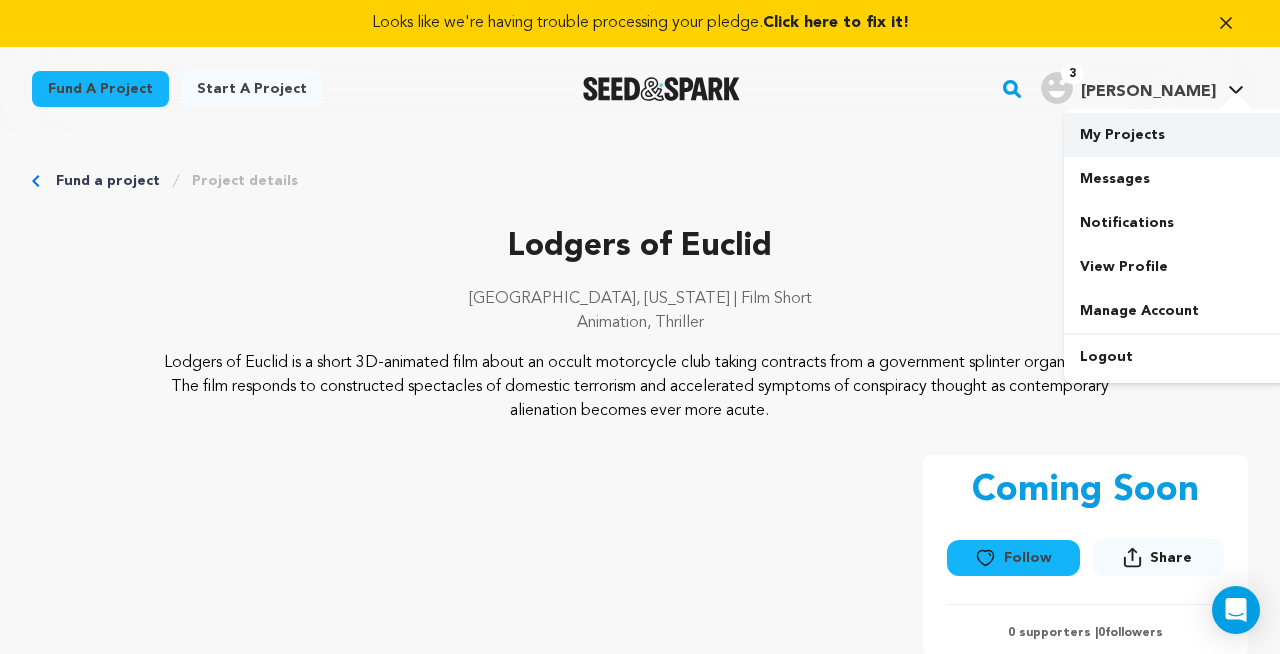 click on "My Projects" at bounding box center [1176, 135] 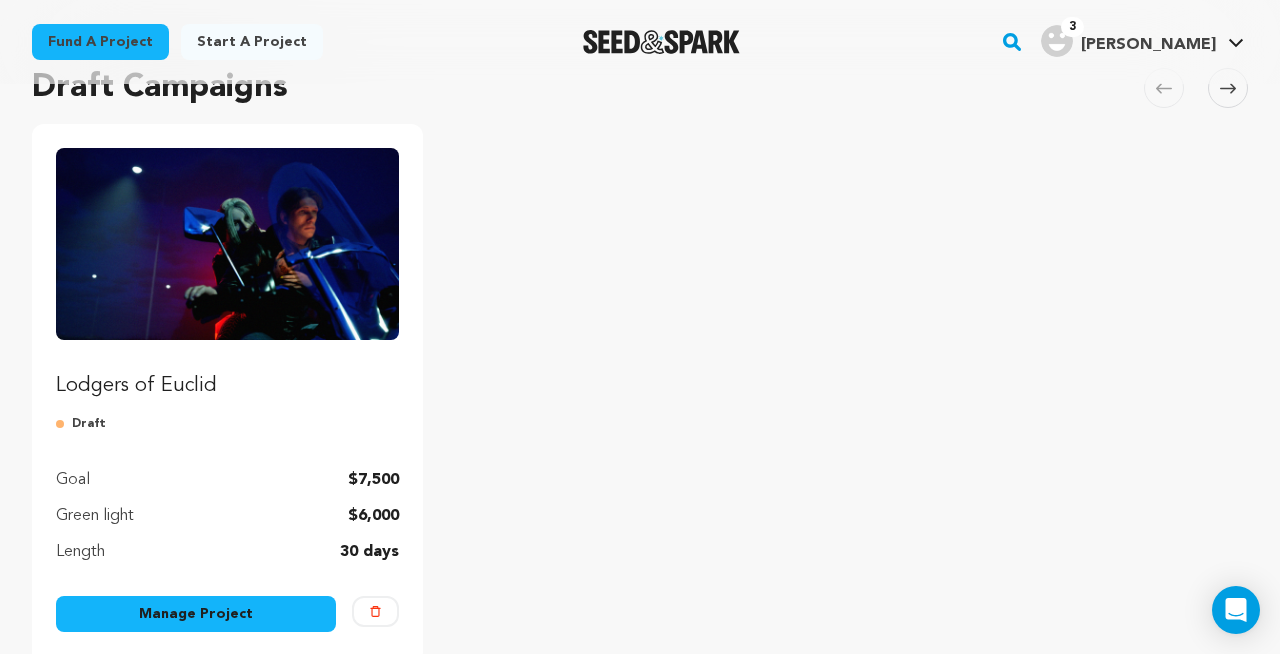 scroll, scrollTop: 218, scrollLeft: 0, axis: vertical 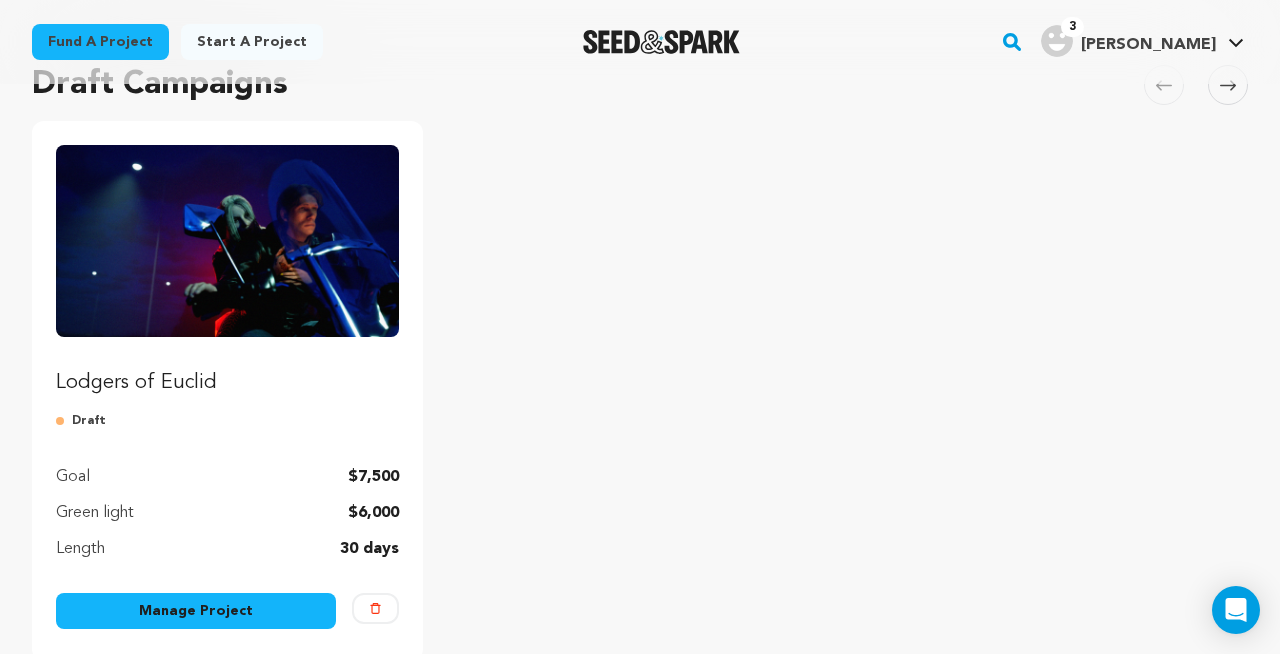 click on "Manage Project" at bounding box center (196, 611) 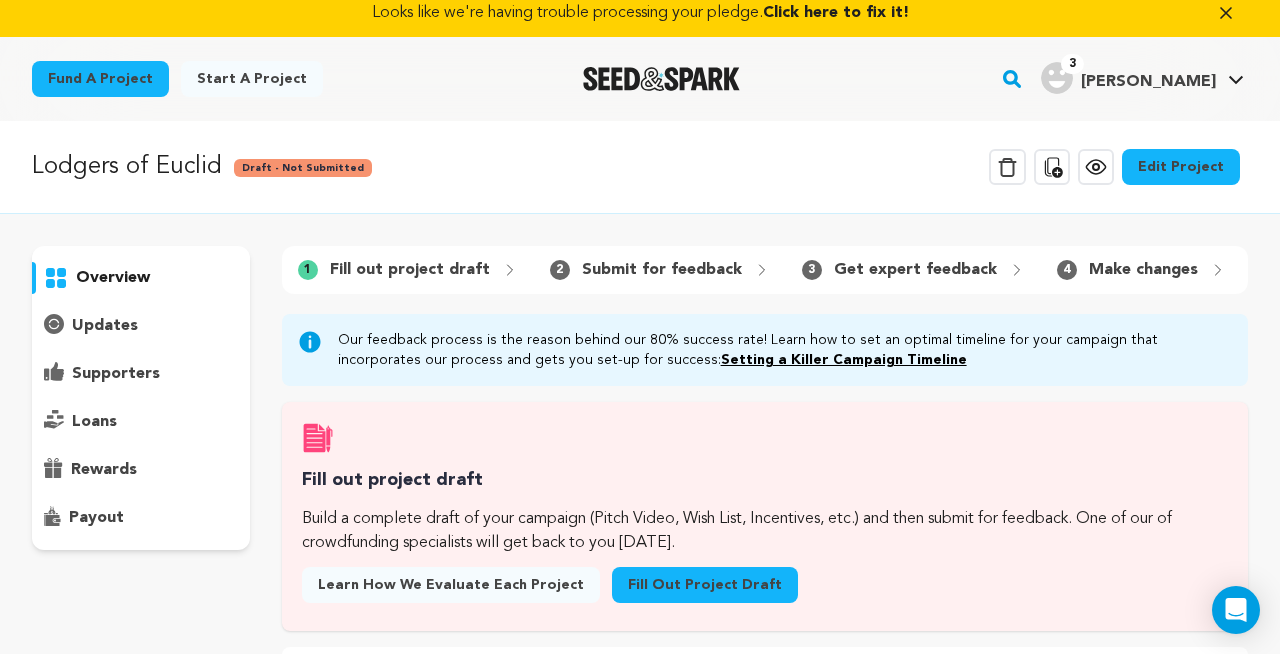 scroll, scrollTop: 6, scrollLeft: 0, axis: vertical 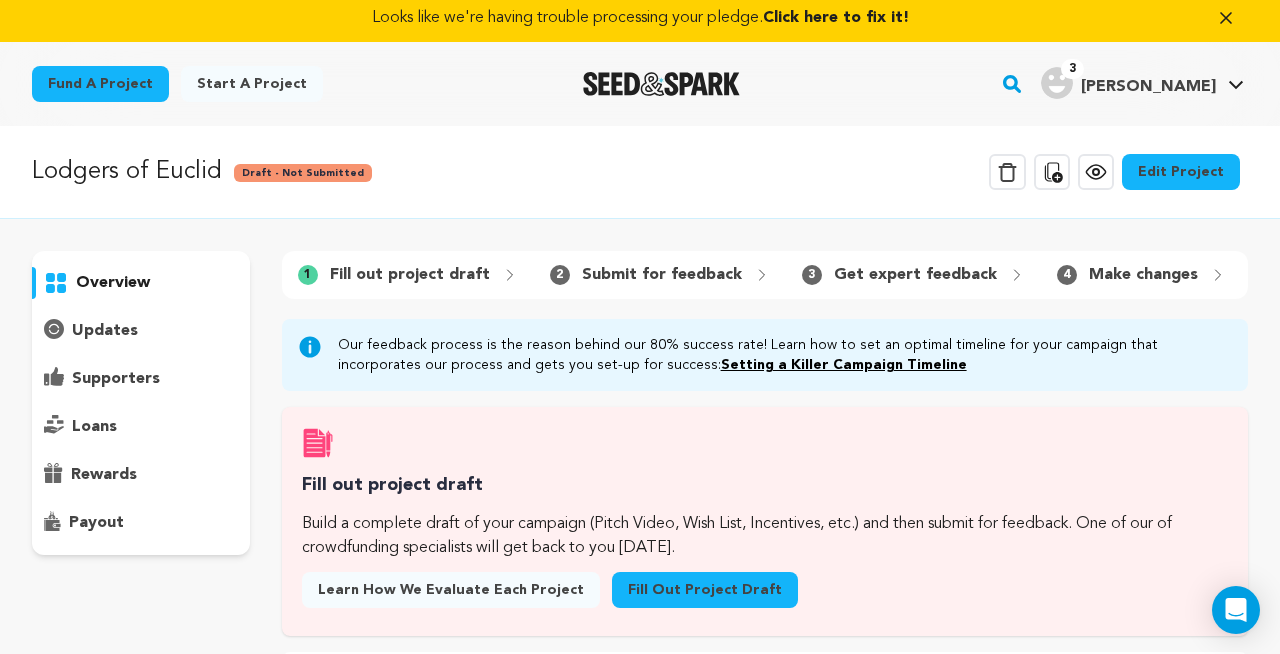 click on "Edit Project" at bounding box center [1181, 172] 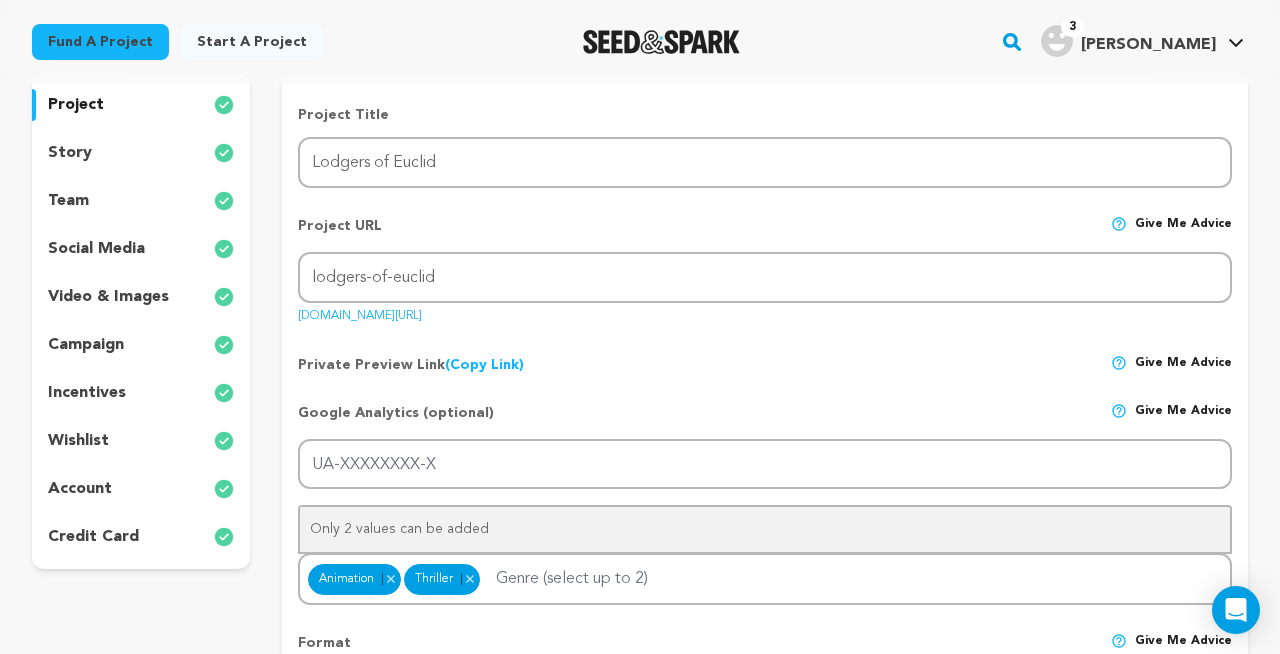 scroll, scrollTop: 246, scrollLeft: 0, axis: vertical 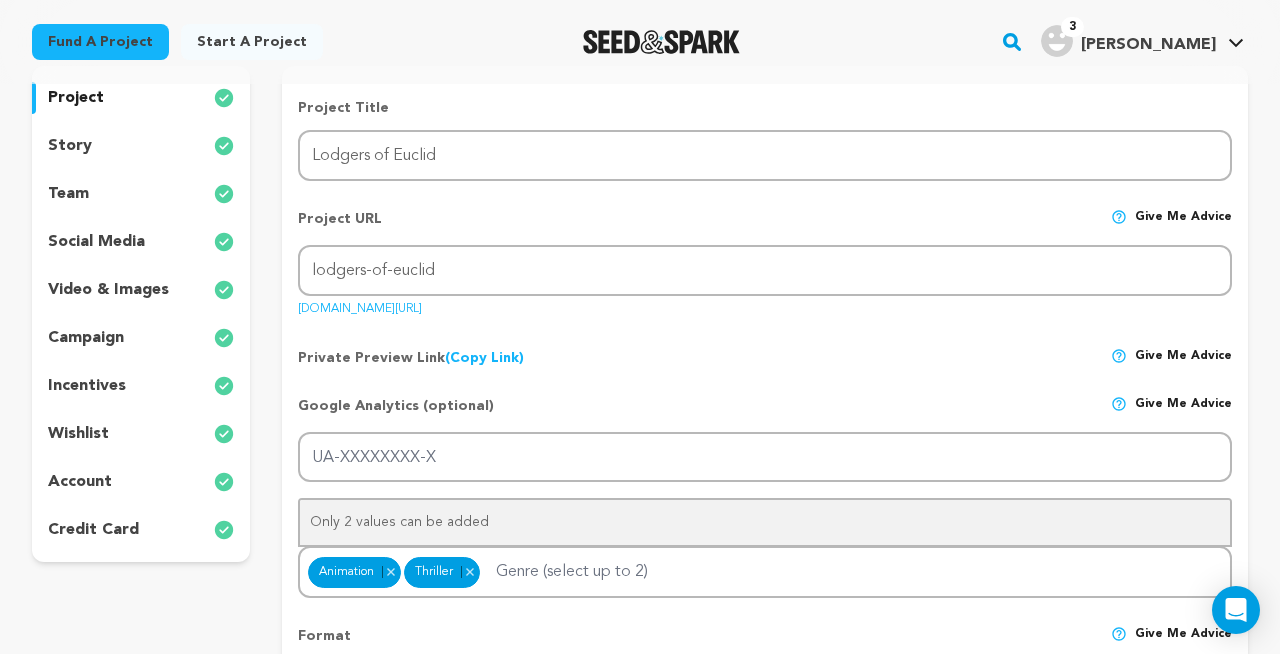 click on "incentives" at bounding box center [141, 386] 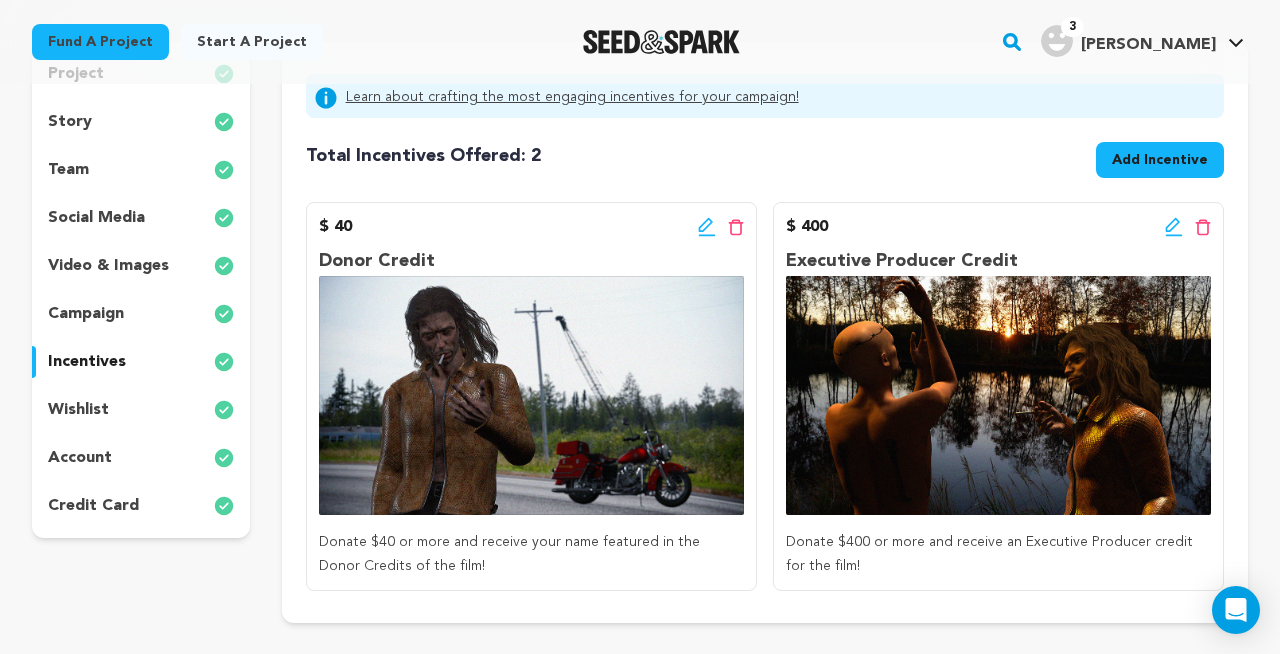 scroll, scrollTop: 259, scrollLeft: 0, axis: vertical 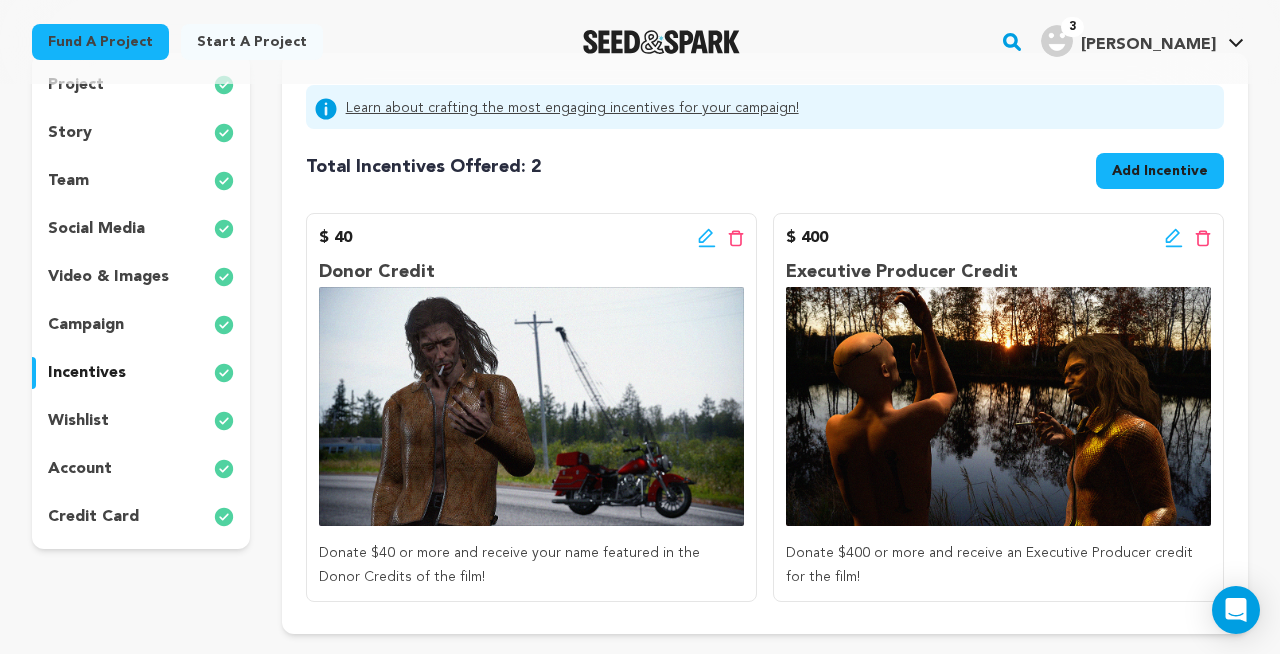 click 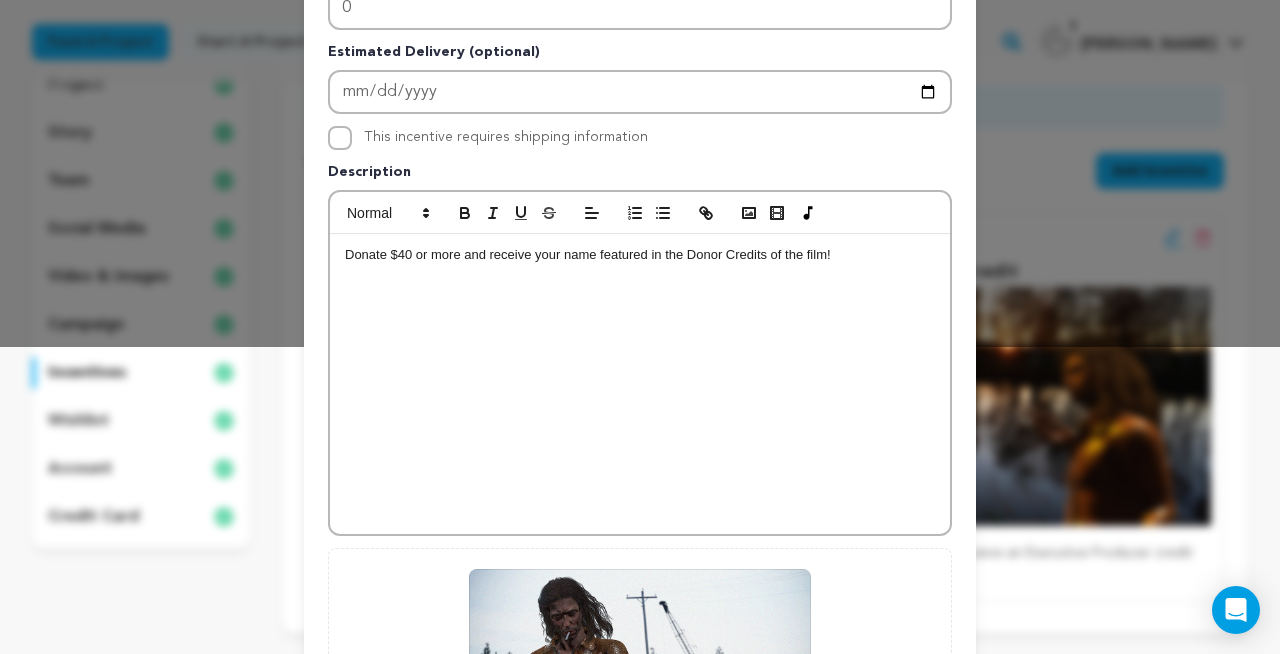 scroll, scrollTop: 623, scrollLeft: 0, axis: vertical 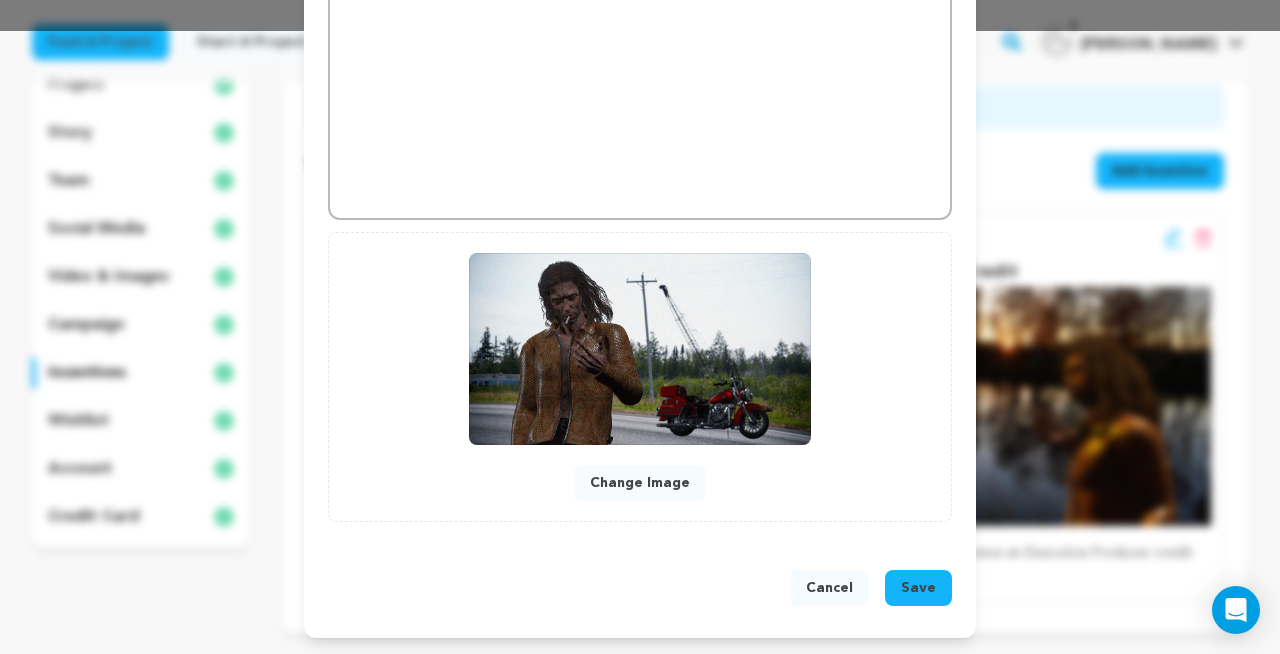 click on "Cancel" at bounding box center (829, 588) 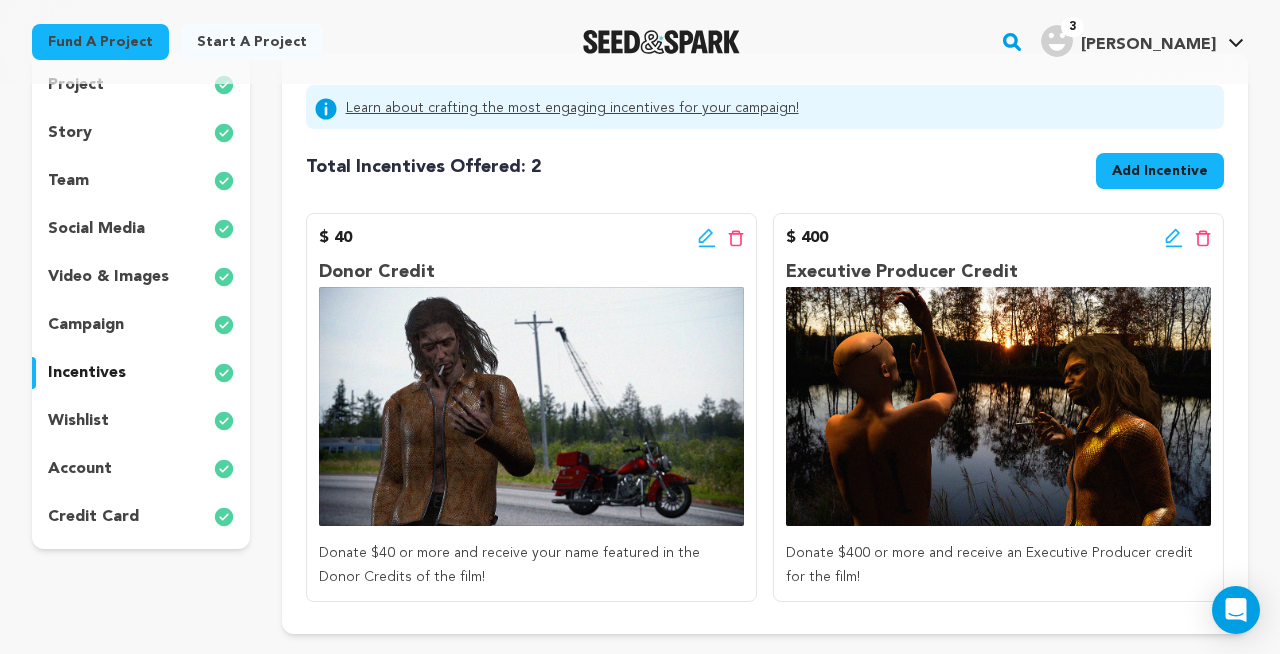 click on "wishlist" at bounding box center [78, 421] 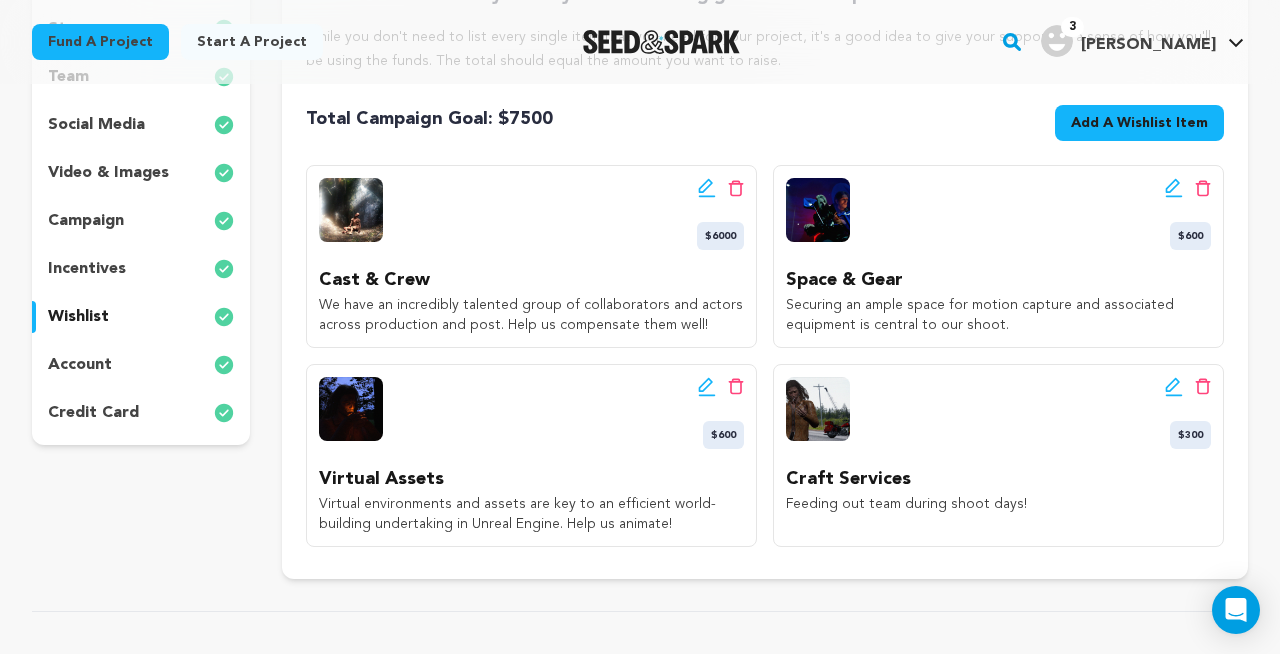 scroll, scrollTop: 388, scrollLeft: 0, axis: vertical 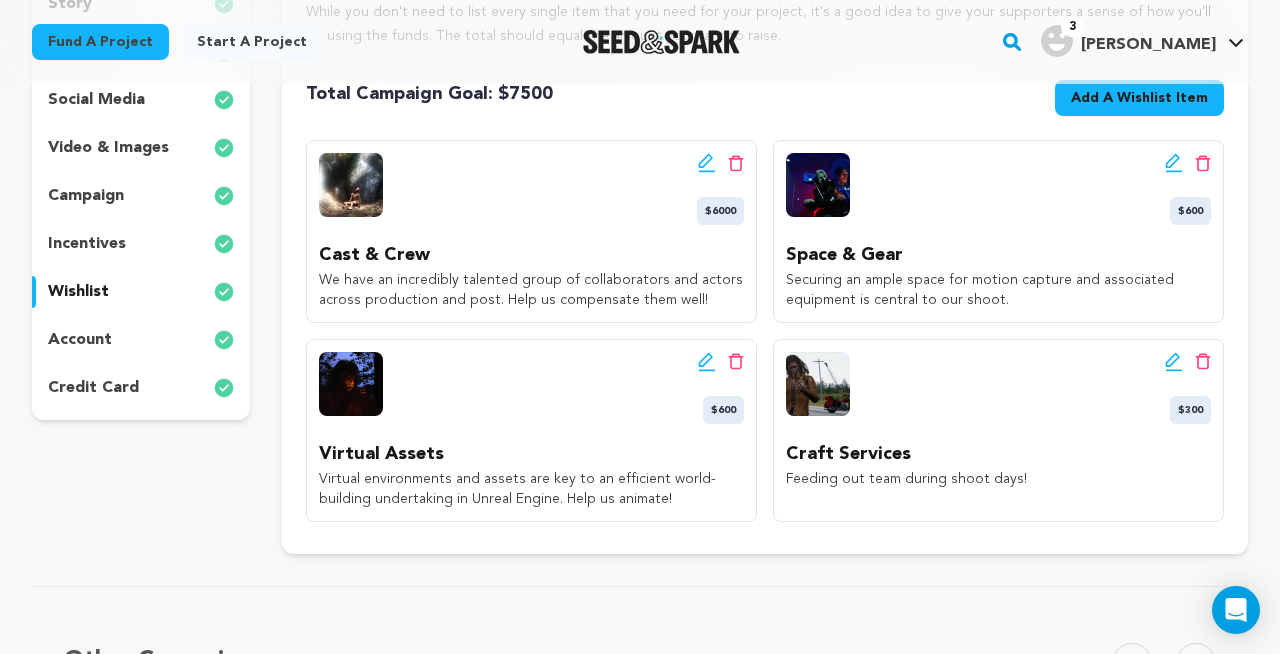 click 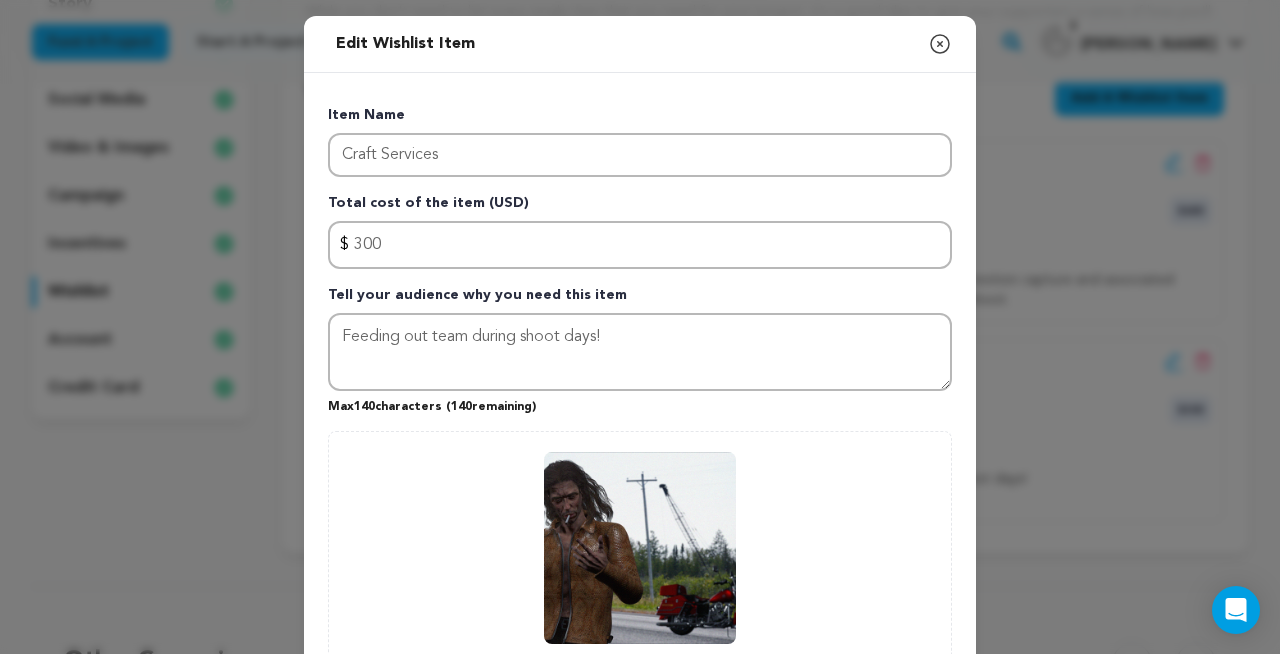 scroll, scrollTop: 229, scrollLeft: 0, axis: vertical 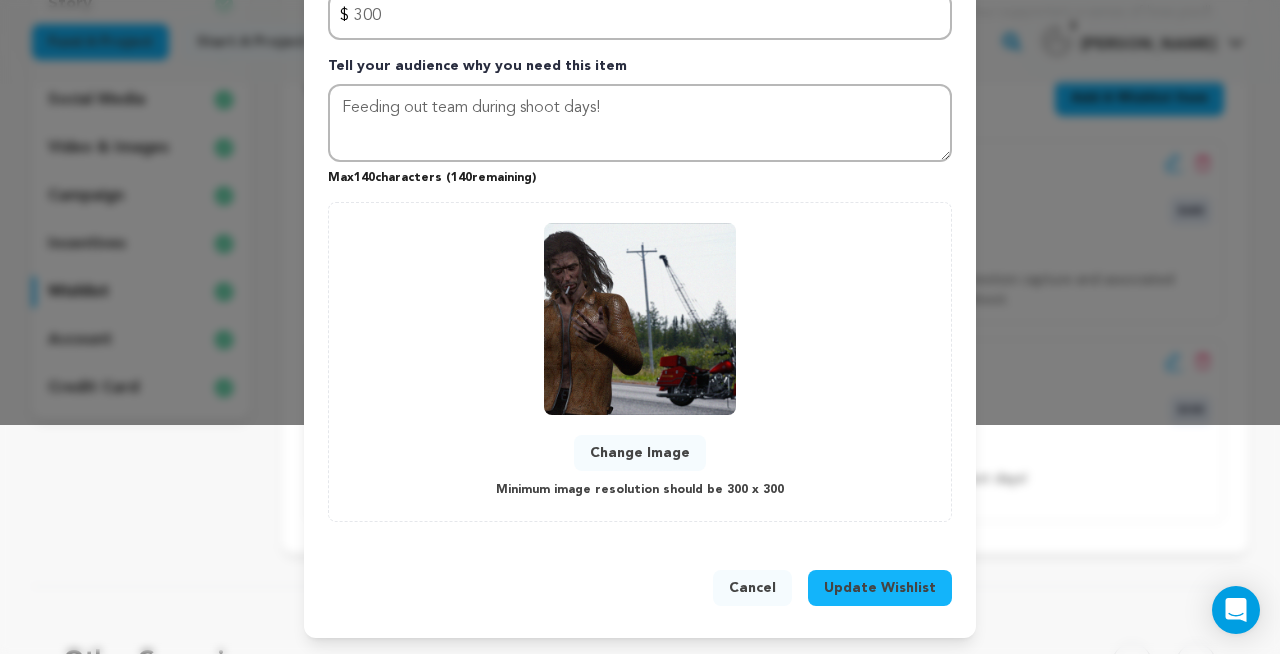 click on "Change Image" at bounding box center (640, 453) 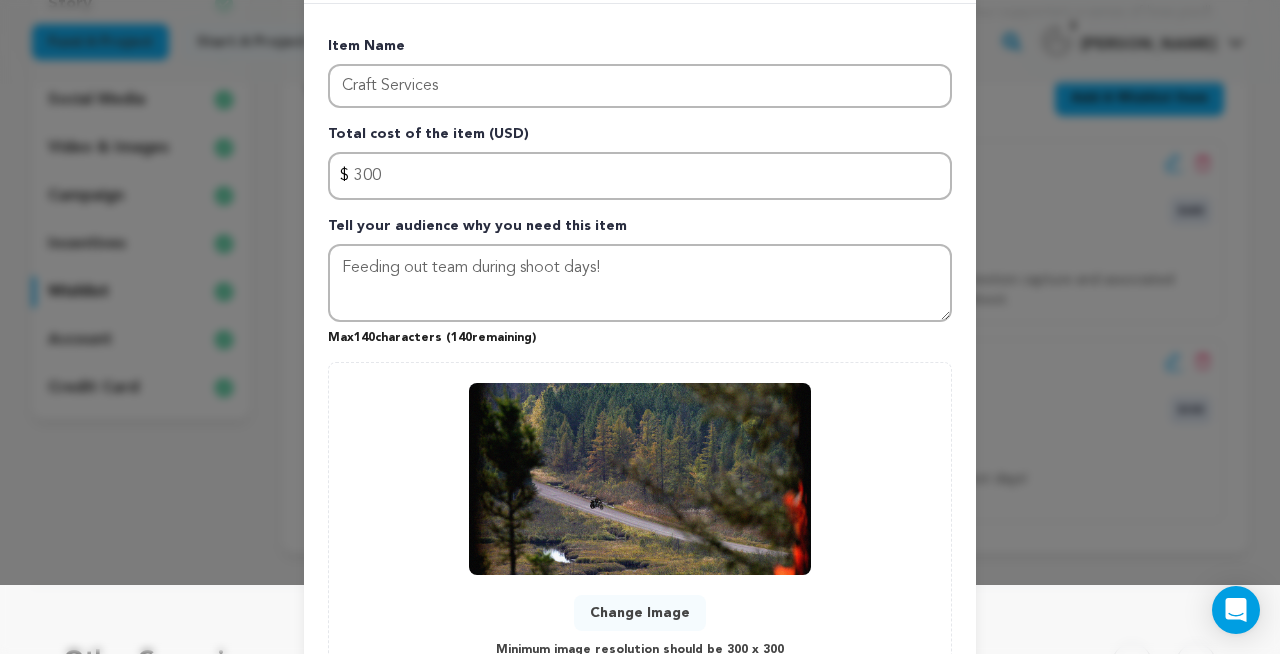 scroll, scrollTop: 229, scrollLeft: 0, axis: vertical 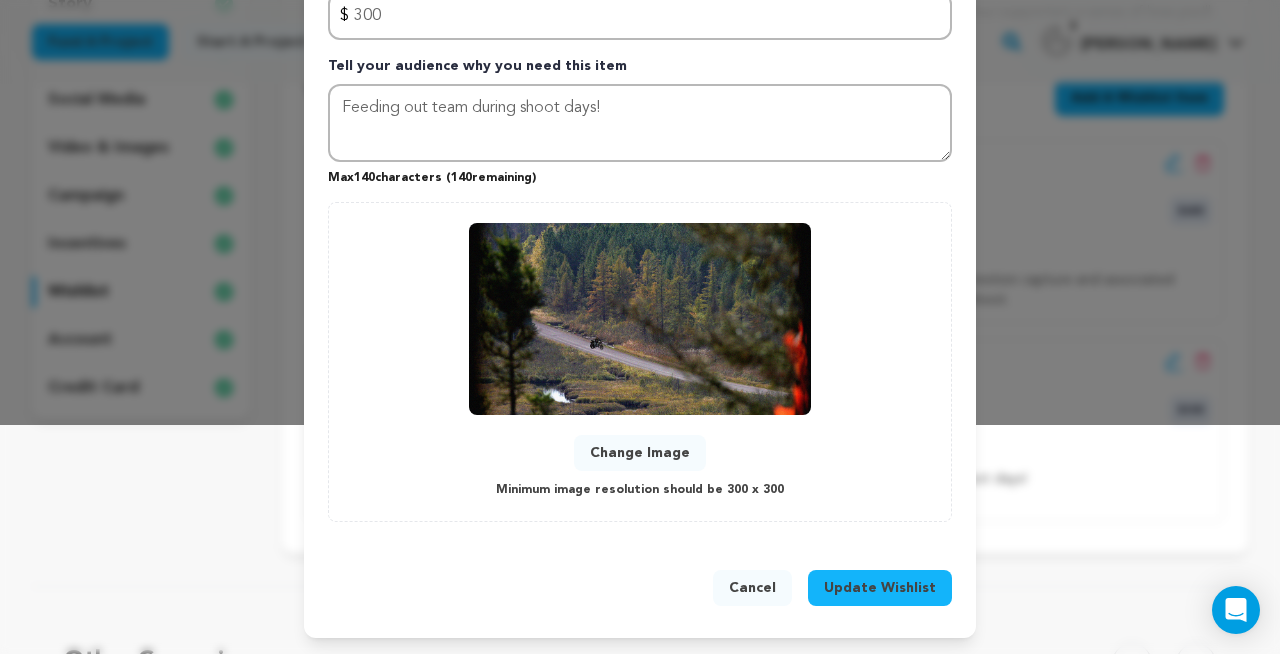 click on "Update Wishlist" at bounding box center [880, 588] 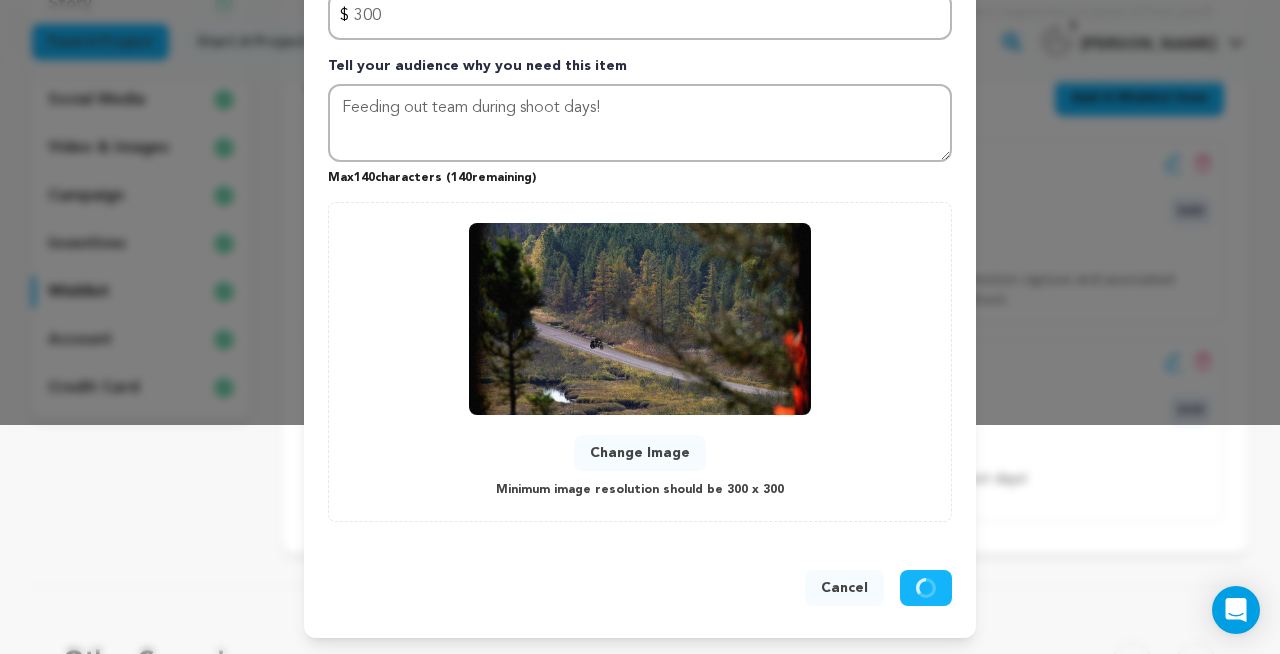 type 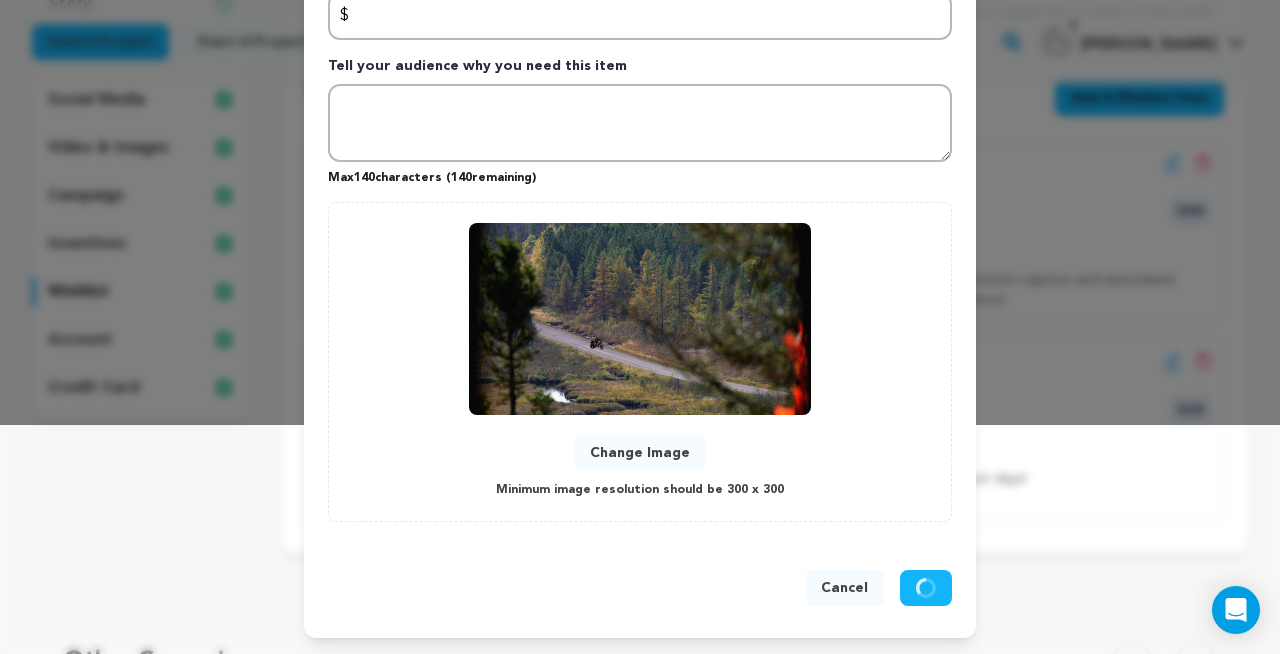 scroll, scrollTop: 25, scrollLeft: 0, axis: vertical 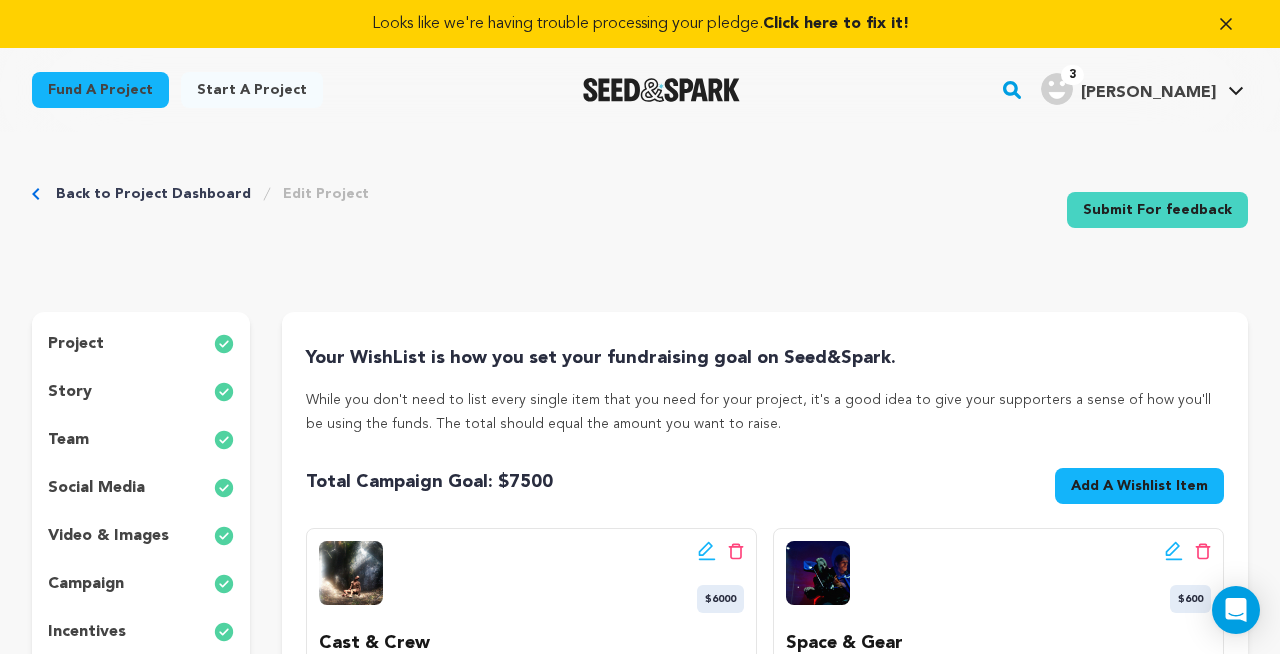 click on "Submit For feedback" at bounding box center (1157, 210) 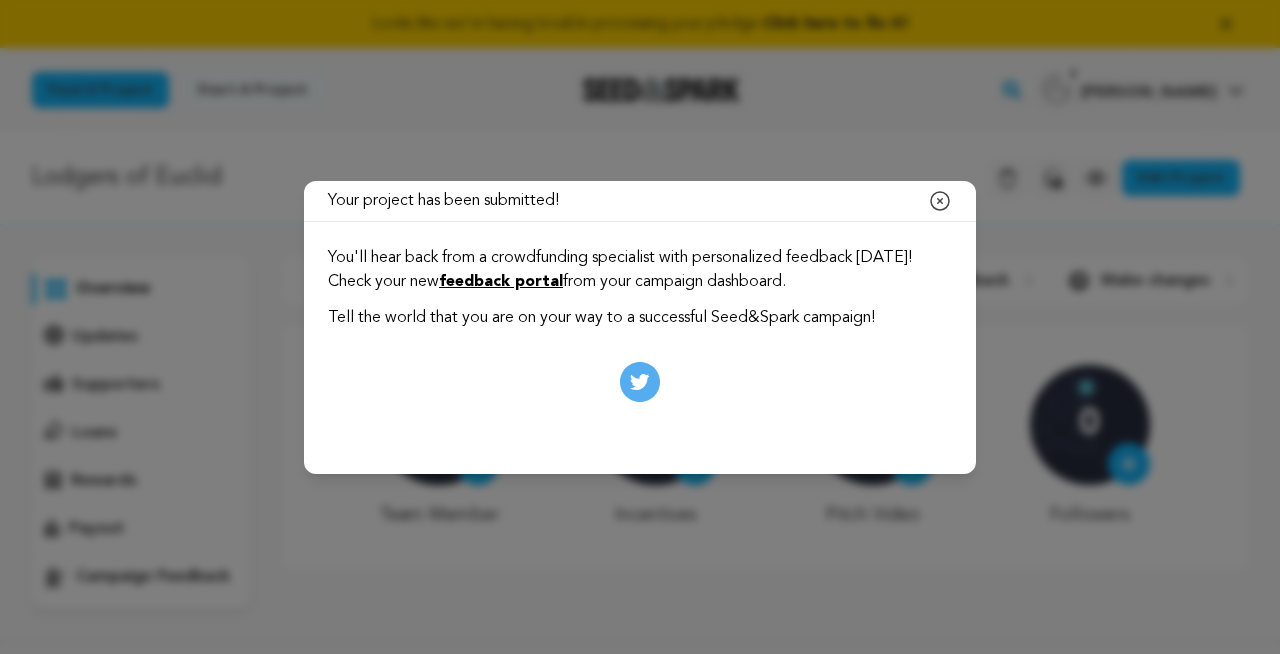 scroll, scrollTop: 0, scrollLeft: 0, axis: both 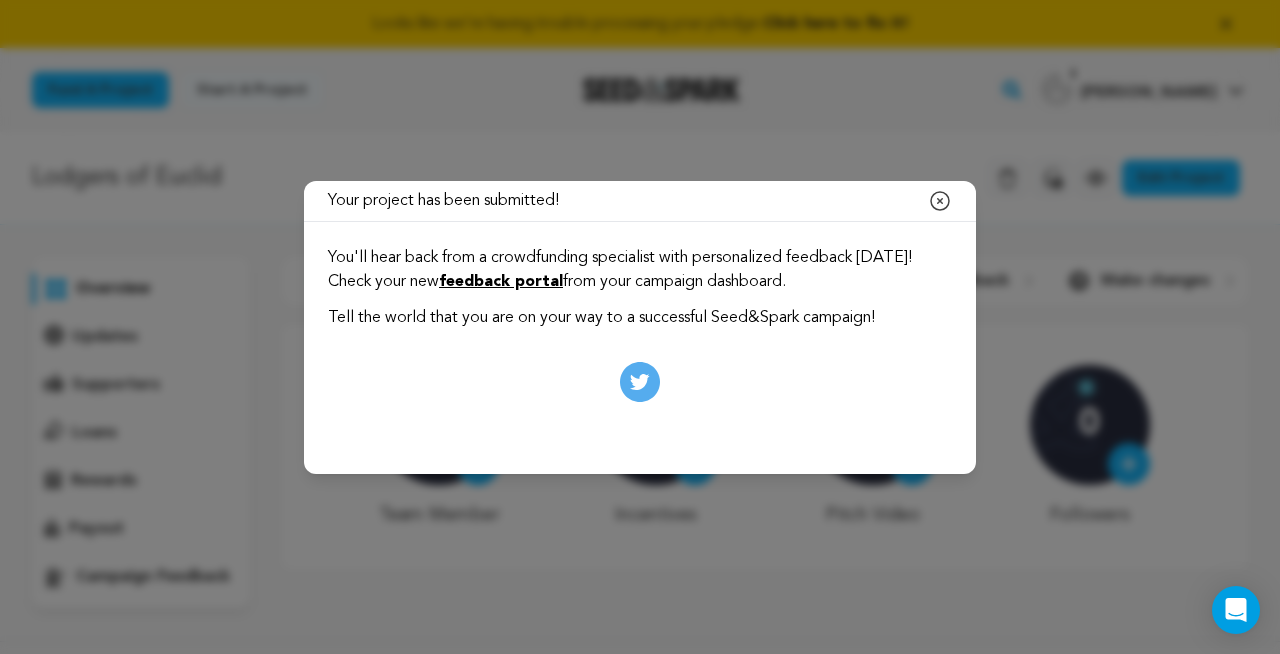 click 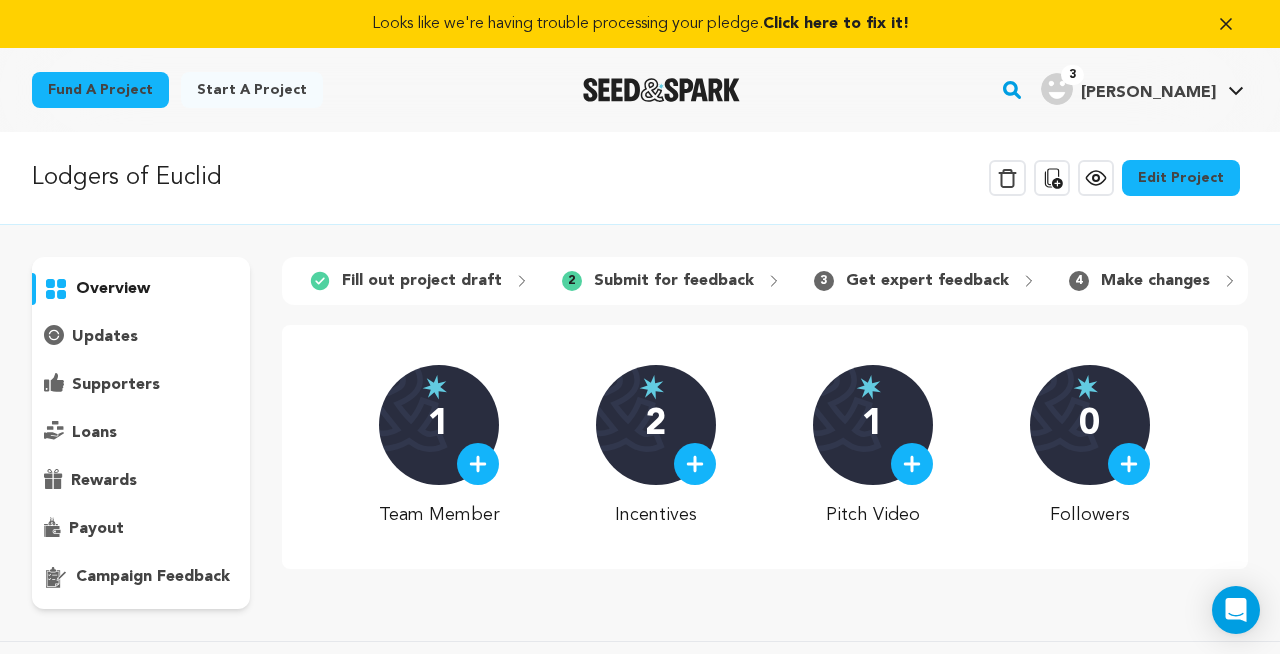 click on "Edit Project" at bounding box center (1181, 178) 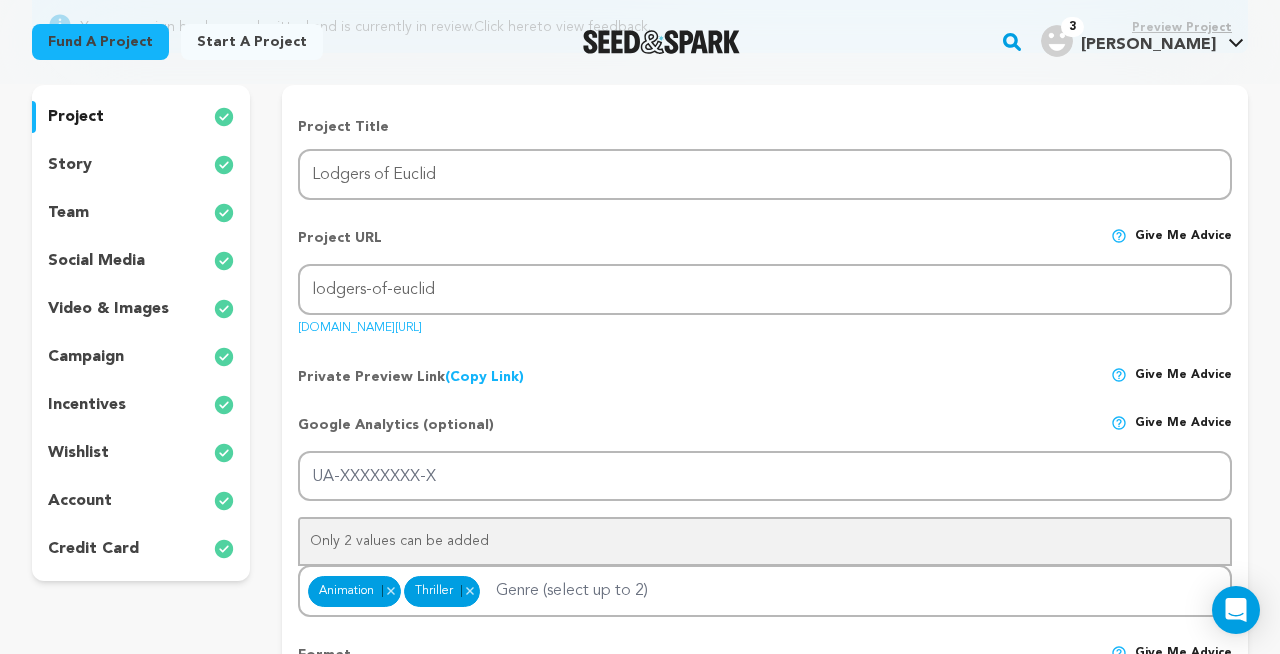 scroll, scrollTop: 305, scrollLeft: 0, axis: vertical 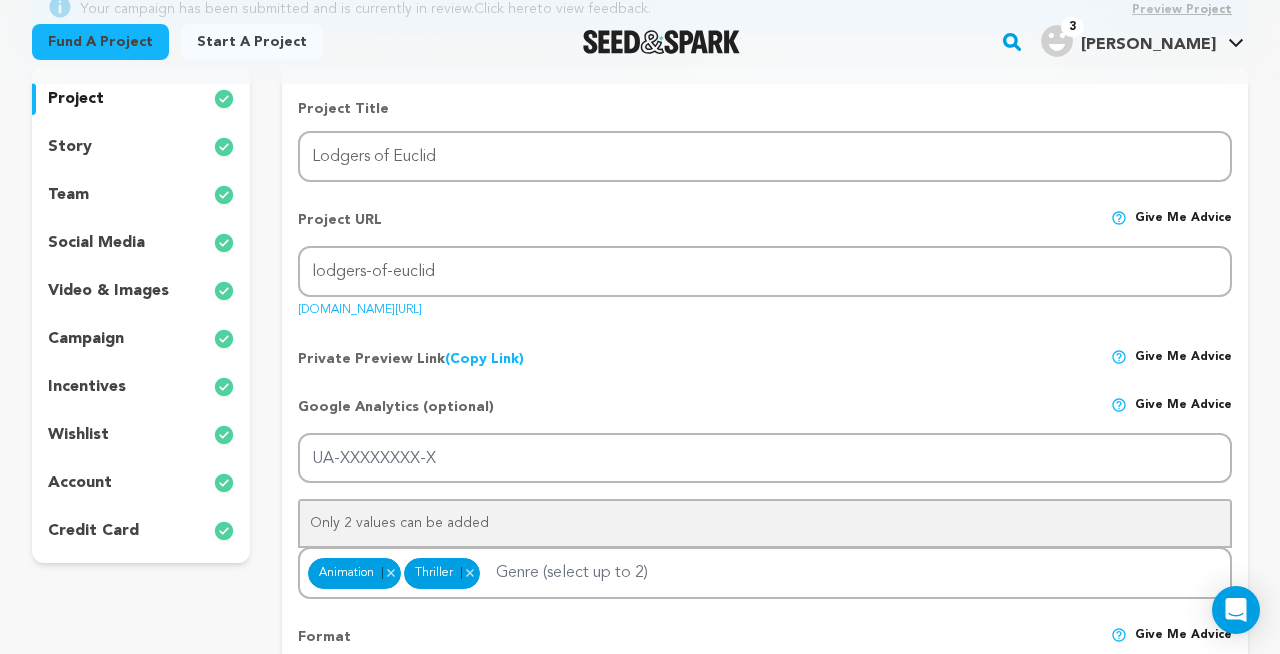 click on "team" at bounding box center [68, 195] 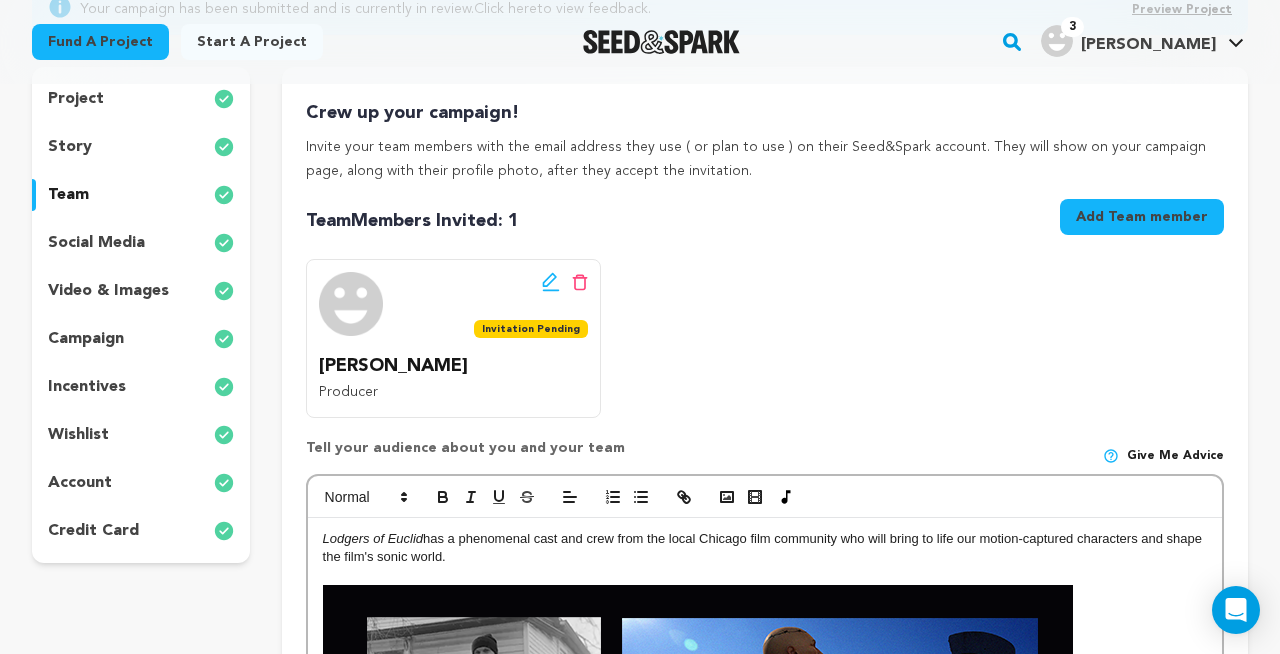 click on "Add Team member" at bounding box center (1142, 217) 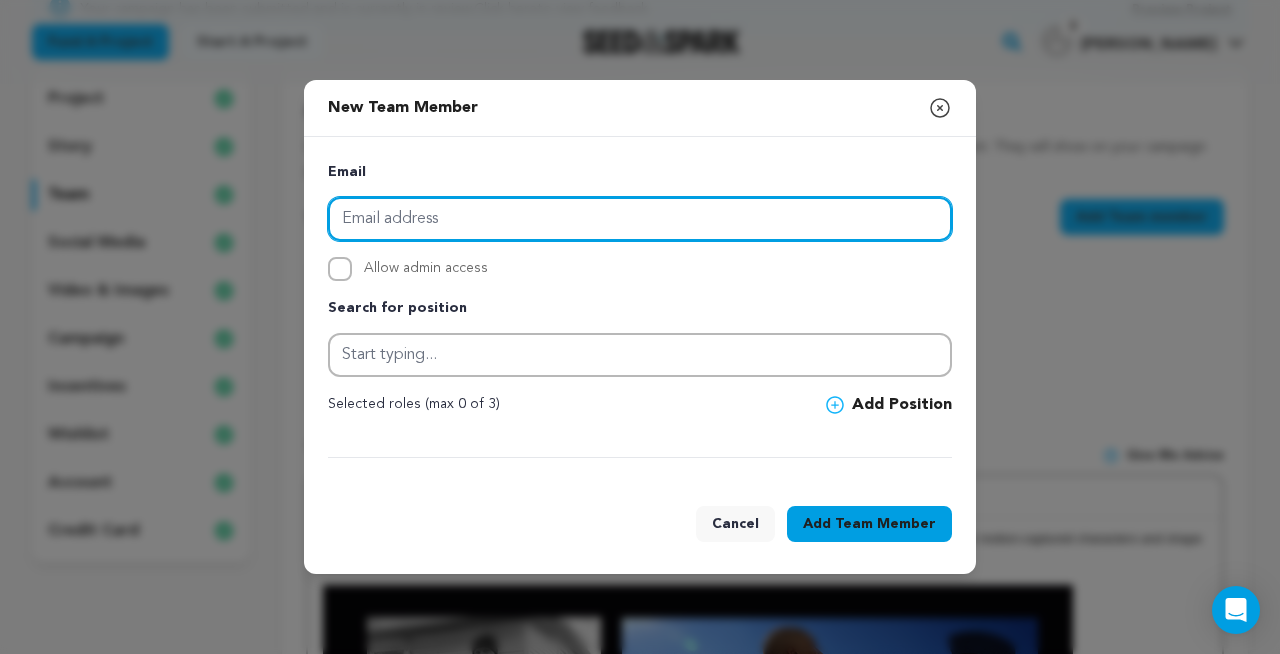click at bounding box center [640, 219] 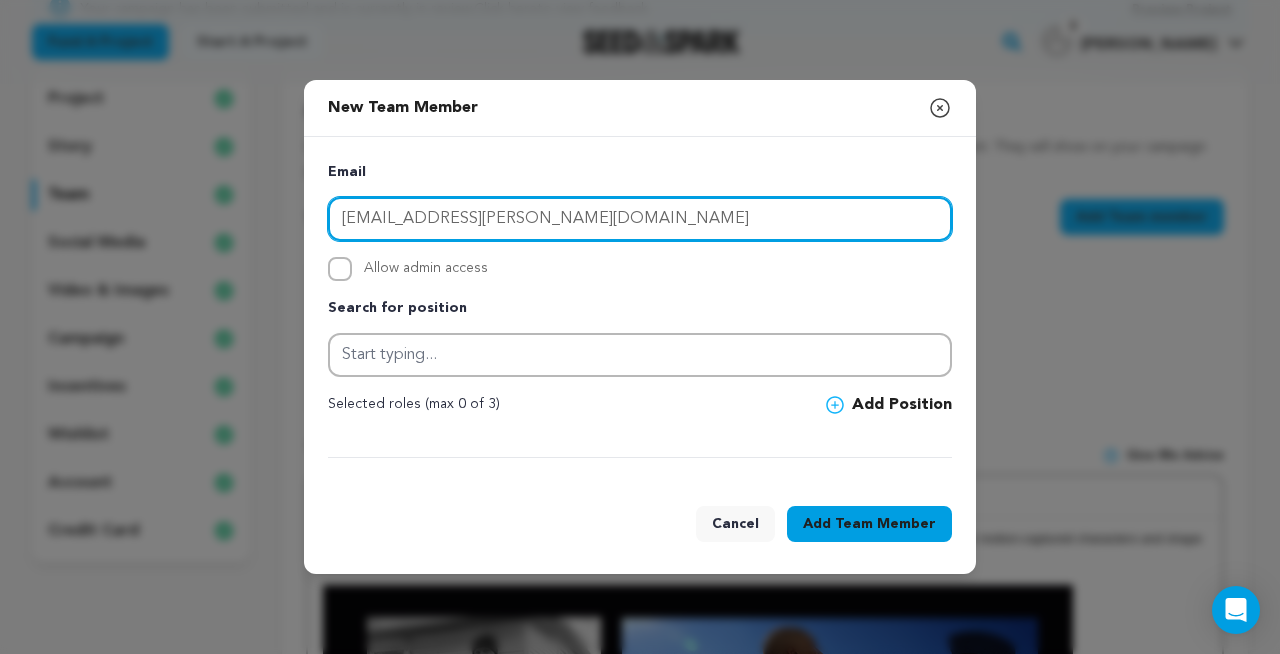 type on "Tannerd.masseth@gmail.com" 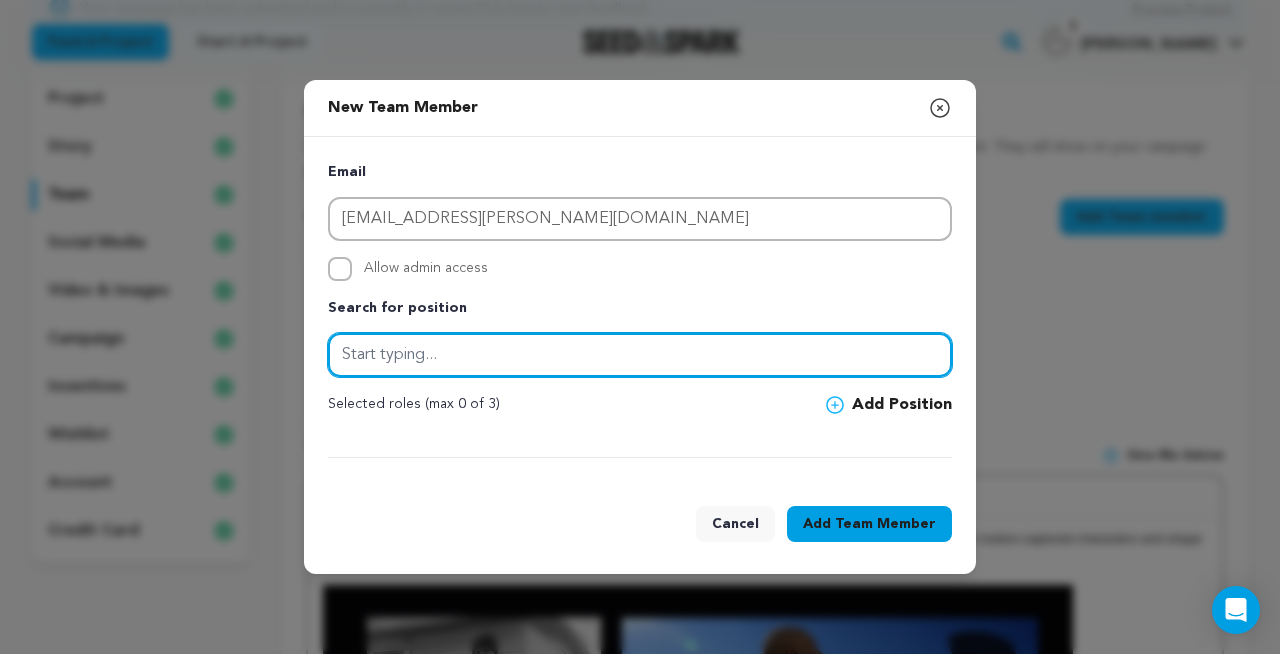 click at bounding box center [640, 355] 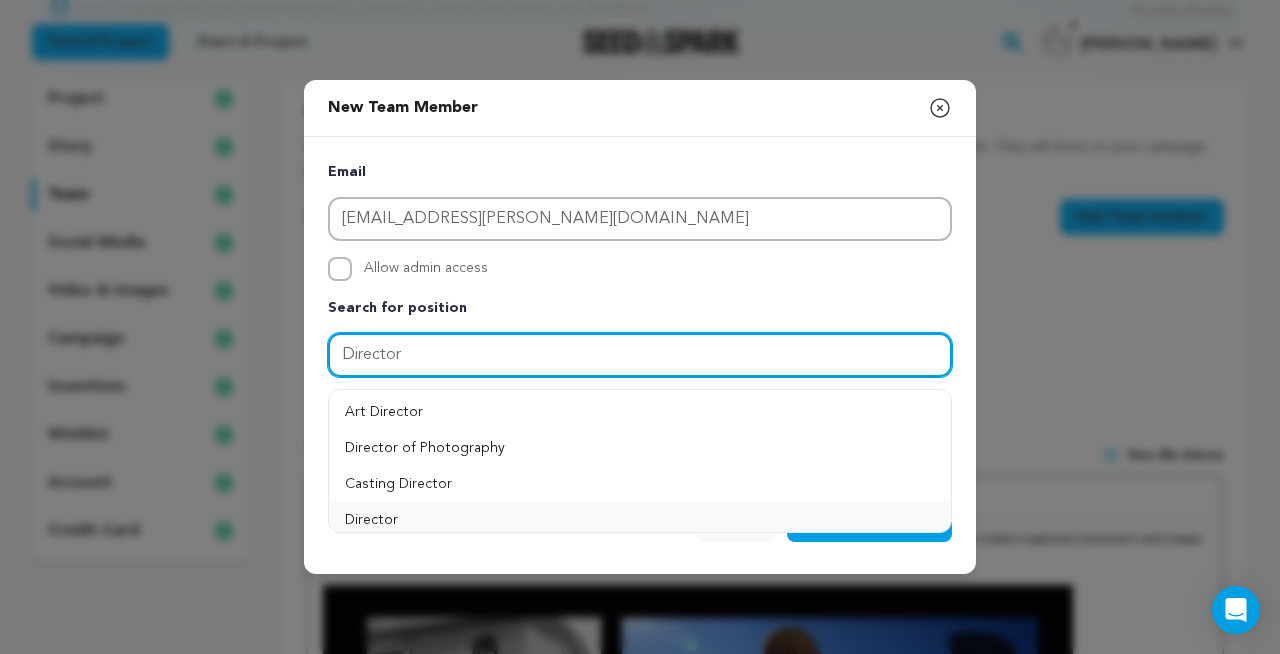 type on "Director" 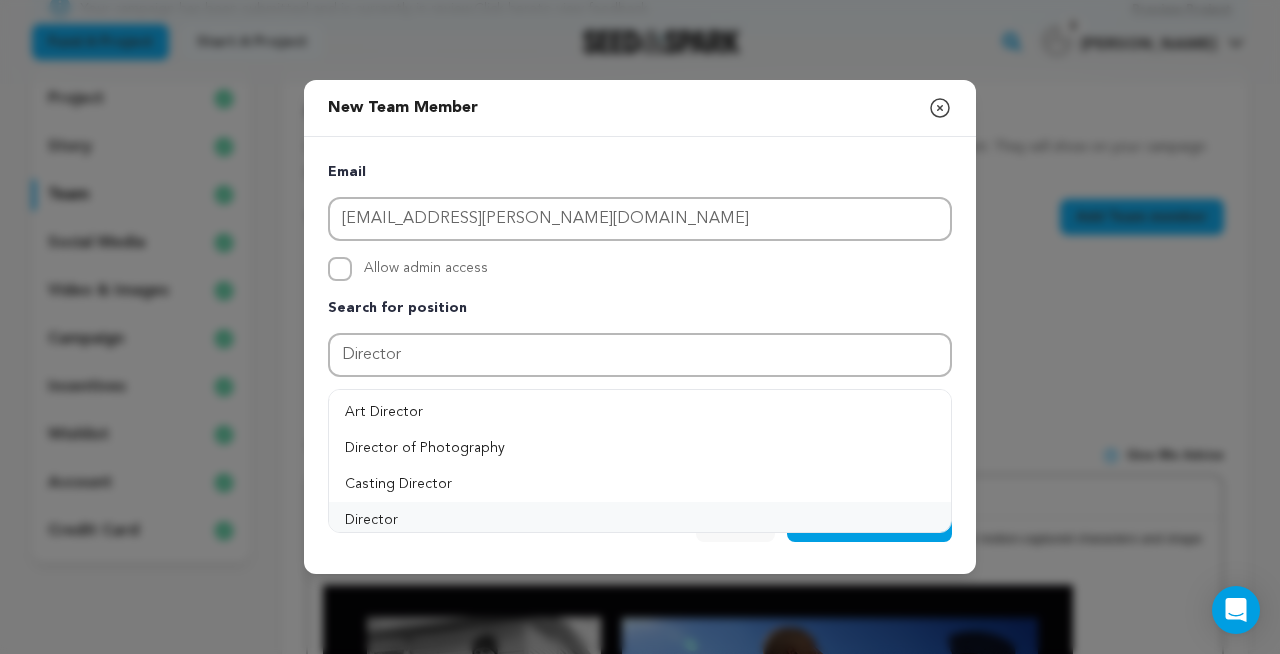 click on "Director" at bounding box center [640, 520] 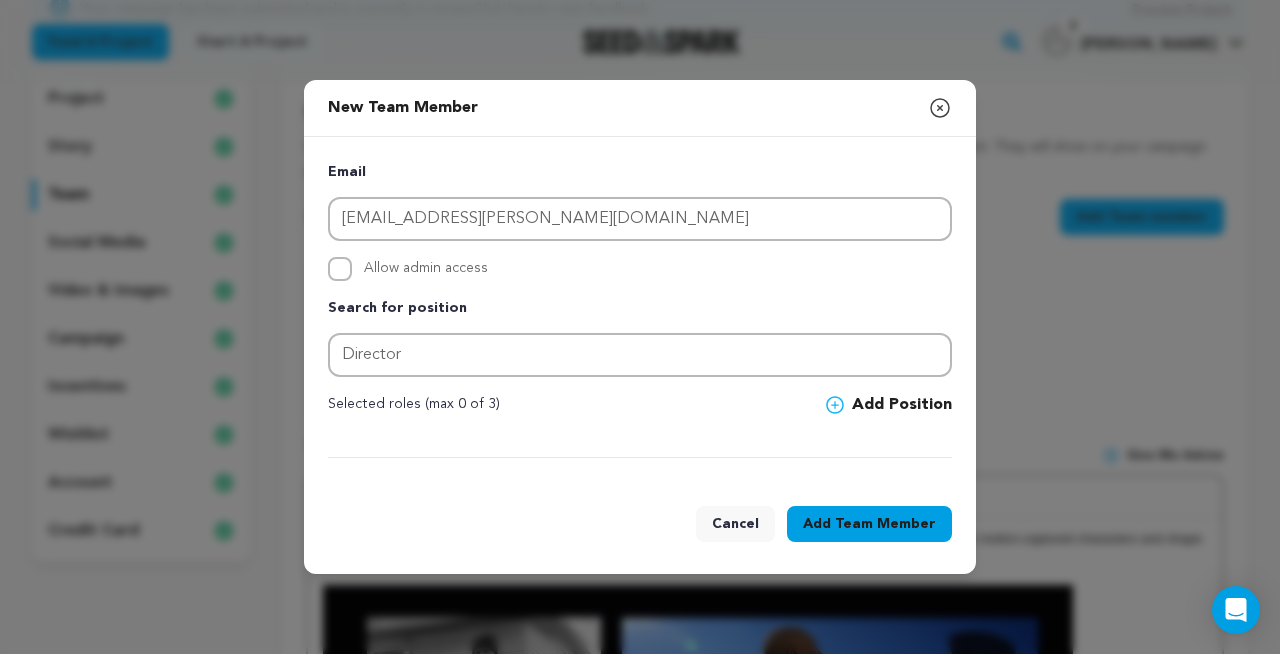 click on "Add Position" at bounding box center [889, 405] 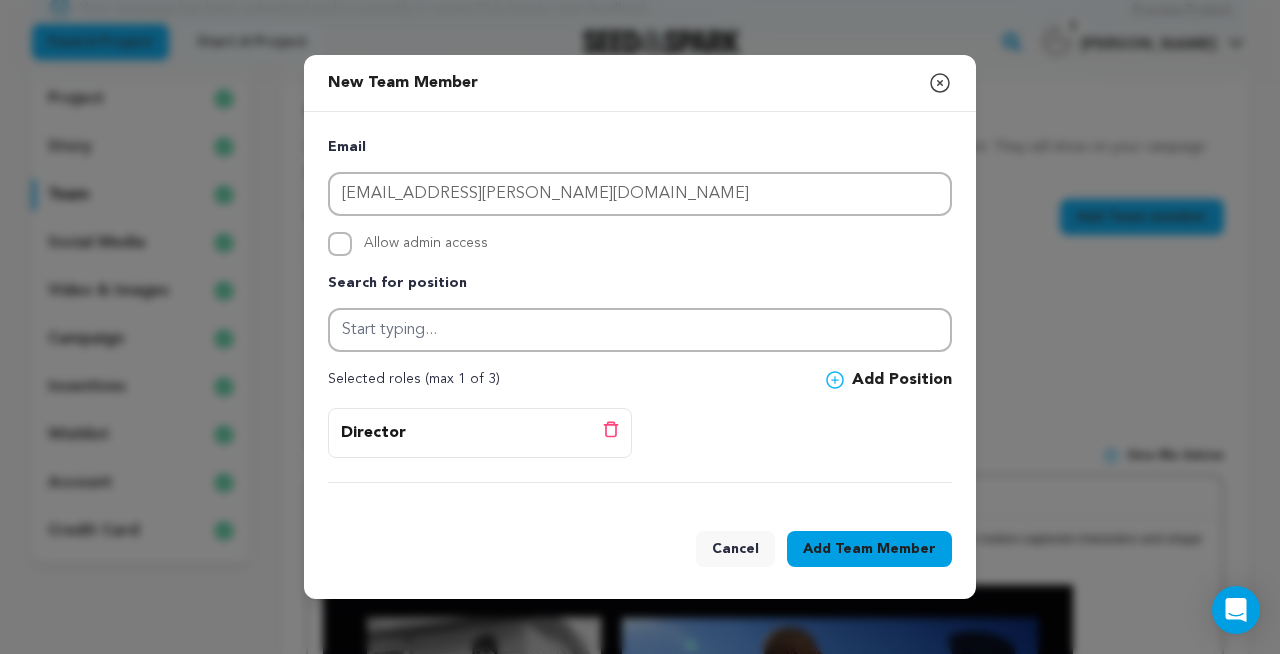 click on "Team Member" at bounding box center (885, 549) 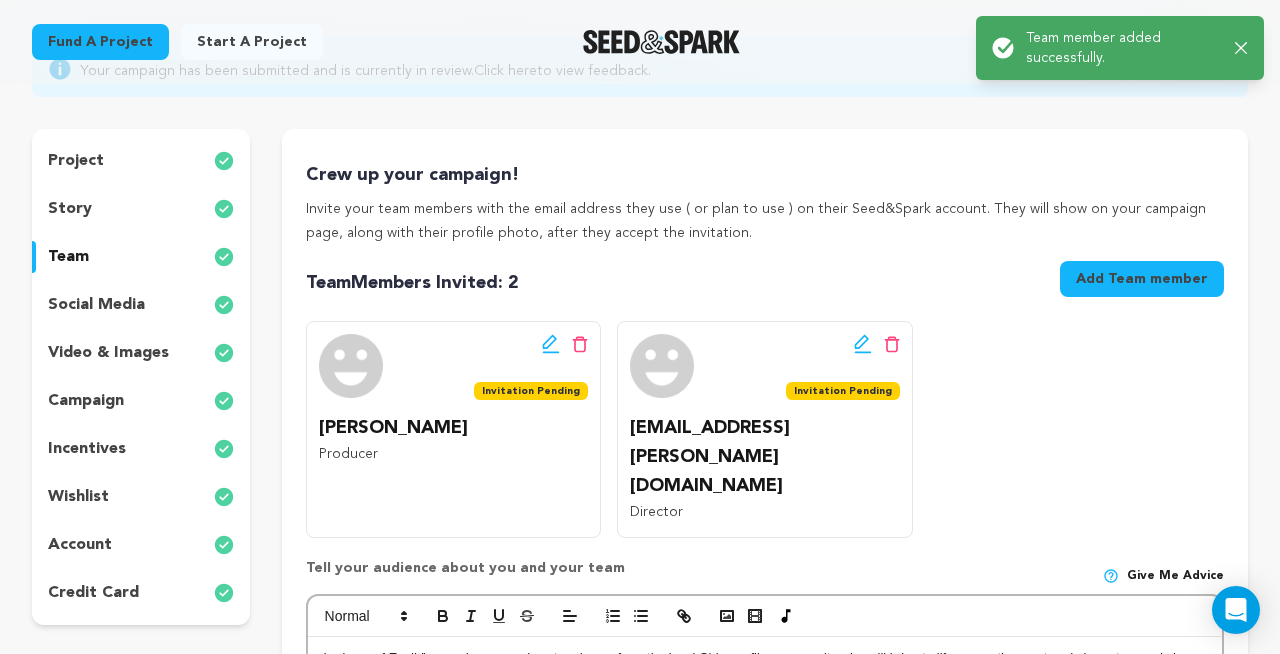 scroll, scrollTop: 270, scrollLeft: 0, axis: vertical 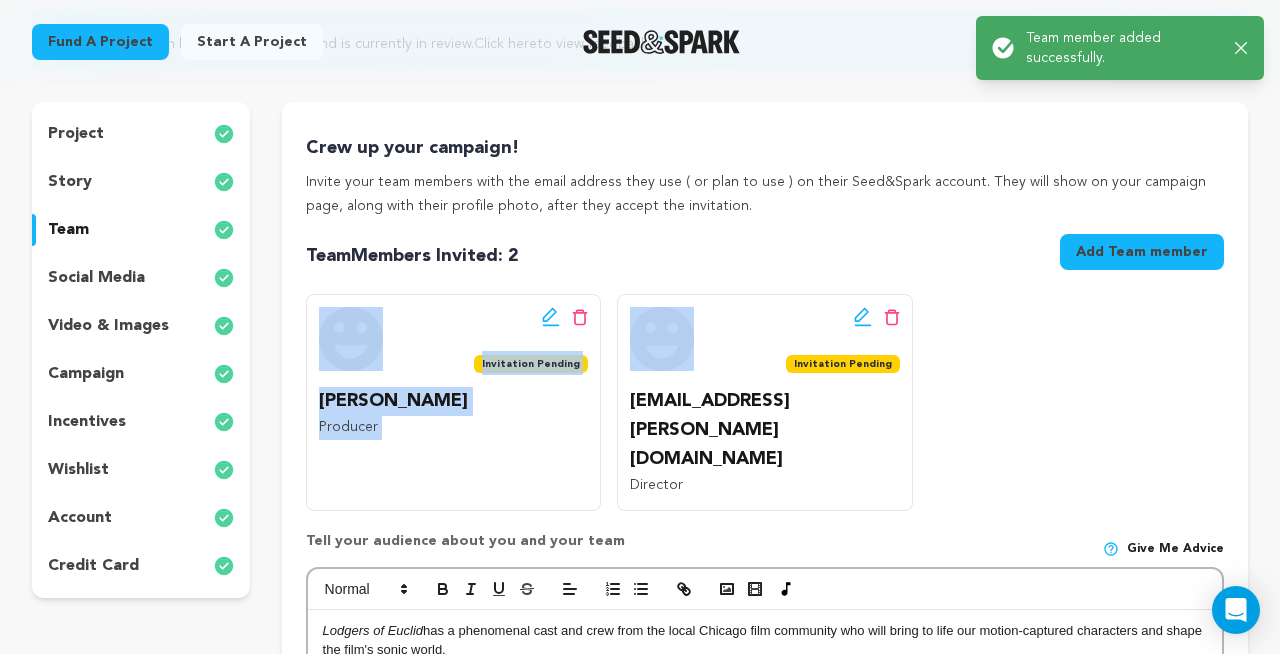 drag, startPoint x: 706, startPoint y: 338, endPoint x: 392, endPoint y: 346, distance: 314.1019 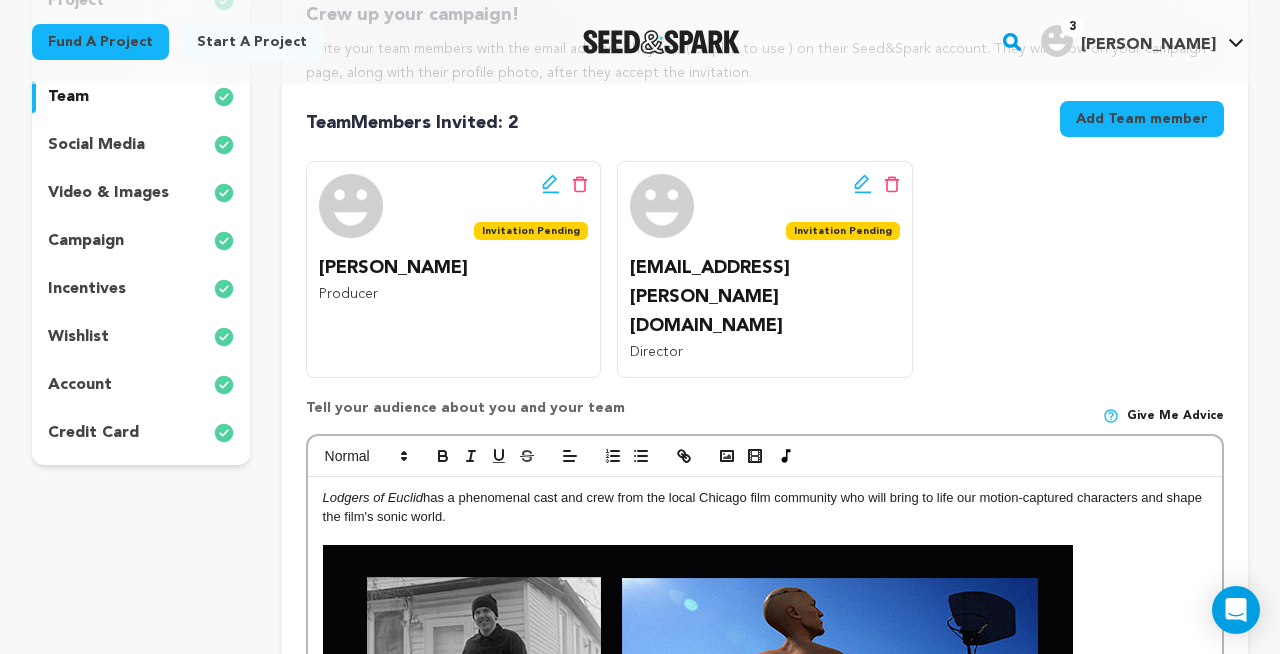 scroll, scrollTop: 393, scrollLeft: 0, axis: vertical 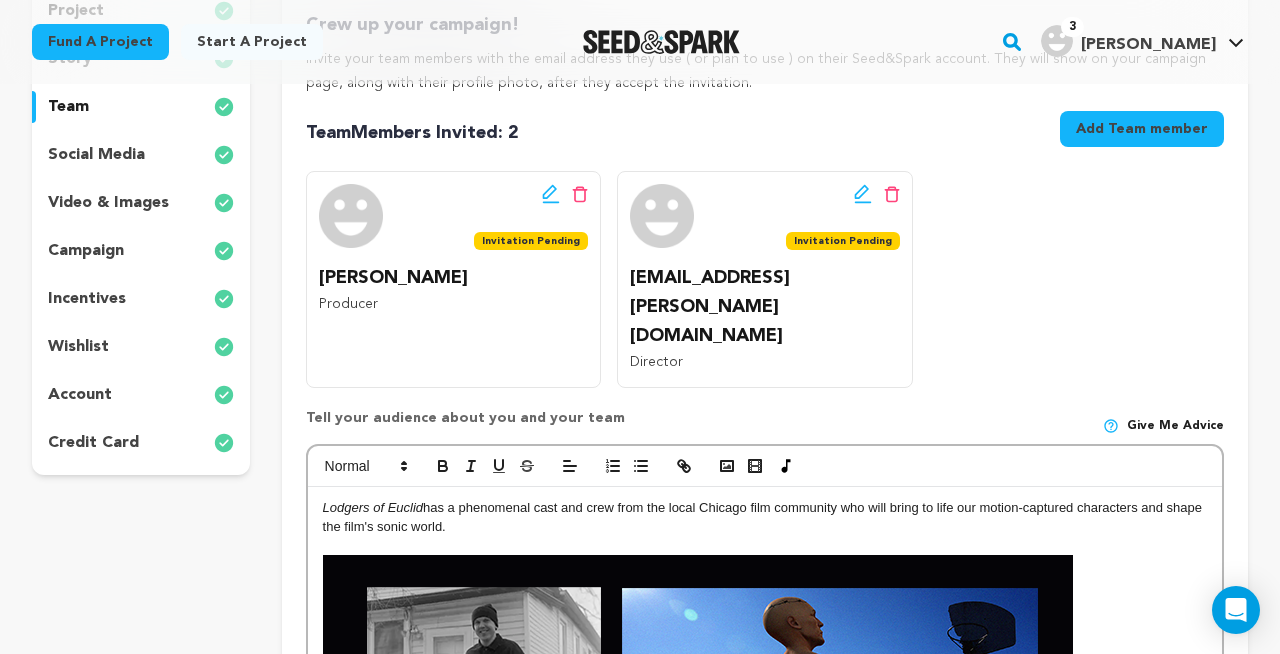 click 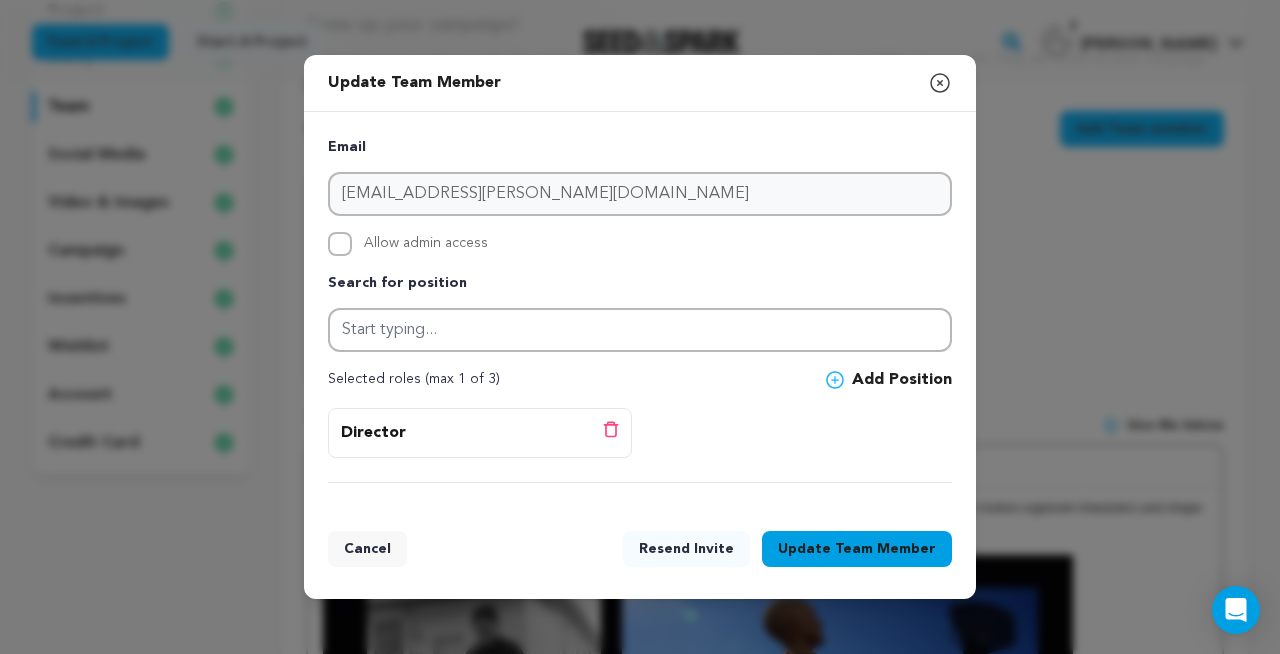 click 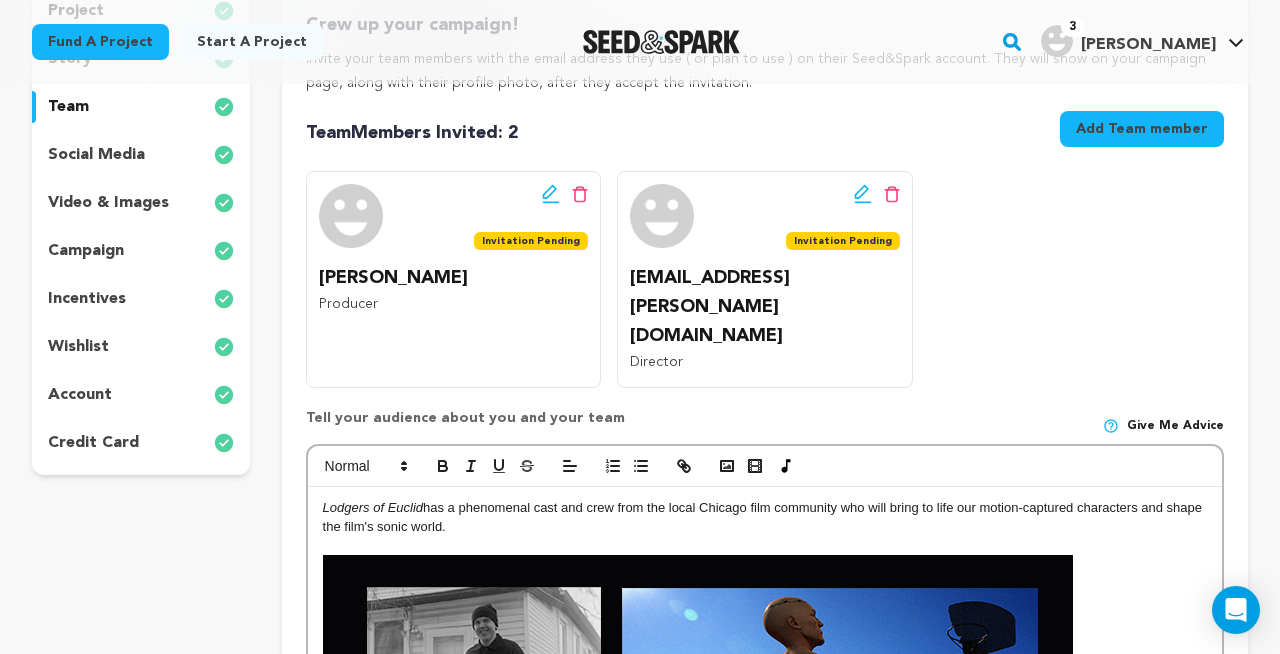 click 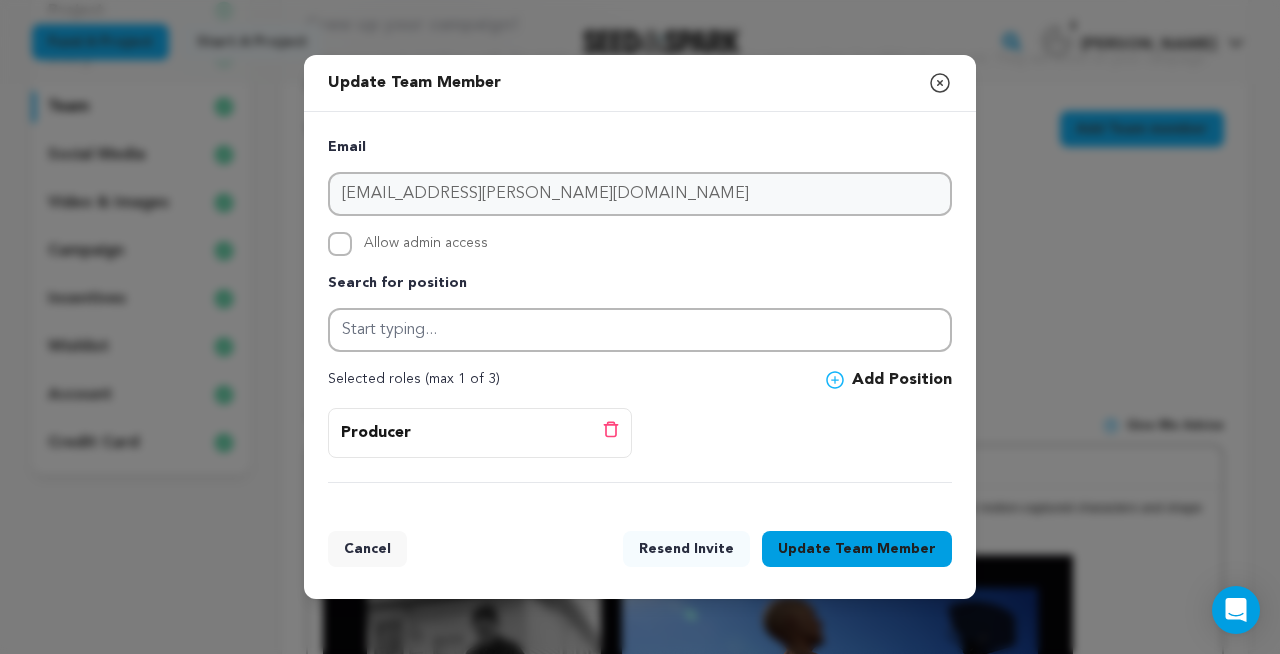 click on "Update Team
Member
Close modal
Email
elise.schierbeek@gmail.com
Allow admin access
Search for position" at bounding box center [640, 327] 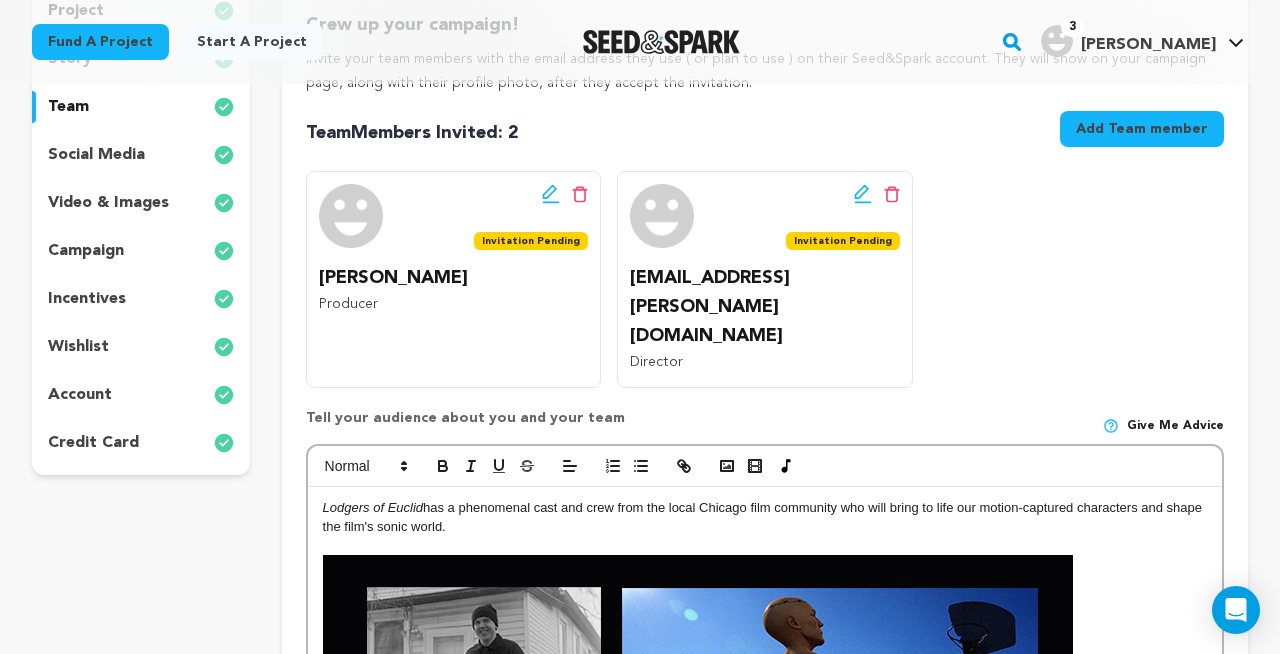 click 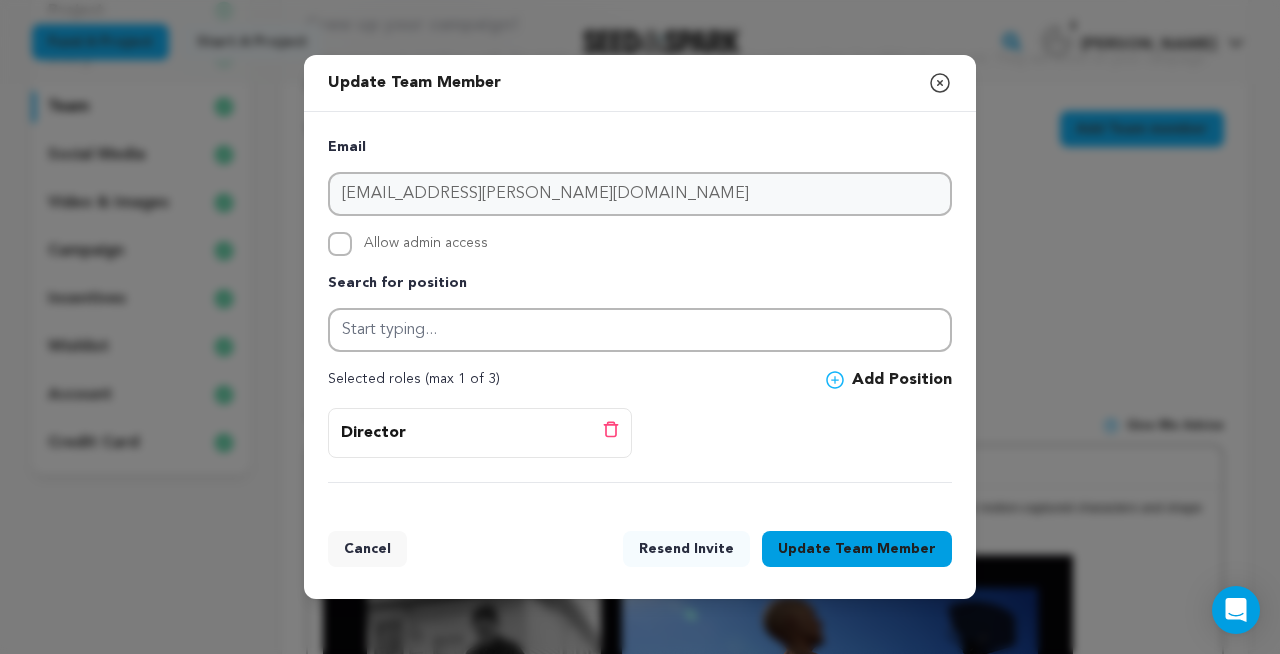 click on "Allow admin access" at bounding box center [640, 244] 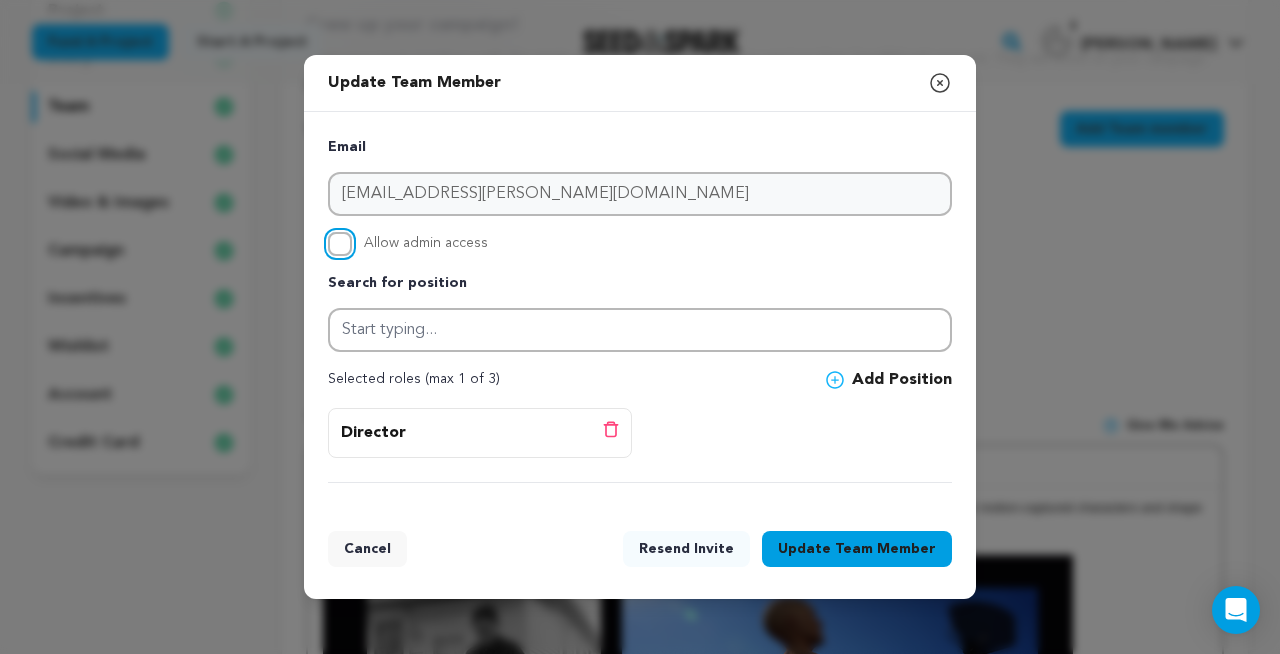 click on "Allow admin access" at bounding box center (340, 244) 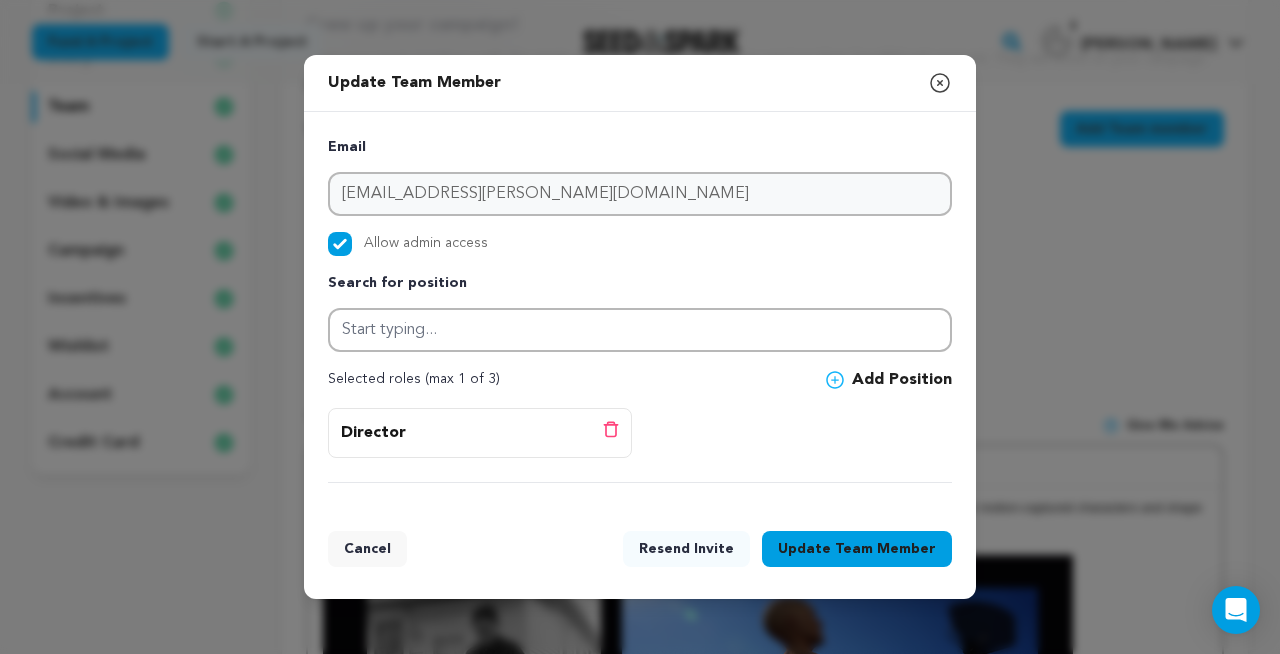 click on "Team Member" at bounding box center [885, 549] 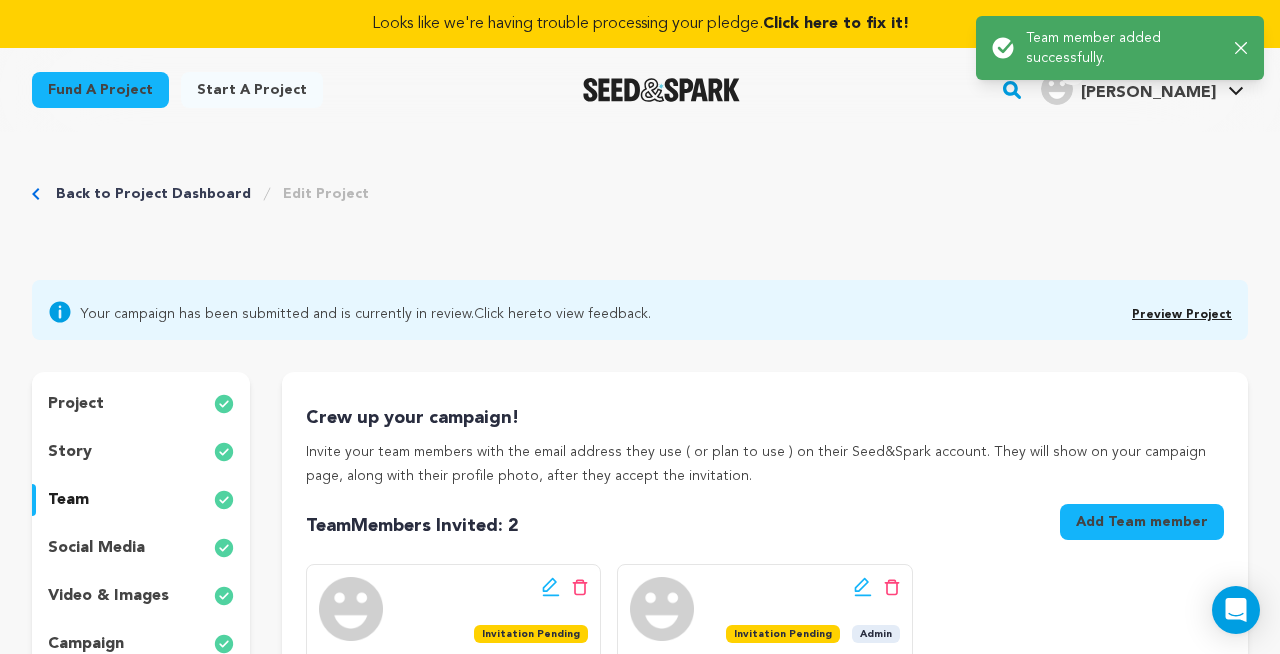 scroll, scrollTop: 187, scrollLeft: 0, axis: vertical 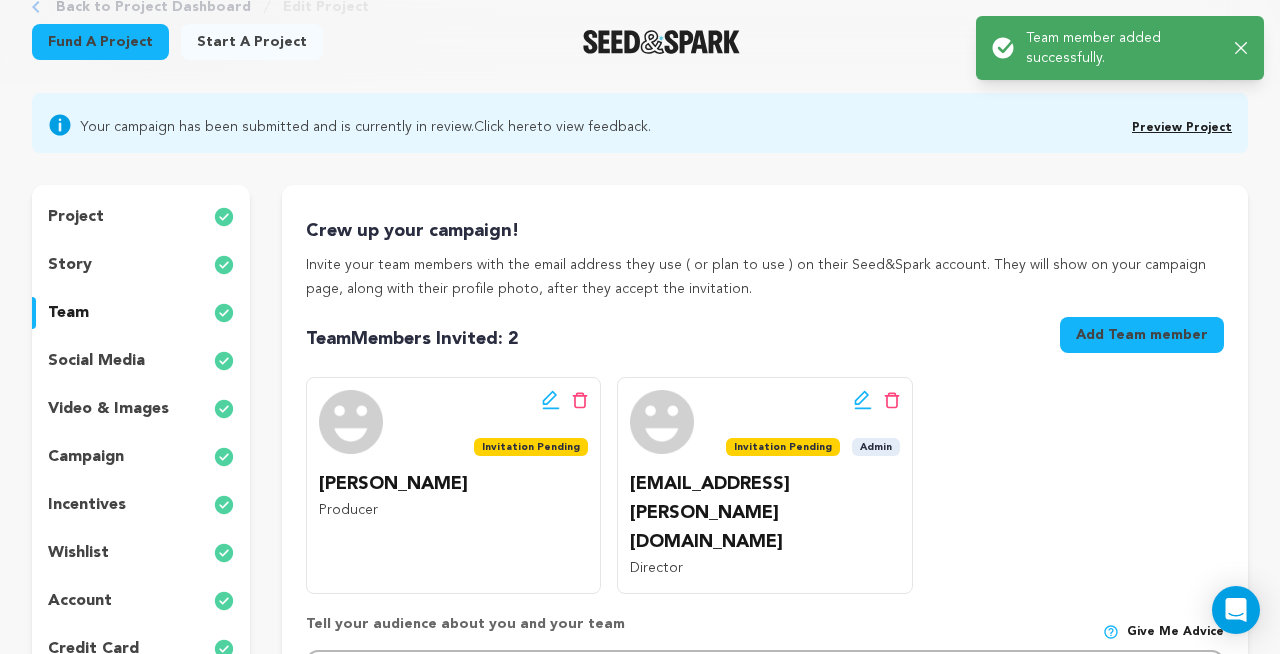 click 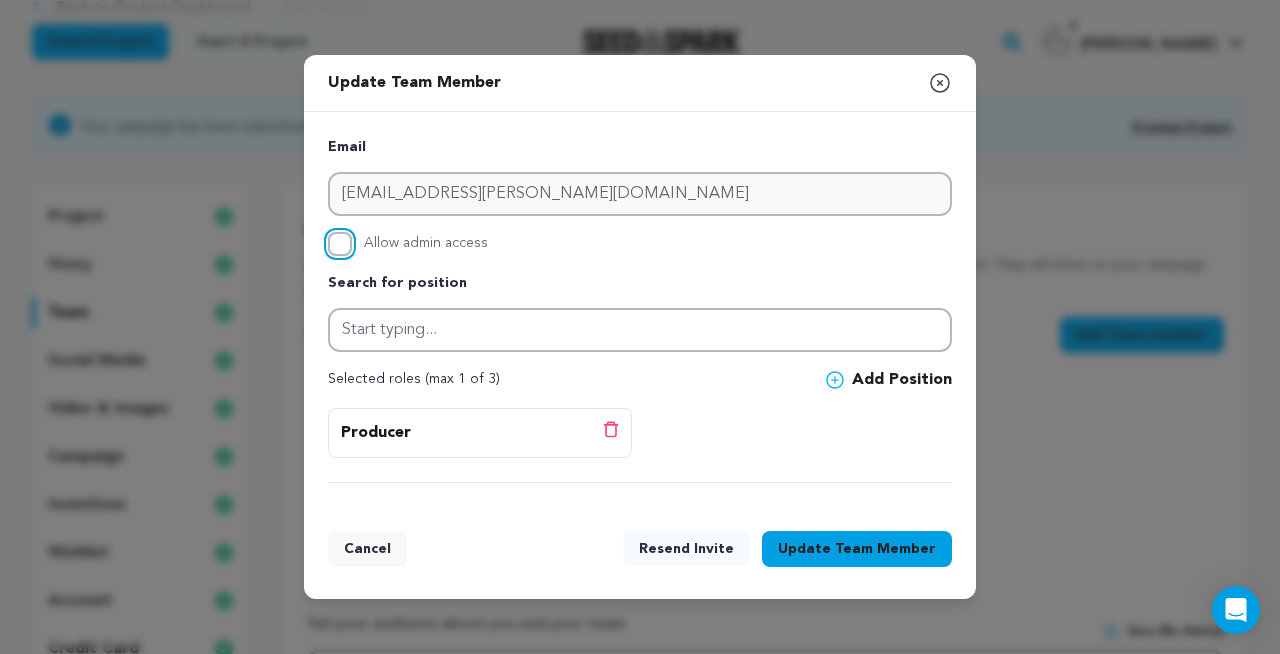 click on "Allow admin access" at bounding box center (340, 244) 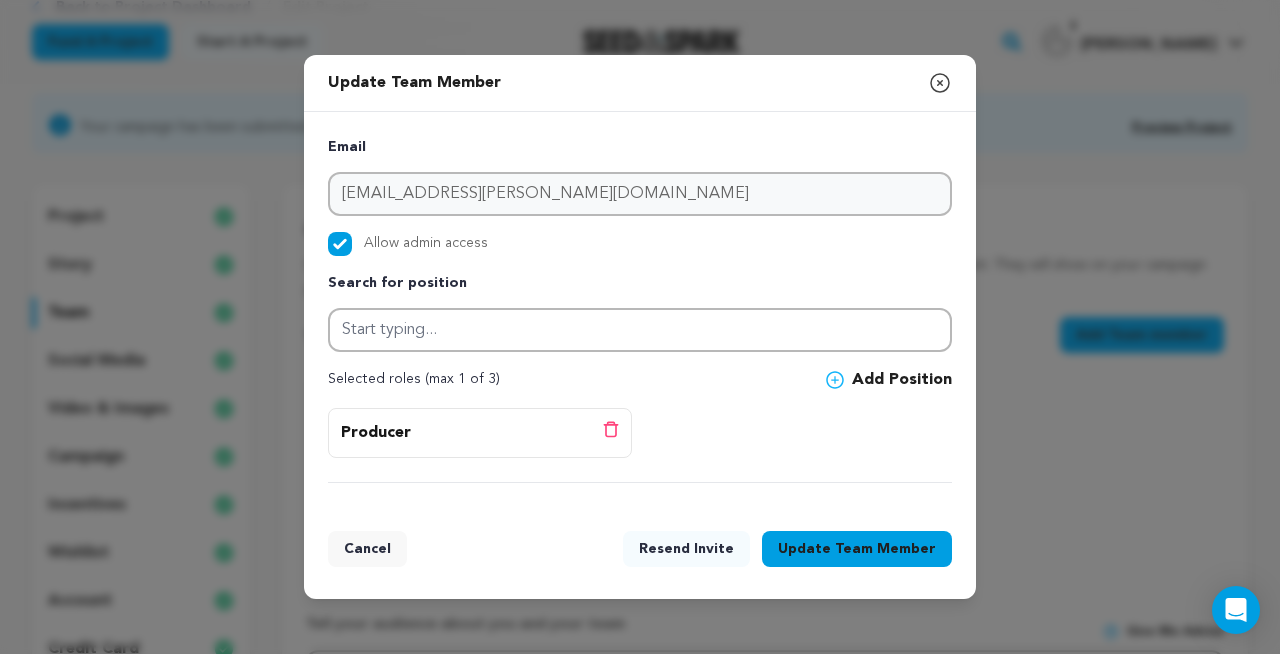 click on "Update  Team Member" at bounding box center (857, 549) 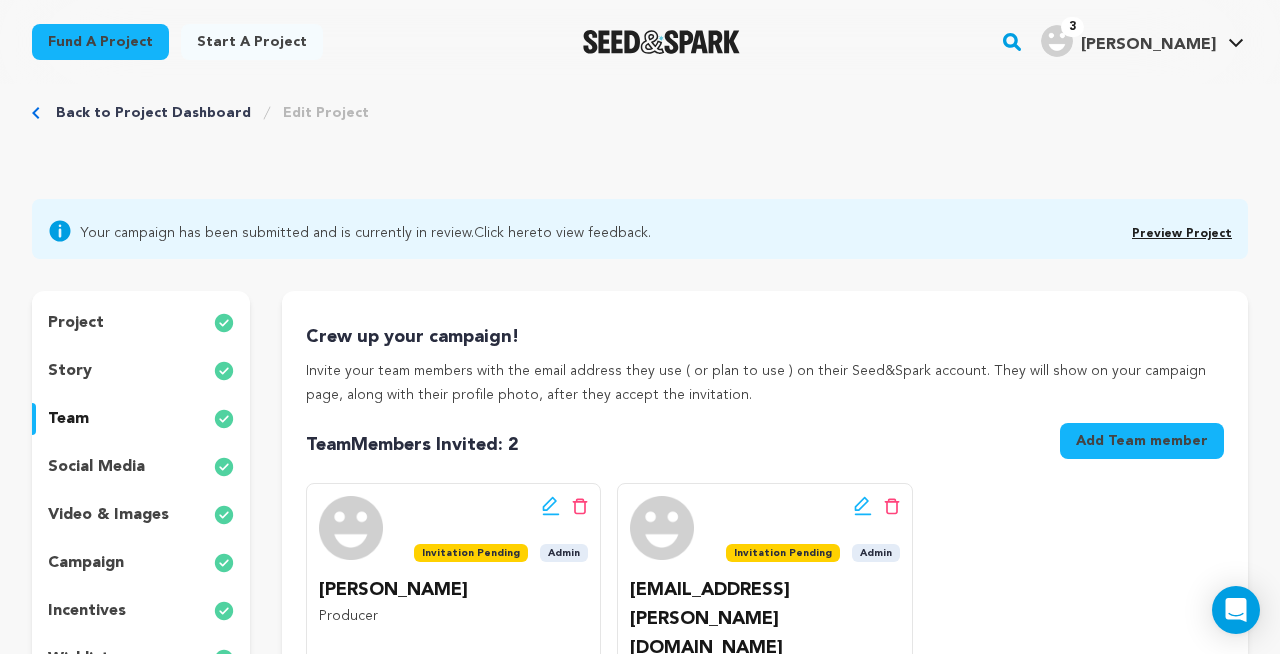 scroll, scrollTop: 0, scrollLeft: 0, axis: both 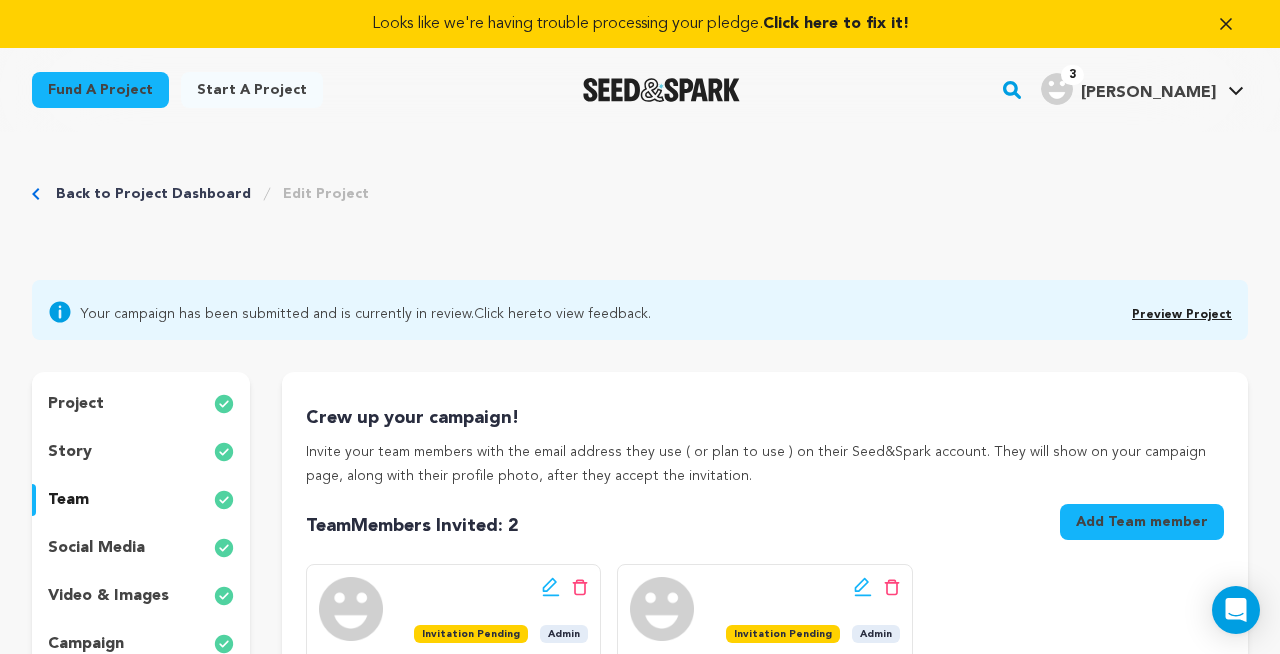 click on "Preview Project" at bounding box center (1182, 315) 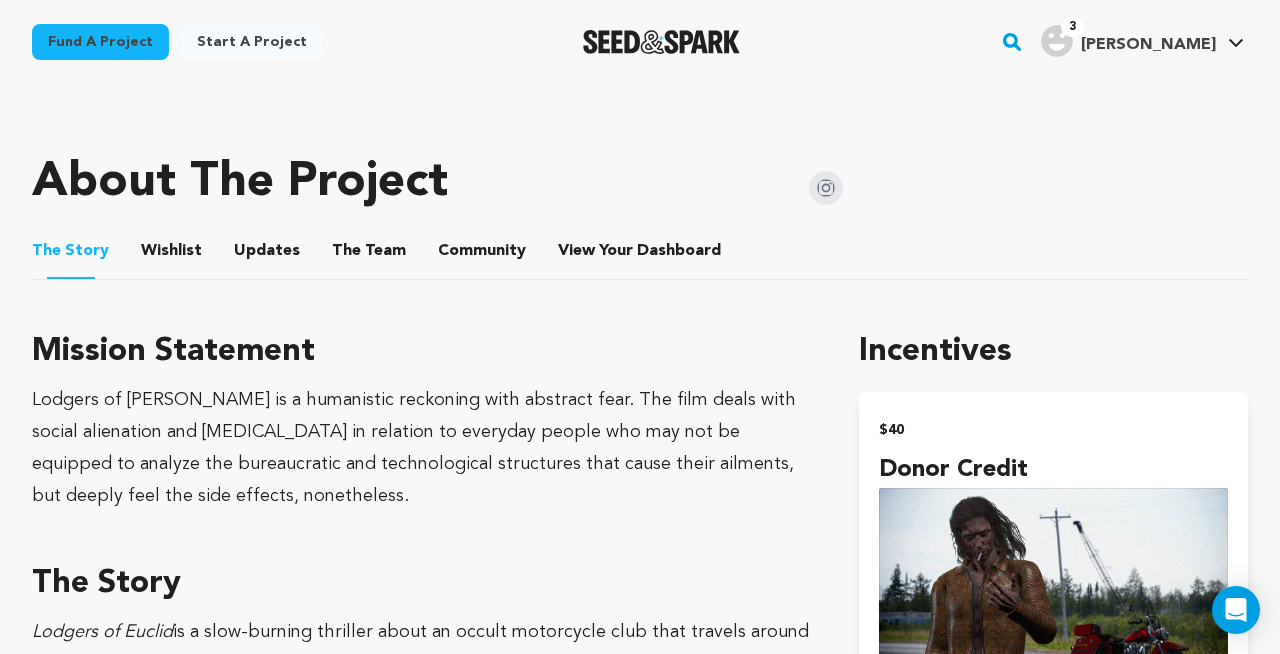 scroll, scrollTop: 920, scrollLeft: 0, axis: vertical 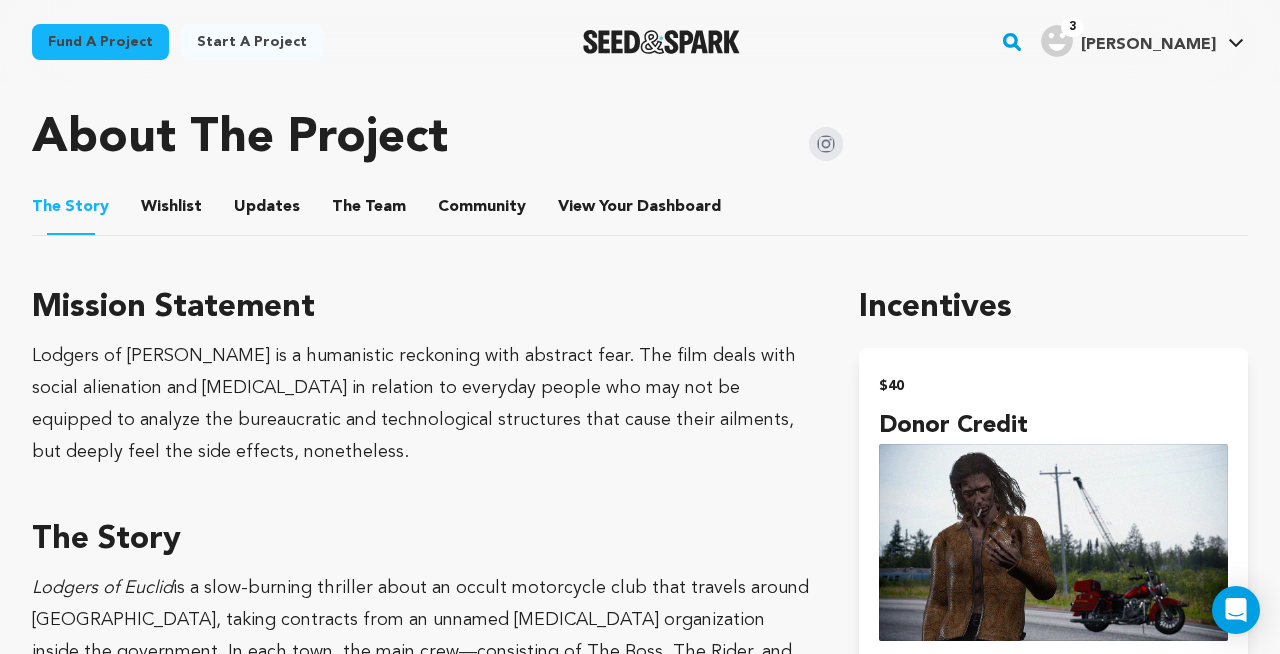 click on "The Story
The   Story
Wishlist
Wishlist
Updates
Updates
The Team
The   Team
Community
Community
View Your Dashboard
View   Your   Dashboard" at bounding box center [640, 207] 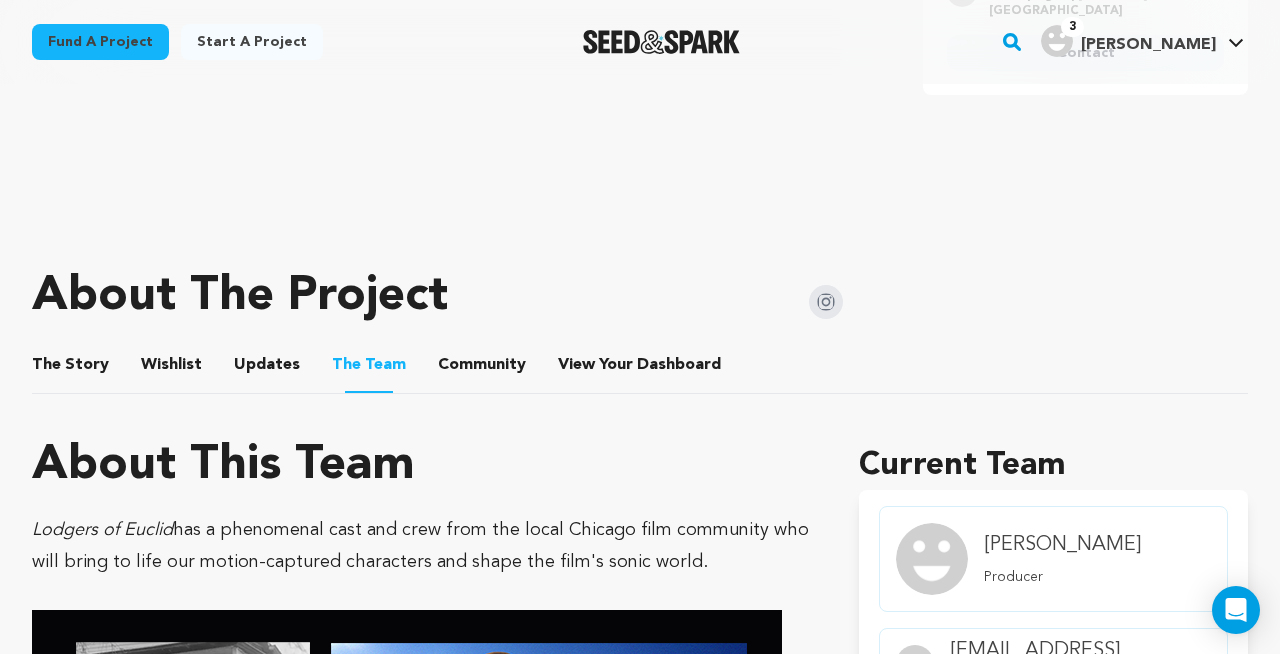 scroll, scrollTop: 756, scrollLeft: 0, axis: vertical 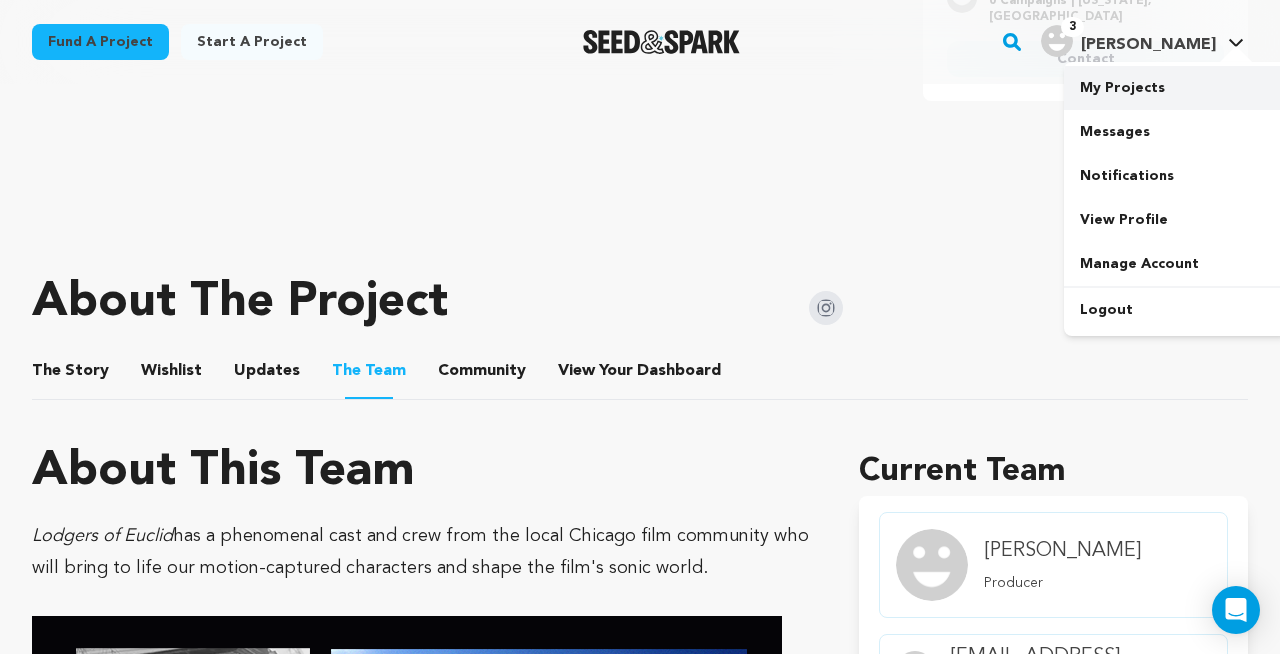 click on "My Projects" at bounding box center [1176, 88] 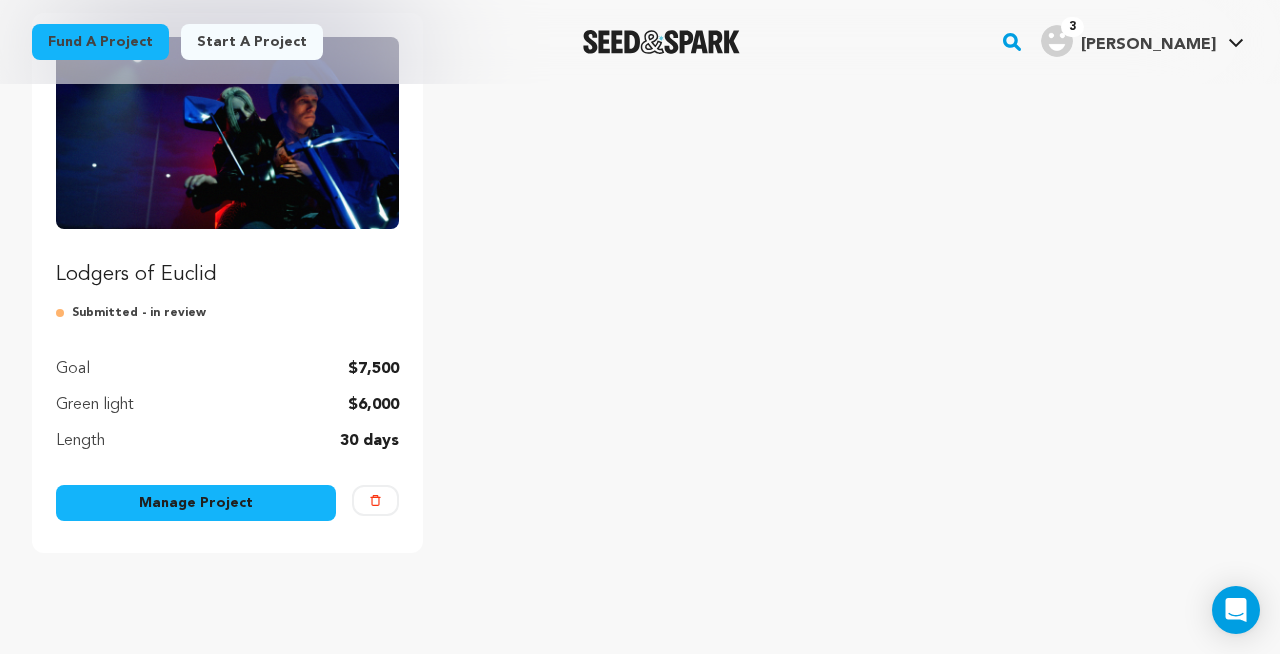 scroll, scrollTop: 369, scrollLeft: 0, axis: vertical 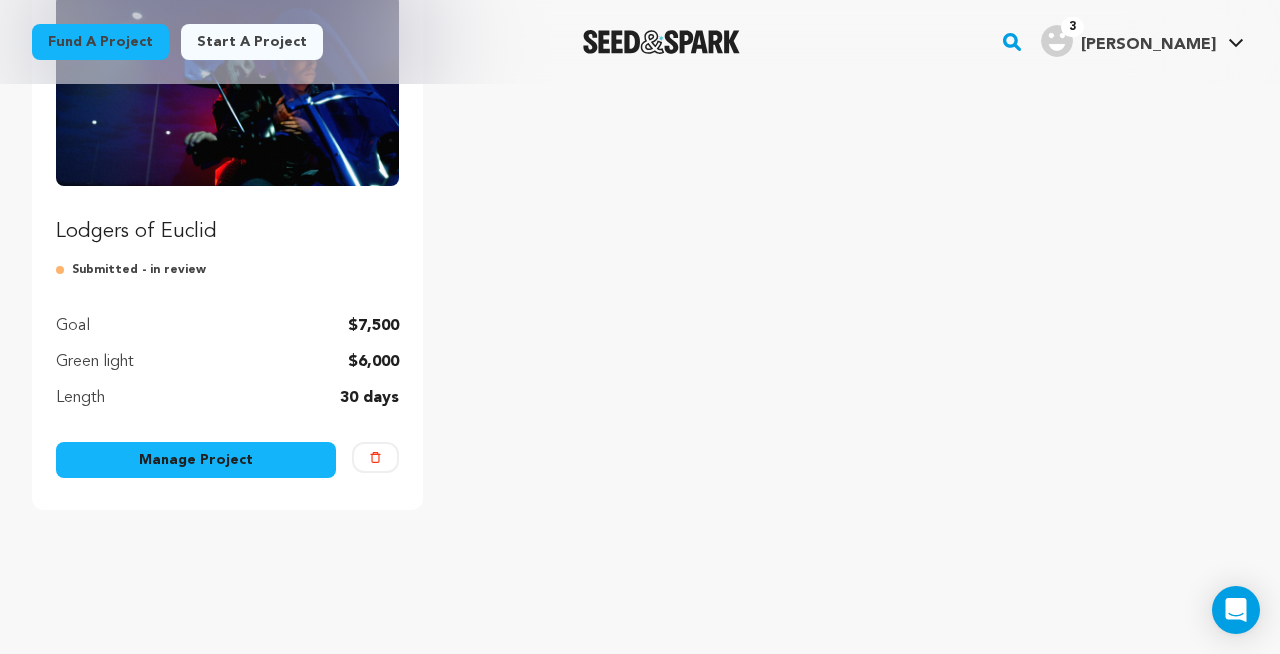 click on "Manage Project" at bounding box center [196, 460] 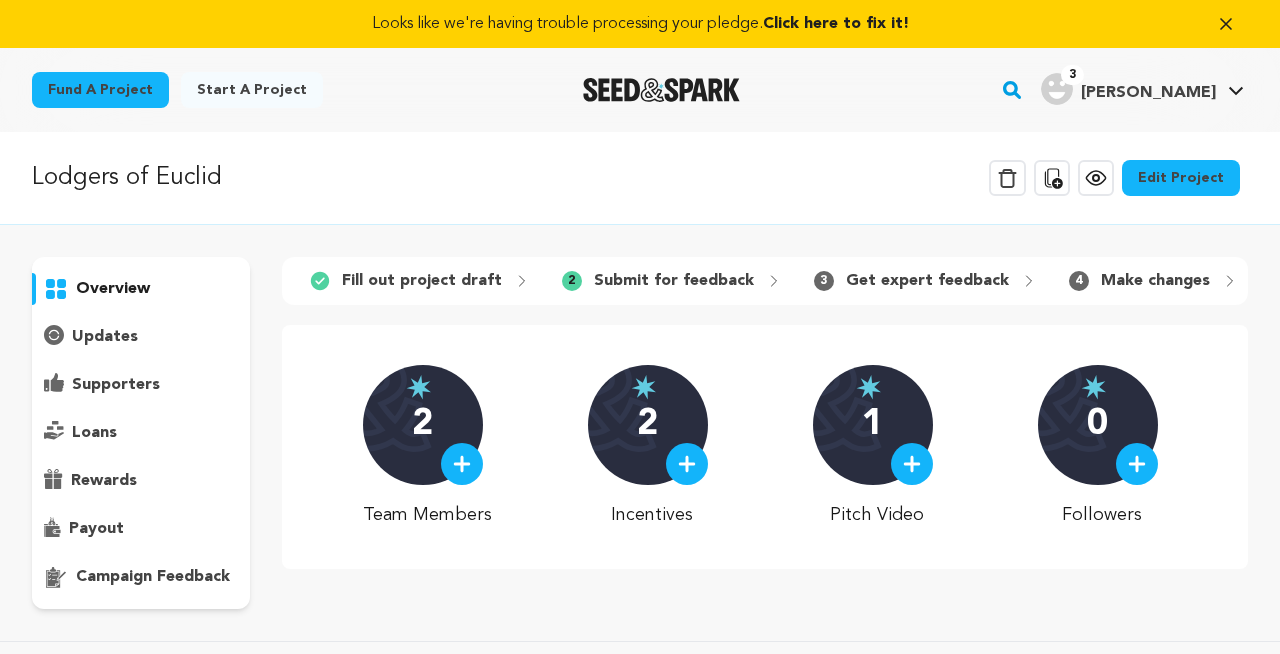 scroll, scrollTop: 0, scrollLeft: 0, axis: both 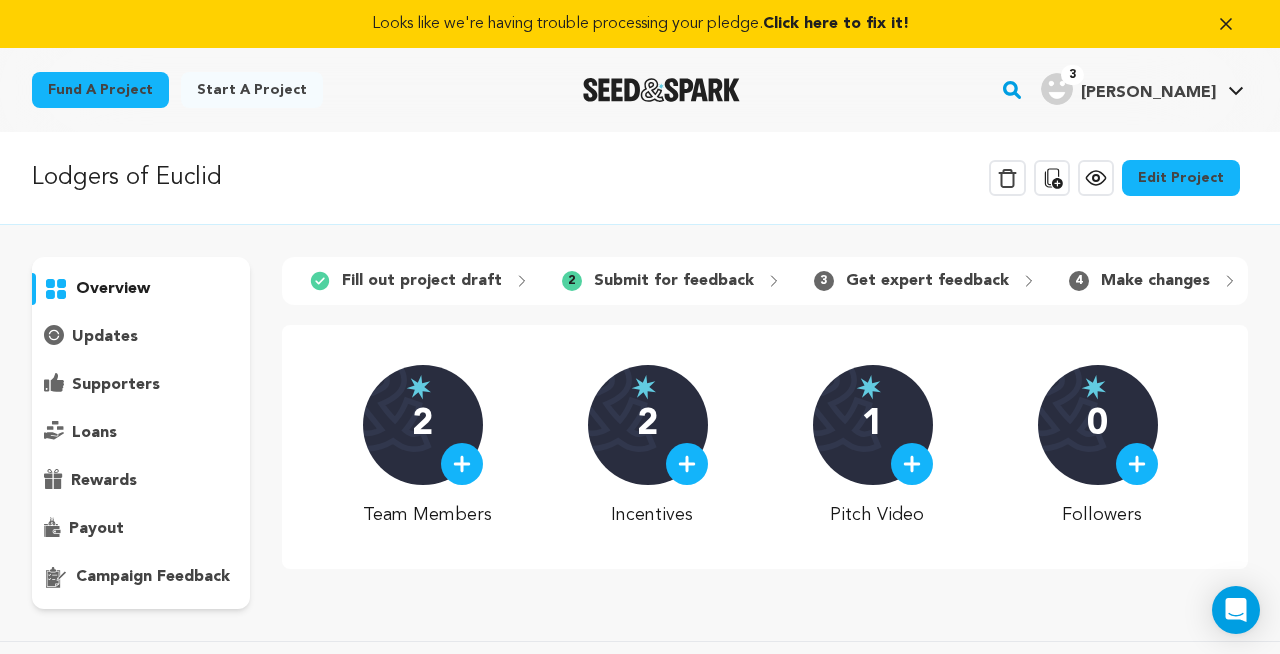 click on "Edit Project" at bounding box center (1181, 178) 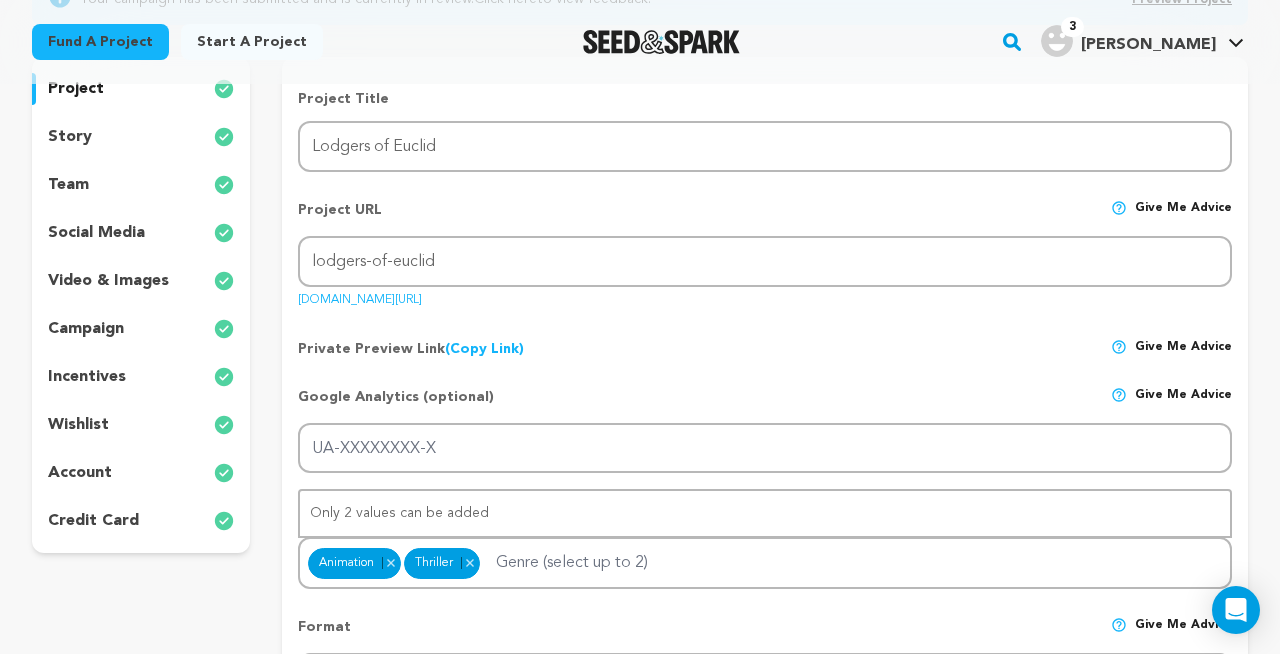 scroll, scrollTop: 333, scrollLeft: 0, axis: vertical 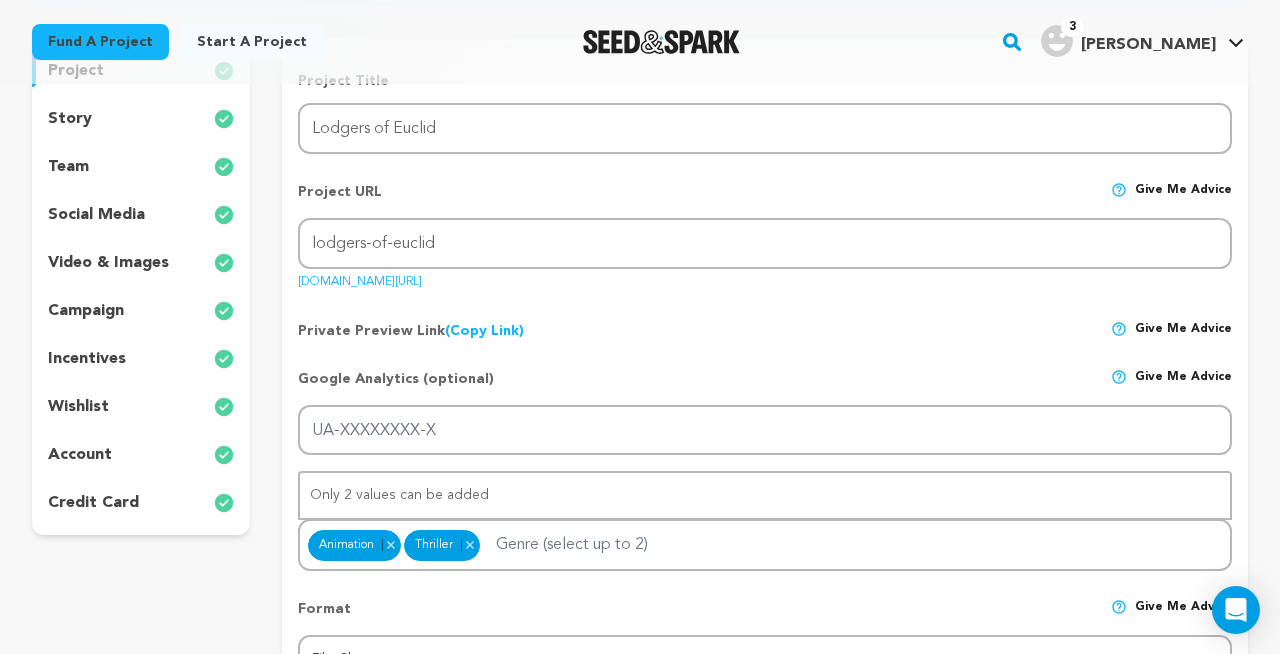 click on "team" at bounding box center [68, 167] 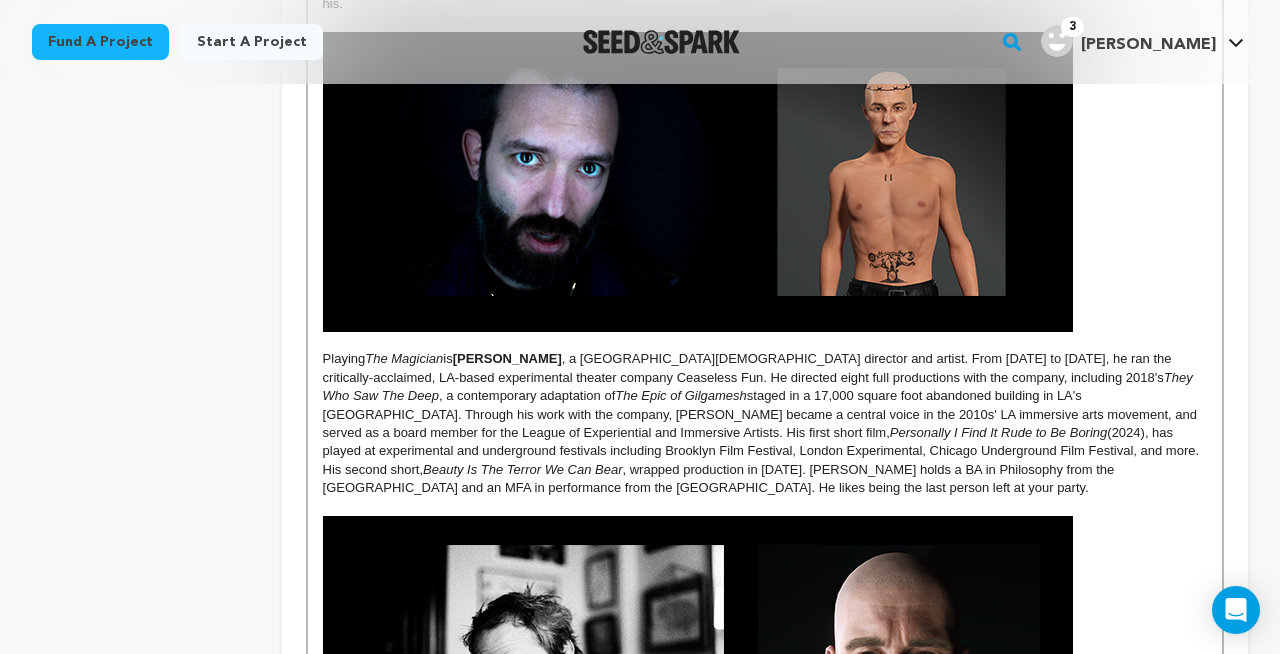 scroll, scrollTop: 2219, scrollLeft: 0, axis: vertical 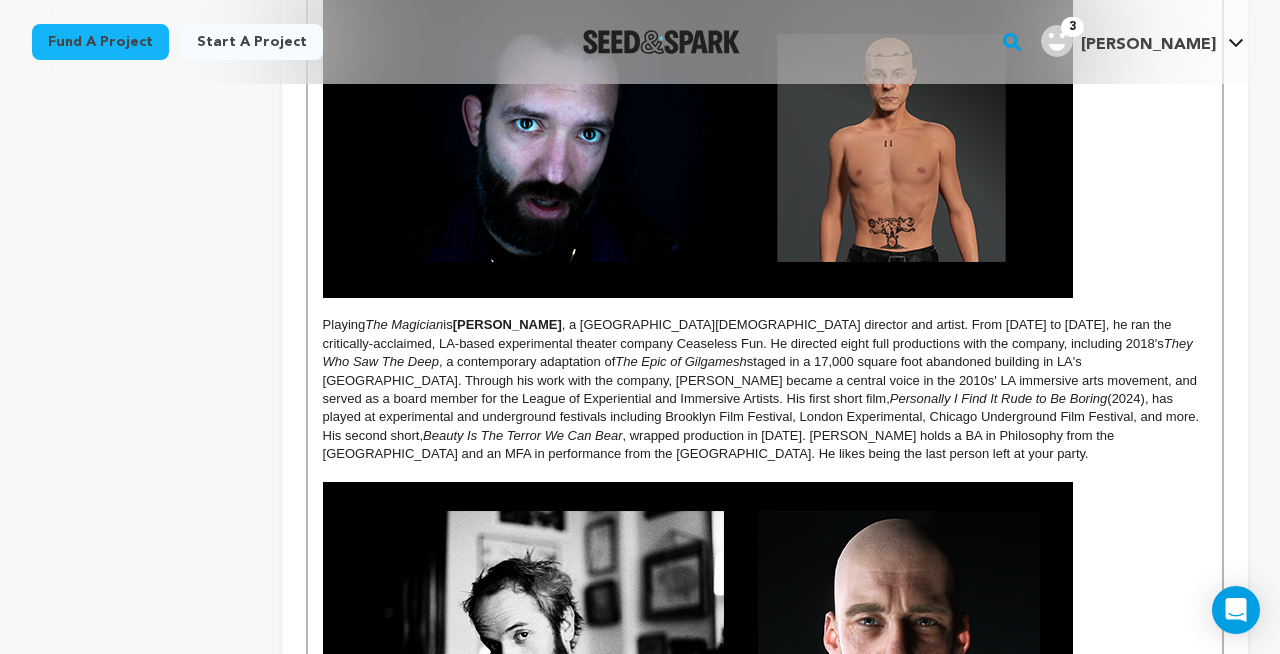 drag, startPoint x: 575, startPoint y: 341, endPoint x: 358, endPoint y: 325, distance: 217.58907 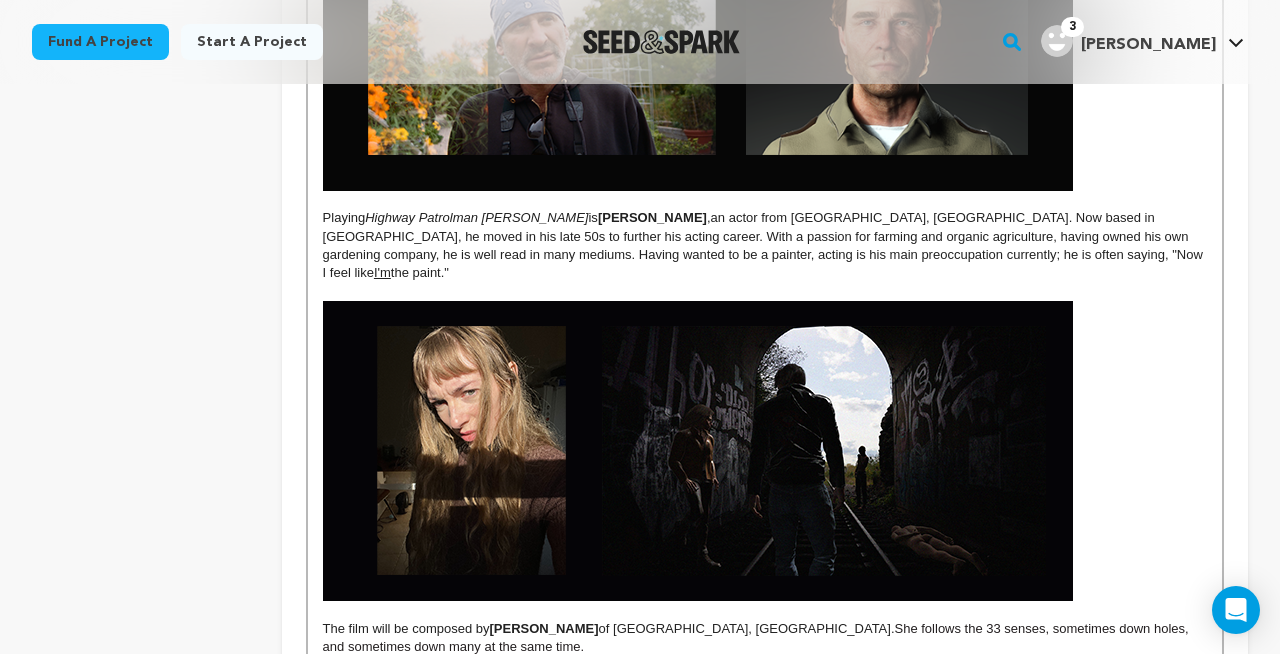 scroll, scrollTop: 3167, scrollLeft: 0, axis: vertical 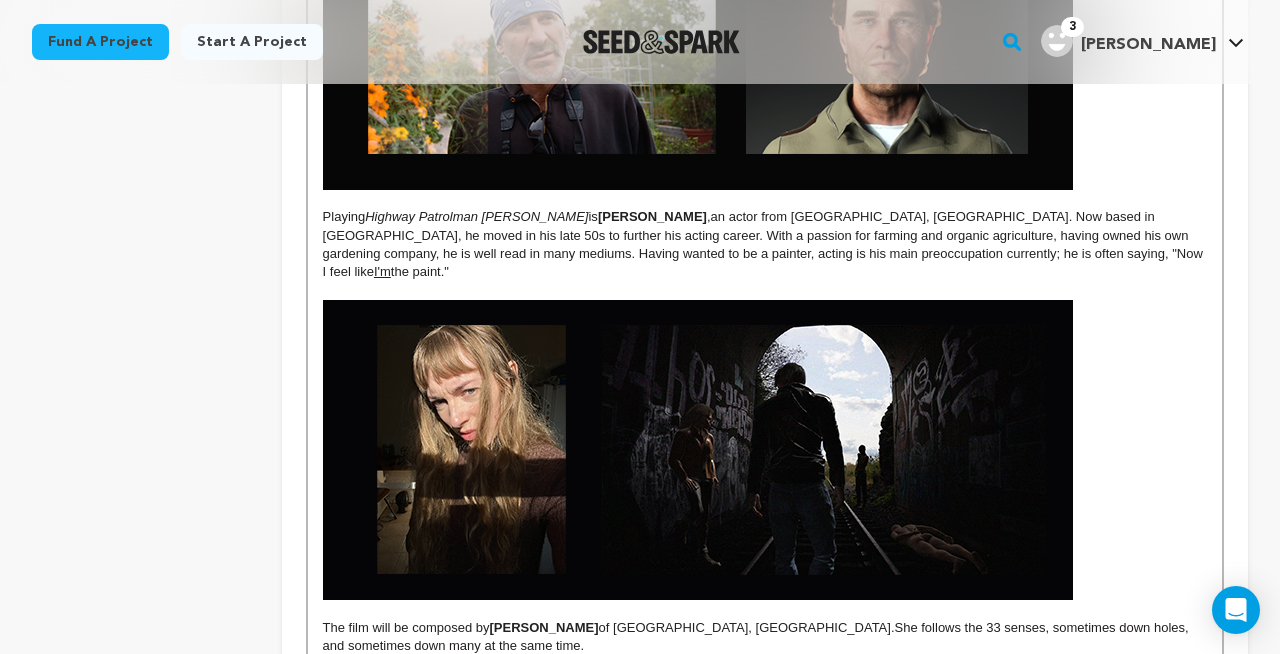 click on "Save Changes" at bounding box center (1158, 741) 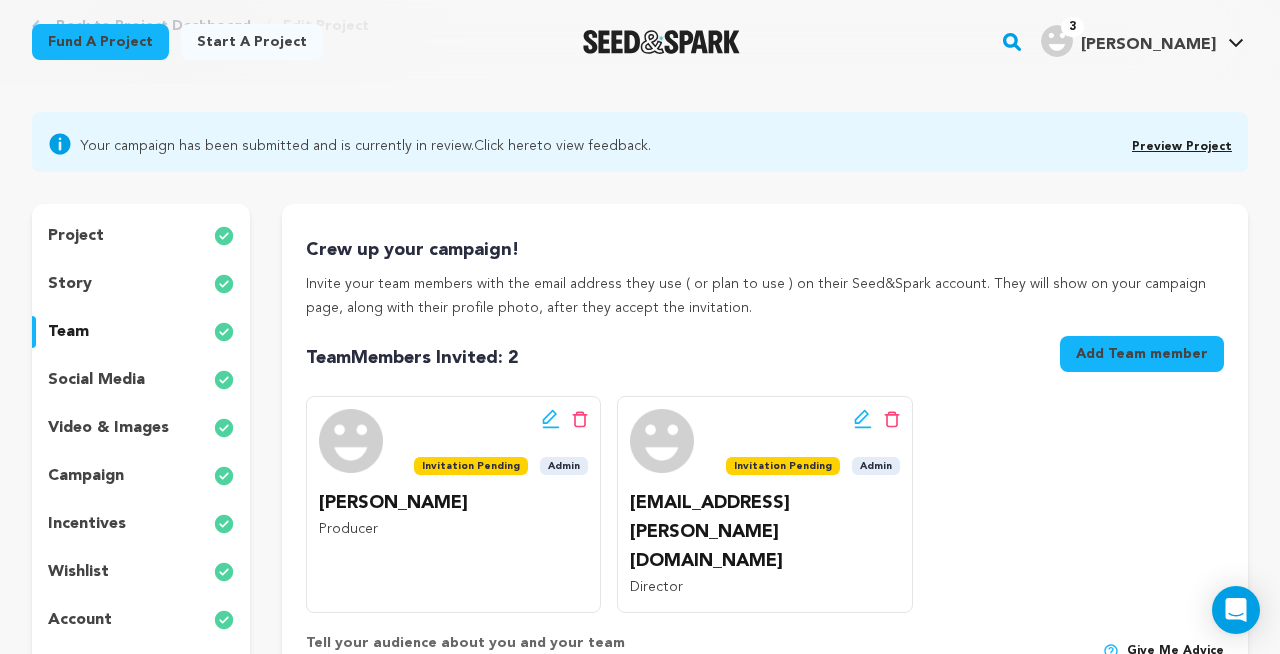 scroll, scrollTop: 269, scrollLeft: 0, axis: vertical 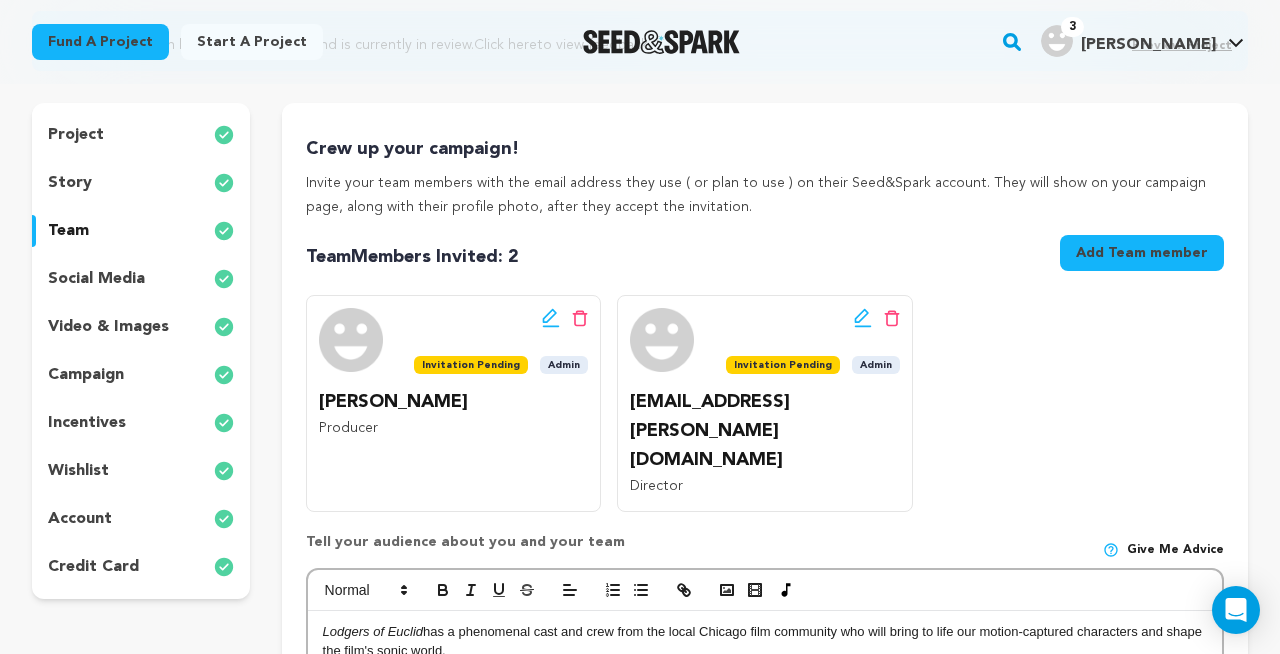 click on "social media" at bounding box center [96, 279] 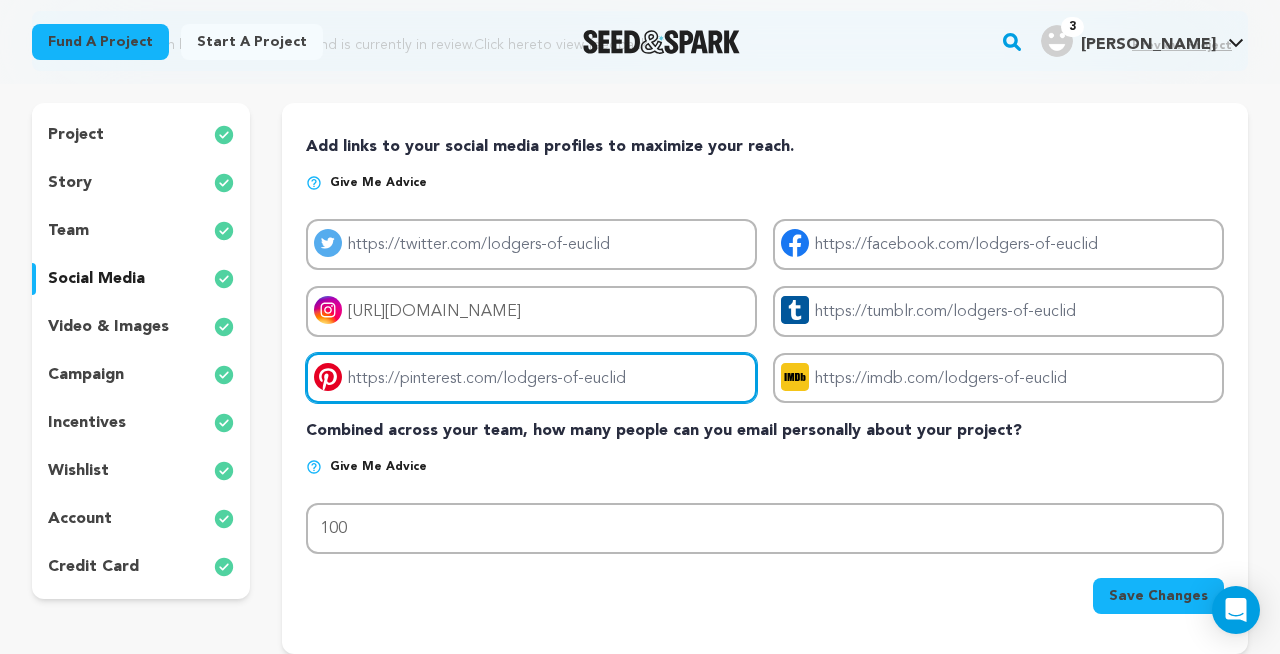 click on "Project pinterest link" at bounding box center (531, 378) 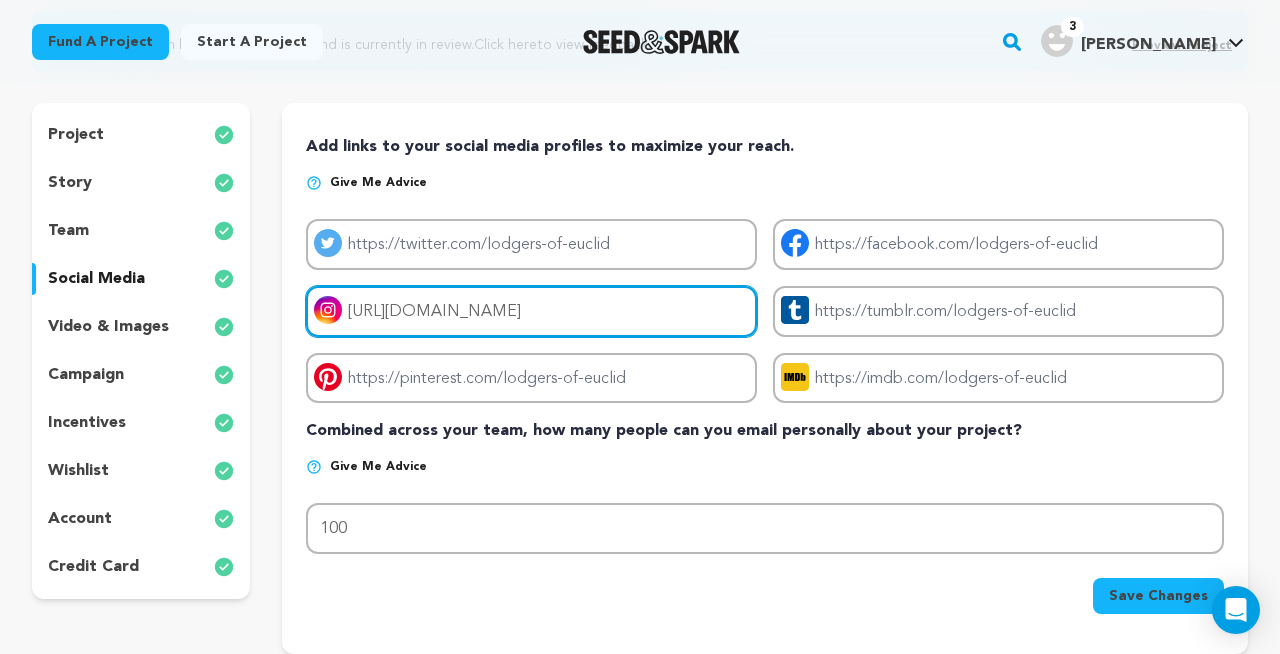 click on "[URL][DOMAIN_NAME]" at bounding box center [531, 311] 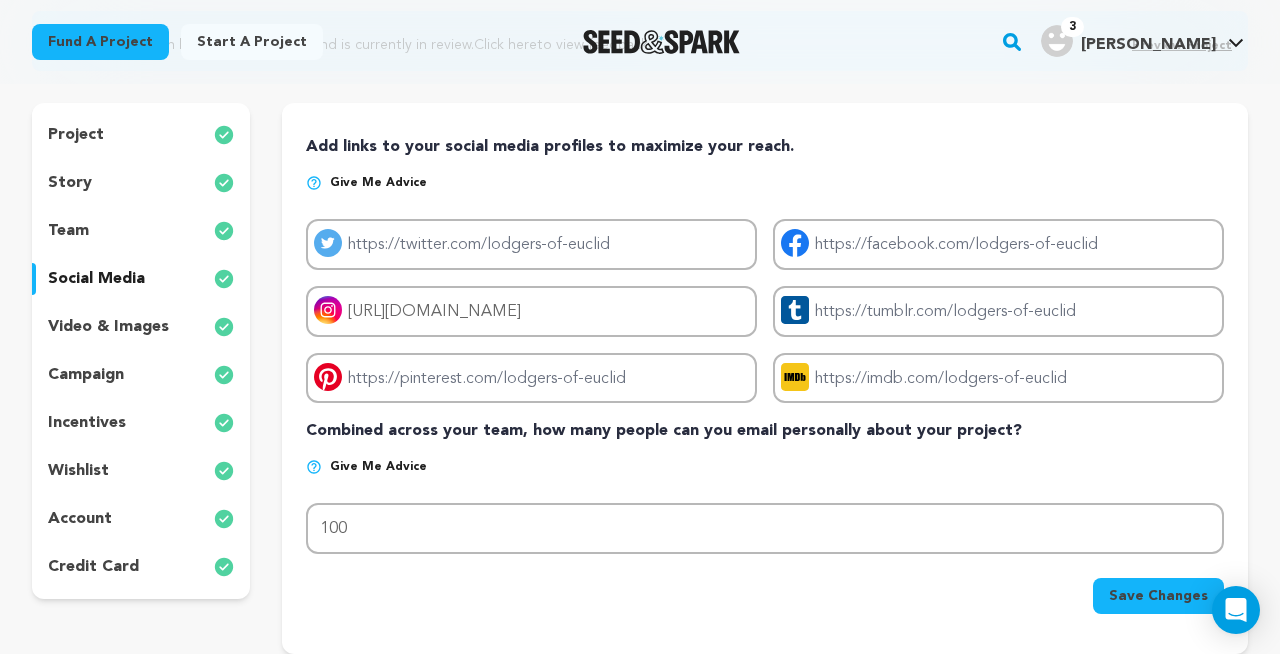 click on "campaign" at bounding box center [86, 375] 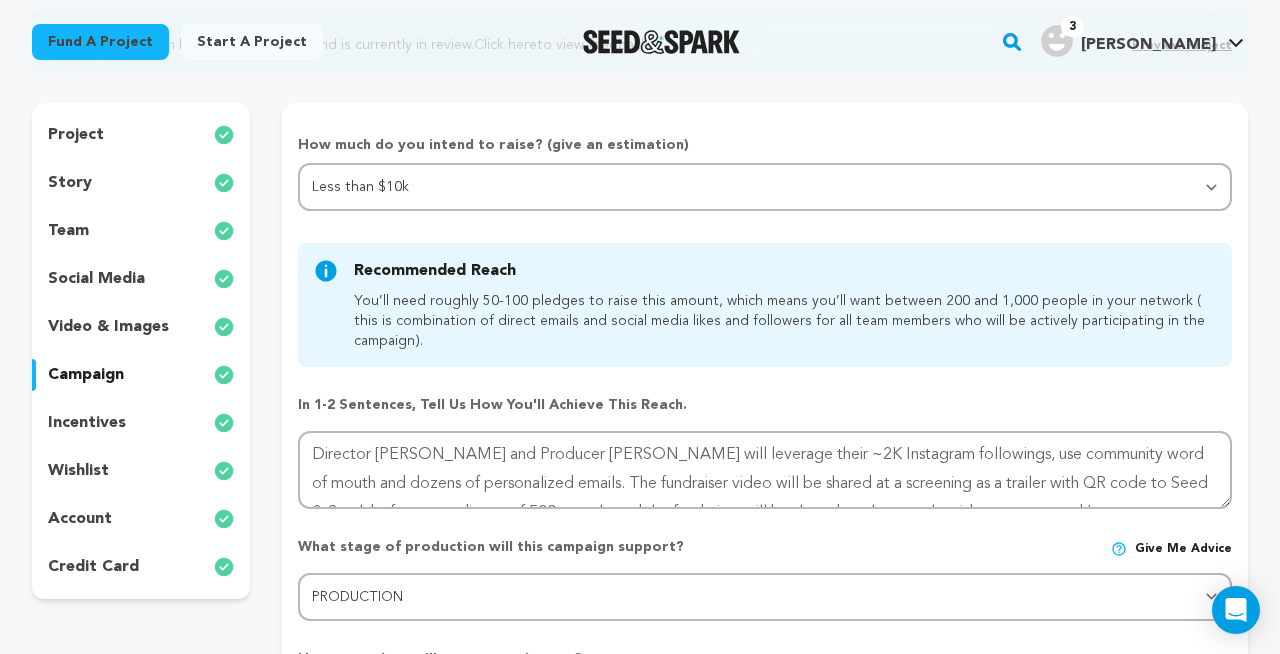 scroll, scrollTop: 363, scrollLeft: 0, axis: vertical 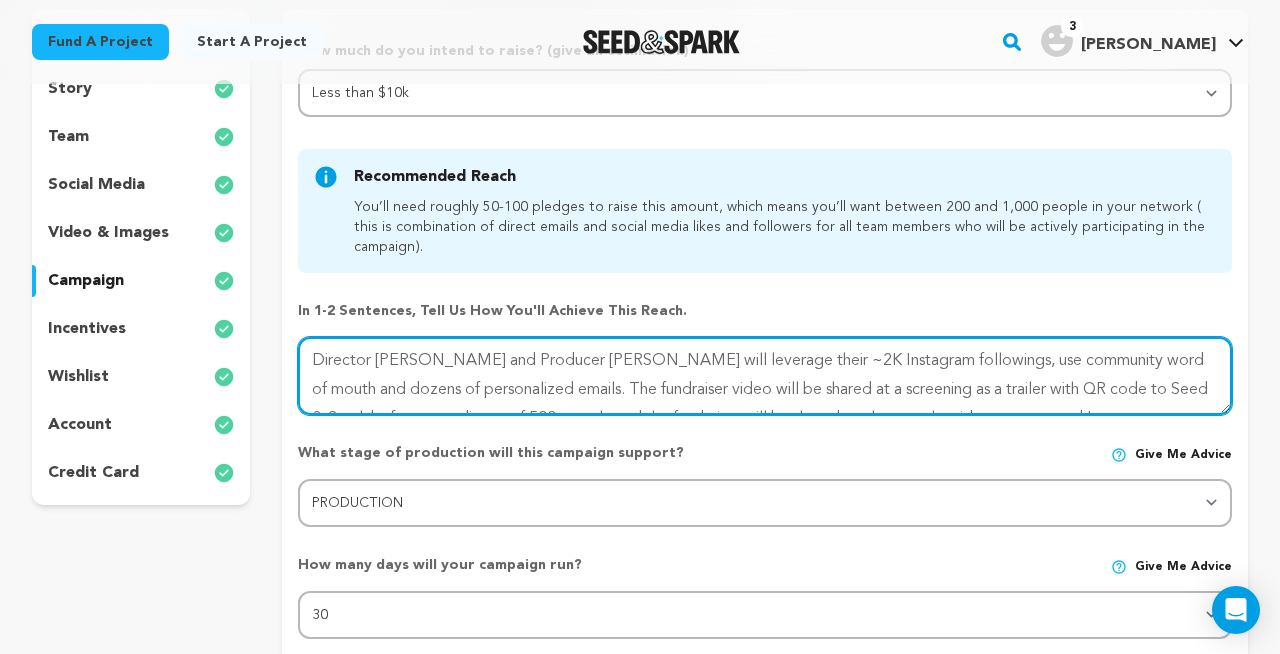 click at bounding box center [765, 376] 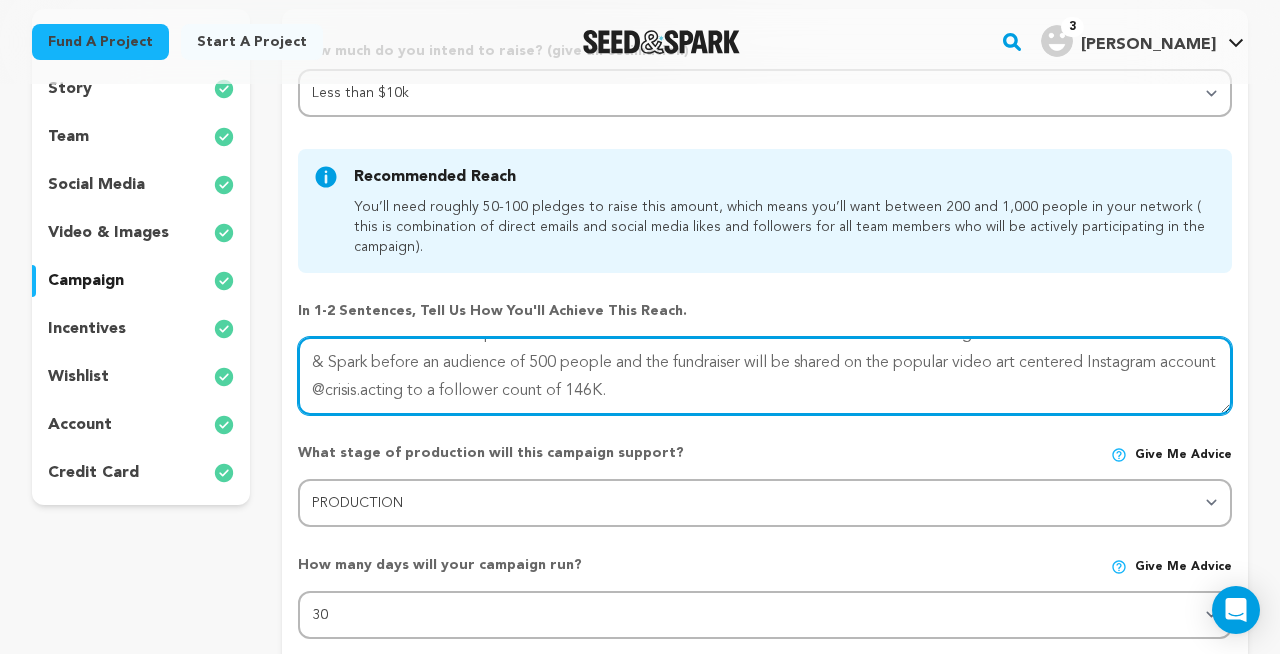 scroll, scrollTop: 57, scrollLeft: 0, axis: vertical 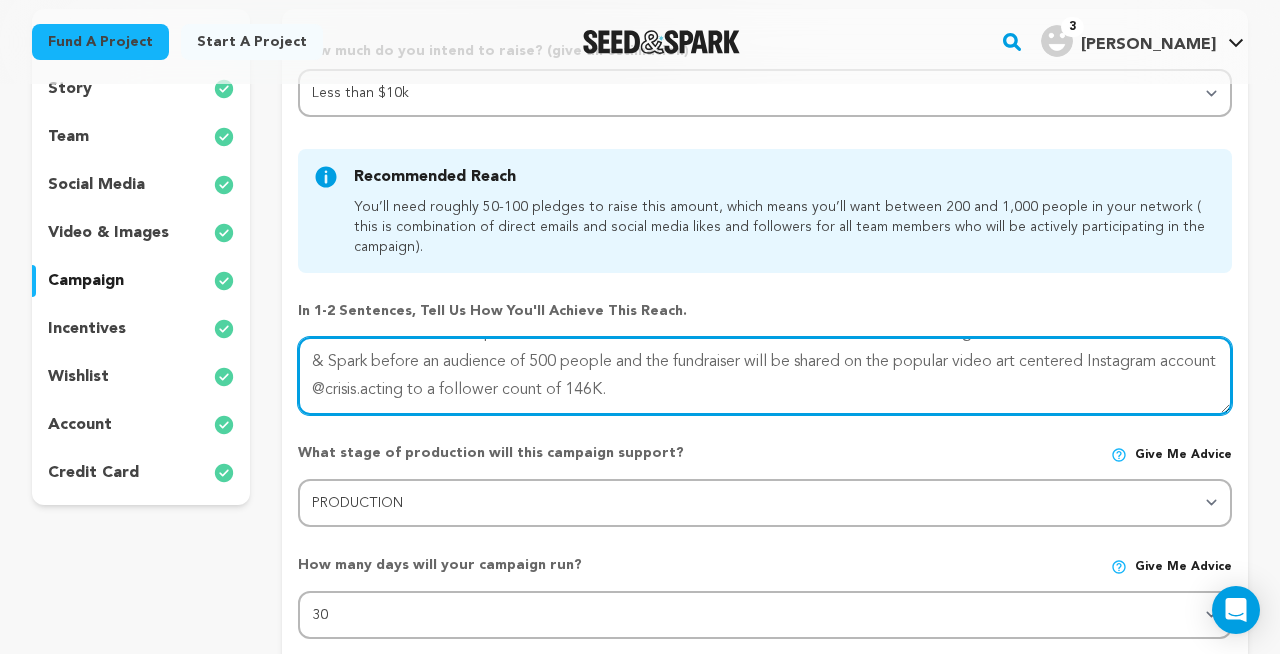 click at bounding box center (765, 376) 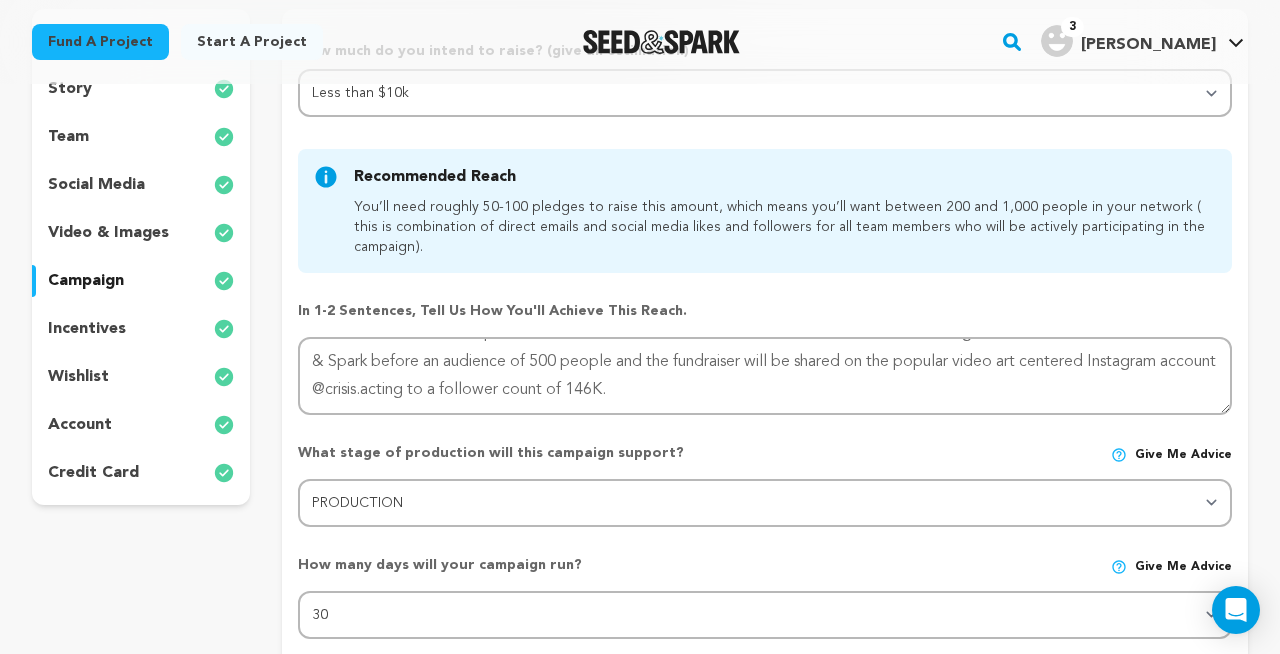 click on "What stage of production will this campaign support?" at bounding box center (578, 453) 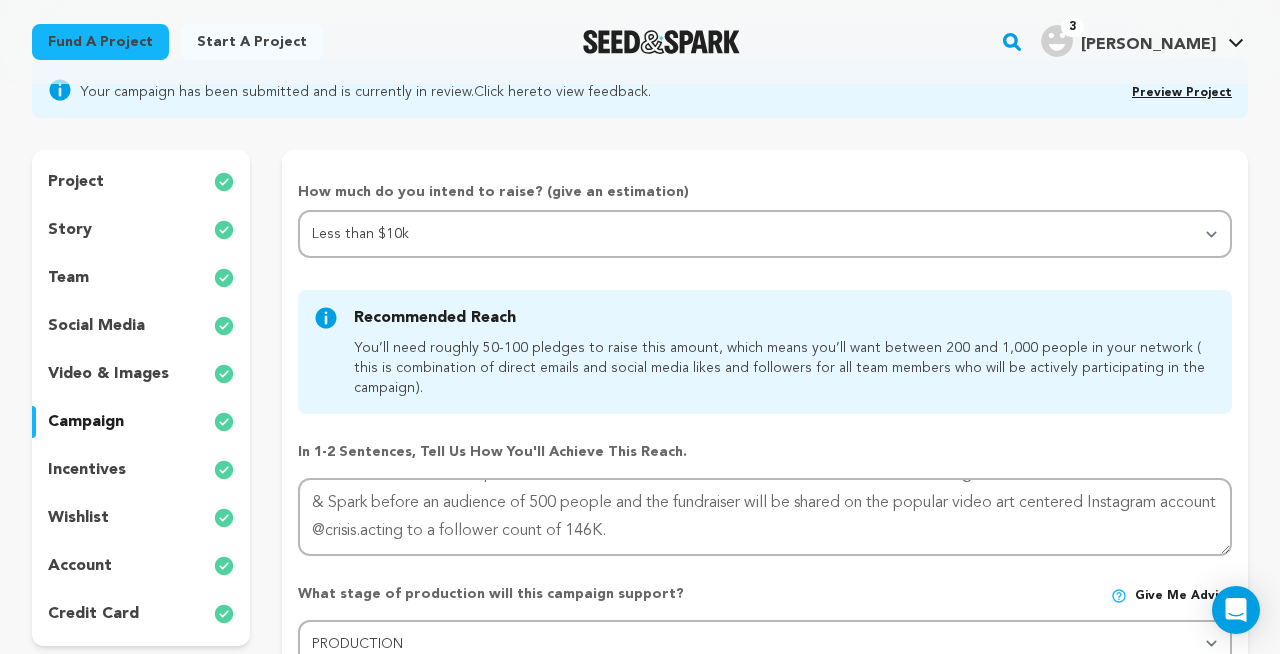 scroll, scrollTop: 268, scrollLeft: 0, axis: vertical 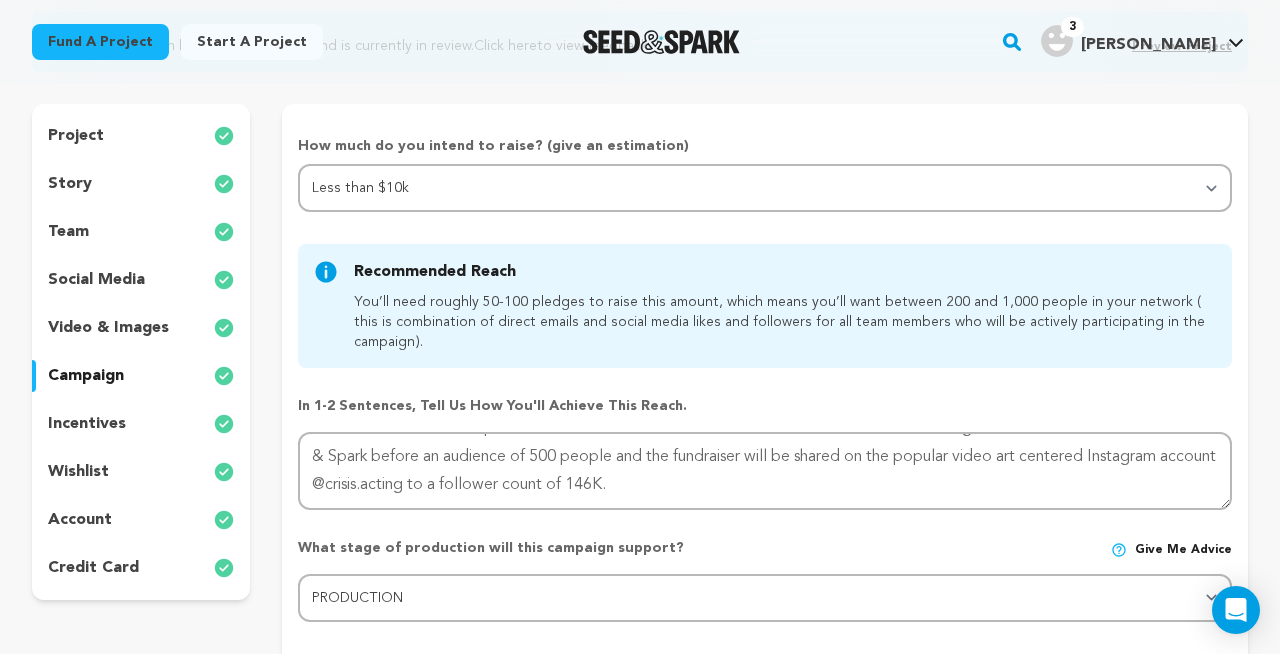 click on "incentives" at bounding box center (87, 424) 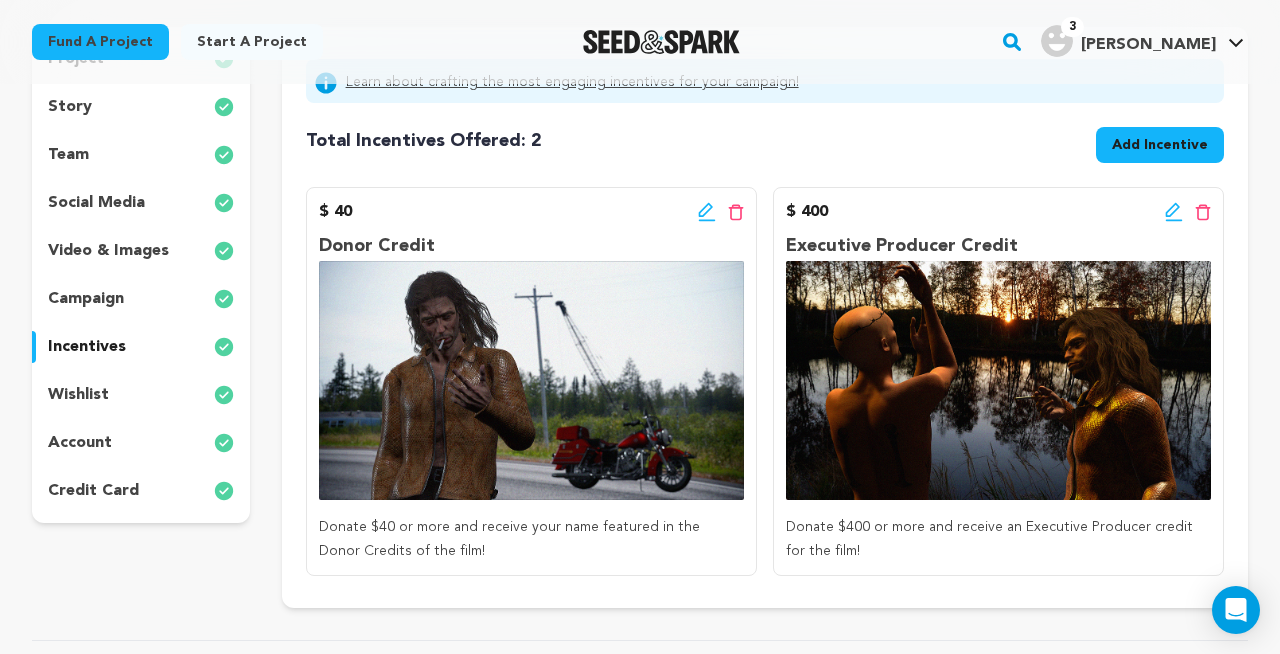 scroll, scrollTop: 335, scrollLeft: 0, axis: vertical 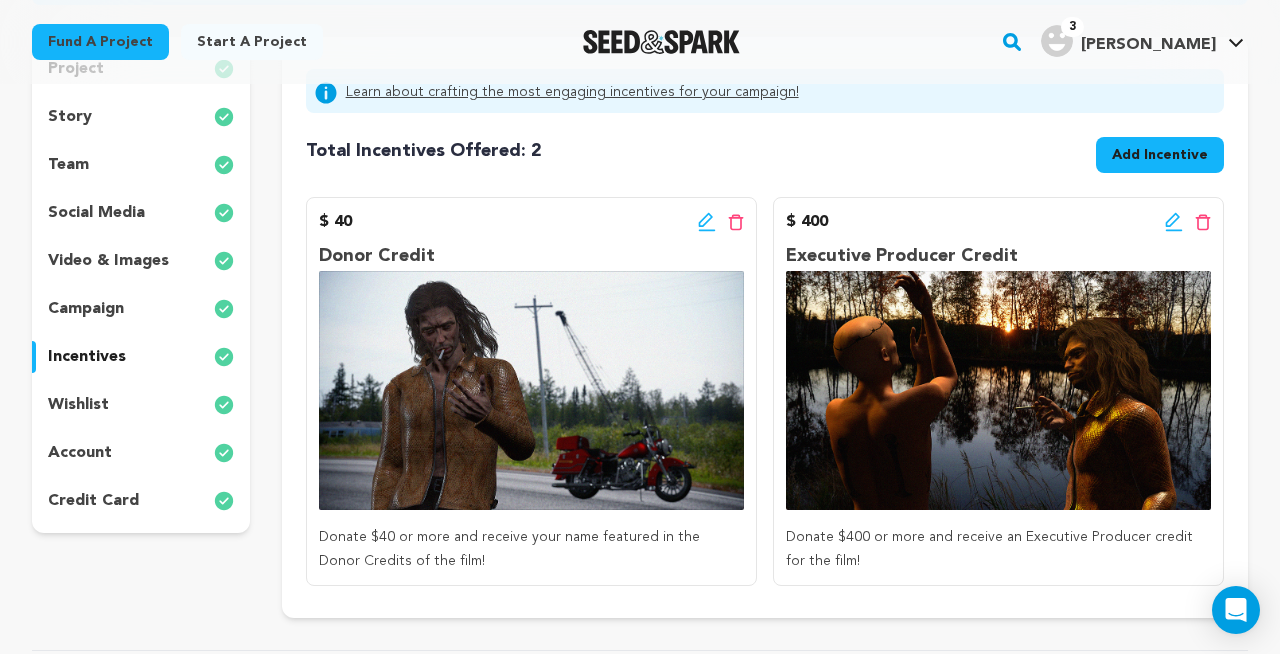 click on "wishlist" at bounding box center (78, 405) 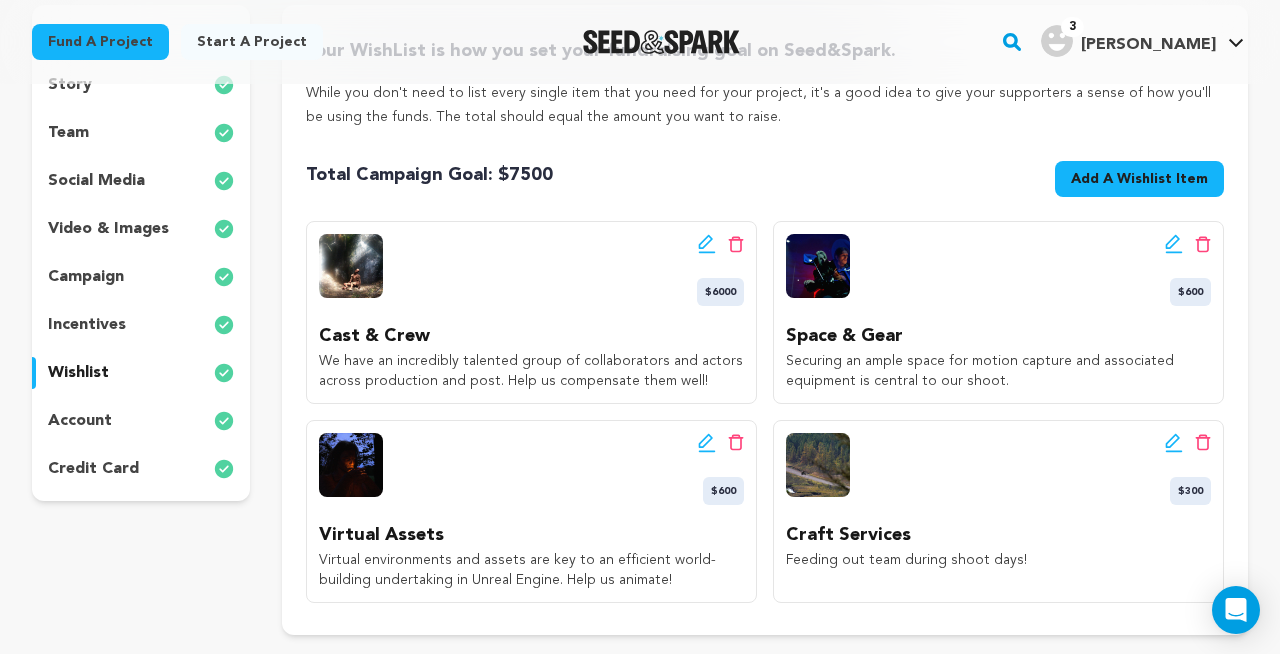 scroll, scrollTop: 369, scrollLeft: 0, axis: vertical 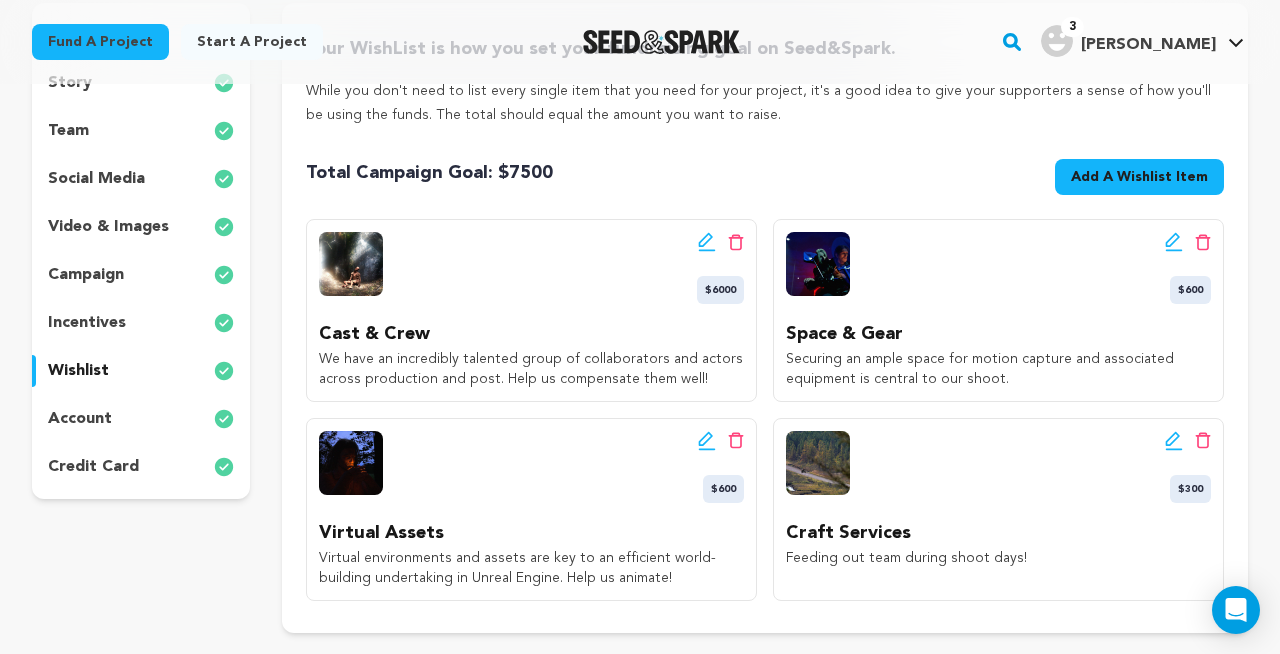 click on "account" at bounding box center [80, 419] 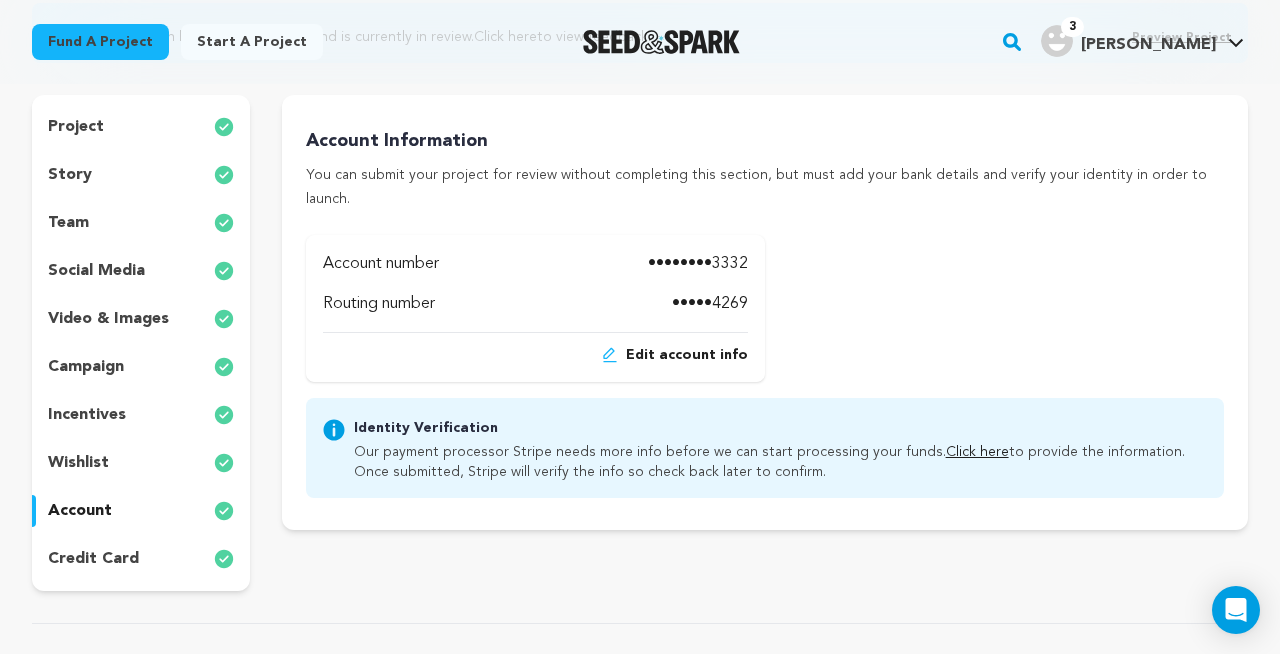 scroll, scrollTop: 278, scrollLeft: 0, axis: vertical 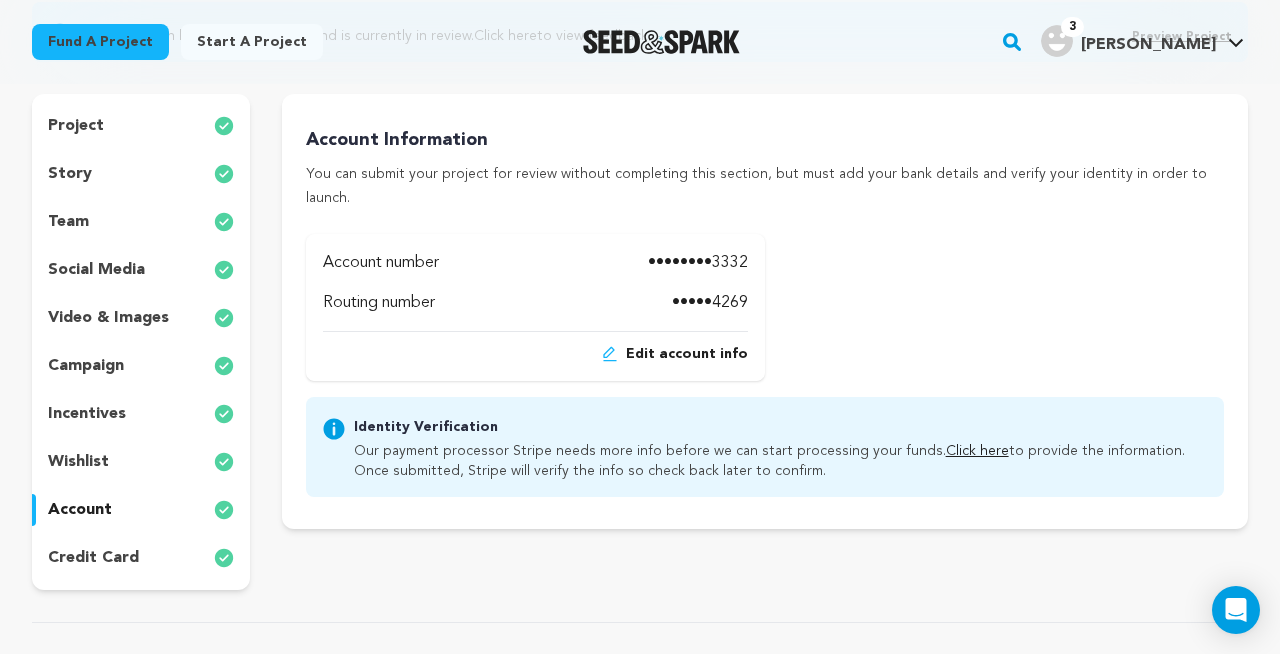 click on "project" at bounding box center (76, 126) 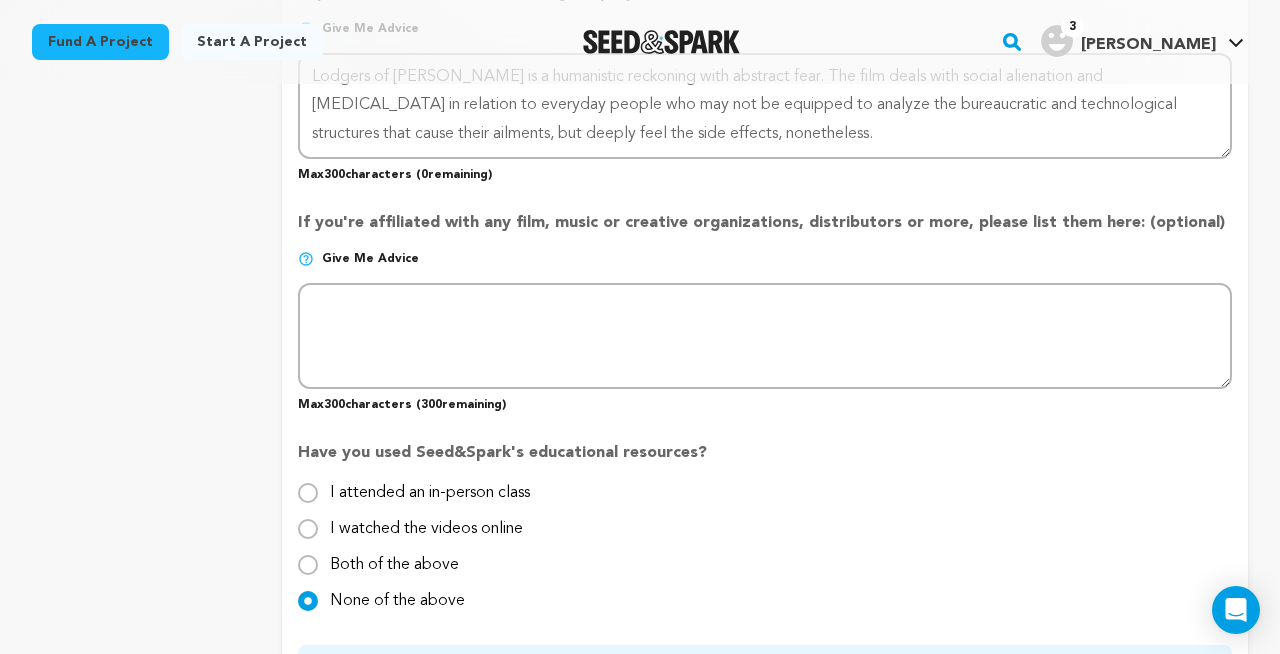scroll, scrollTop: 1828, scrollLeft: 0, axis: vertical 